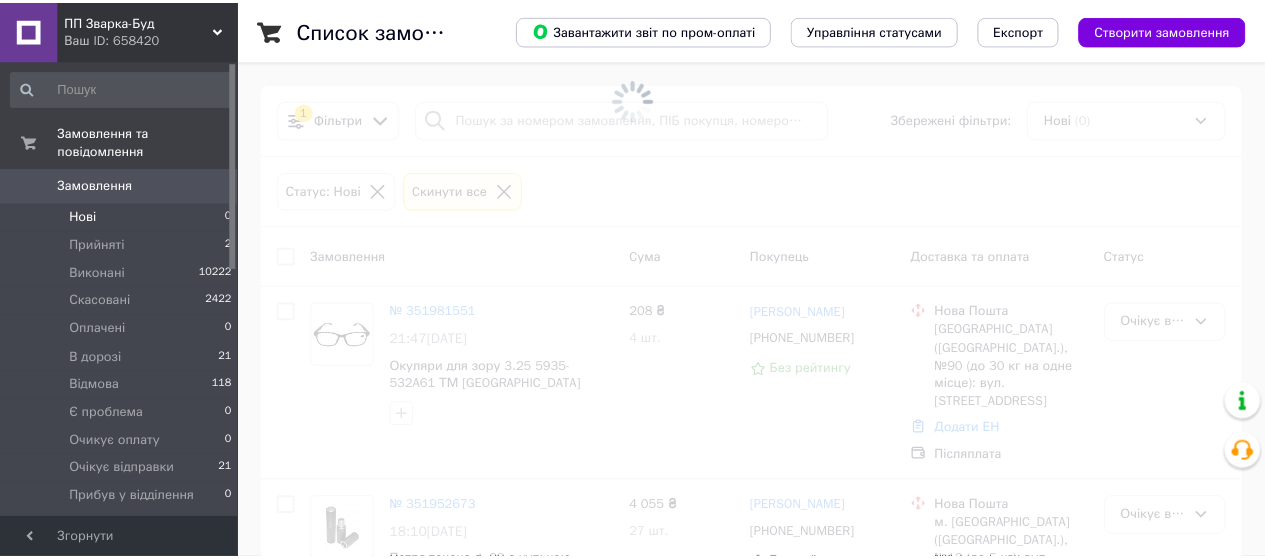 scroll, scrollTop: 0, scrollLeft: 0, axis: both 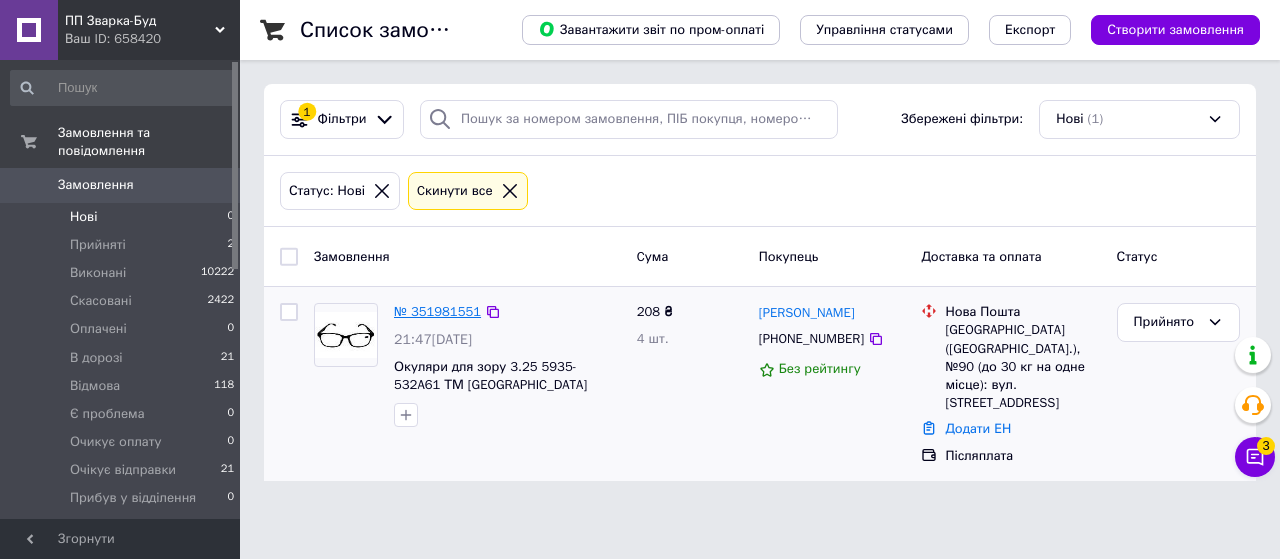 click on "№ 351981551" at bounding box center (437, 311) 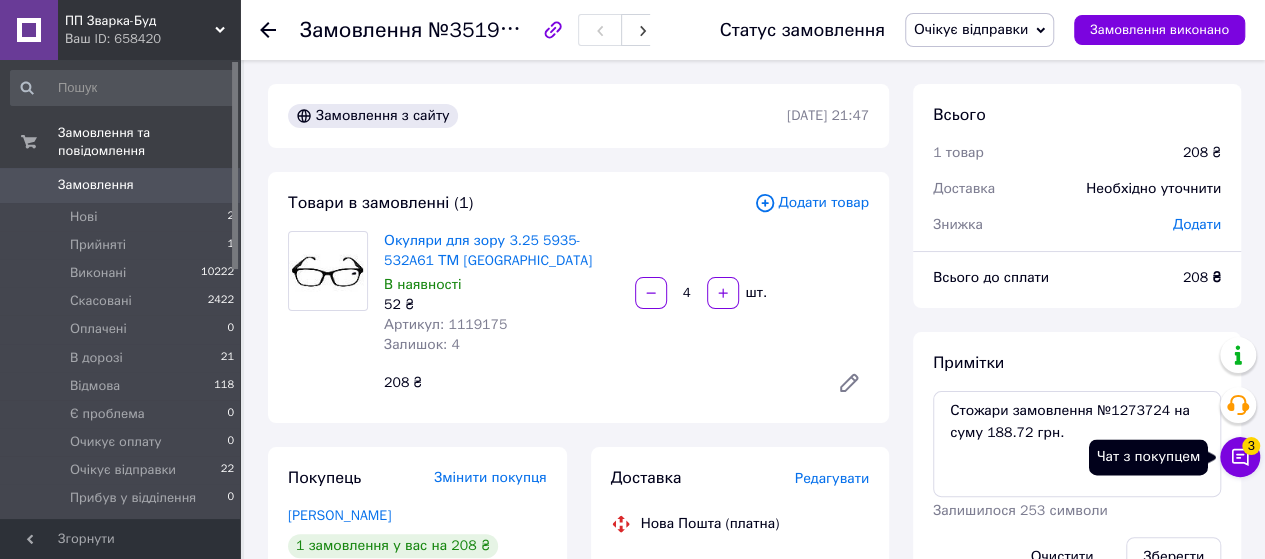 click 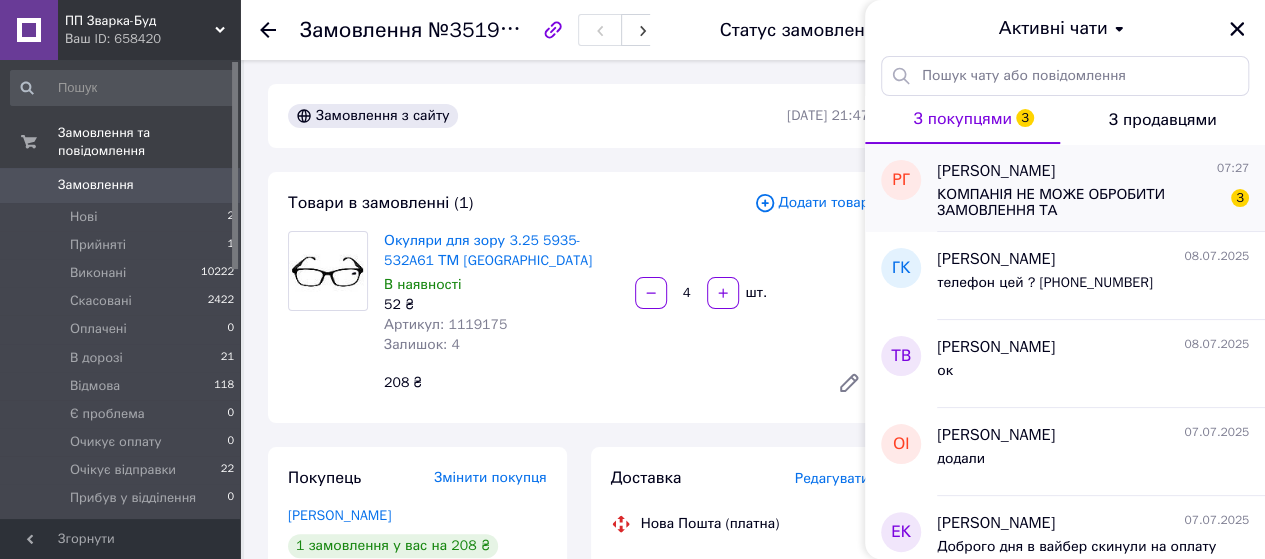 click on "КОМПАНІЯ НЕ МОЖЕ ОБРОБИТИ ЗАМОВЛЕННЯ ТА ПОВІДОМЛЕННЯ,ЗАРАЗ ПЕРЕРВА НА ДОСТАВКУ І ФОРМУВАННЯ ВІДПРАВЛЕНЬ З 13.30 ДО 16.00. ЗВЕРТАЙТЕСЯ ПО ТЕЛЕФОНАМ У РОЗДІЛІ КОНТАКТИ, З 16.00 ЗНОВУ ПОЧНЕМО ОБРОБЛЯТИ ЗАМОВЛЕННЯ. ДЯКУЄМО ЗА РОЗУМІННЯ. ПРИНОСИМО СВОЇ ВИБАЧЕННЯ." at bounding box center [1079, 203] 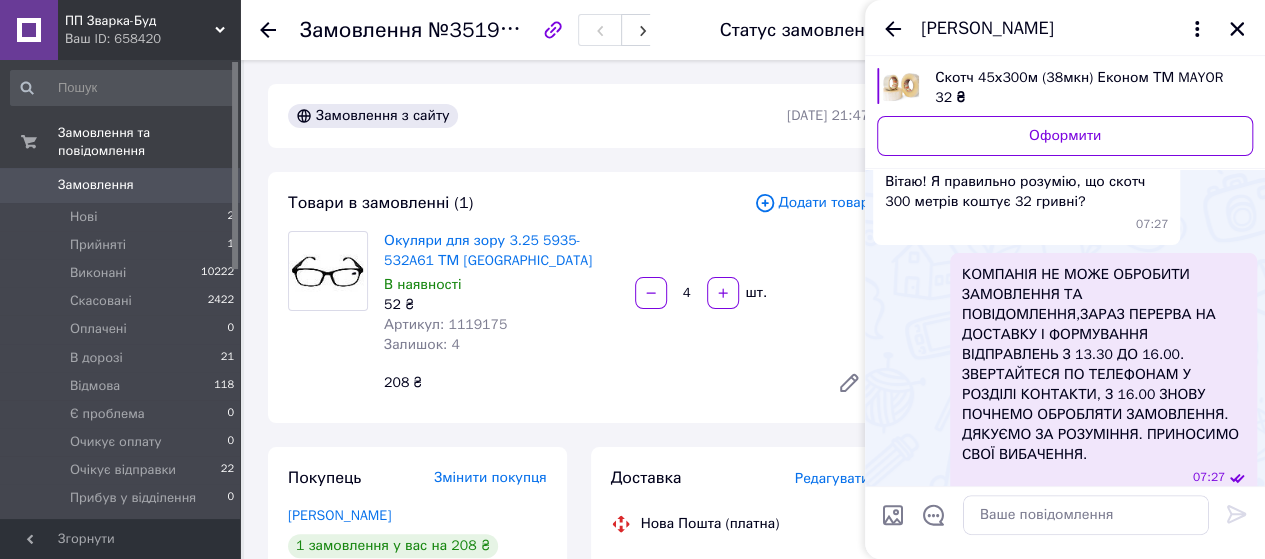 scroll, scrollTop: 178, scrollLeft: 0, axis: vertical 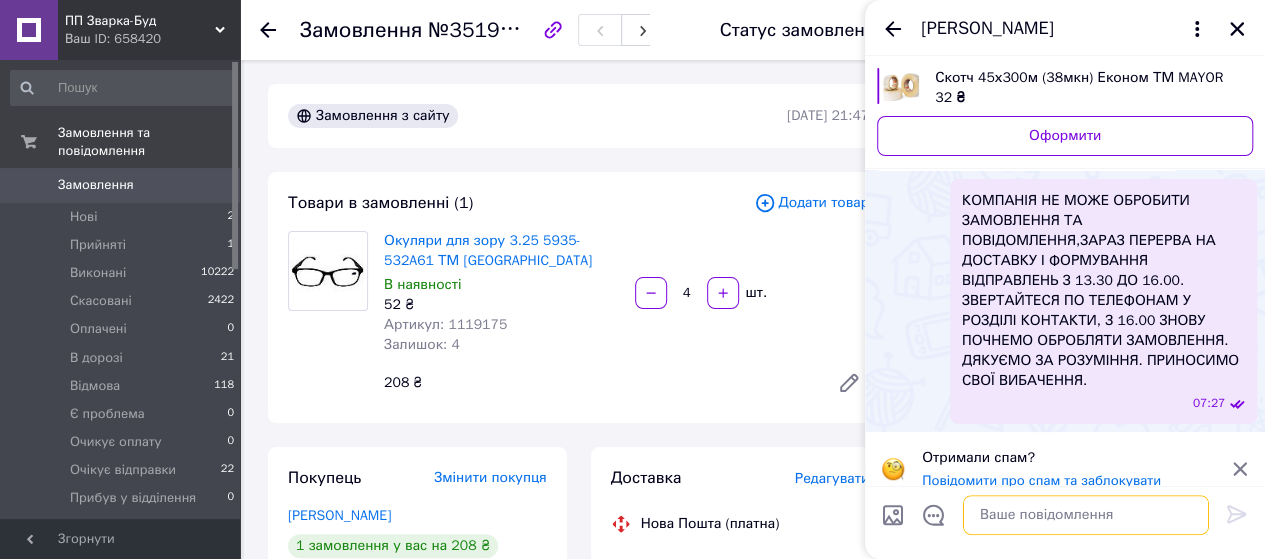 click at bounding box center (1086, 515) 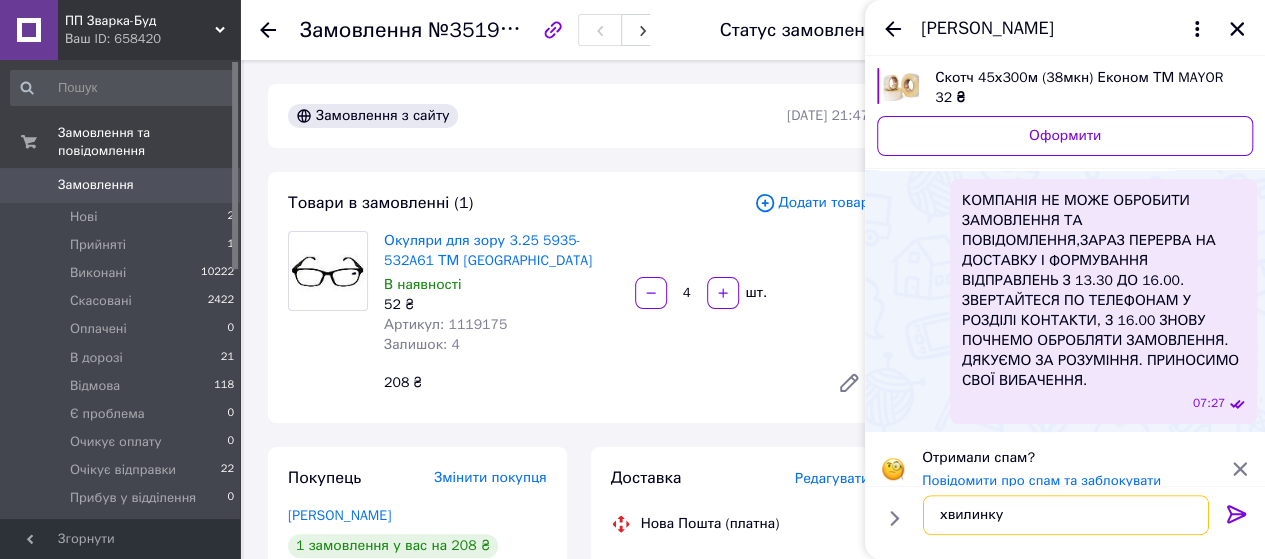 type on "хвилинку" 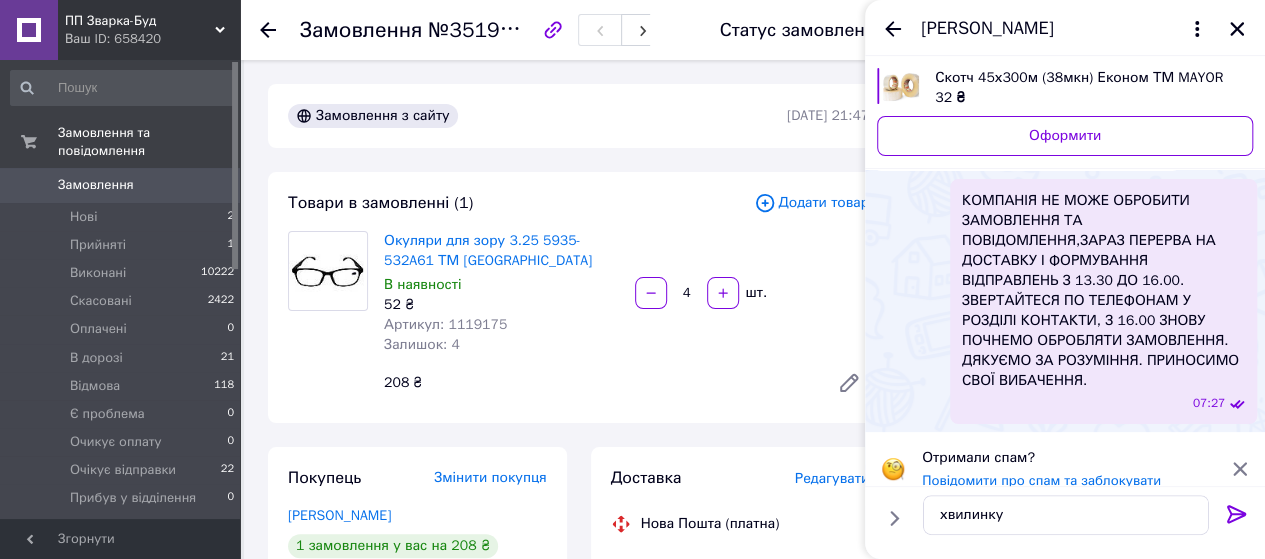 click 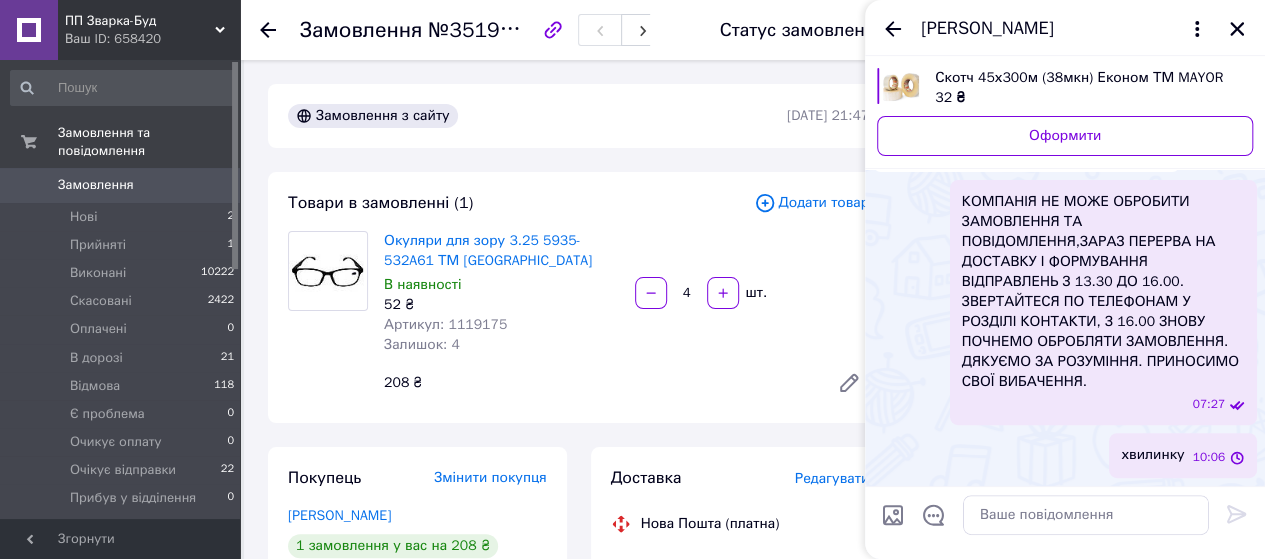 scroll, scrollTop: 121, scrollLeft: 0, axis: vertical 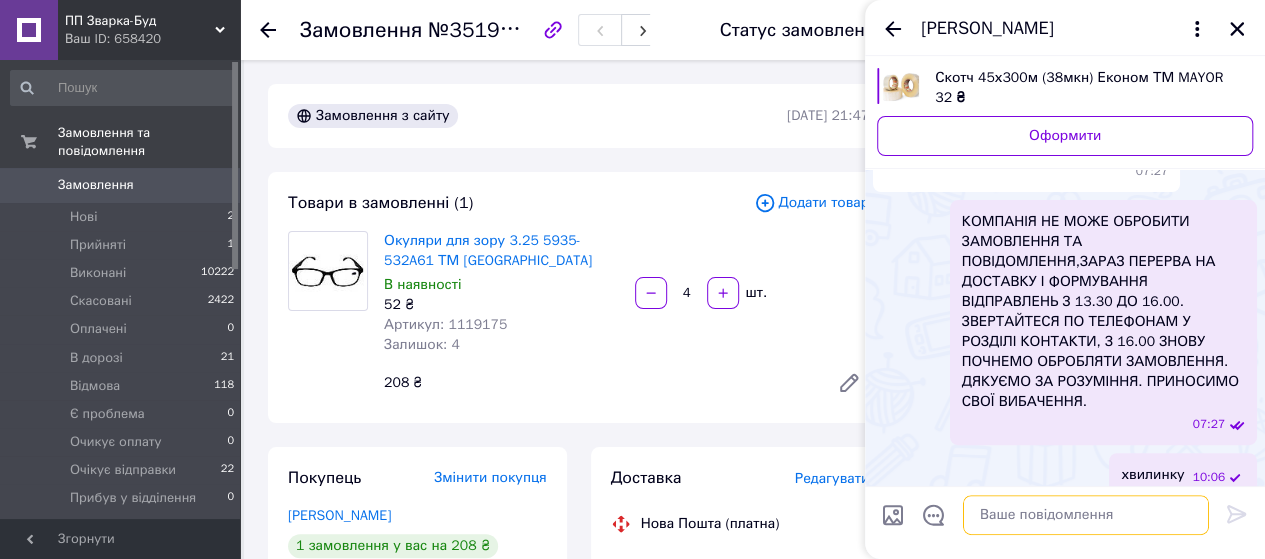 click at bounding box center (1086, 515) 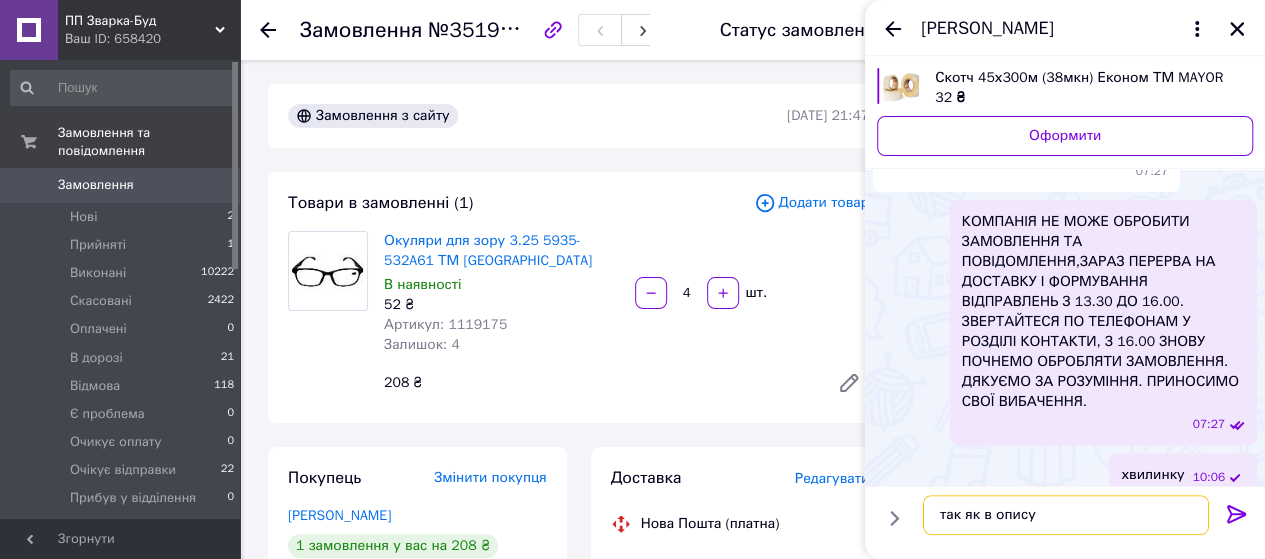 type on "так як в опису" 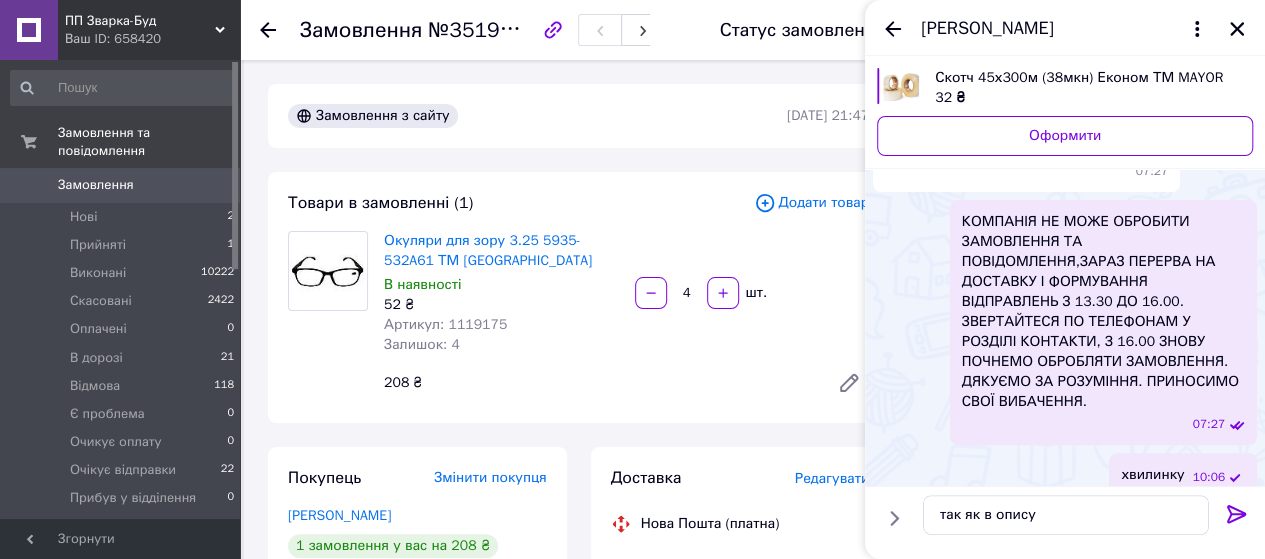 click 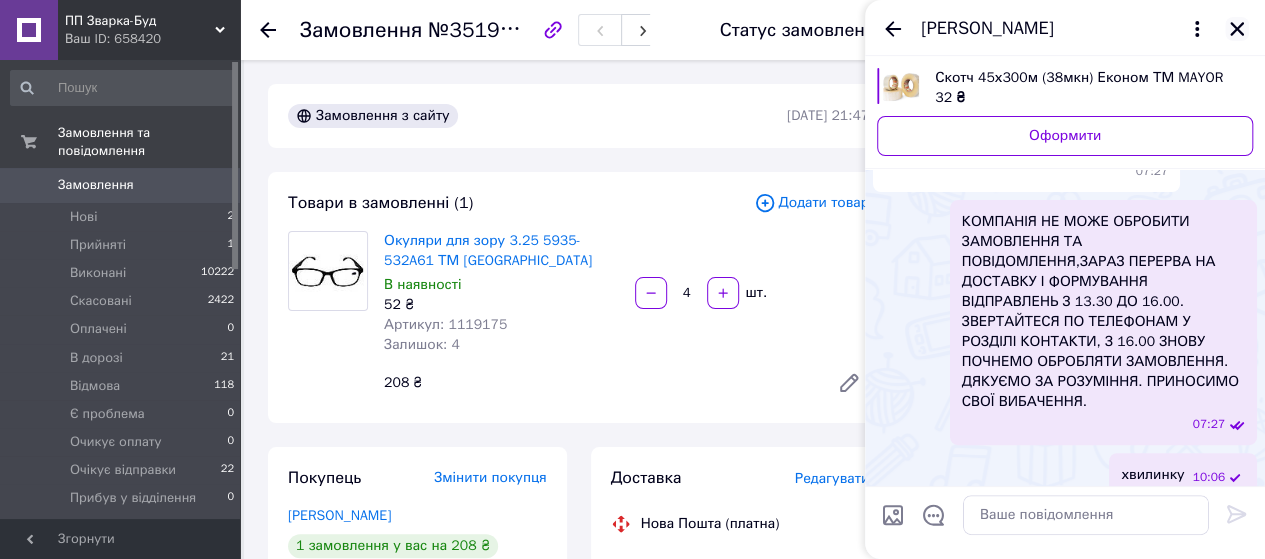 click 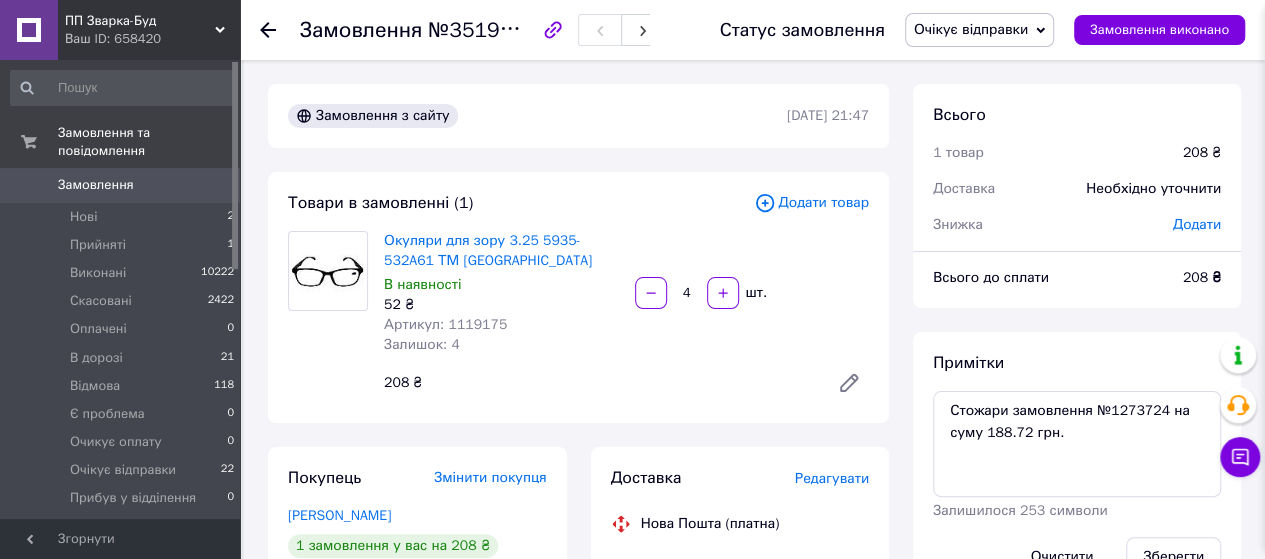 scroll, scrollTop: 174, scrollLeft: 0, axis: vertical 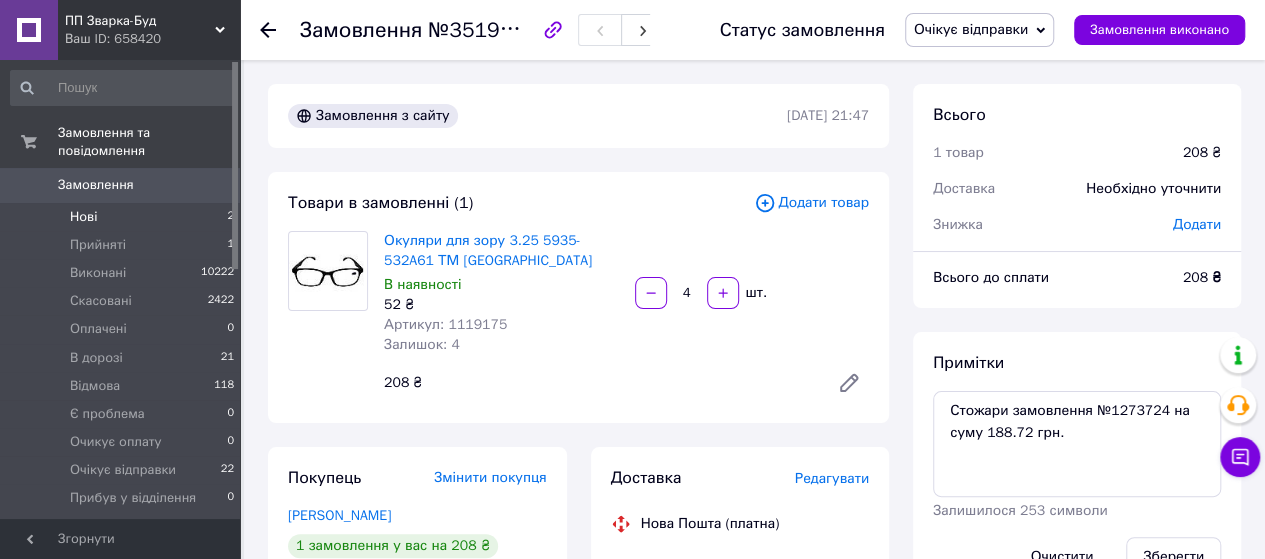 click on "Нові" at bounding box center (83, 217) 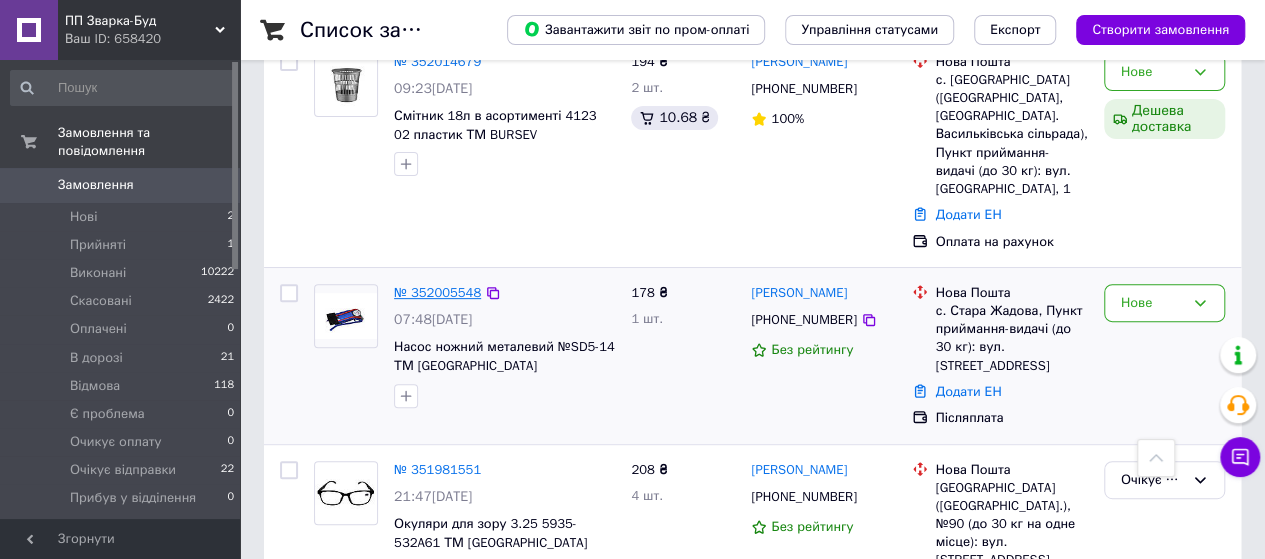scroll, scrollTop: 200, scrollLeft: 0, axis: vertical 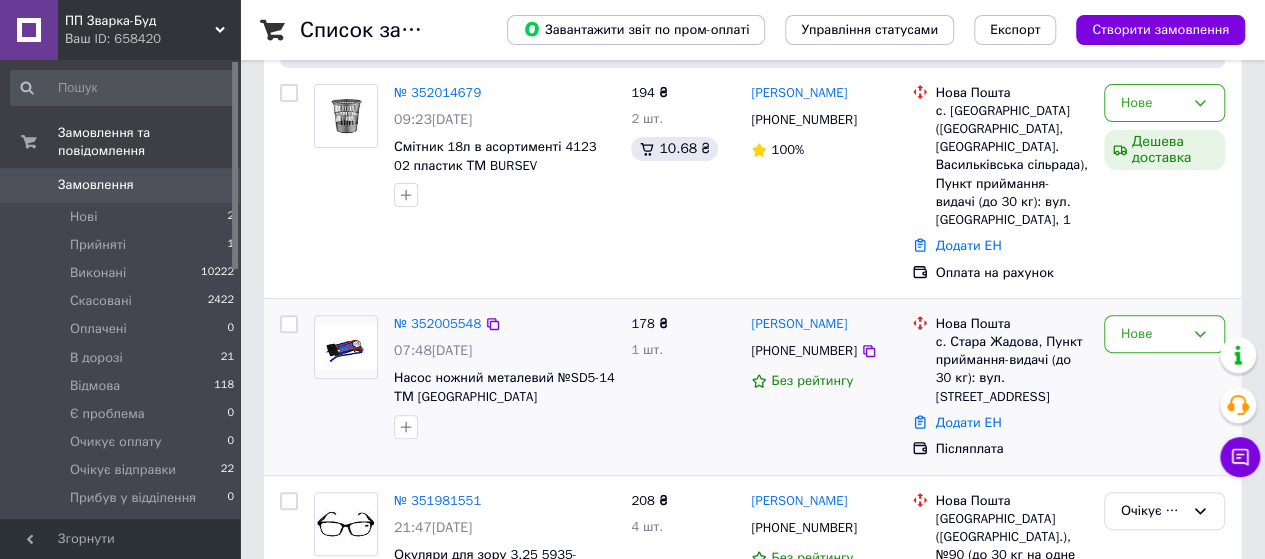click at bounding box center [289, 324] 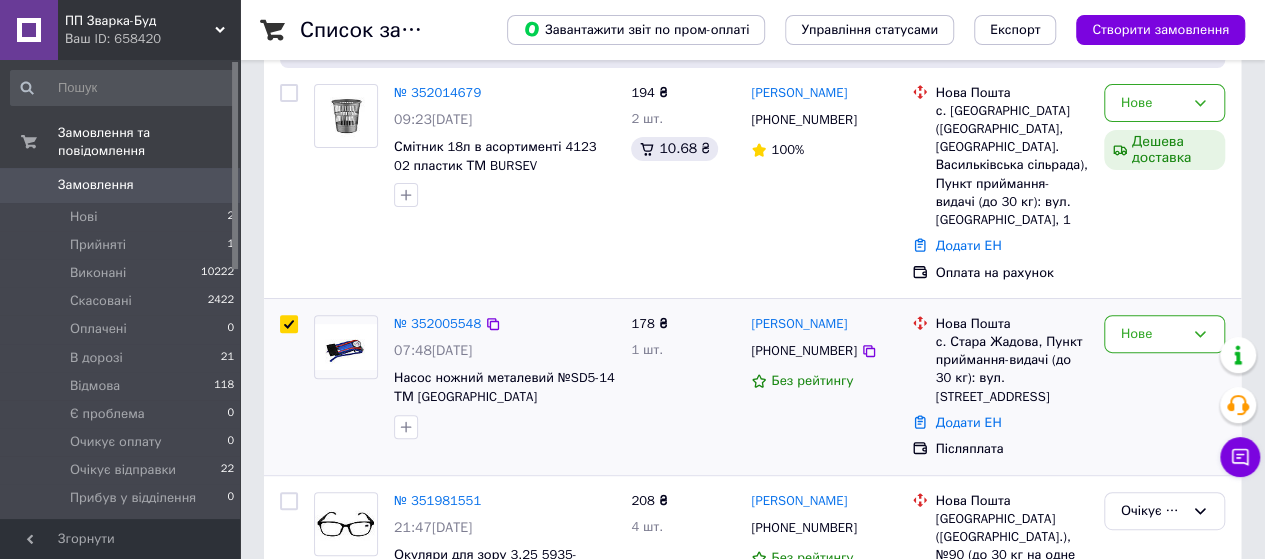 checkbox on "true" 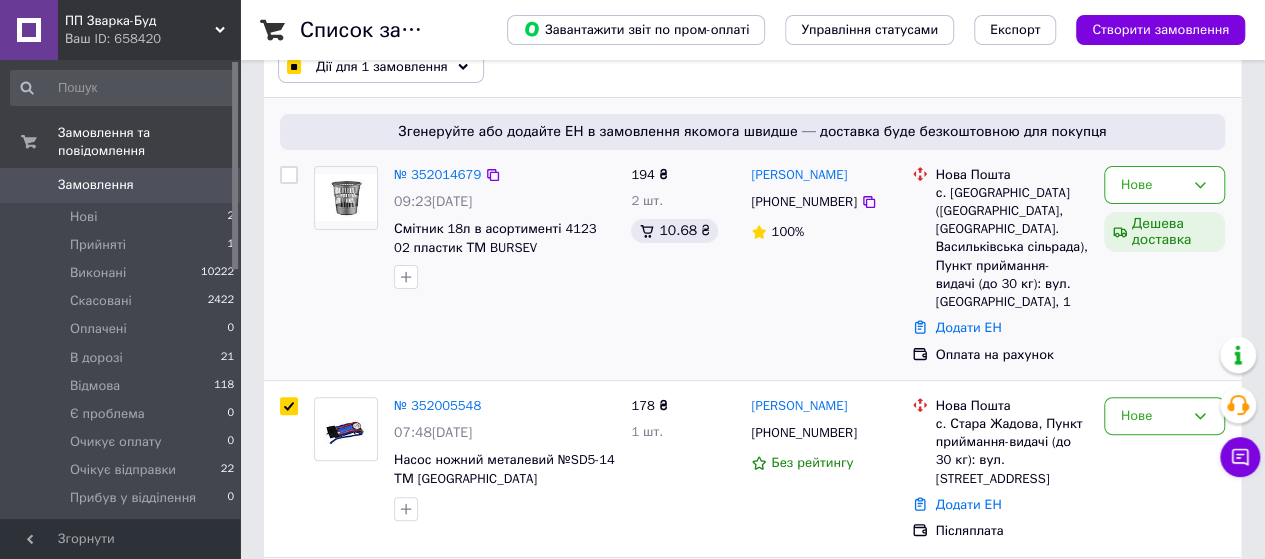 scroll, scrollTop: 100, scrollLeft: 0, axis: vertical 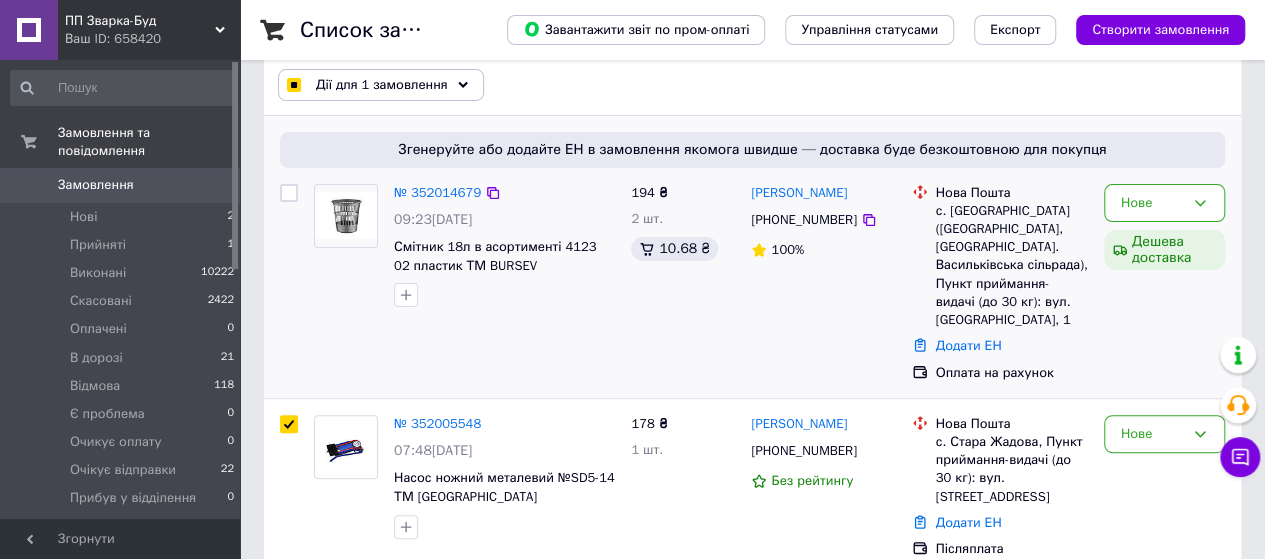 click at bounding box center [289, 193] 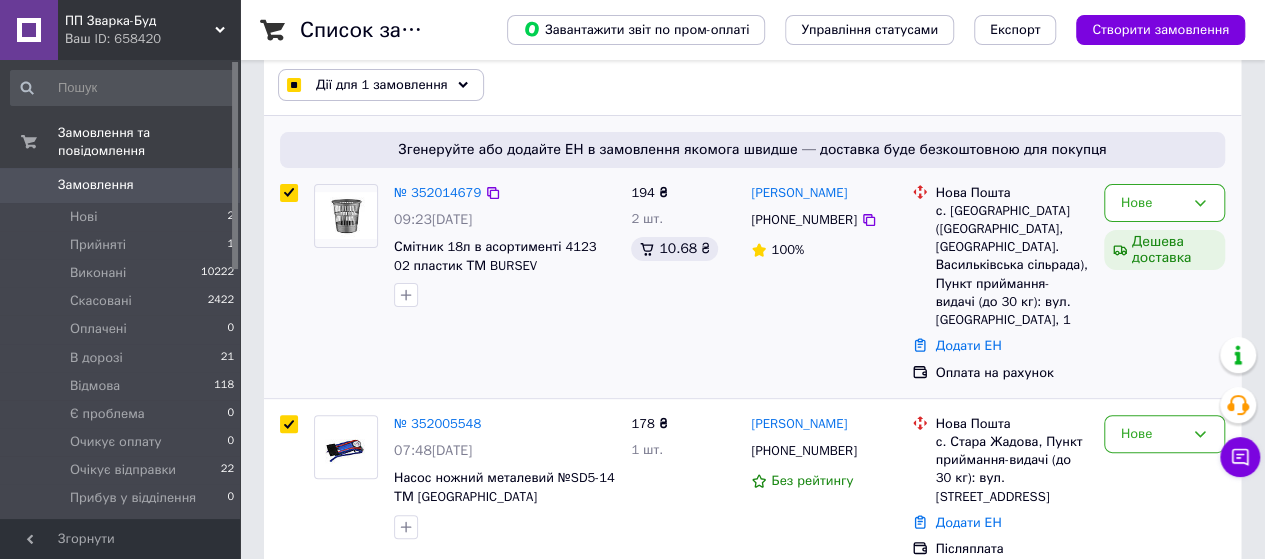 checkbox on "true" 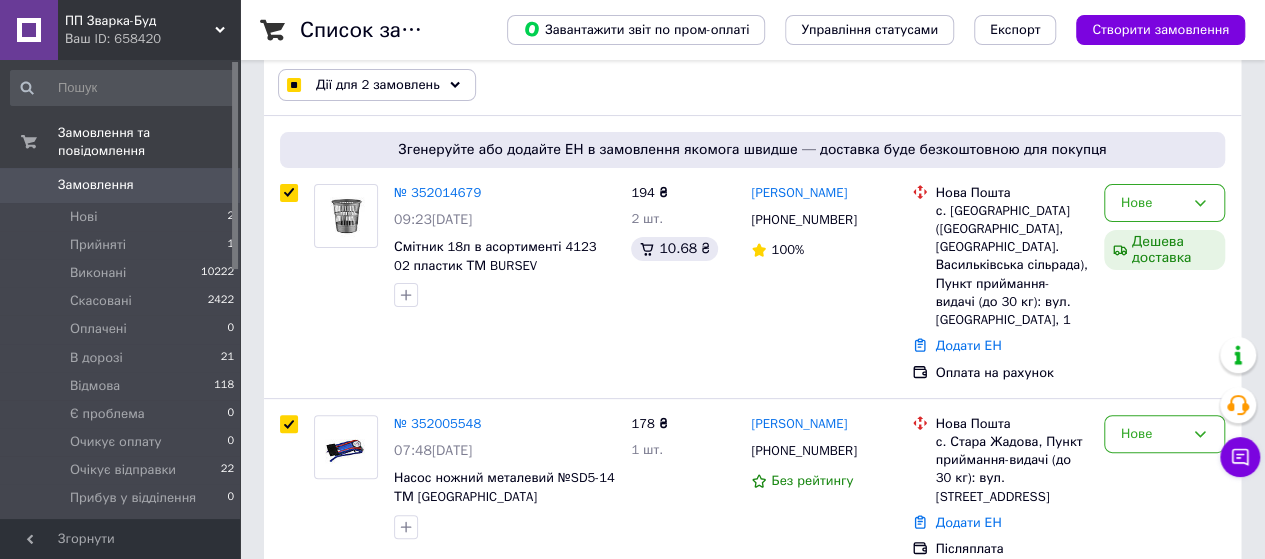 click on "Дії для 2 замовлень" at bounding box center [377, 85] 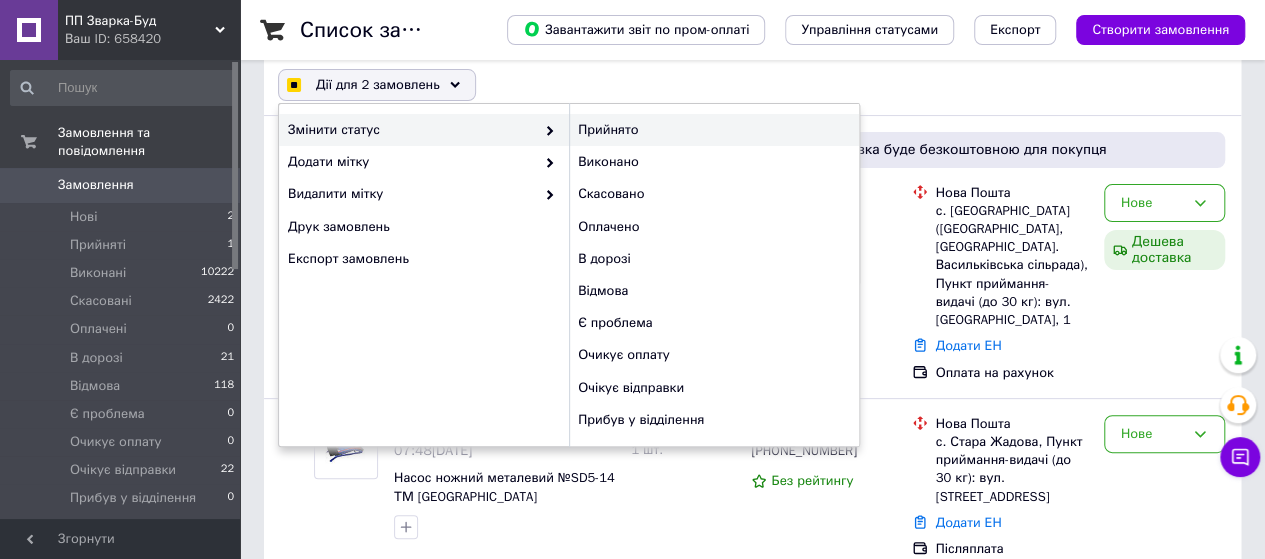 checkbox on "true" 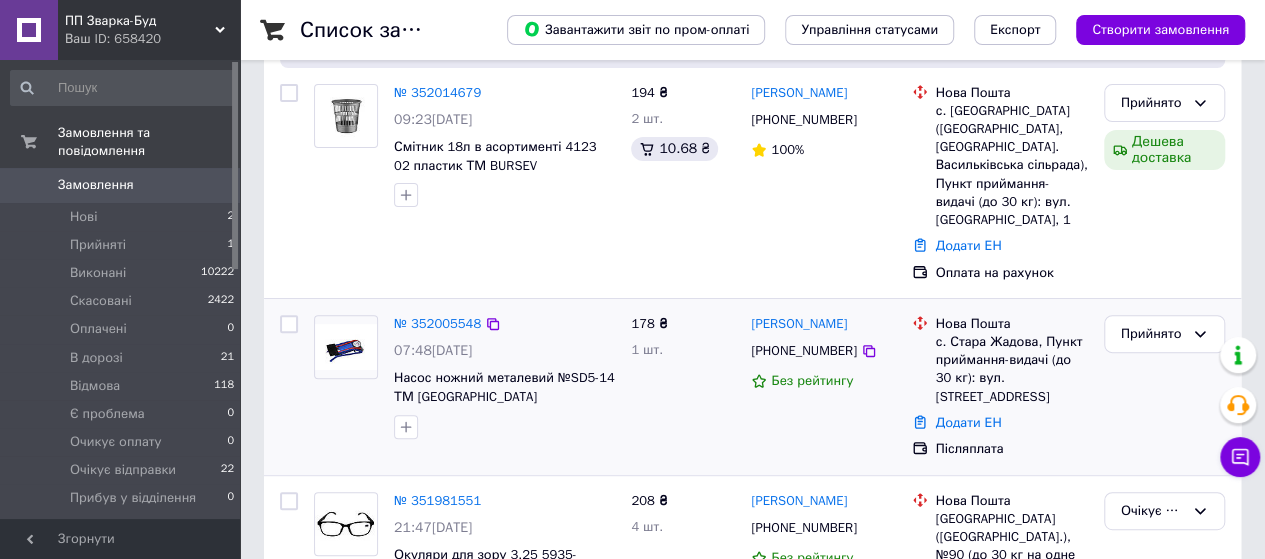 scroll, scrollTop: 300, scrollLeft: 0, axis: vertical 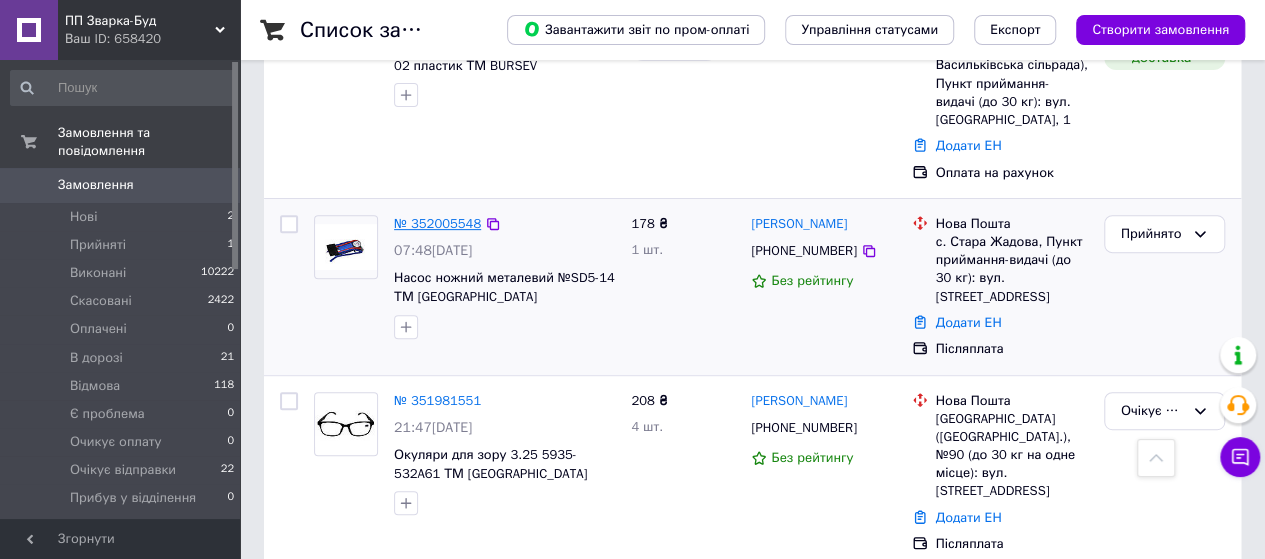 click on "№ 352005548" at bounding box center [437, 223] 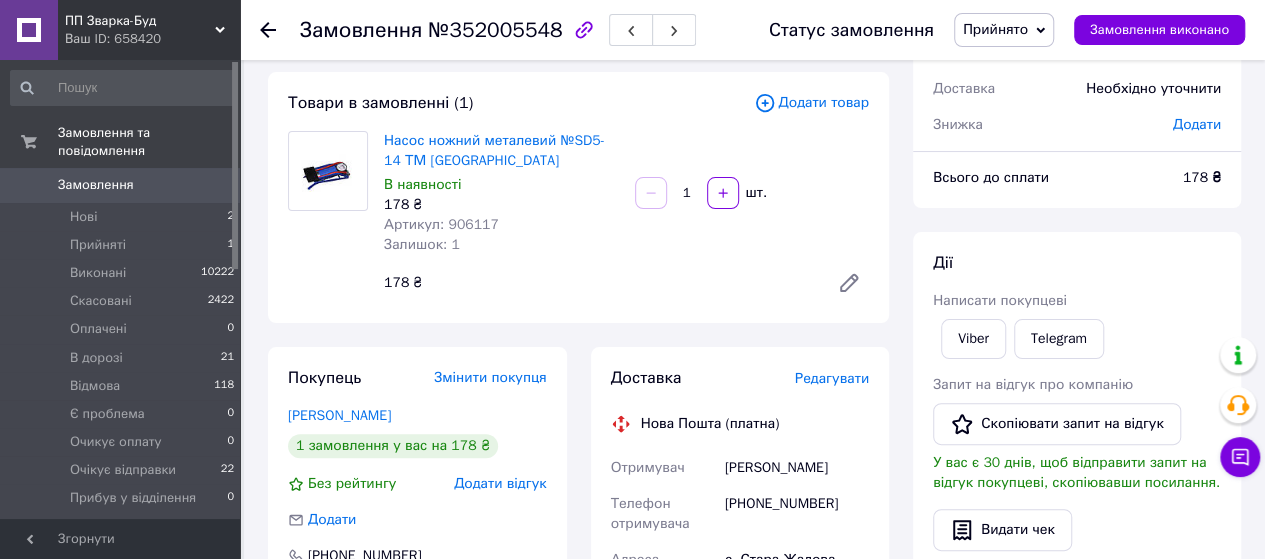 scroll, scrollTop: 0, scrollLeft: 0, axis: both 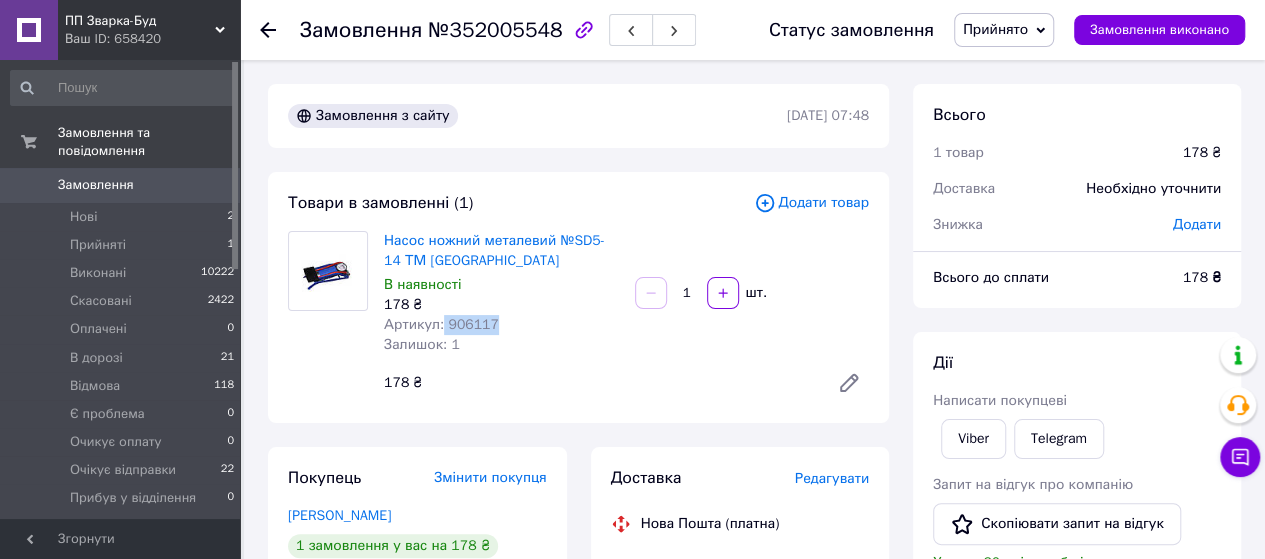 drag, startPoint x: 498, startPoint y: 327, endPoint x: 440, endPoint y: 326, distance: 58.00862 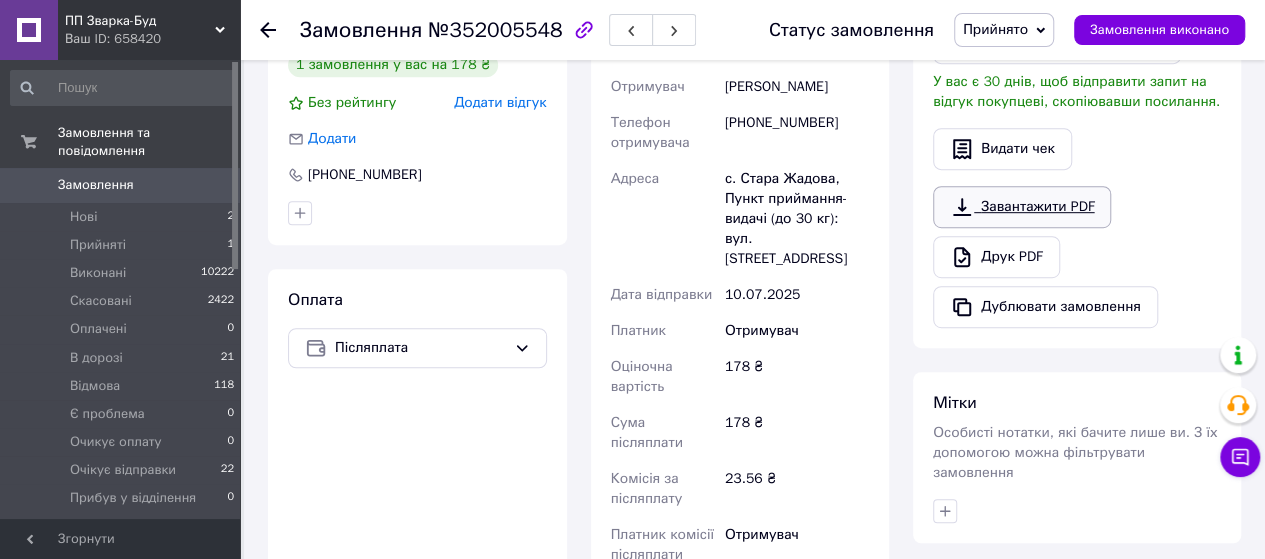 scroll, scrollTop: 500, scrollLeft: 0, axis: vertical 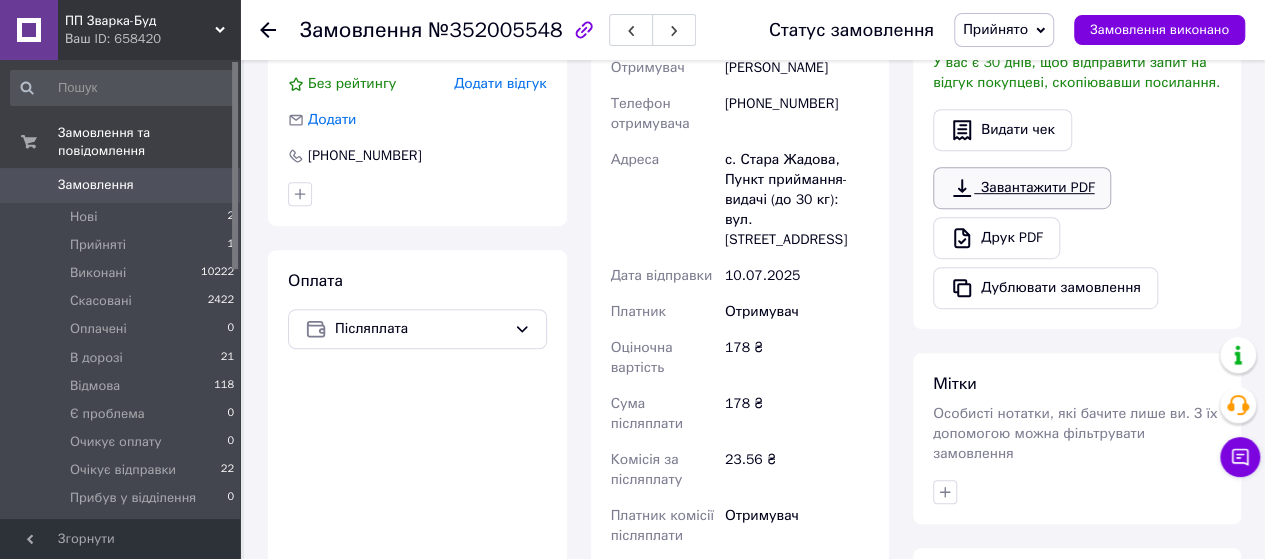 click on "Завантажити PDF" at bounding box center [1022, 188] 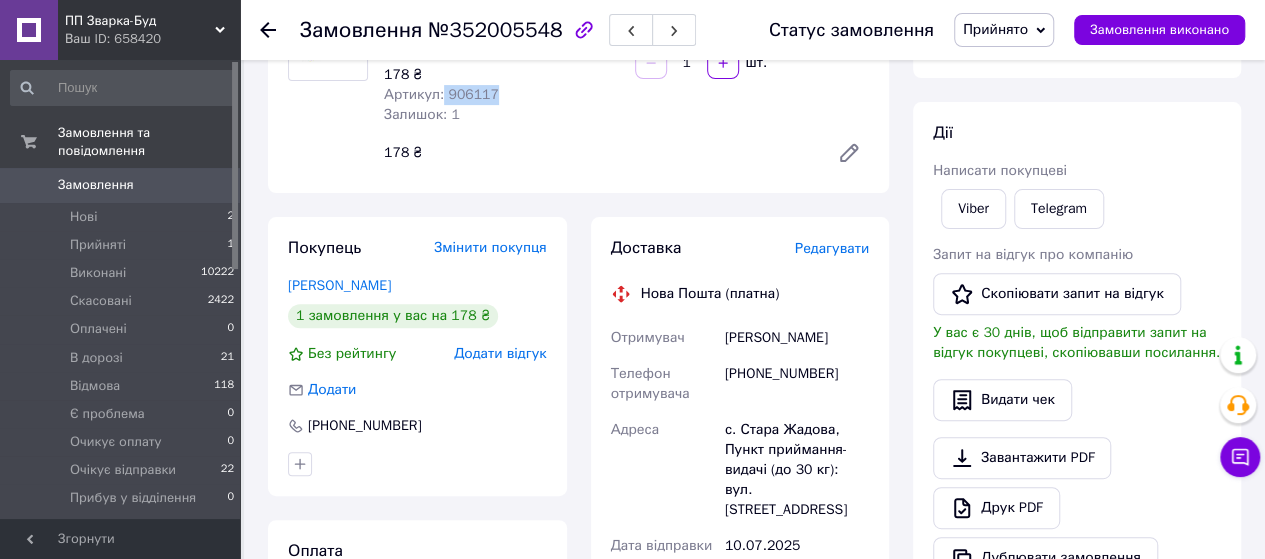 scroll, scrollTop: 200, scrollLeft: 0, axis: vertical 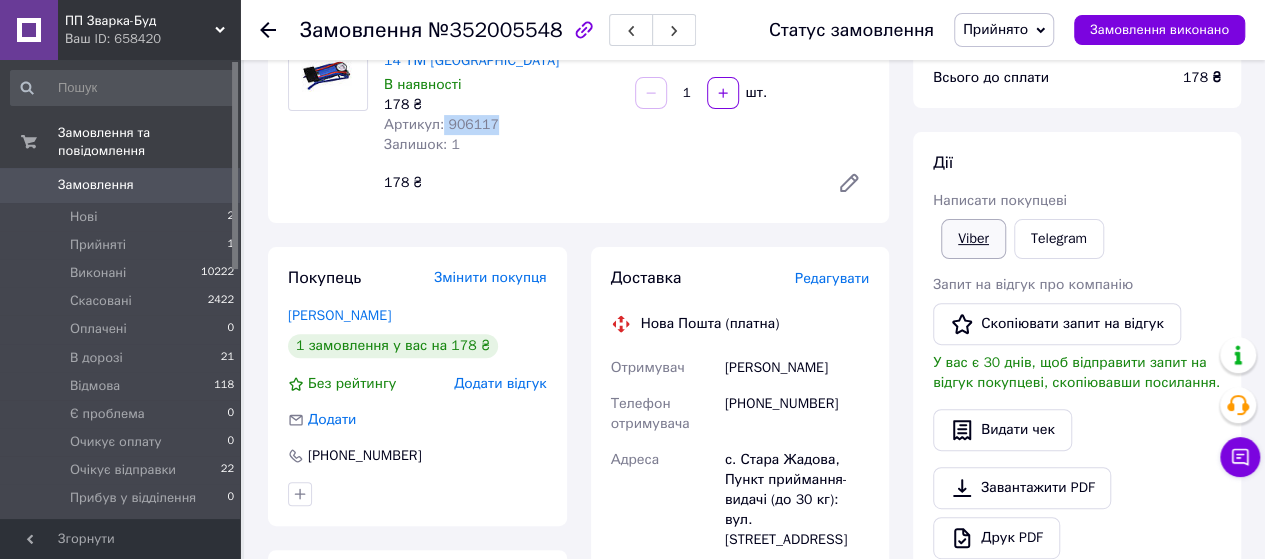 click on "Viber" at bounding box center (973, 239) 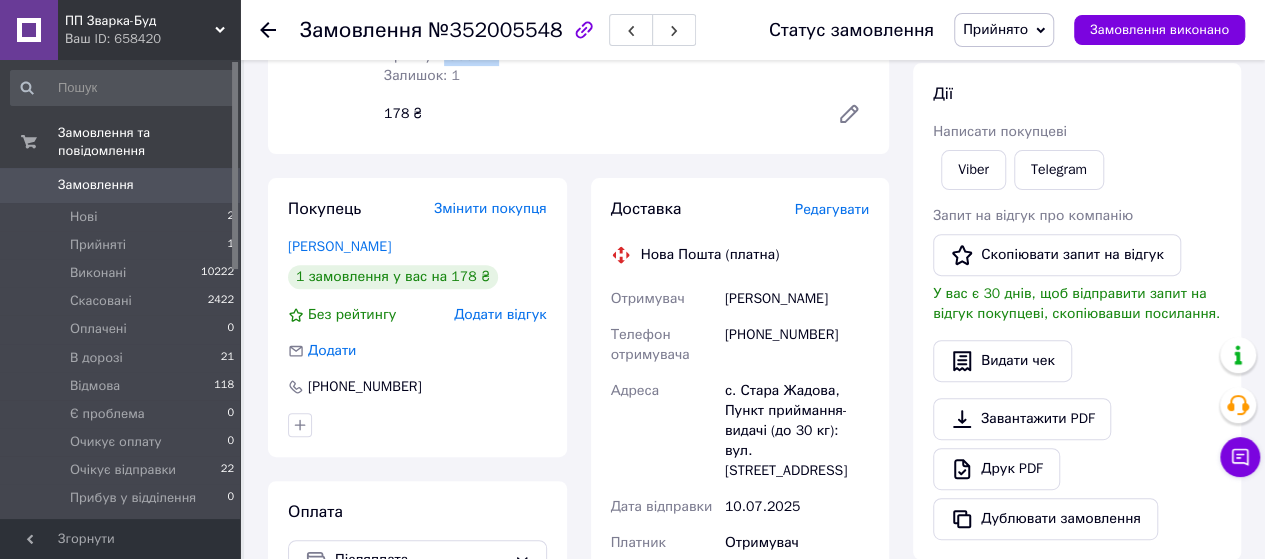 scroll, scrollTop: 300, scrollLeft: 0, axis: vertical 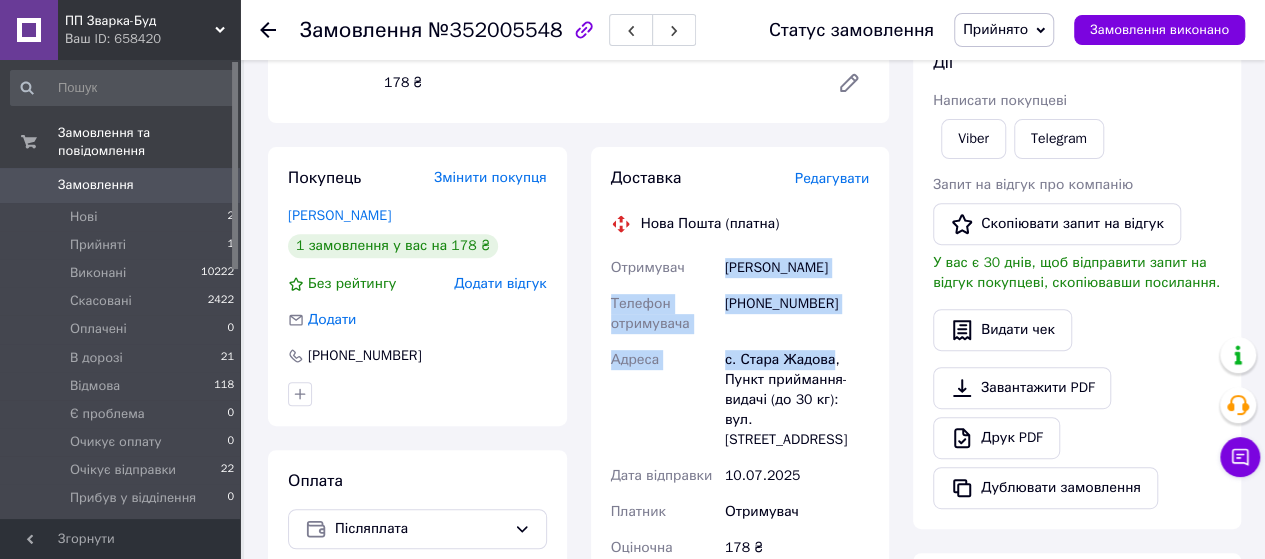 drag, startPoint x: 725, startPoint y: 271, endPoint x: 826, endPoint y: 353, distance: 130.09612 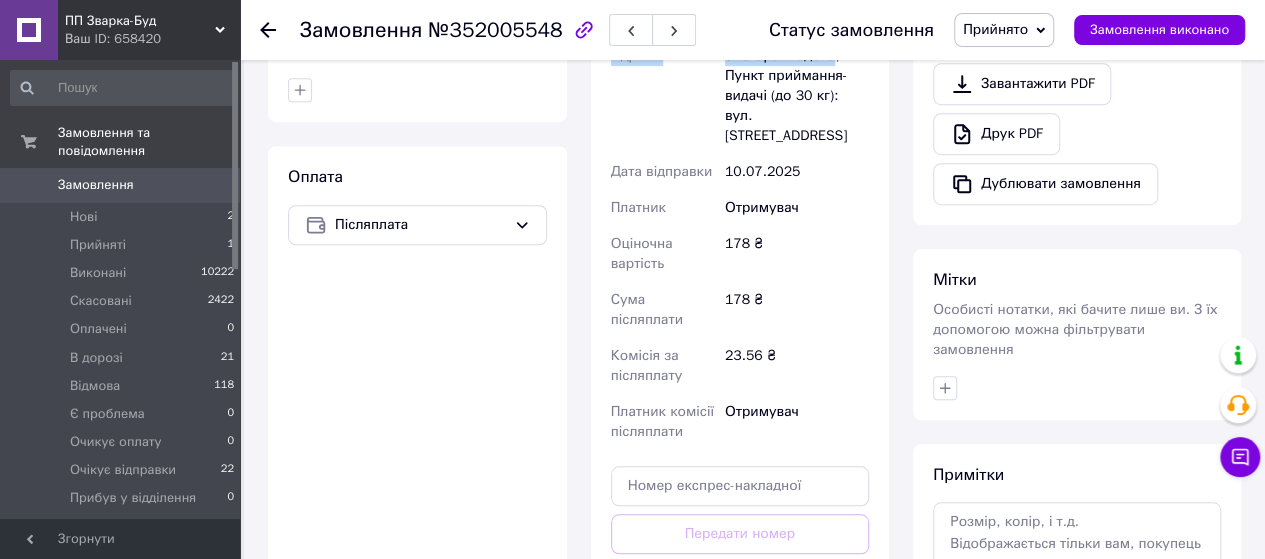 scroll, scrollTop: 700, scrollLeft: 0, axis: vertical 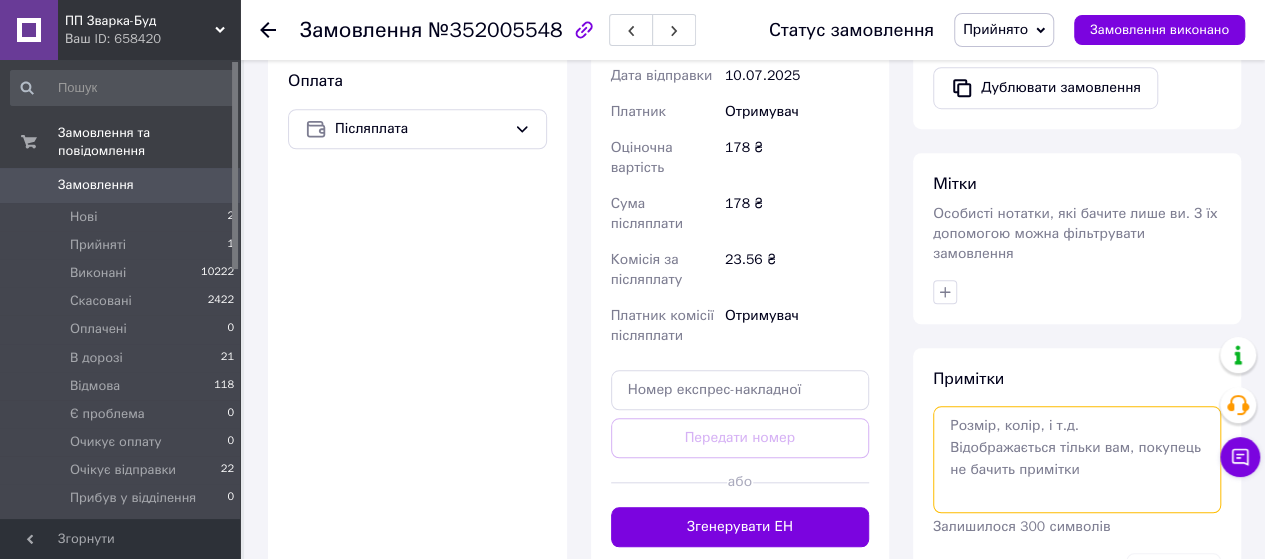 click at bounding box center (1077, 459) 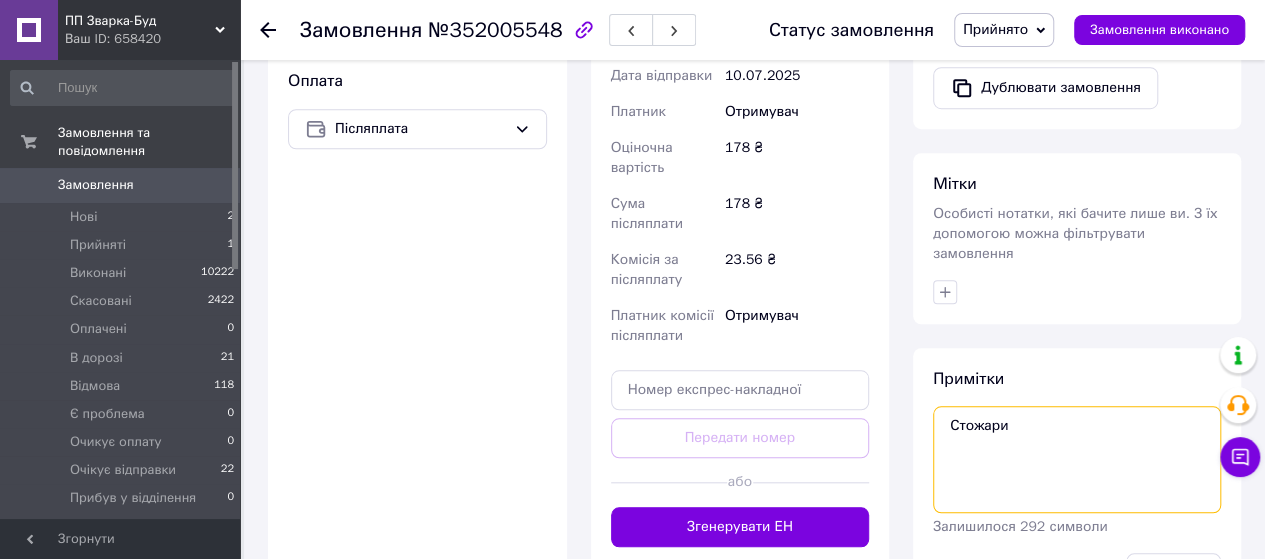 paste on "замовлення №1273891 на суму 158.15 грн." 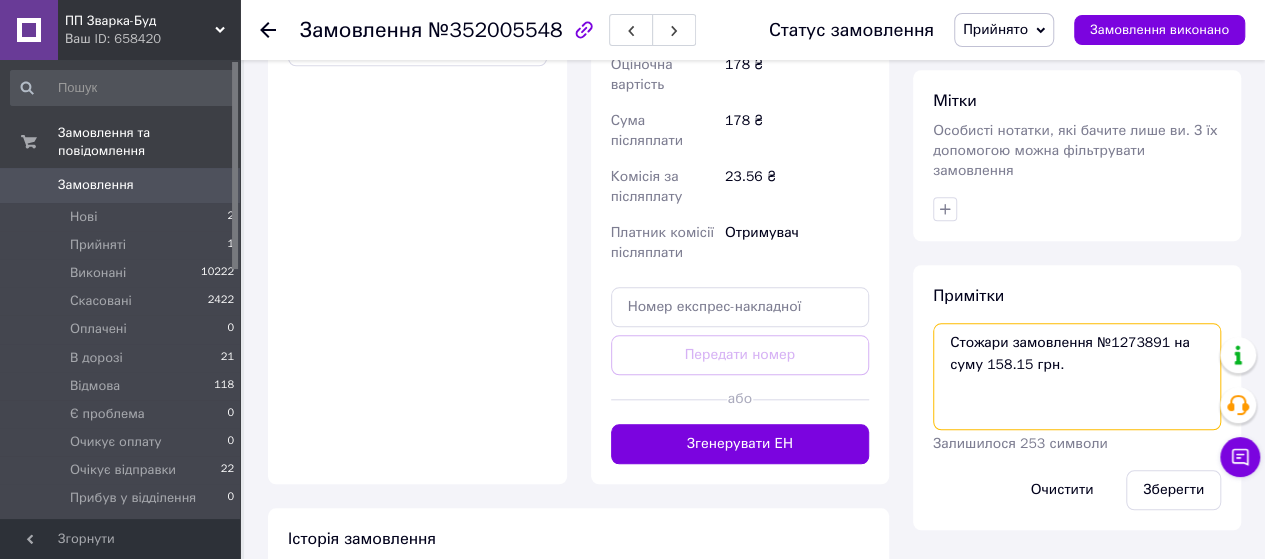 scroll, scrollTop: 882, scrollLeft: 0, axis: vertical 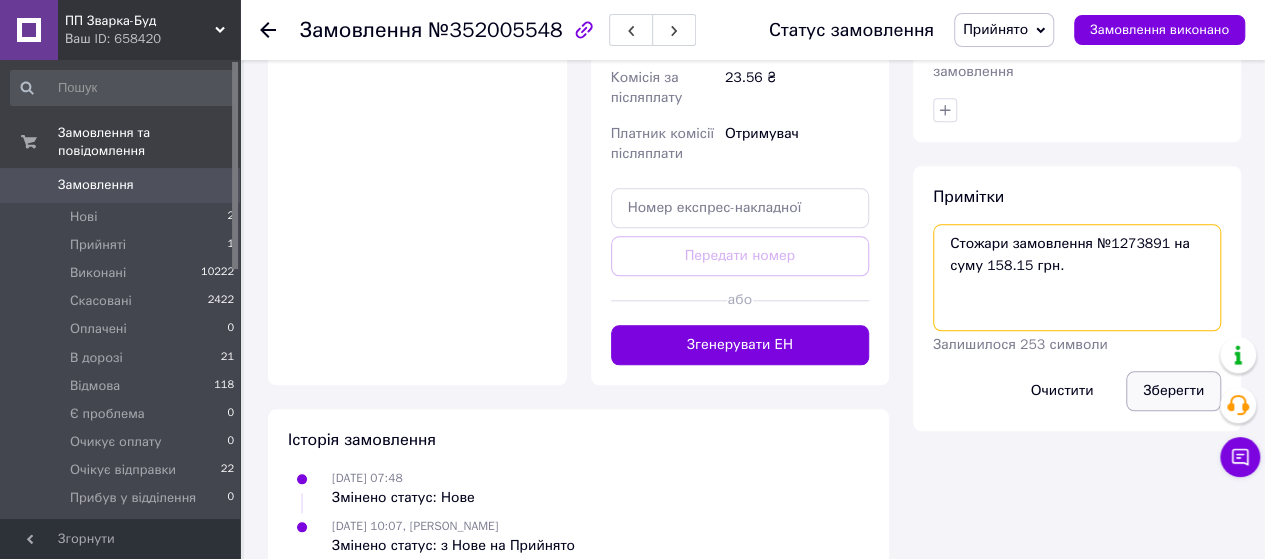 type on "Стожари замовлення №1273891 на суму 158.15 грн." 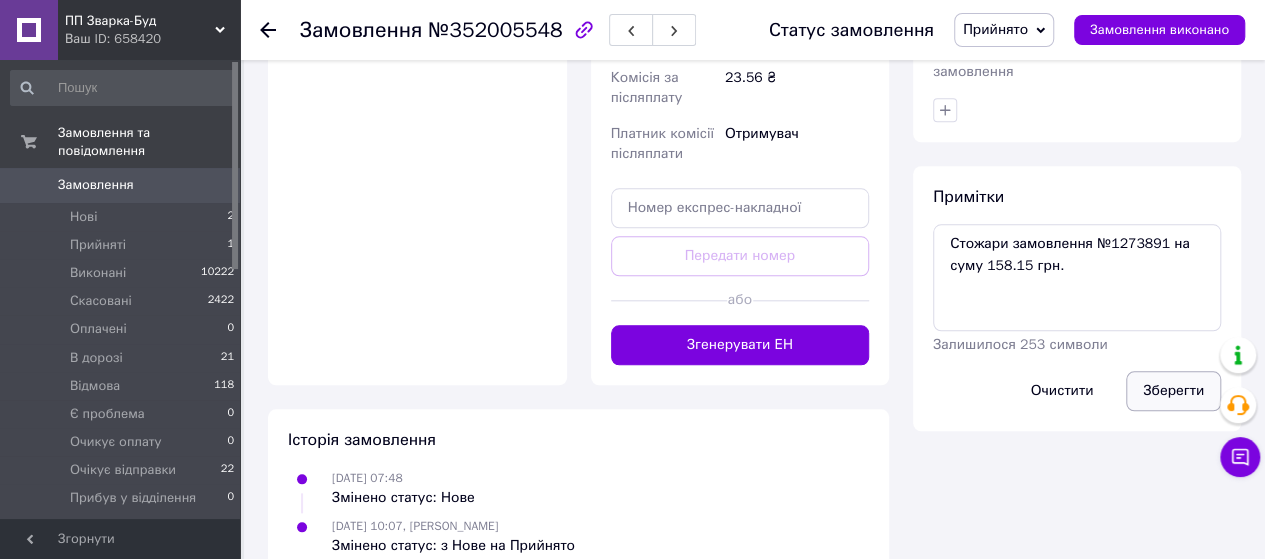 click on "Зберегти" at bounding box center (1173, 391) 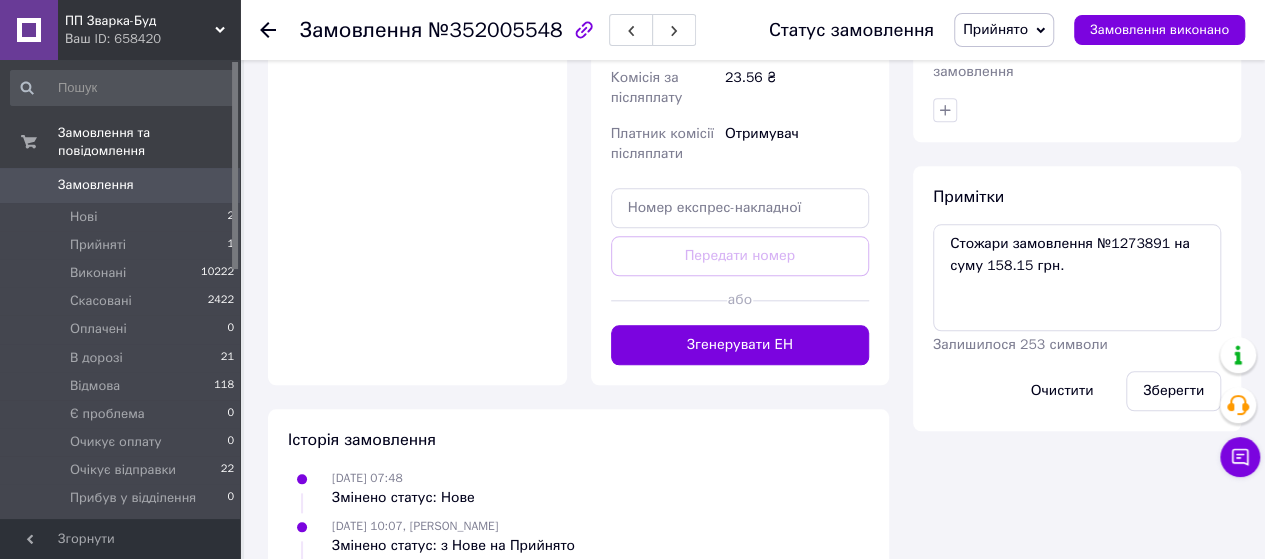 click on "Прийнято" at bounding box center (1004, 30) 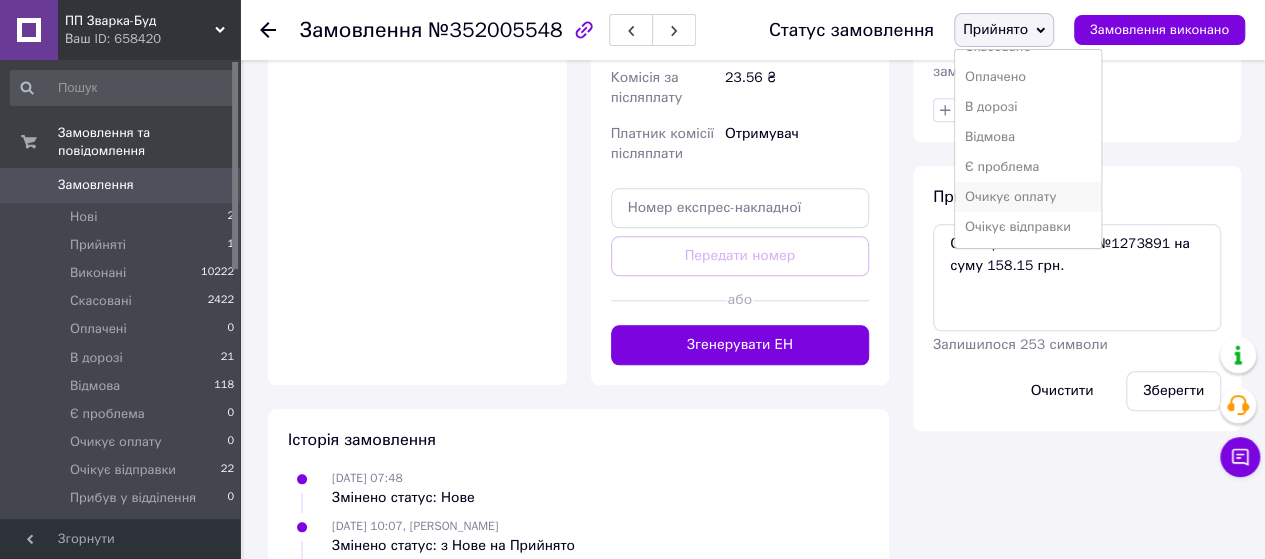 scroll, scrollTop: 81, scrollLeft: 0, axis: vertical 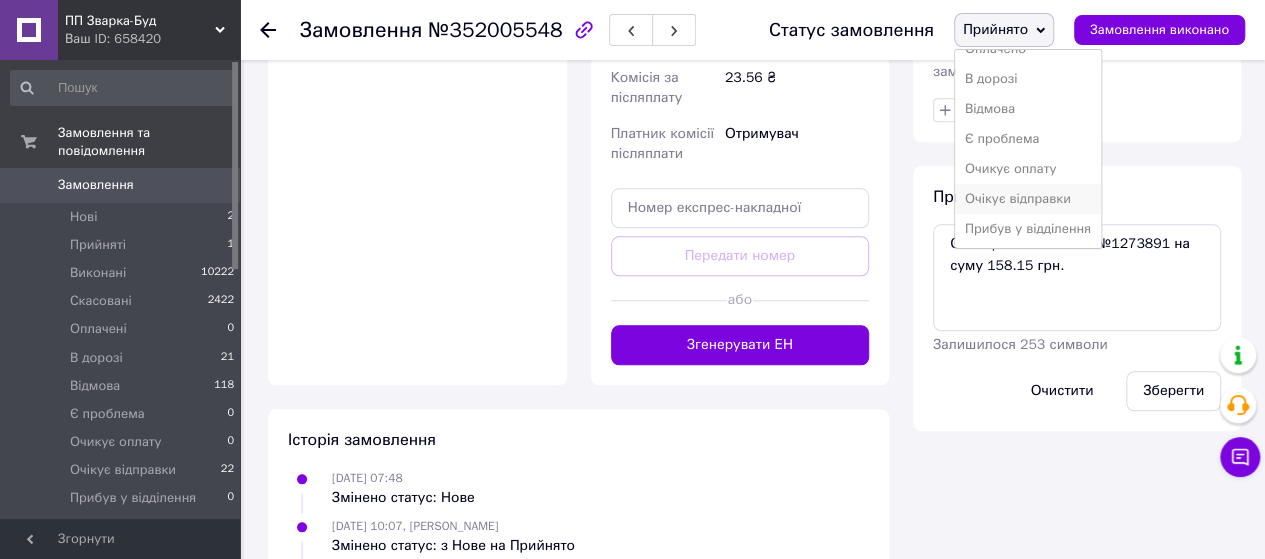 click on "Очікує відправки" at bounding box center [1028, 199] 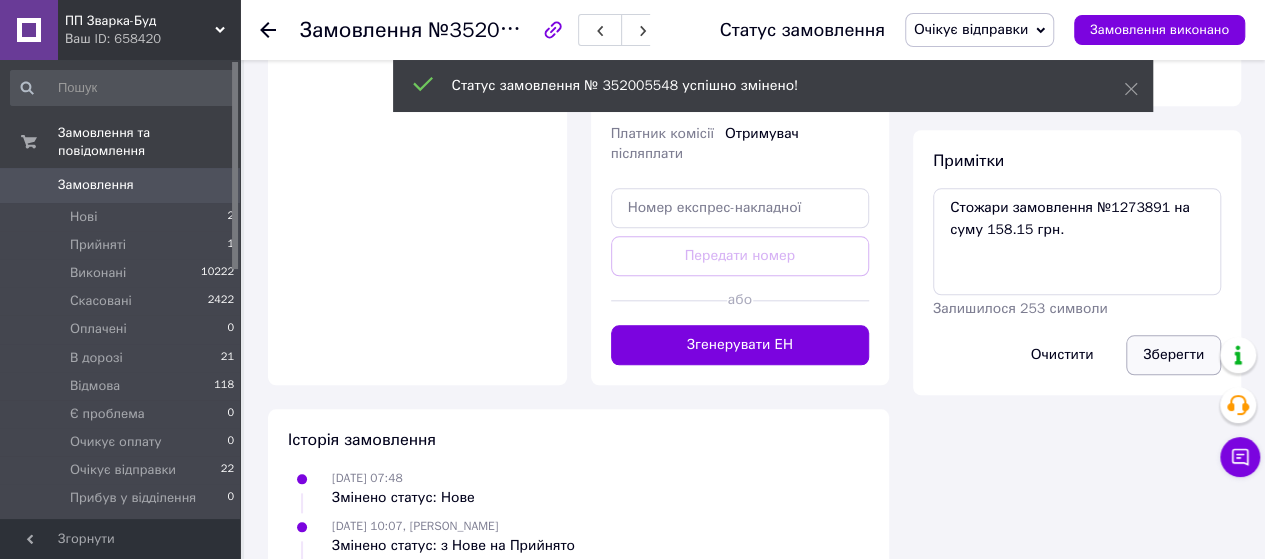 click on "Примітки Стожари замовлення №1273891 на суму 158.15 грн. Залишилося 253 символи Очистити Зберегти" at bounding box center (1077, 262) 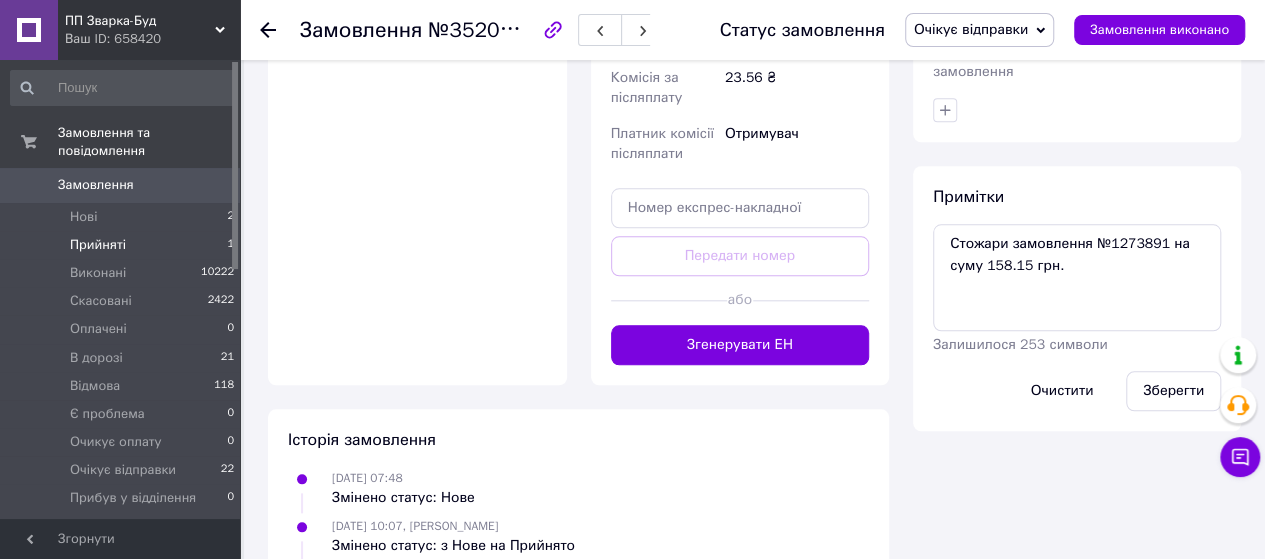 click on "Прийняті" at bounding box center [98, 245] 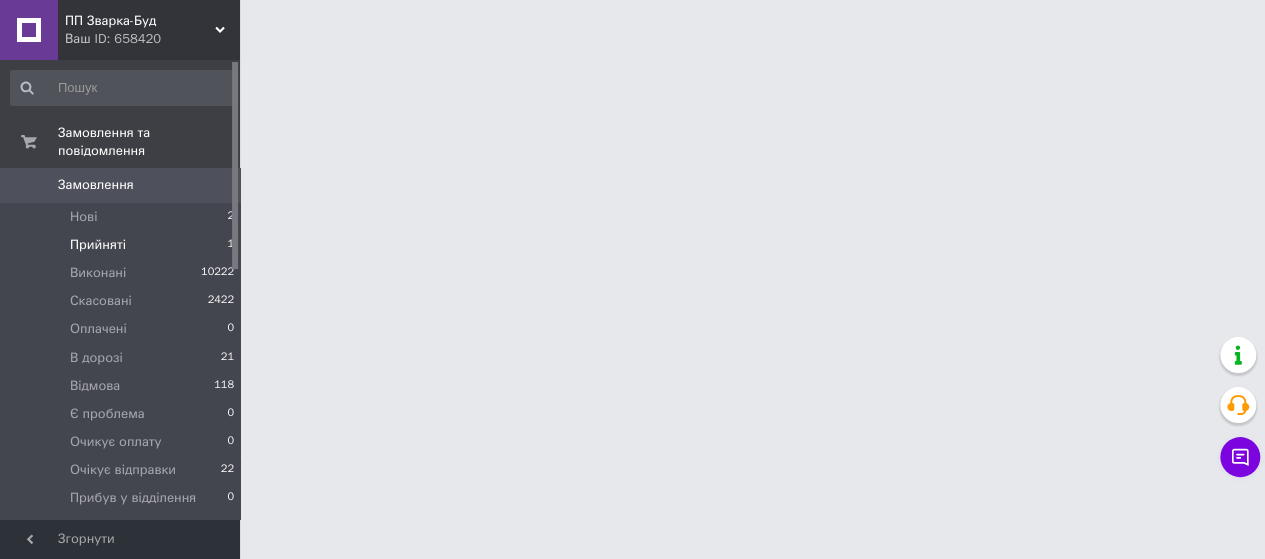 scroll, scrollTop: 0, scrollLeft: 0, axis: both 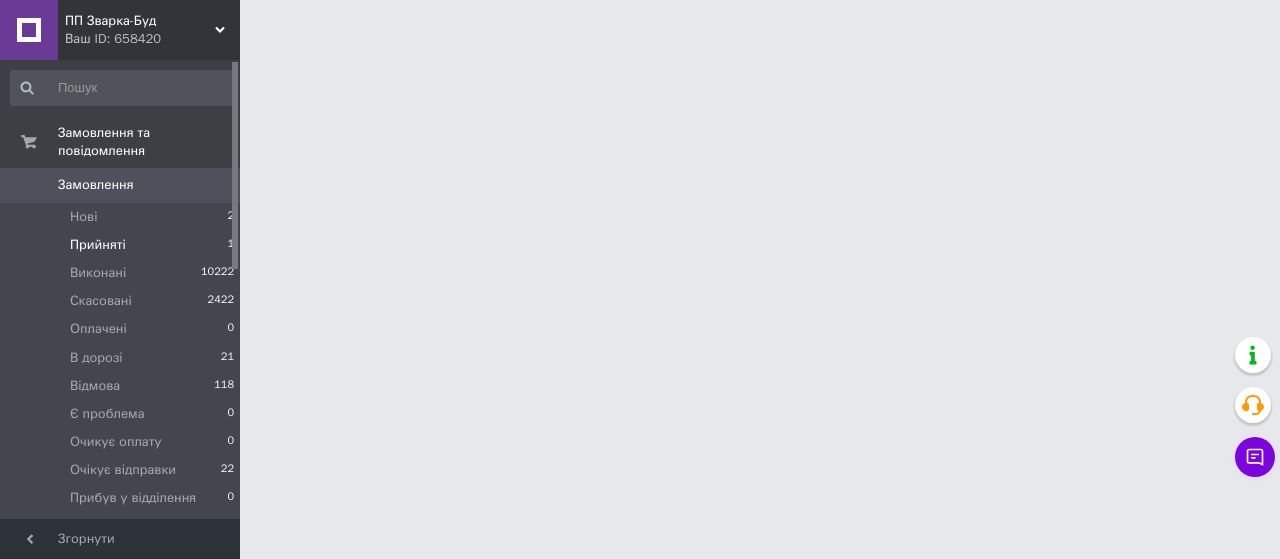 click on "Прийняті" at bounding box center [98, 245] 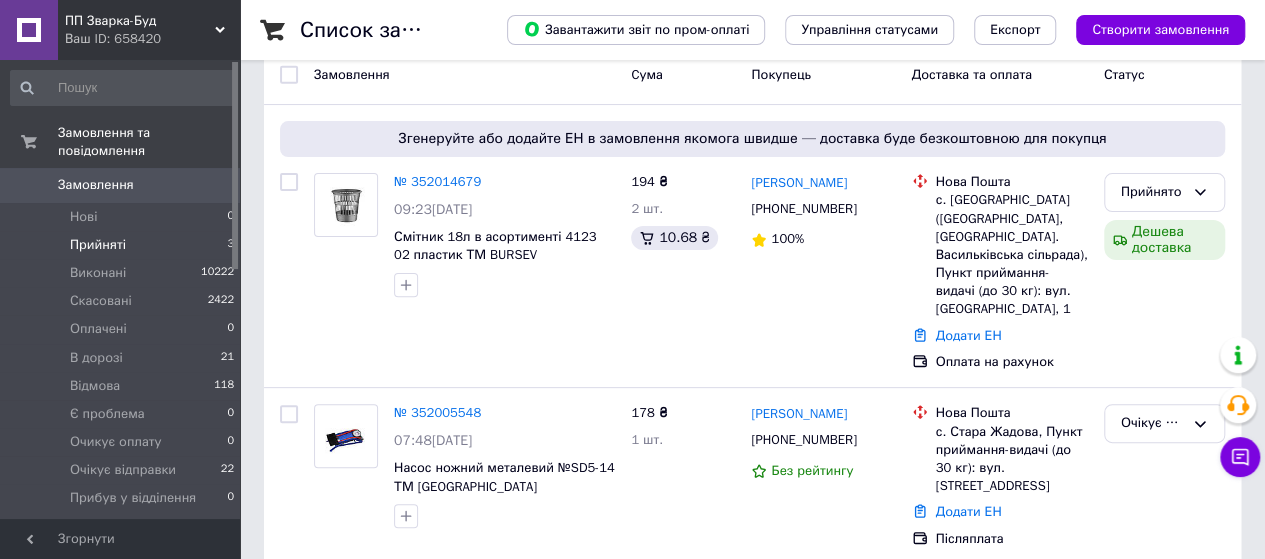 scroll, scrollTop: 200, scrollLeft: 0, axis: vertical 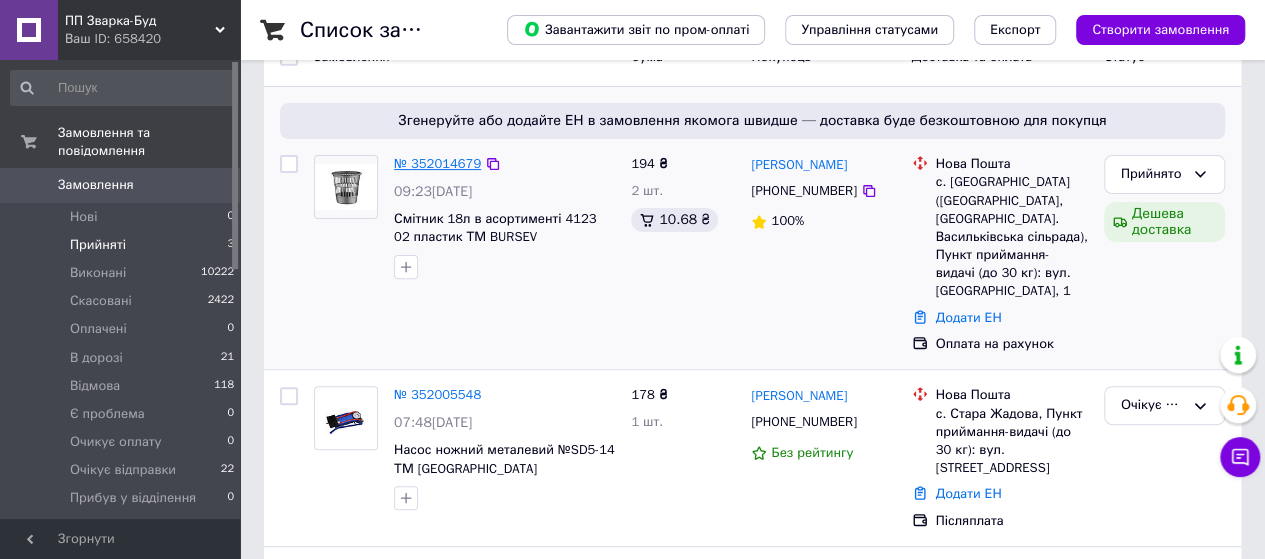 click on "№ 352014679" at bounding box center (437, 163) 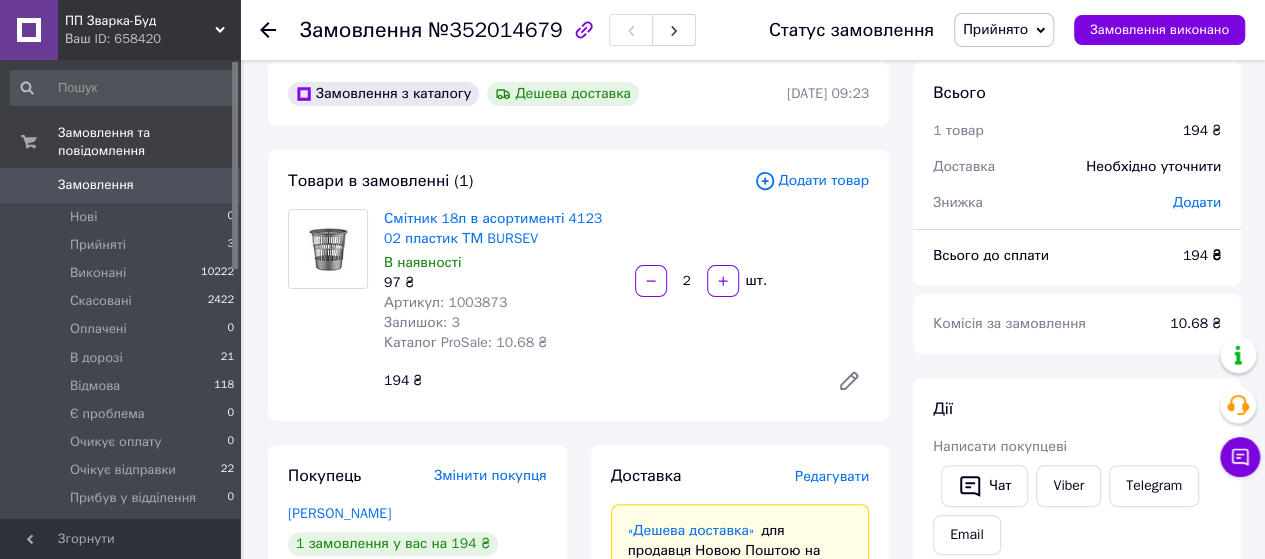 scroll, scrollTop: 0, scrollLeft: 0, axis: both 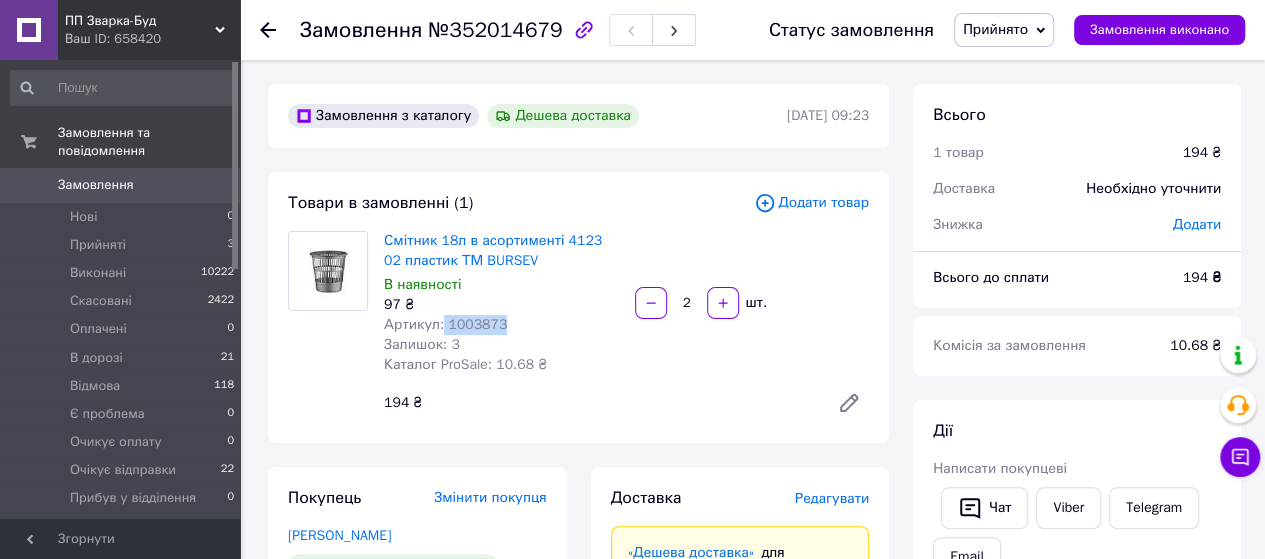 drag, startPoint x: 506, startPoint y: 326, endPoint x: 439, endPoint y: 327, distance: 67.00746 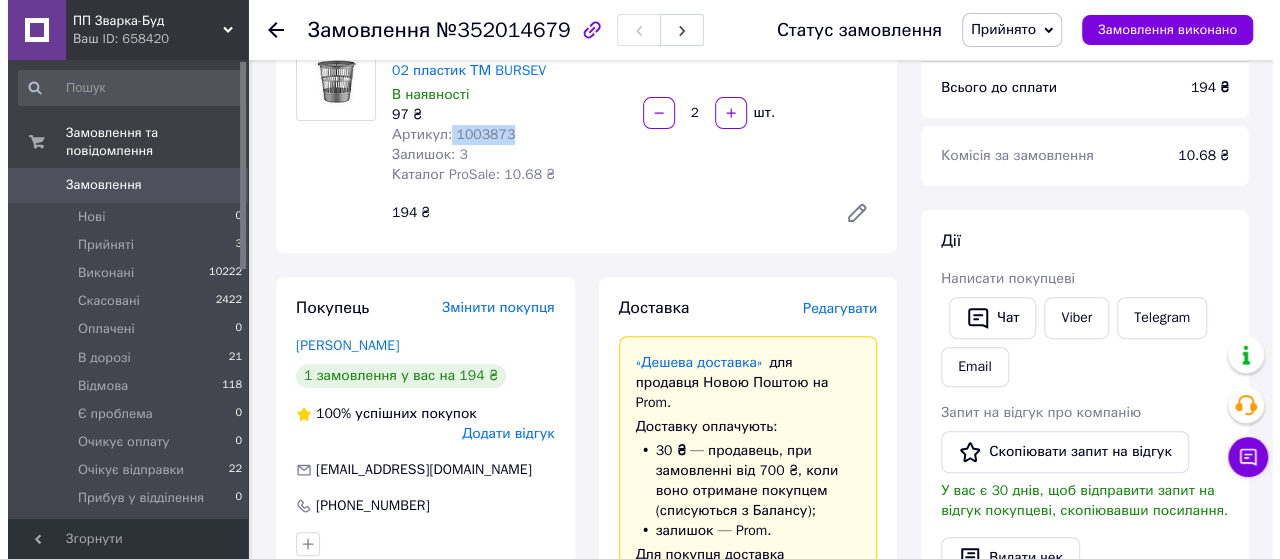scroll, scrollTop: 0, scrollLeft: 0, axis: both 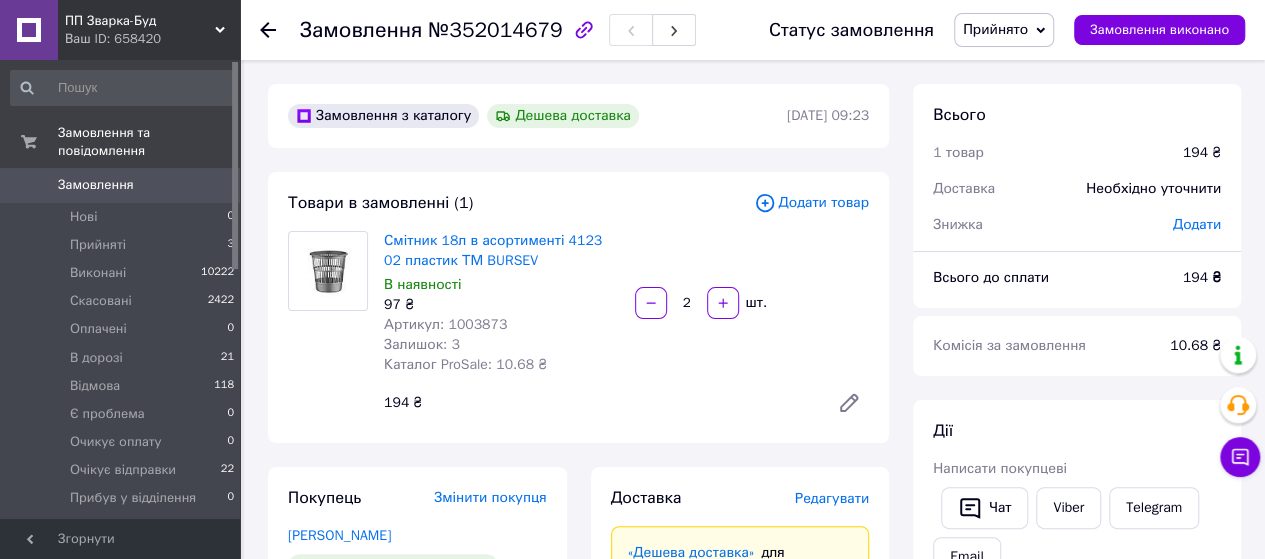 click on "Додати товар" at bounding box center (811, 203) 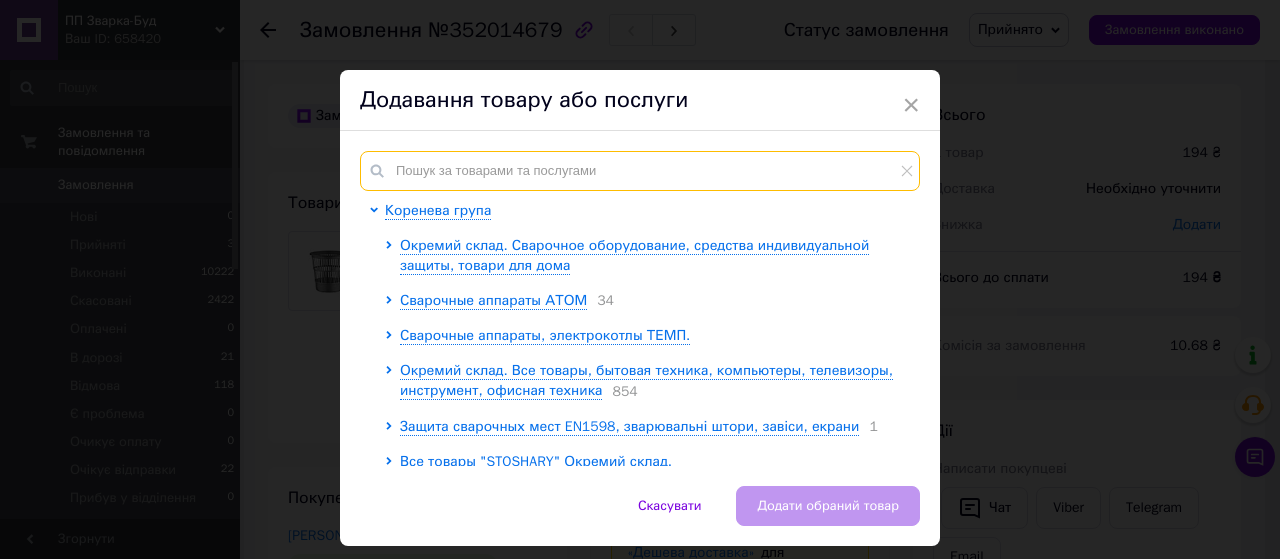 click at bounding box center (640, 171) 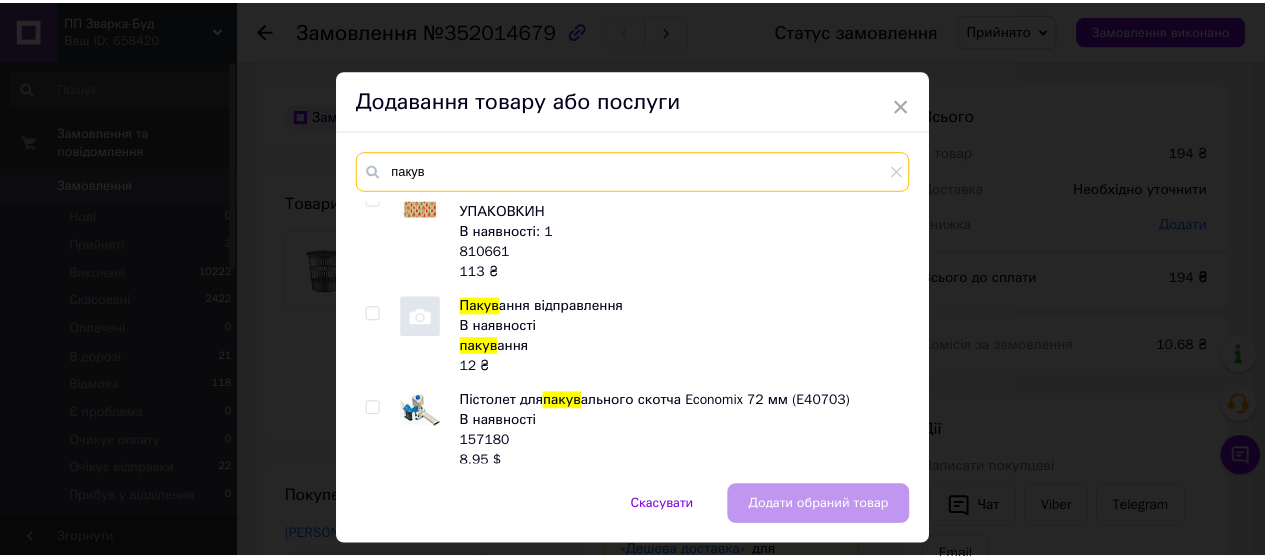 scroll, scrollTop: 370, scrollLeft: 0, axis: vertical 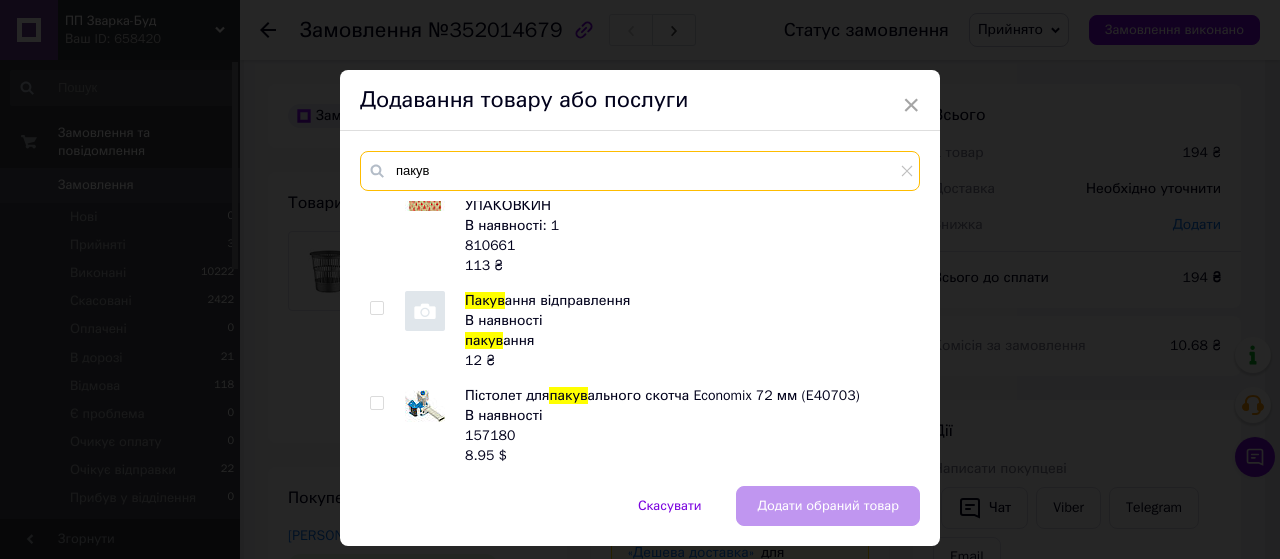 type on "пакув" 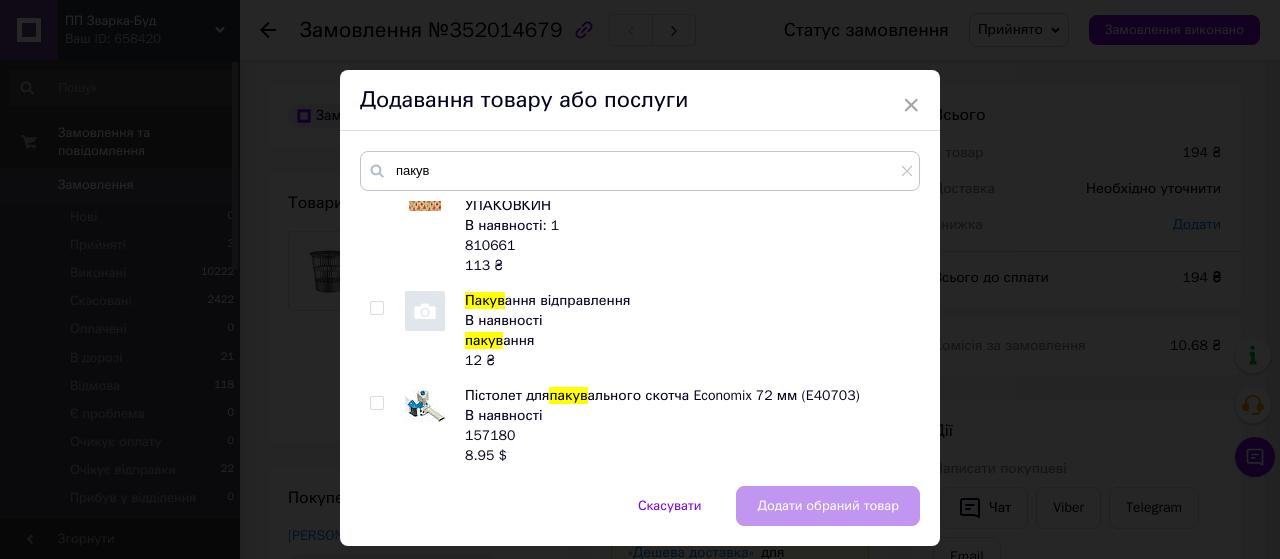 drag, startPoint x: 412, startPoint y: 301, endPoint x: 430, endPoint y: 305, distance: 18.439089 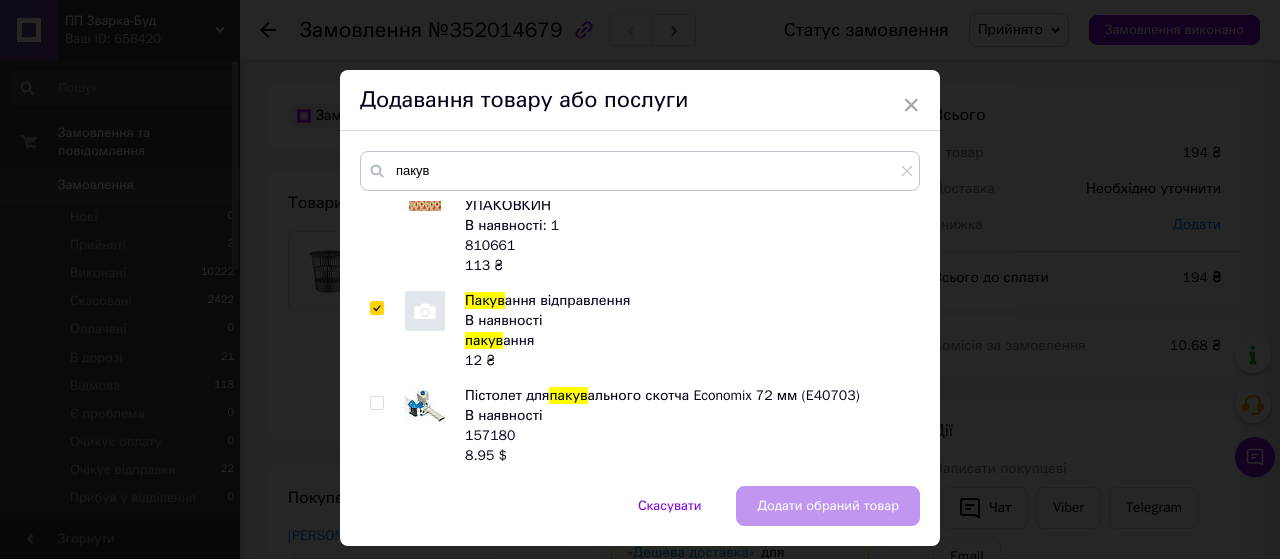 checkbox on "true" 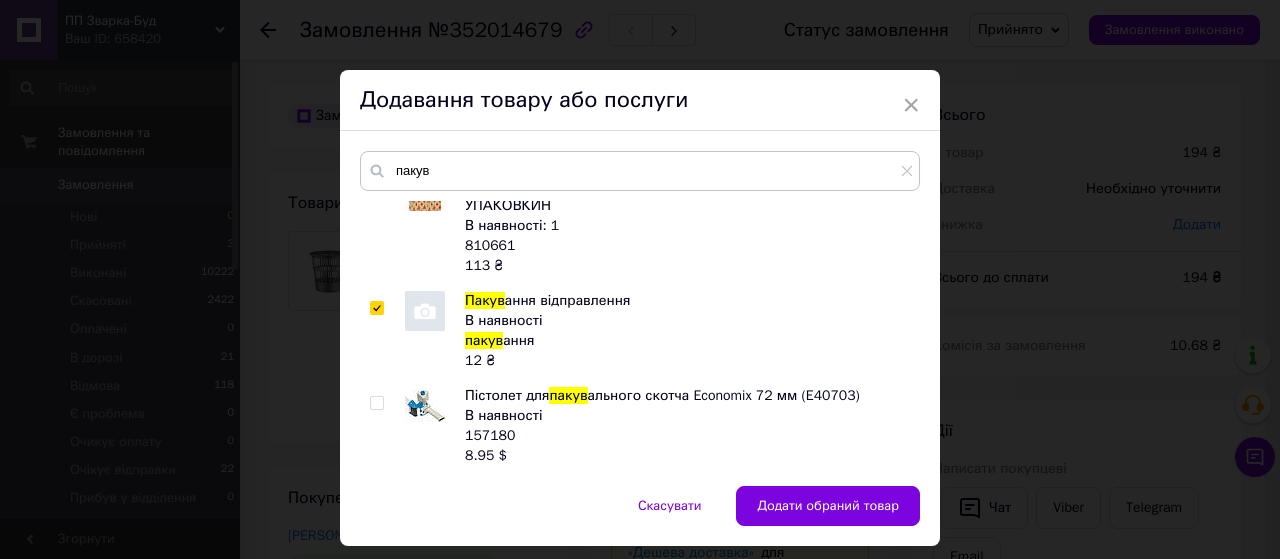 click on "Додати обраний товар" at bounding box center (828, 506) 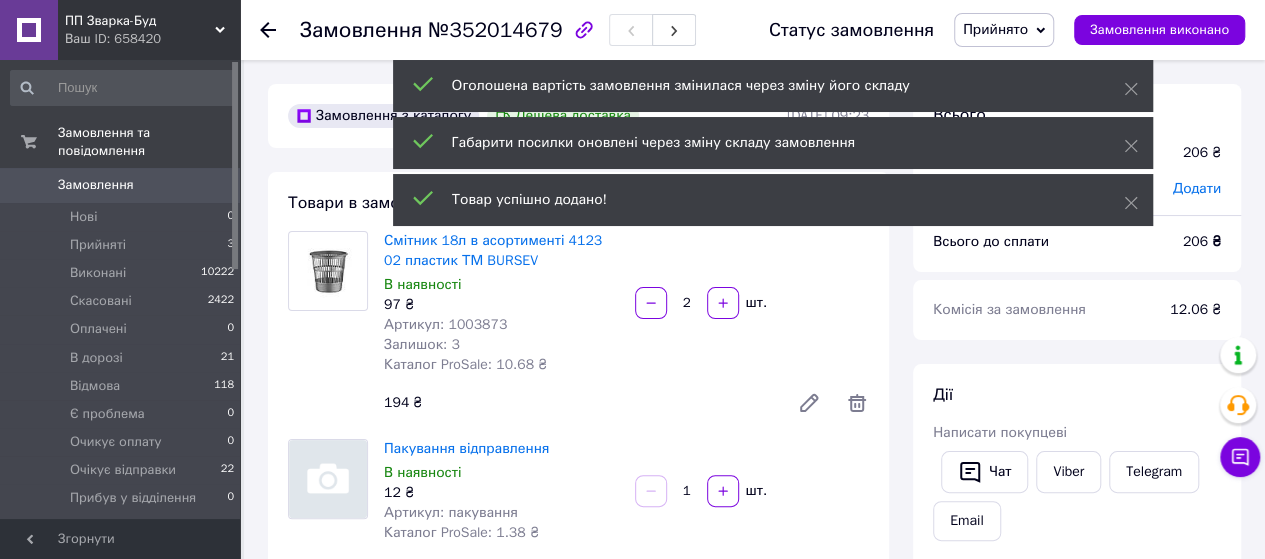 click on "Прийнято" at bounding box center [995, 29] 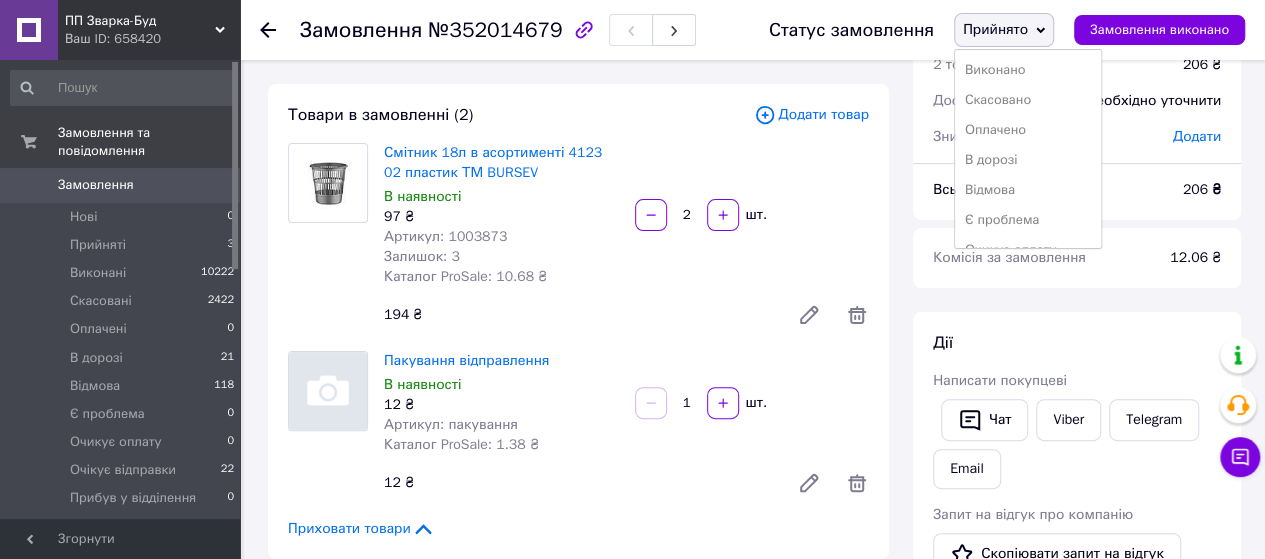 scroll, scrollTop: 0, scrollLeft: 0, axis: both 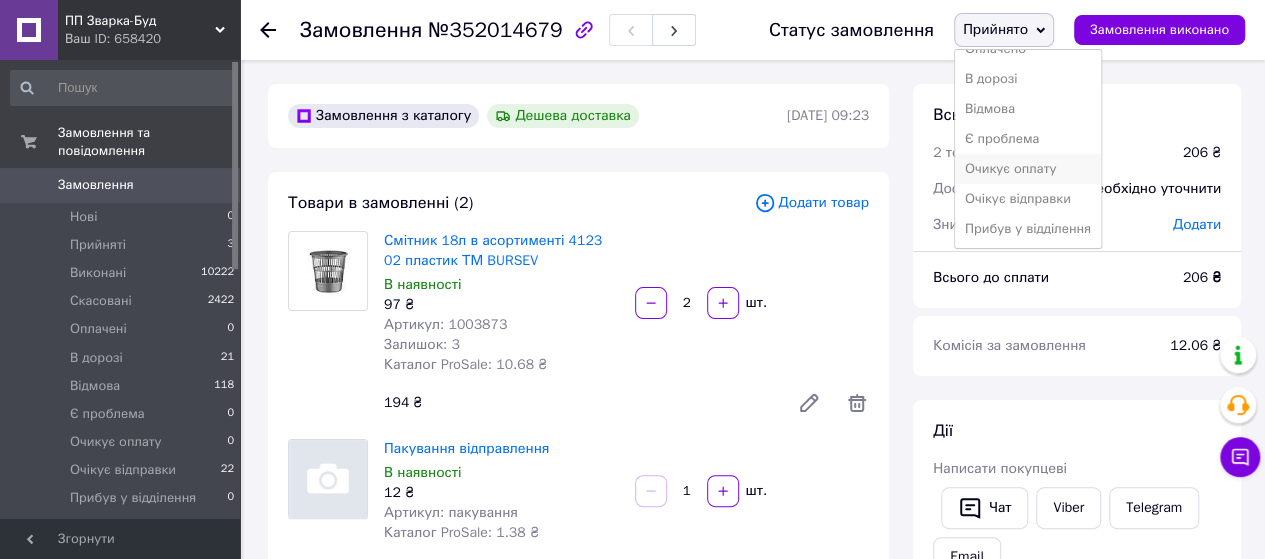 click on "Очикує оплату" at bounding box center [1028, 169] 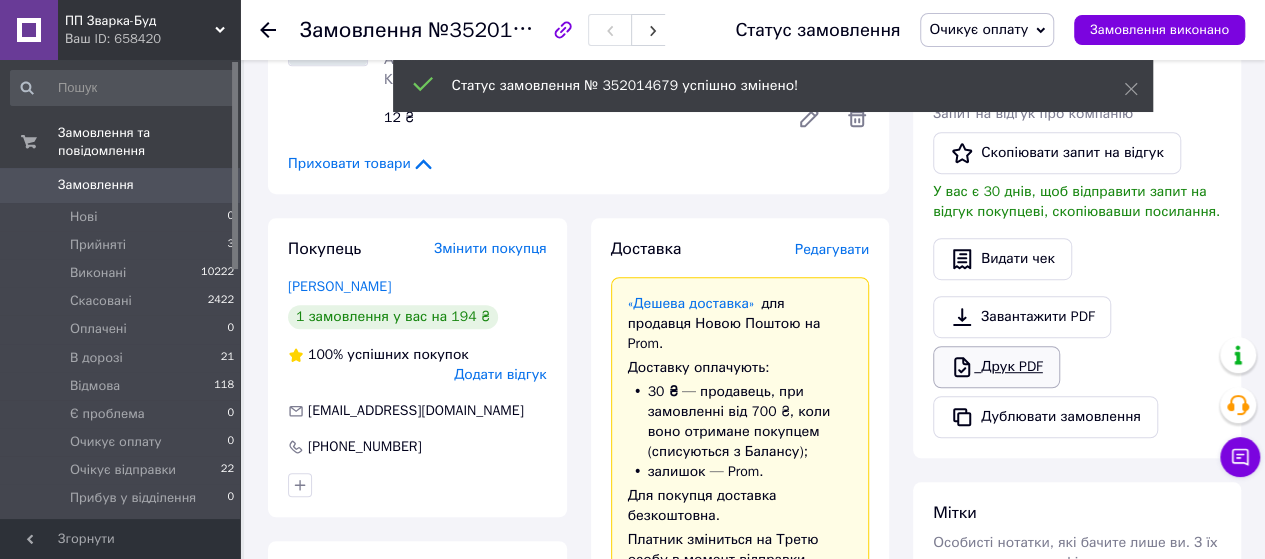 scroll, scrollTop: 500, scrollLeft: 0, axis: vertical 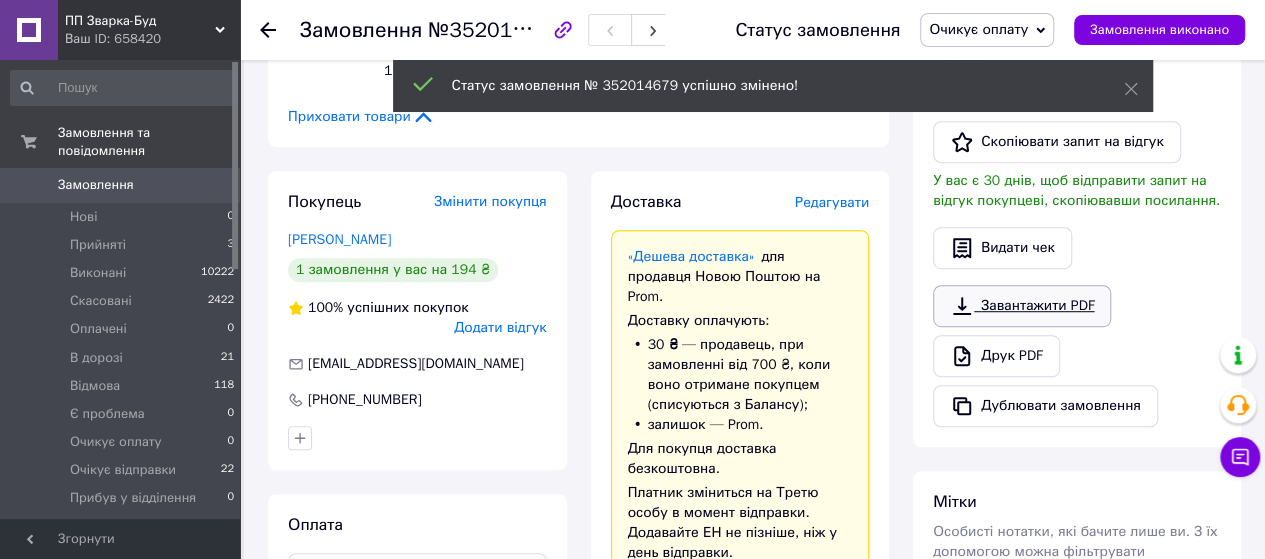 click on "Завантажити PDF" at bounding box center [1022, 306] 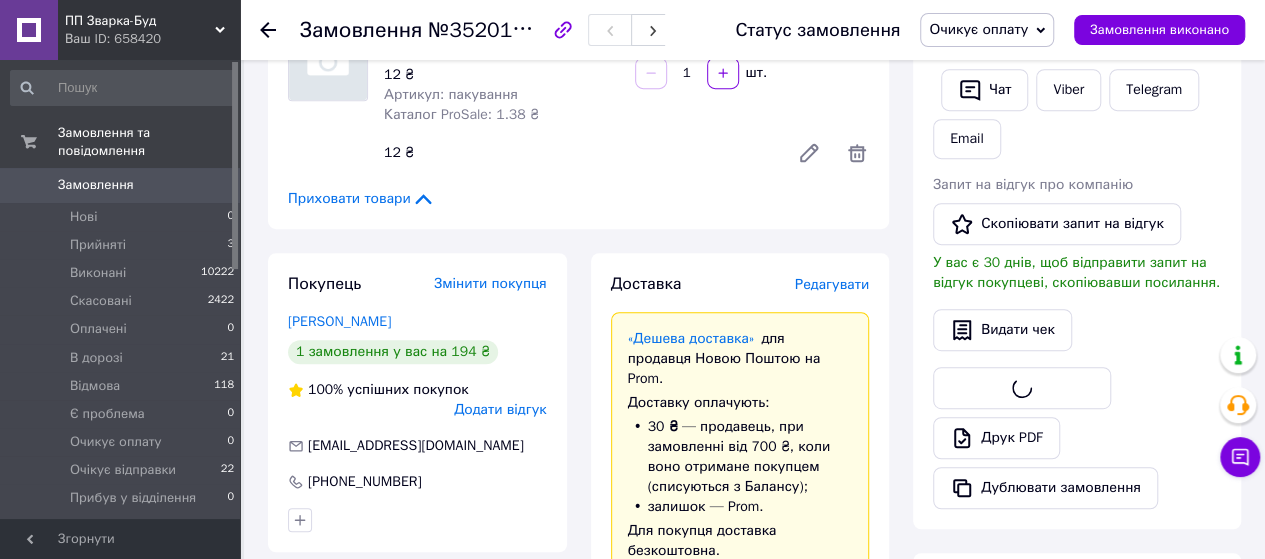scroll, scrollTop: 400, scrollLeft: 0, axis: vertical 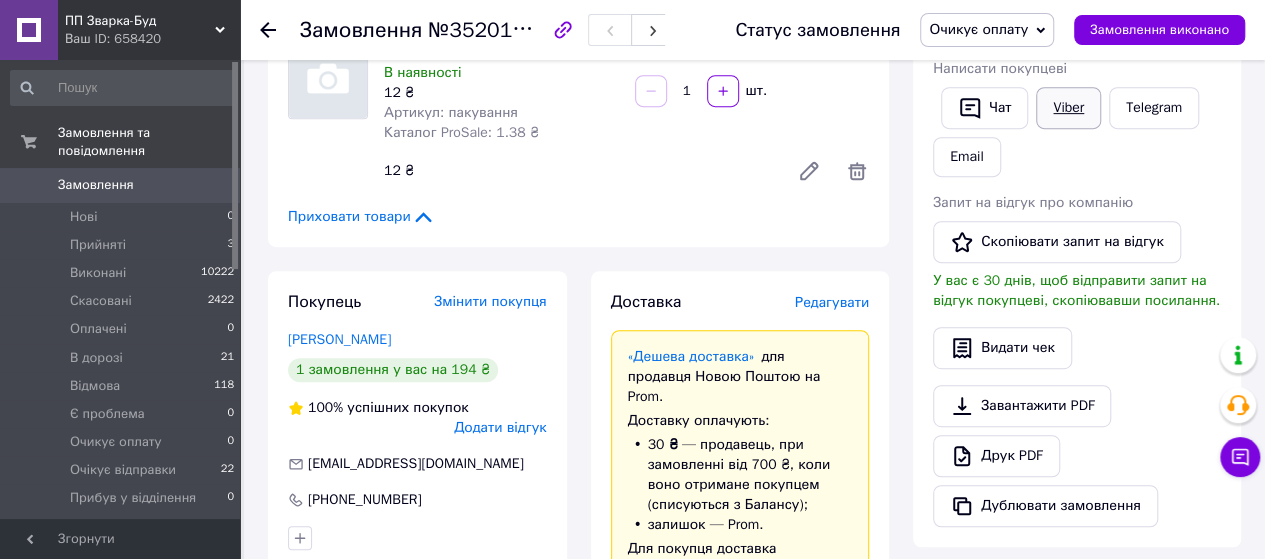 click on "Viber" at bounding box center [1068, 108] 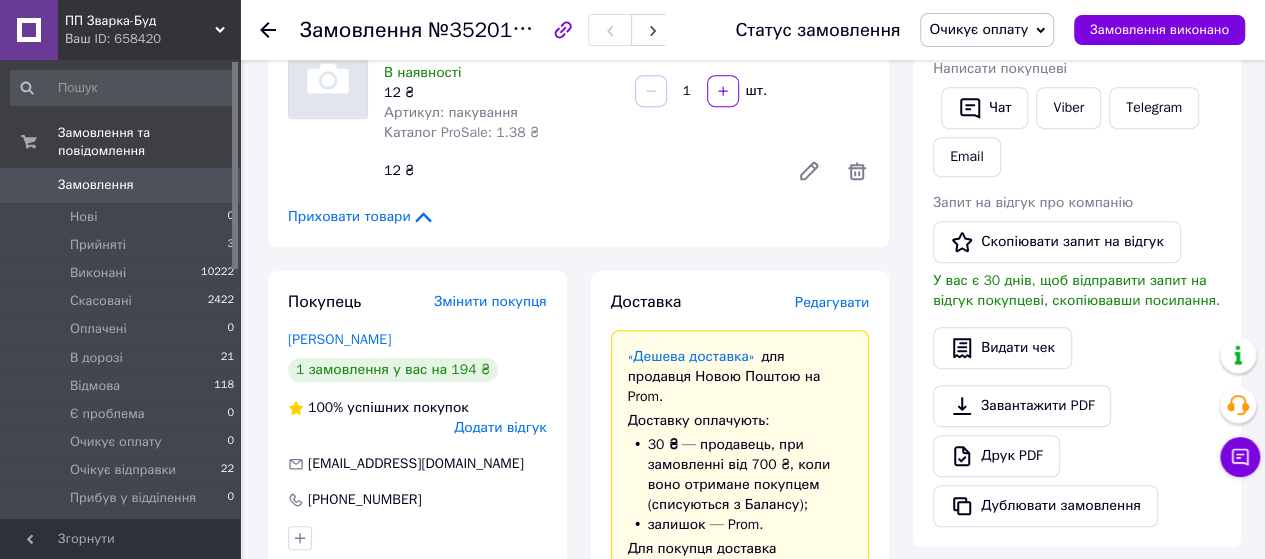 drag, startPoint x: 1192, startPoint y: 186, endPoint x: 1094, endPoint y: 181, distance: 98.12747 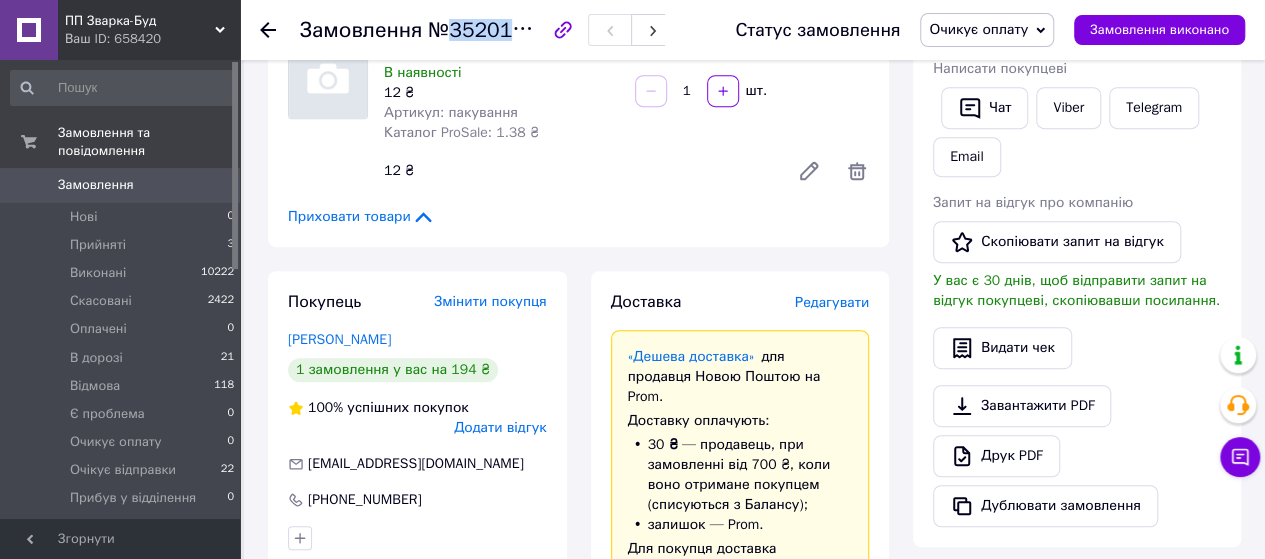 drag, startPoint x: 547, startPoint y: 29, endPoint x: 449, endPoint y: 31, distance: 98.02041 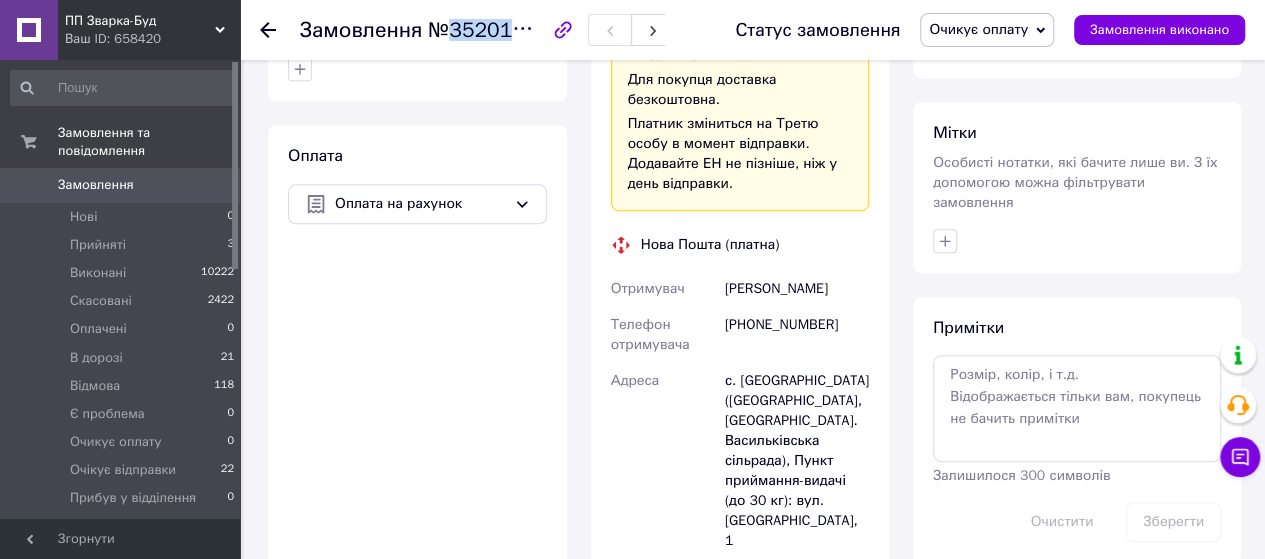 scroll, scrollTop: 900, scrollLeft: 0, axis: vertical 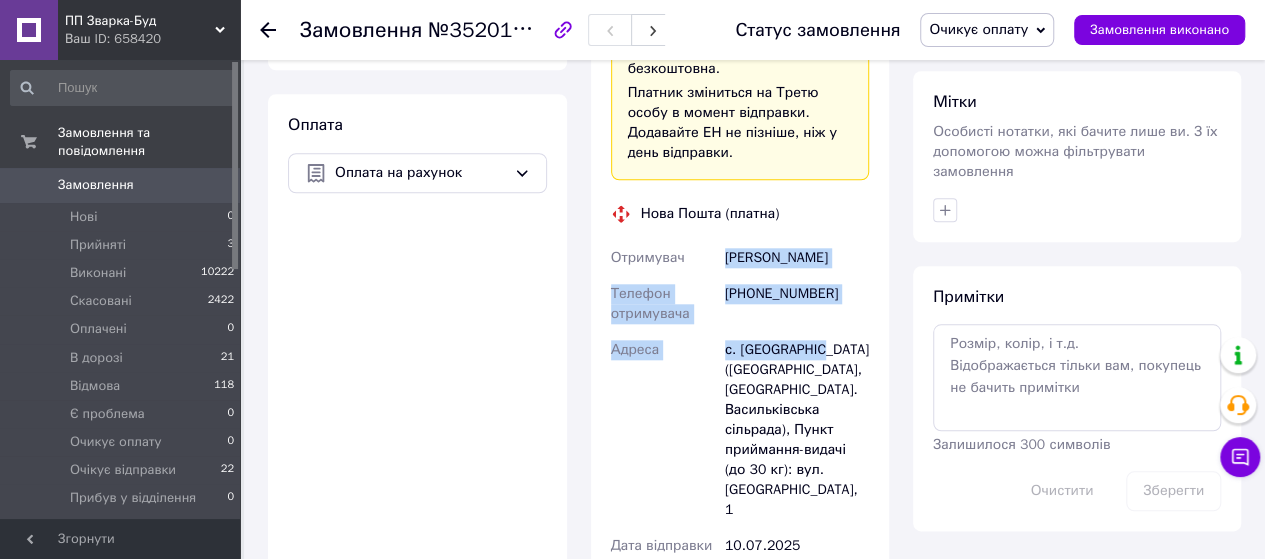drag, startPoint x: 725, startPoint y: 217, endPoint x: 818, endPoint y: 326, distance: 143.28294 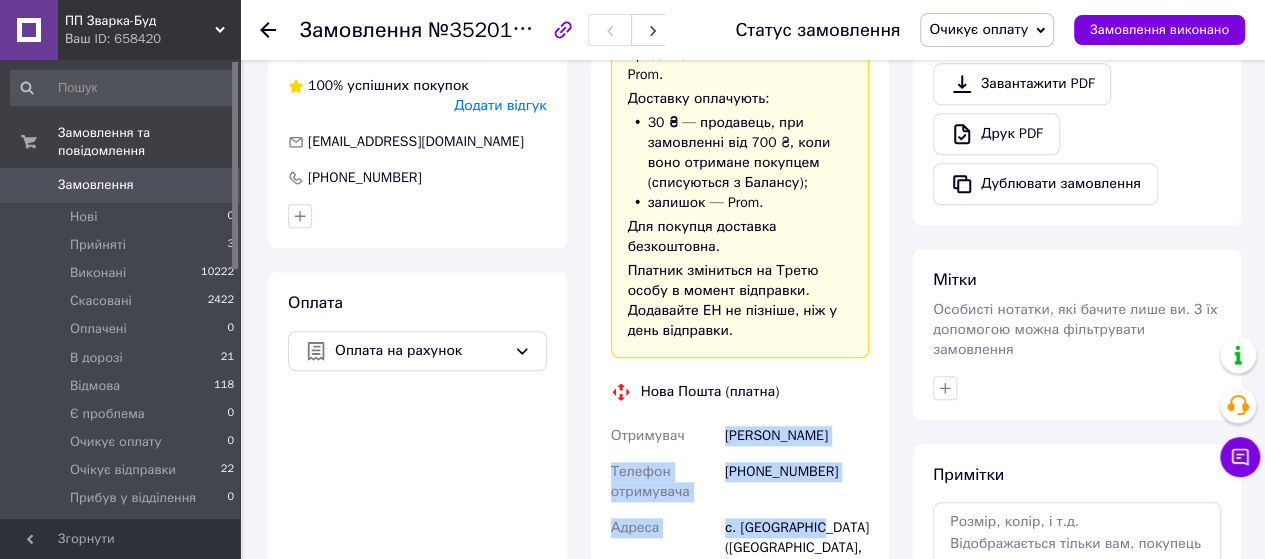 scroll, scrollTop: 800, scrollLeft: 0, axis: vertical 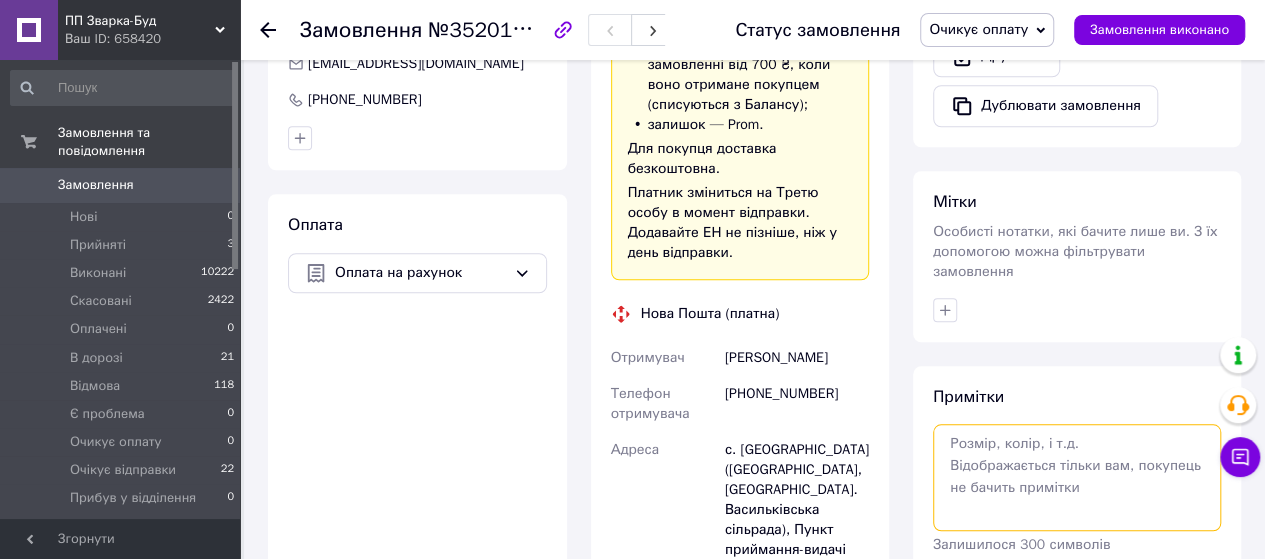 click at bounding box center (1077, 477) 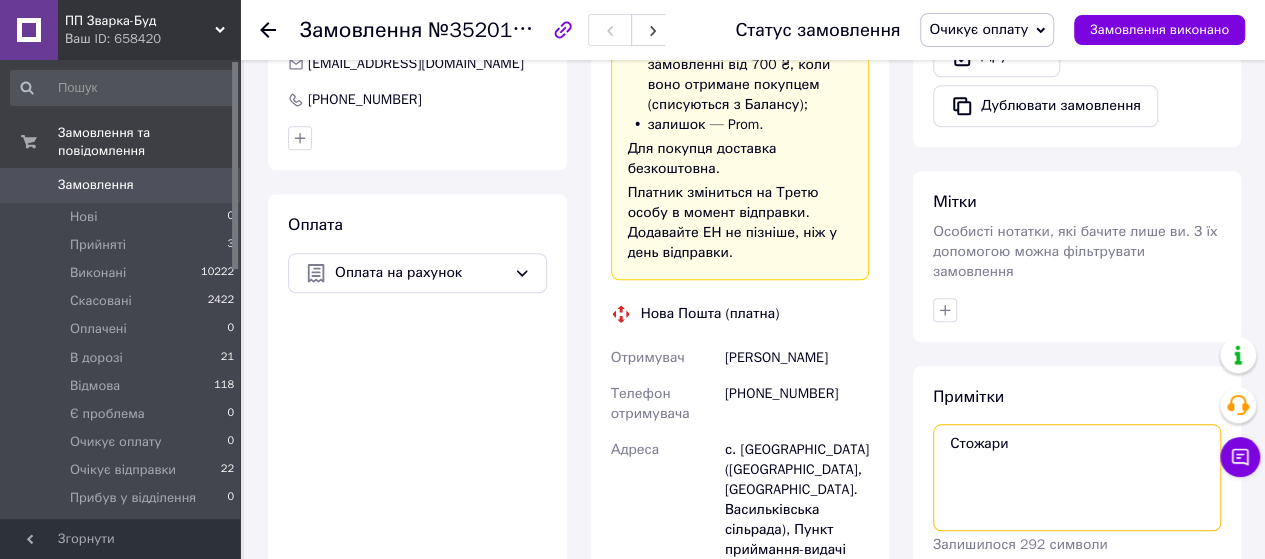 paste on "замовлення №1273903 на суму 180.44 грн. успiшно" 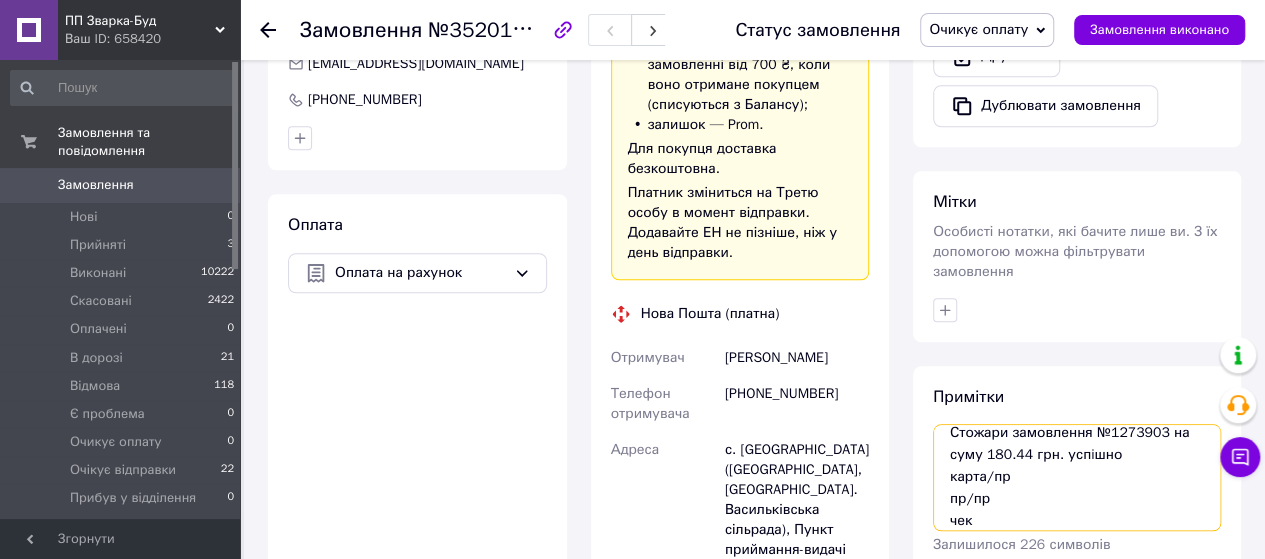 scroll, scrollTop: 20, scrollLeft: 0, axis: vertical 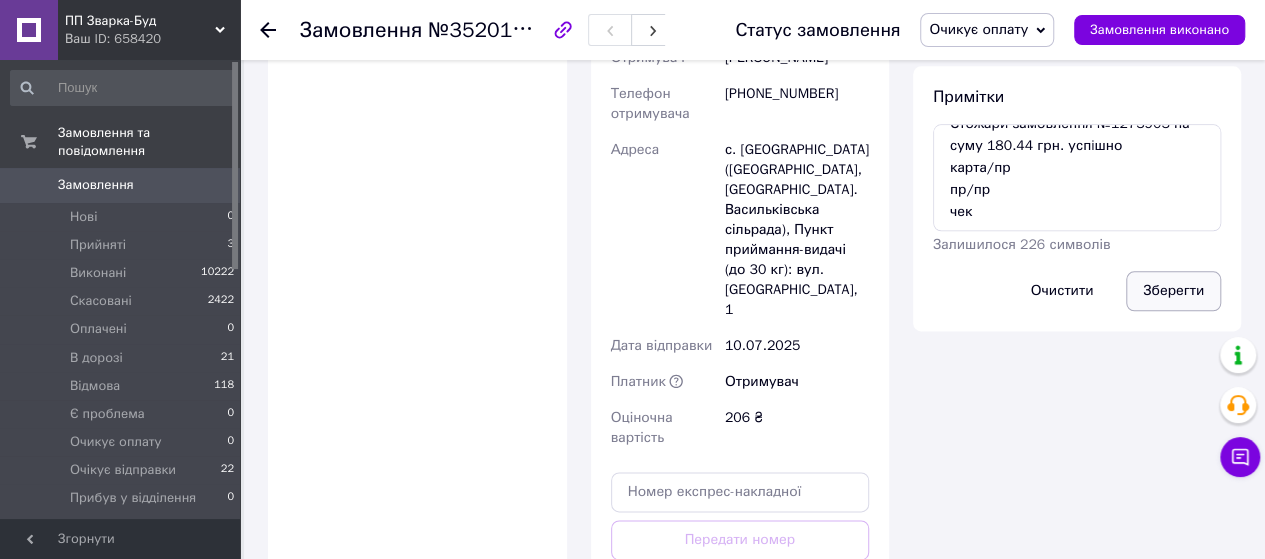 click on "Зберегти" at bounding box center (1173, 291) 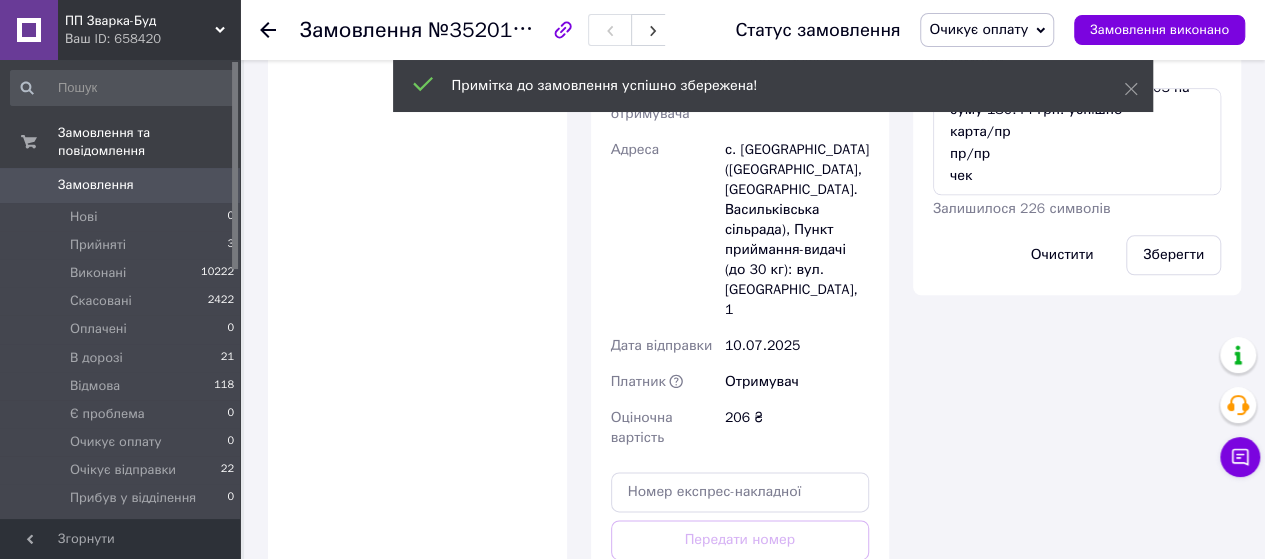 click on "Очикує оплату" at bounding box center [978, 29] 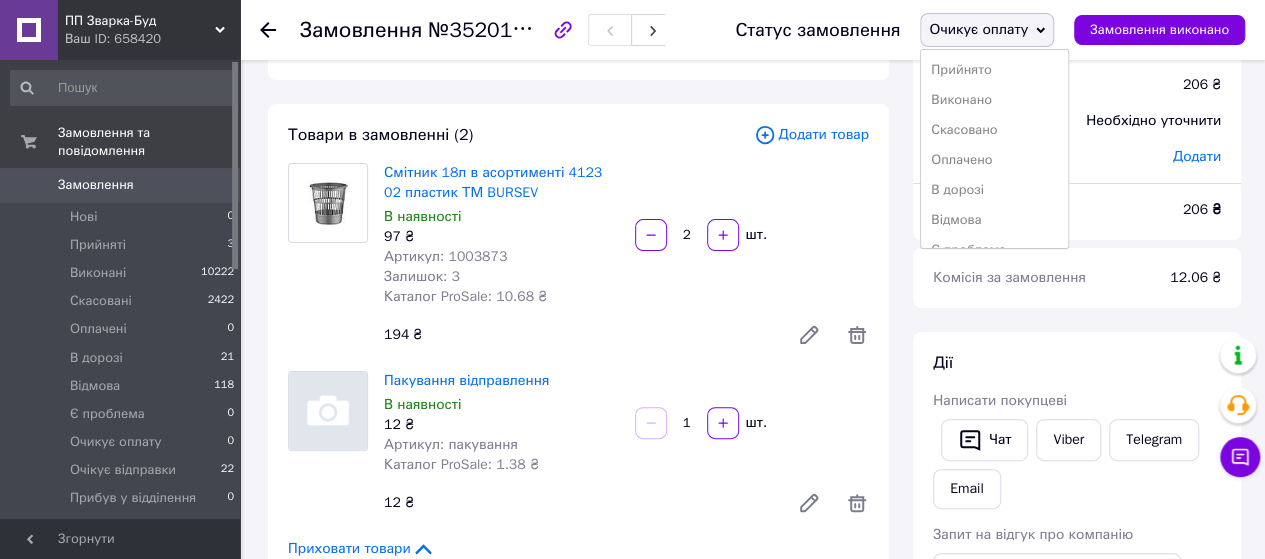 scroll, scrollTop: 200, scrollLeft: 0, axis: vertical 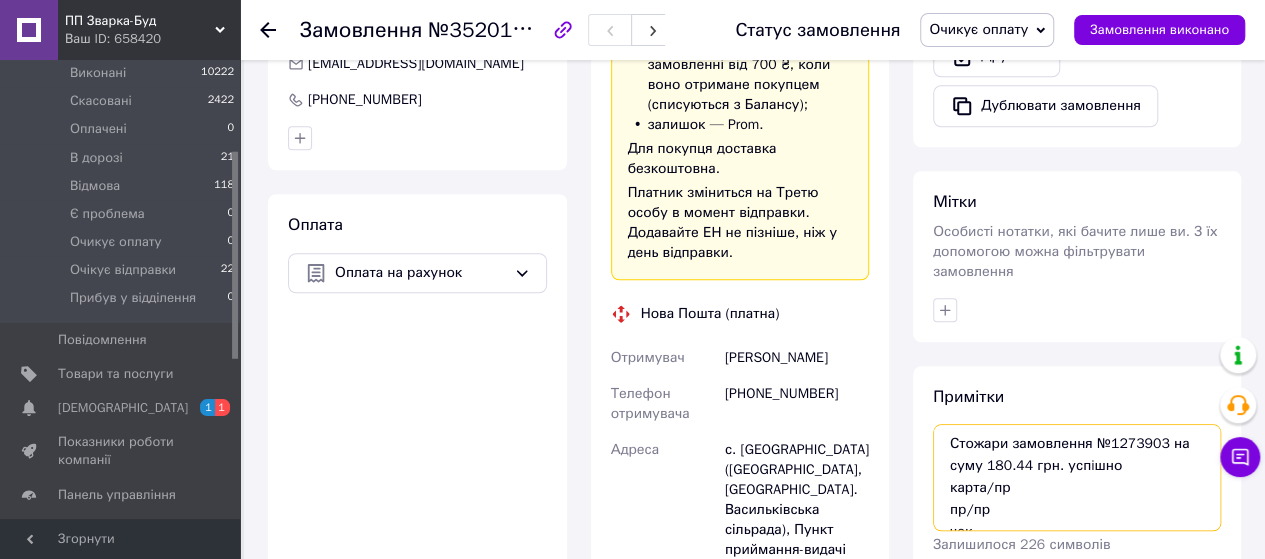 drag, startPoint x: 1122, startPoint y: 451, endPoint x: 1011, endPoint y: 425, distance: 114.00439 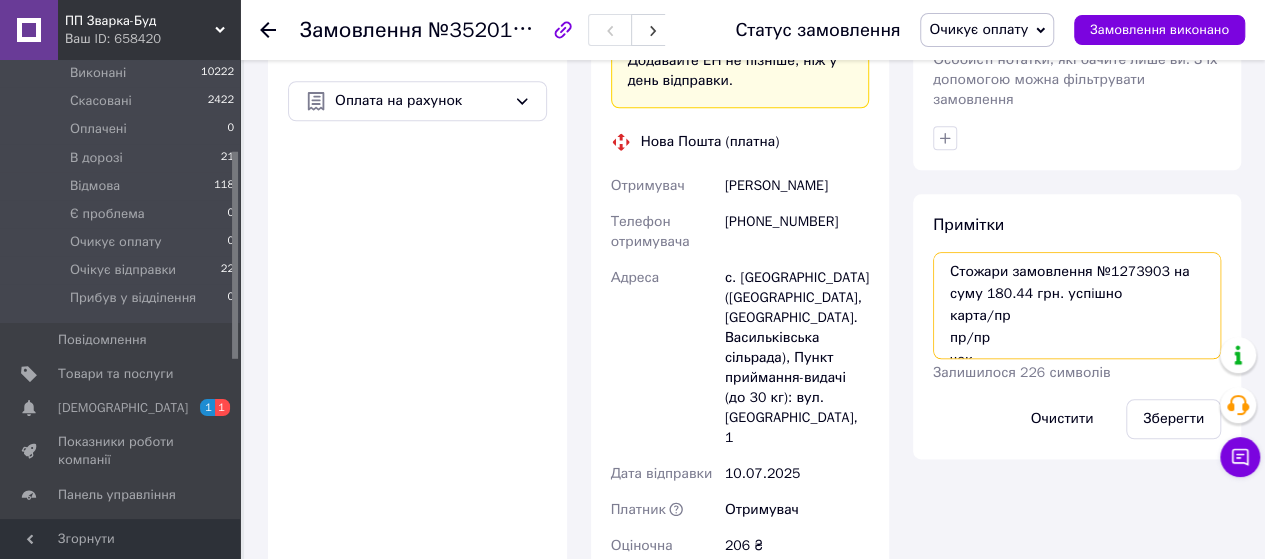 scroll, scrollTop: 1000, scrollLeft: 0, axis: vertical 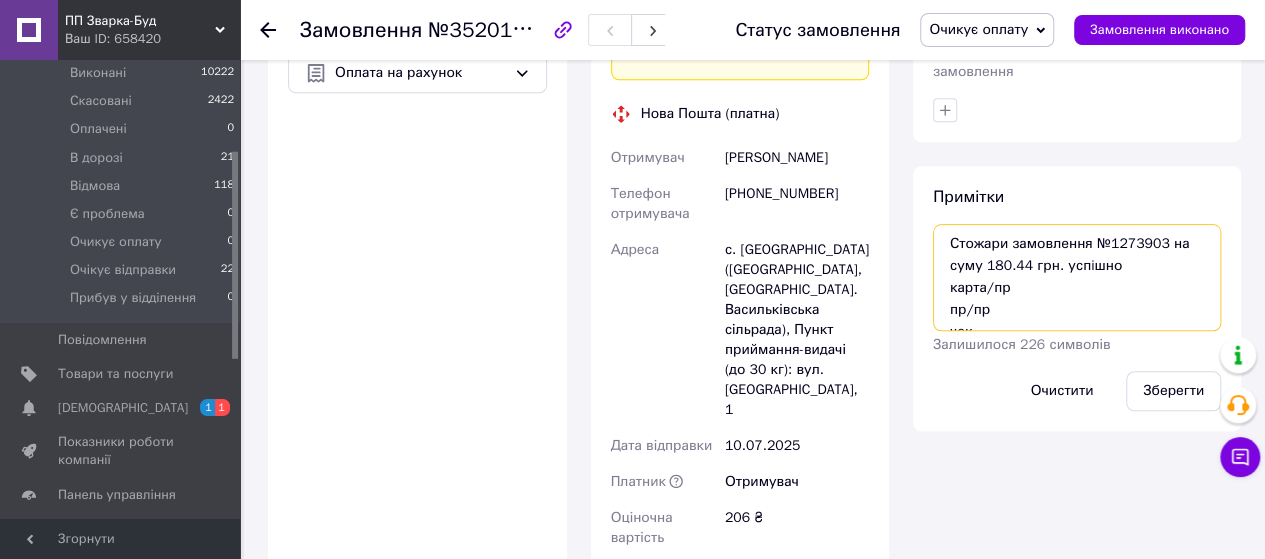 click on "Стожари замовлення №1273903 на суму 180.44 грн. успiшно
карта/пр
пр/пр
чек" at bounding box center [1077, 277] 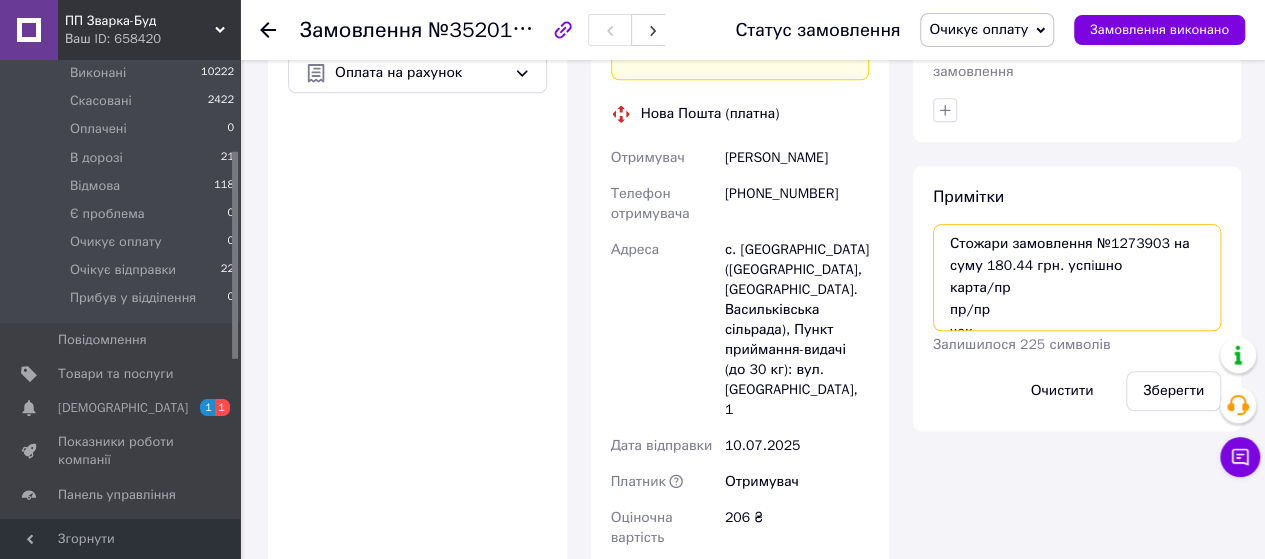 paste on "Вихідний платіж № 870" 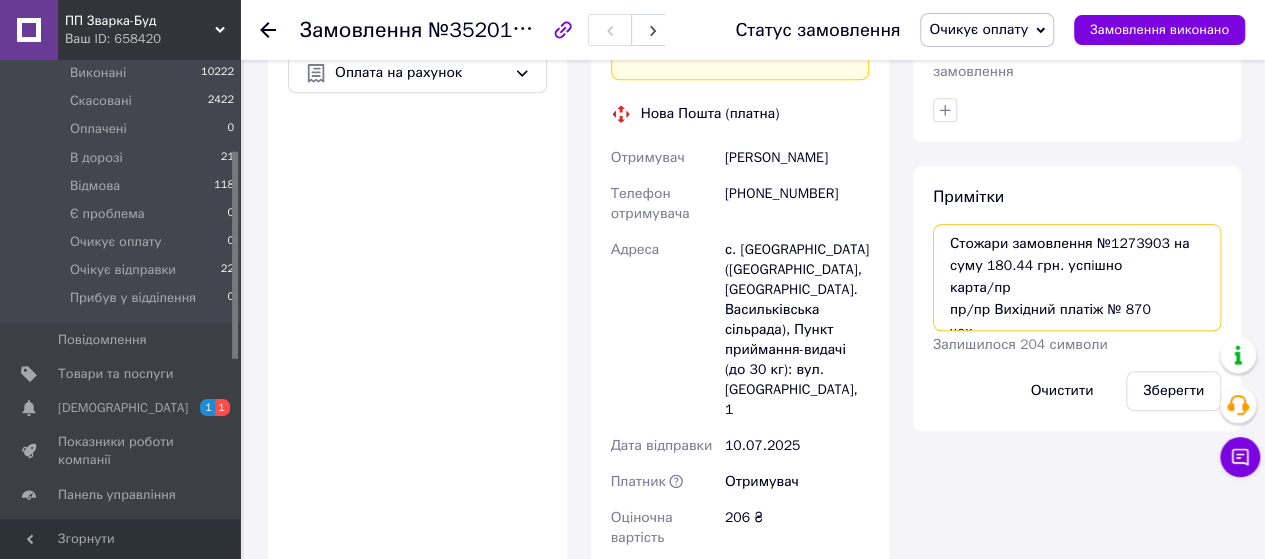 click on "Стожари замовлення №1273903 на суму 180.44 грн. успiшно
карта/пр
пр/пр Вихідний платіж № 870
чек" at bounding box center [1077, 277] 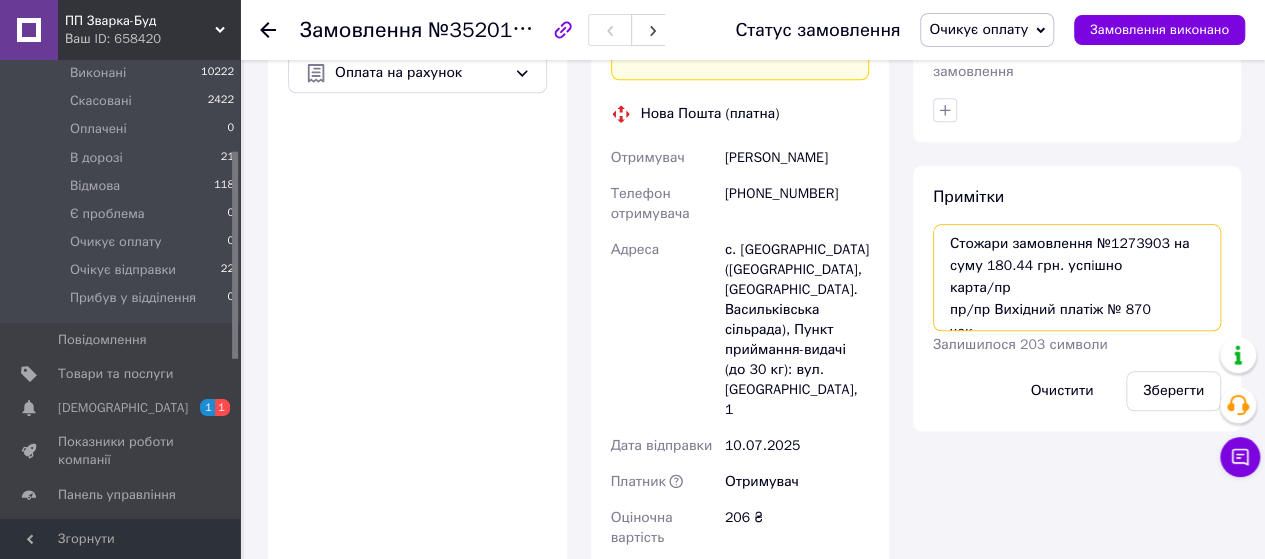 paste on "Вхідний платіж № 777482644" 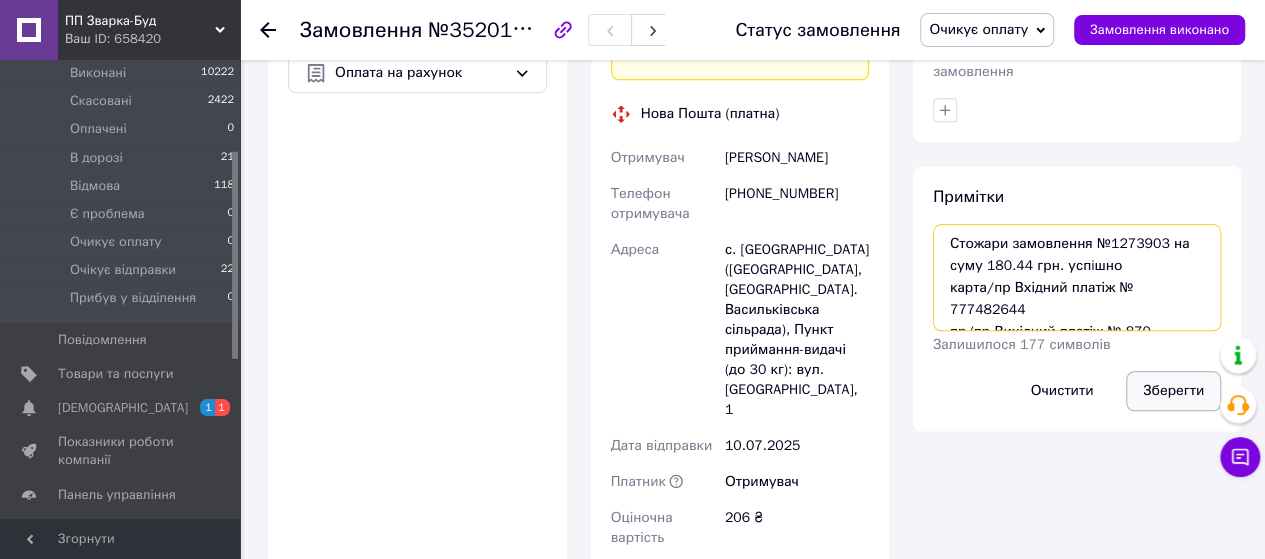 type on "Стожари замовлення №1273903 на суму 180.44 грн. успiшно
карта/пр Вхідний платіж № 777482644
пр/пр Вихідний платіж № 870
чек" 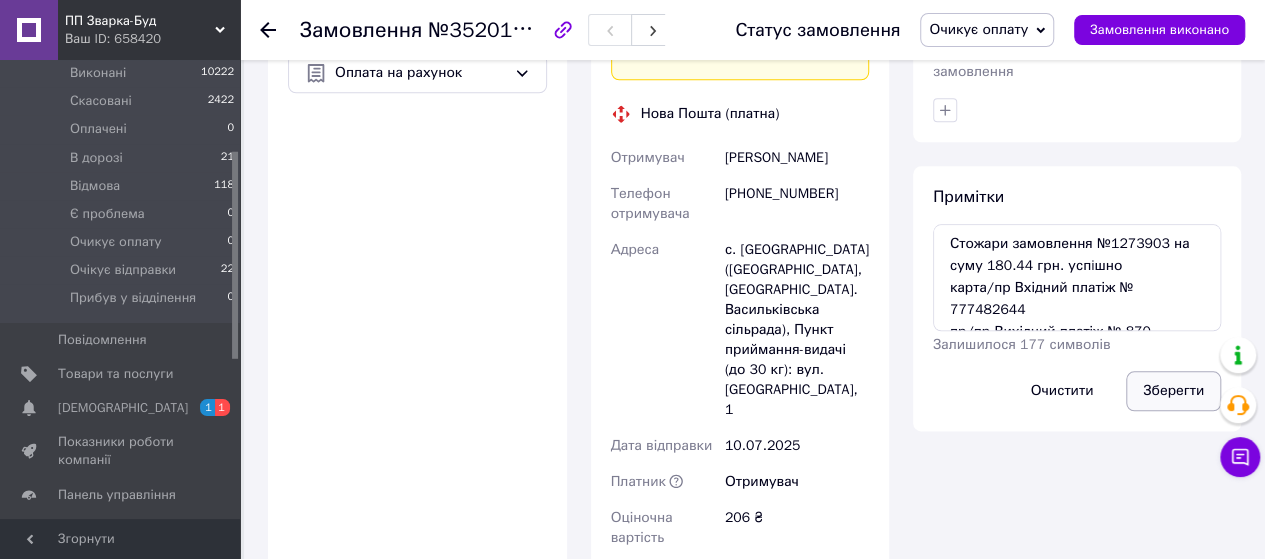 click on "Зберегти" at bounding box center [1173, 391] 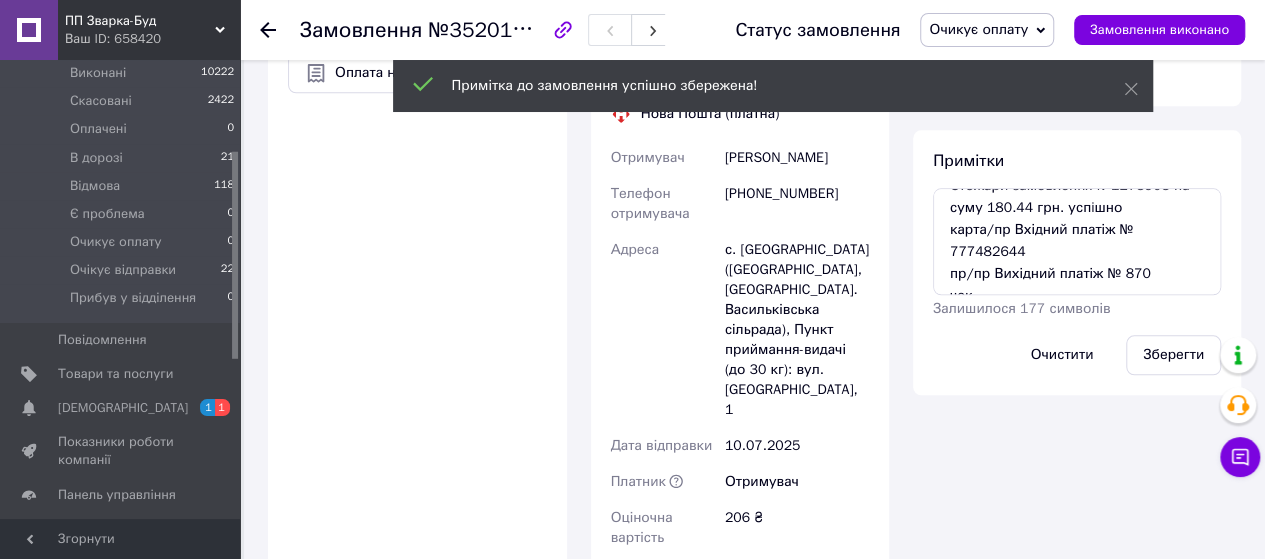 scroll, scrollTop: 42, scrollLeft: 0, axis: vertical 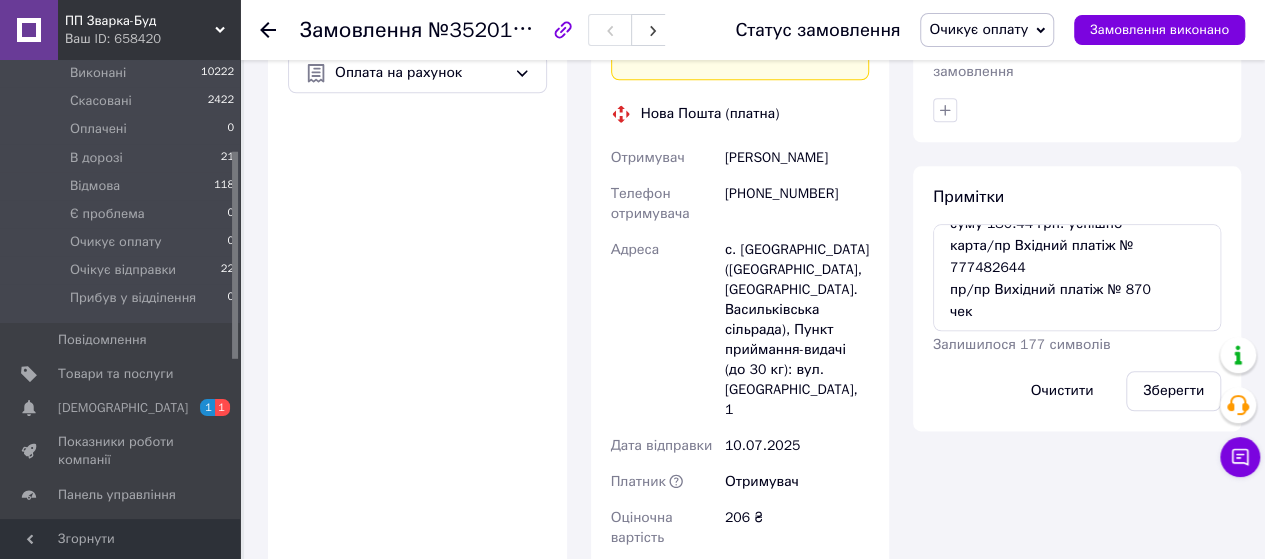 click on "Очикує оплату" at bounding box center (978, 29) 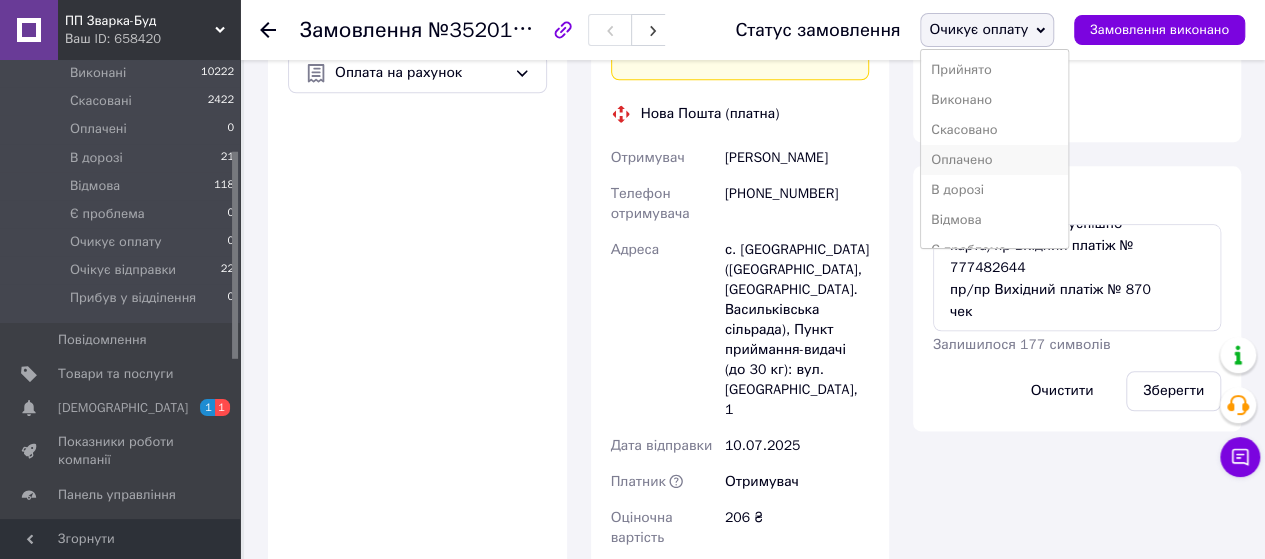 click on "Оплачено" at bounding box center [994, 160] 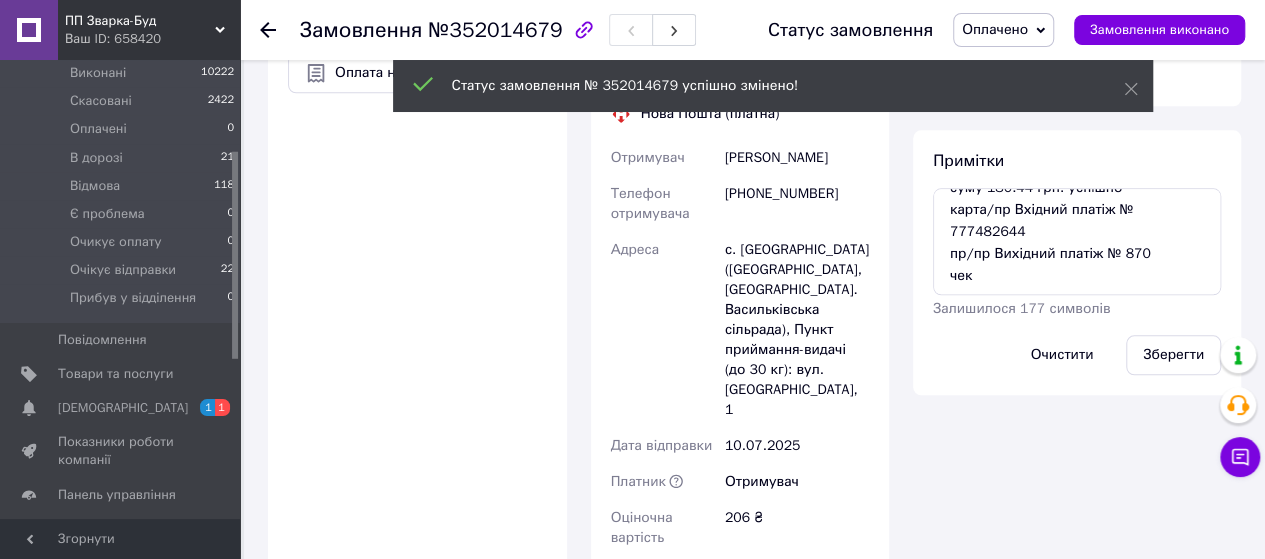 click on "Оплачено" at bounding box center (1003, 30) 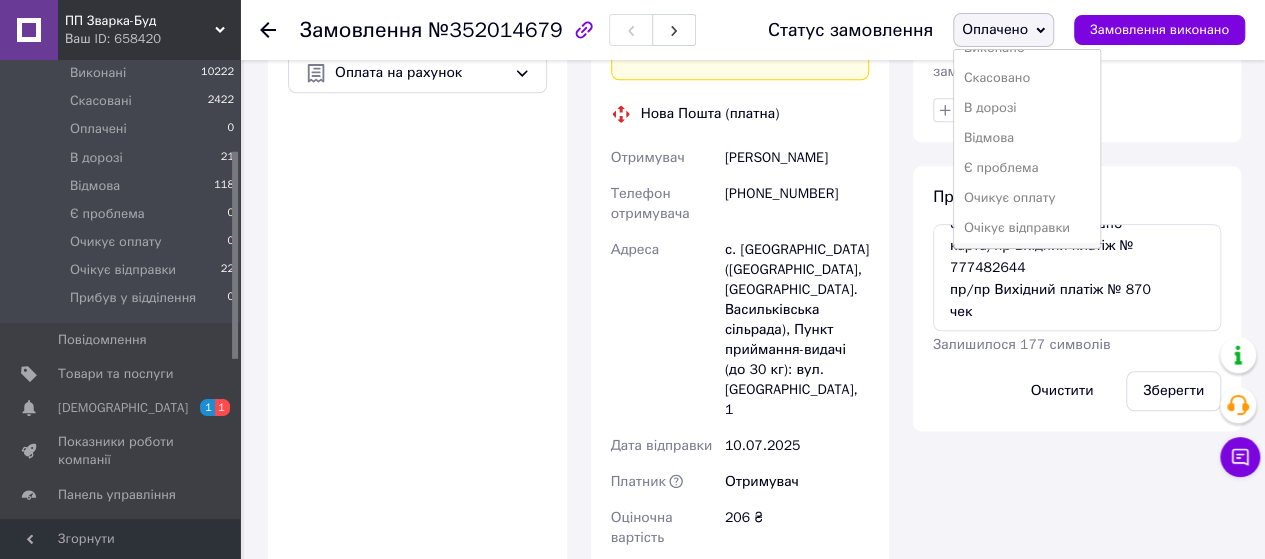 scroll, scrollTop: 81, scrollLeft: 0, axis: vertical 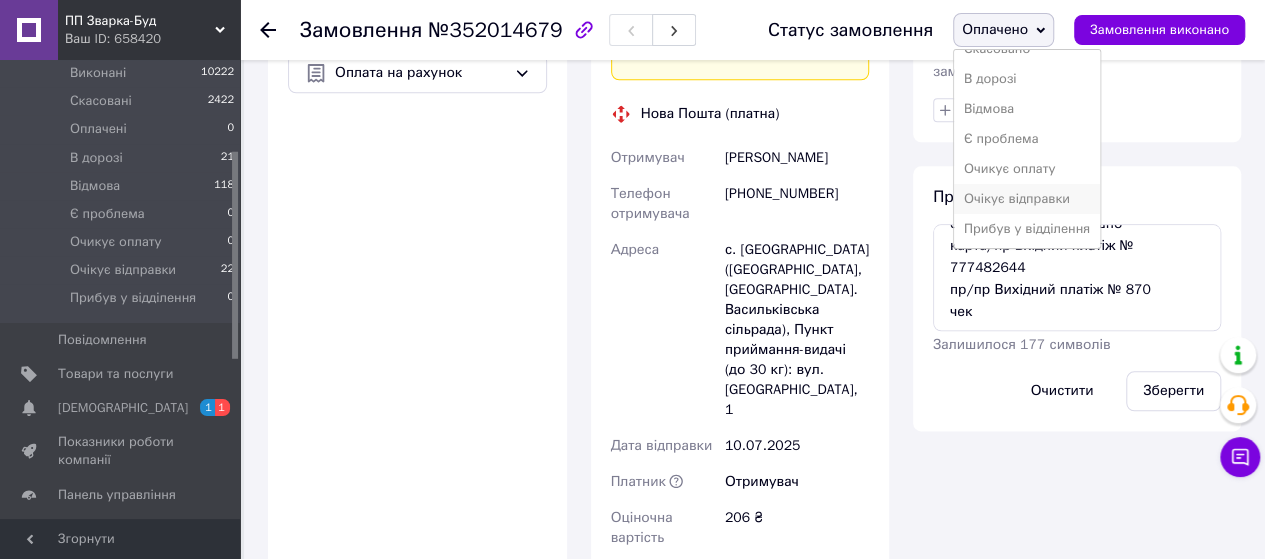 click on "Очікує відправки" at bounding box center (1027, 199) 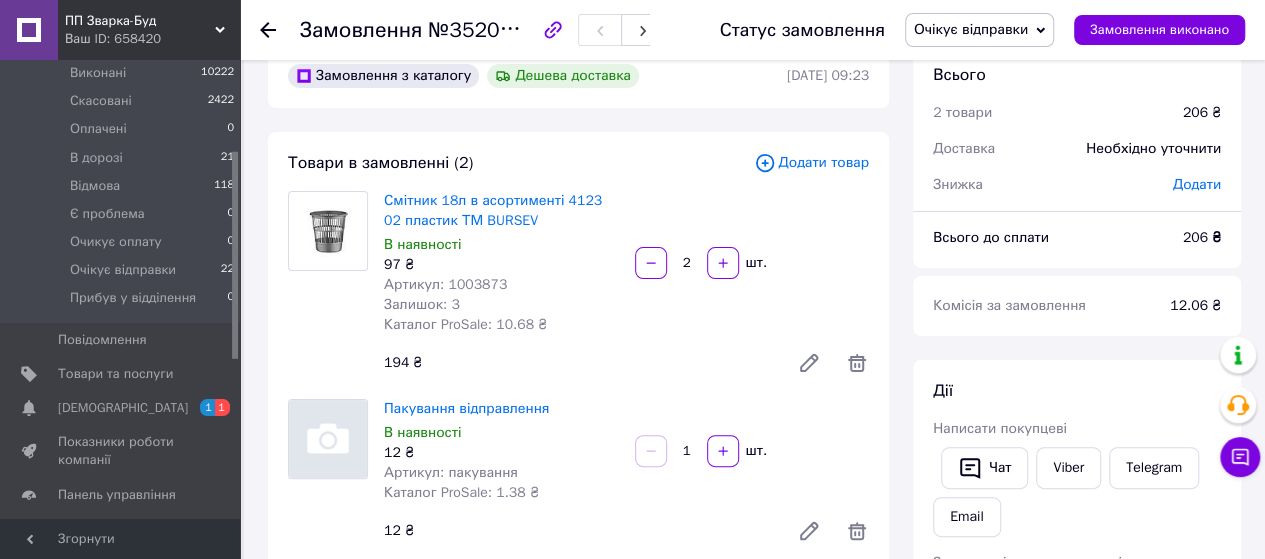 scroll, scrollTop: 100, scrollLeft: 0, axis: vertical 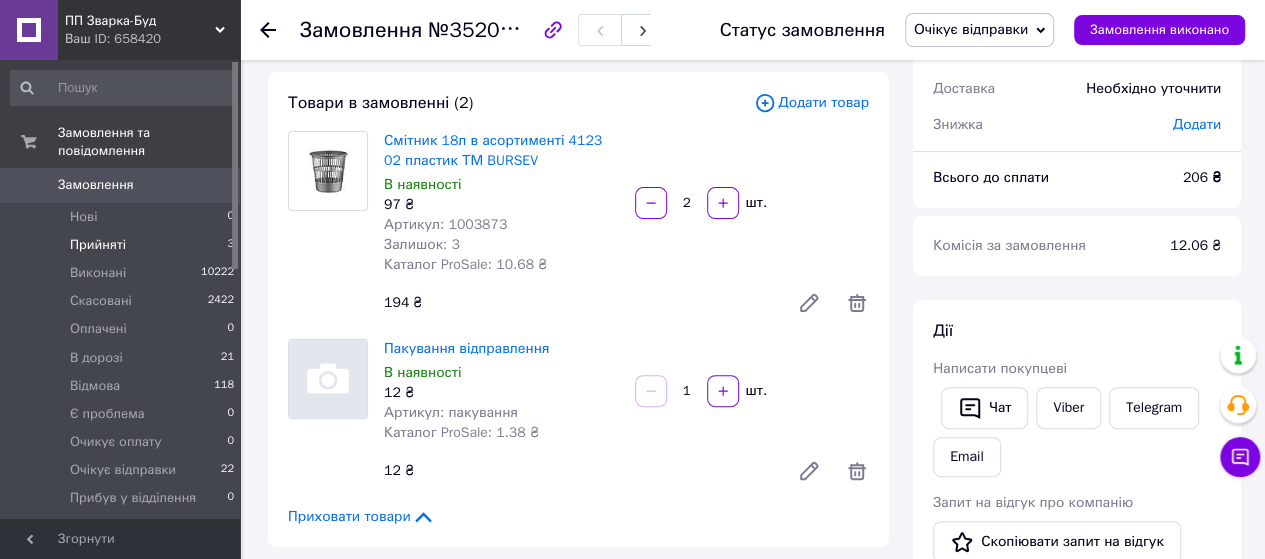 click on "Прийняті" at bounding box center [98, 245] 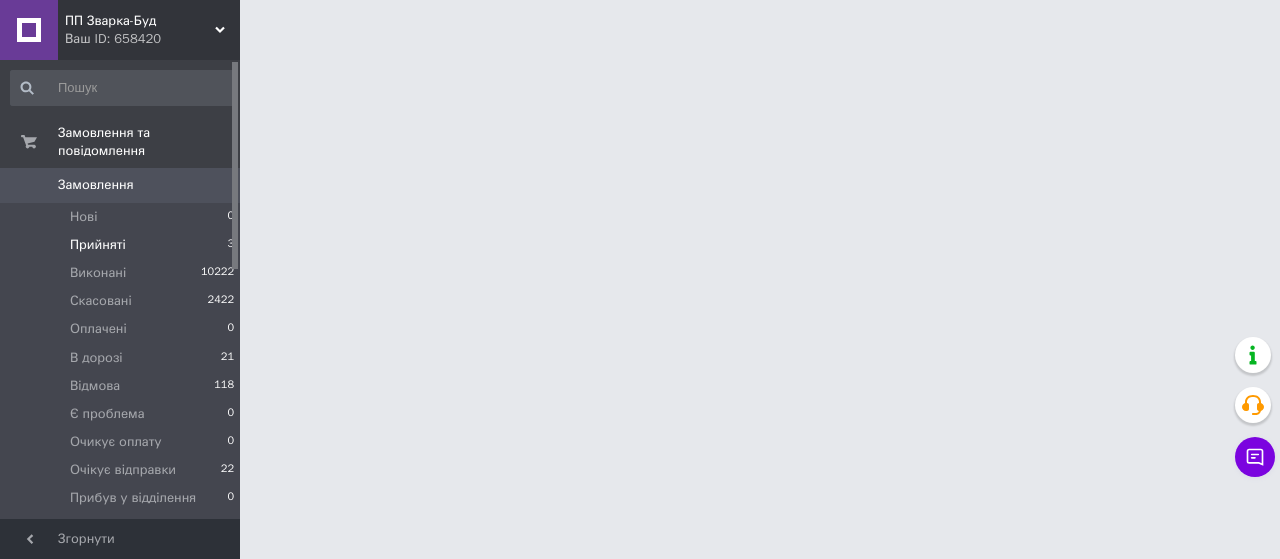 click on "Прийняті" at bounding box center (98, 245) 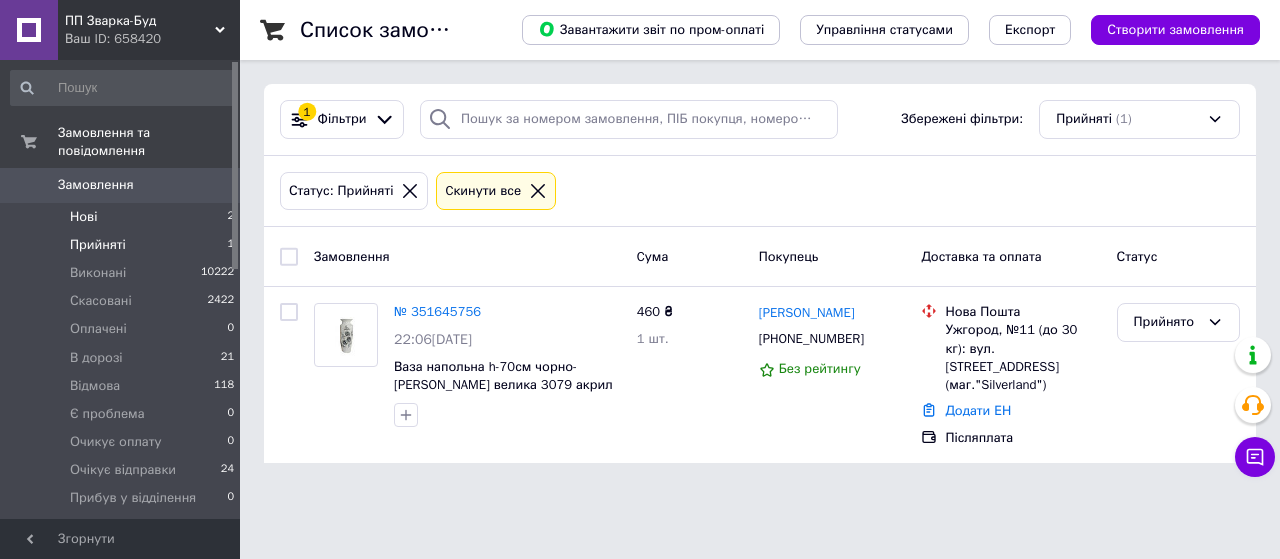 click on "Нові" at bounding box center [83, 217] 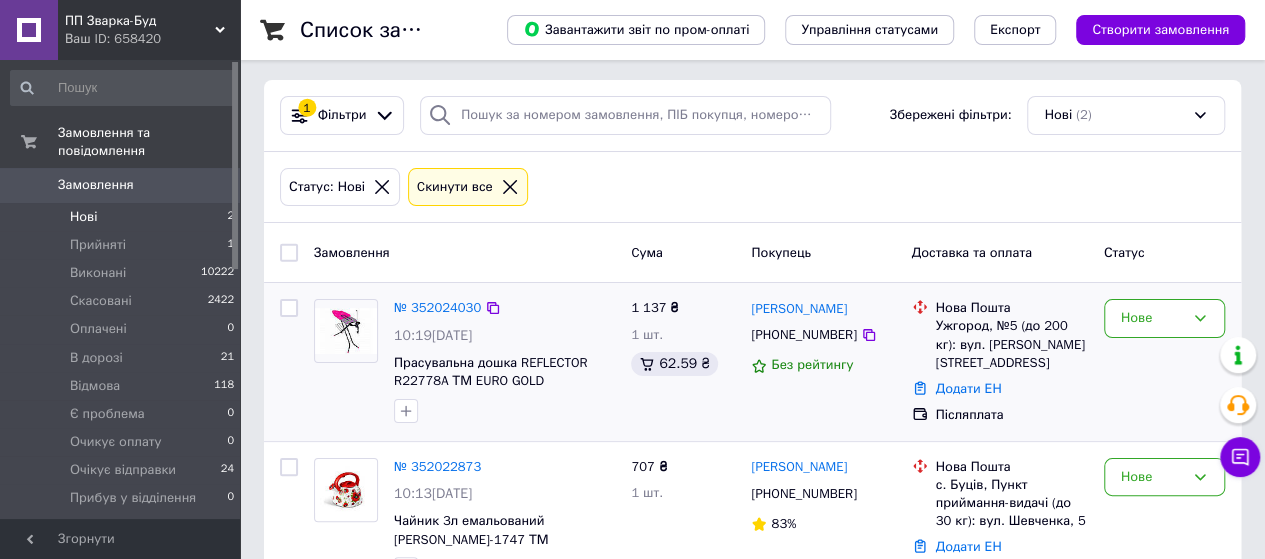 scroll, scrollTop: 64, scrollLeft: 0, axis: vertical 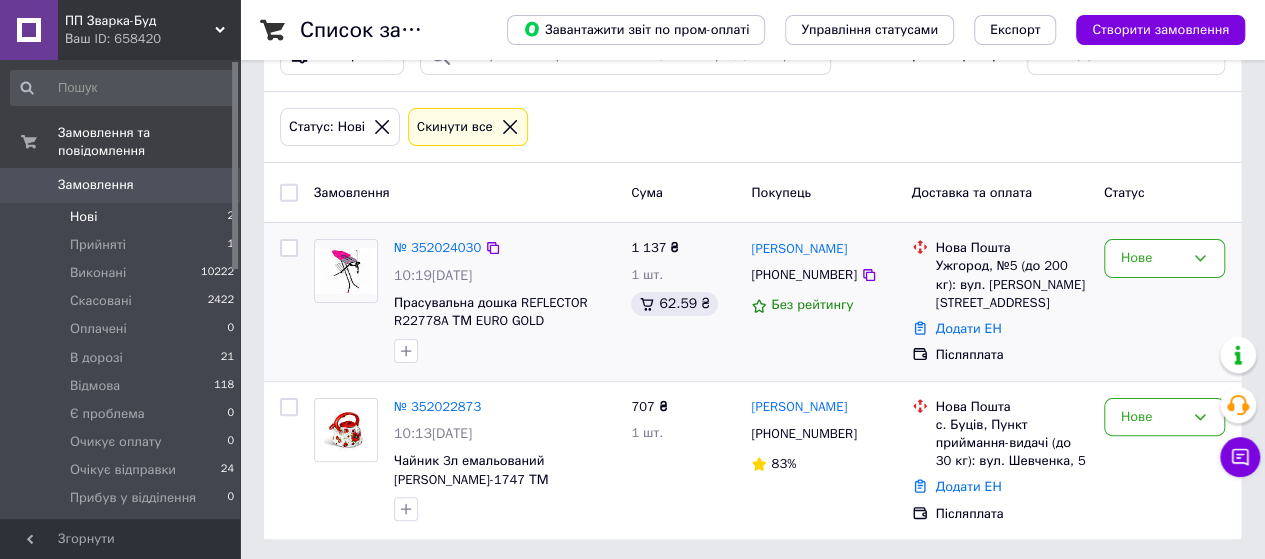 click at bounding box center [289, 248] 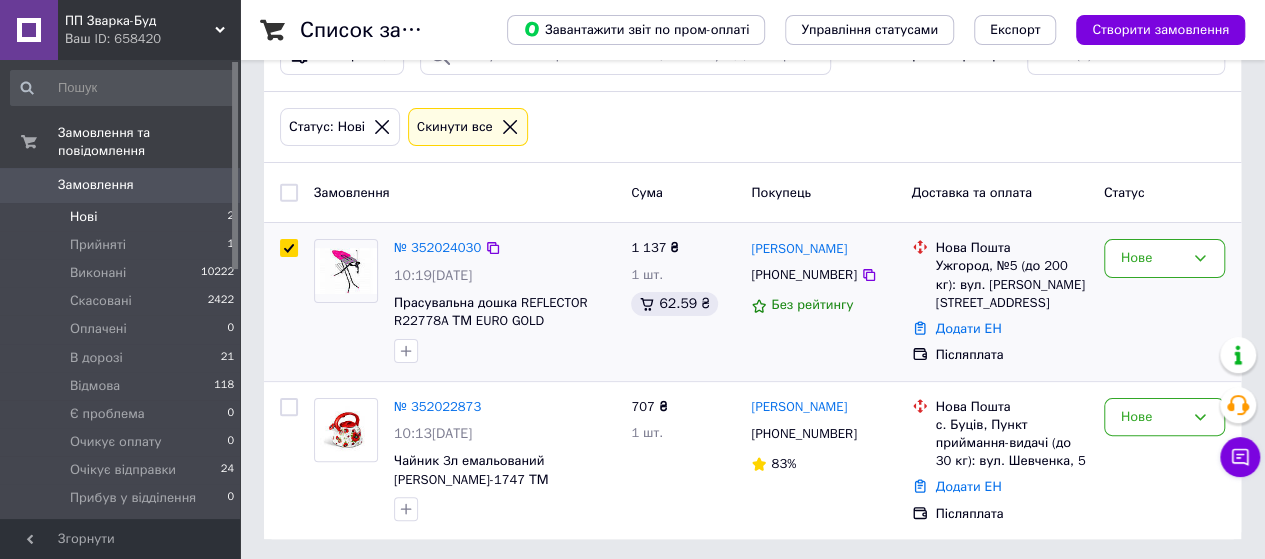 checkbox on "true" 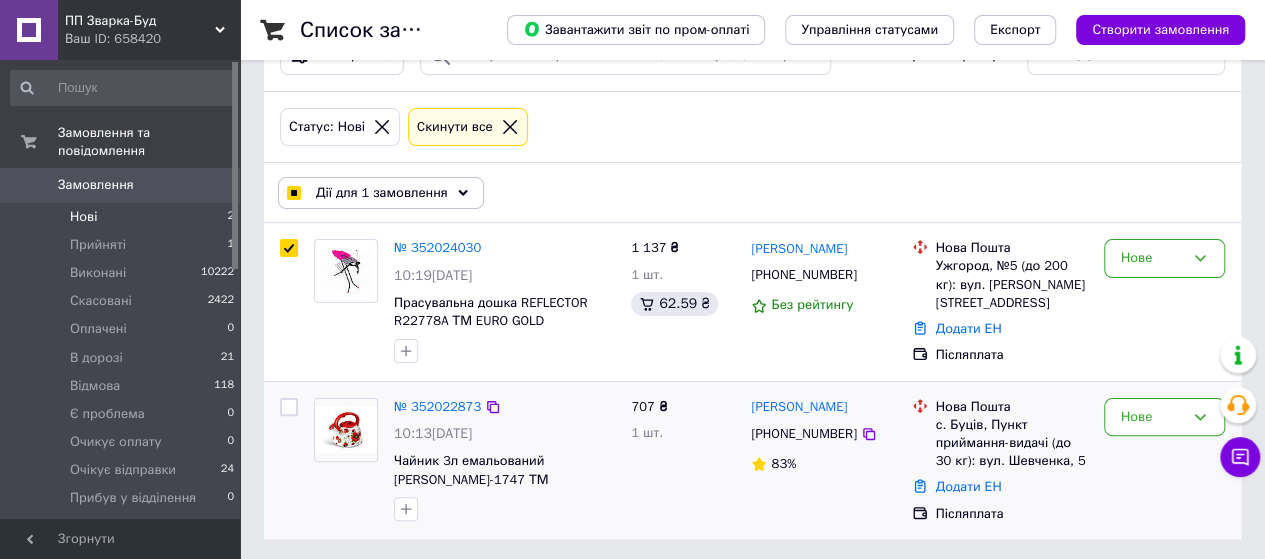 click at bounding box center [289, 407] 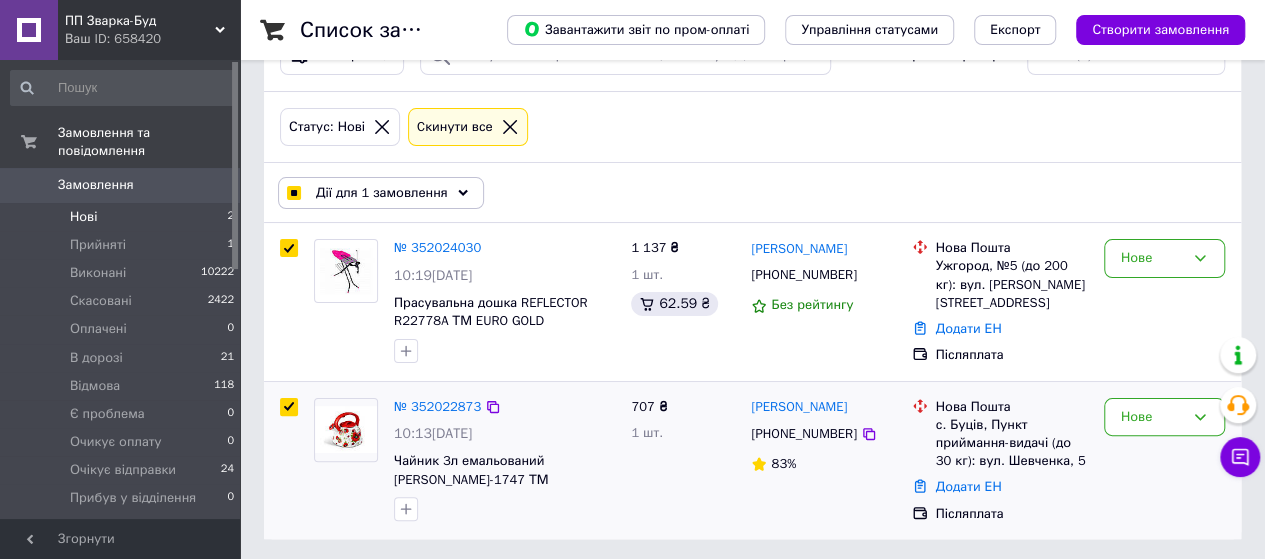 checkbox on "true" 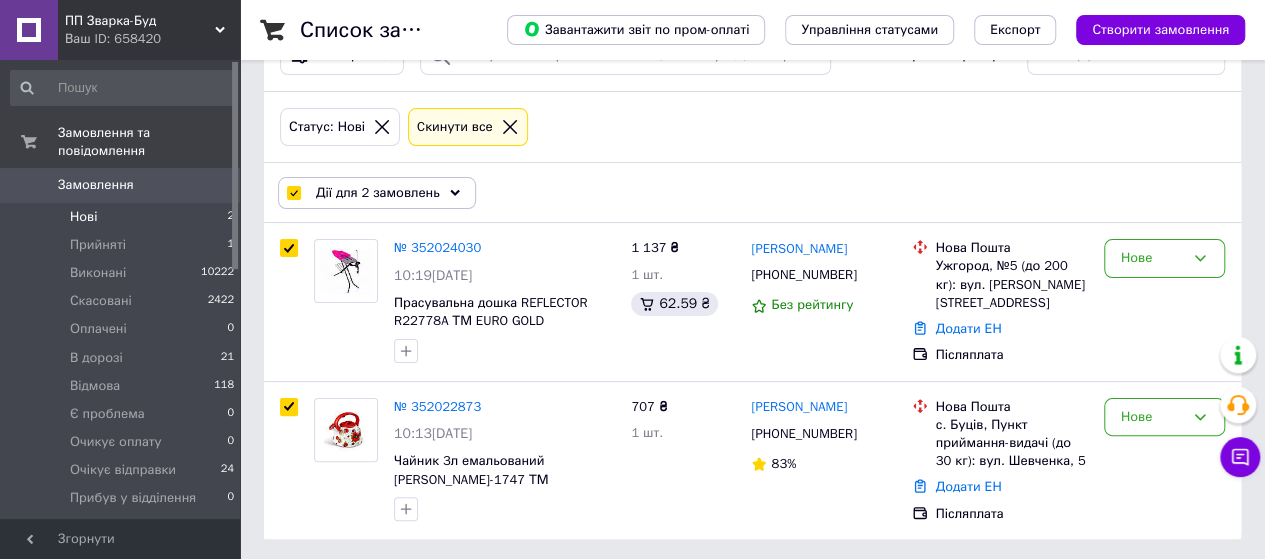 click on "Дії для 2 замовлень" at bounding box center [377, 193] 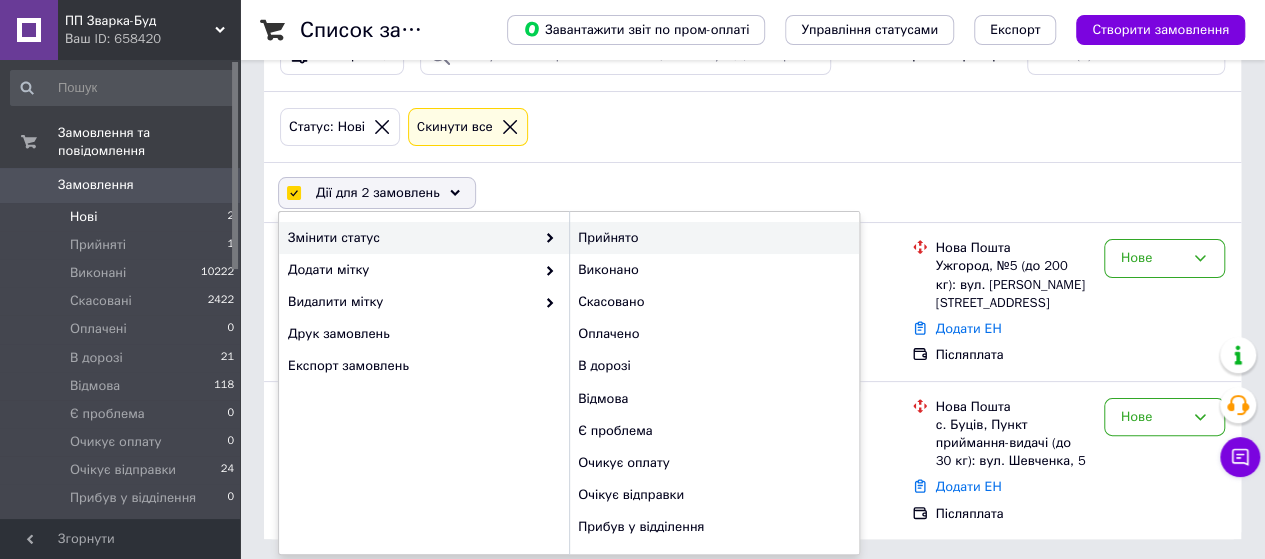 click on "Прийнято" at bounding box center [714, 238] 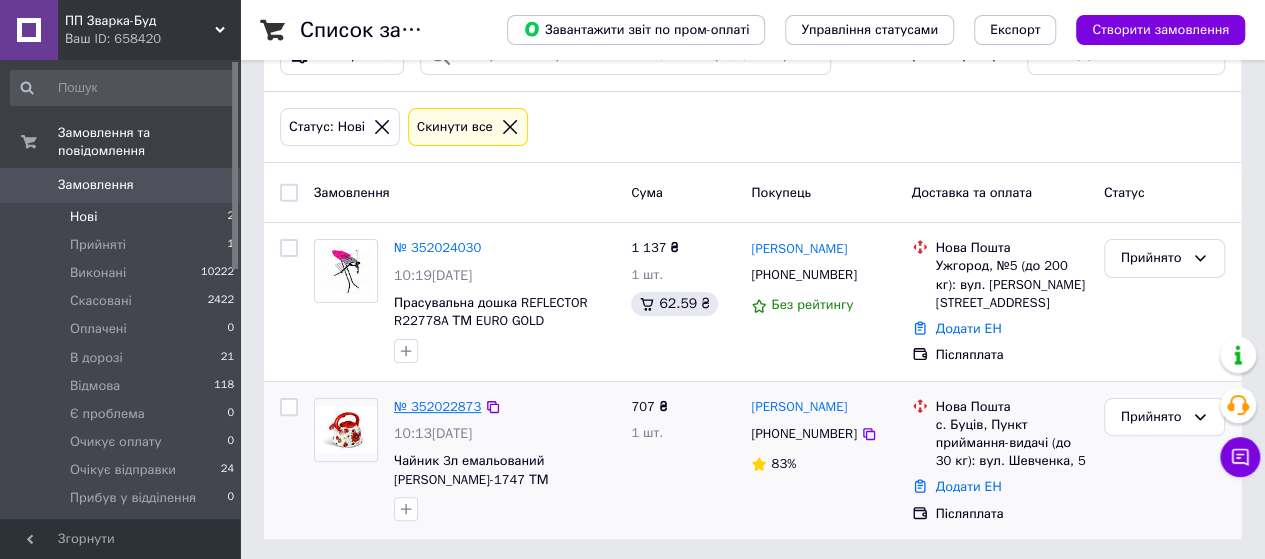 click on "№ 352022873" at bounding box center (437, 406) 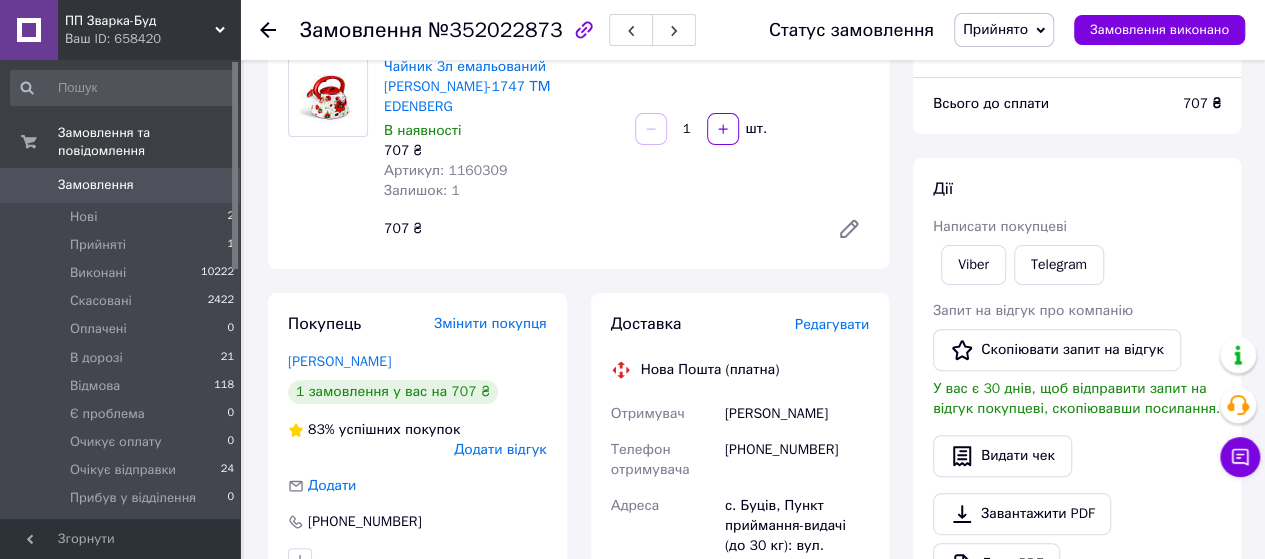 scroll, scrollTop: 200, scrollLeft: 0, axis: vertical 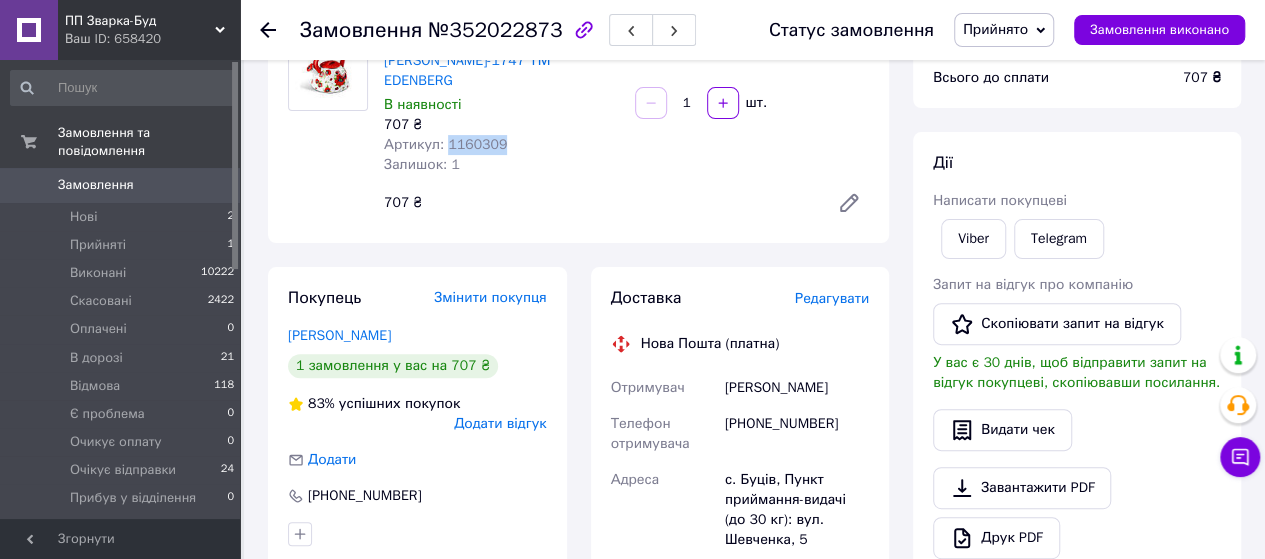 drag, startPoint x: 500, startPoint y: 127, endPoint x: 442, endPoint y: 124, distance: 58.077534 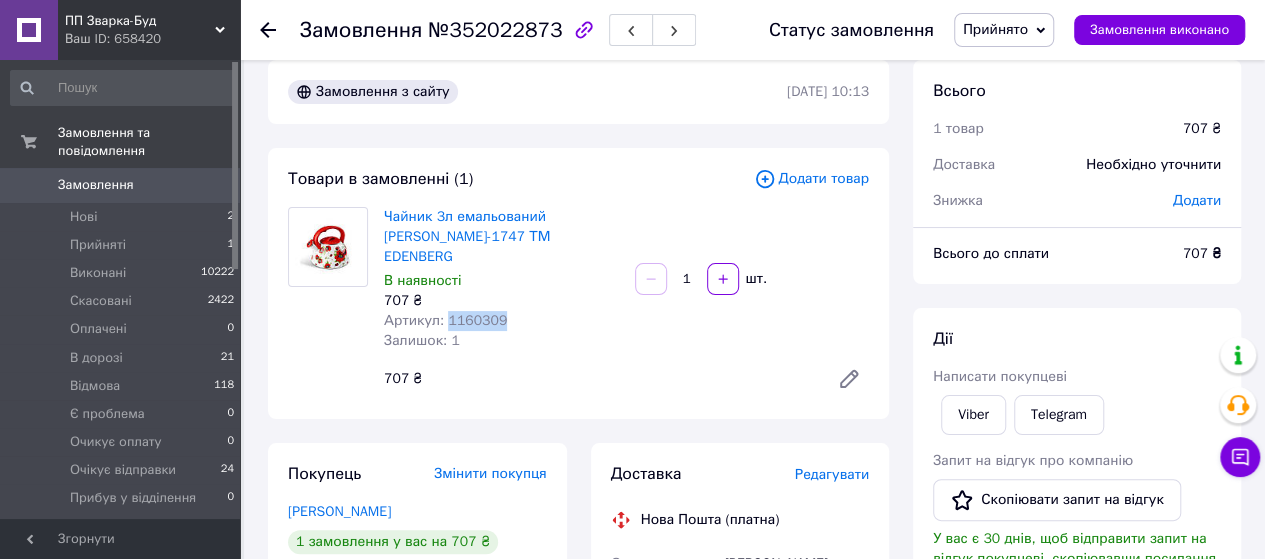 scroll, scrollTop: 0, scrollLeft: 0, axis: both 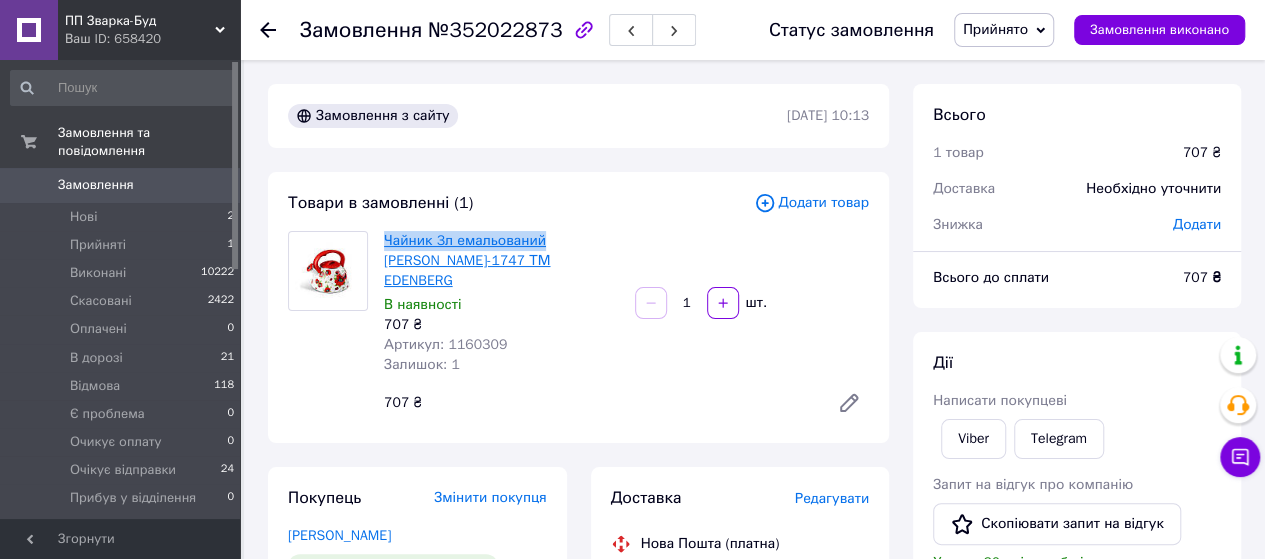 drag, startPoint x: 377, startPoint y: 241, endPoint x: 541, endPoint y: 241, distance: 164 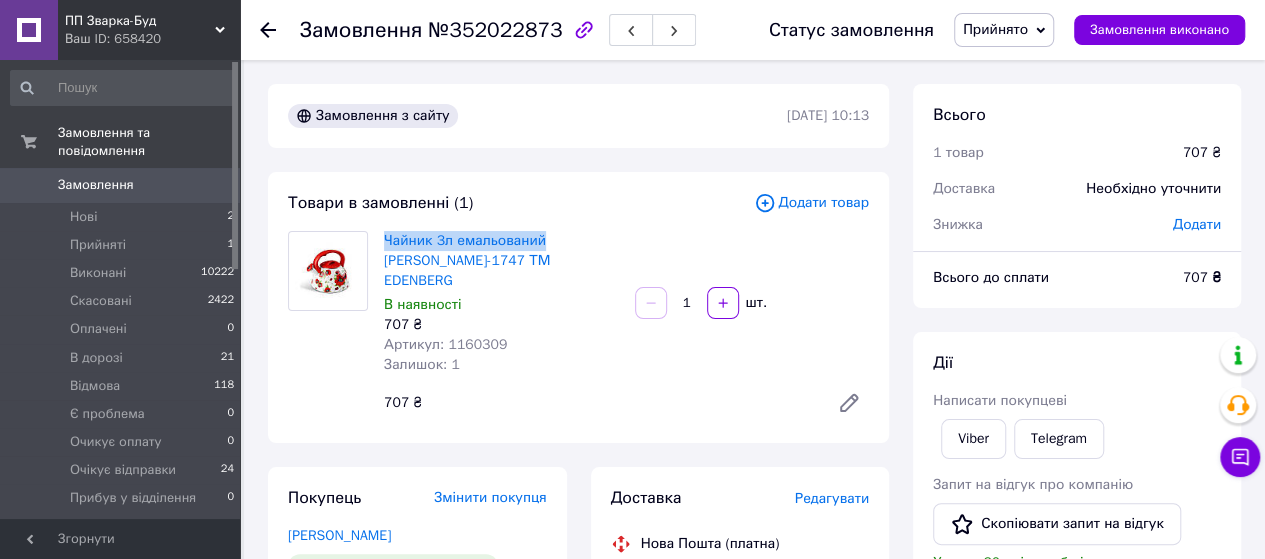 click 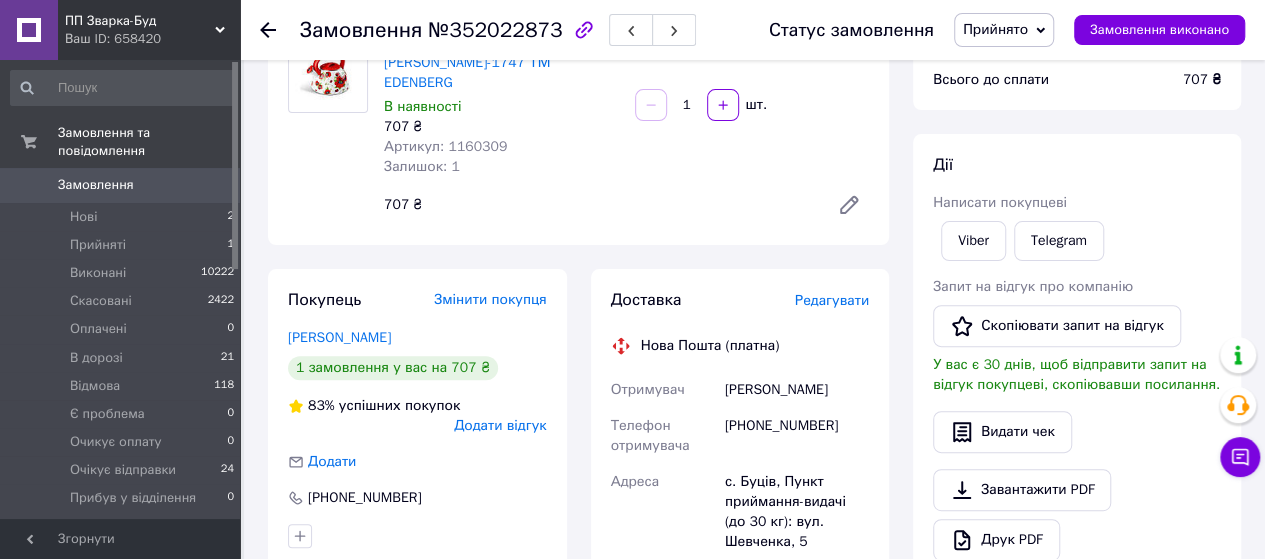 scroll, scrollTop: 400, scrollLeft: 0, axis: vertical 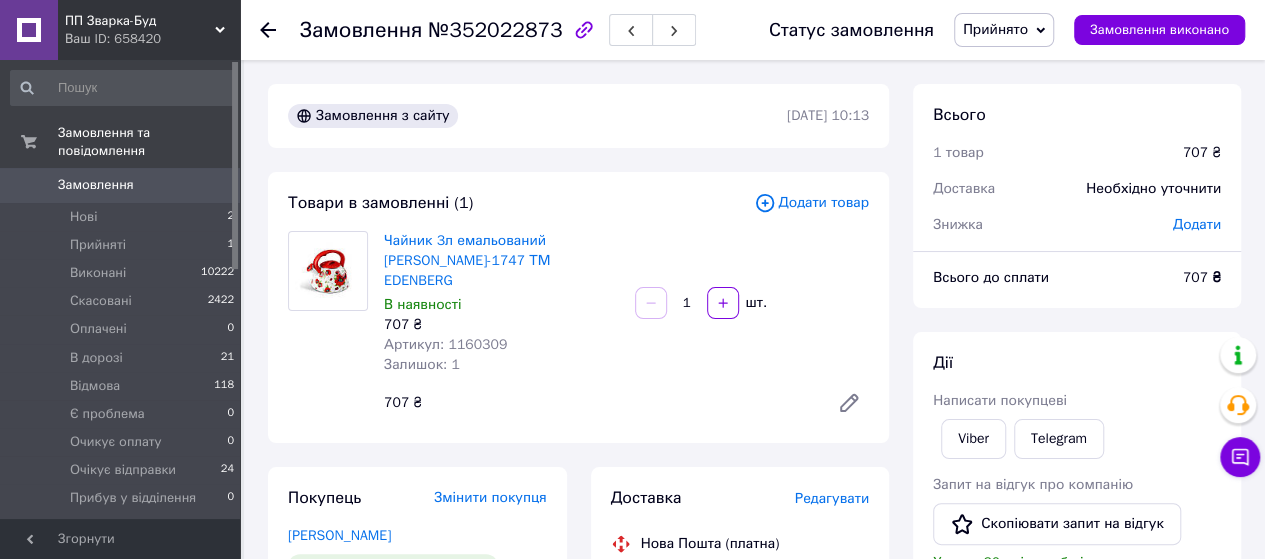 click on "ПП Зварка-Буд" at bounding box center [140, 21] 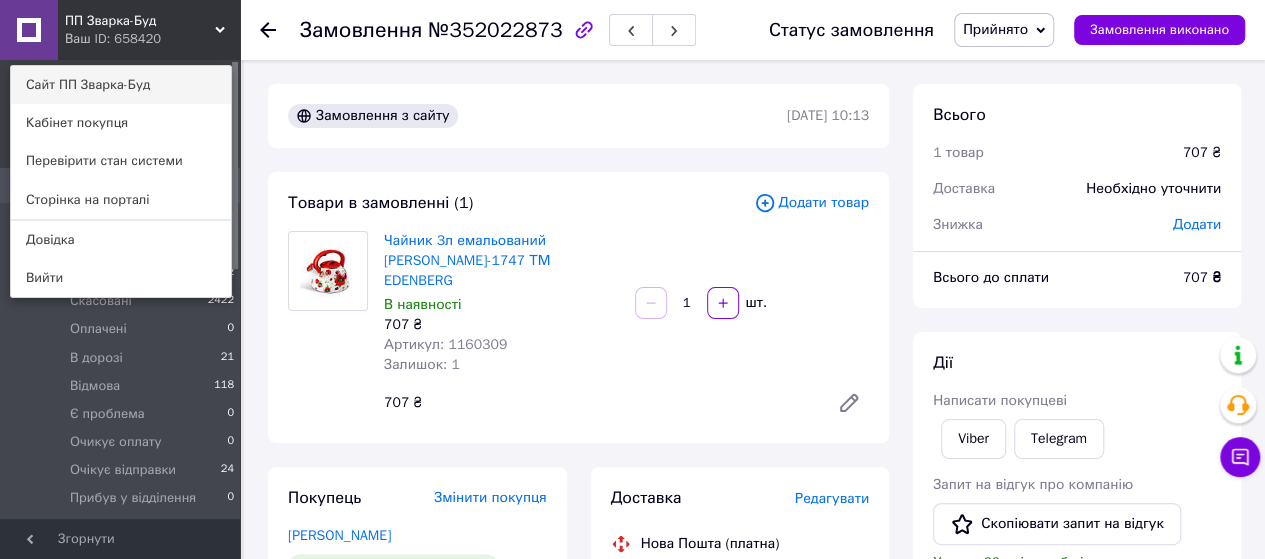 click on "Сайт ПП Зварка-Буд" at bounding box center (121, 85) 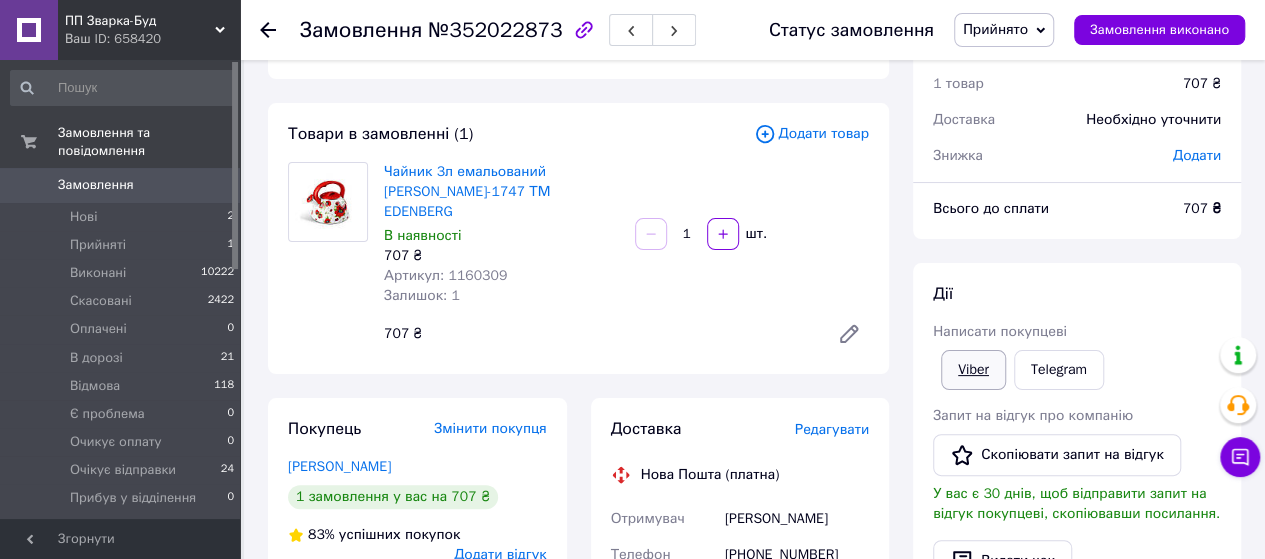 scroll, scrollTop: 100, scrollLeft: 0, axis: vertical 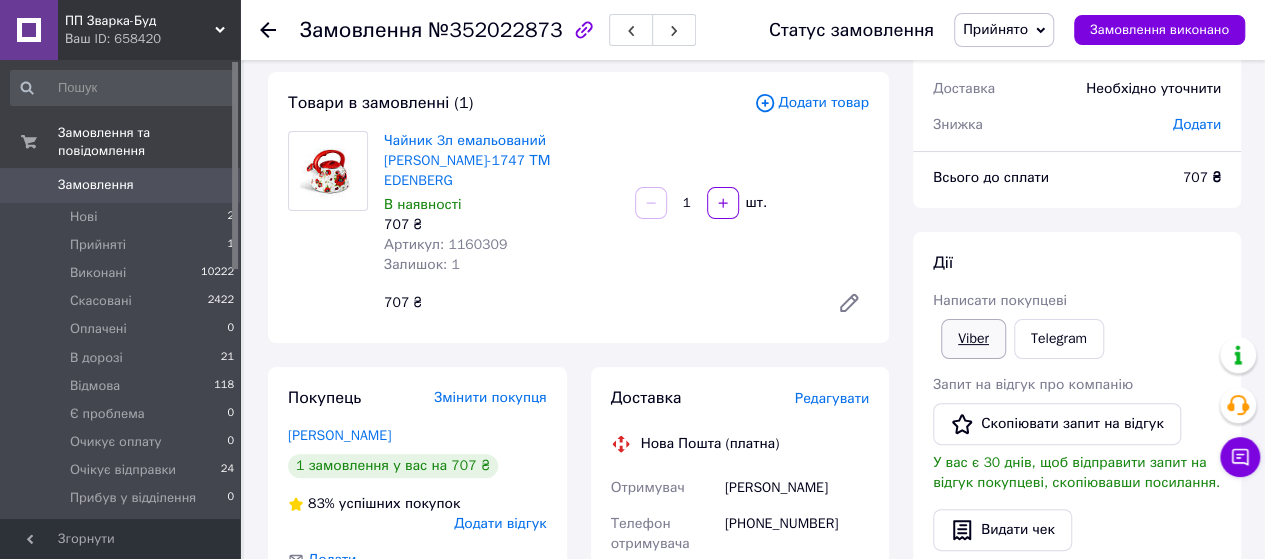 click on "Viber" at bounding box center (973, 339) 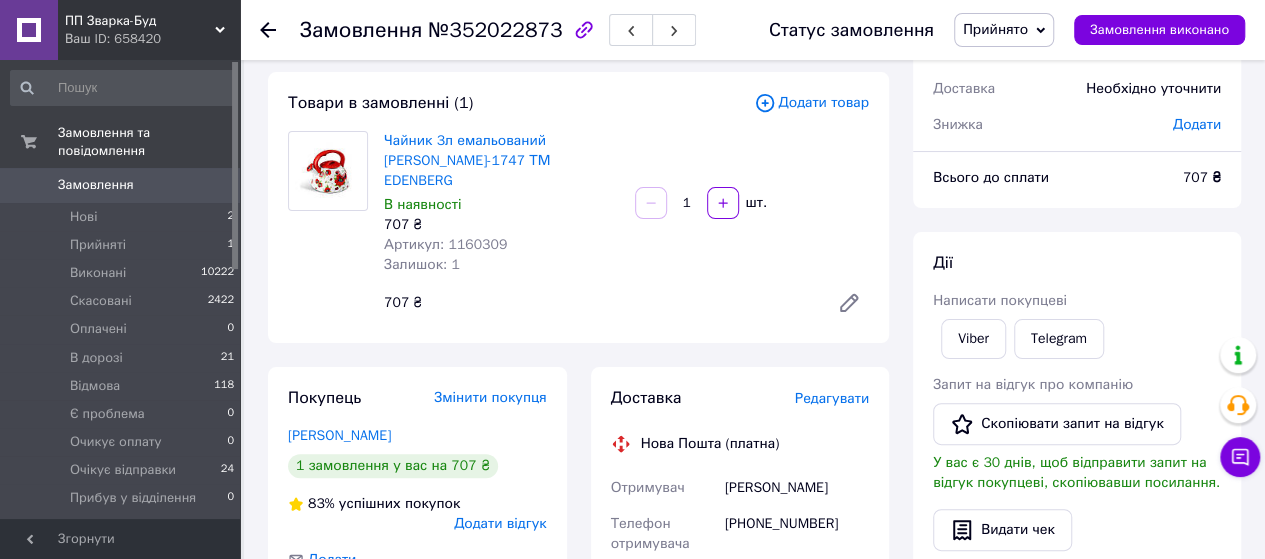 click 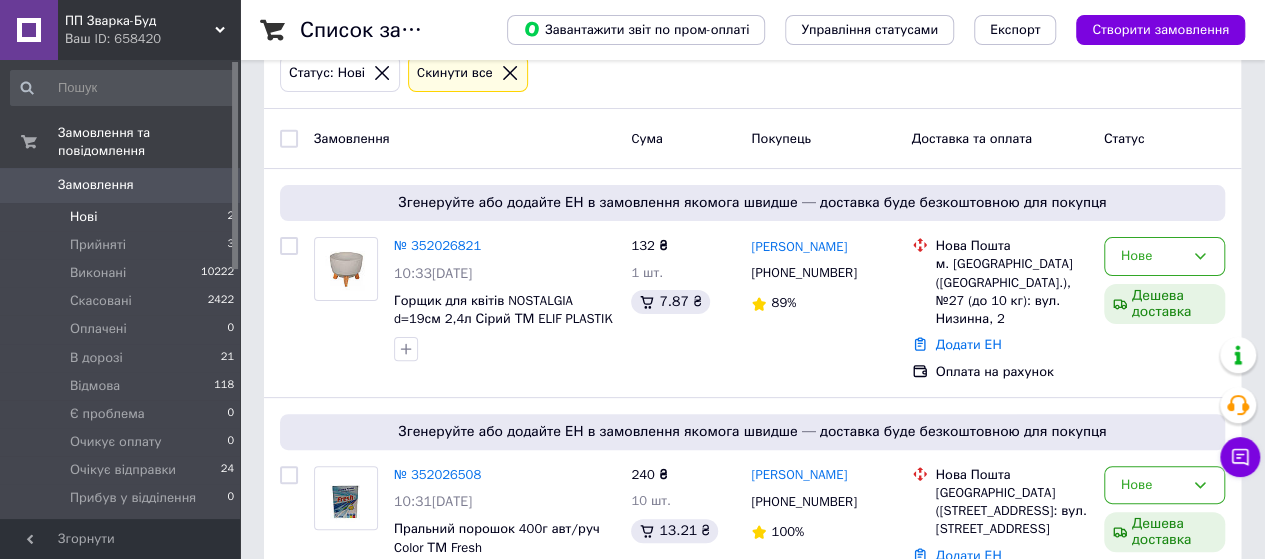 scroll, scrollTop: 88, scrollLeft: 0, axis: vertical 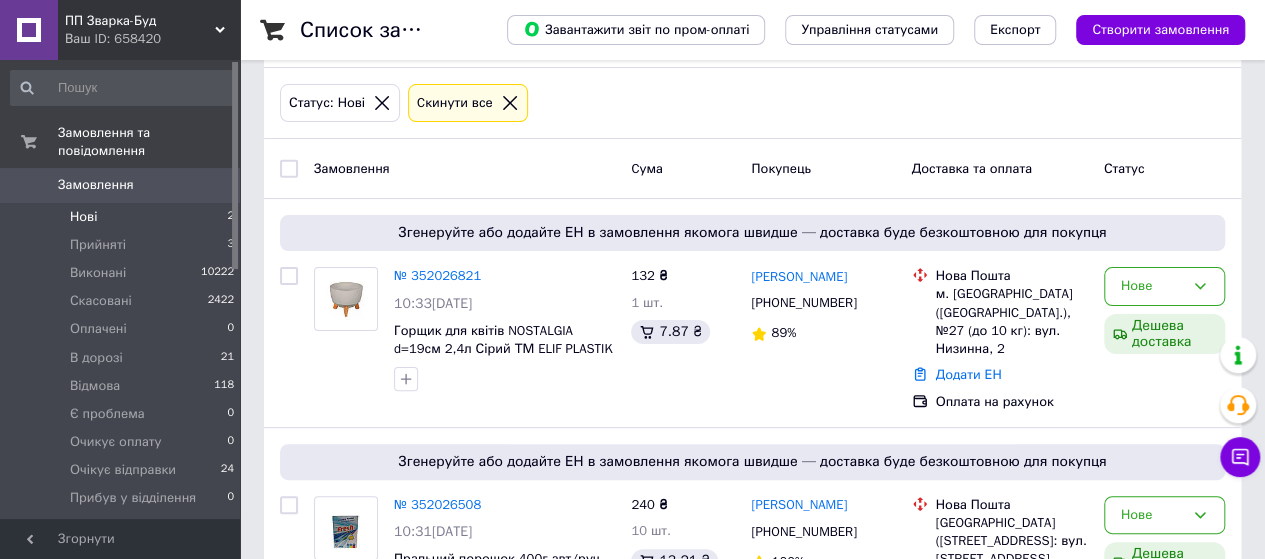 click at bounding box center (289, 169) 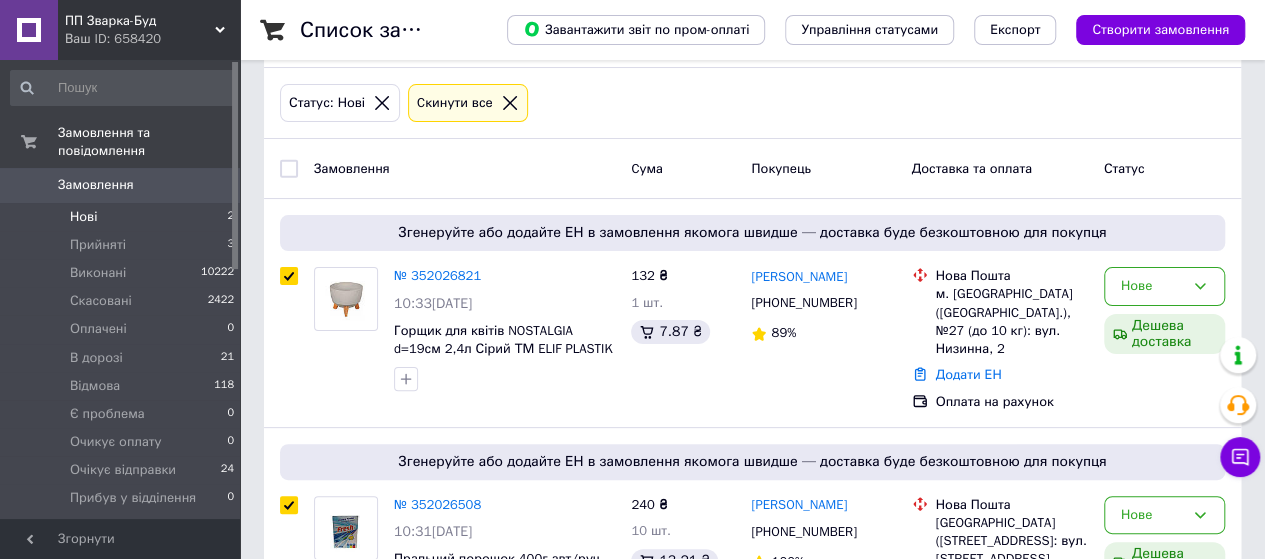 checkbox on "true" 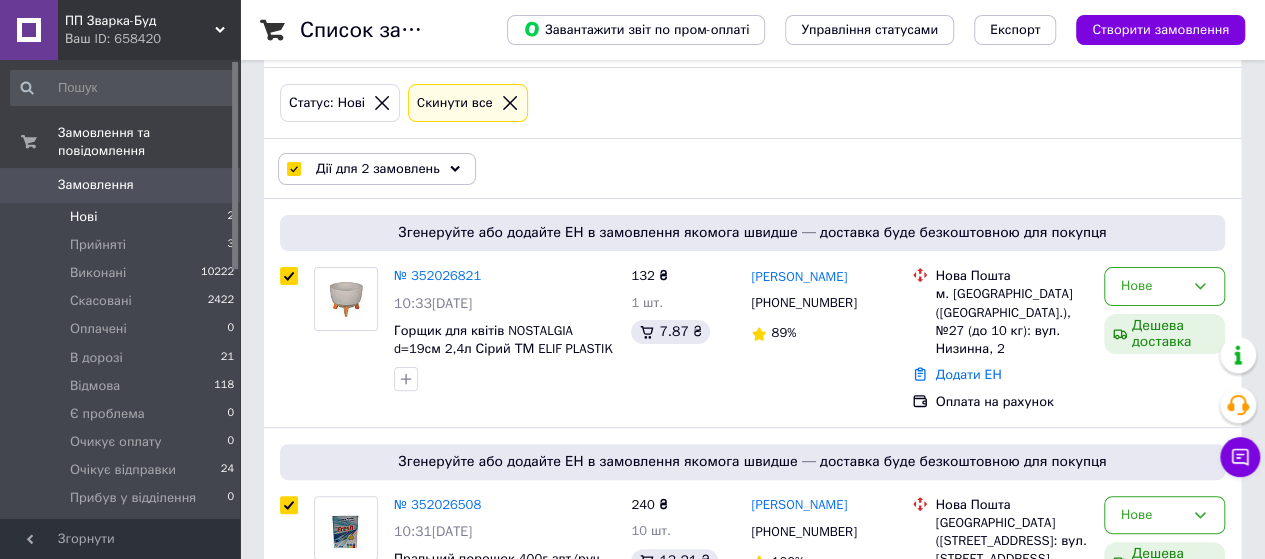 click 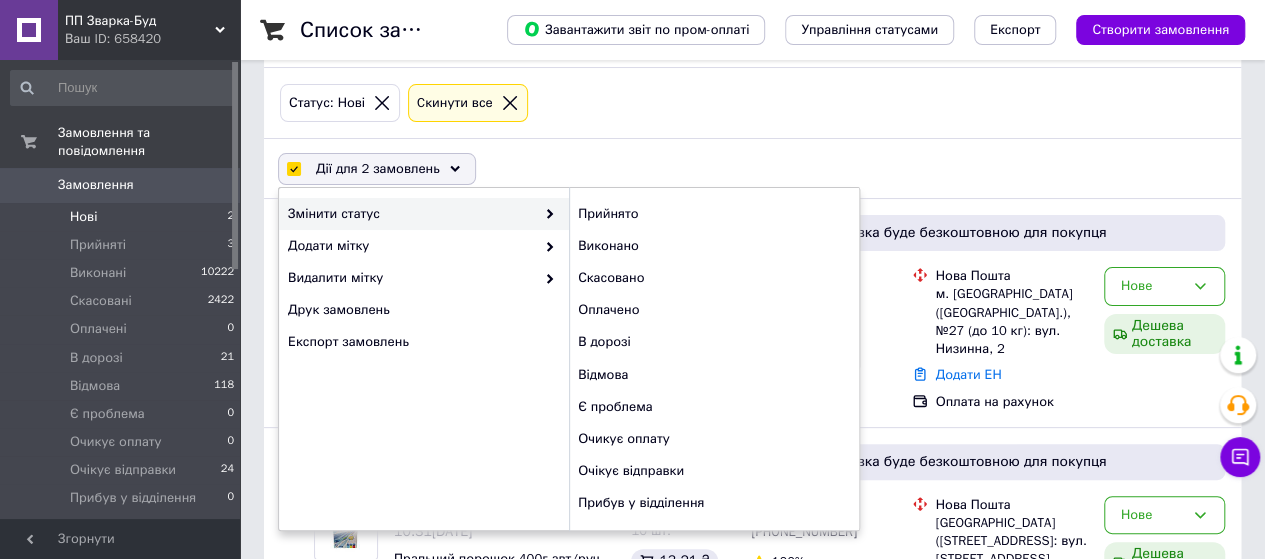 click 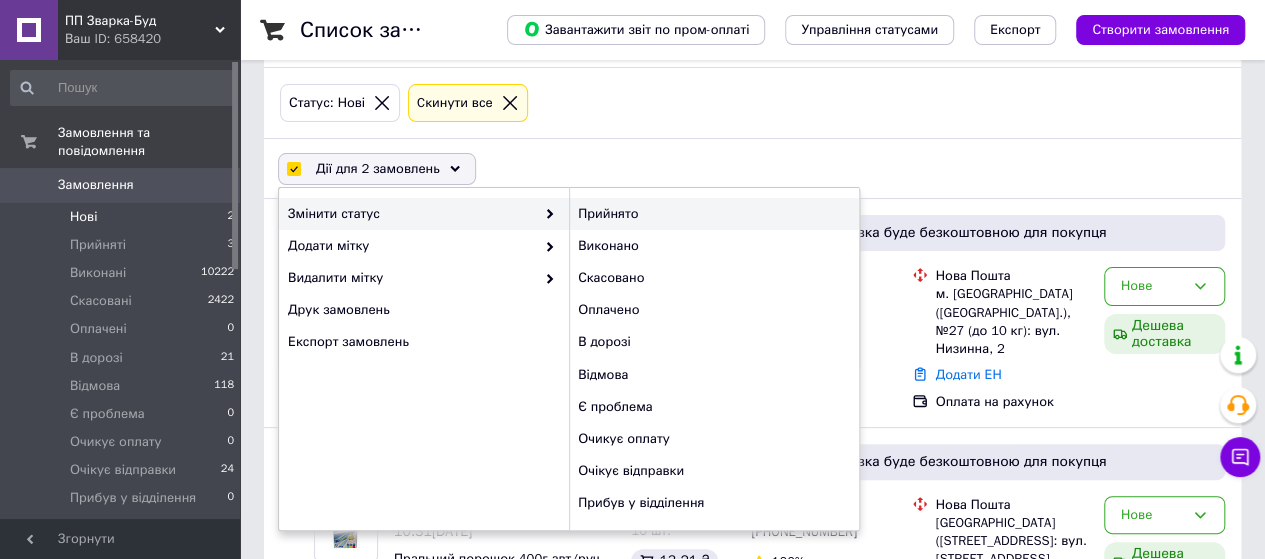click on "Прийнято" at bounding box center [714, 214] 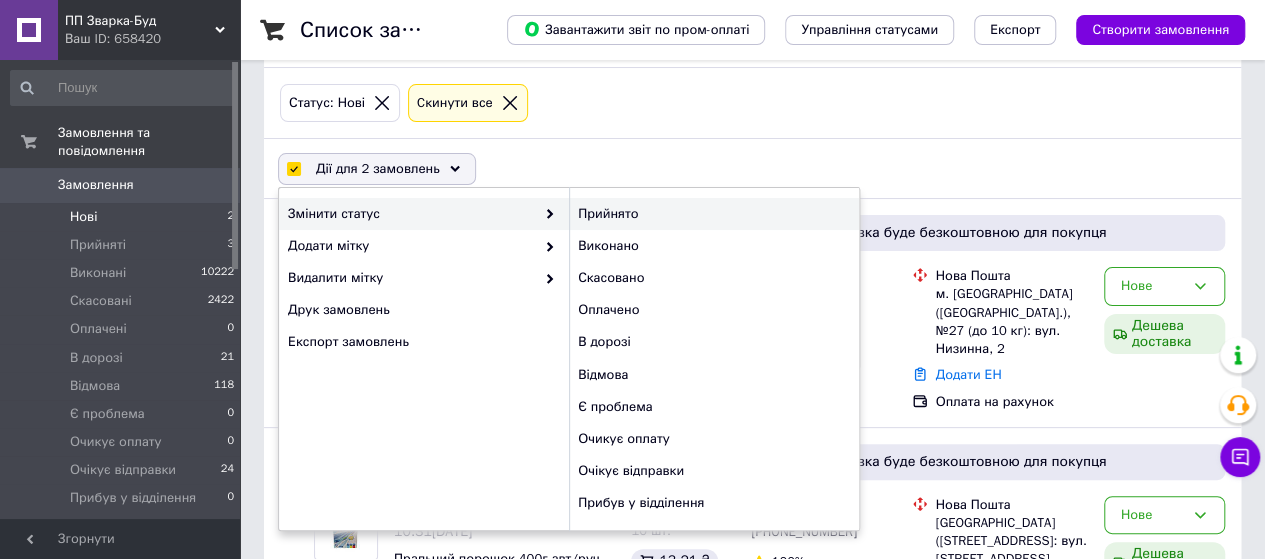 checkbox on "false" 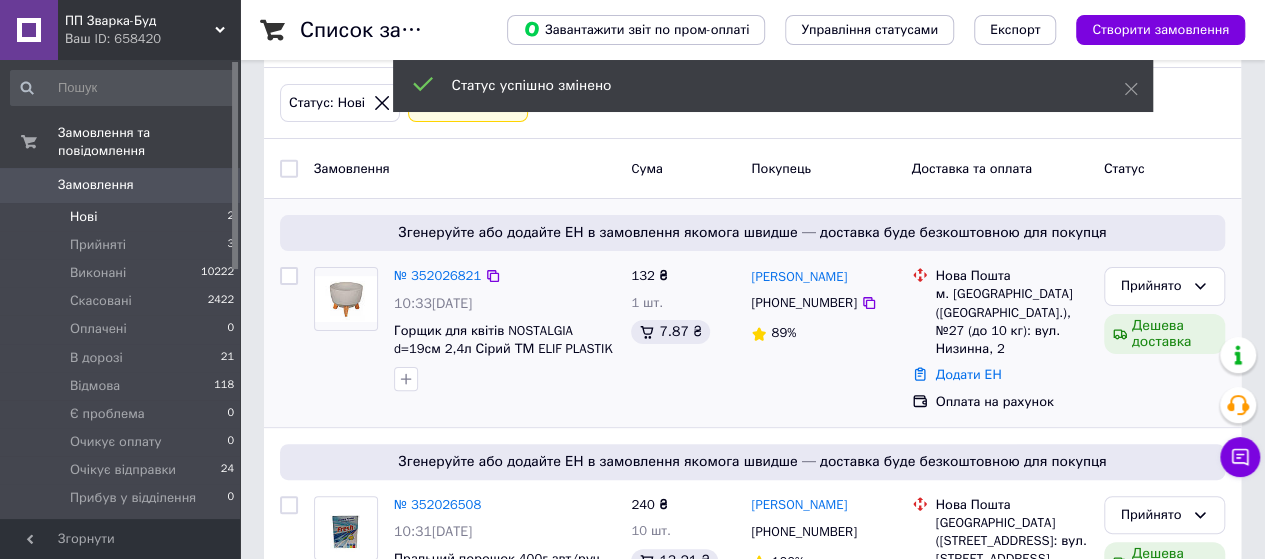 scroll, scrollTop: 188, scrollLeft: 0, axis: vertical 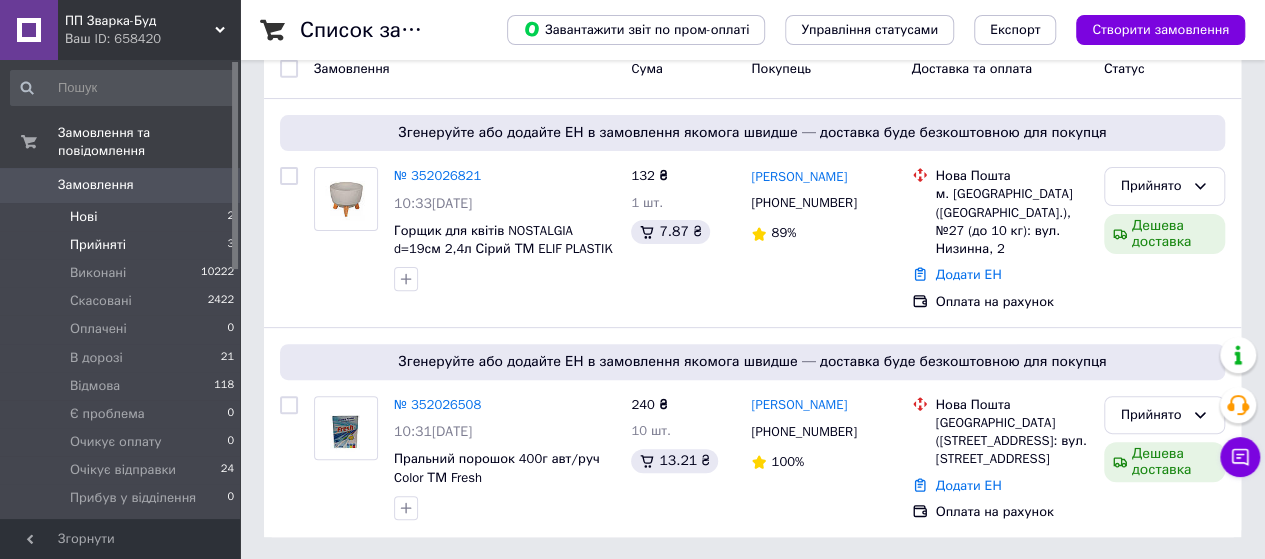 click on "Прийняті" at bounding box center [98, 245] 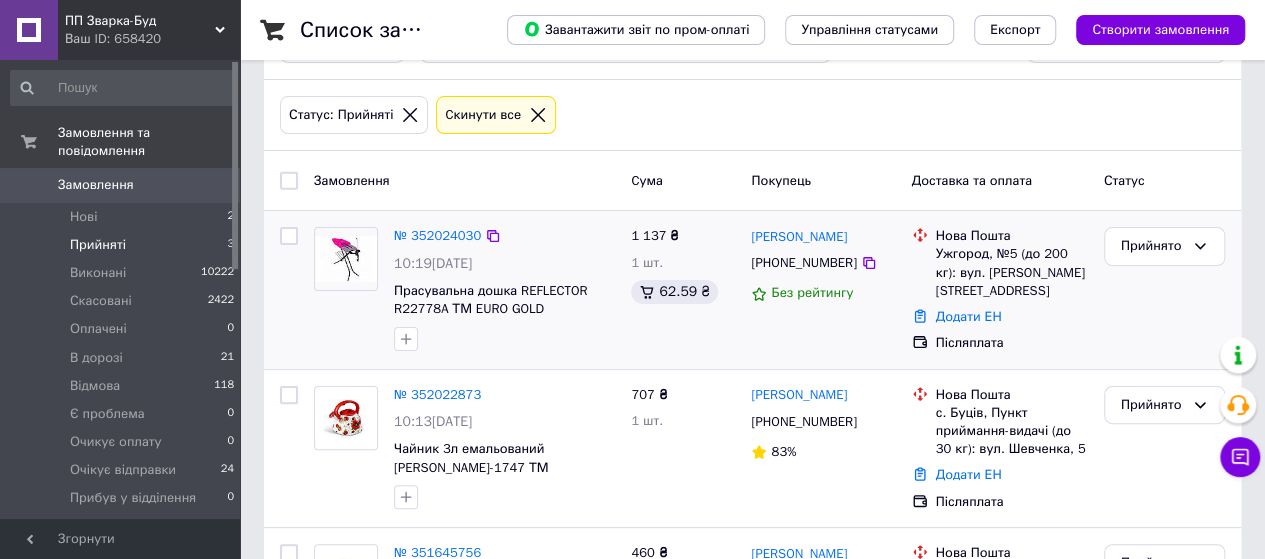 scroll, scrollTop: 22, scrollLeft: 0, axis: vertical 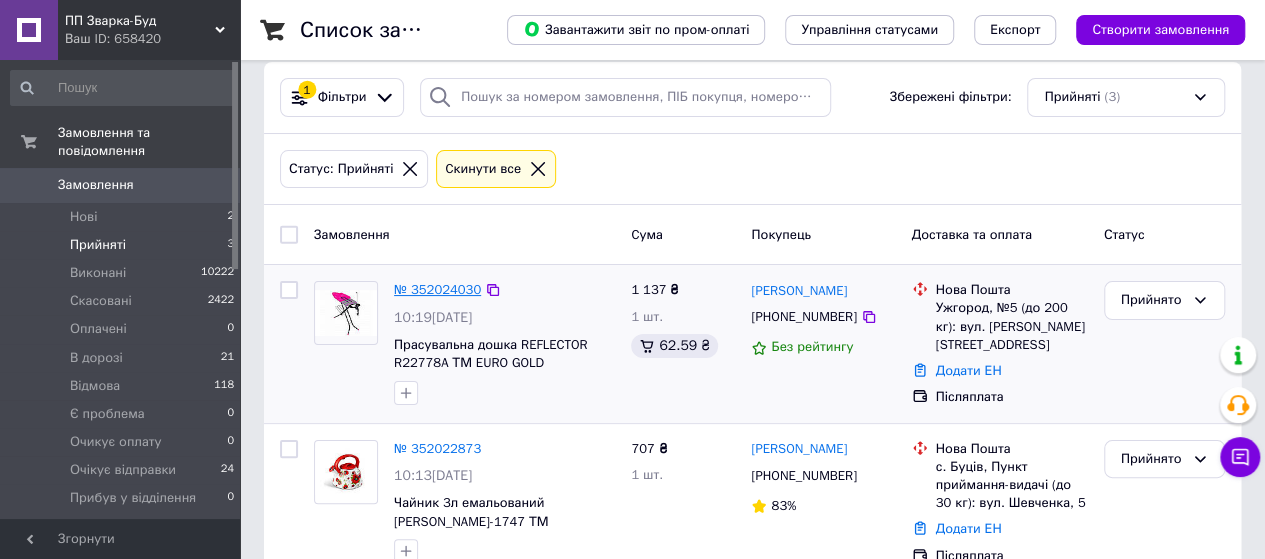 click on "№ 352024030" at bounding box center [437, 289] 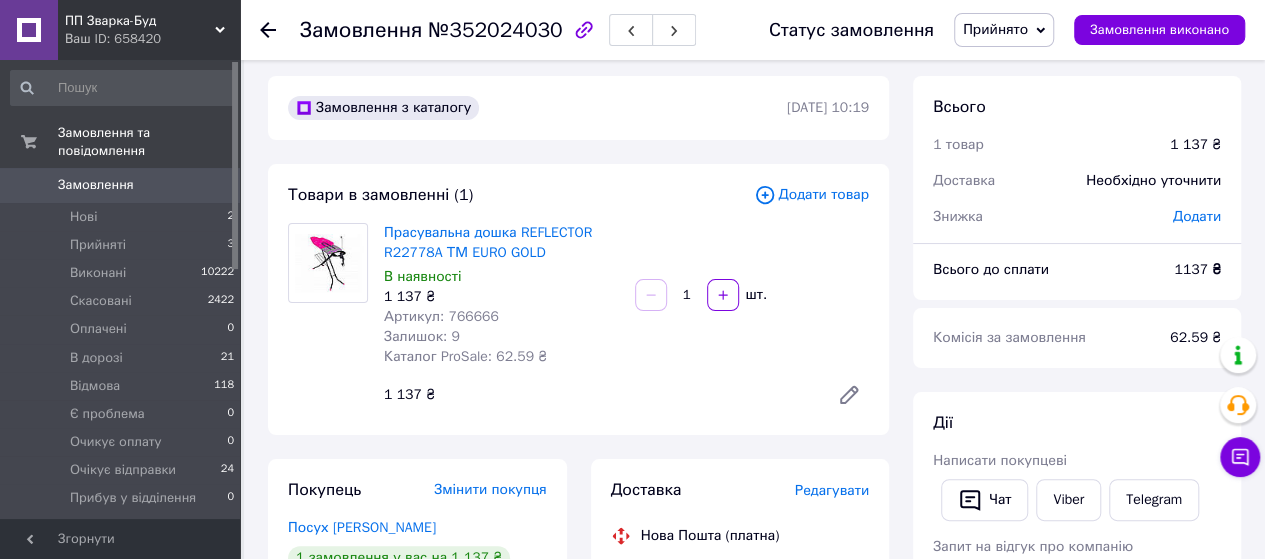 scroll, scrollTop: 0, scrollLeft: 0, axis: both 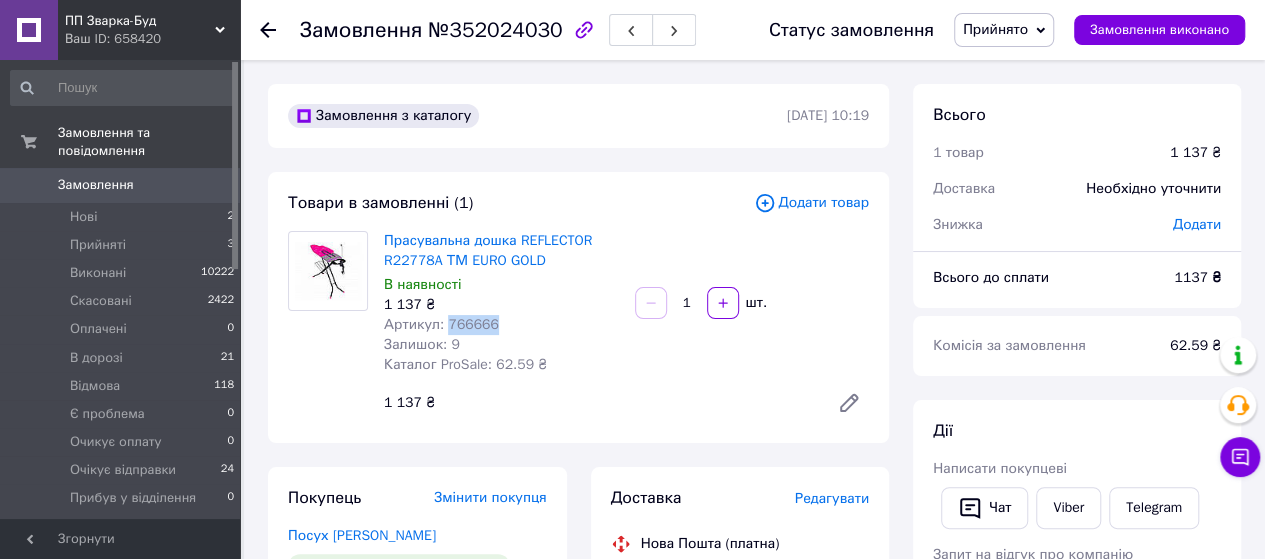 drag, startPoint x: 499, startPoint y: 325, endPoint x: 444, endPoint y: 319, distance: 55.326305 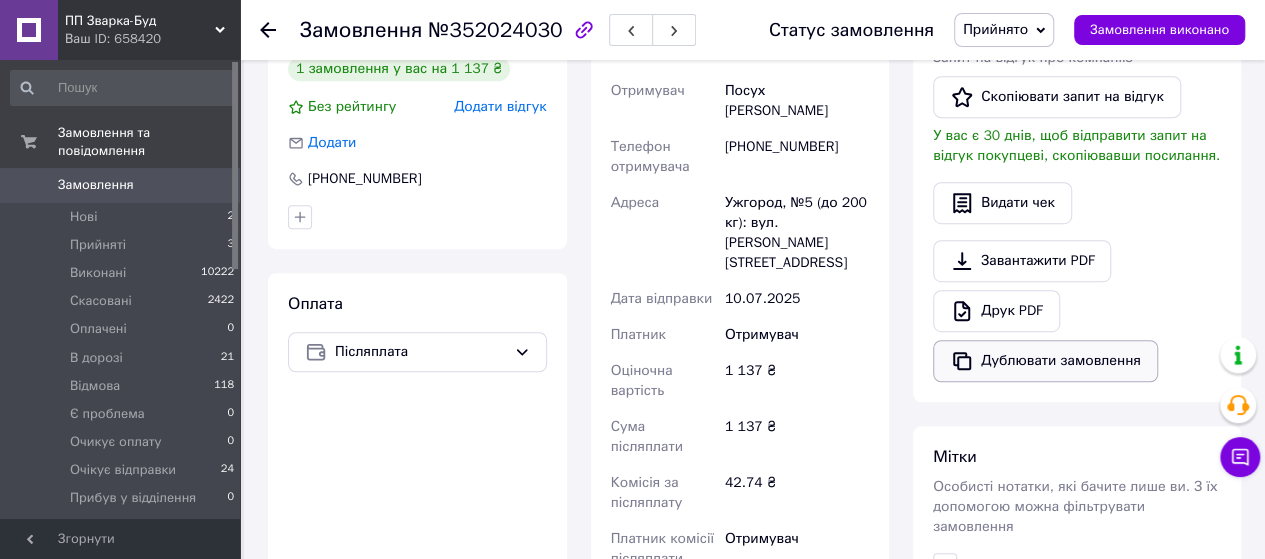 scroll, scrollTop: 500, scrollLeft: 0, axis: vertical 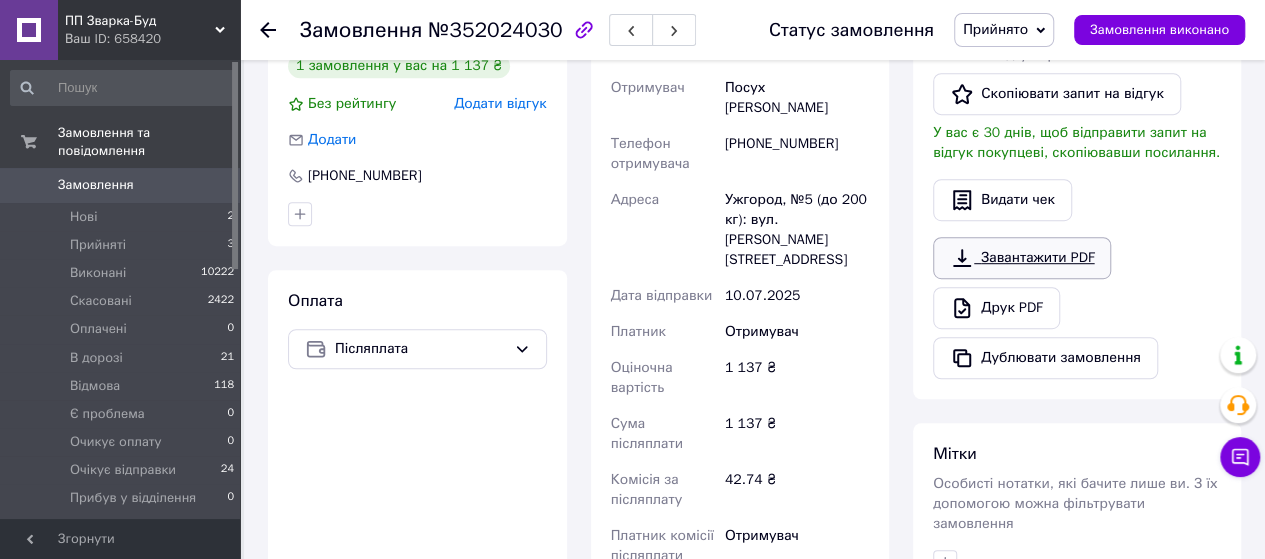 click on "Завантажити PDF" at bounding box center [1022, 258] 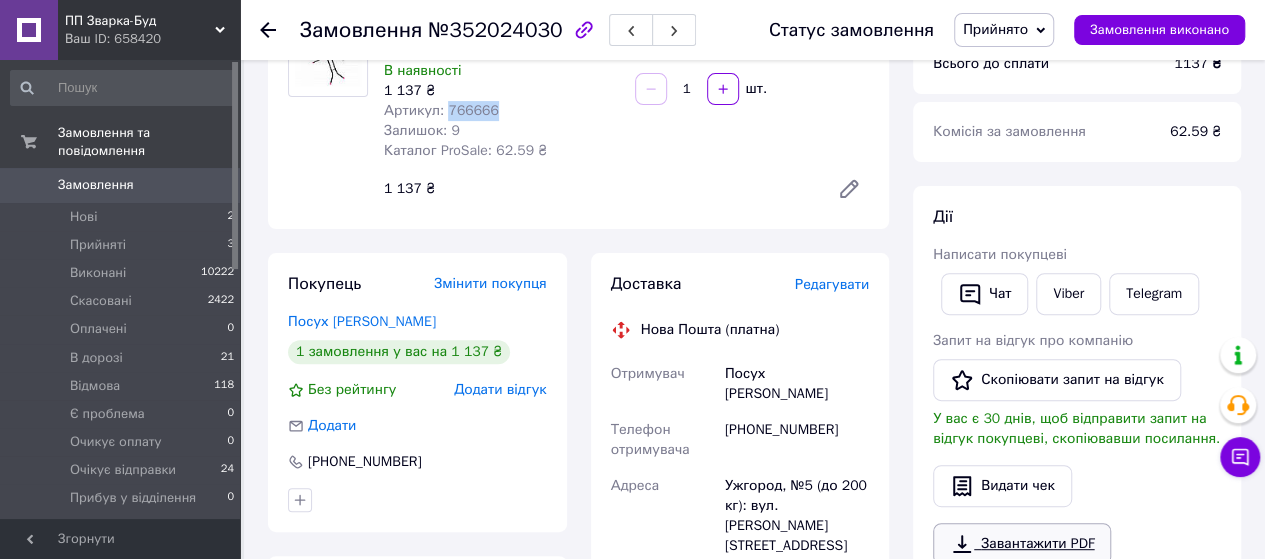 scroll, scrollTop: 200, scrollLeft: 0, axis: vertical 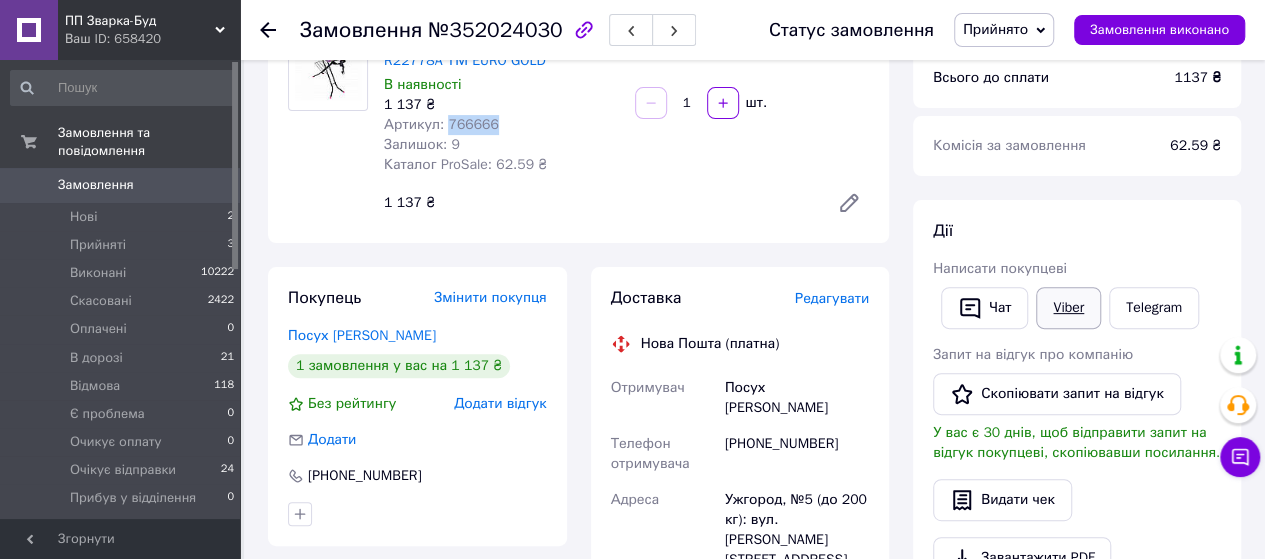 click on "Viber" at bounding box center [1068, 308] 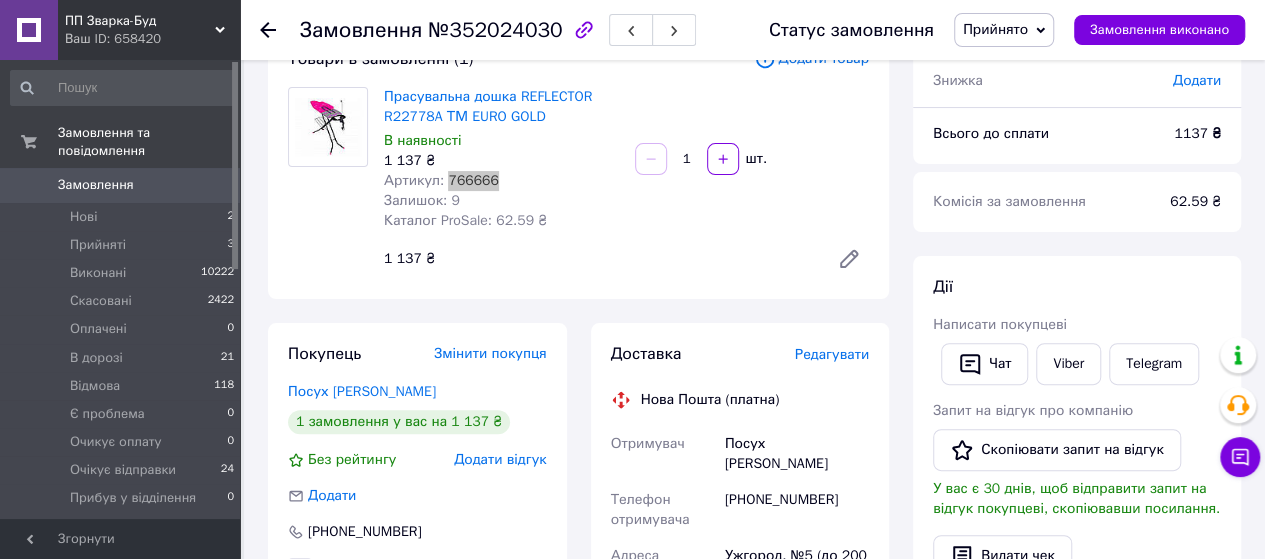 scroll, scrollTop: 100, scrollLeft: 0, axis: vertical 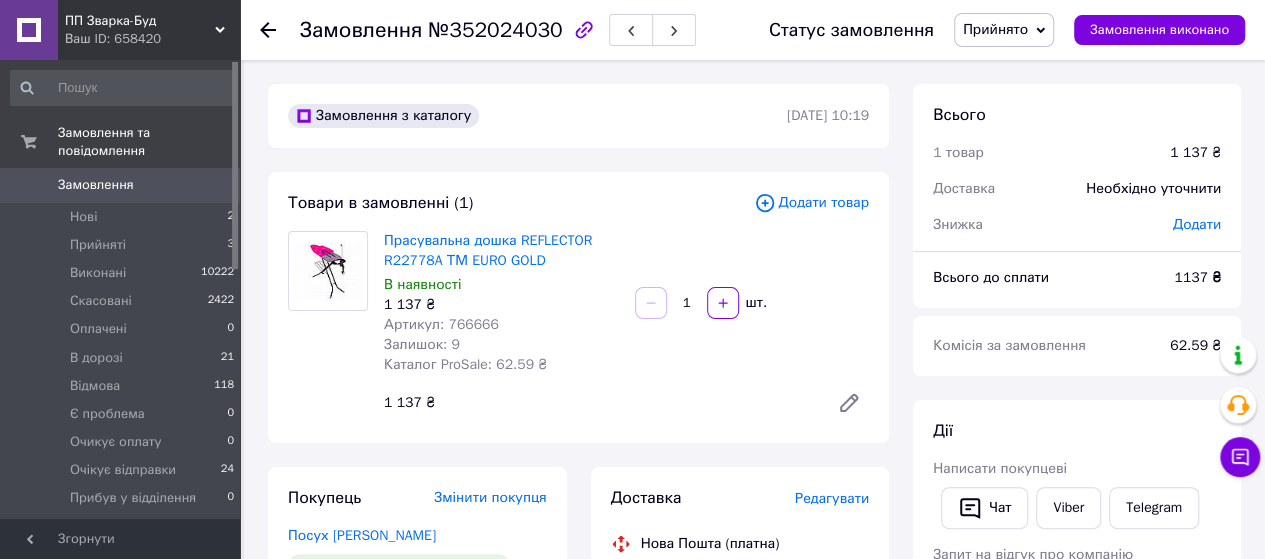 click on "Всього 1 товар 1 137 ₴ Доставка Необхідно уточнити Знижка Додати" at bounding box center [1077, 159] 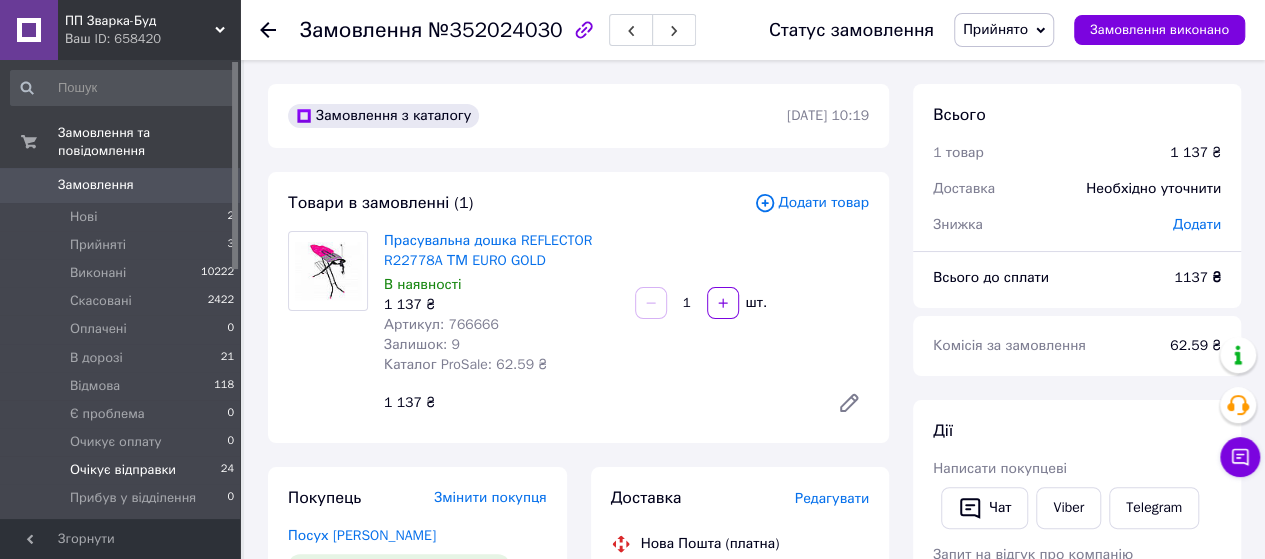 click on "Очікує відправки" at bounding box center (123, 470) 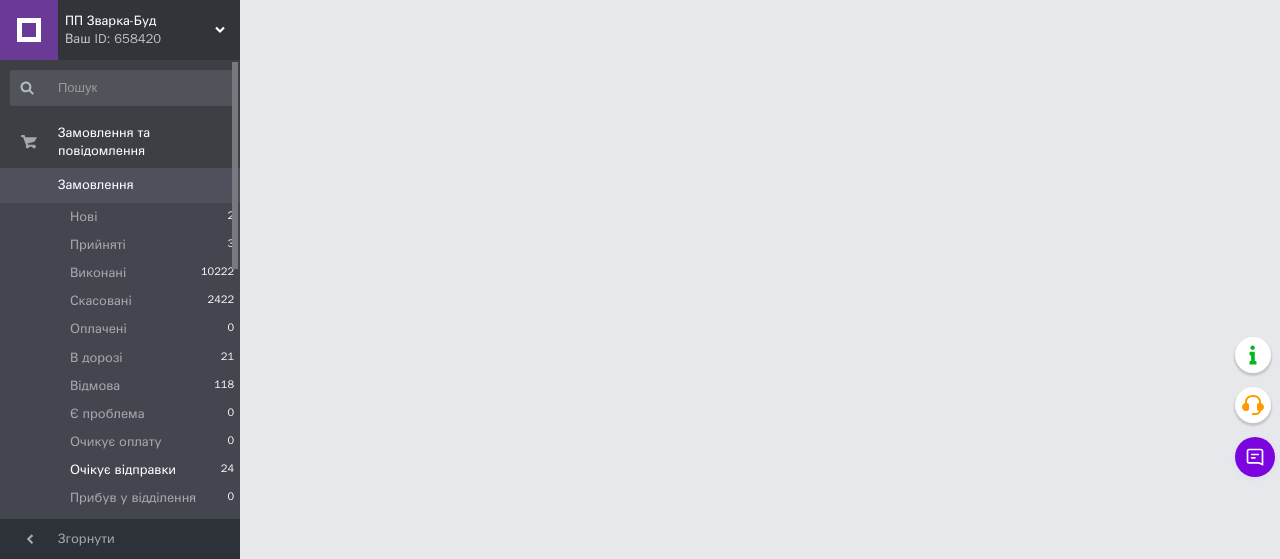 click on "Очікує відправки" at bounding box center (123, 470) 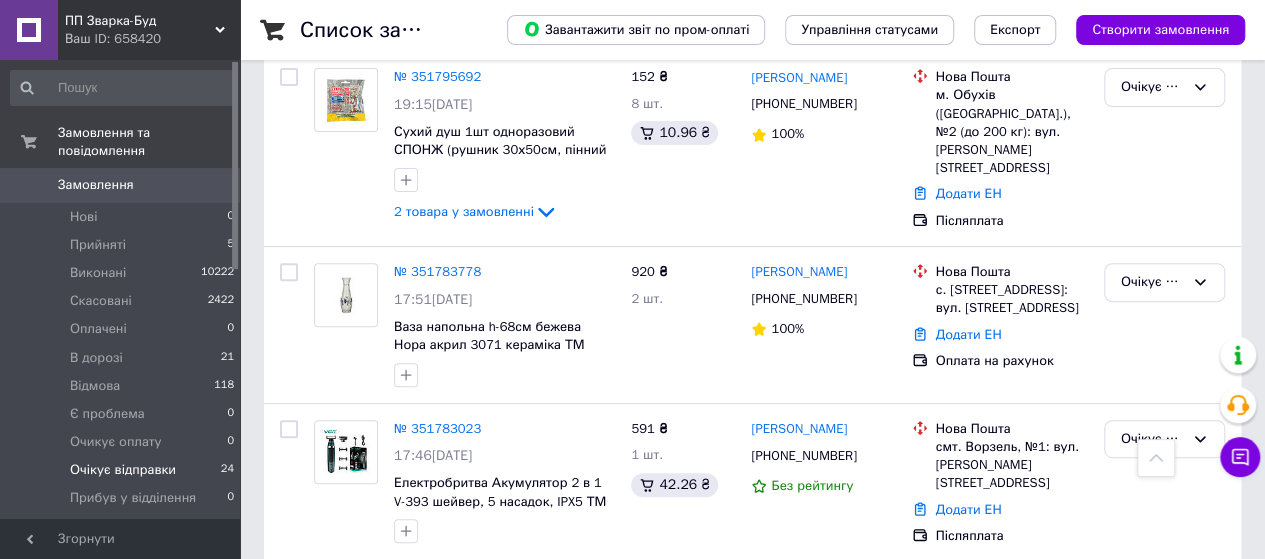 scroll, scrollTop: 3899, scrollLeft: 0, axis: vertical 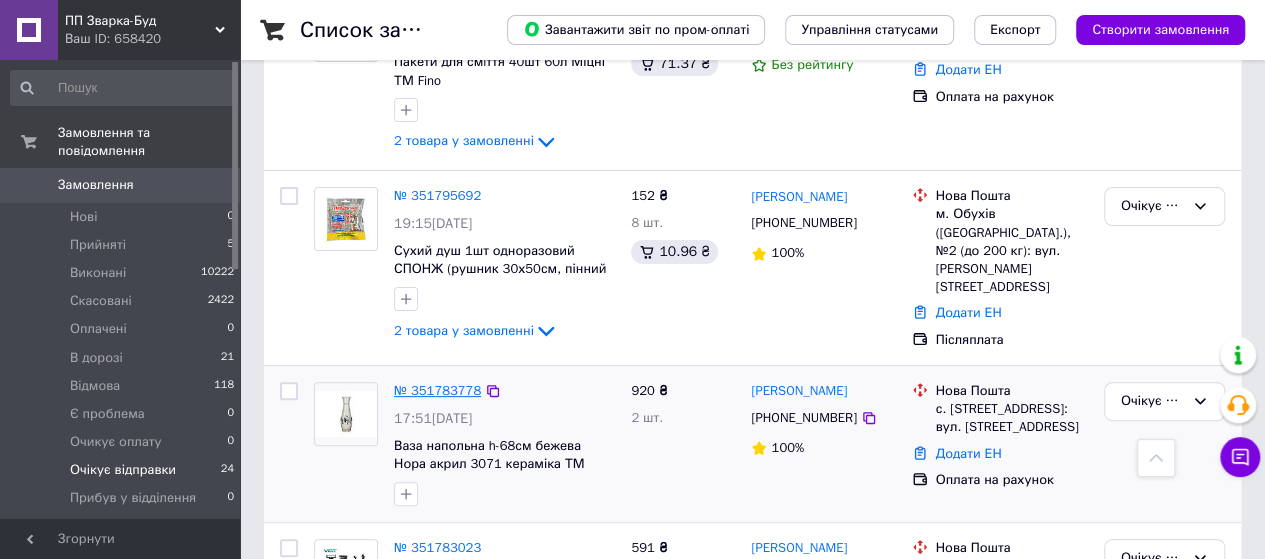 click on "№ 351783778" at bounding box center [437, 390] 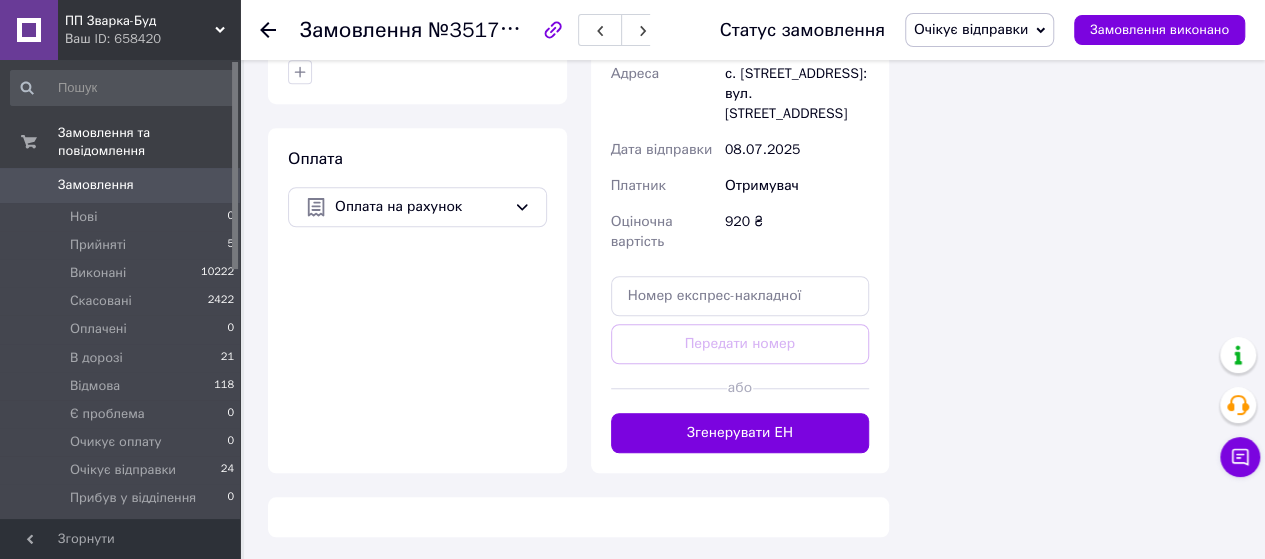 scroll, scrollTop: 1244, scrollLeft: 0, axis: vertical 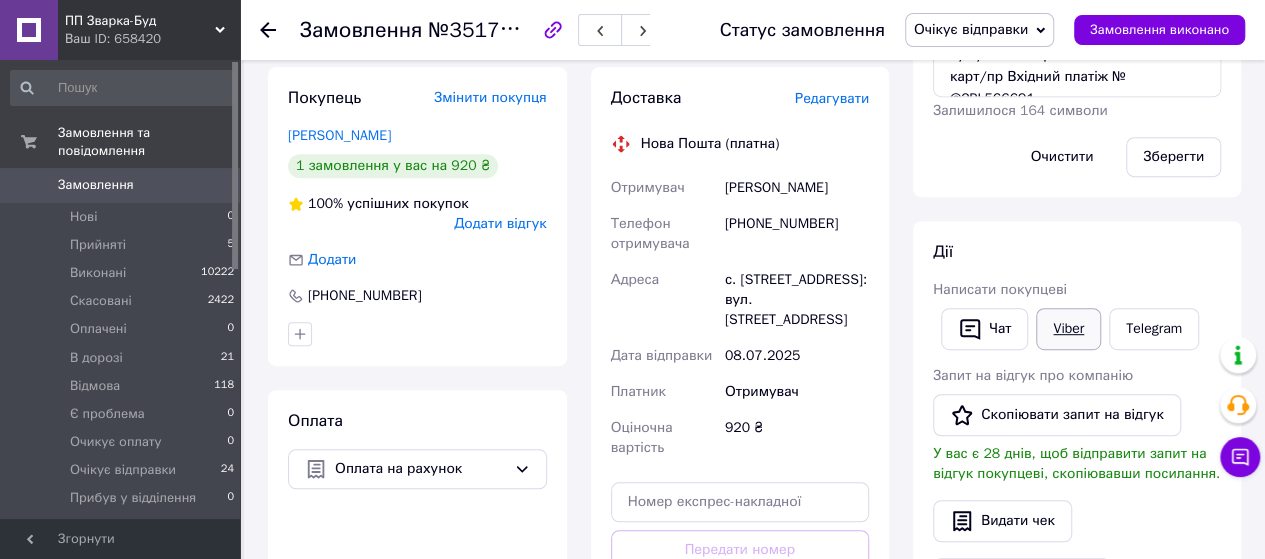 click on "Viber" at bounding box center (1068, 329) 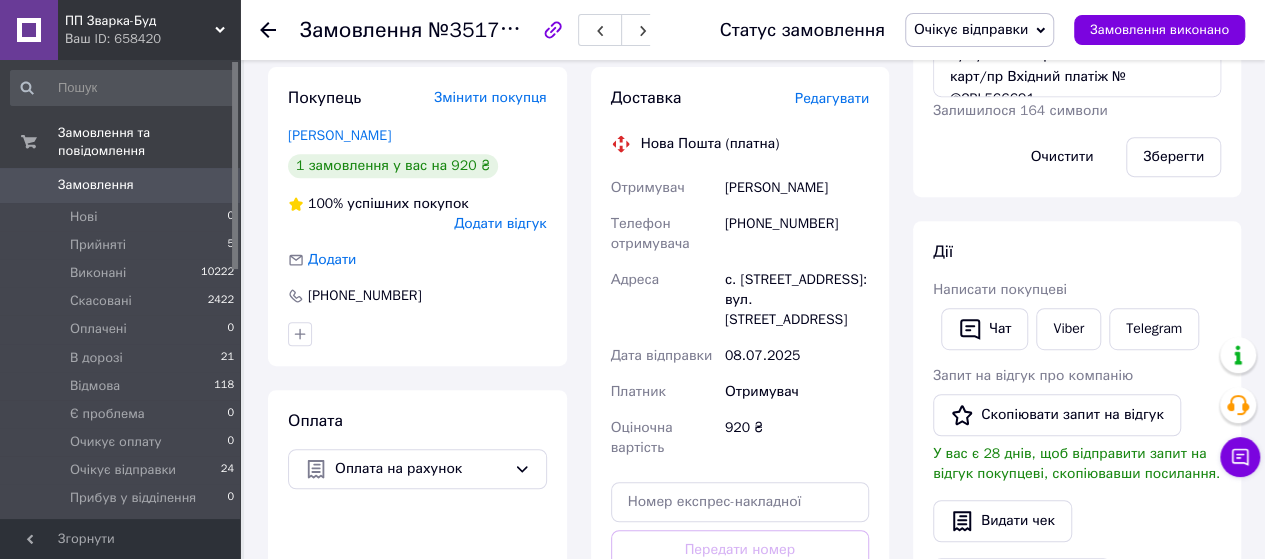 click on "Дії Написати покупцеві   Чат Viber Telegram Запит на відгук про компанію   Скопіювати запит на відгук У вас є 28 днів, щоб відправити запит на відгук покупцеві, скопіювавши посилання.   Видати чек   Завантажити PDF   Друк PDF   Дублювати замовлення" at bounding box center (1077, 470) 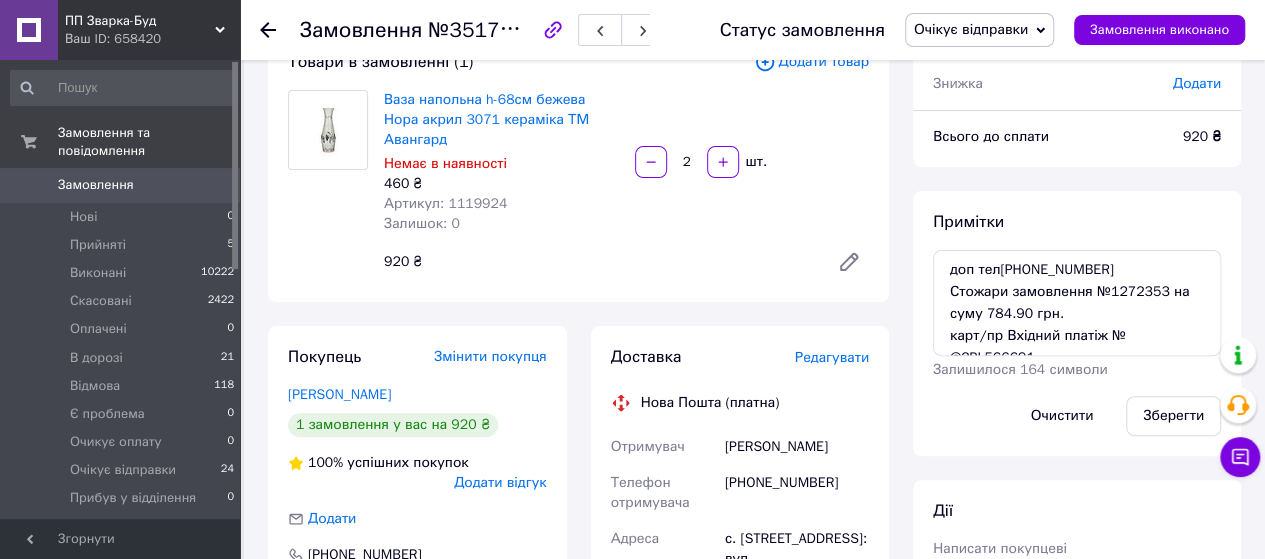 scroll, scrollTop: 100, scrollLeft: 0, axis: vertical 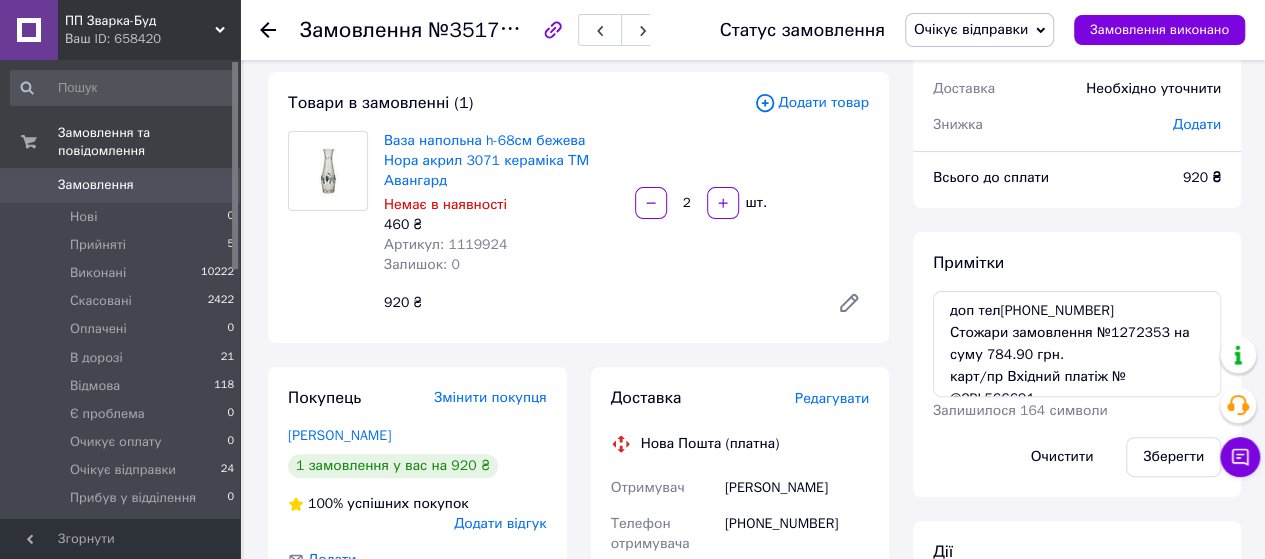 click on "Примітки доп тел+380634634701
Стожари замовлення №1272353 на суму 784.90 грн.
карт/пр Вхідний платіж № @2PL566691
пр/пр Вихідний платіж № 862
чек Залишилося 164 символи Очистити Зберегти" at bounding box center [1077, 364] 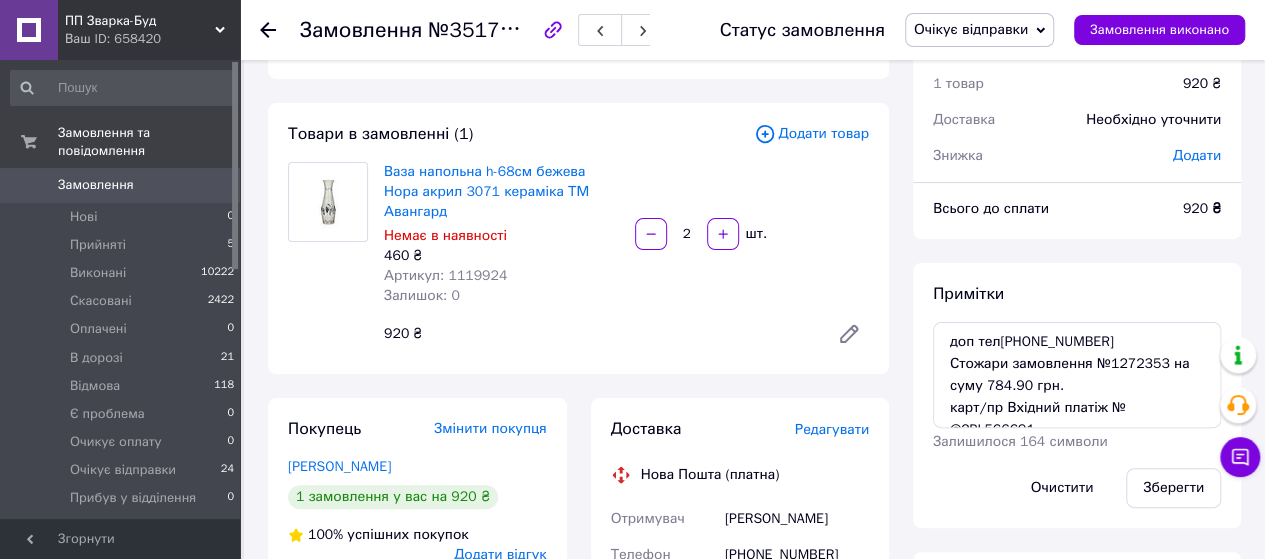 scroll, scrollTop: 100, scrollLeft: 0, axis: vertical 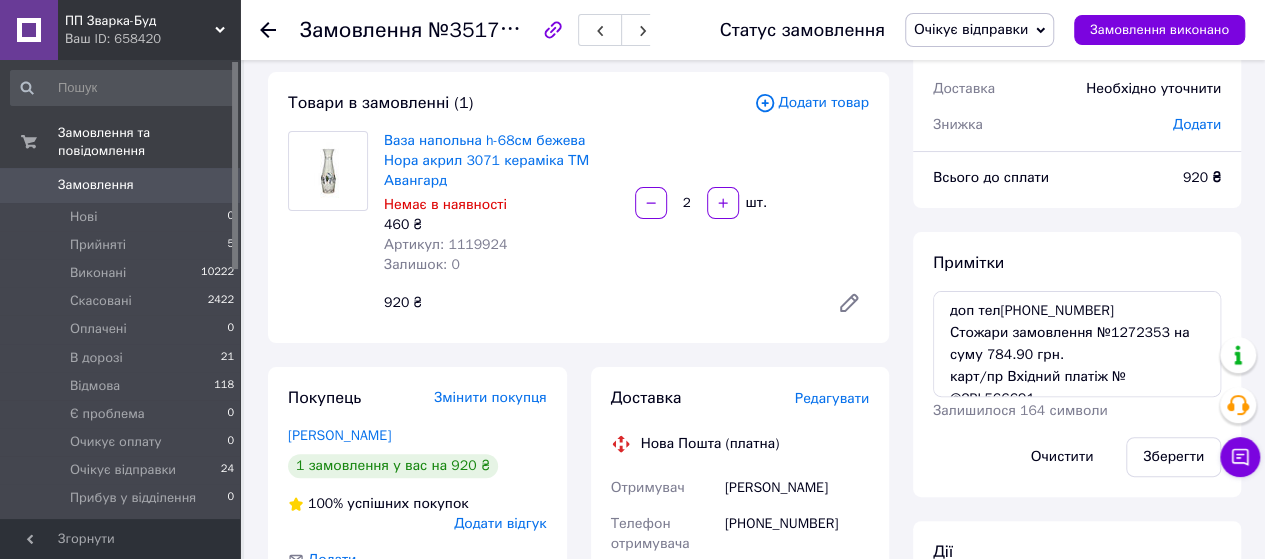 click on "Примітки доп тел+380634634701
Стожари замовлення №1272353 на суму 784.90 грн.
карт/пр Вхідний платіж № @2PL566691
пр/пр Вихідний платіж № 862
чек Залишилося 164 символи Очистити Зберегти" at bounding box center [1077, 364] 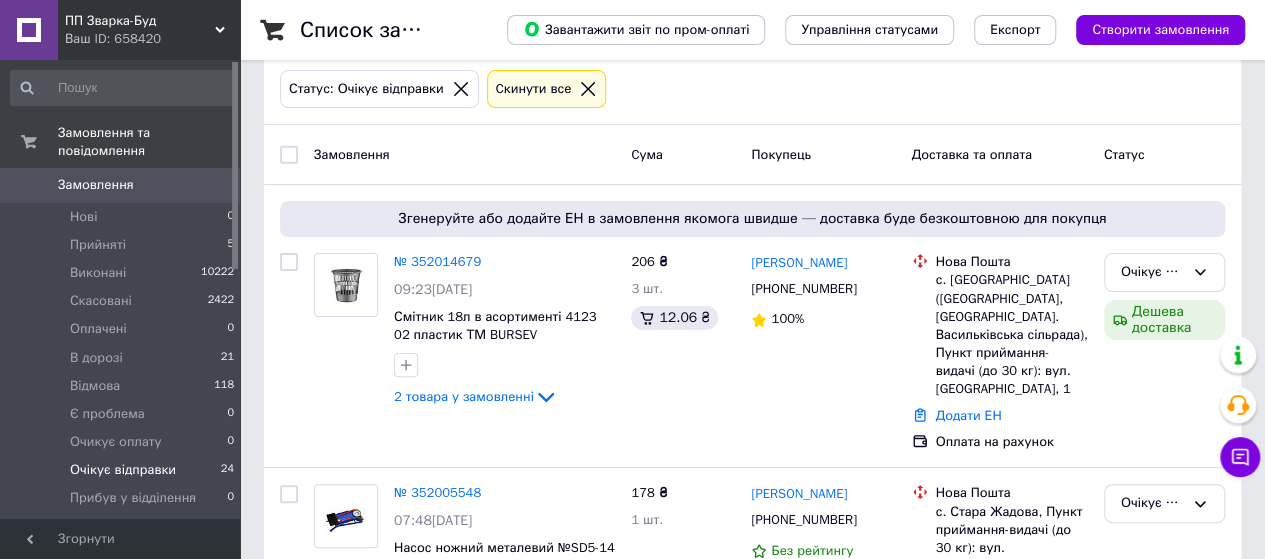 scroll, scrollTop: 100, scrollLeft: 0, axis: vertical 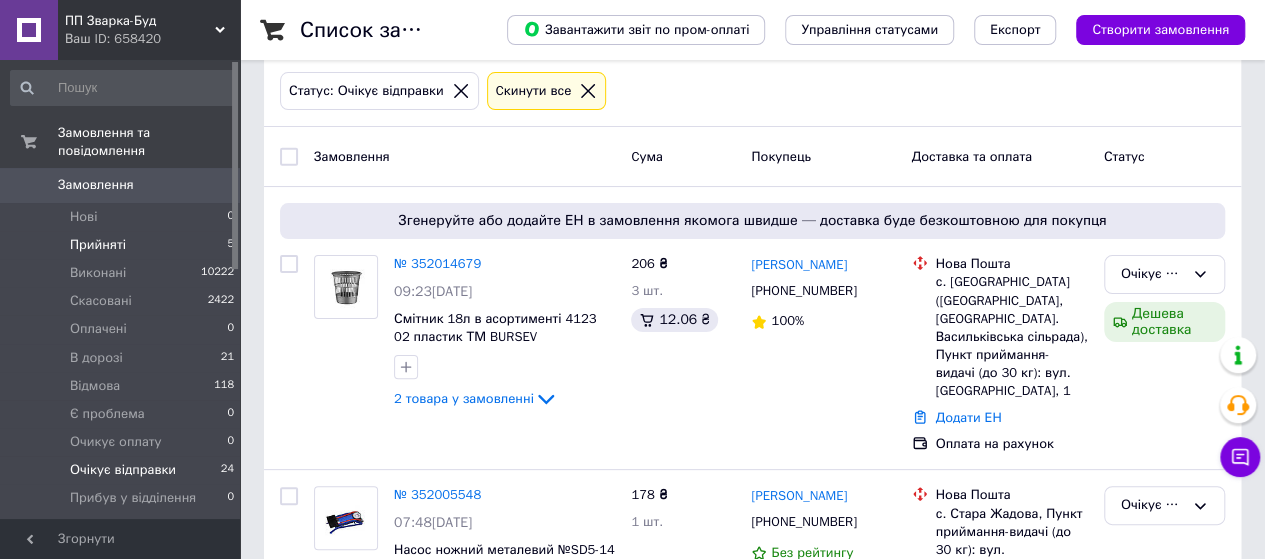 click on "Прийняті" at bounding box center [98, 245] 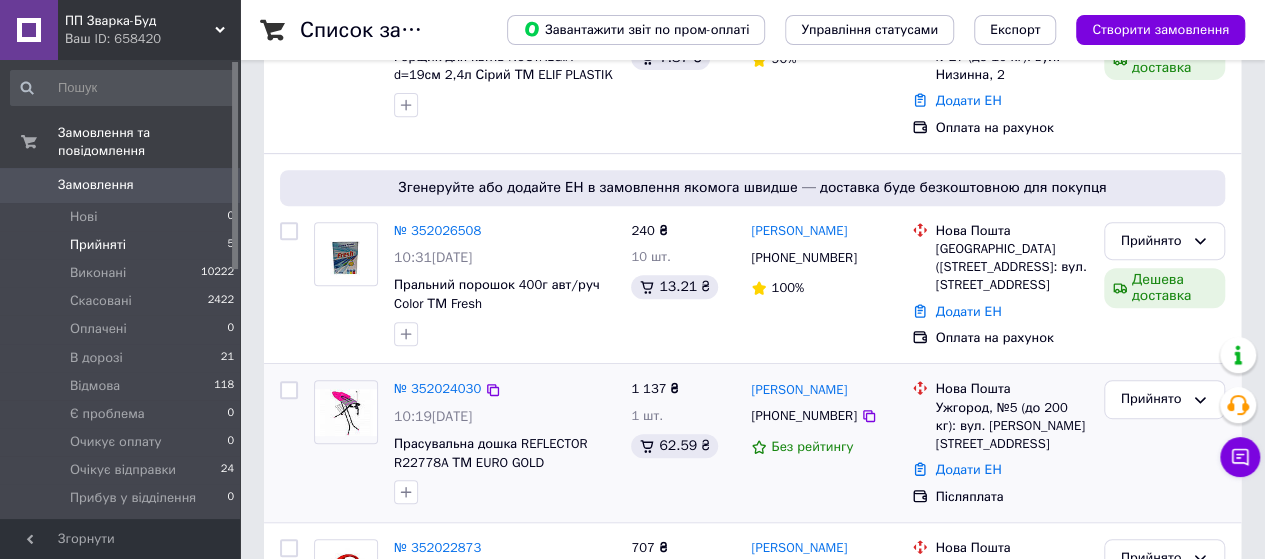 scroll, scrollTop: 400, scrollLeft: 0, axis: vertical 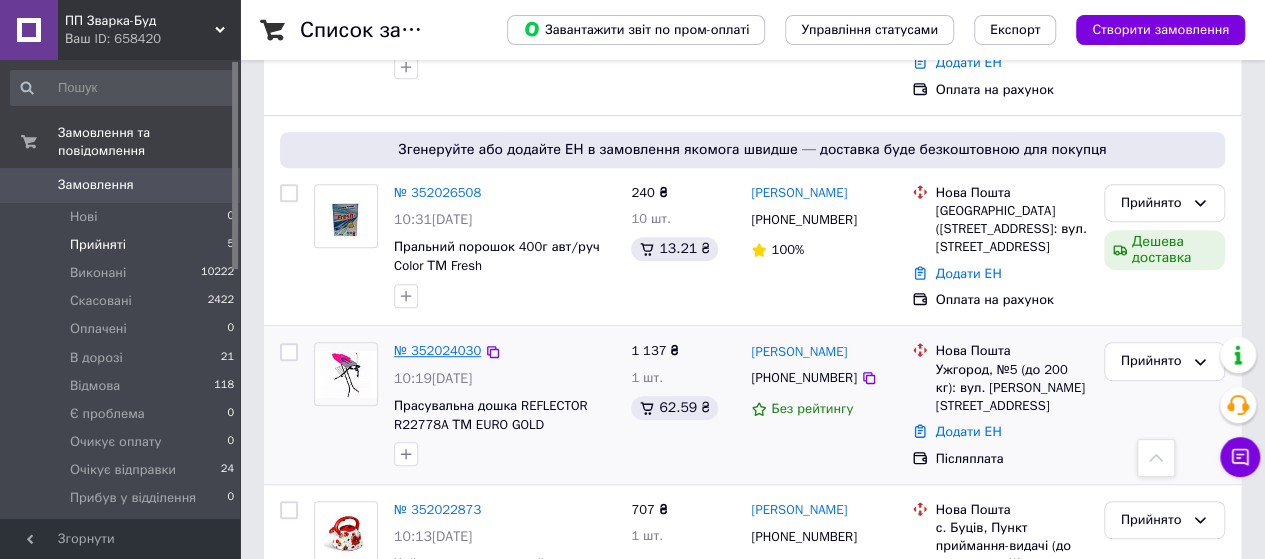 click on "№ 352024030" at bounding box center (437, 350) 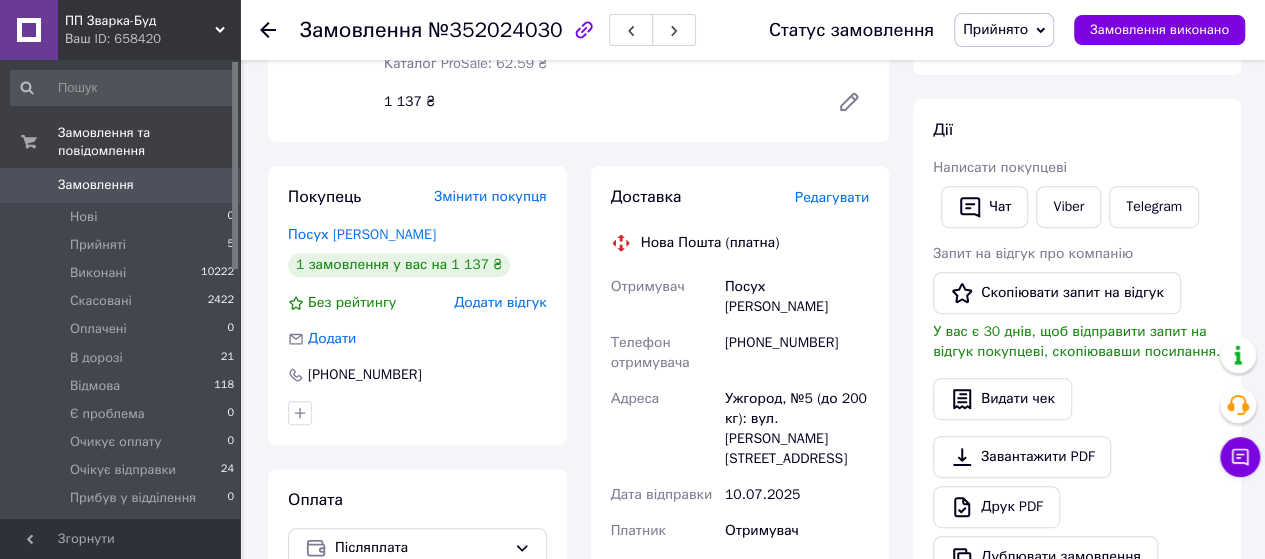 scroll, scrollTop: 300, scrollLeft: 0, axis: vertical 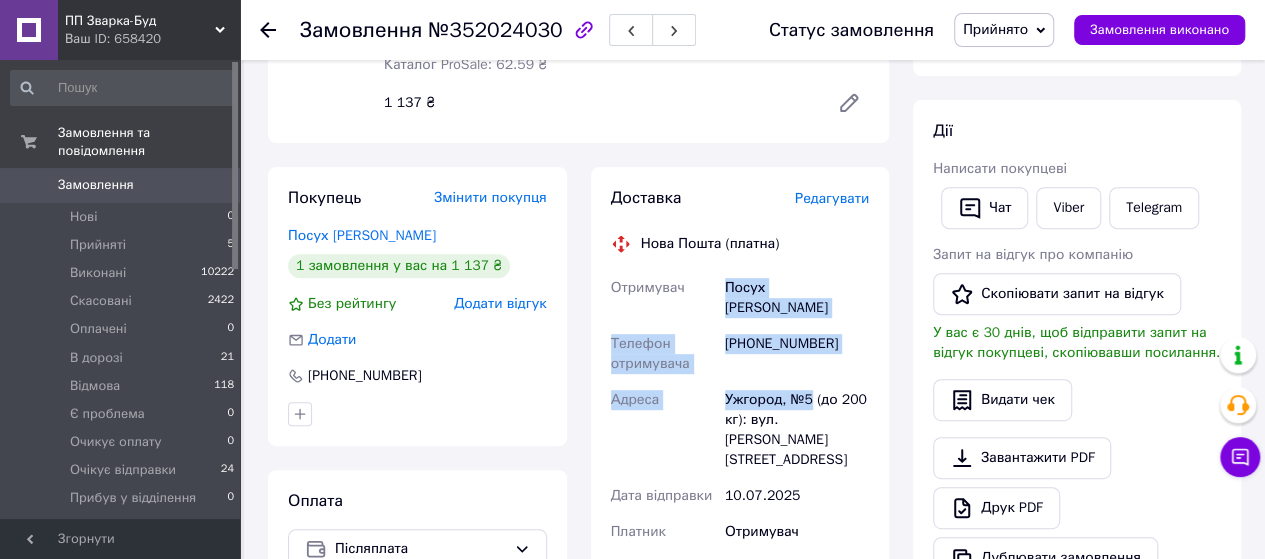 drag, startPoint x: 724, startPoint y: 287, endPoint x: 812, endPoint y: 375, distance: 124.45079 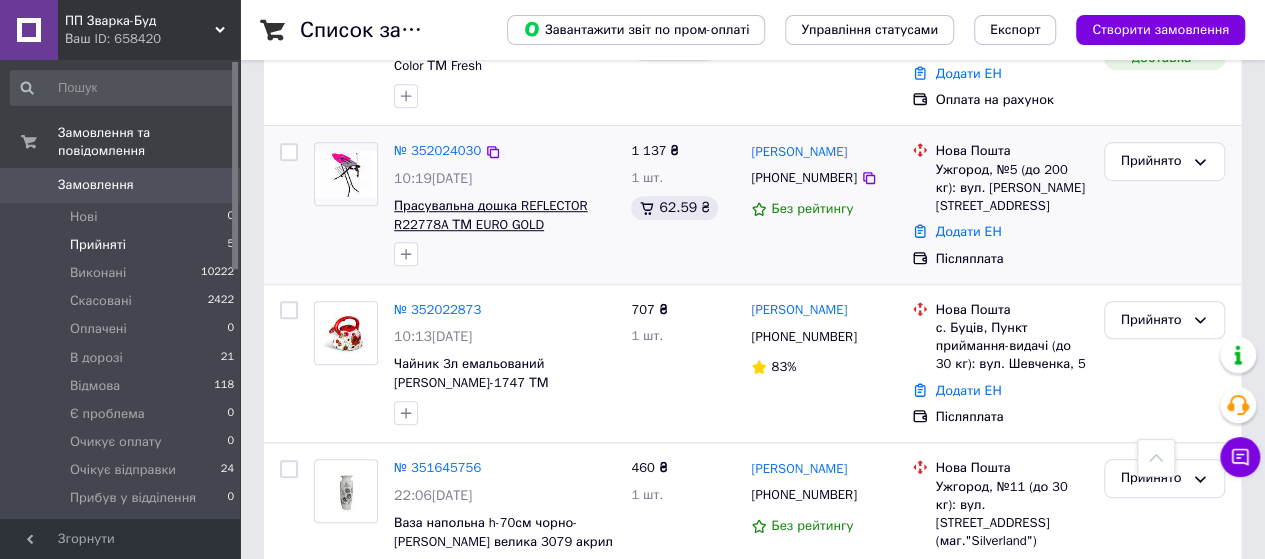 scroll, scrollTop: 660, scrollLeft: 0, axis: vertical 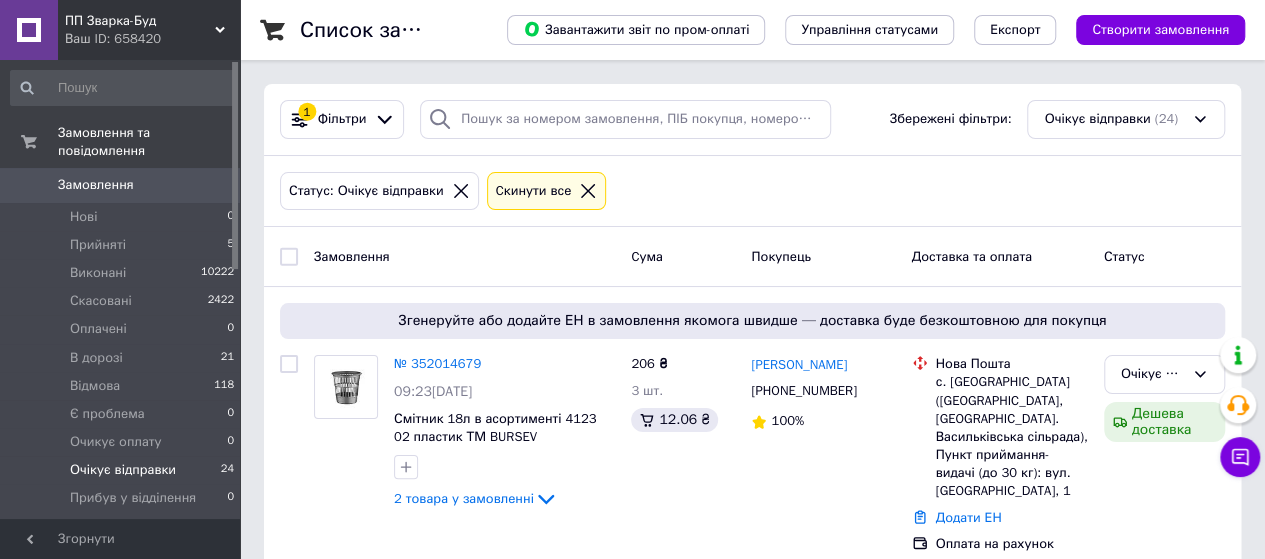 click on "Очікує відправки" at bounding box center [123, 470] 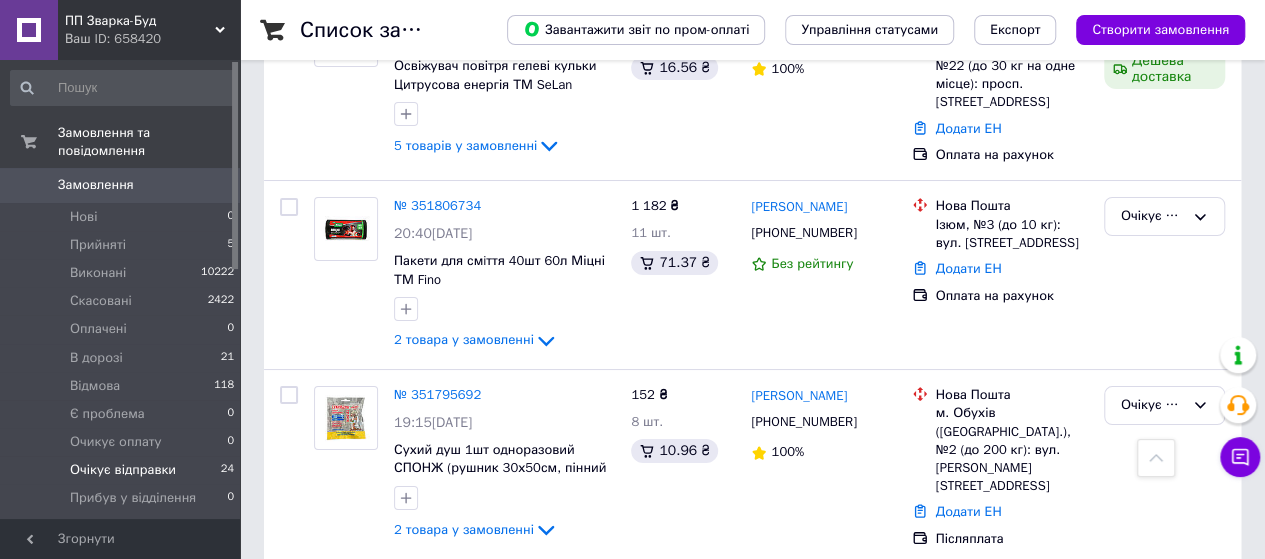 scroll, scrollTop: 3810, scrollLeft: 0, axis: vertical 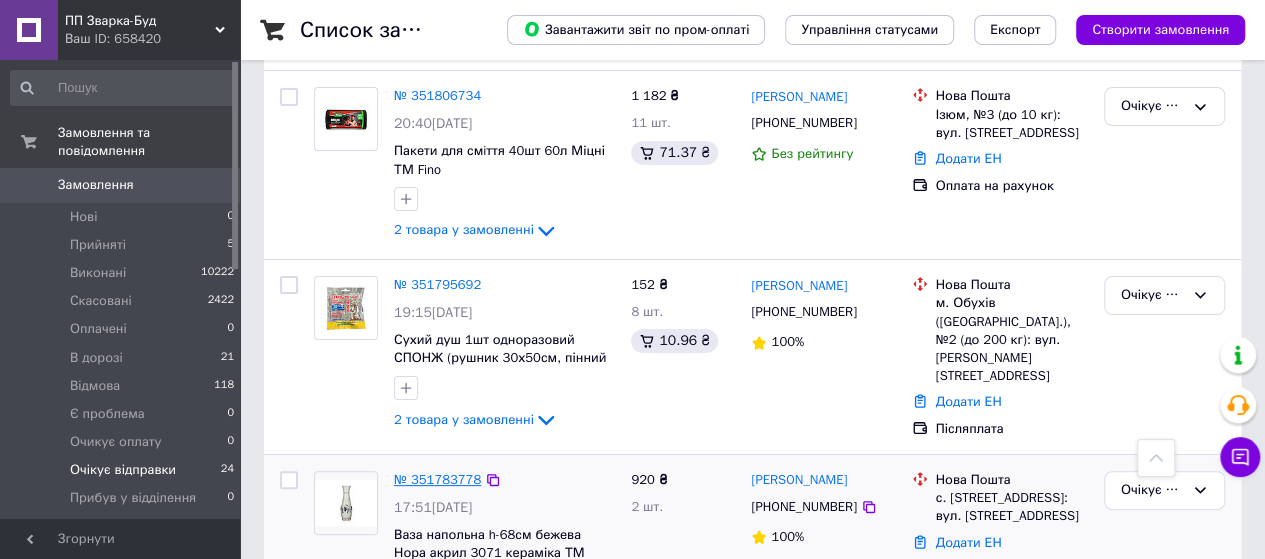 click on "№ 351783778" at bounding box center (437, 479) 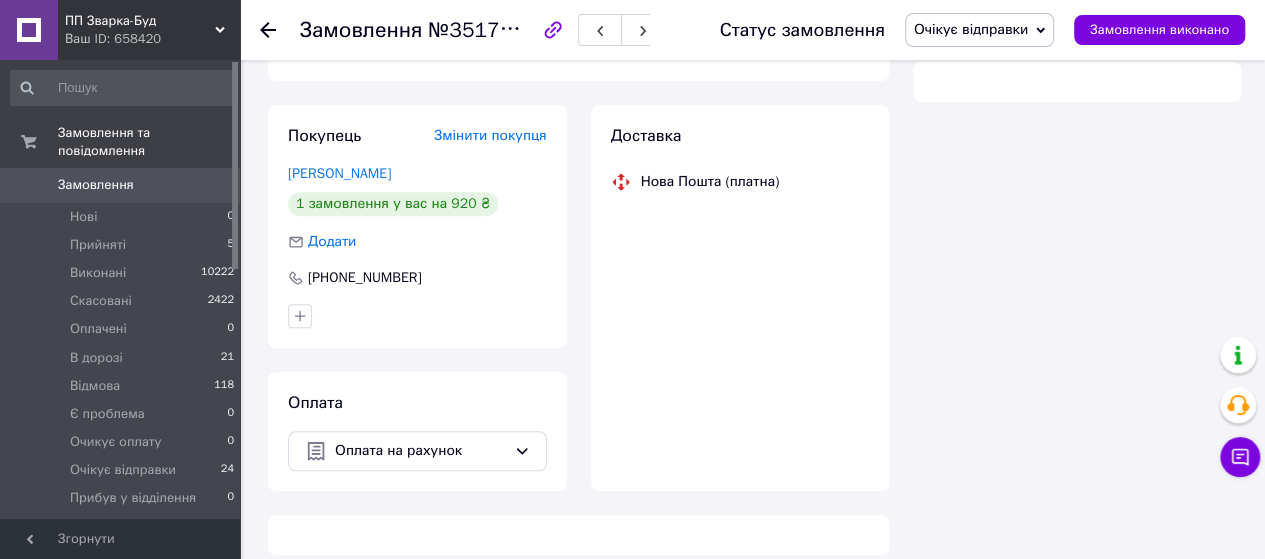 scroll, scrollTop: 1244, scrollLeft: 0, axis: vertical 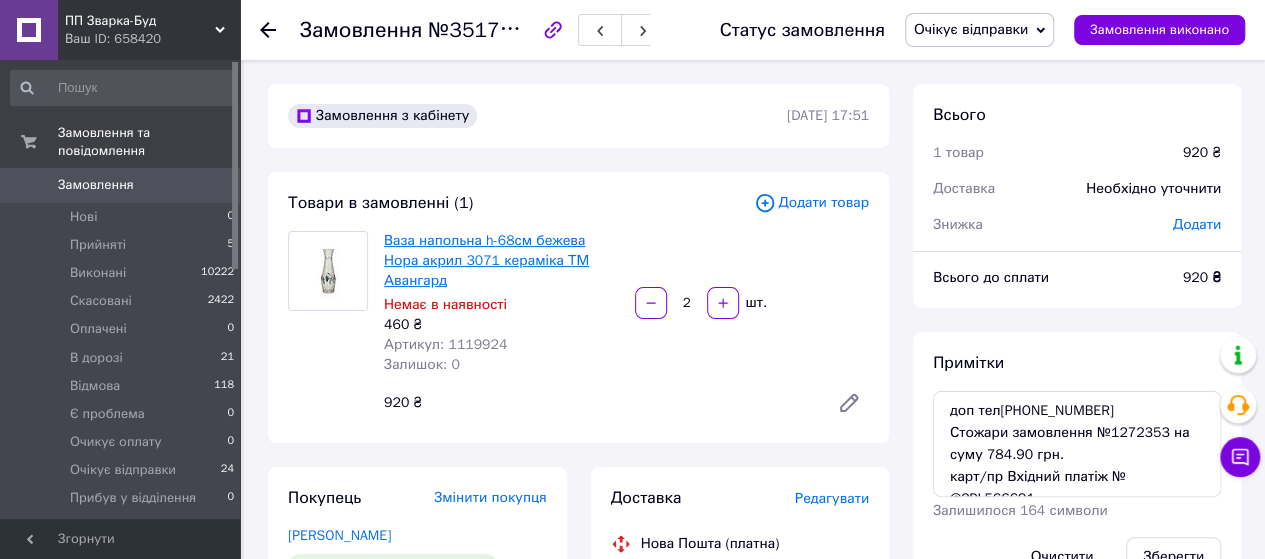 click on "Ваза напольна h-68см бежева Нора акрил 3071 кераміка ТМ Авангард" at bounding box center (486, 260) 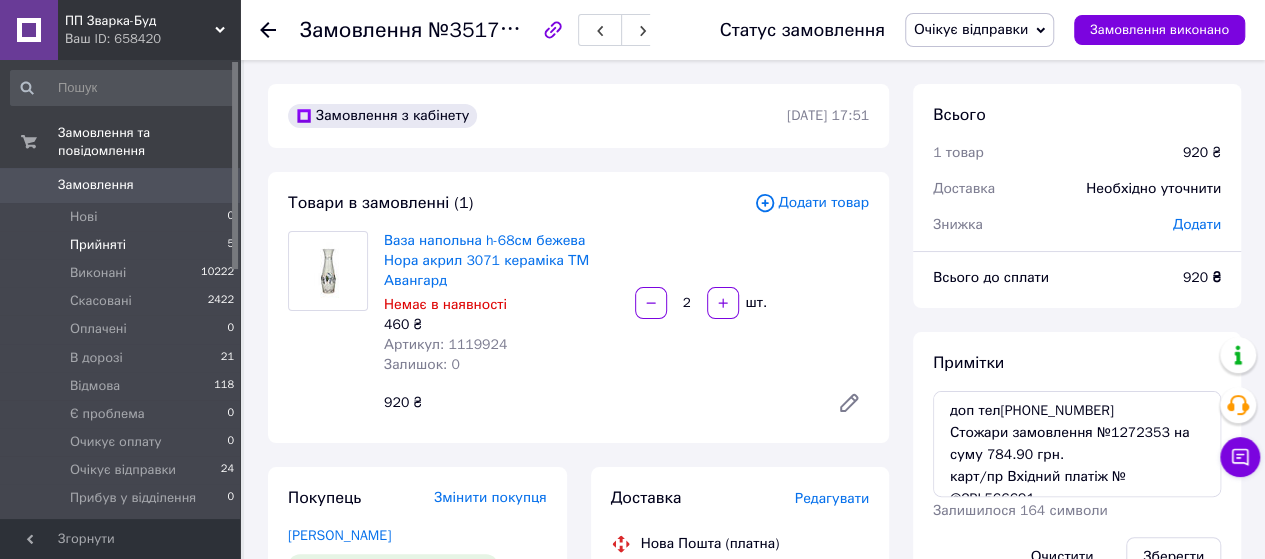 click on "Прийняті" at bounding box center [98, 245] 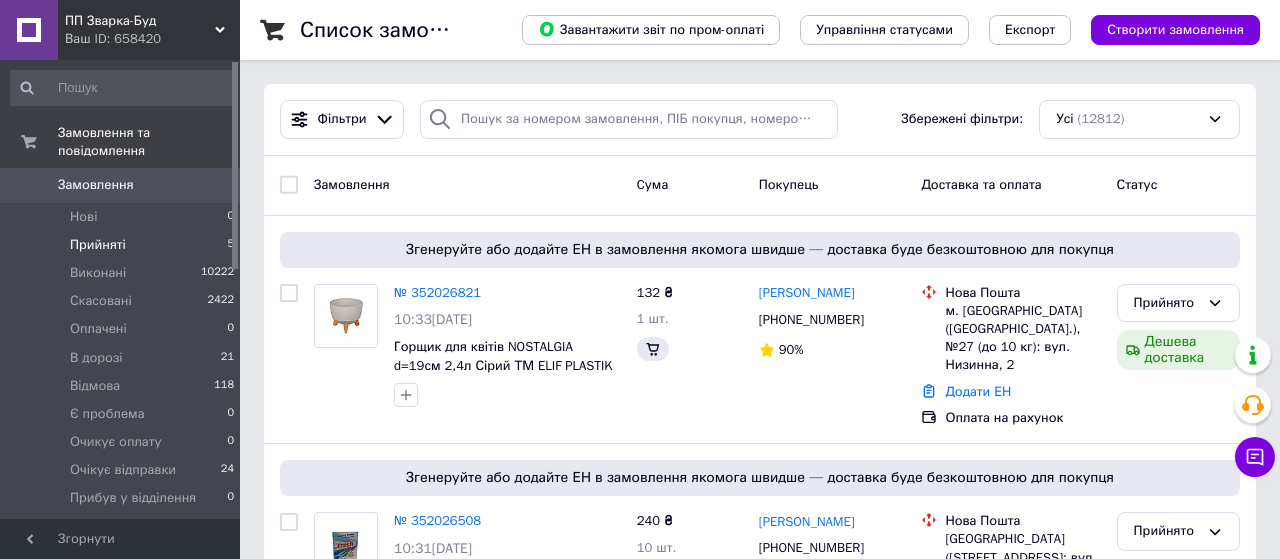 click on "Прийняті" at bounding box center (98, 245) 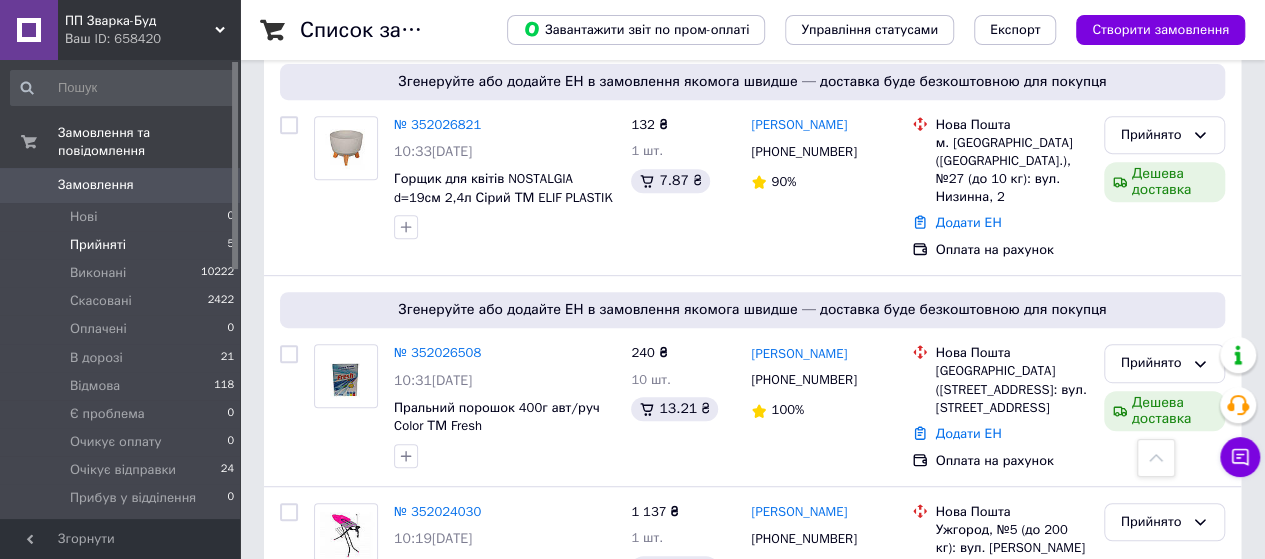 scroll, scrollTop: 700, scrollLeft: 0, axis: vertical 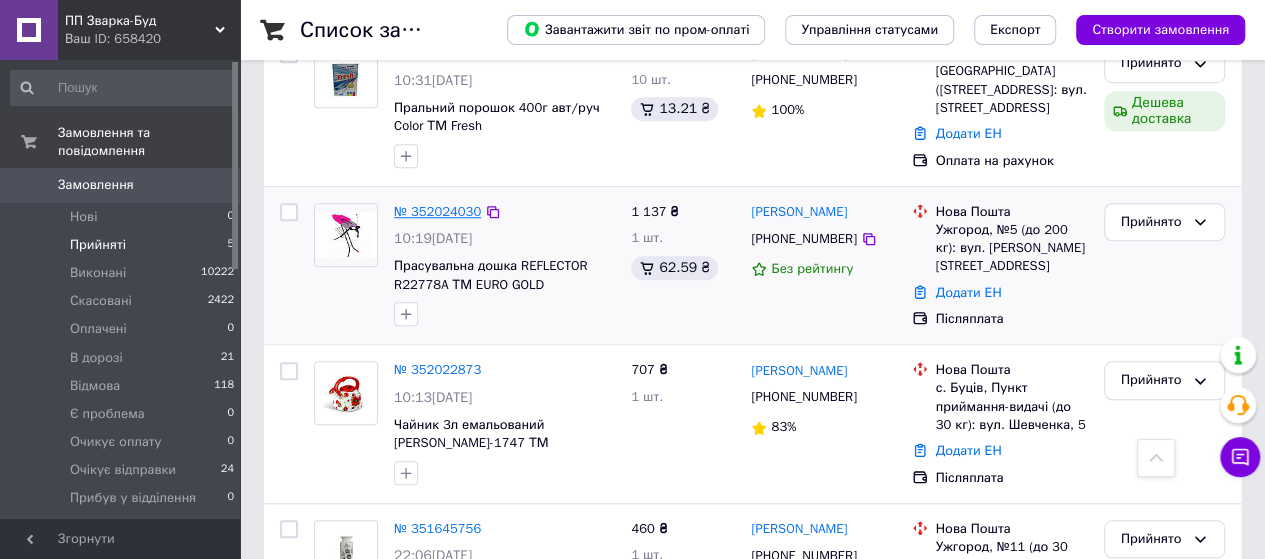 click on "№ 352024030" at bounding box center [437, 211] 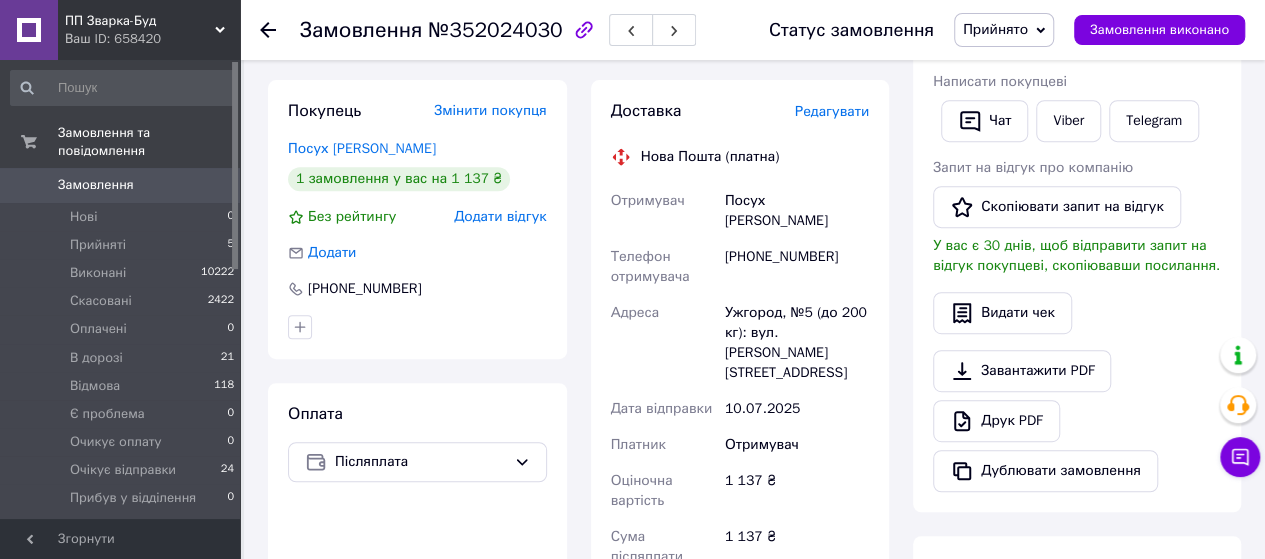 scroll, scrollTop: 400, scrollLeft: 0, axis: vertical 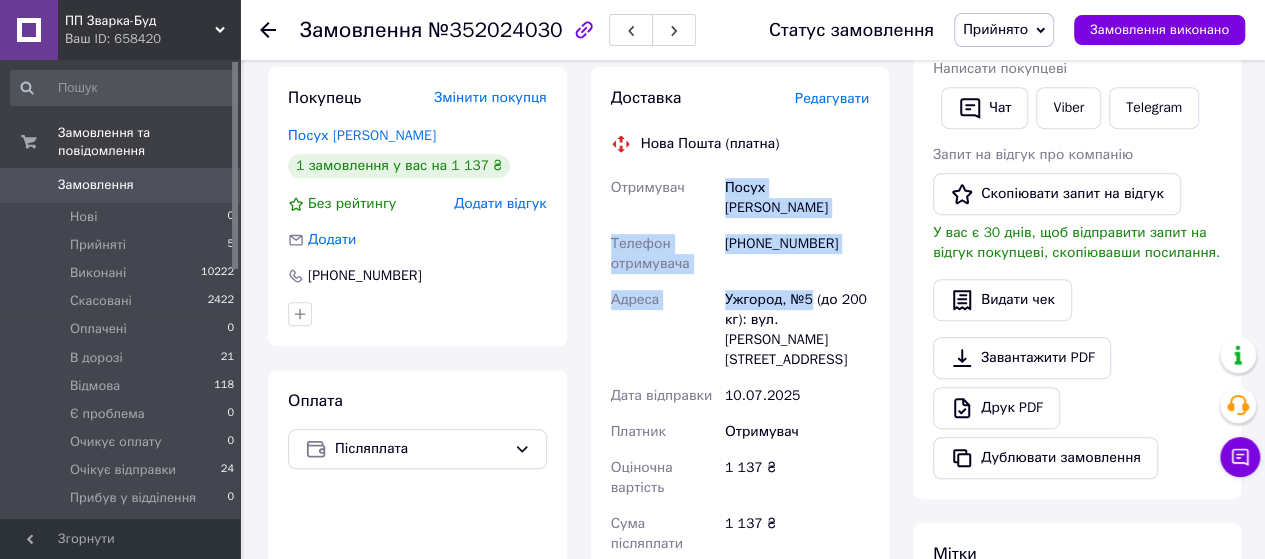 drag, startPoint x: 726, startPoint y: 191, endPoint x: 809, endPoint y: 277, distance: 119.519875 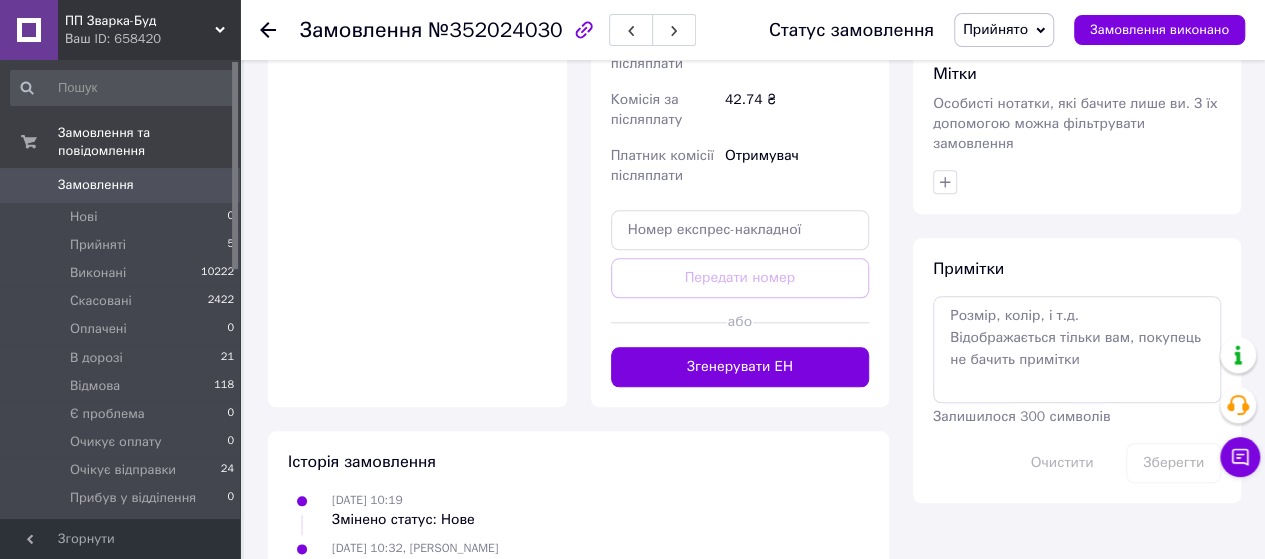 scroll, scrollTop: 882, scrollLeft: 0, axis: vertical 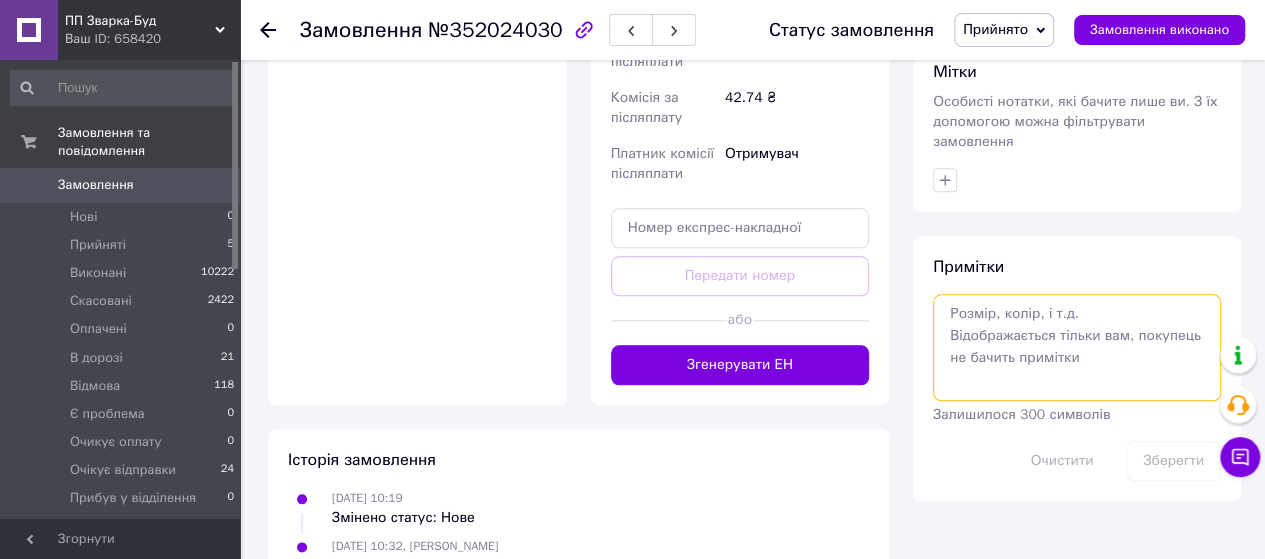 click at bounding box center (1077, 347) 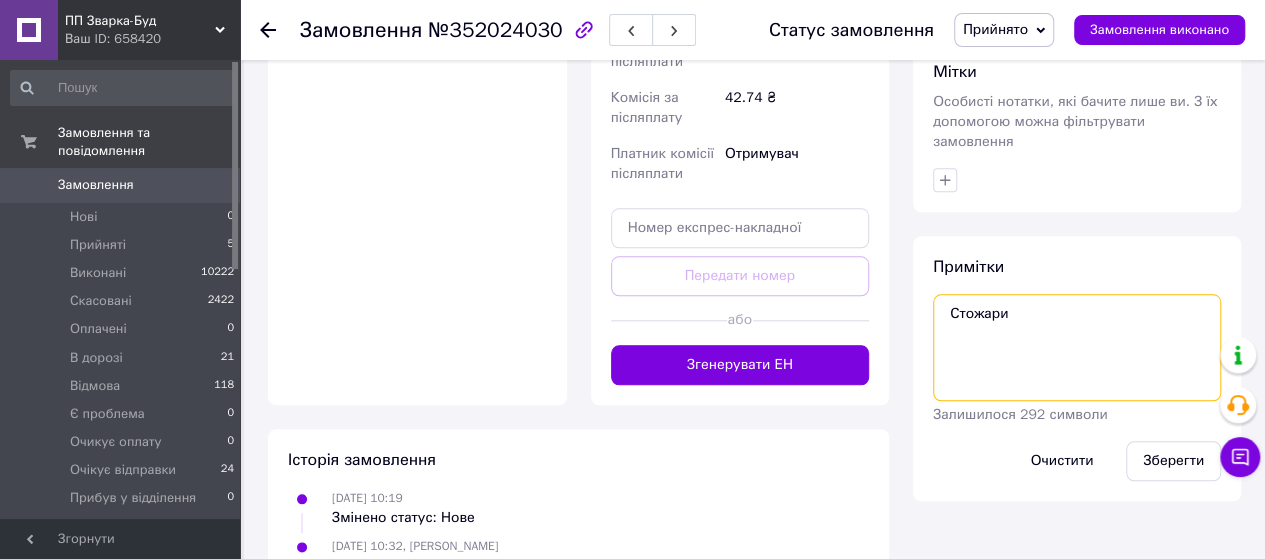 paste on "замовлення №1274036 на суму 966.01 грн." 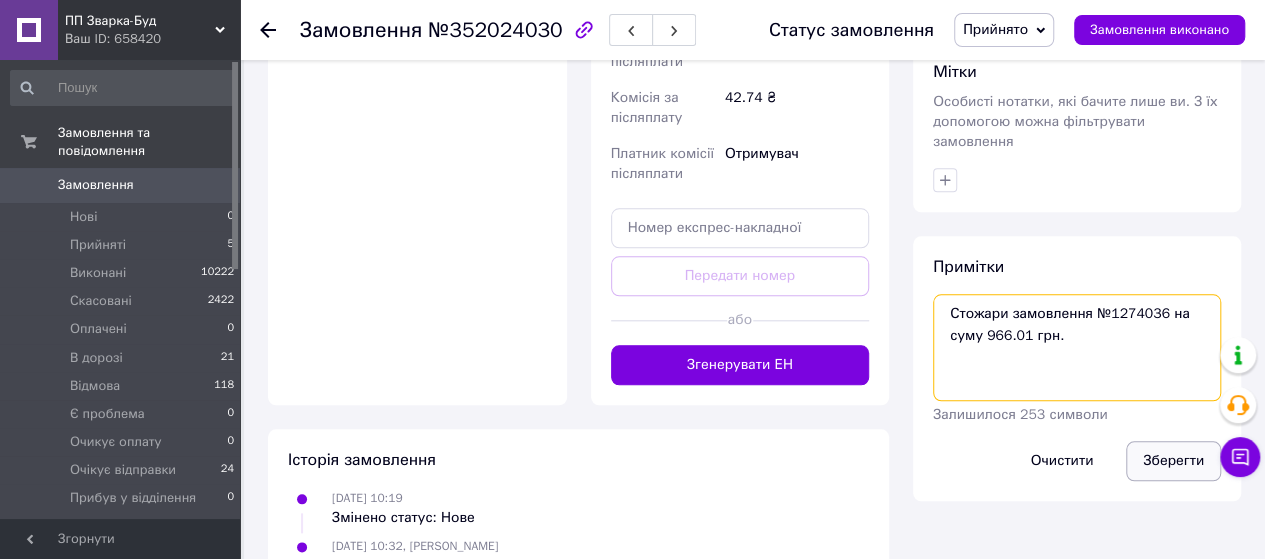 type on "Стожари замовлення №1274036 на суму 966.01 грн." 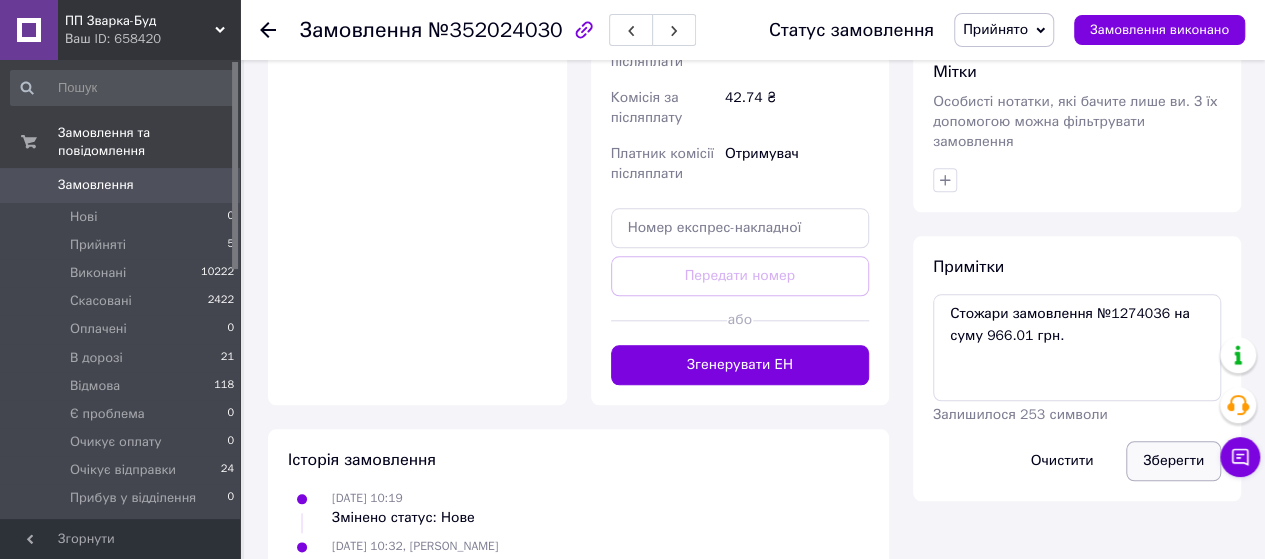 click on "Зберегти" at bounding box center (1173, 461) 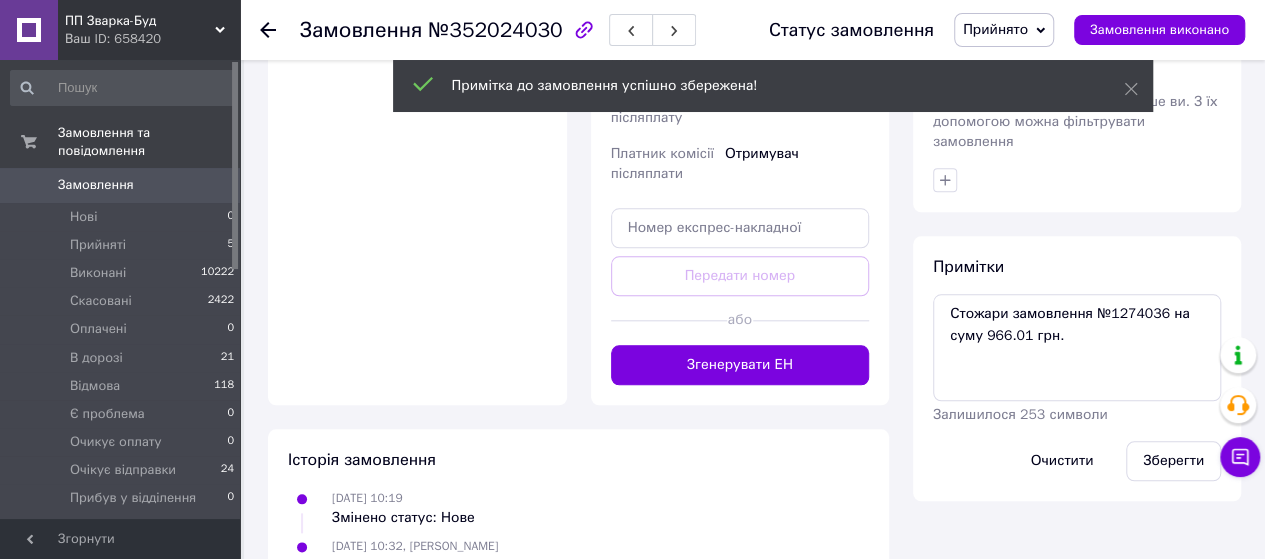 click 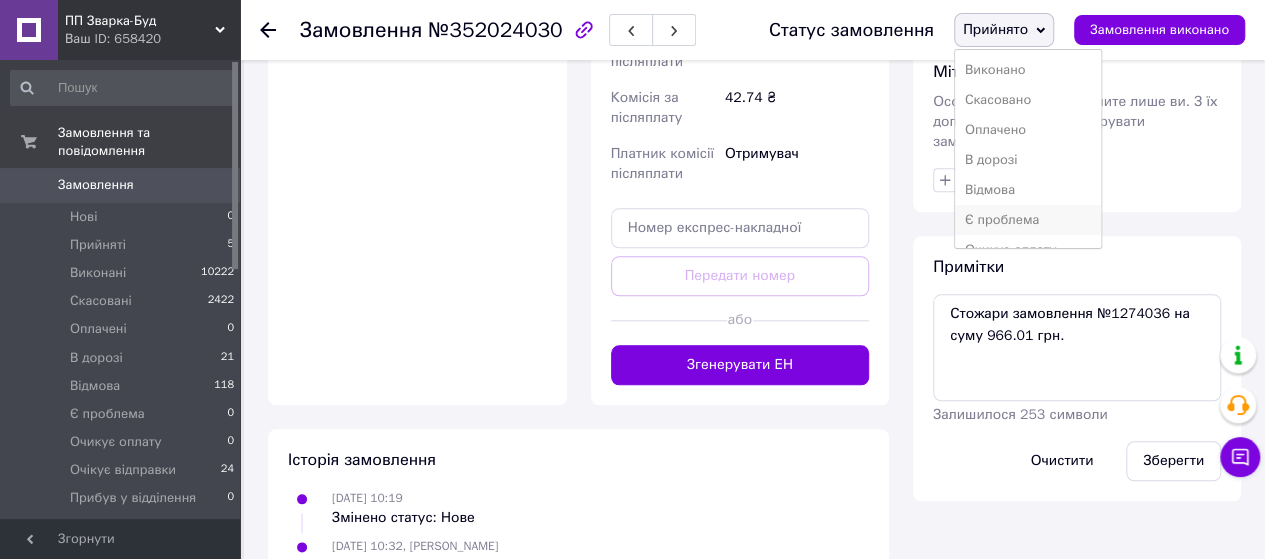 scroll, scrollTop: 81, scrollLeft: 0, axis: vertical 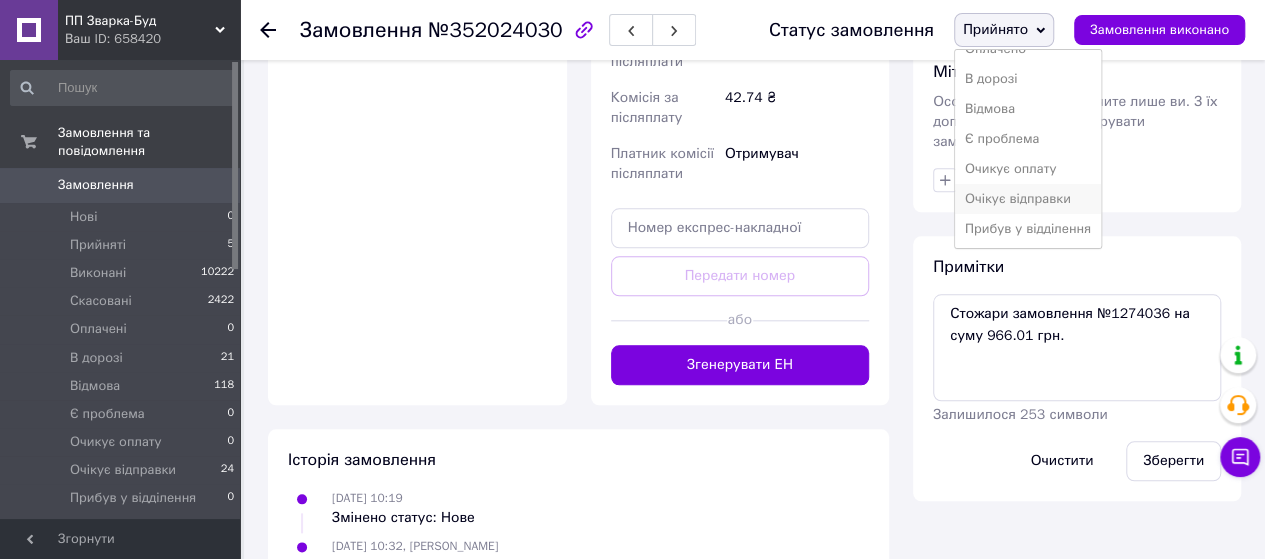 click on "Очікує відправки" at bounding box center (1028, 199) 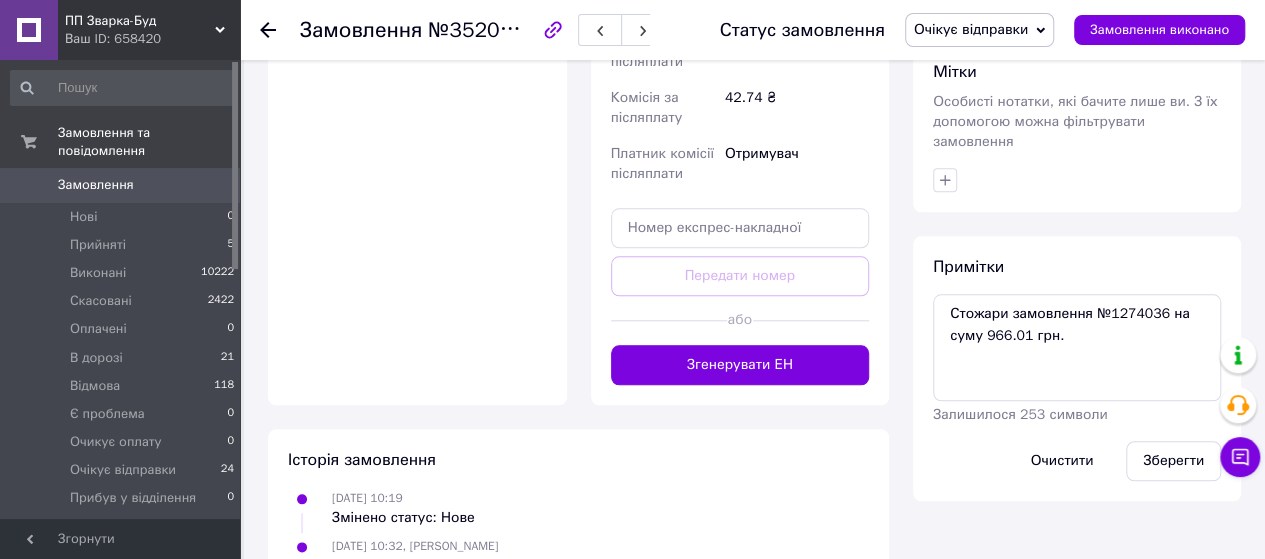 click on "10.07.2025 10:19 Змінено статус: Нове" at bounding box center (578, 508) 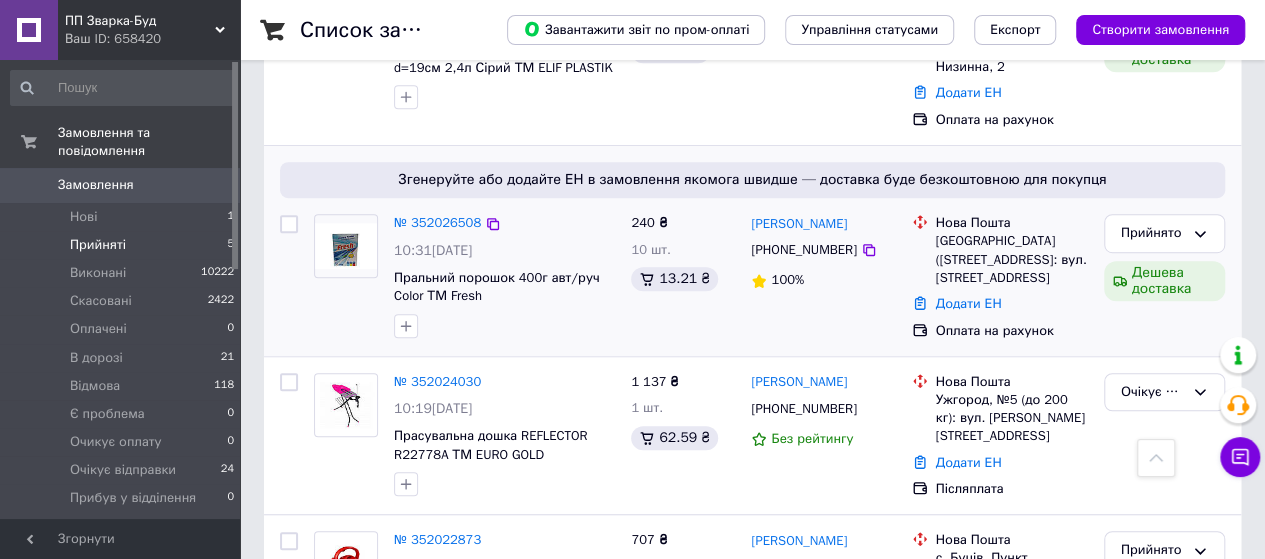 scroll, scrollTop: 500, scrollLeft: 0, axis: vertical 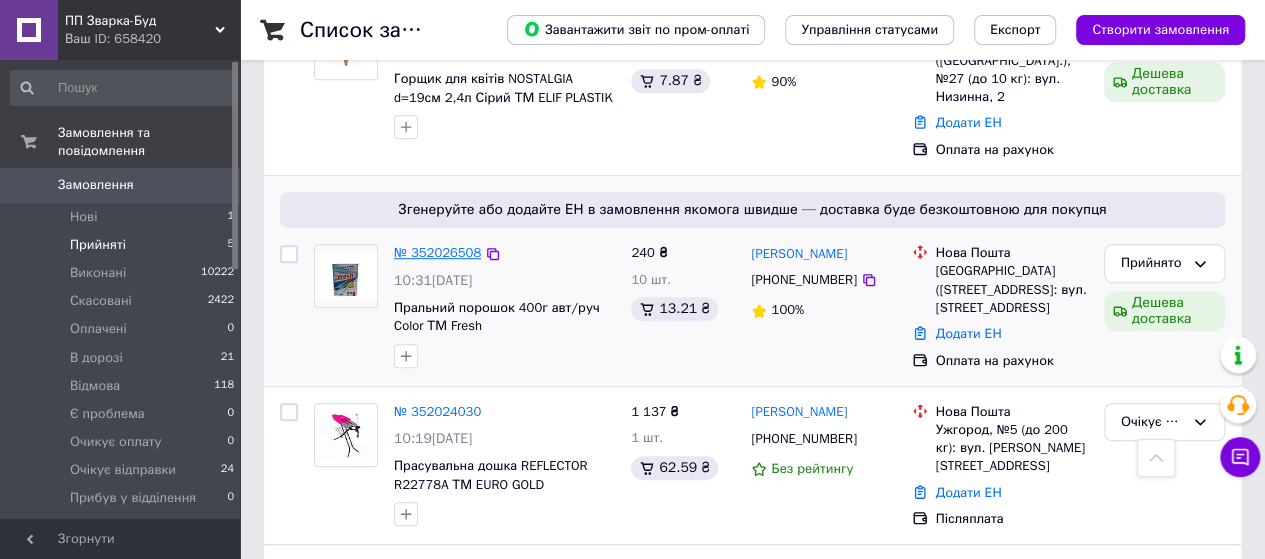 click on "№ 352026508" at bounding box center (437, 252) 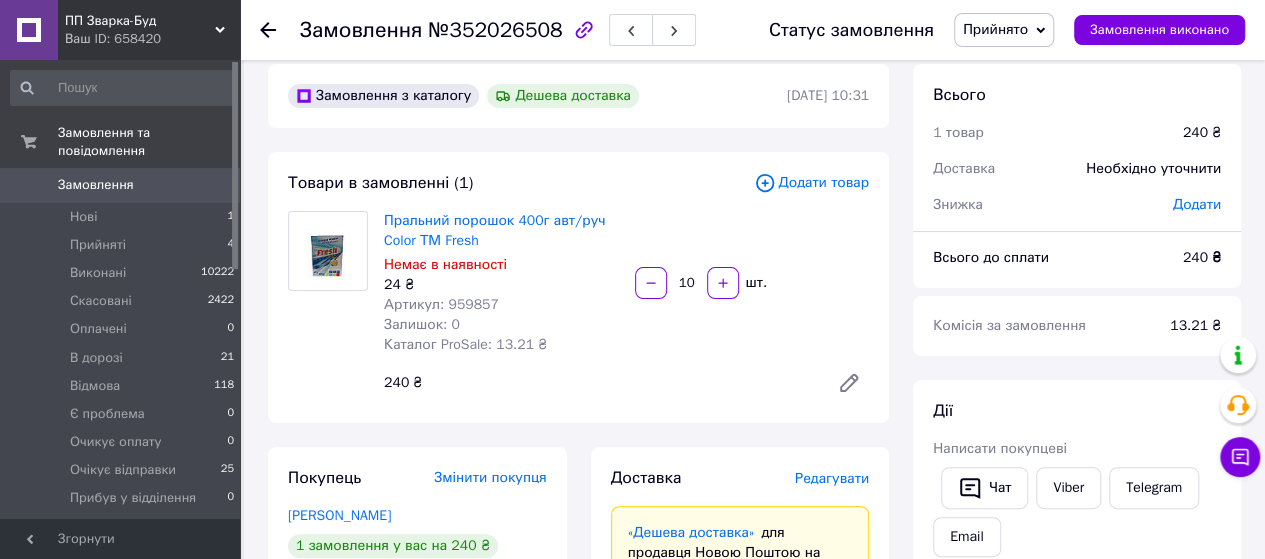 scroll, scrollTop: 0, scrollLeft: 0, axis: both 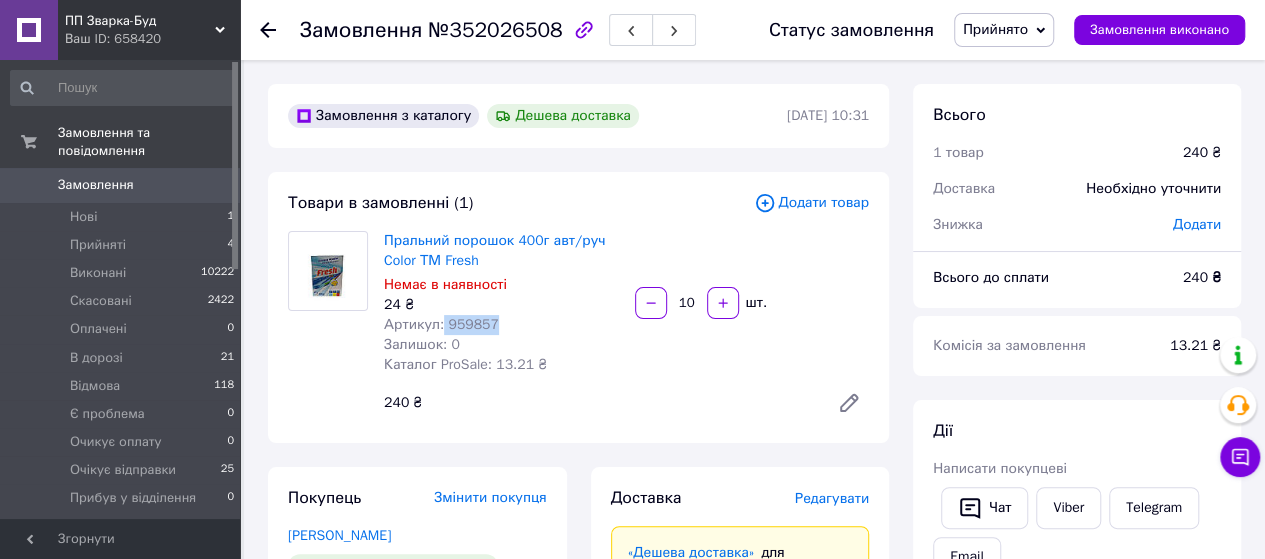 drag, startPoint x: 508, startPoint y: 325, endPoint x: 440, endPoint y: 326, distance: 68.007355 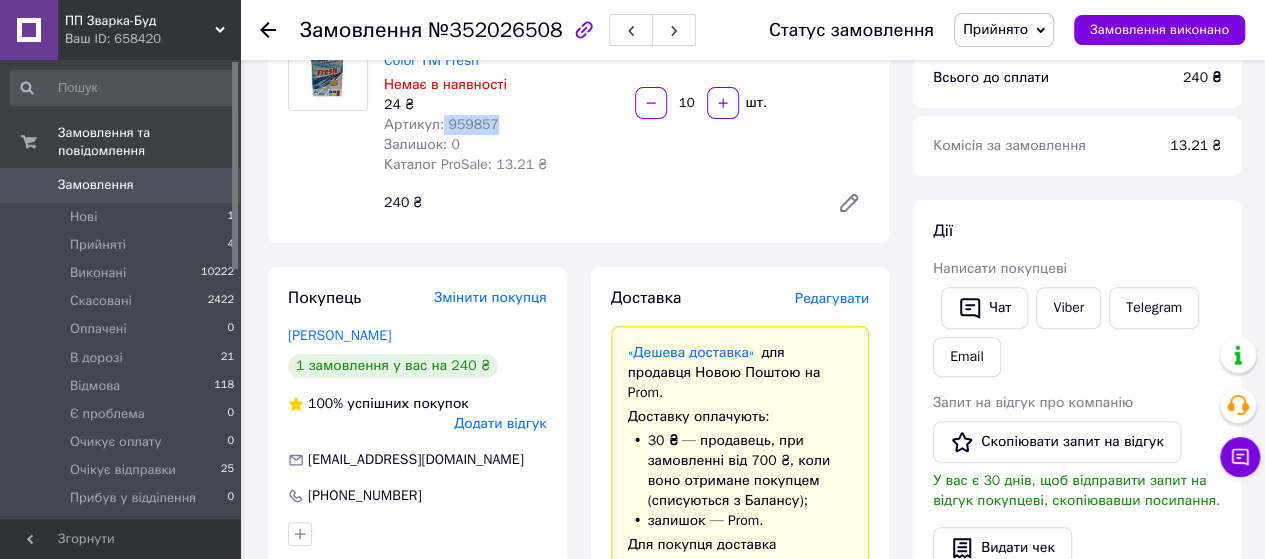 scroll, scrollTop: 0, scrollLeft: 0, axis: both 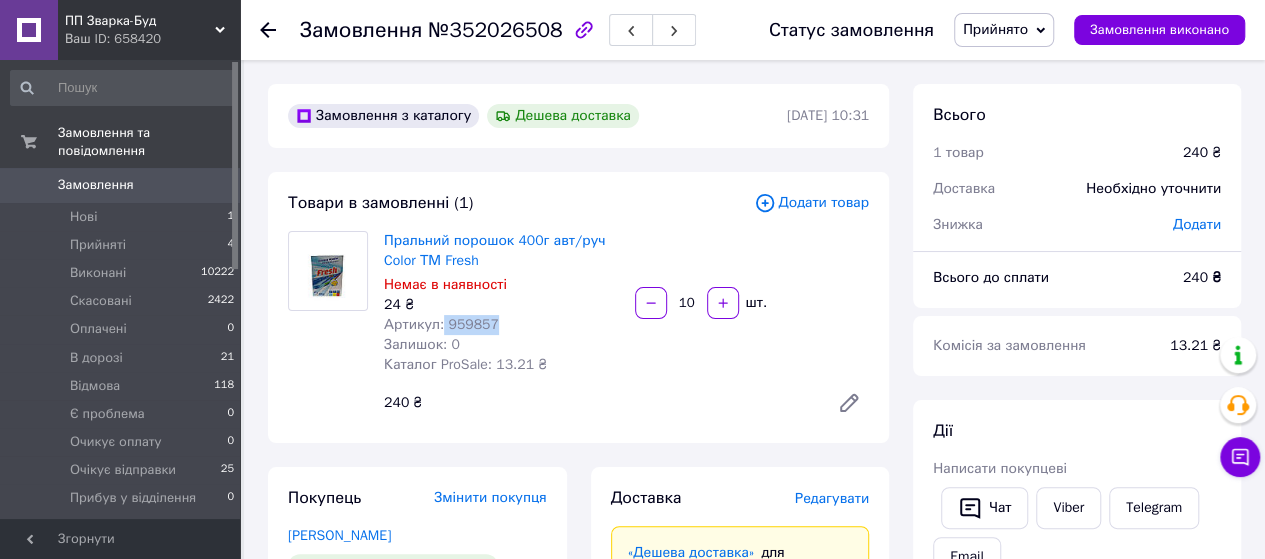 click 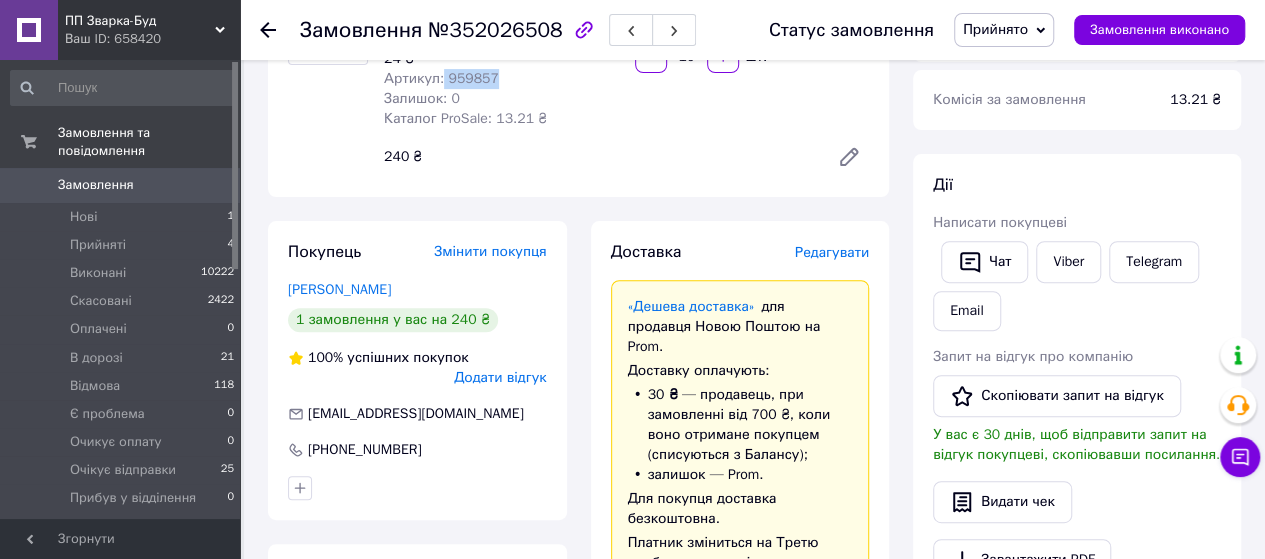 scroll, scrollTop: 300, scrollLeft: 0, axis: vertical 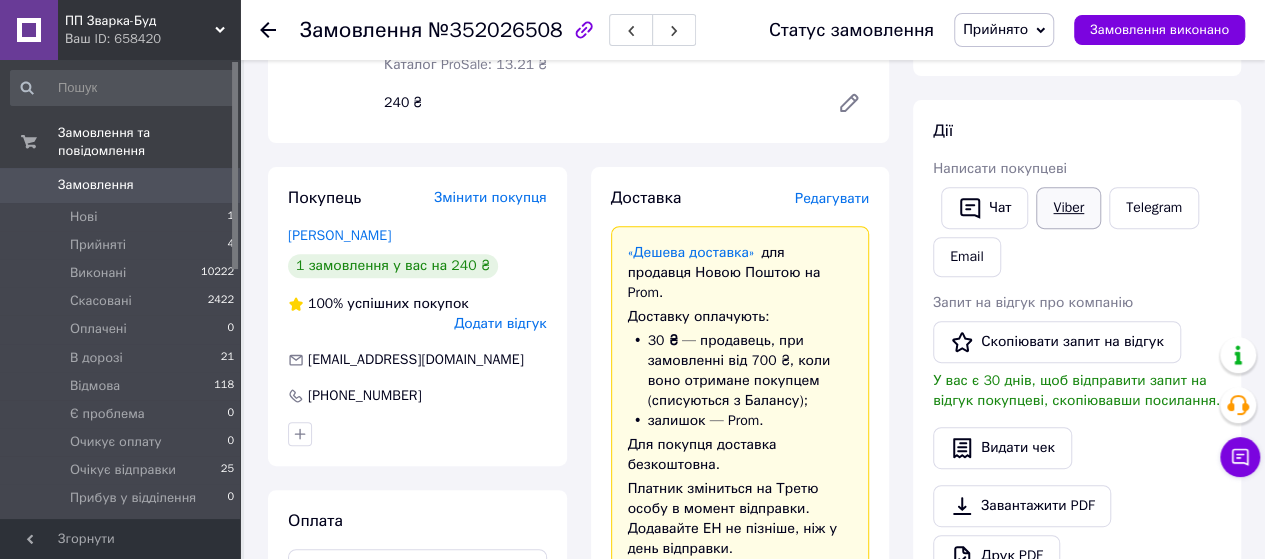 click on "Viber" at bounding box center [1068, 208] 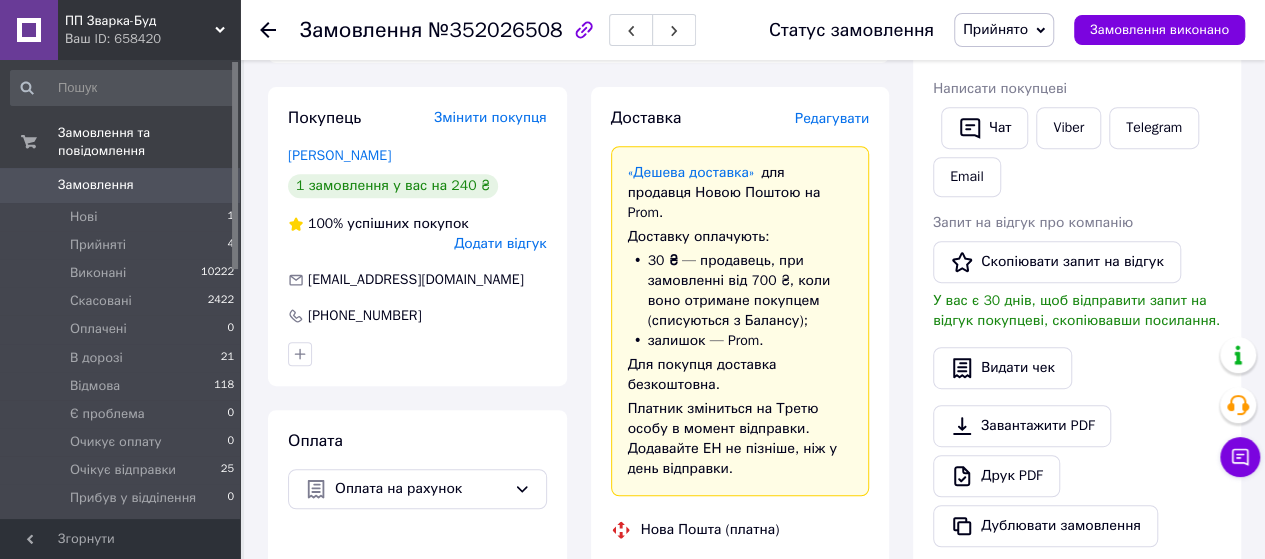 scroll, scrollTop: 600, scrollLeft: 0, axis: vertical 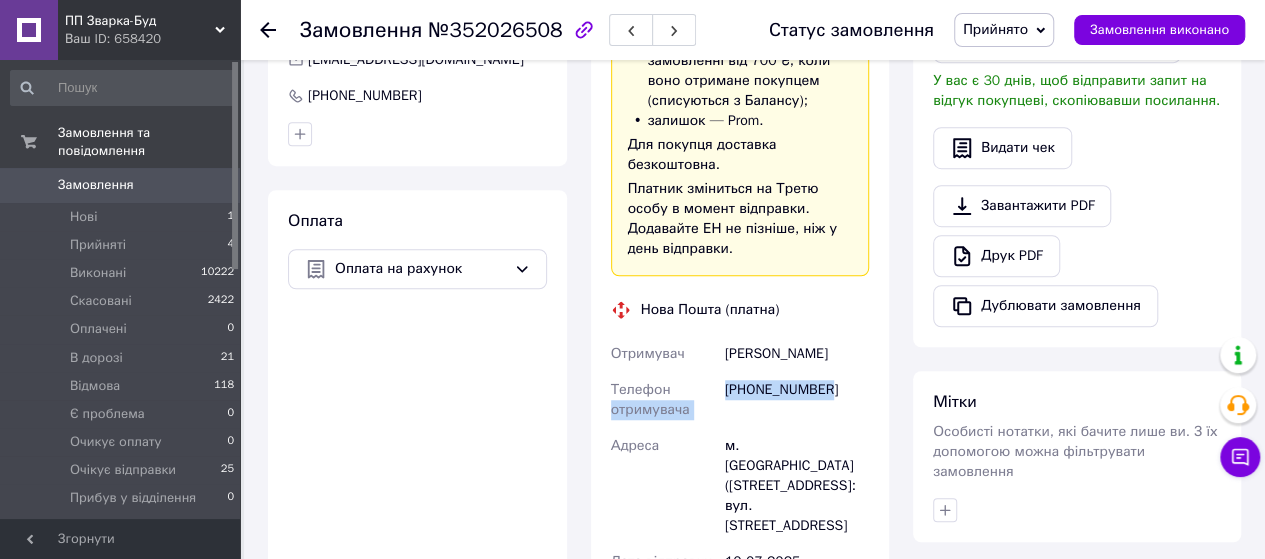 drag, startPoint x: 829, startPoint y: 351, endPoint x: 719, endPoint y: 354, distance: 110.0409 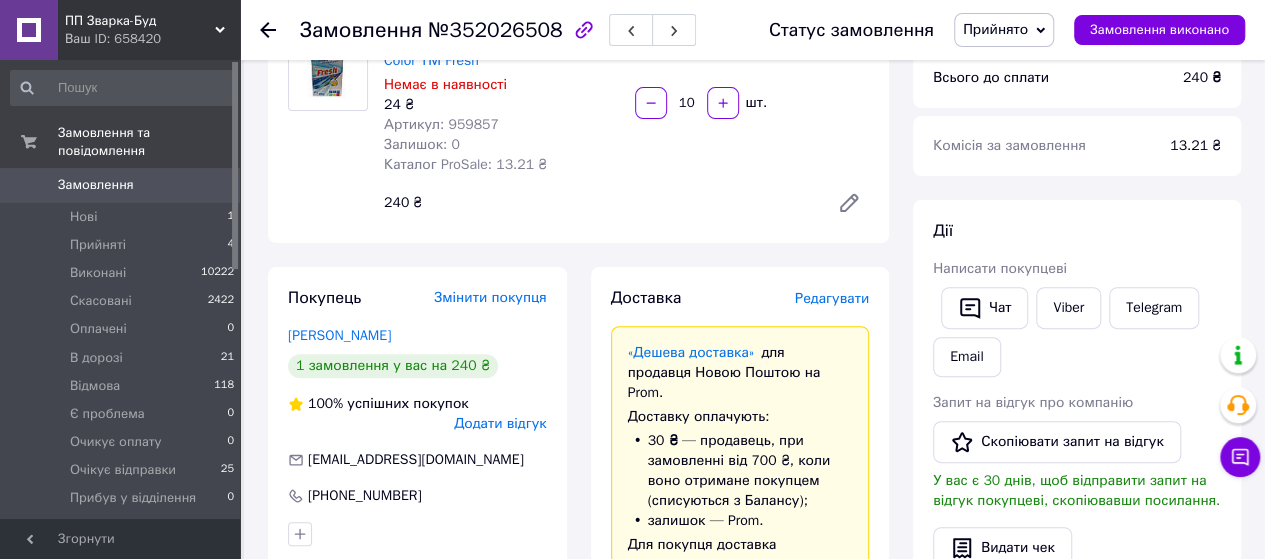 scroll, scrollTop: 0, scrollLeft: 0, axis: both 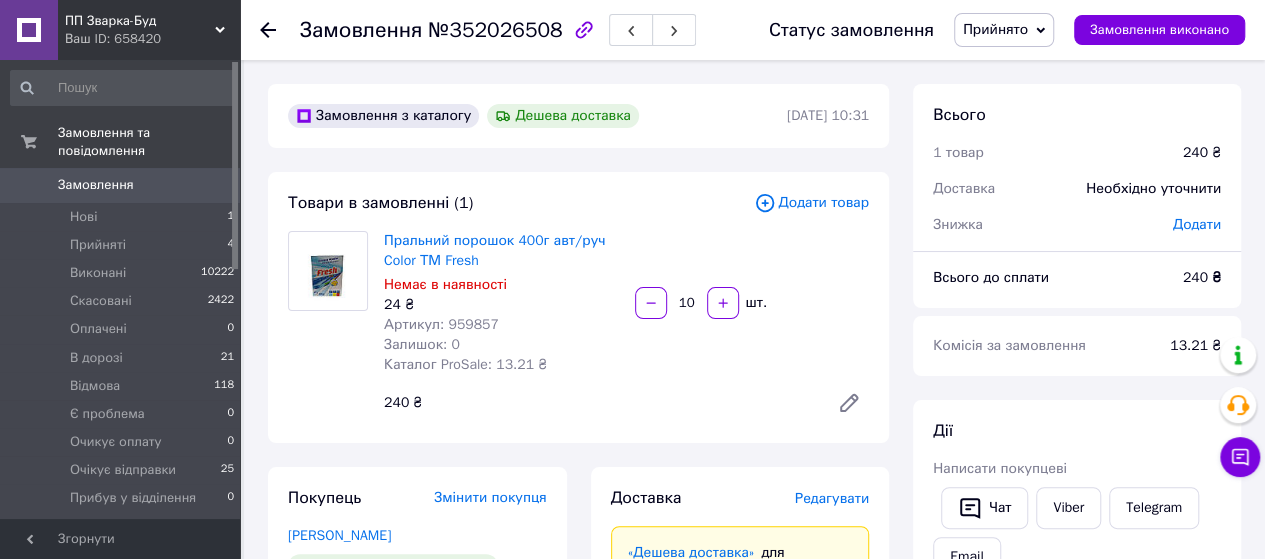 click 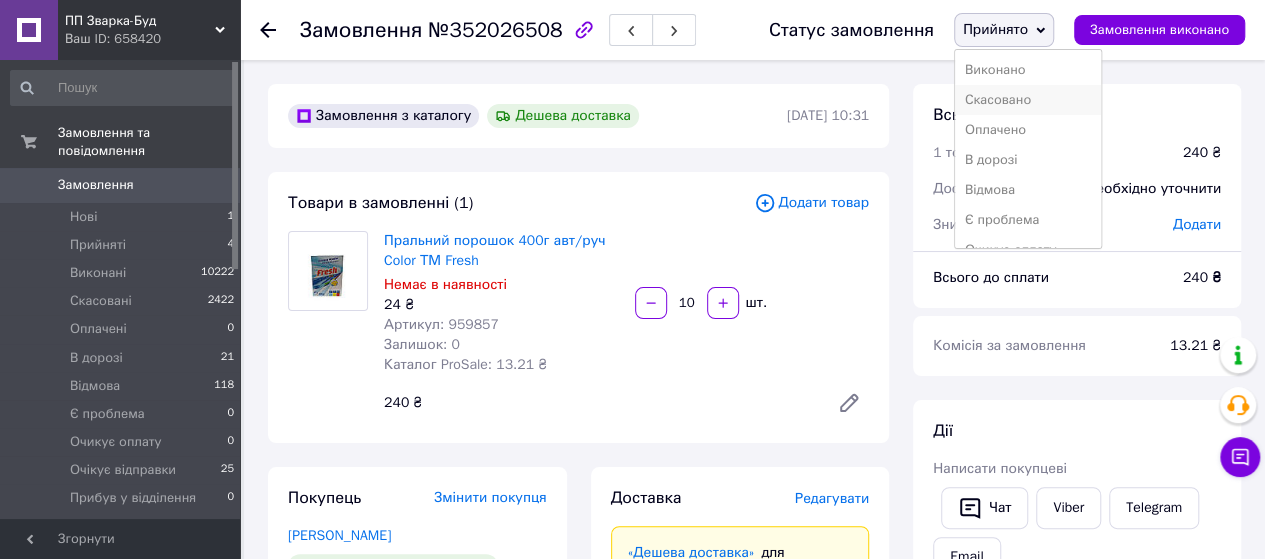 click on "Скасовано" at bounding box center [1028, 100] 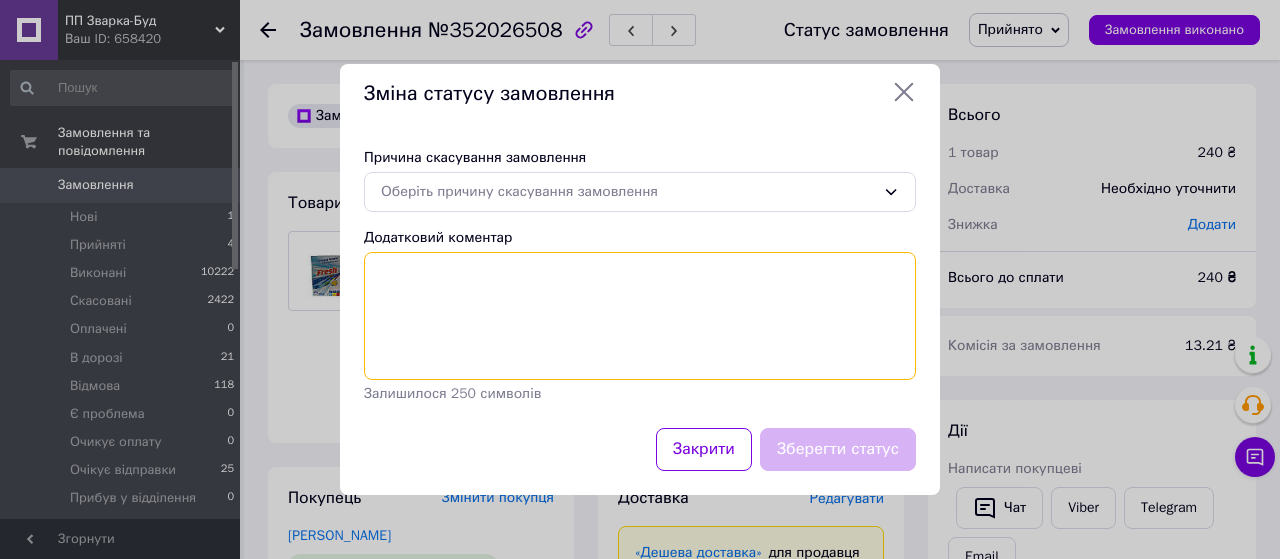 click on "Додатковий коментар" at bounding box center [640, 316] 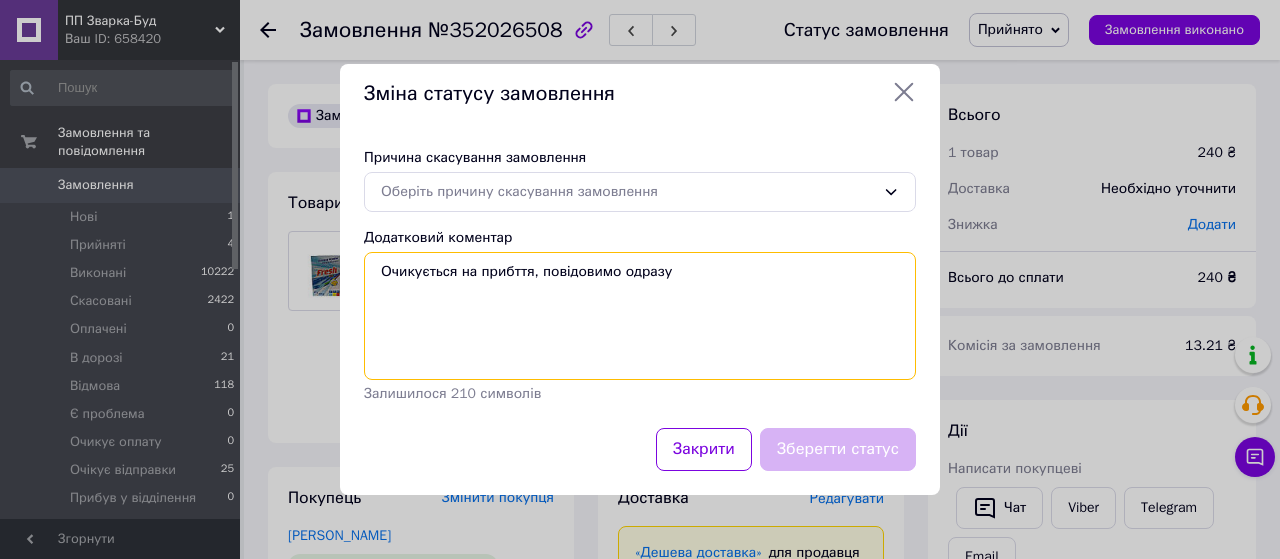 click on "Очикується на прибття, повідовимо одразу" at bounding box center [640, 316] 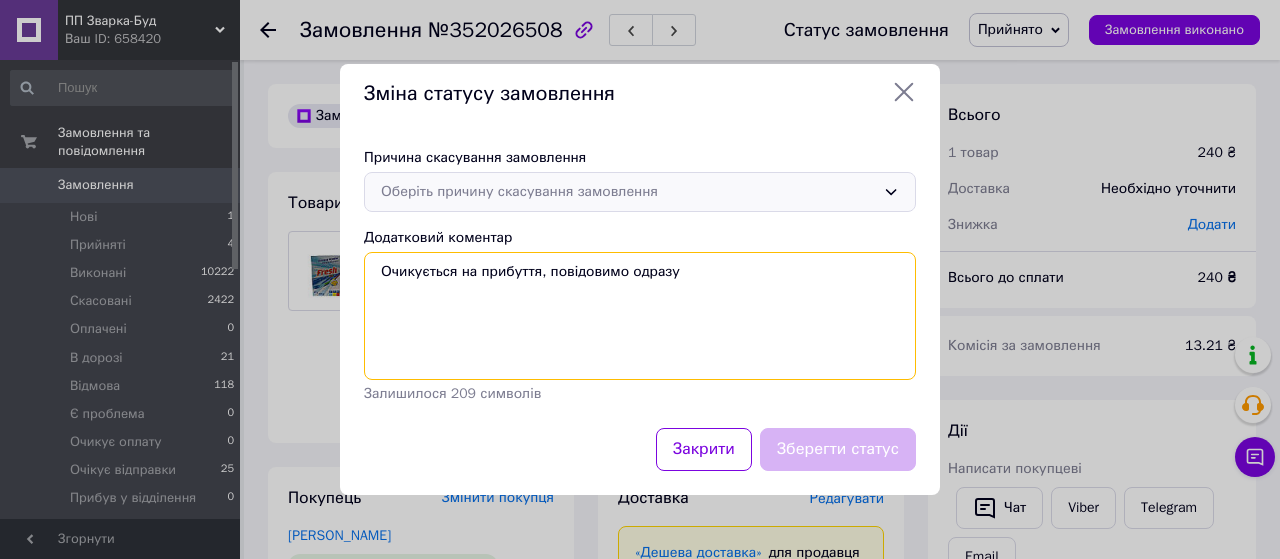 type on "Очикується на прибуття, повідовимо одразу" 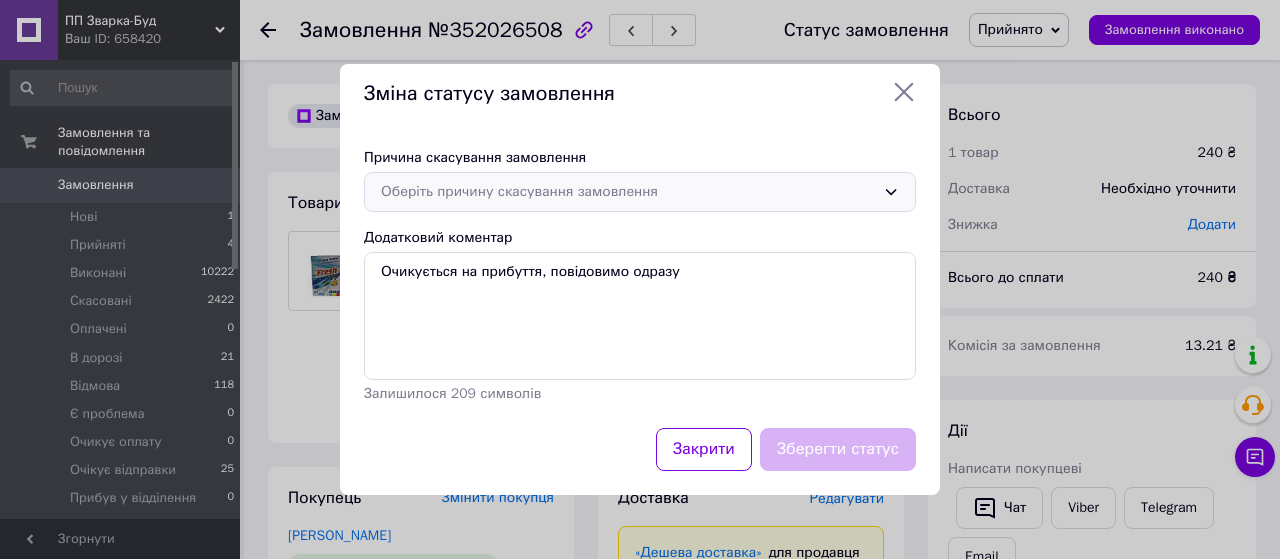 click on "Оберіть причину скасування замовлення" at bounding box center [628, 192] 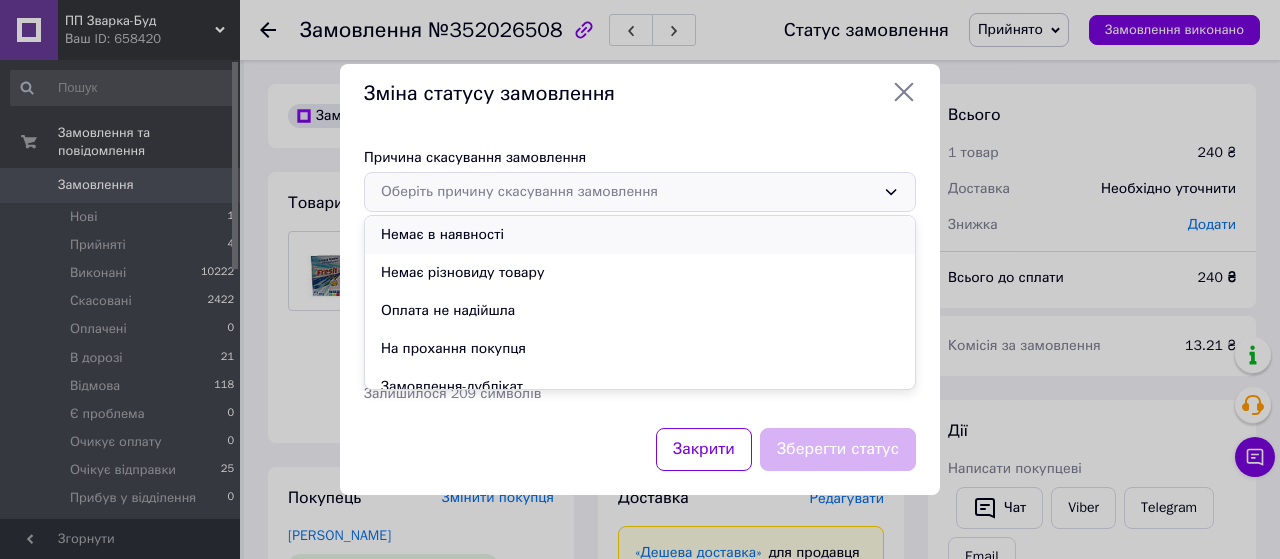 click on "Немає в наявності" at bounding box center [640, 235] 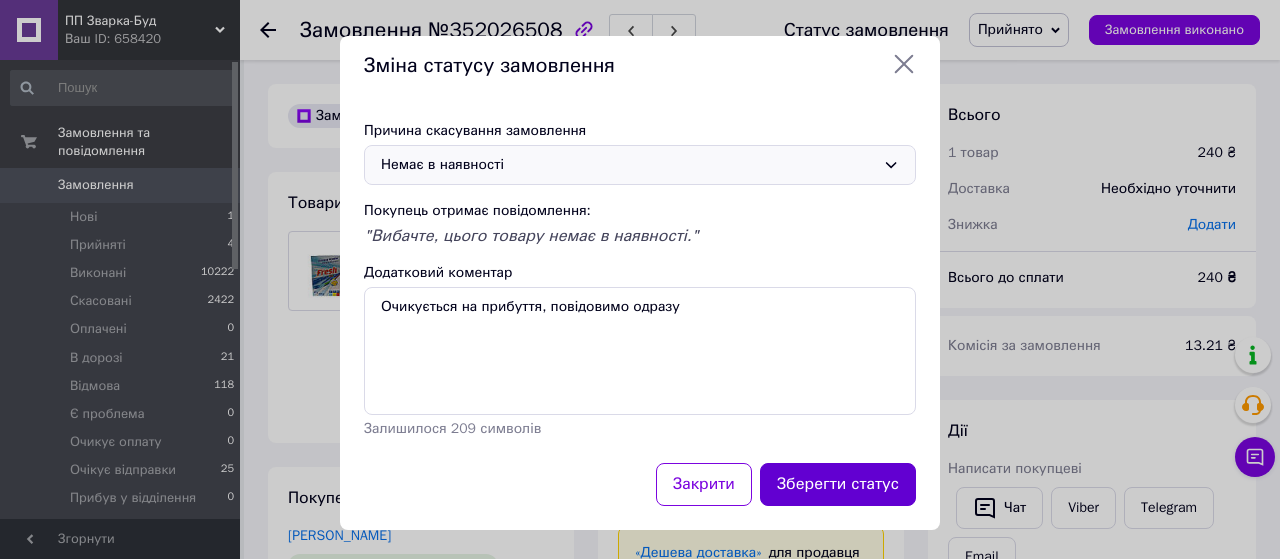 click on "Зберегти статус" at bounding box center [838, 484] 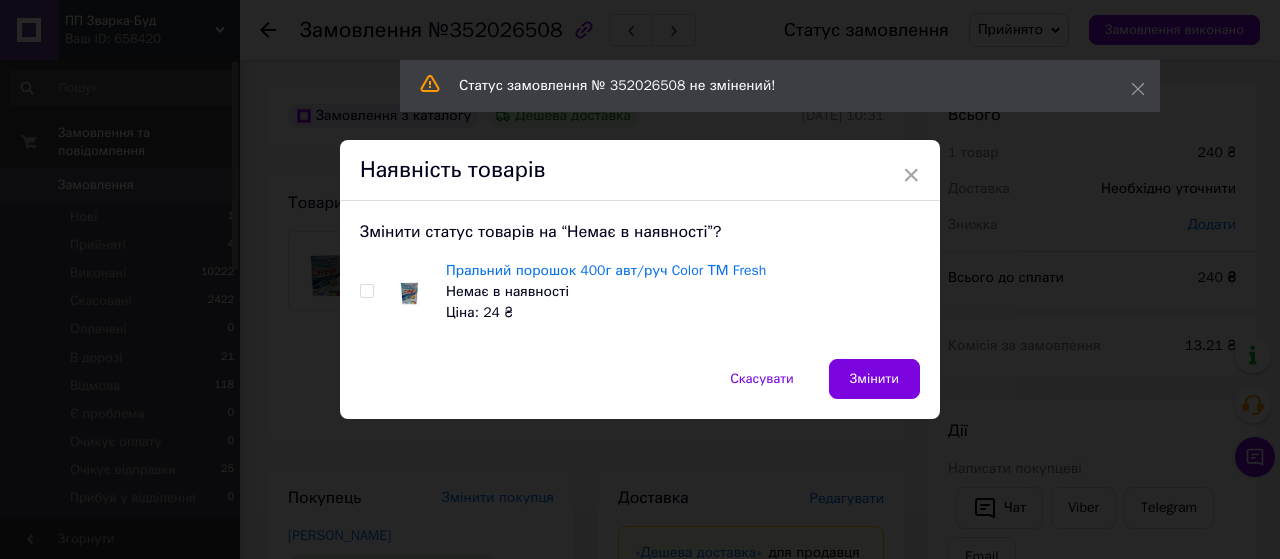 click at bounding box center (366, 291) 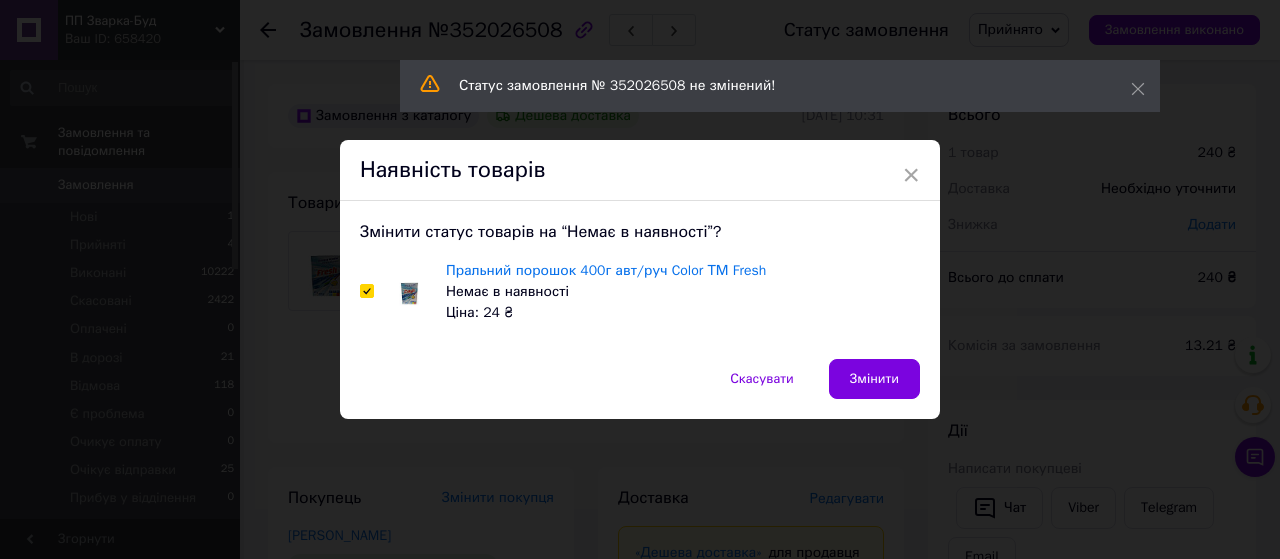 checkbox on "true" 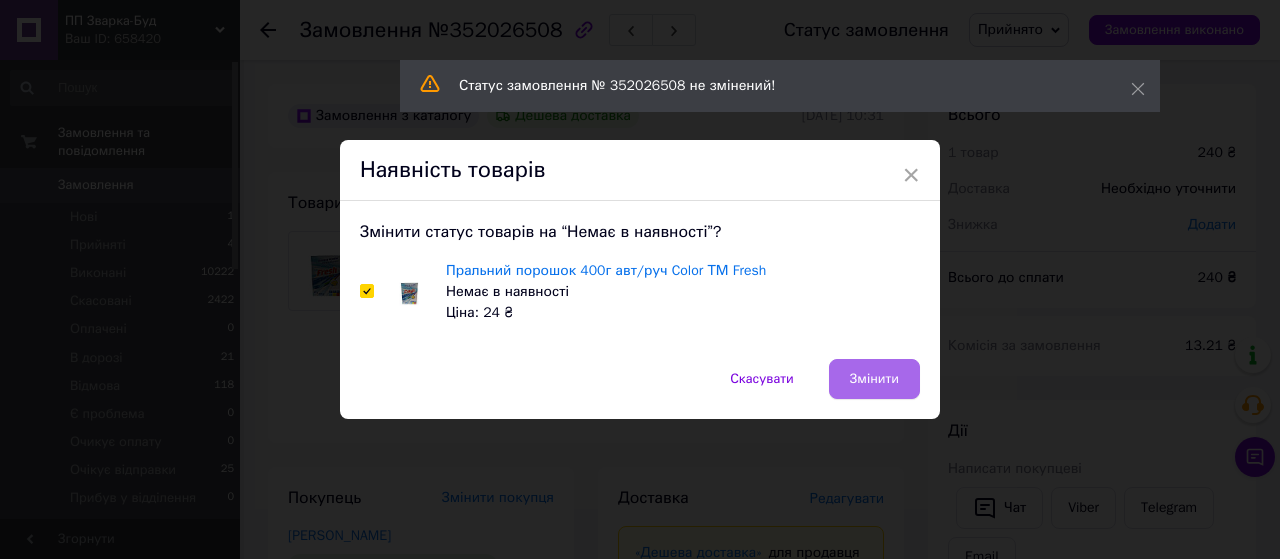 click on "Змінити" at bounding box center [874, 379] 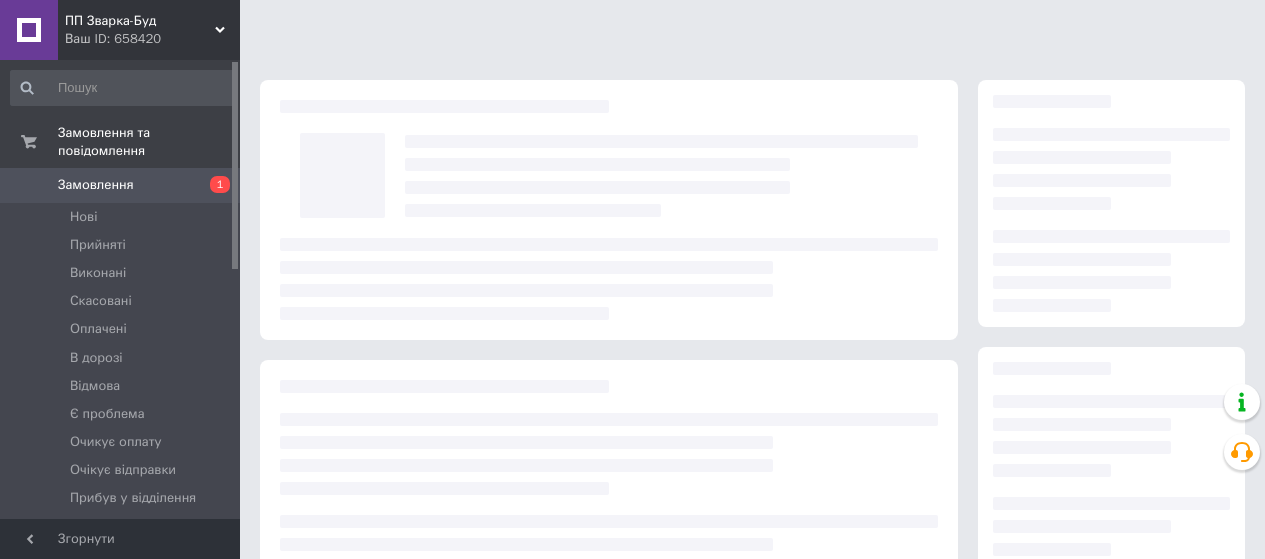 scroll, scrollTop: 0, scrollLeft: 0, axis: both 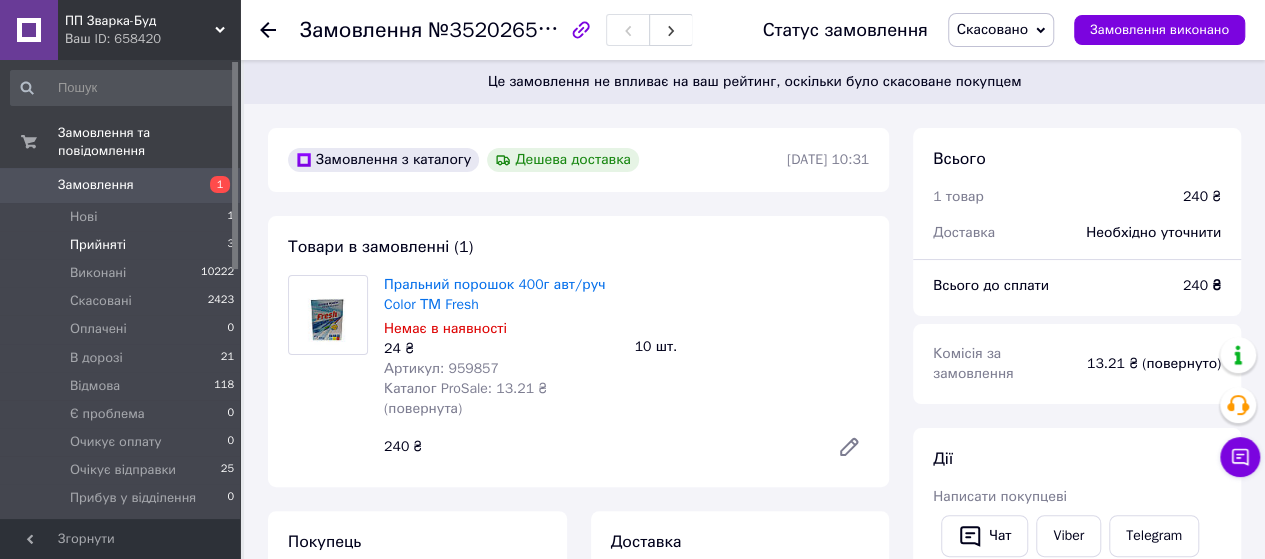 click on "Прийняті" at bounding box center (98, 245) 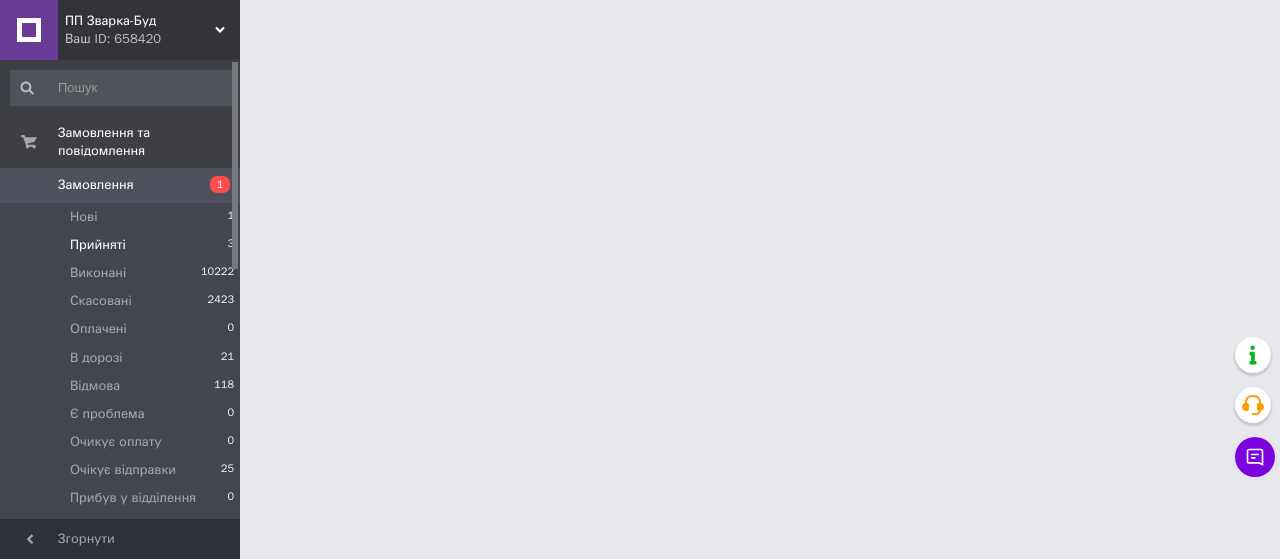click on "Прийняті" at bounding box center [98, 245] 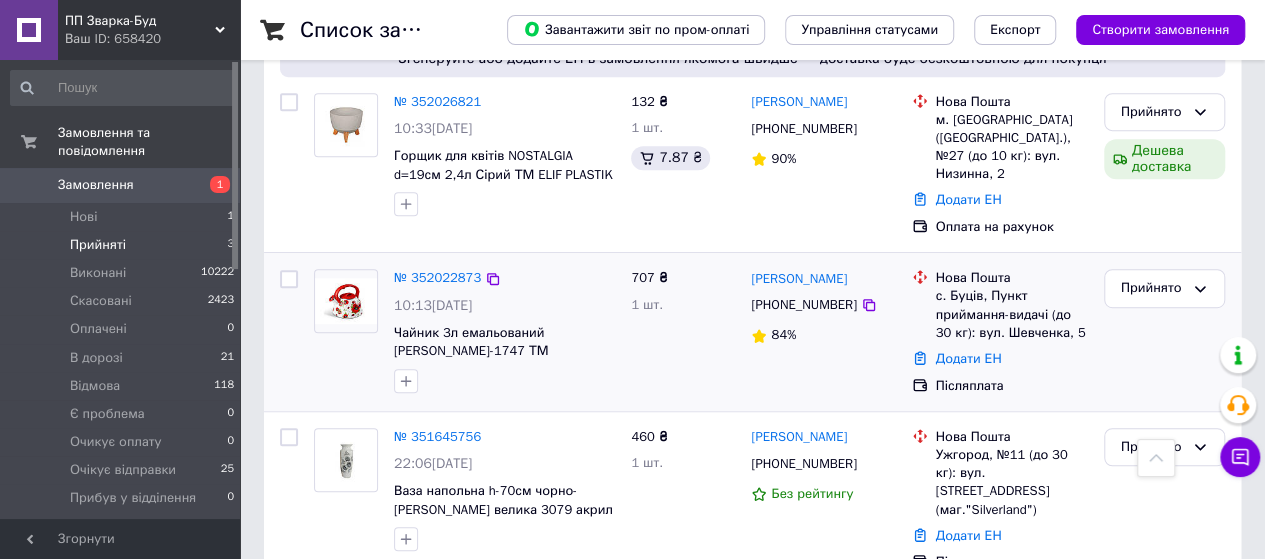 scroll, scrollTop: 436, scrollLeft: 0, axis: vertical 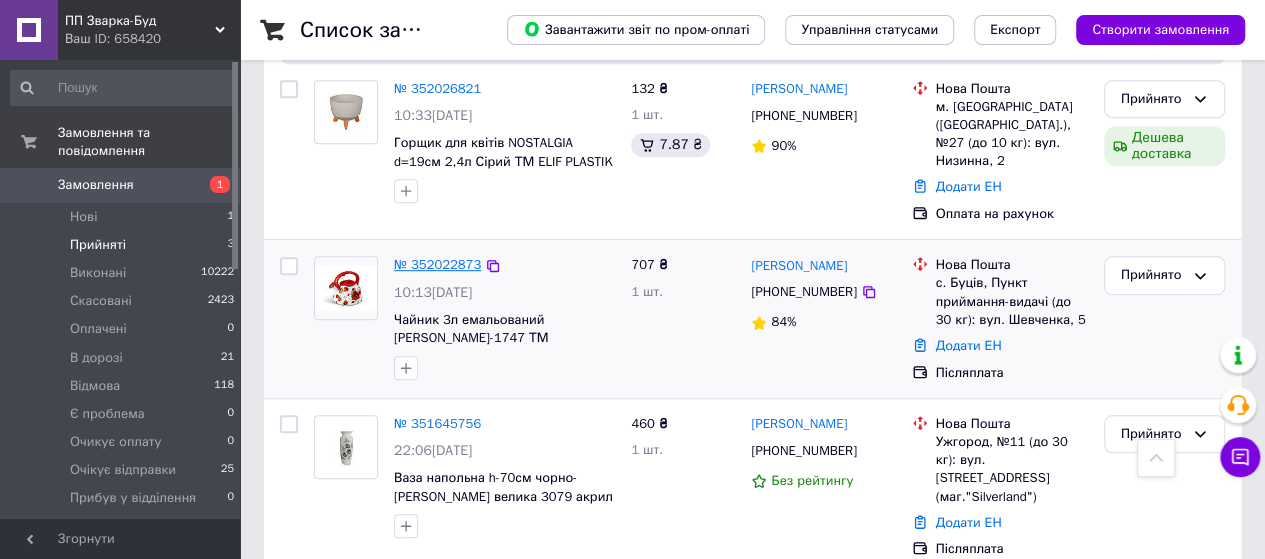click on "№ 352022873" at bounding box center [437, 264] 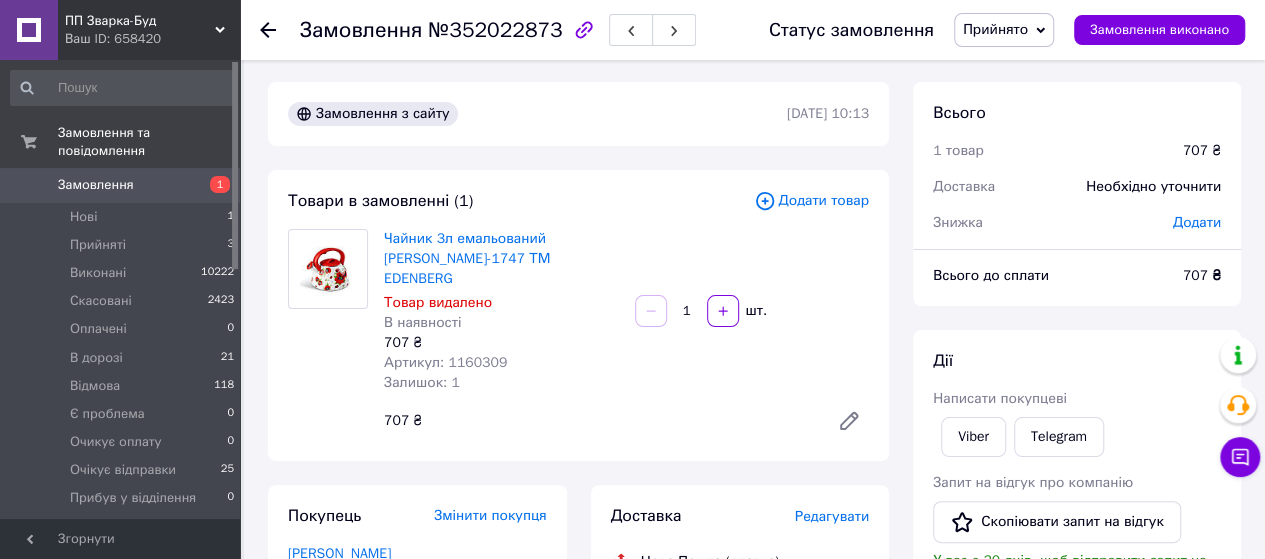 scroll, scrollTop: 0, scrollLeft: 0, axis: both 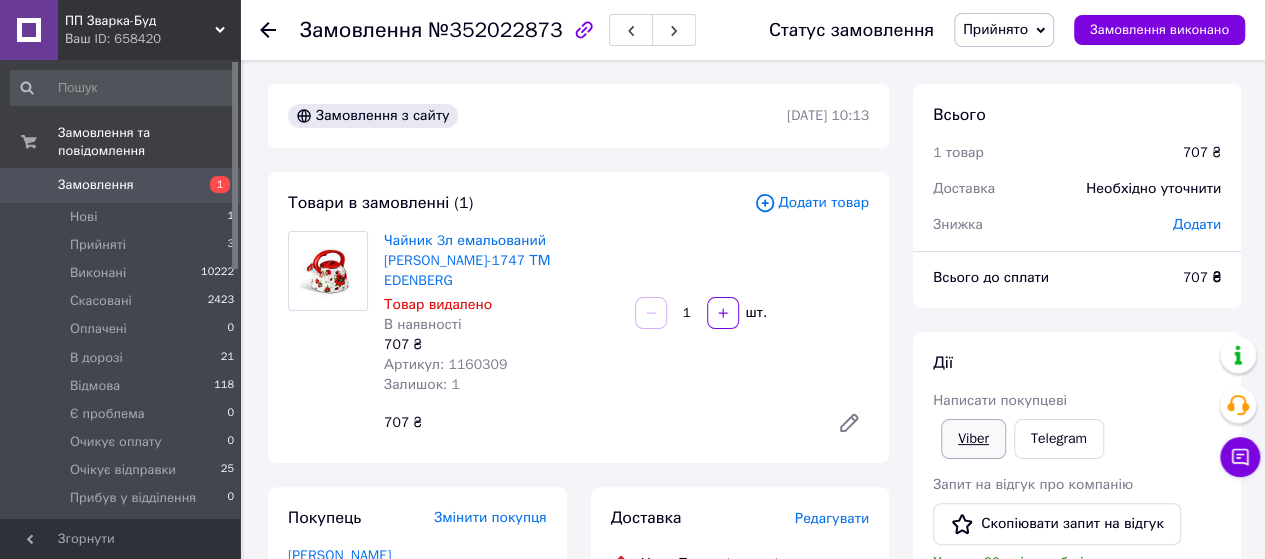 click on "Viber" at bounding box center (973, 439) 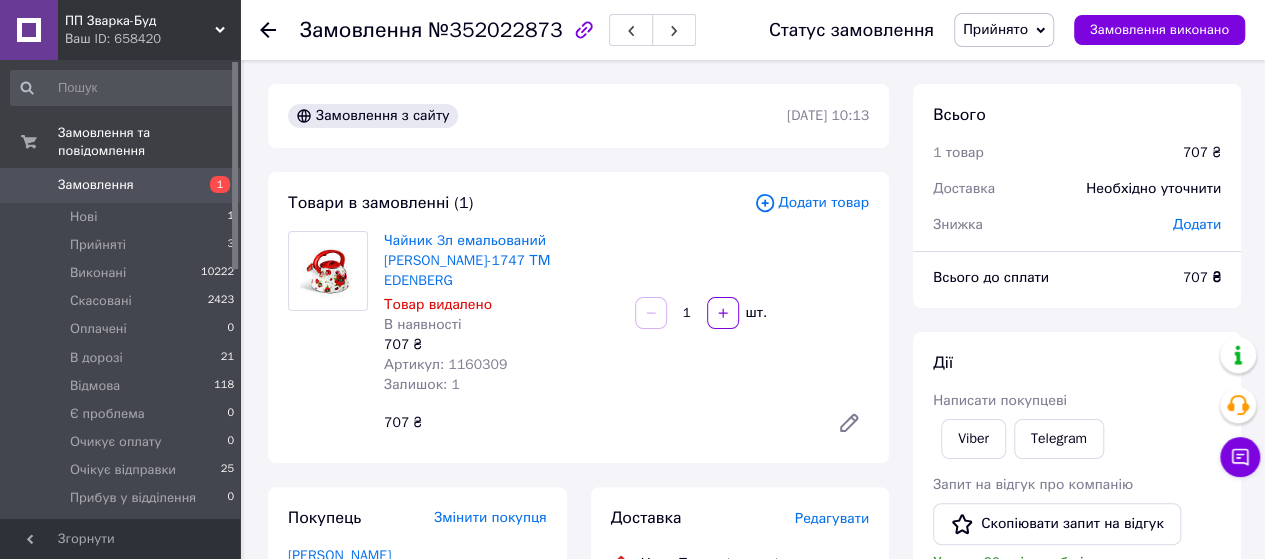 click 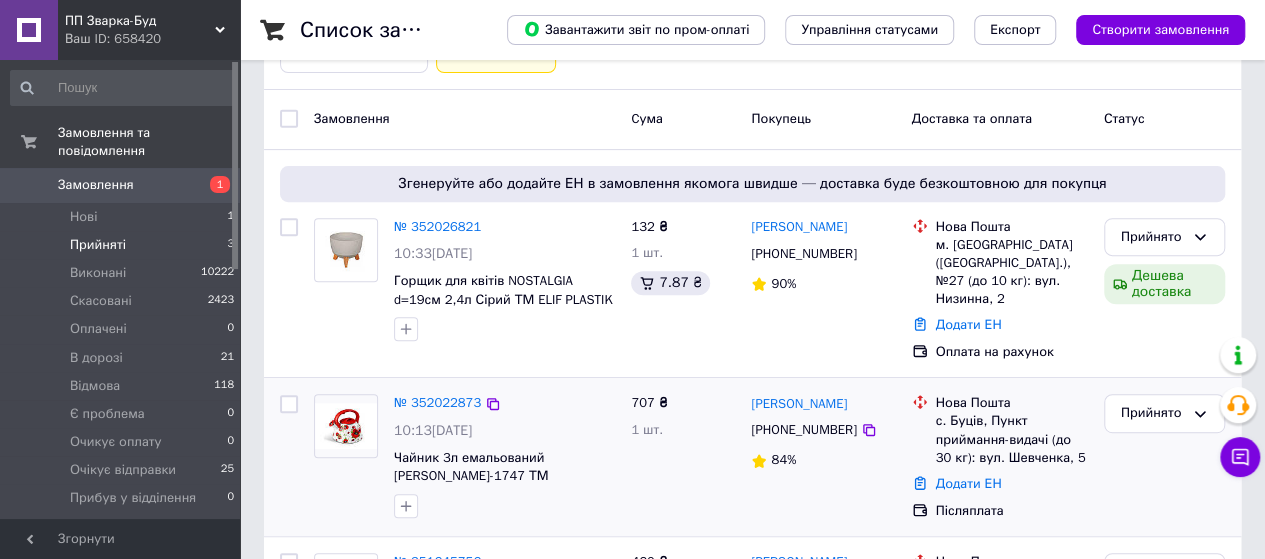 scroll, scrollTop: 300, scrollLeft: 0, axis: vertical 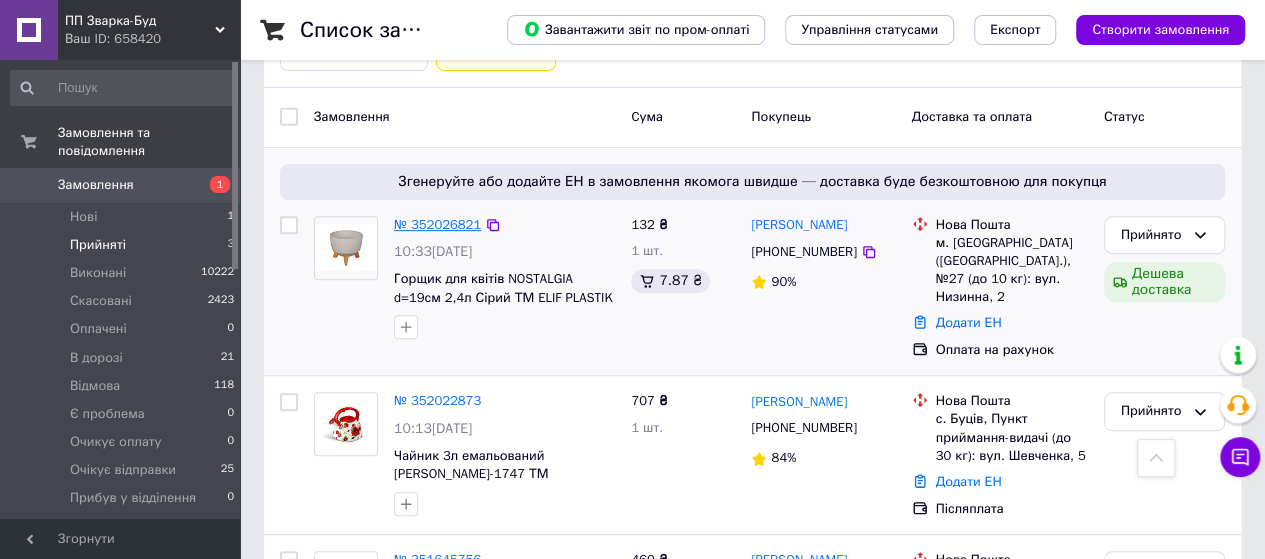 click on "№ 352026821" at bounding box center [437, 224] 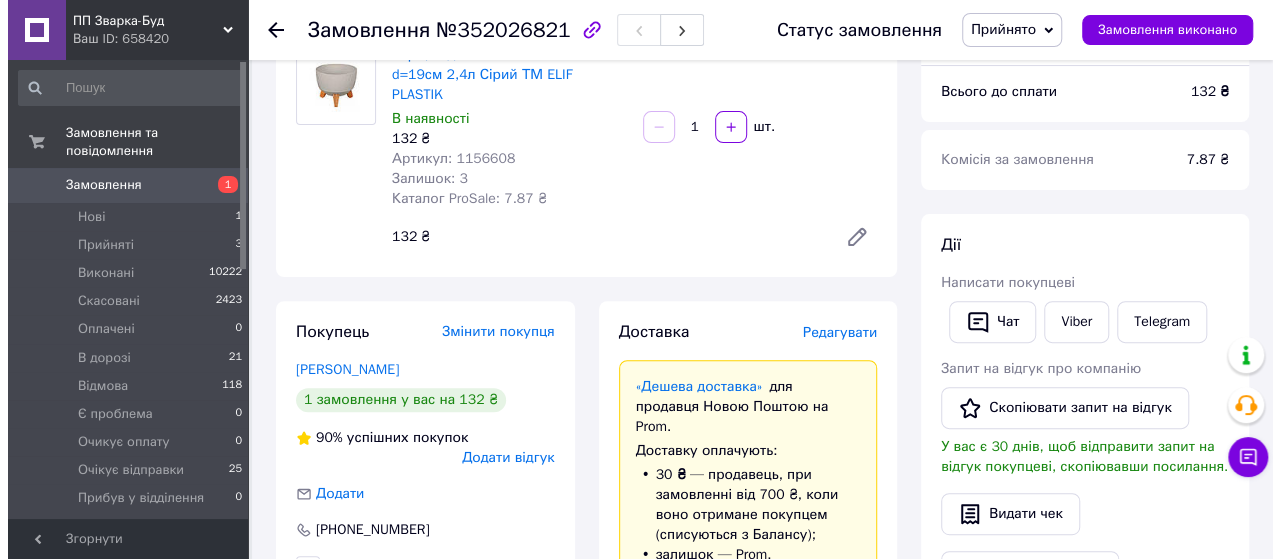 scroll, scrollTop: 0, scrollLeft: 0, axis: both 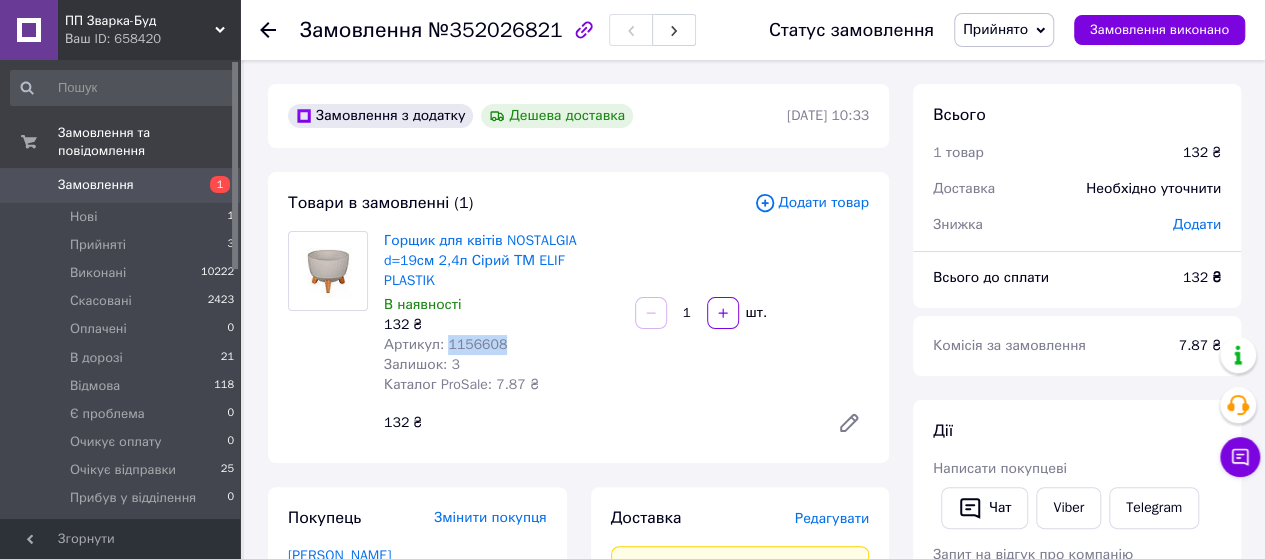 drag, startPoint x: 506, startPoint y: 327, endPoint x: 443, endPoint y: 327, distance: 63 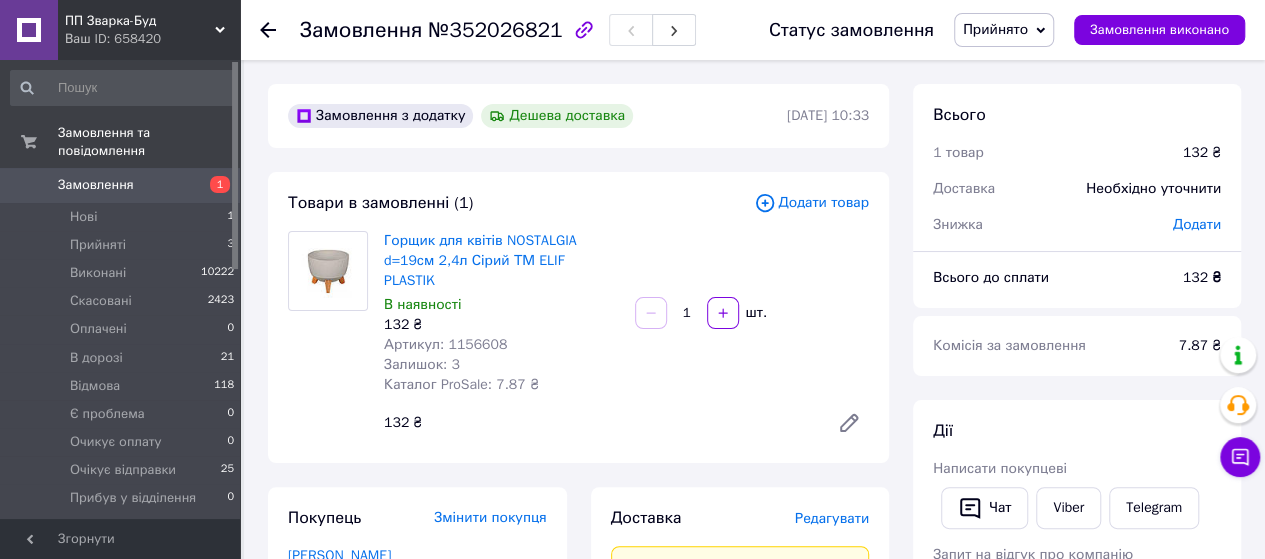 click on "Додати товар" at bounding box center (811, 203) 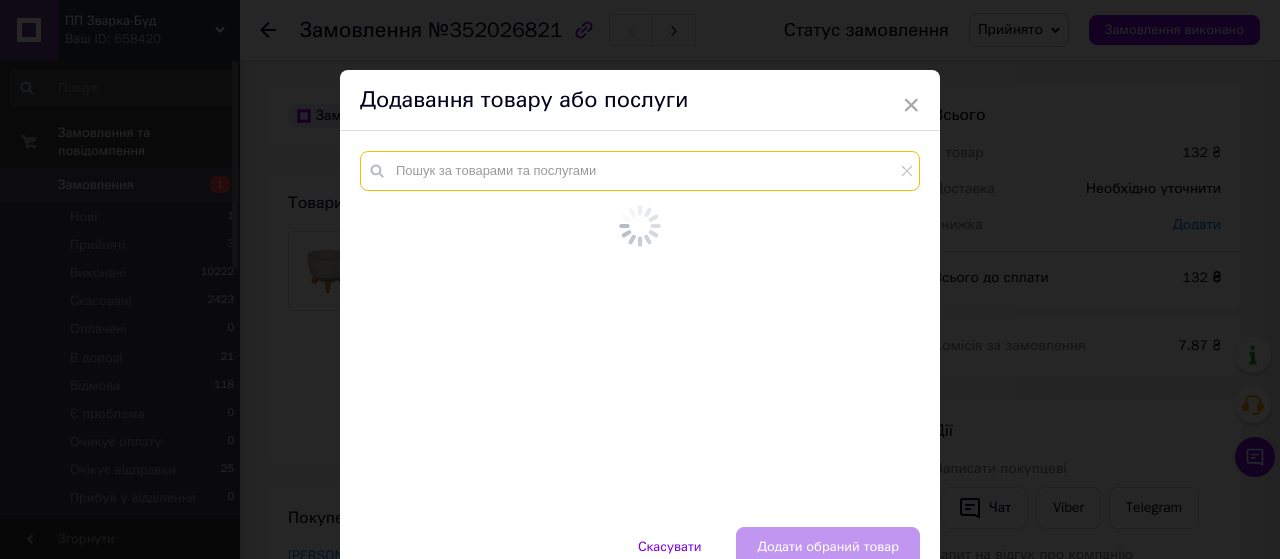 click at bounding box center (640, 171) 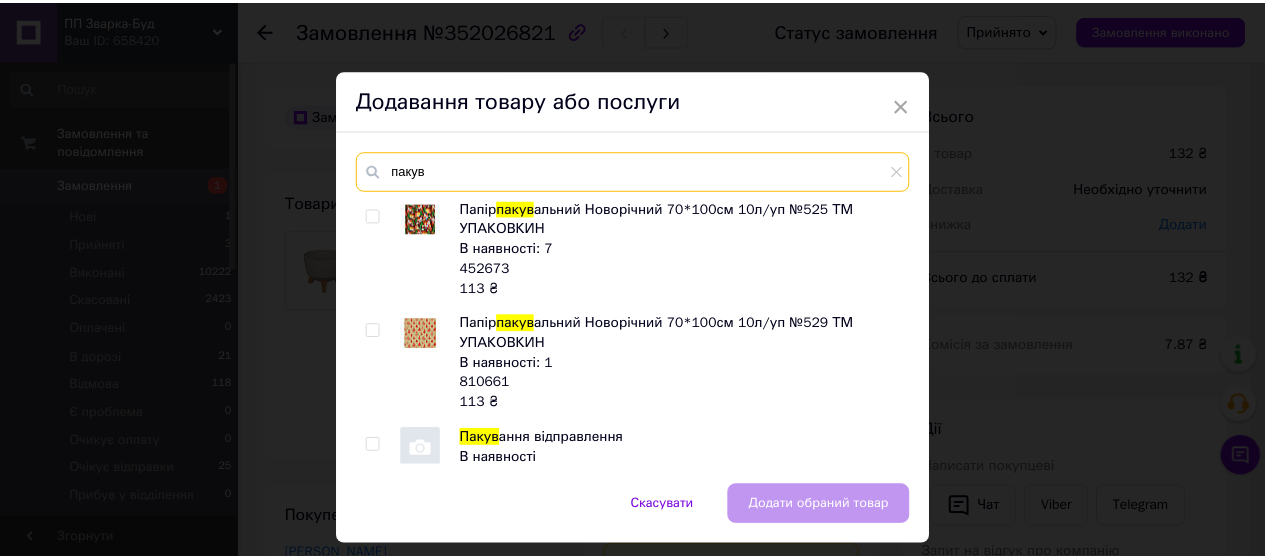 scroll, scrollTop: 300, scrollLeft: 0, axis: vertical 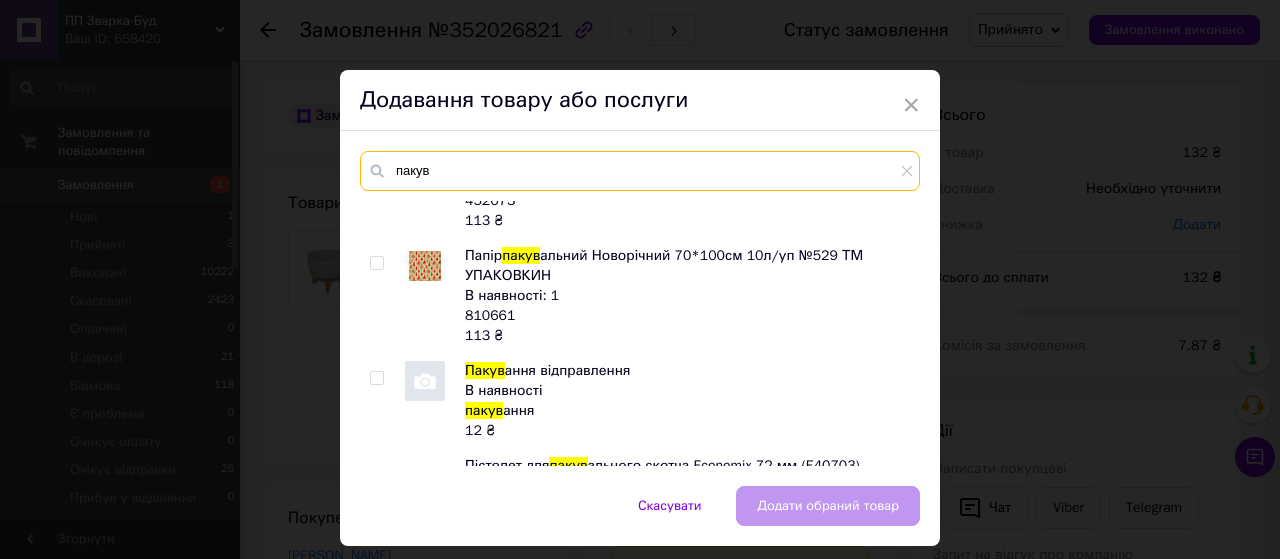 type on "пакув" 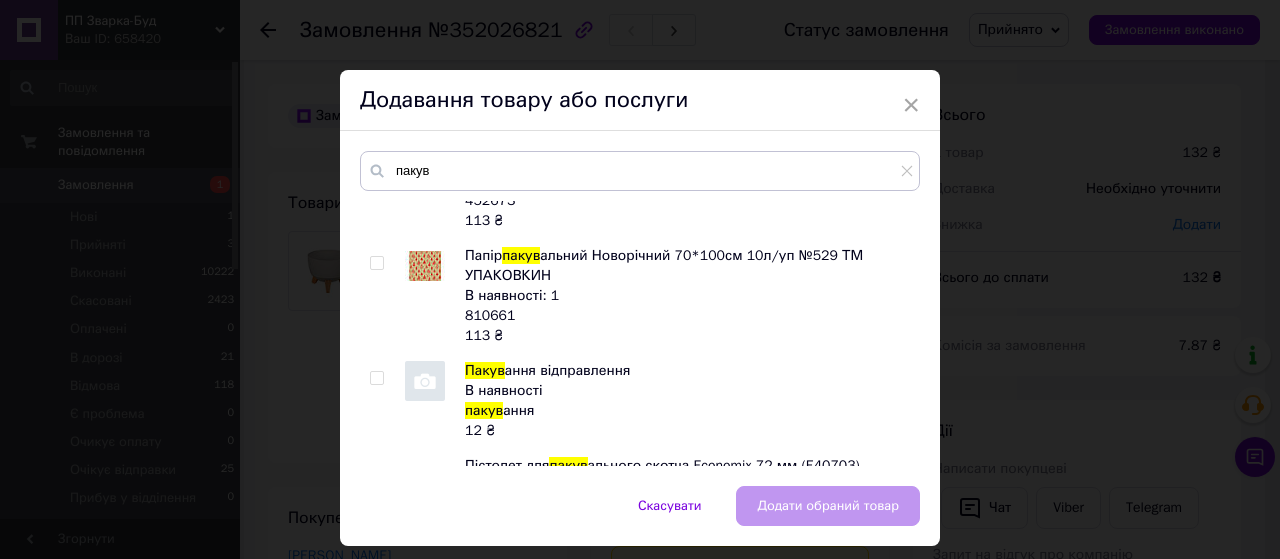click at bounding box center (425, 381) 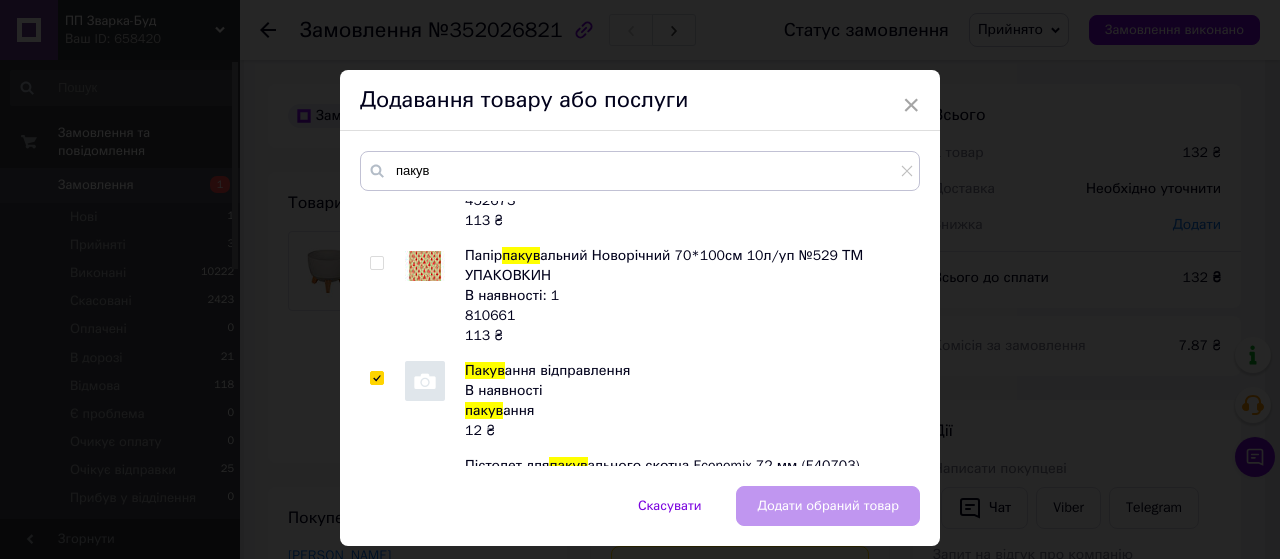 checkbox on "true" 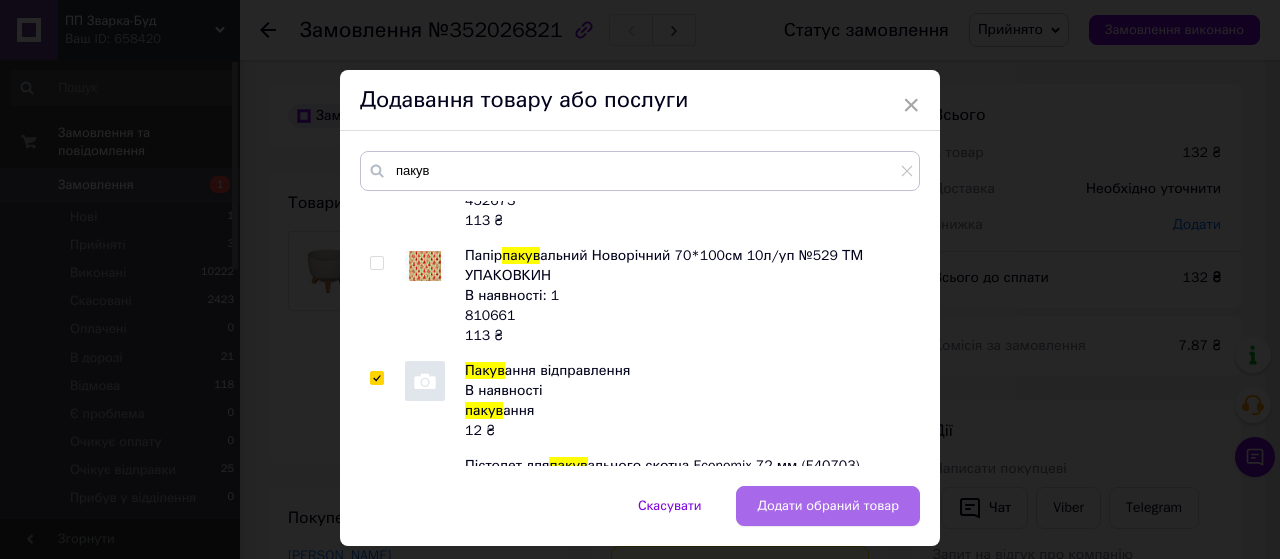 click on "Додати обраний товар" at bounding box center [828, 506] 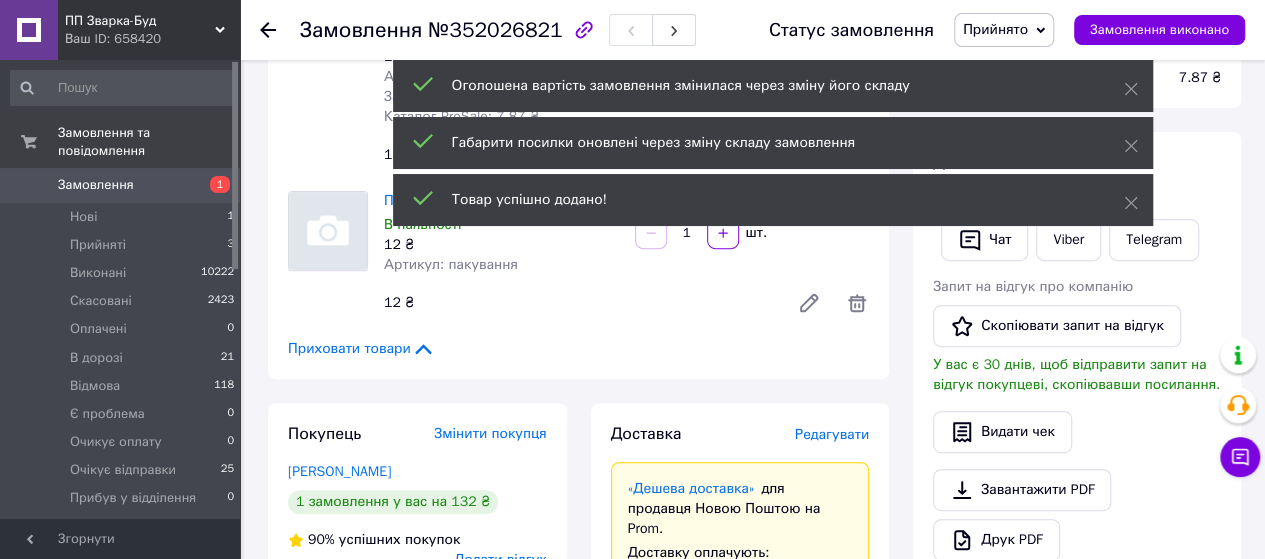 scroll, scrollTop: 300, scrollLeft: 0, axis: vertical 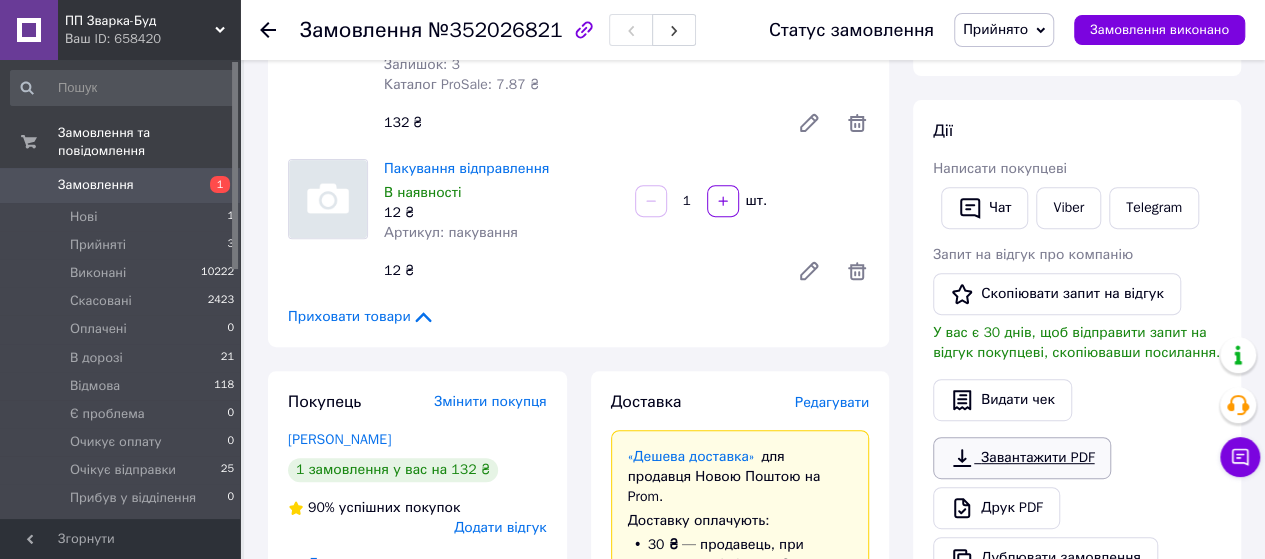 click on "Завантажити PDF" at bounding box center [1022, 458] 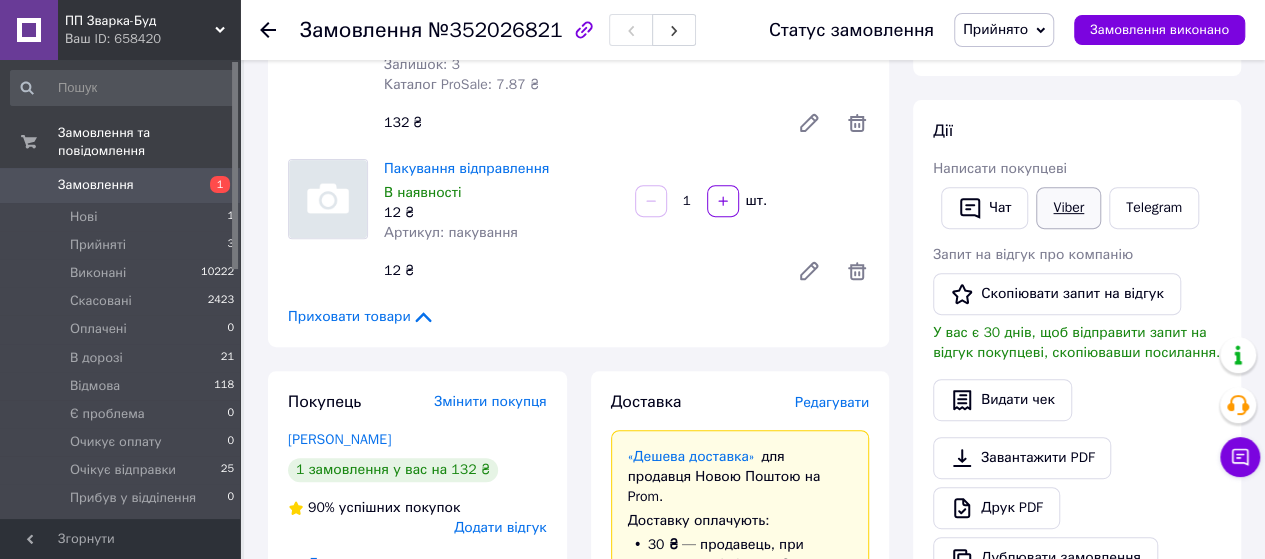 click on "Viber" at bounding box center [1068, 208] 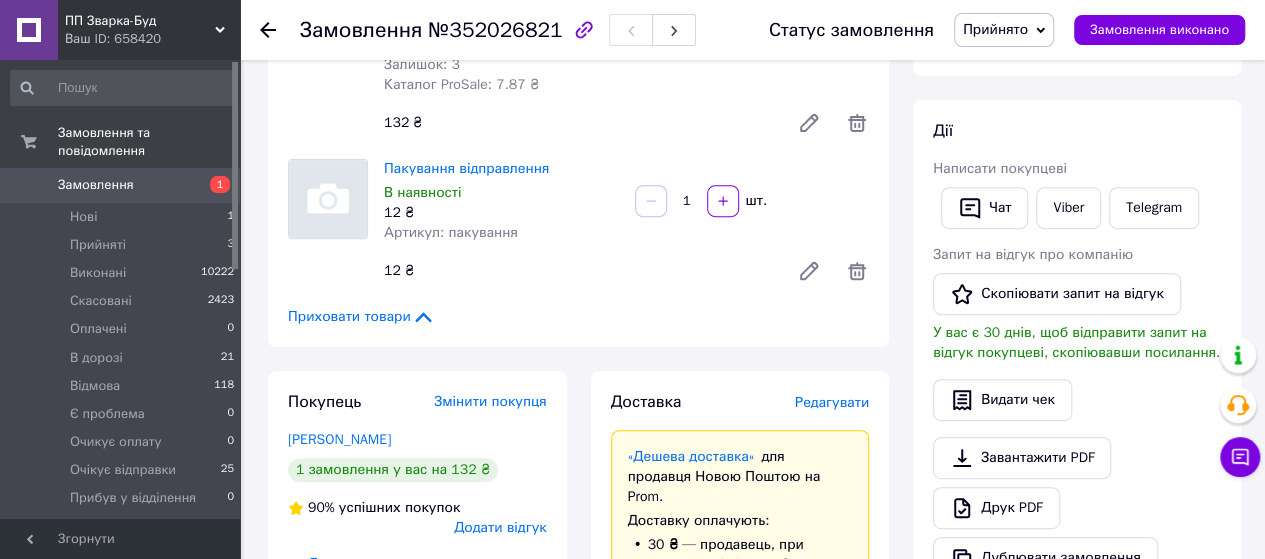 drag, startPoint x: 1186, startPoint y: 131, endPoint x: 1097, endPoint y: 142, distance: 89.6772 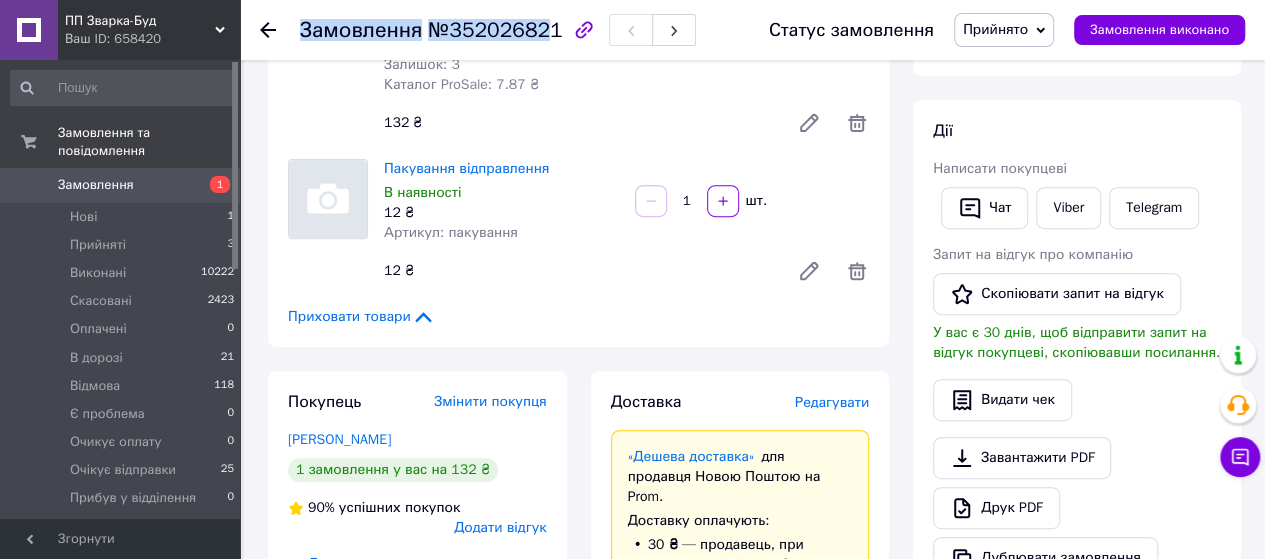 drag, startPoint x: 549, startPoint y: 34, endPoint x: 539, endPoint y: 40, distance: 11.661903 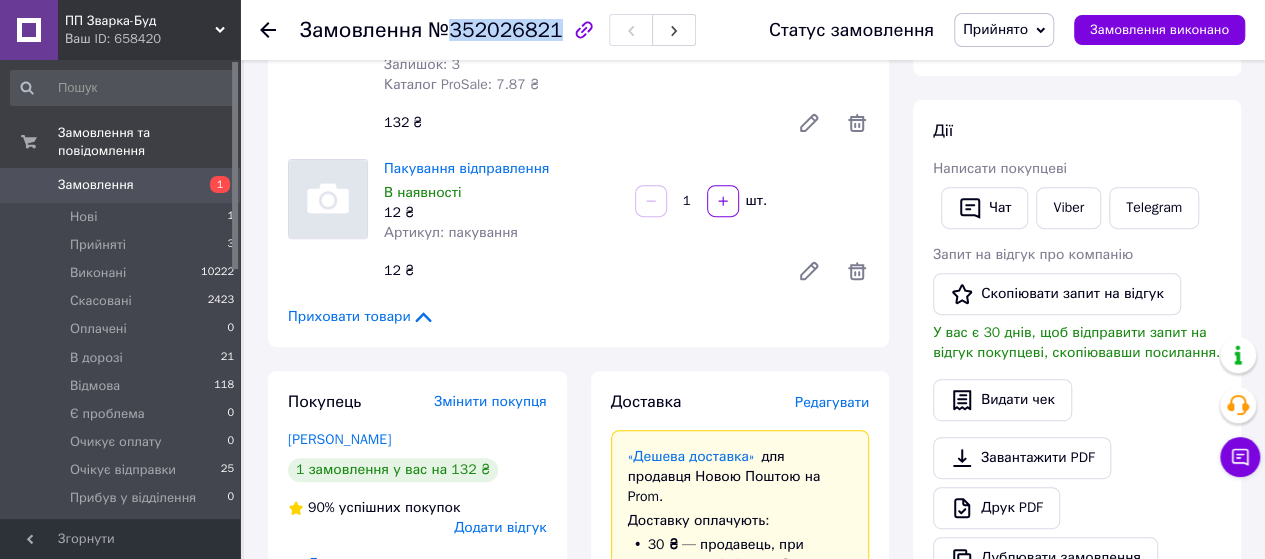drag, startPoint x: 546, startPoint y: 29, endPoint x: 448, endPoint y: 33, distance: 98.0816 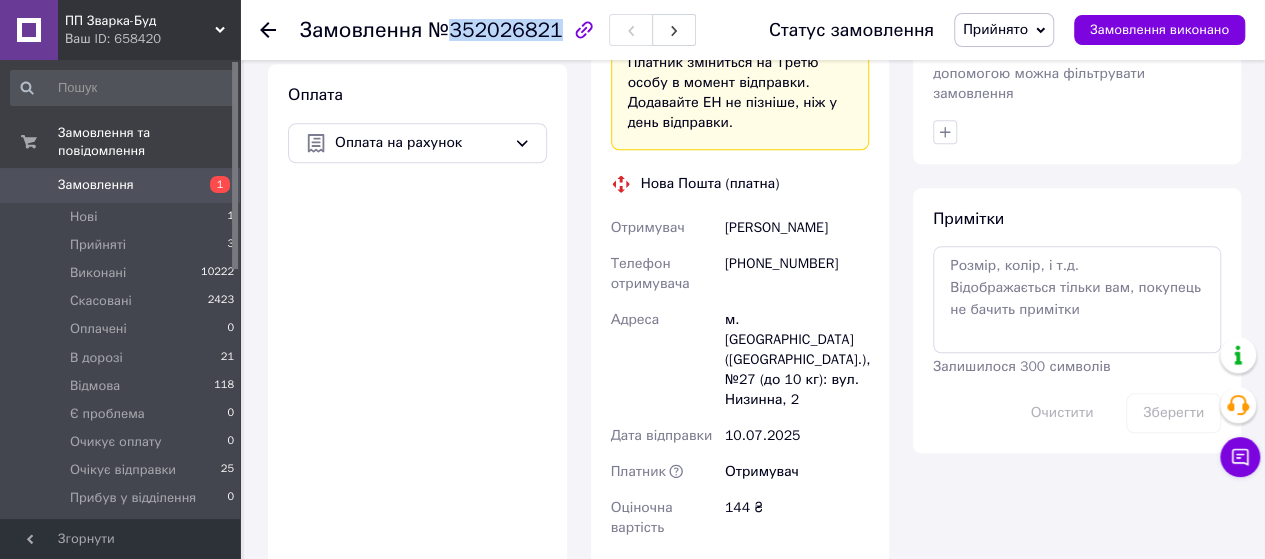 scroll, scrollTop: 900, scrollLeft: 0, axis: vertical 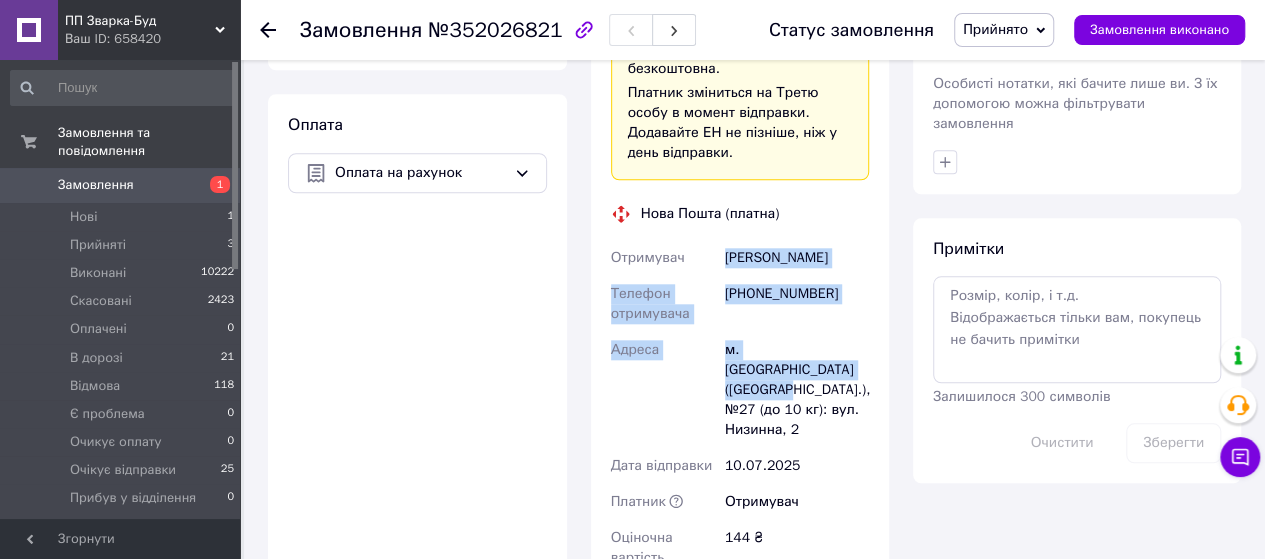drag, startPoint x: 723, startPoint y: 194, endPoint x: 791, endPoint y: 311, distance: 135.32553 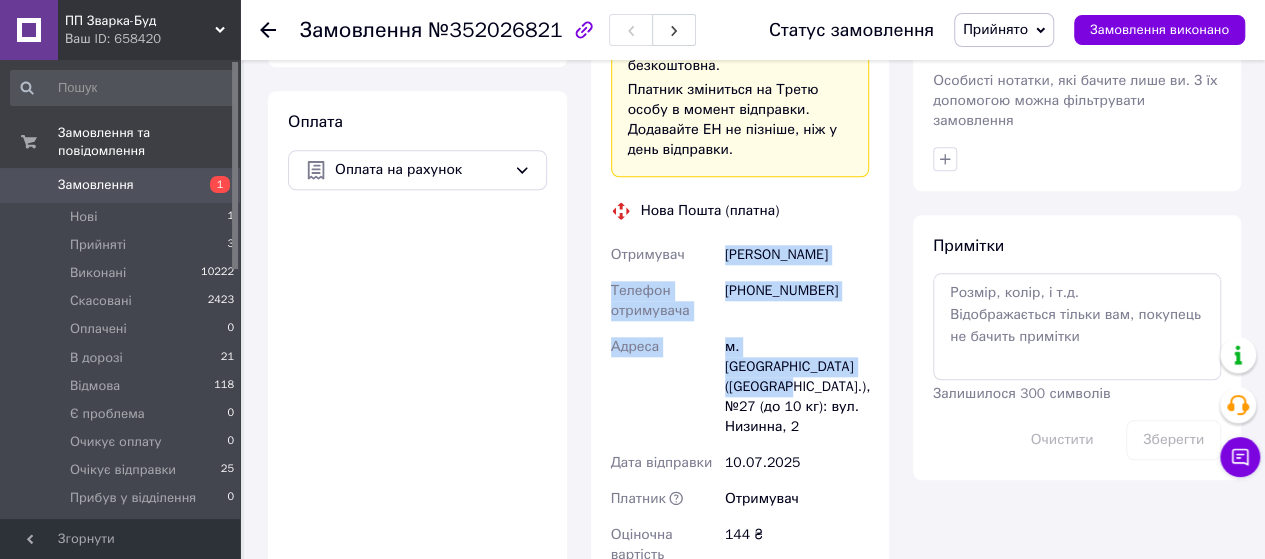 scroll, scrollTop: 900, scrollLeft: 0, axis: vertical 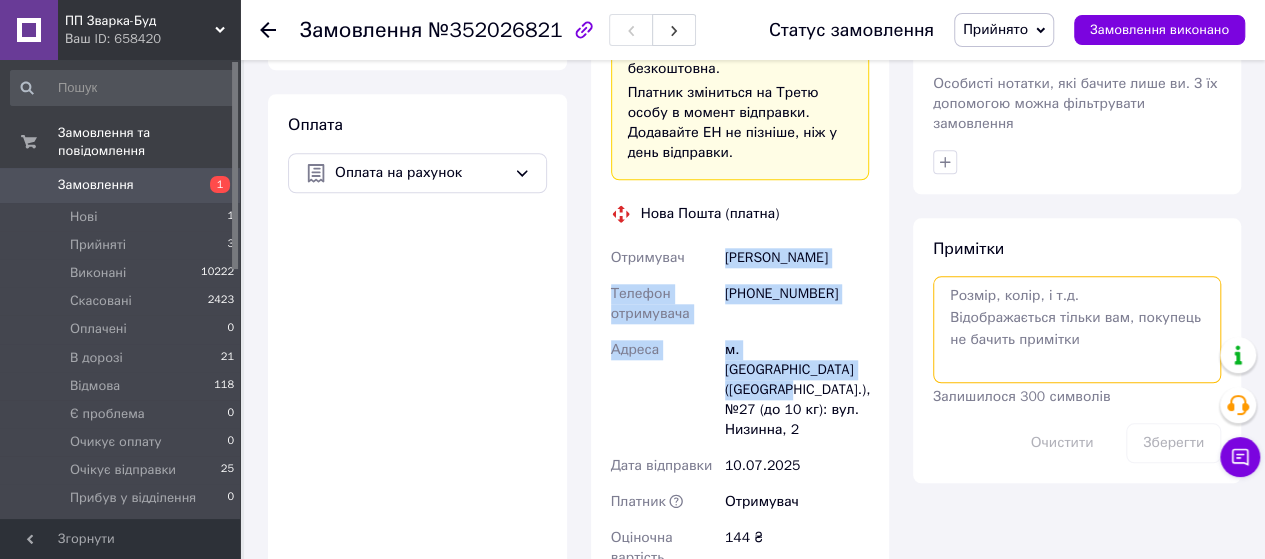 click at bounding box center [1077, 329] 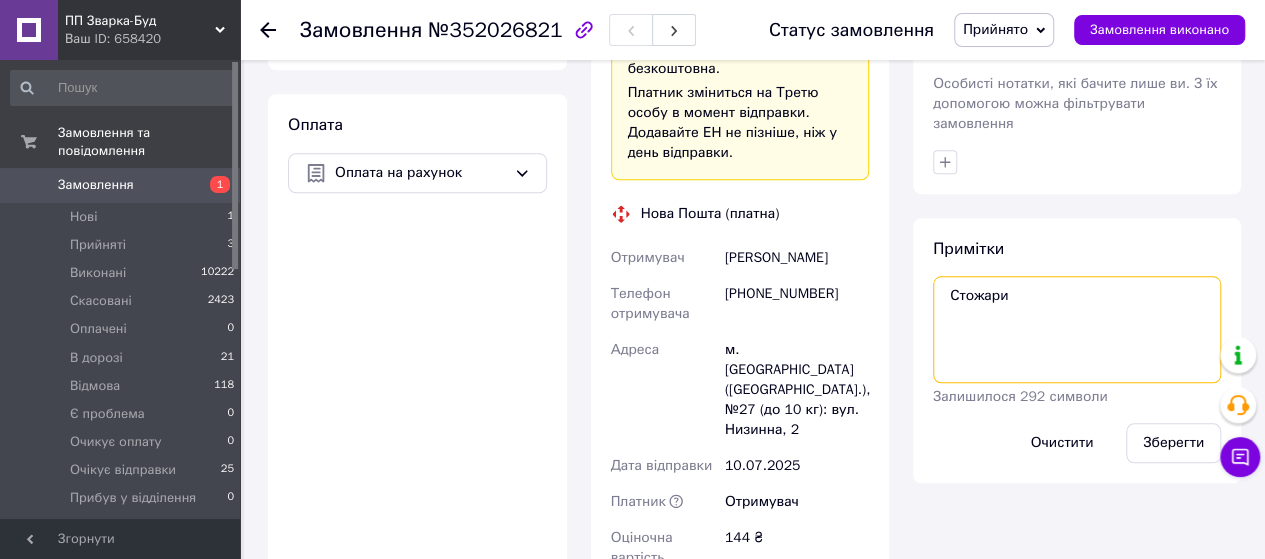 paste on "замовлення №1274061 на суму 119.14 грн." 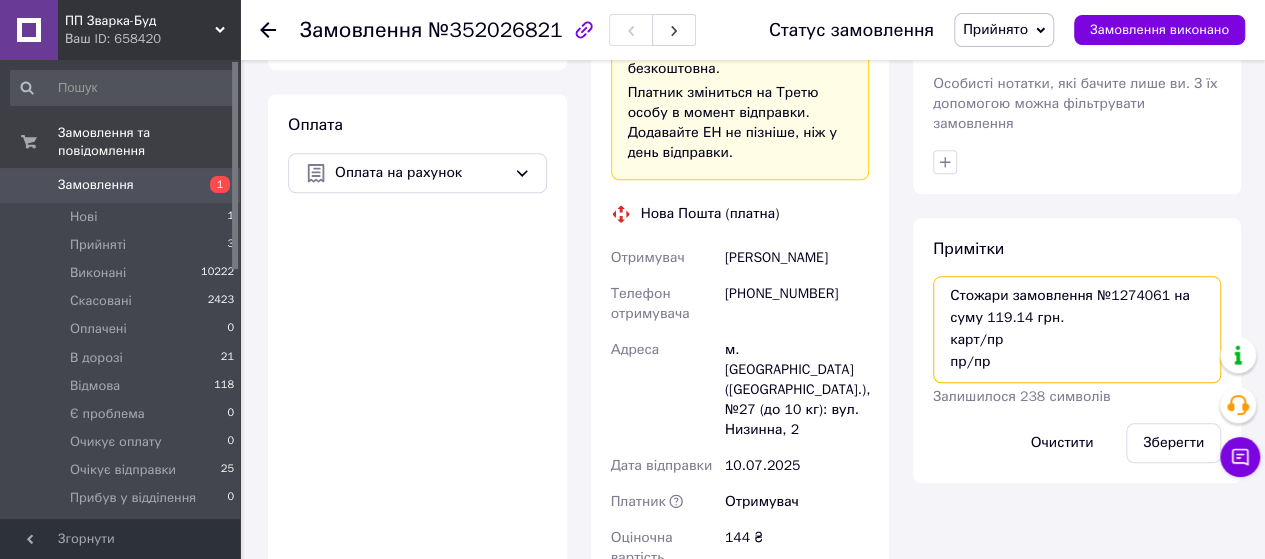 scroll, scrollTop: 11, scrollLeft: 0, axis: vertical 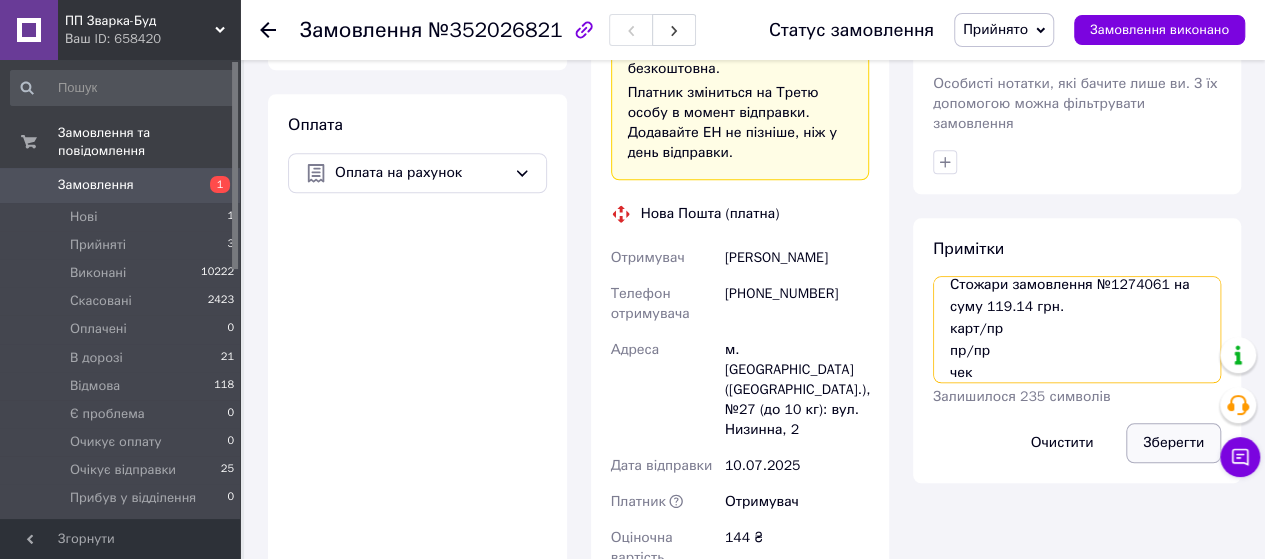 type on "Стожари замовлення №1274061 на суму 119.14 грн.
карт/пр
пр/пр
чек" 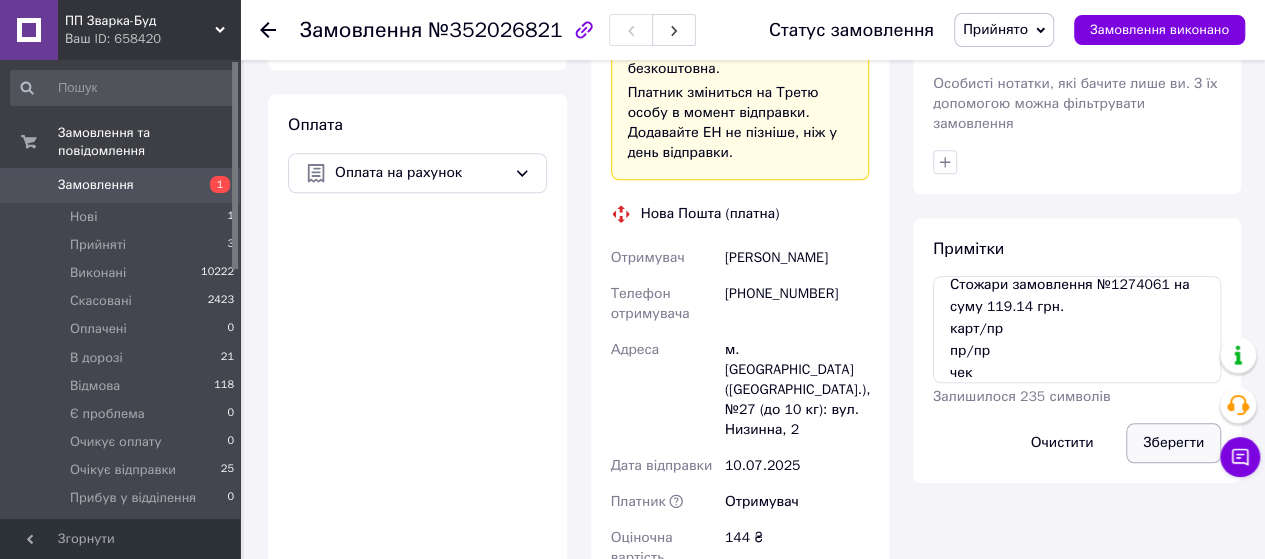 click on "Зберегти" at bounding box center [1173, 443] 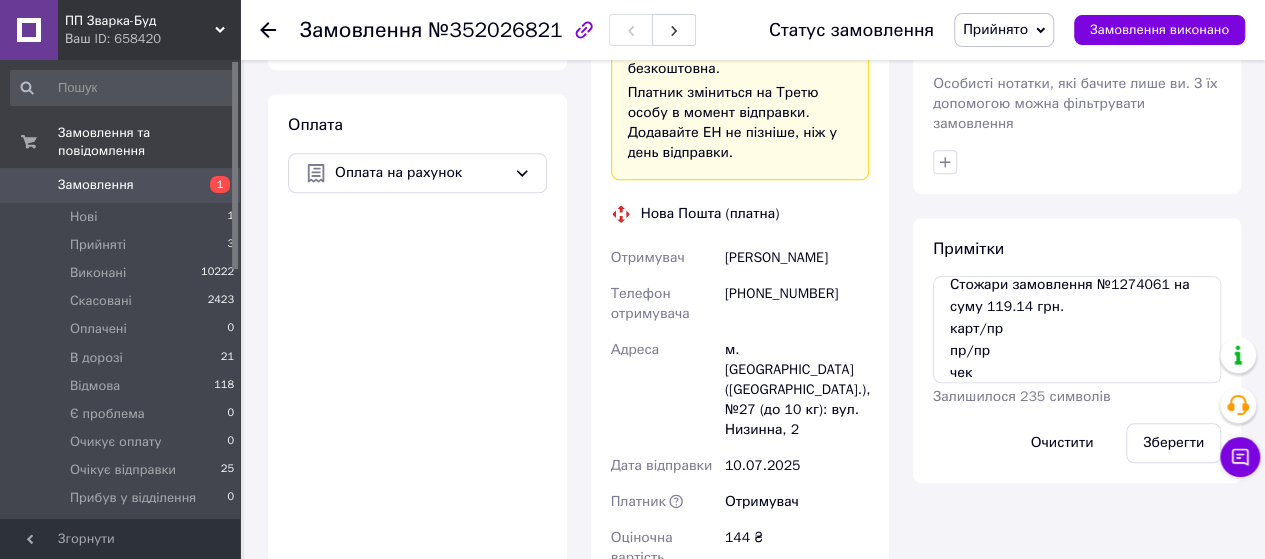 click on "Прийнято" at bounding box center [995, 29] 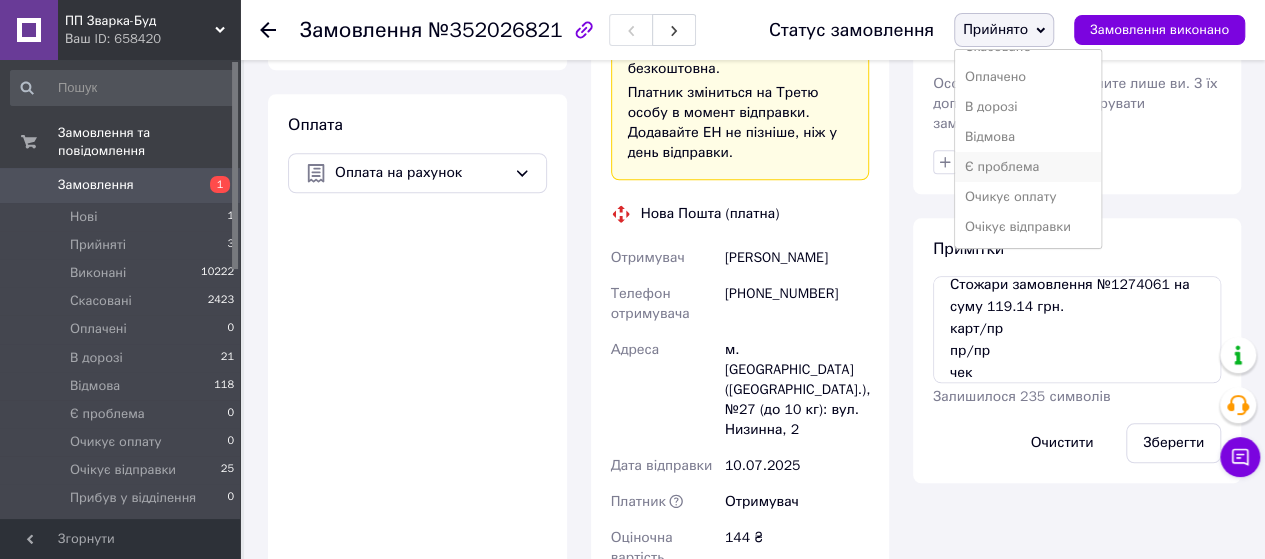 scroll, scrollTop: 81, scrollLeft: 0, axis: vertical 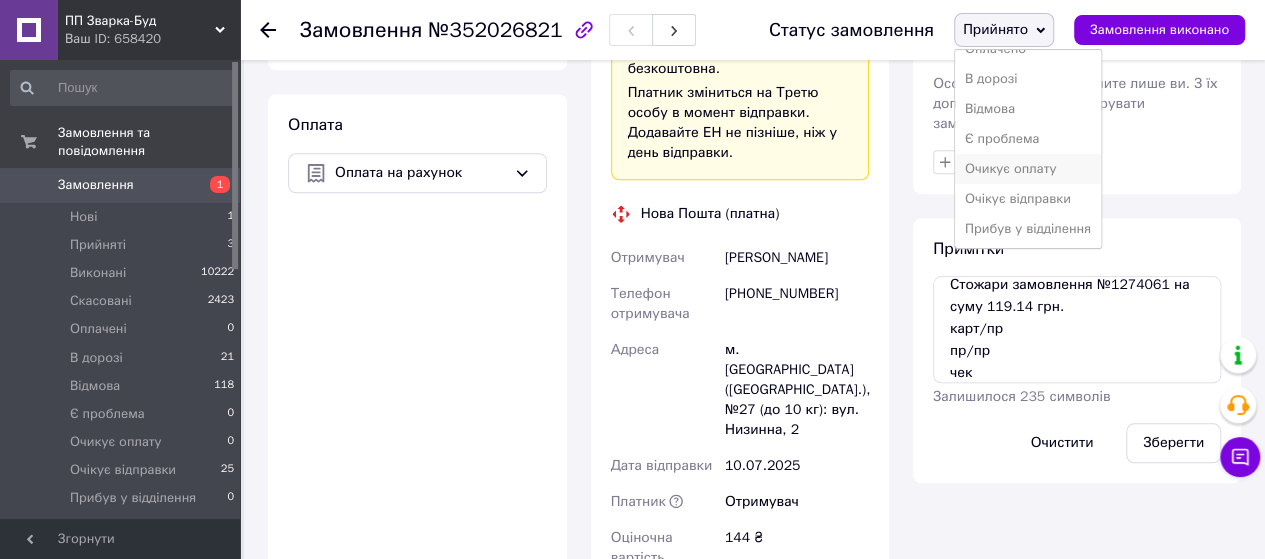 click on "Очикує оплату" at bounding box center (1028, 169) 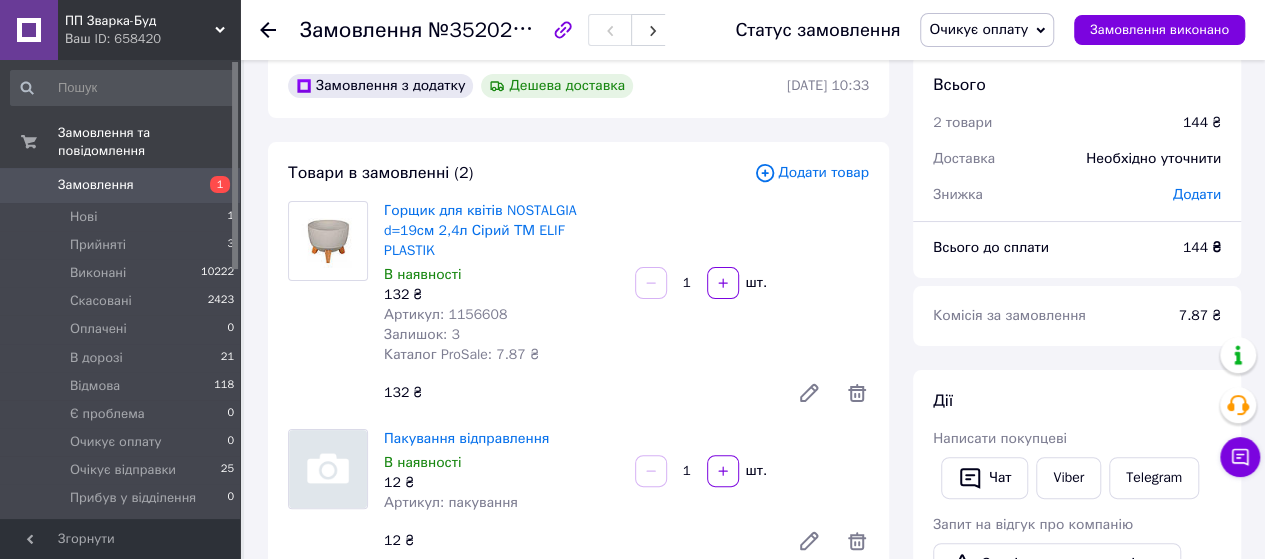 scroll, scrollTop: 0, scrollLeft: 0, axis: both 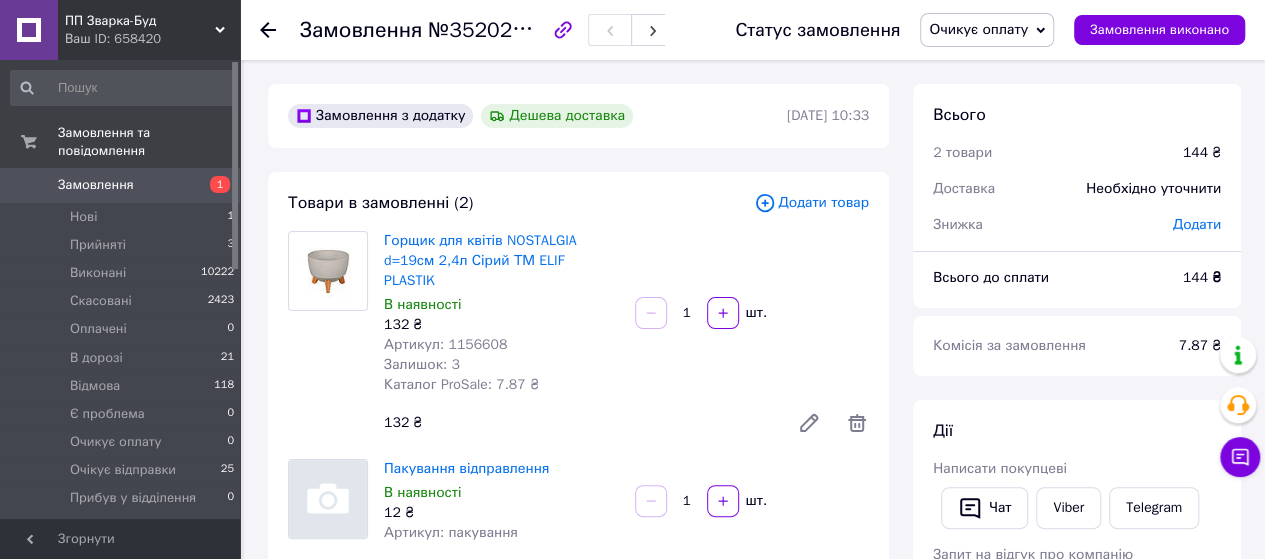 click 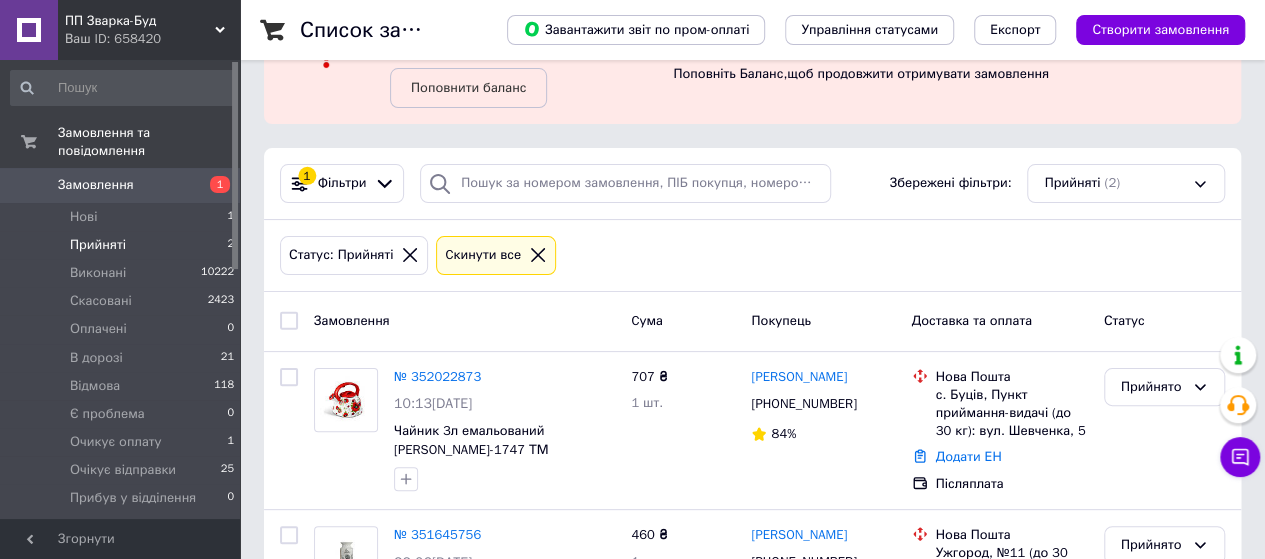 scroll, scrollTop: 226, scrollLeft: 0, axis: vertical 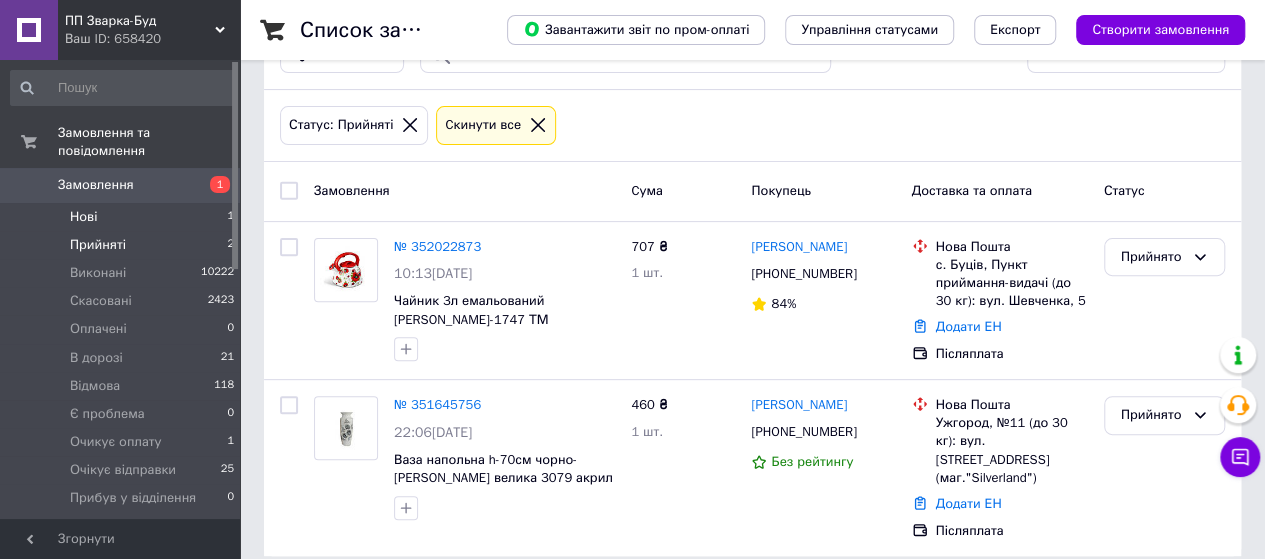 click on "Нові" at bounding box center (83, 217) 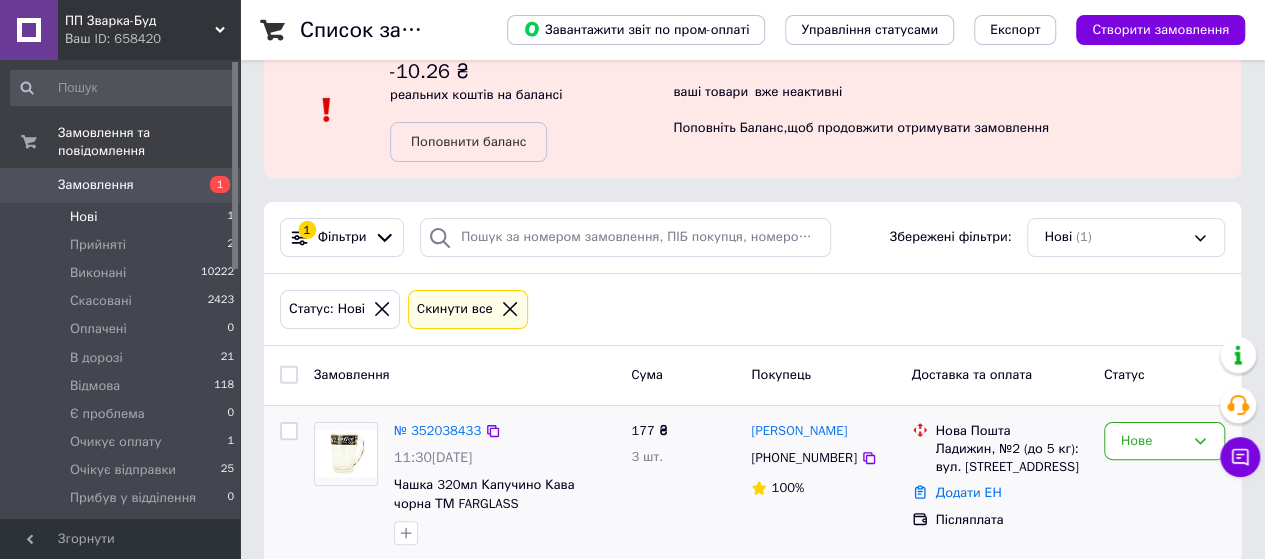 scroll, scrollTop: 66, scrollLeft: 0, axis: vertical 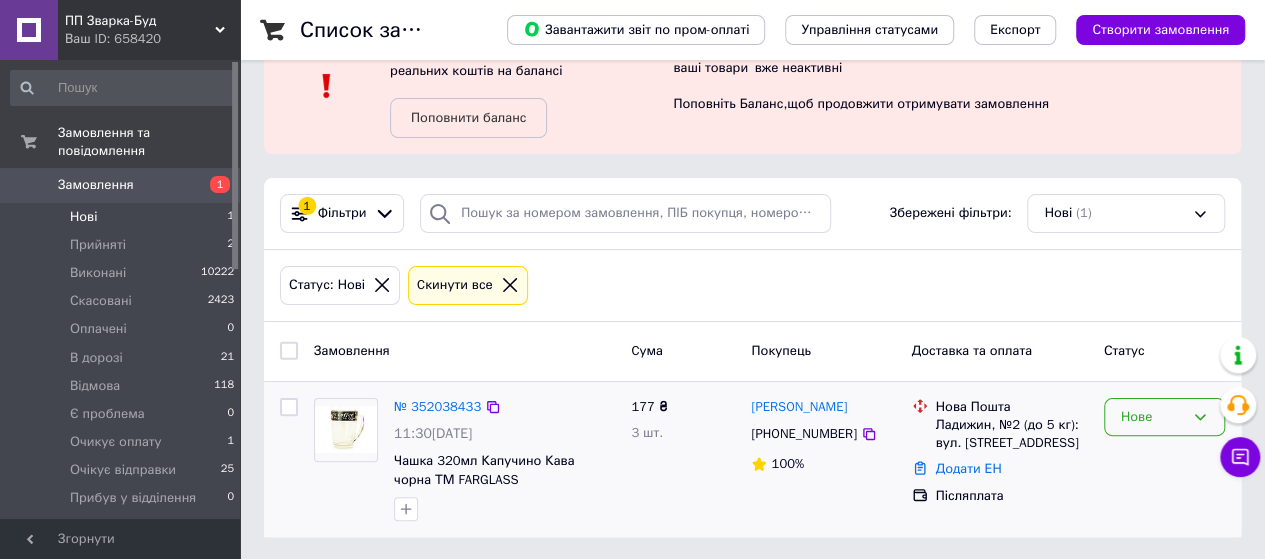 click on "Нове" at bounding box center [1152, 417] 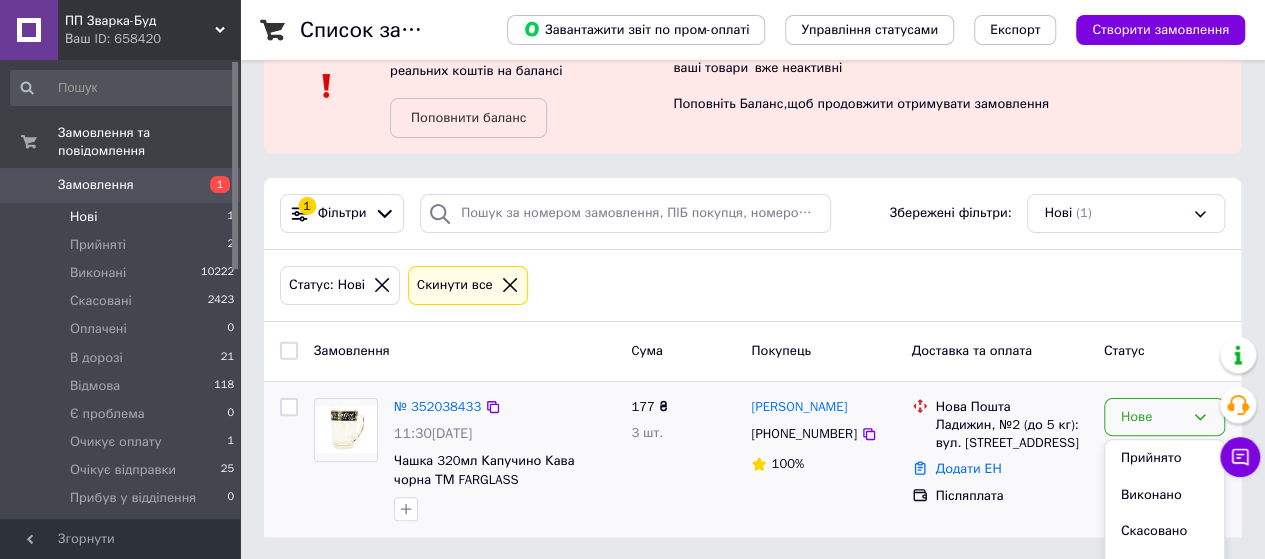 click on "Прийнято" at bounding box center (1164, 458) 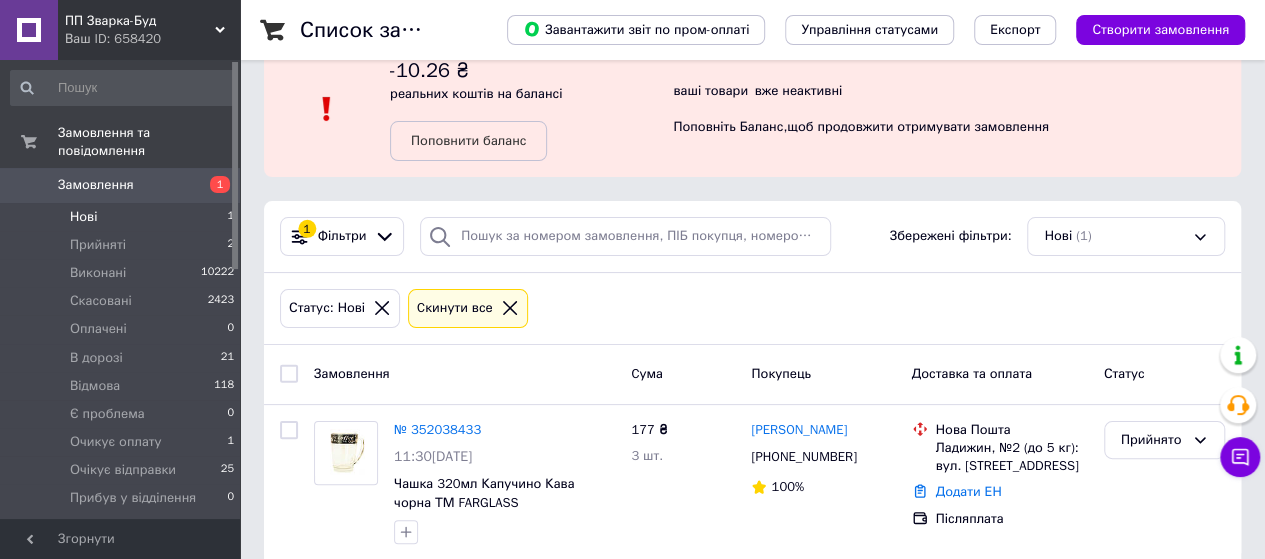 scroll, scrollTop: 66, scrollLeft: 0, axis: vertical 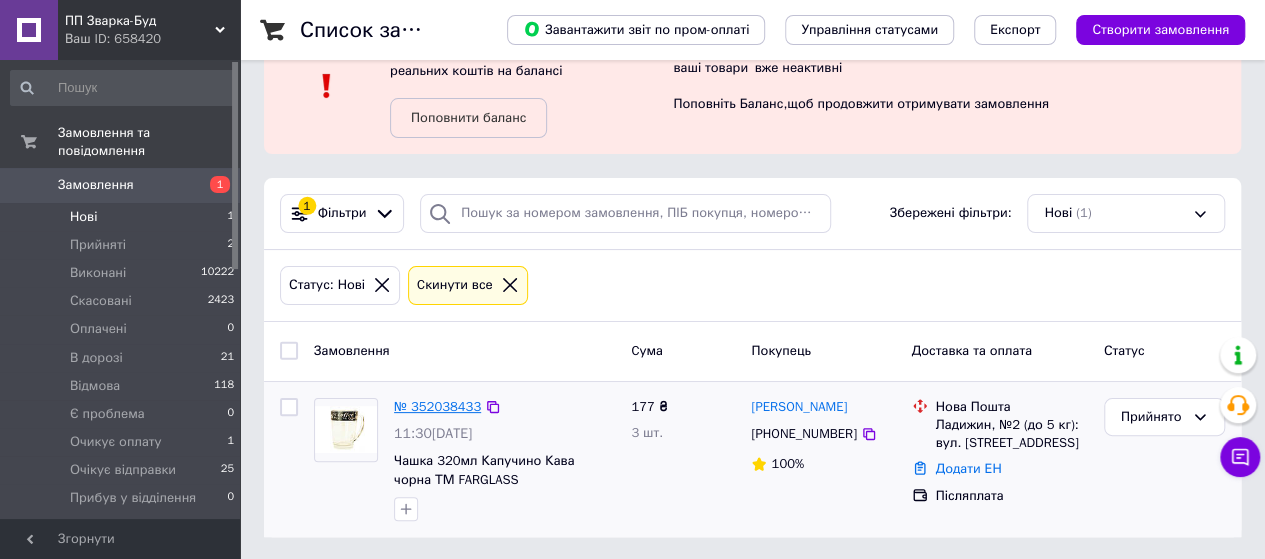 click on "№ 352038433" at bounding box center [437, 406] 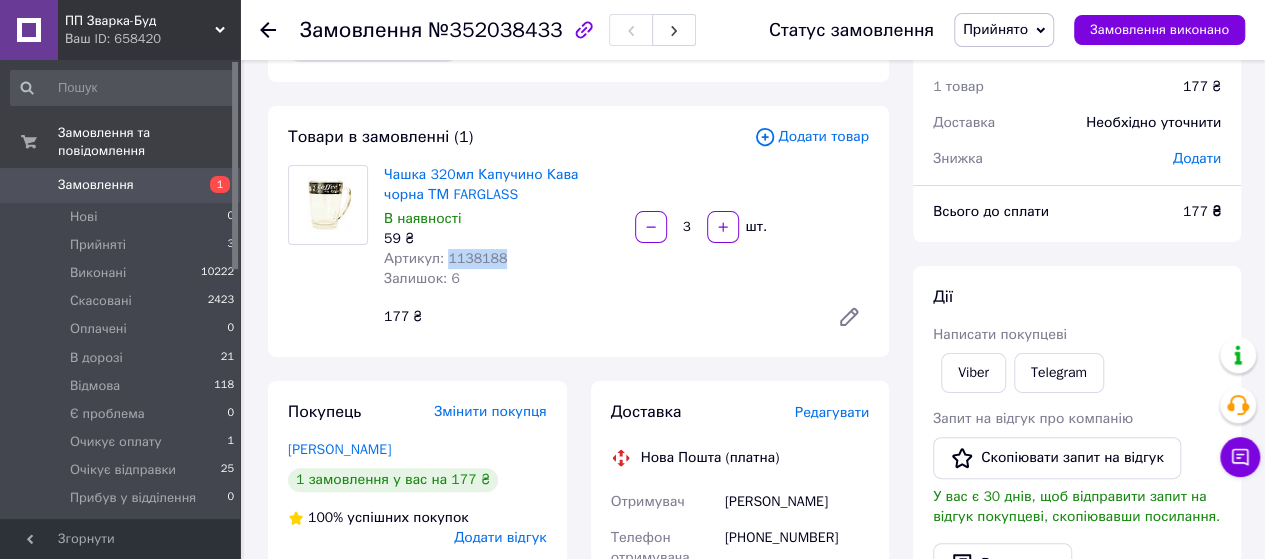 drag, startPoint x: 506, startPoint y: 263, endPoint x: 470, endPoint y: 247, distance: 39.39543 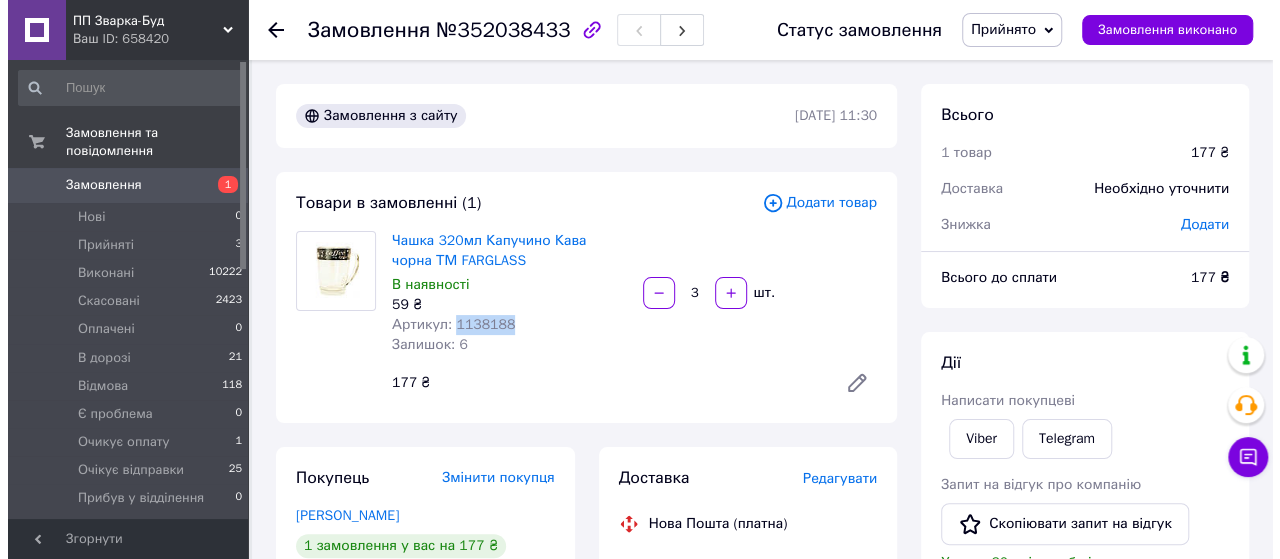scroll, scrollTop: 100, scrollLeft: 0, axis: vertical 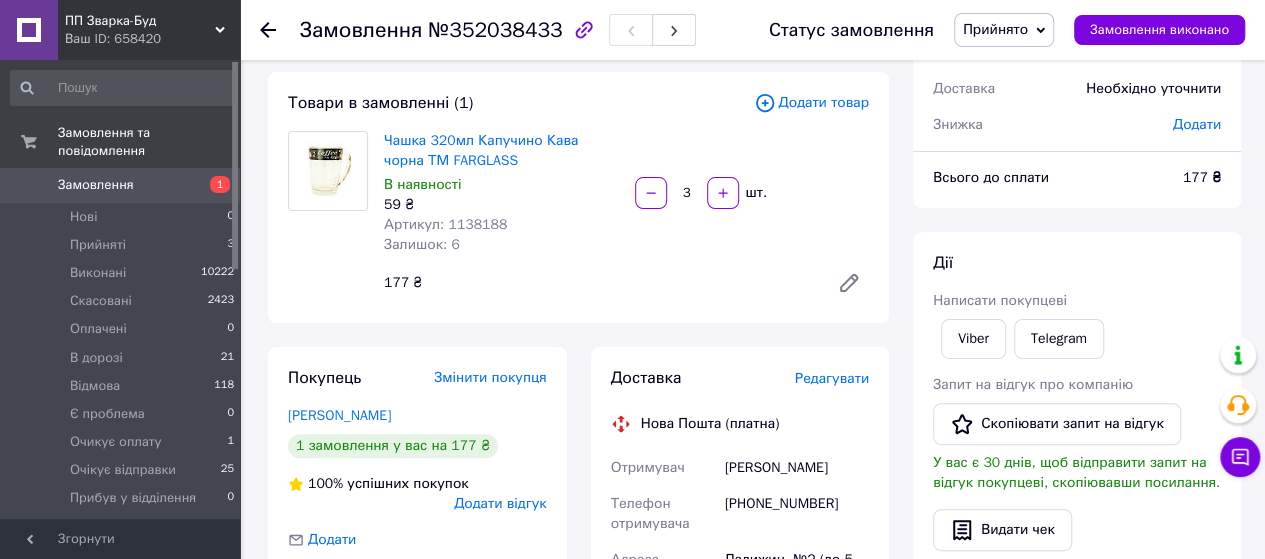 click on "Додати товар" at bounding box center (811, 103) 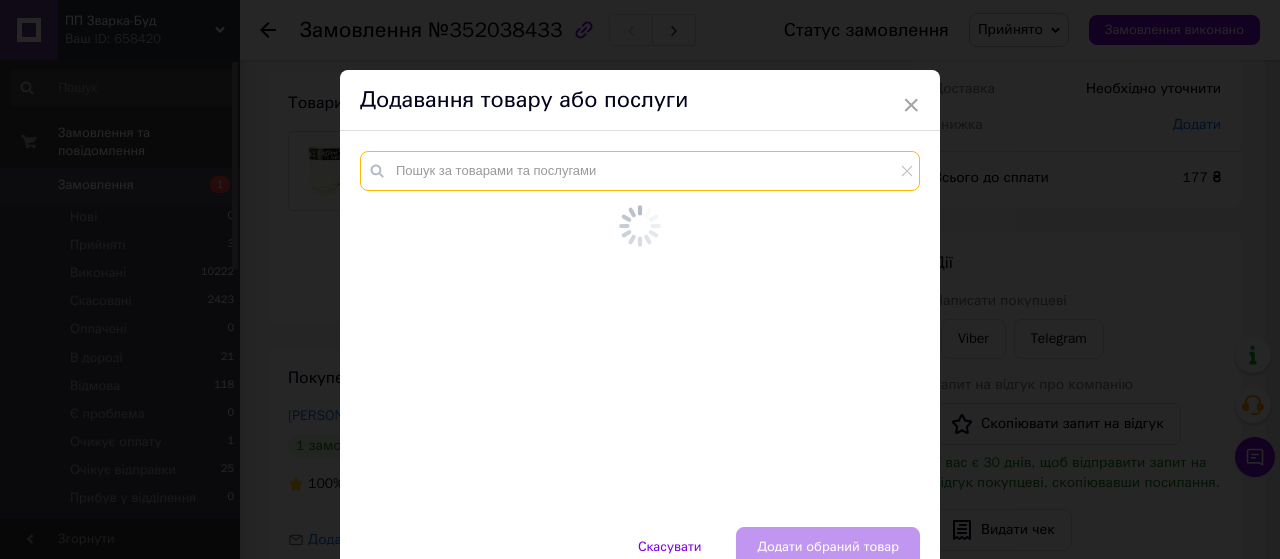click at bounding box center [640, 171] 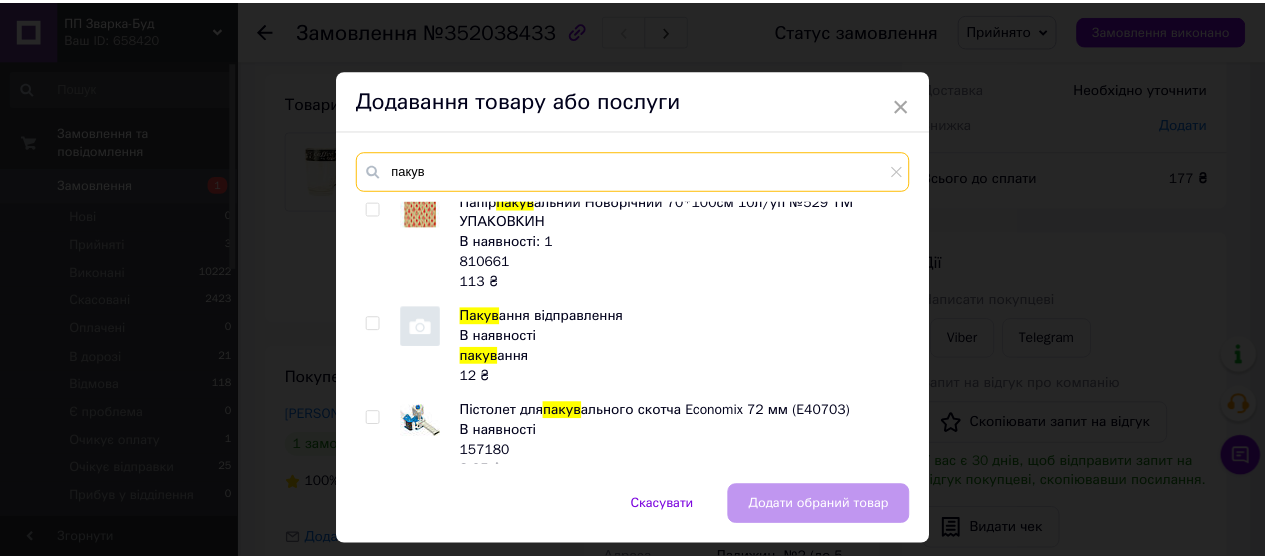 scroll, scrollTop: 370, scrollLeft: 0, axis: vertical 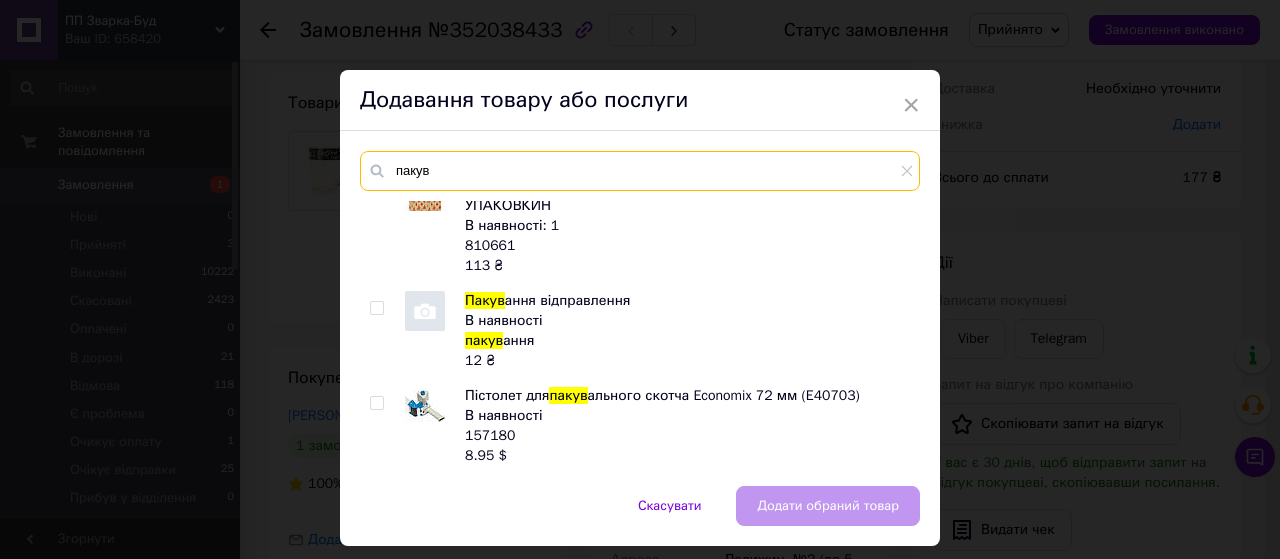 type on "пакув" 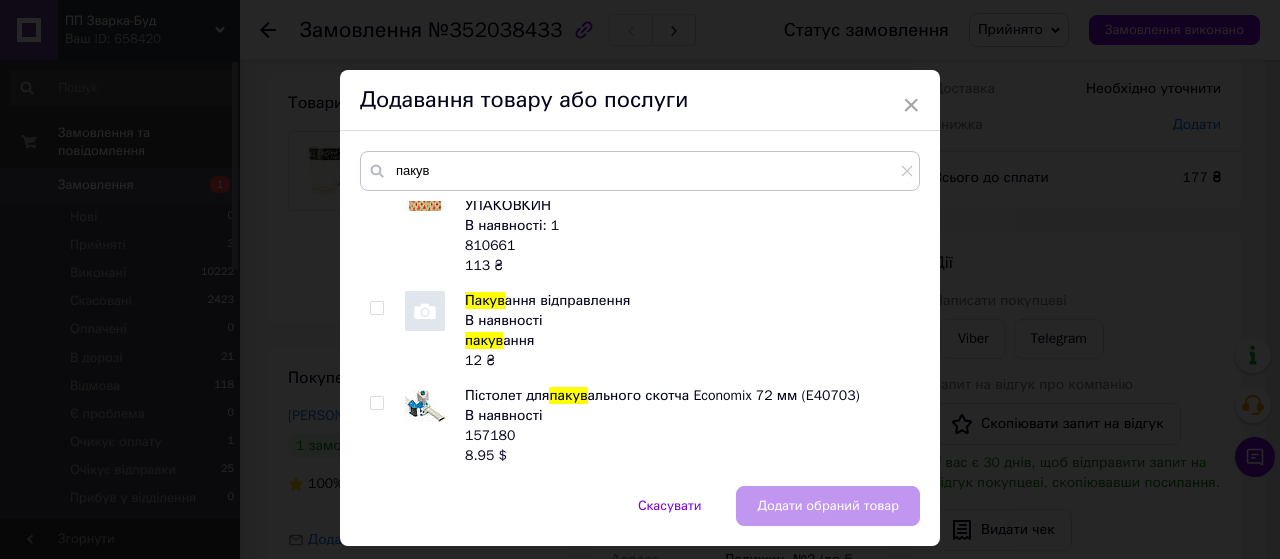 click at bounding box center [425, 311] 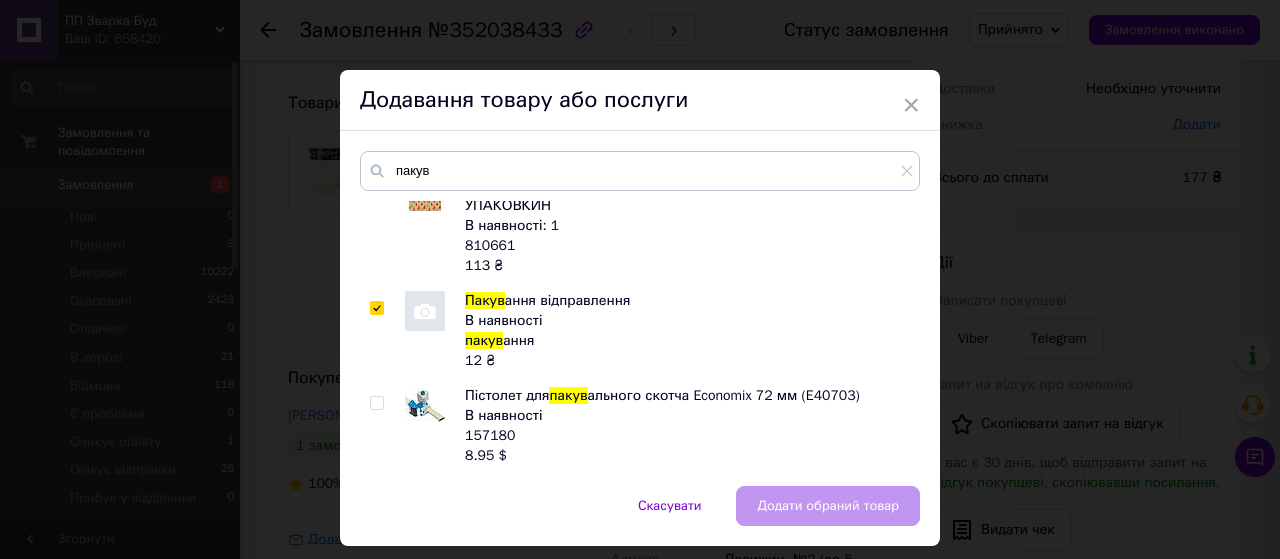 checkbox on "true" 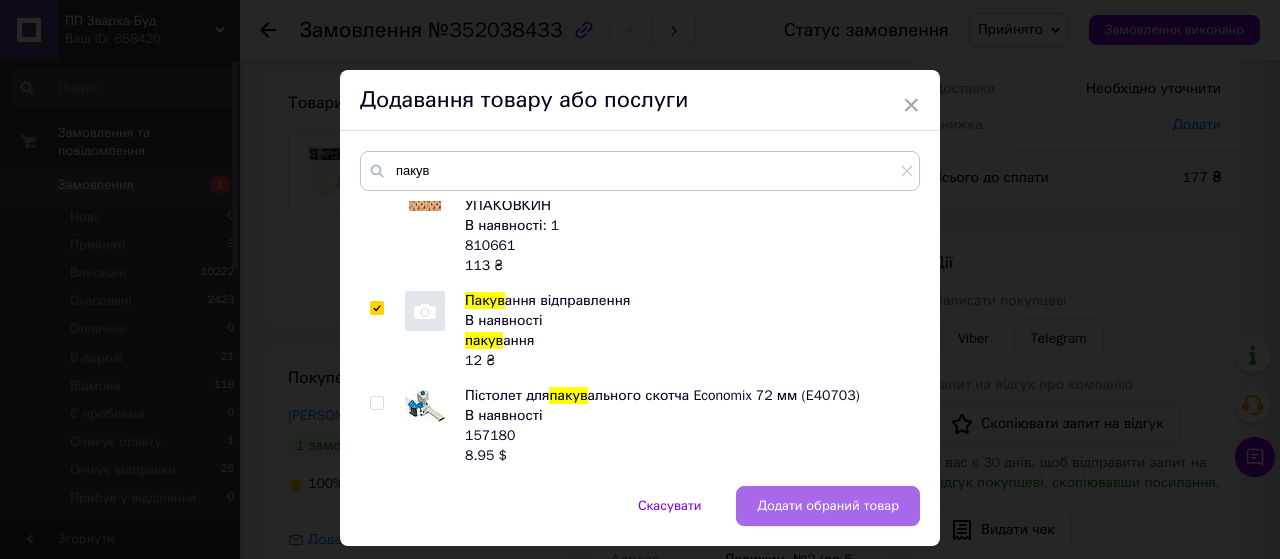 click on "Додати обраний товар" at bounding box center (828, 506) 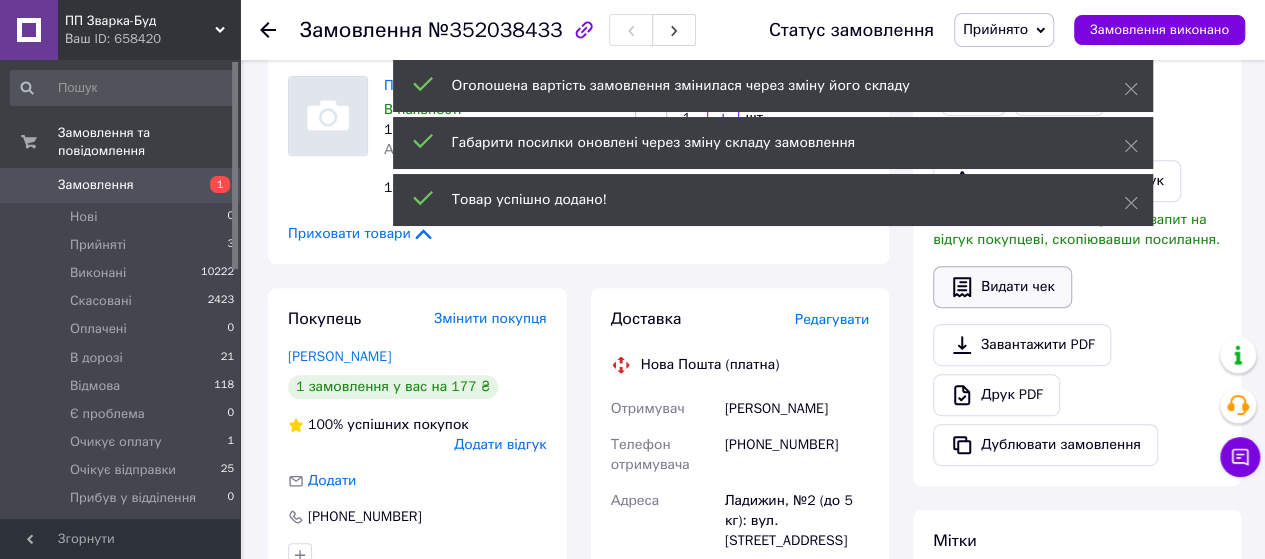 scroll, scrollTop: 400, scrollLeft: 0, axis: vertical 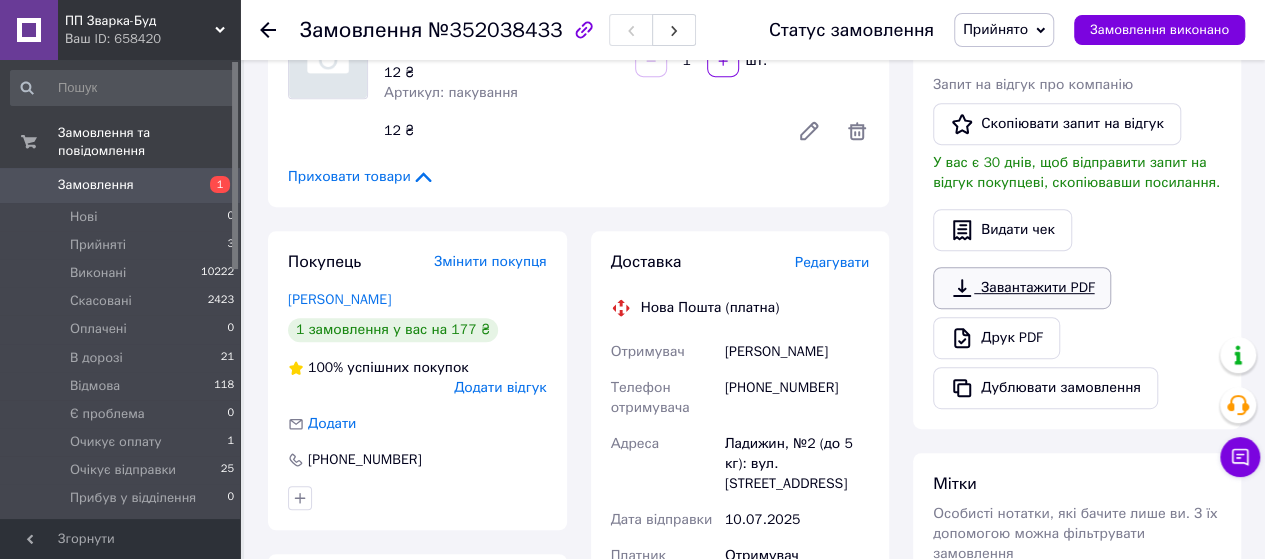click on "Завантажити PDF" at bounding box center [1022, 288] 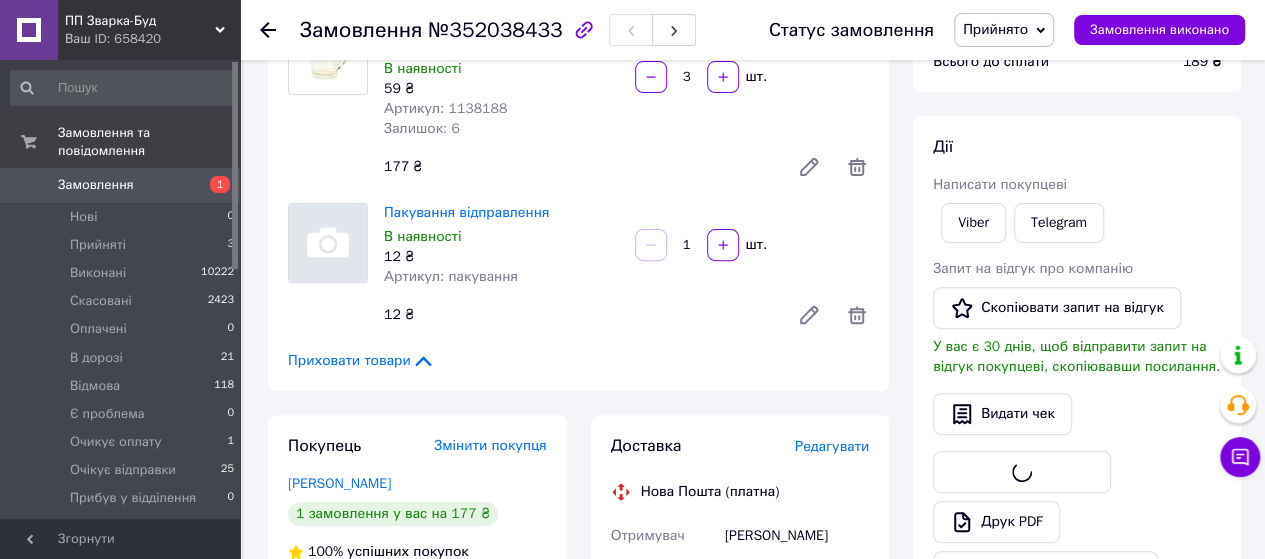 scroll, scrollTop: 0, scrollLeft: 0, axis: both 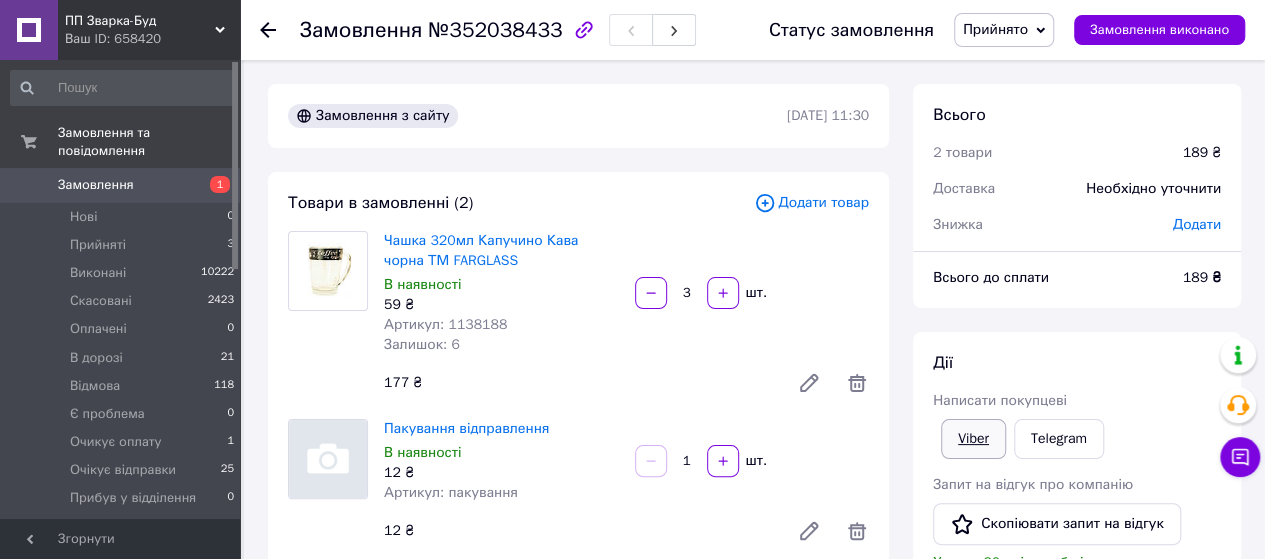 click on "Viber" at bounding box center [973, 439] 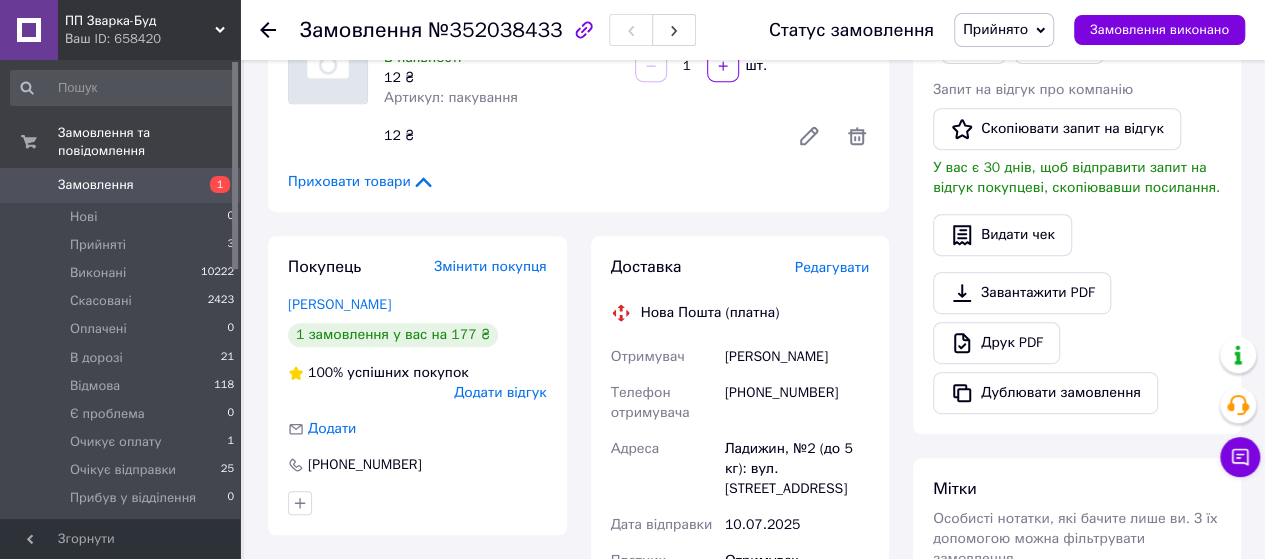 scroll, scrollTop: 500, scrollLeft: 0, axis: vertical 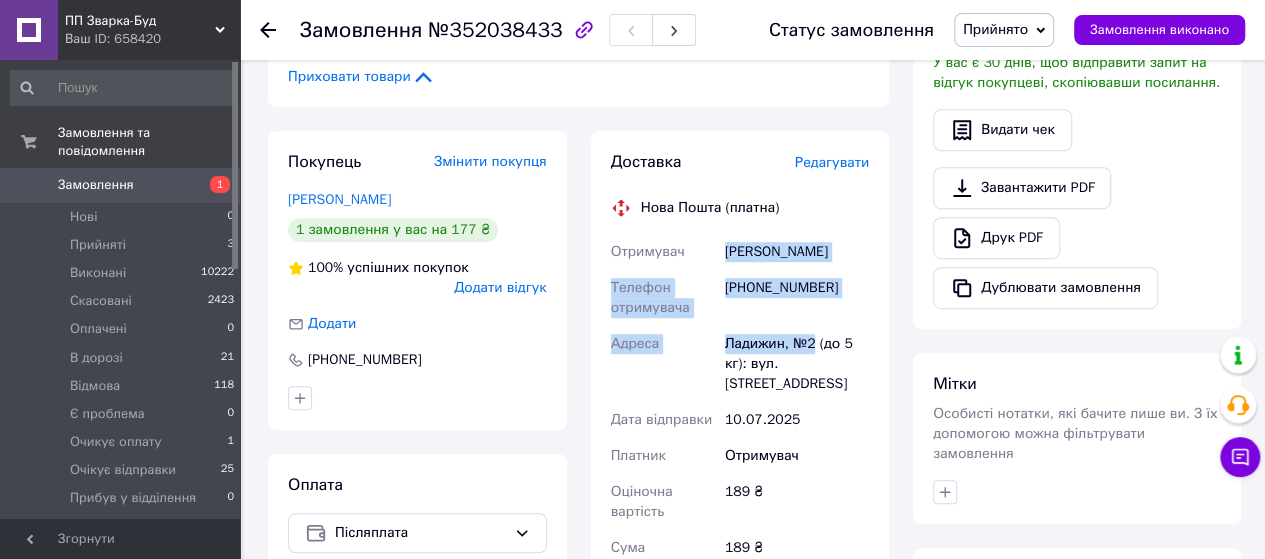 drag, startPoint x: 726, startPoint y: 256, endPoint x: 812, endPoint y: 343, distance: 122.33152 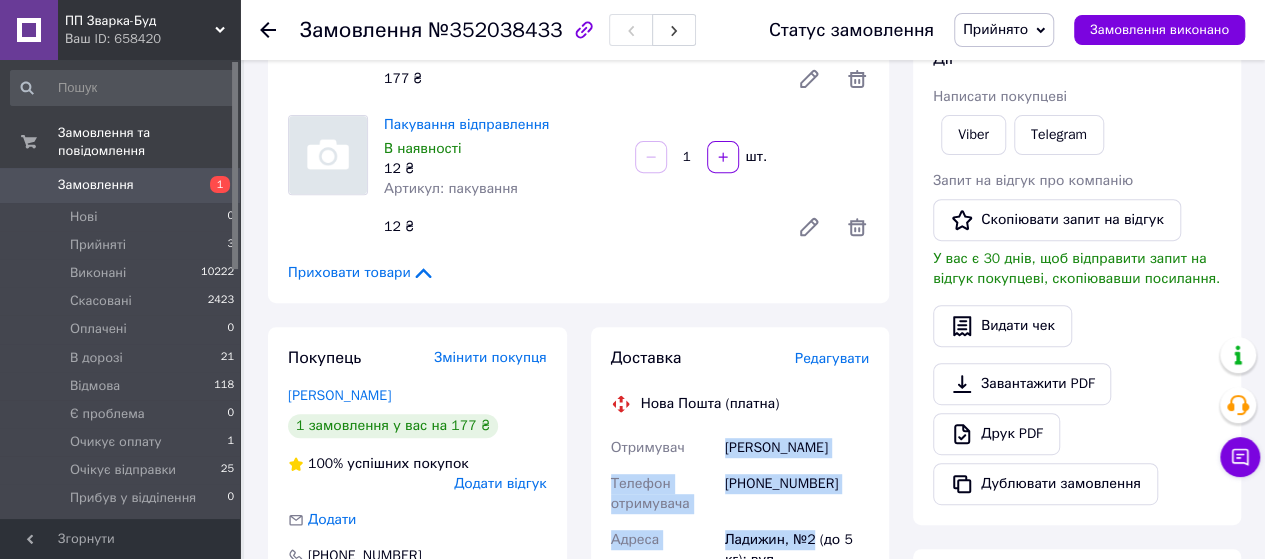 scroll, scrollTop: 0, scrollLeft: 0, axis: both 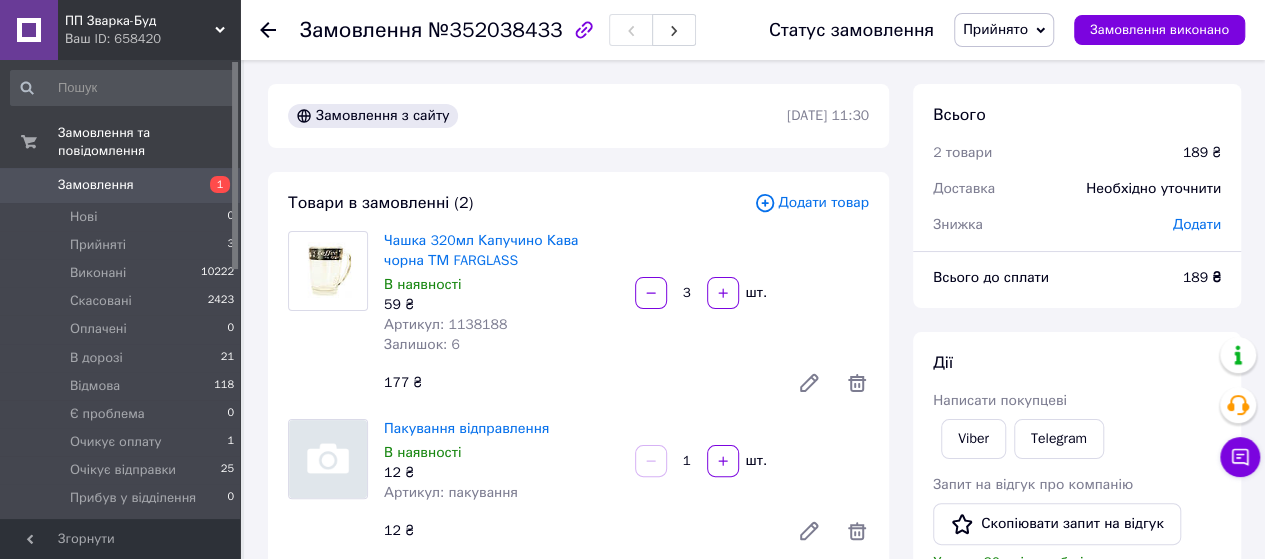 click 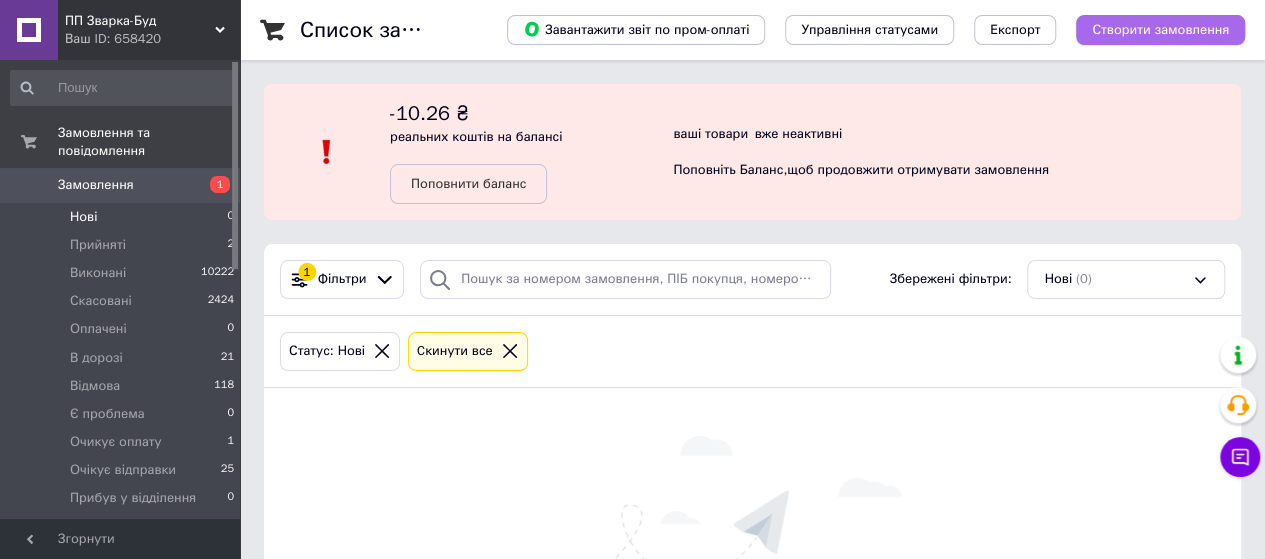 click on "Створити замовлення" at bounding box center (1160, 30) 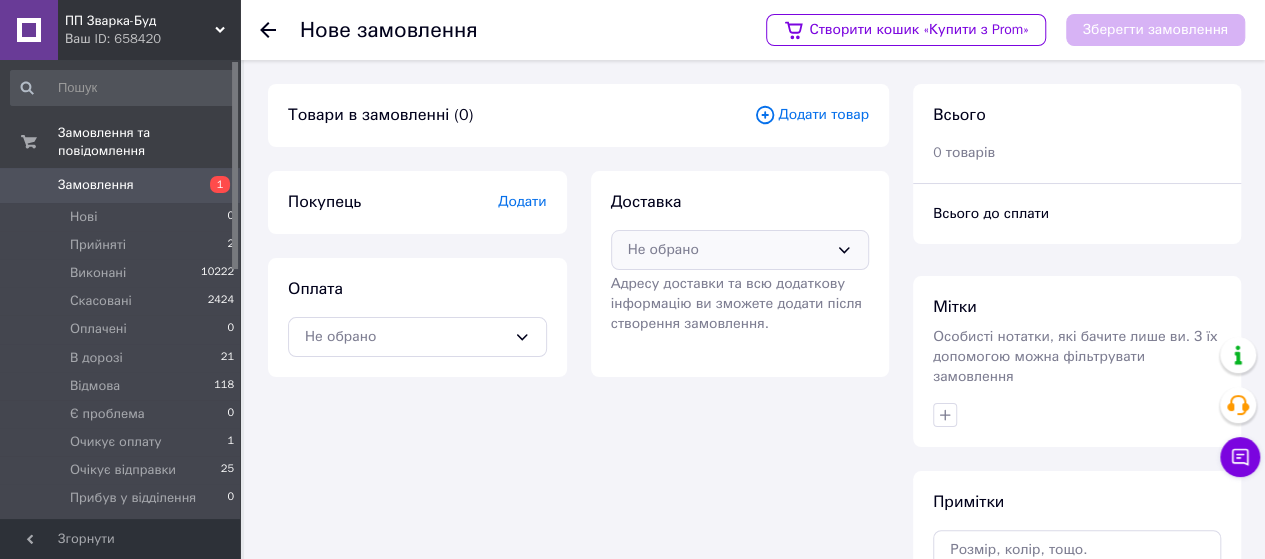 click on "Не обрано" at bounding box center (728, 250) 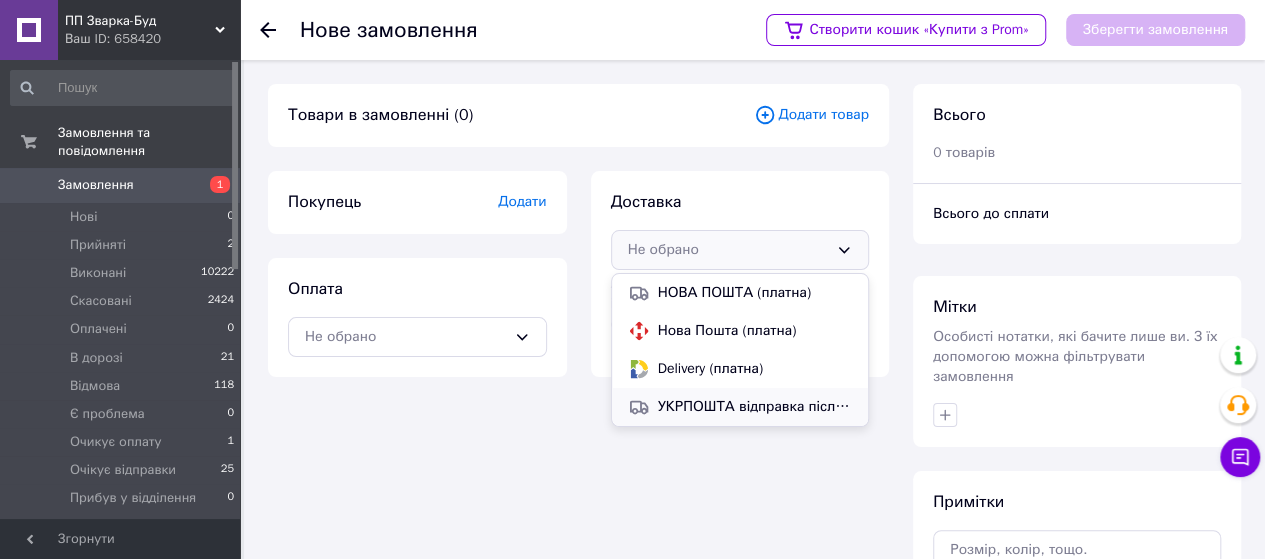 click on "УКРПОШТА відправка після оплати ! Повернення тільки Новою Поштою звертайтесь за тел [PHONE_NUMBER] (платна)" at bounding box center [755, 407] 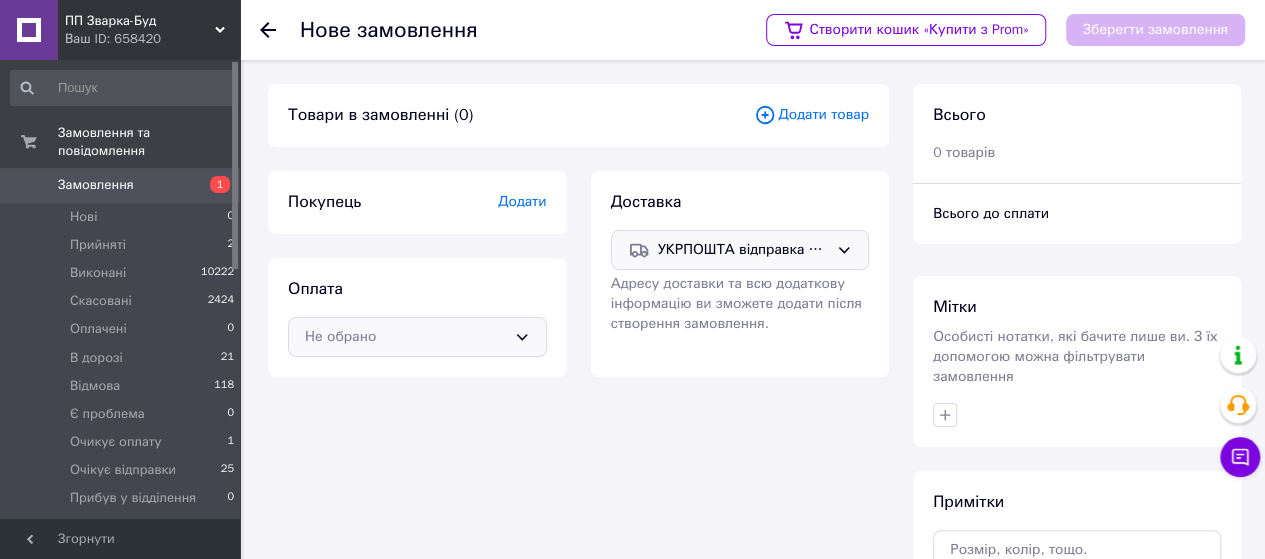 click on "Не обрано" at bounding box center [405, 337] 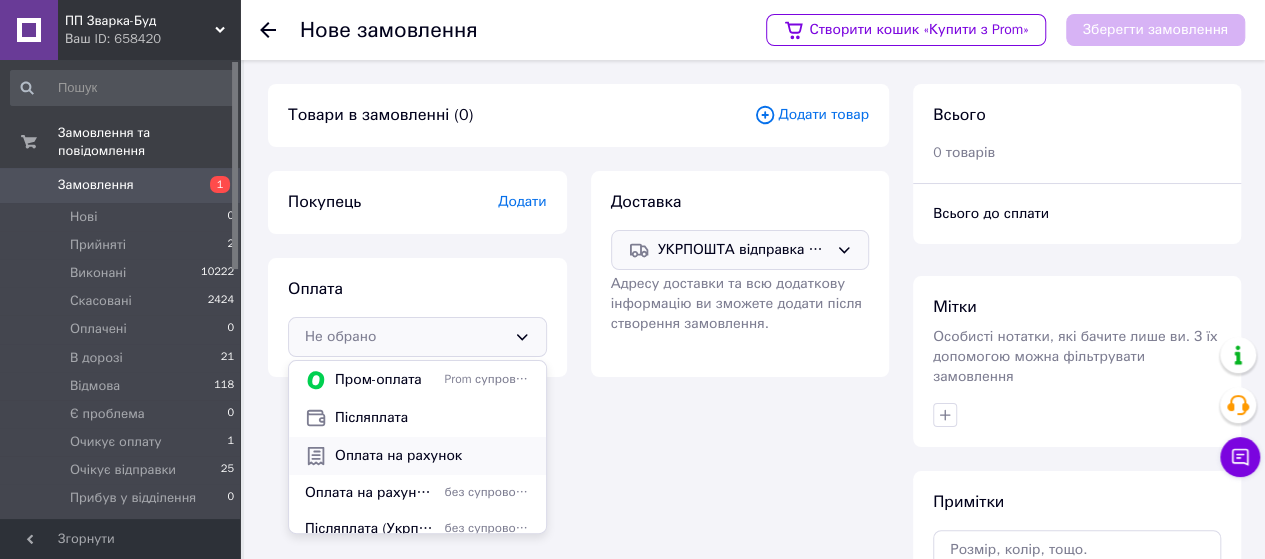 click on "Оплата на рахунок" at bounding box center [432, 456] 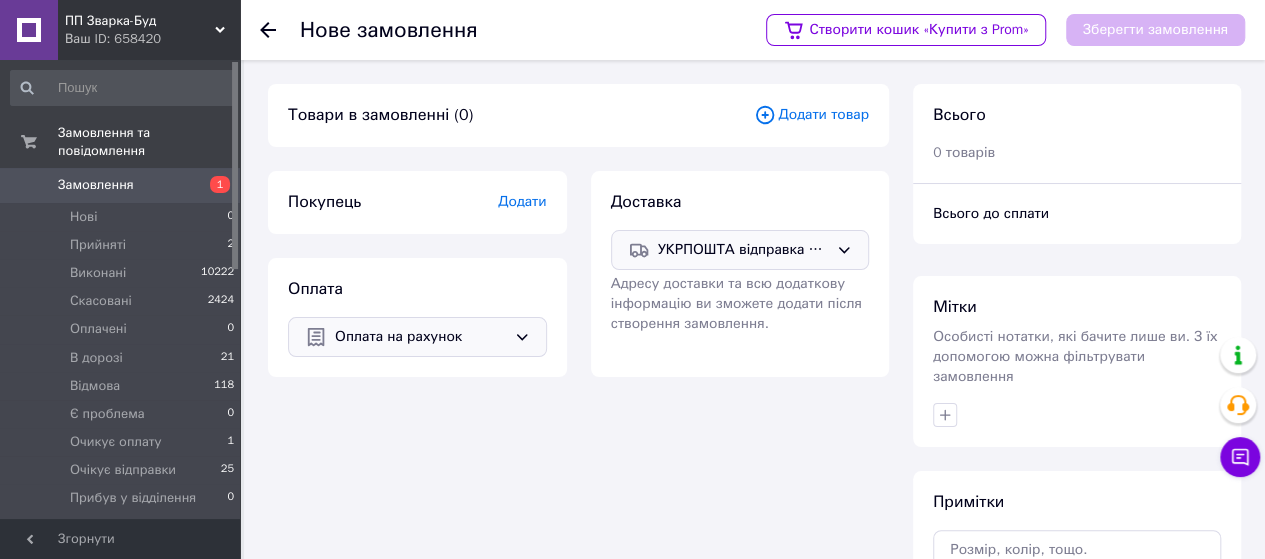 click on "Додати товар" at bounding box center [811, 115] 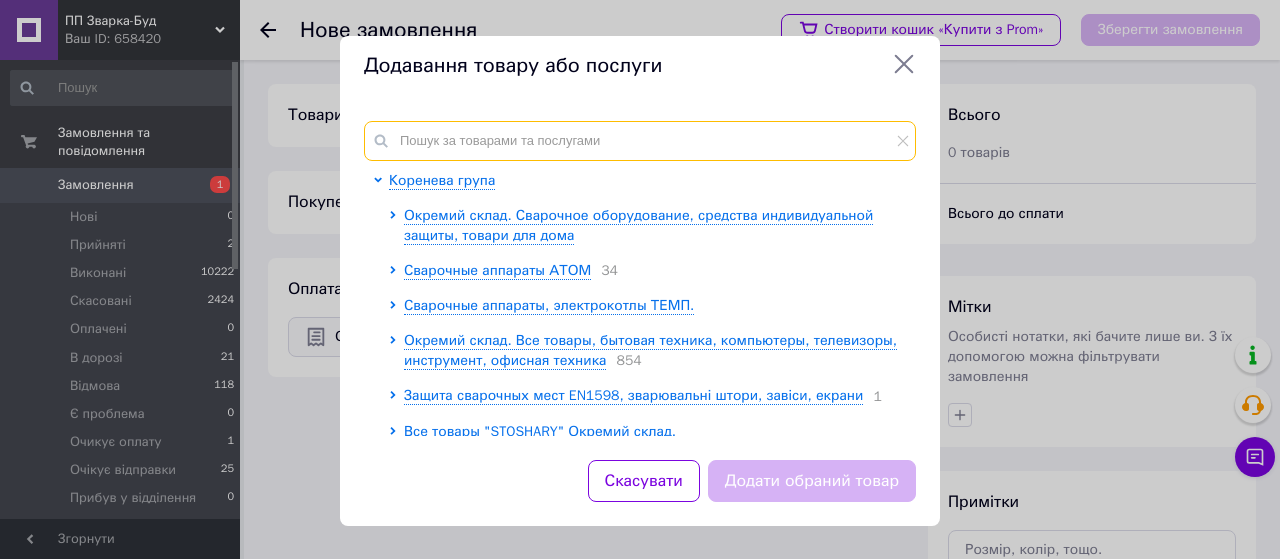 click at bounding box center (640, 141) 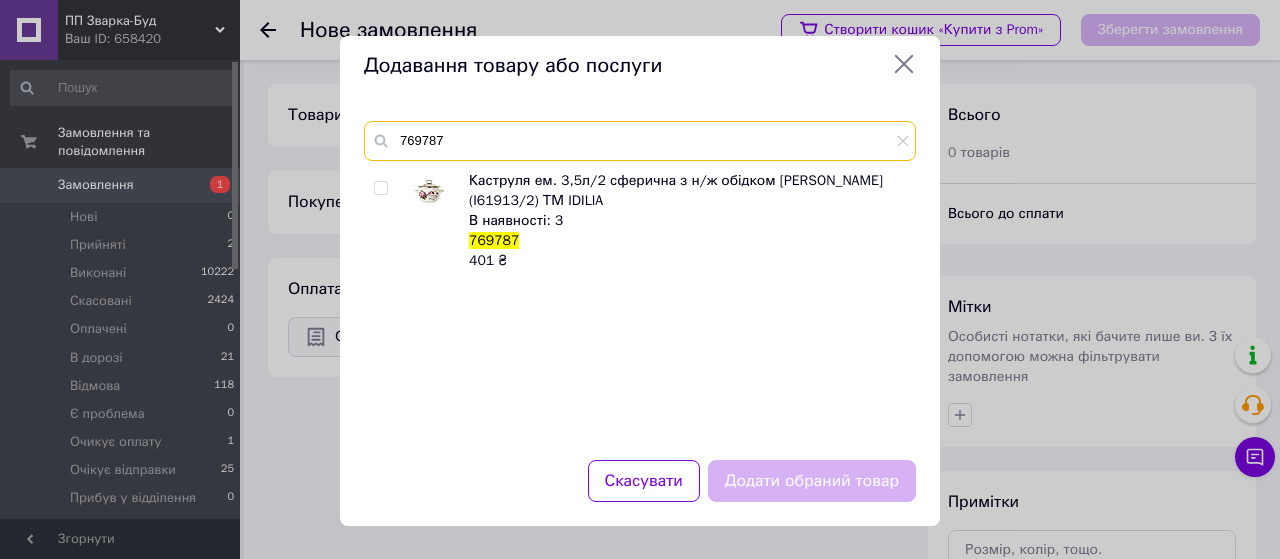 type on "769787" 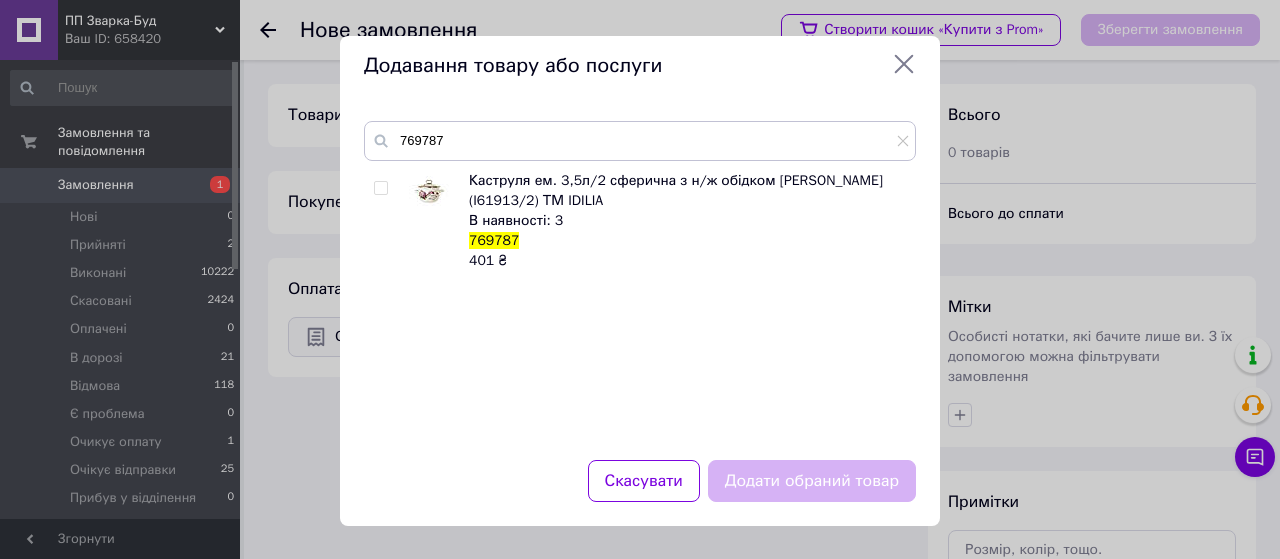 click at bounding box center [380, 188] 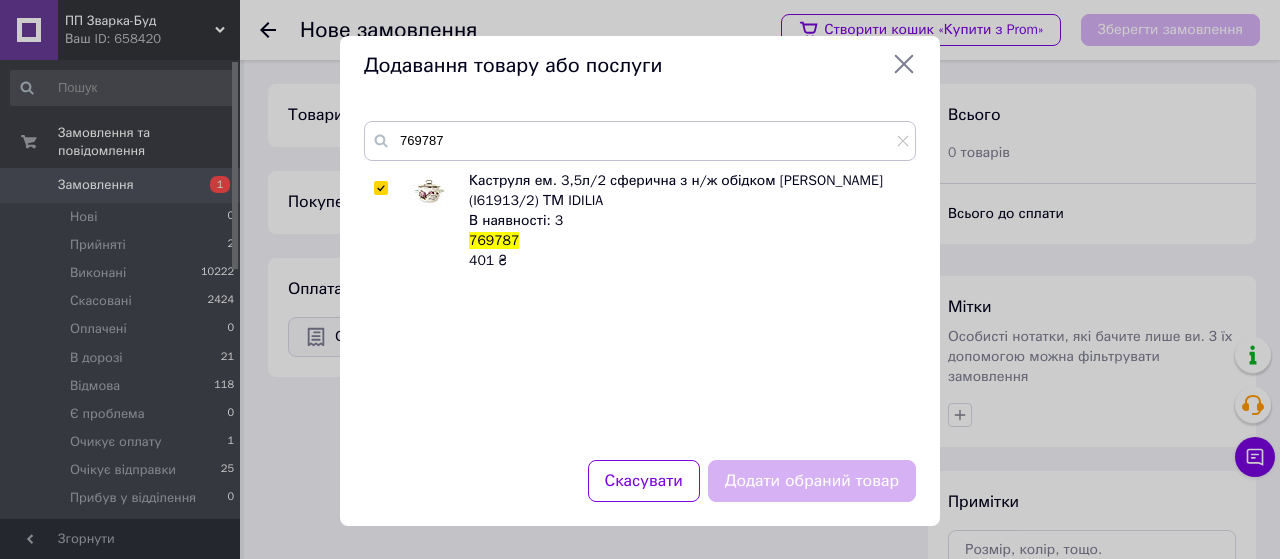 checkbox on "true" 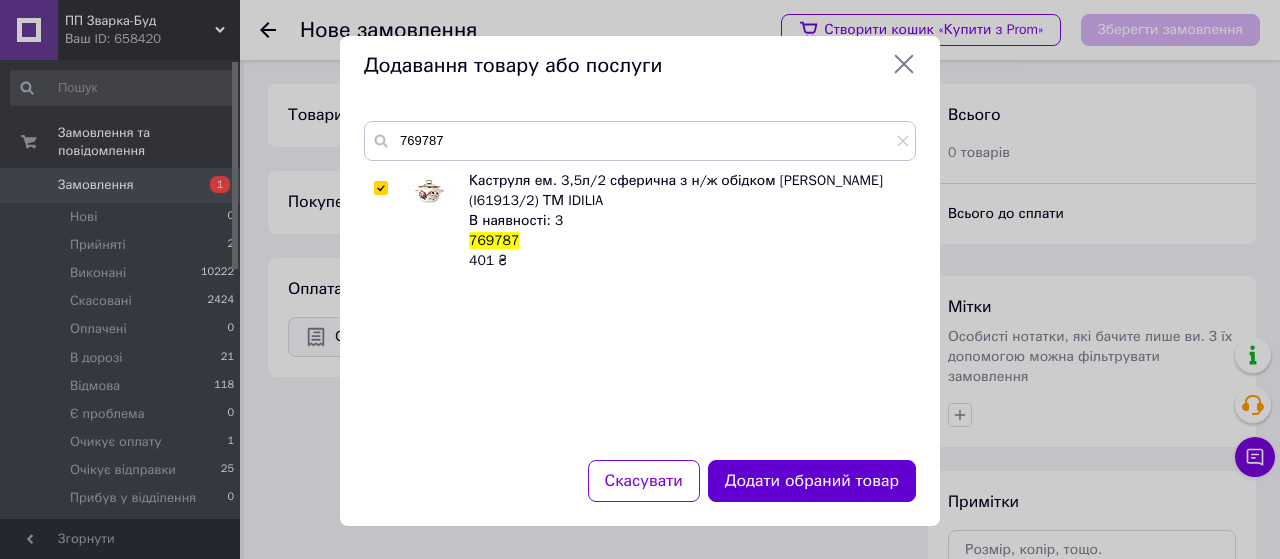 click on "Додати обраний товар" at bounding box center (812, 481) 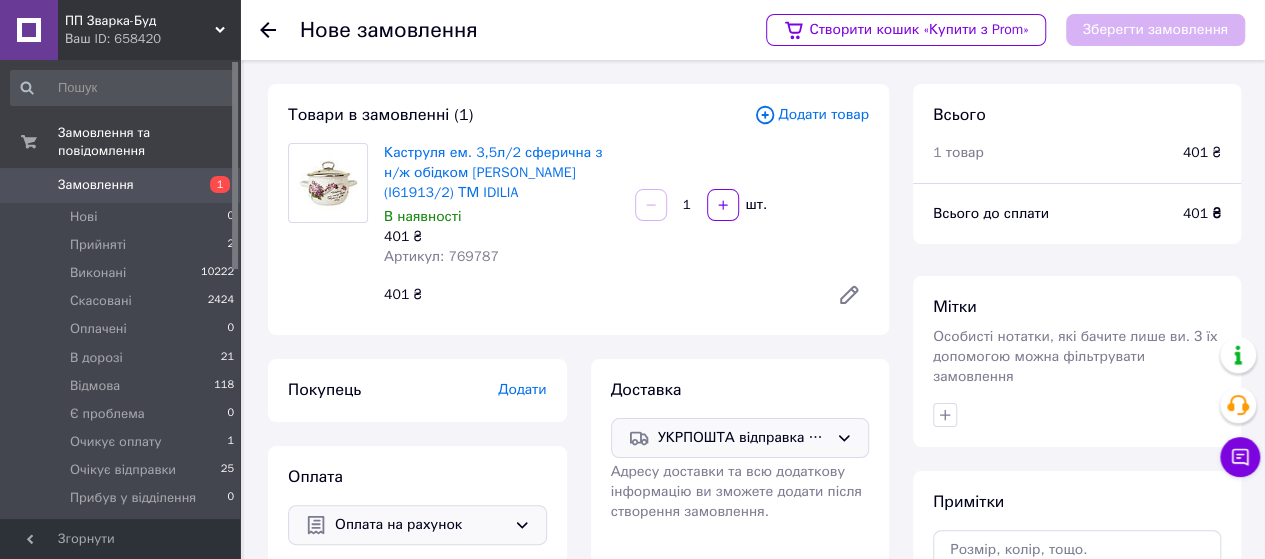 click on "Додати" at bounding box center (522, 389) 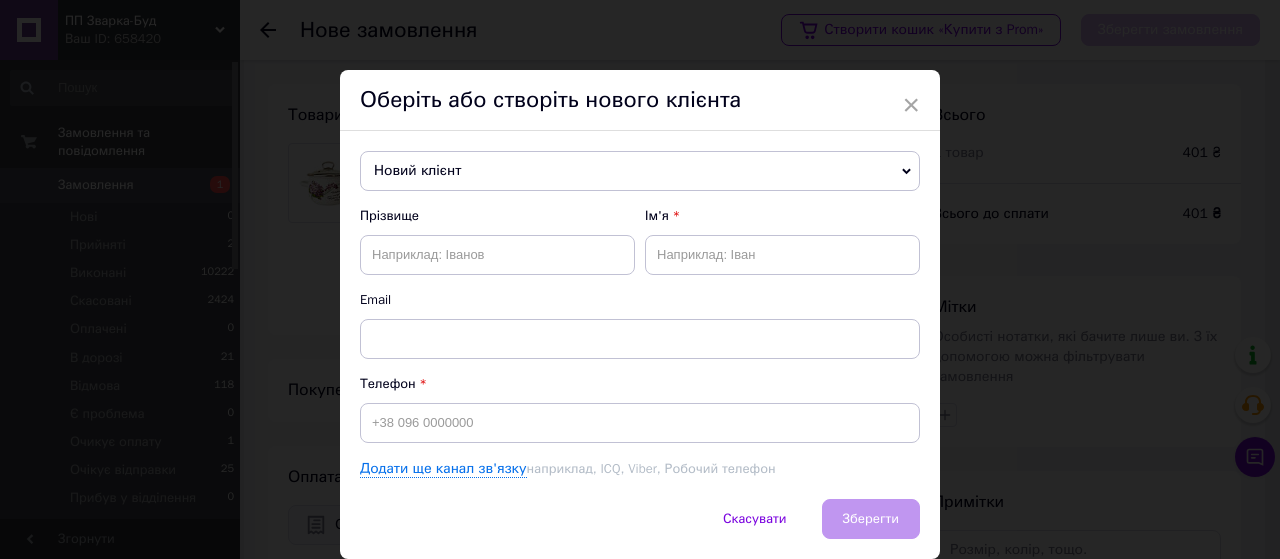 click on "Новий клієнт" at bounding box center (640, 171) 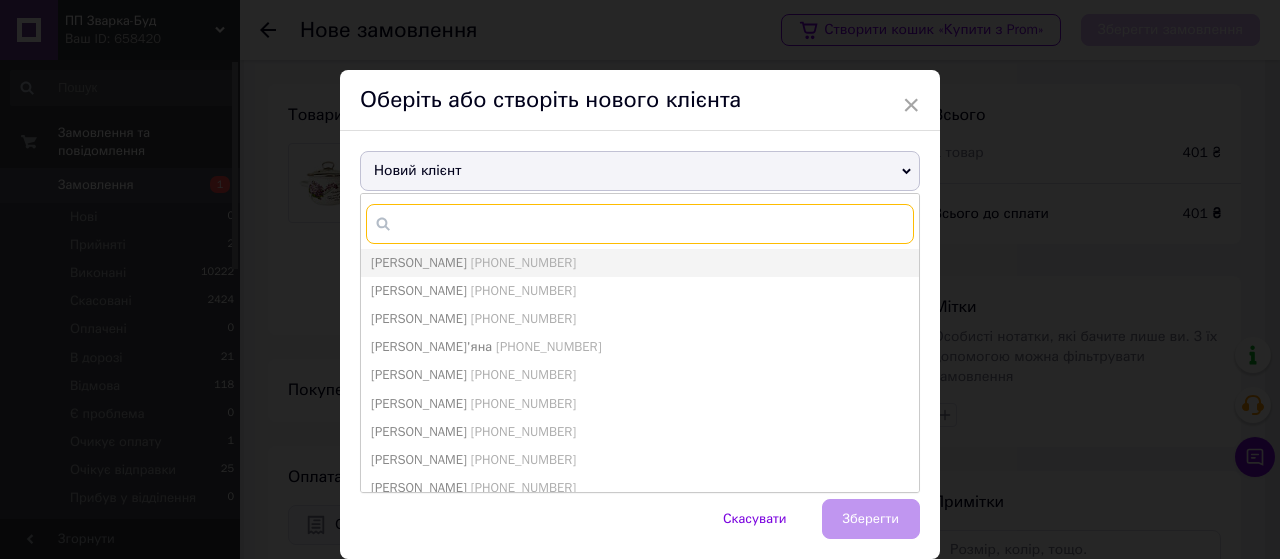 paste on "[PHONE_NUMBER]" 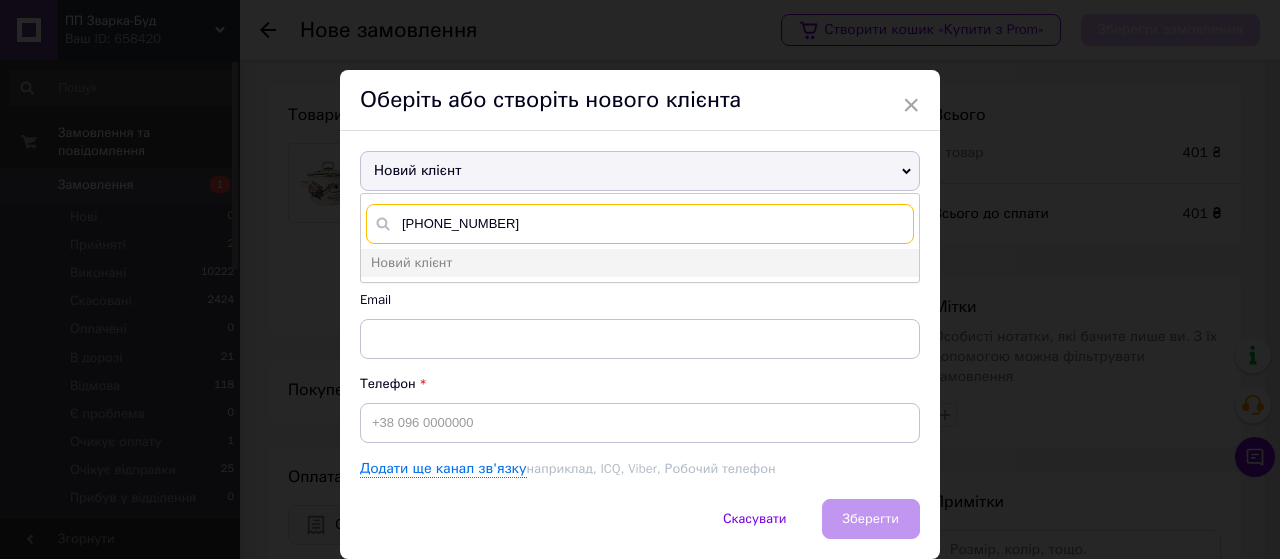 type on "[PHONE_NUMBER]" 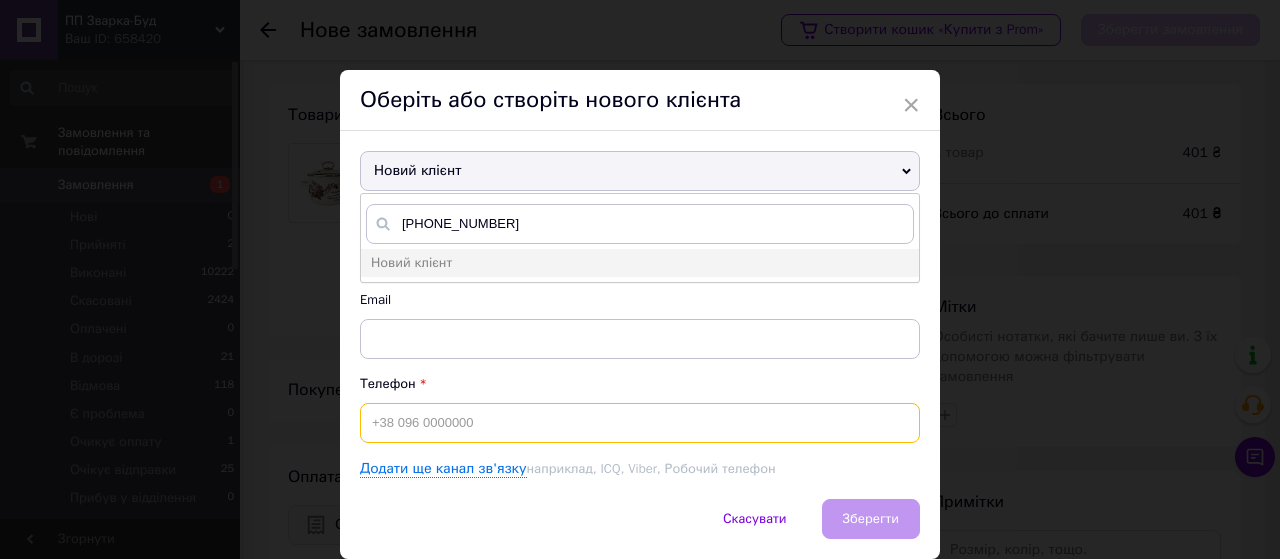click at bounding box center [640, 423] 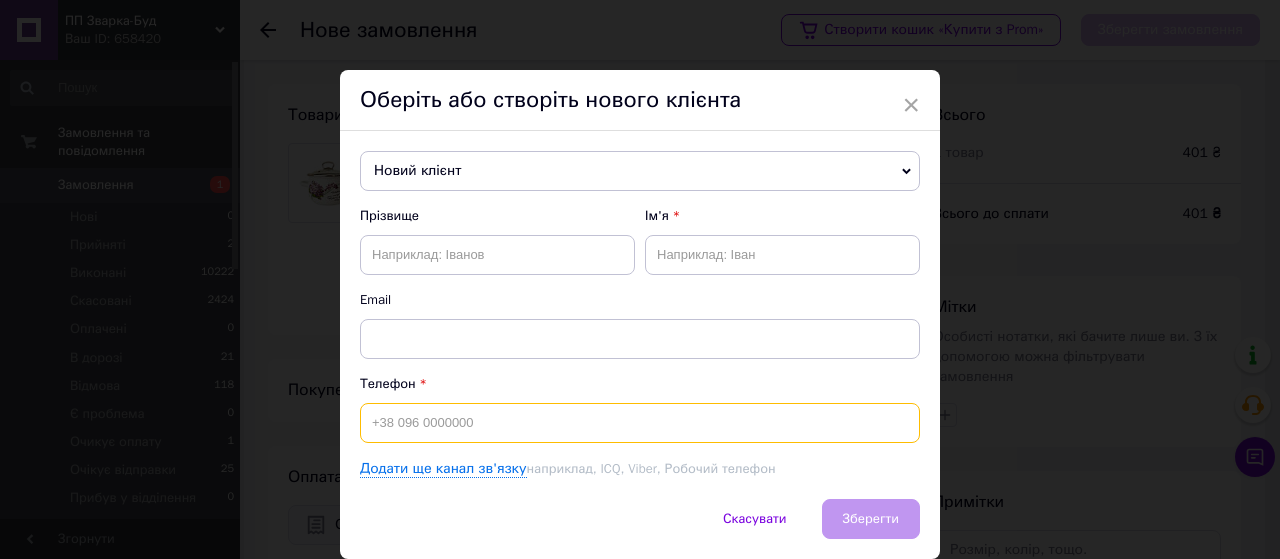 paste on "[PHONE_NUMBER]" 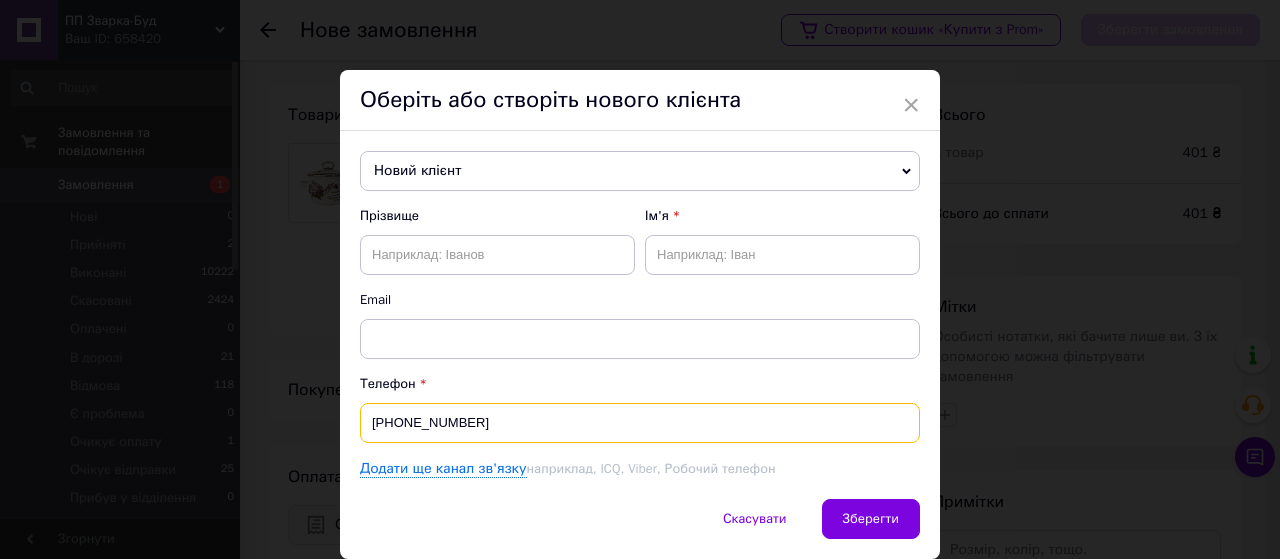 type on "[PHONE_NUMBER]" 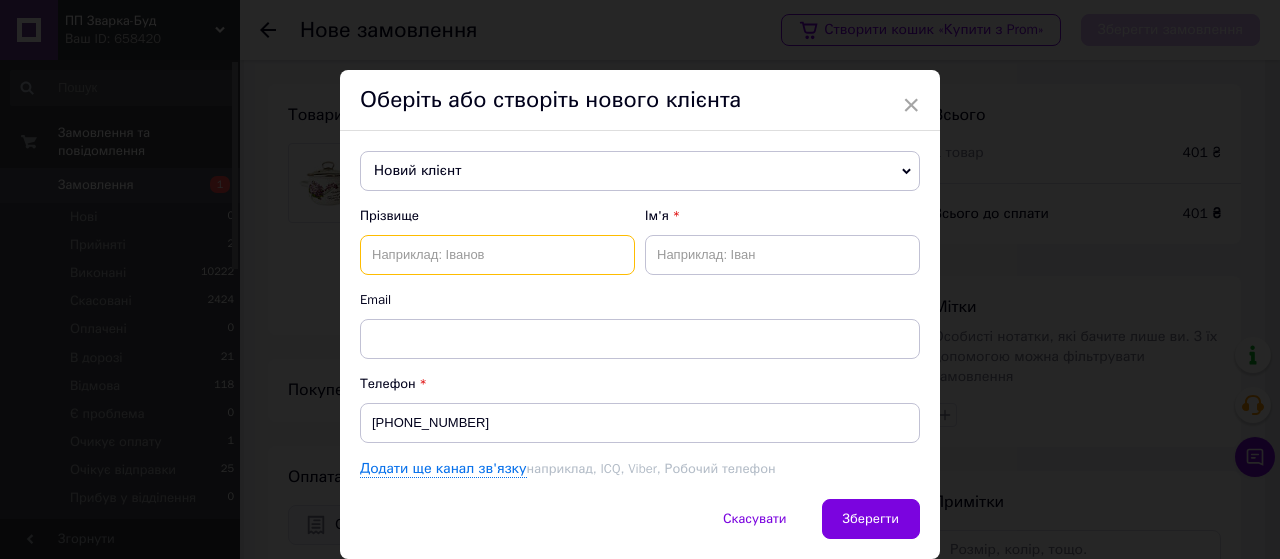 click at bounding box center [497, 255] 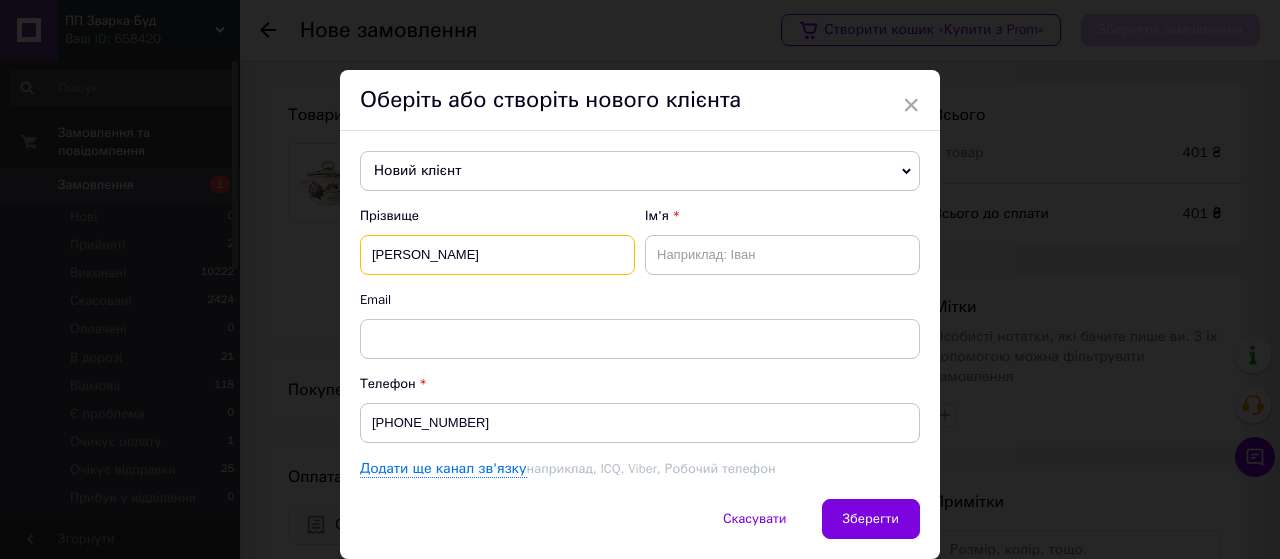 drag, startPoint x: 444, startPoint y: 249, endPoint x: 562, endPoint y: 257, distance: 118.270874 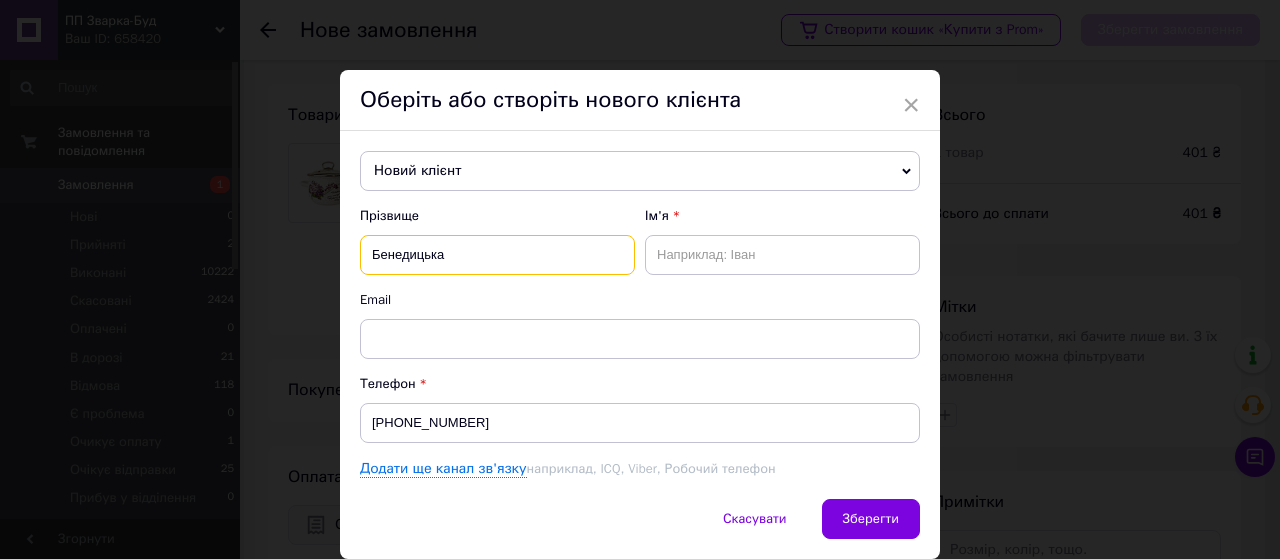 type on "Бенедицька" 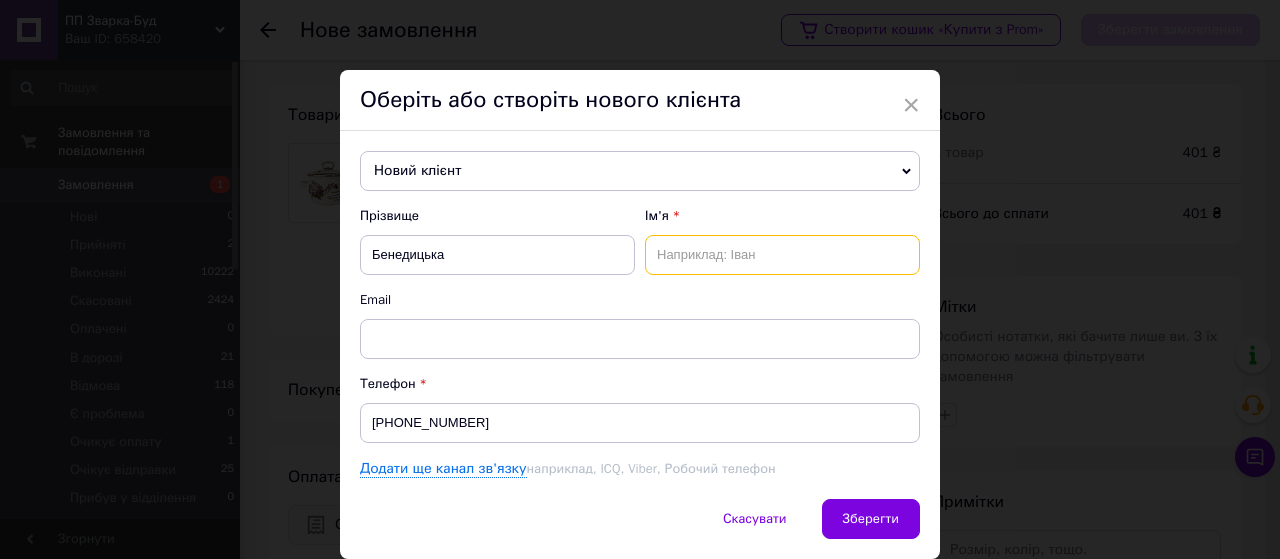 click at bounding box center (782, 255) 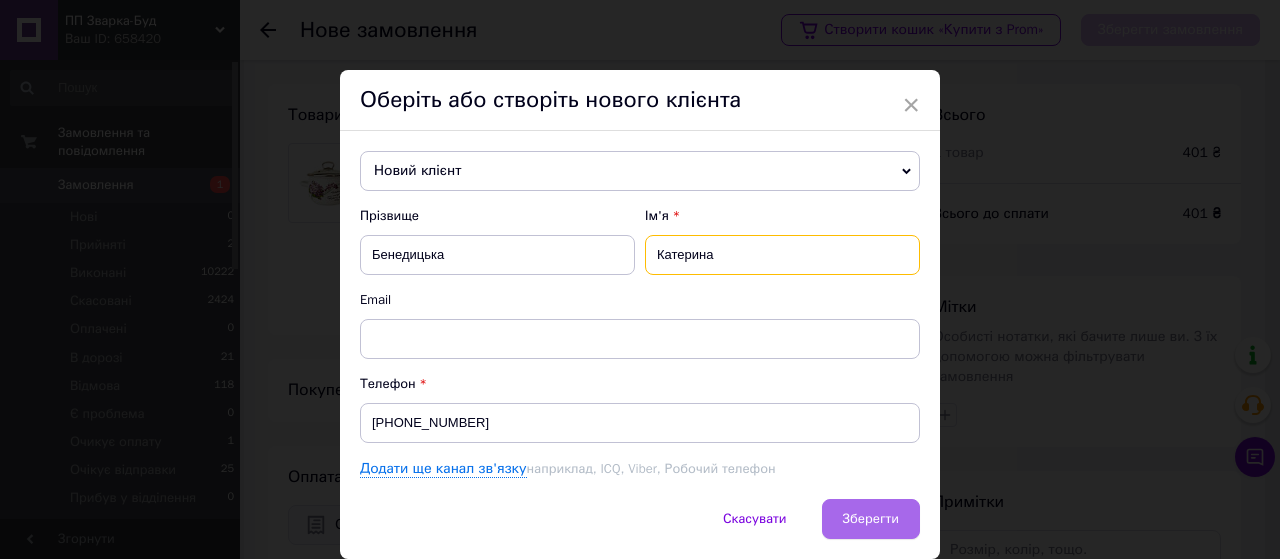 type on "Катерина" 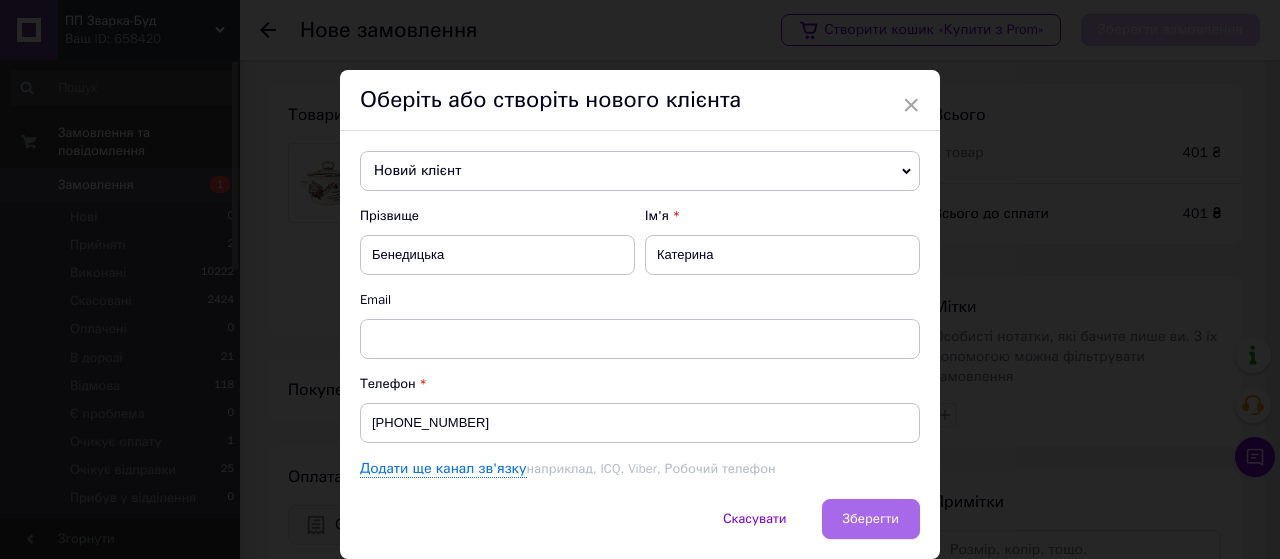 click on "Зберегти" at bounding box center [871, 519] 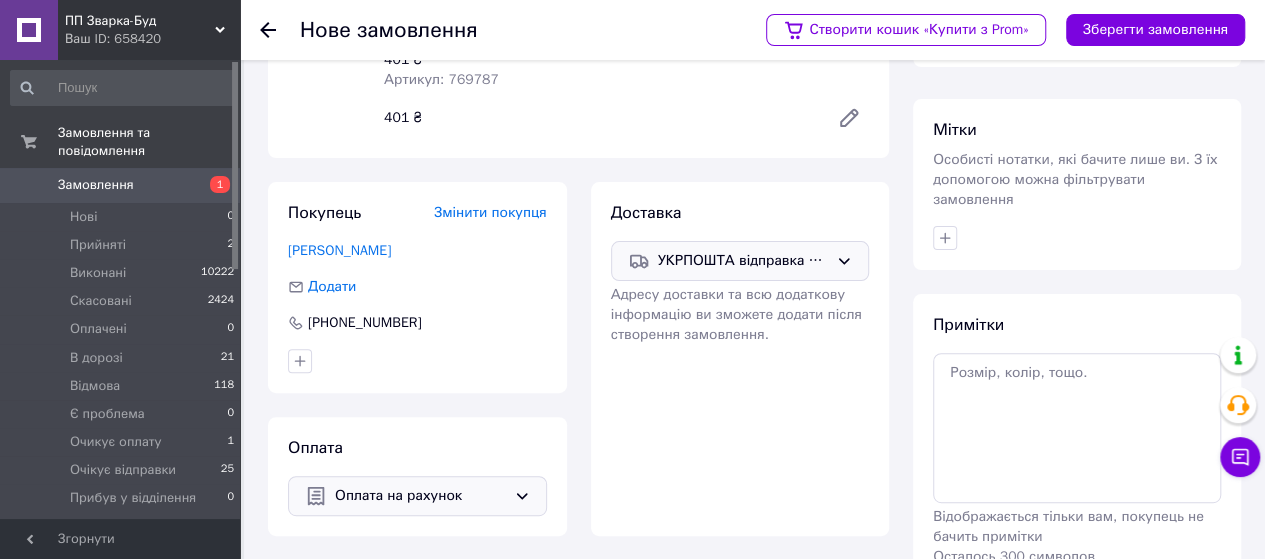 scroll, scrollTop: 200, scrollLeft: 0, axis: vertical 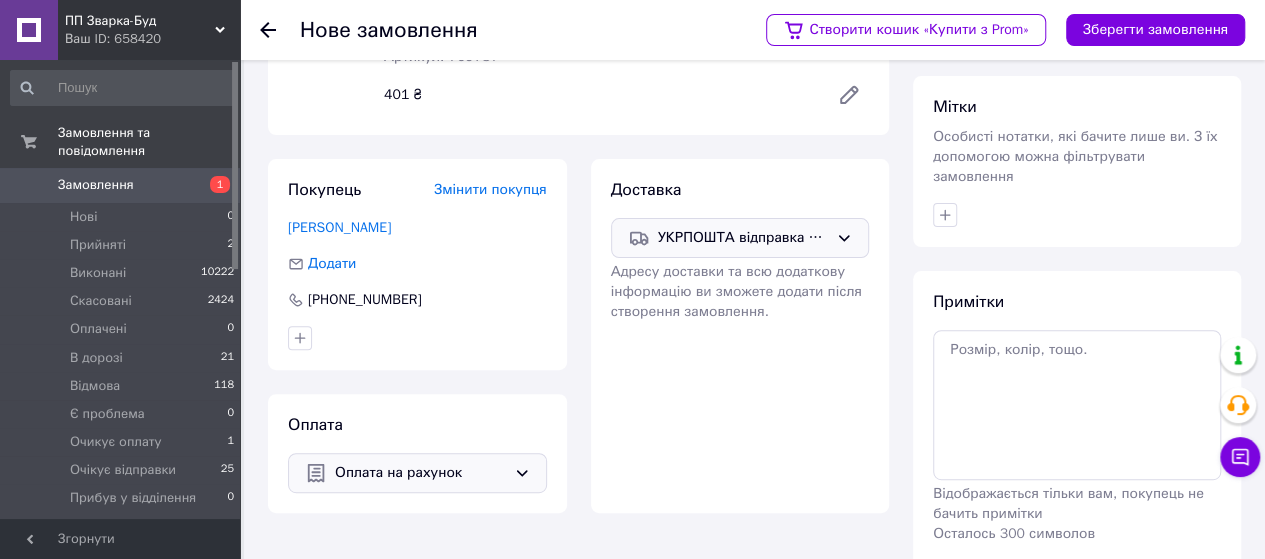 click 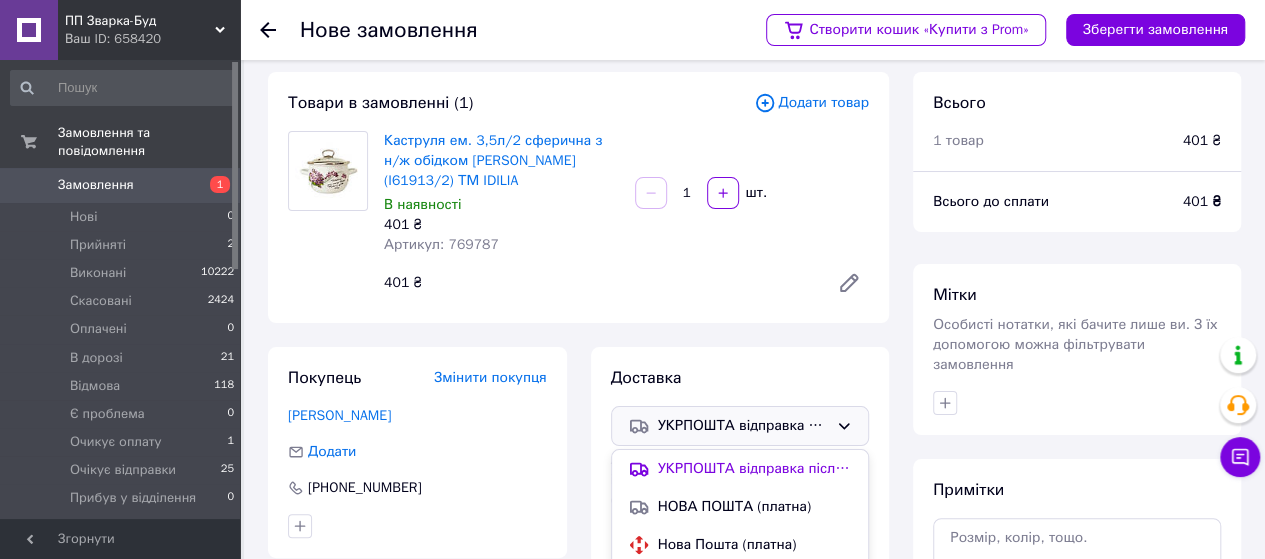 scroll, scrollTop: 0, scrollLeft: 0, axis: both 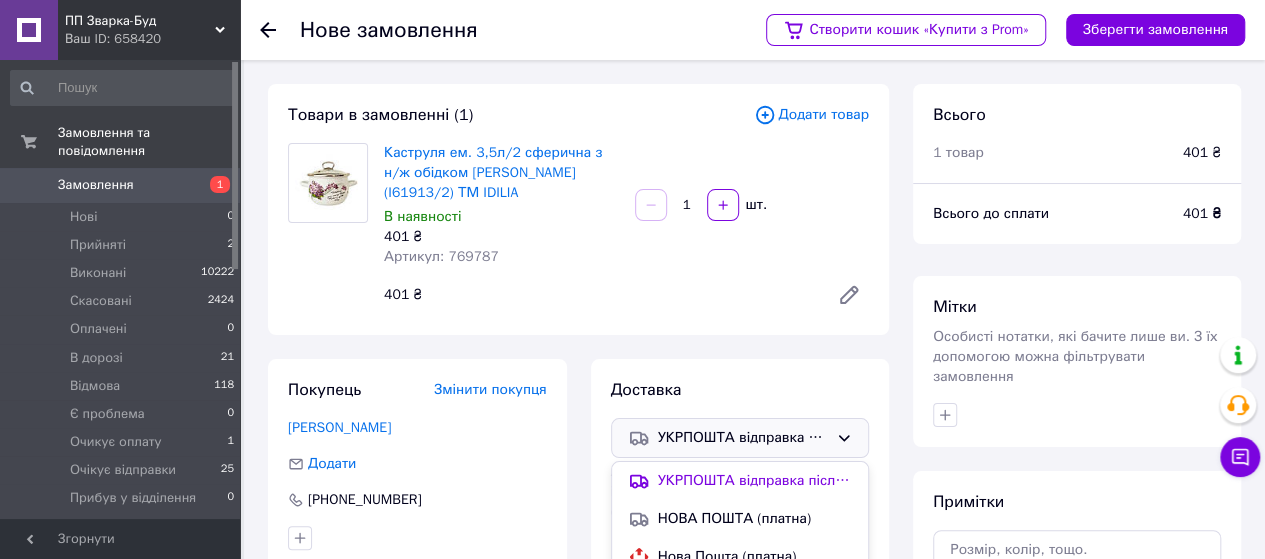 click 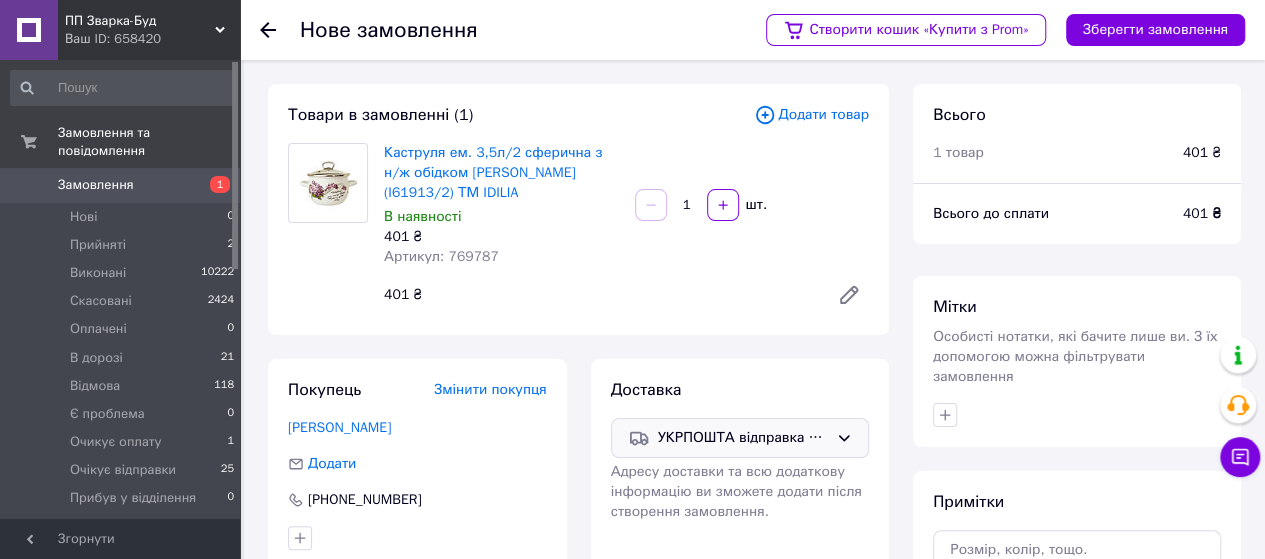 click 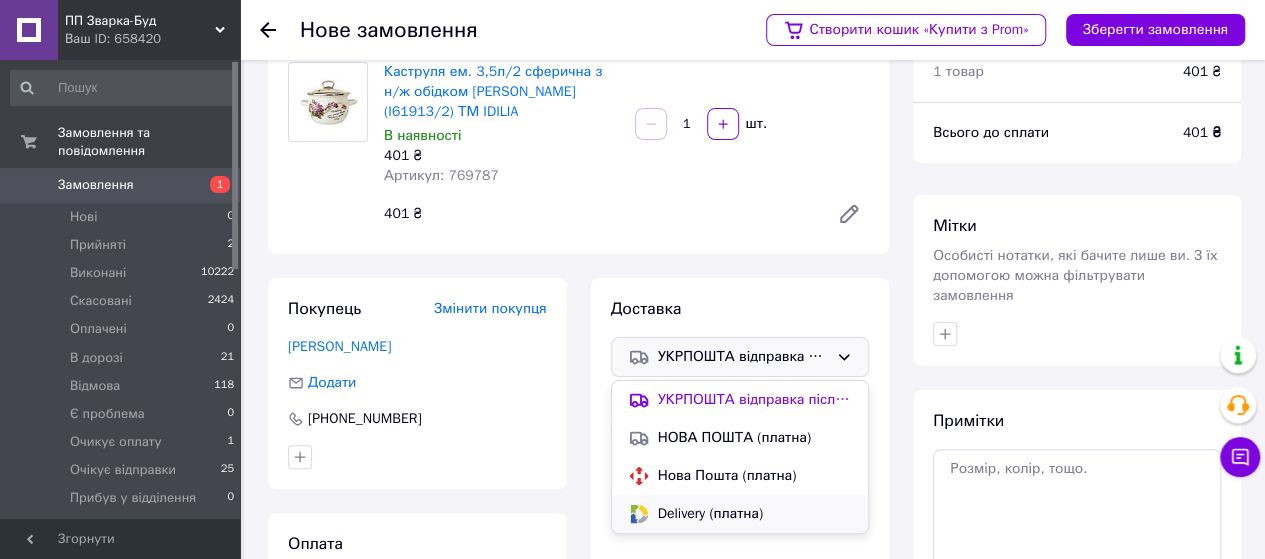 scroll, scrollTop: 263, scrollLeft: 0, axis: vertical 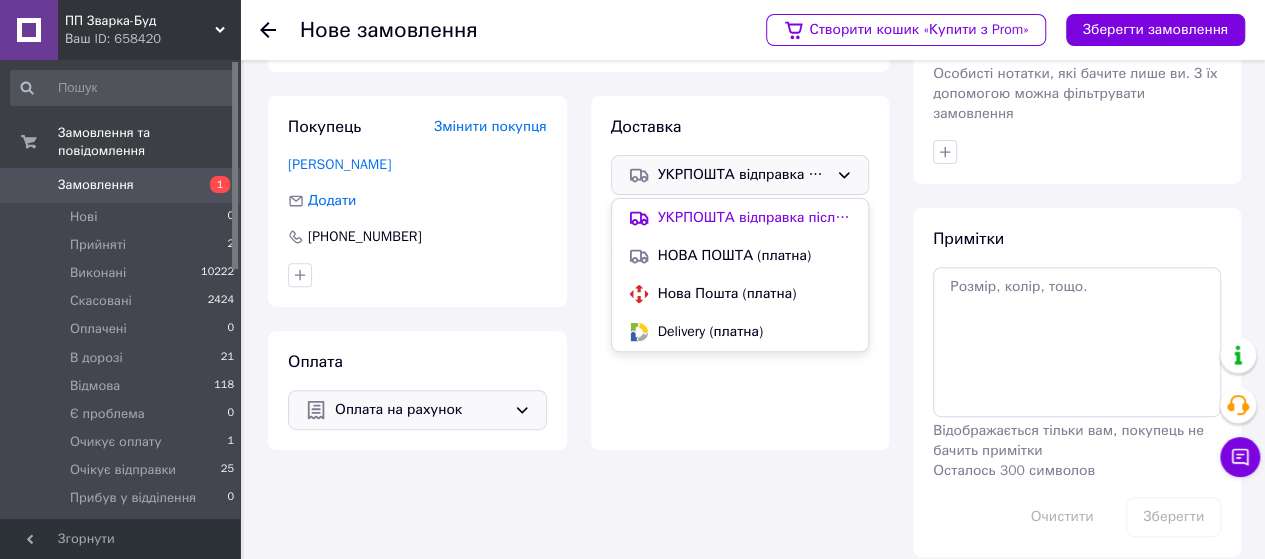 click 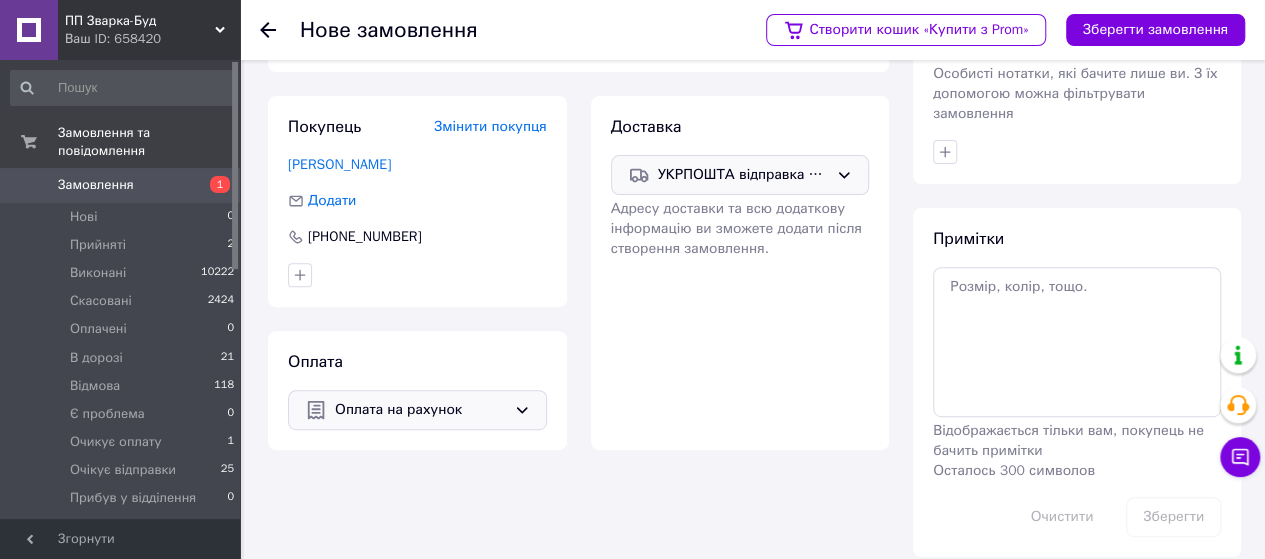scroll, scrollTop: 163, scrollLeft: 0, axis: vertical 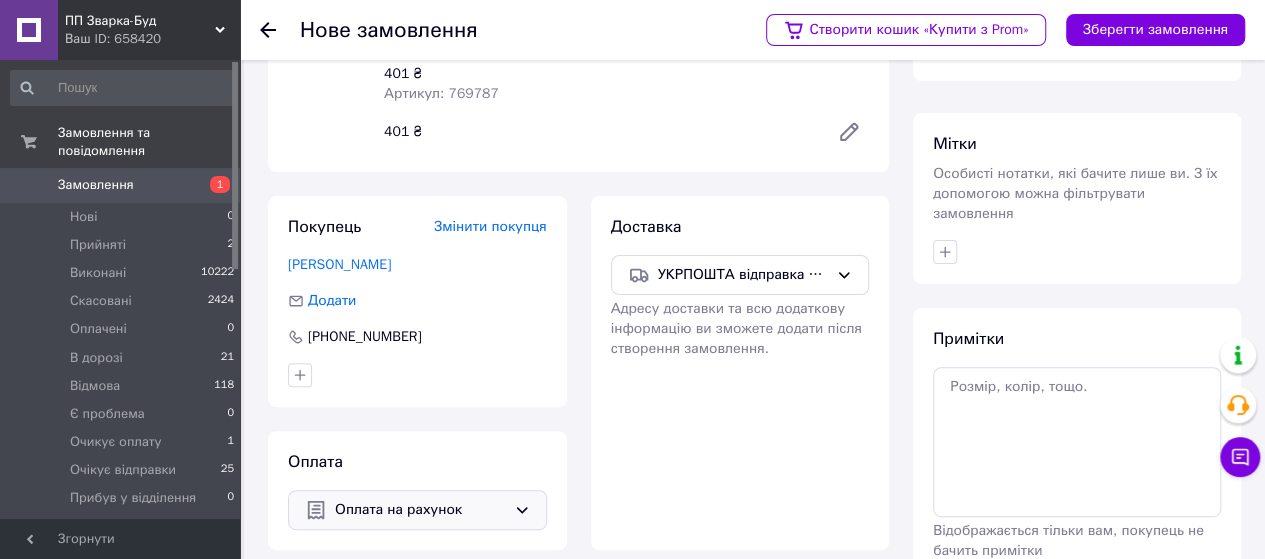 click 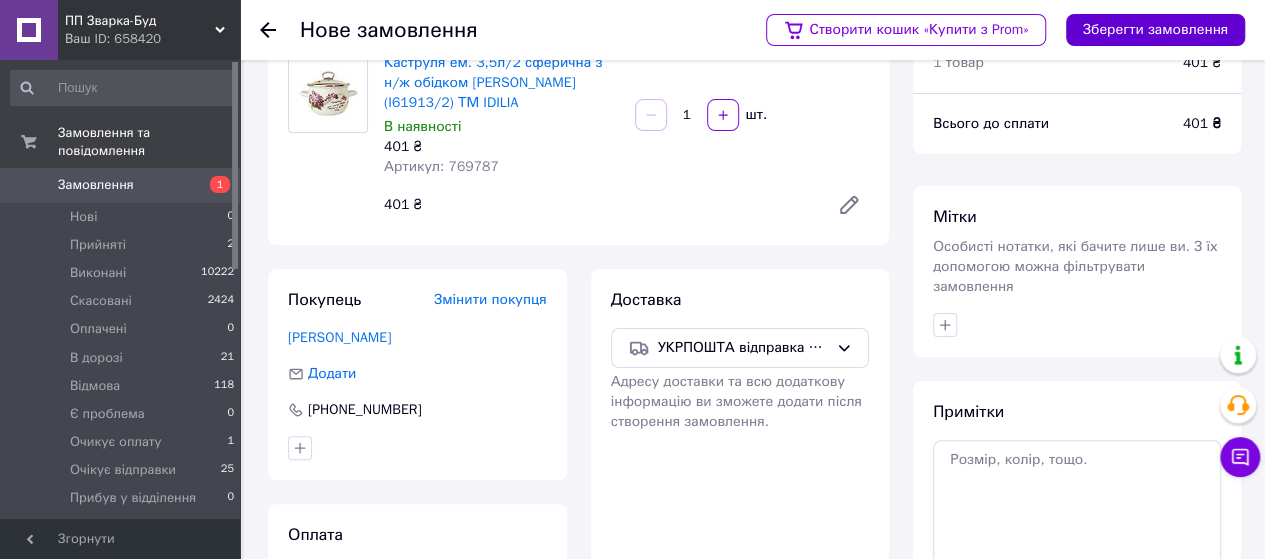 scroll, scrollTop: 0, scrollLeft: 0, axis: both 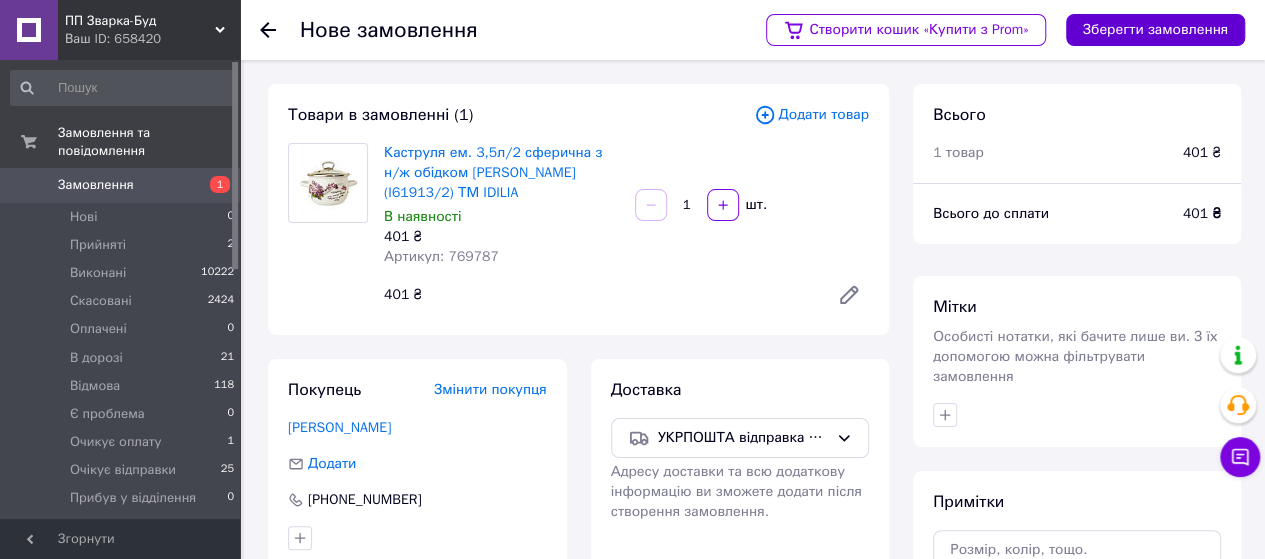 click on "Зберегти замовлення" at bounding box center (1155, 30) 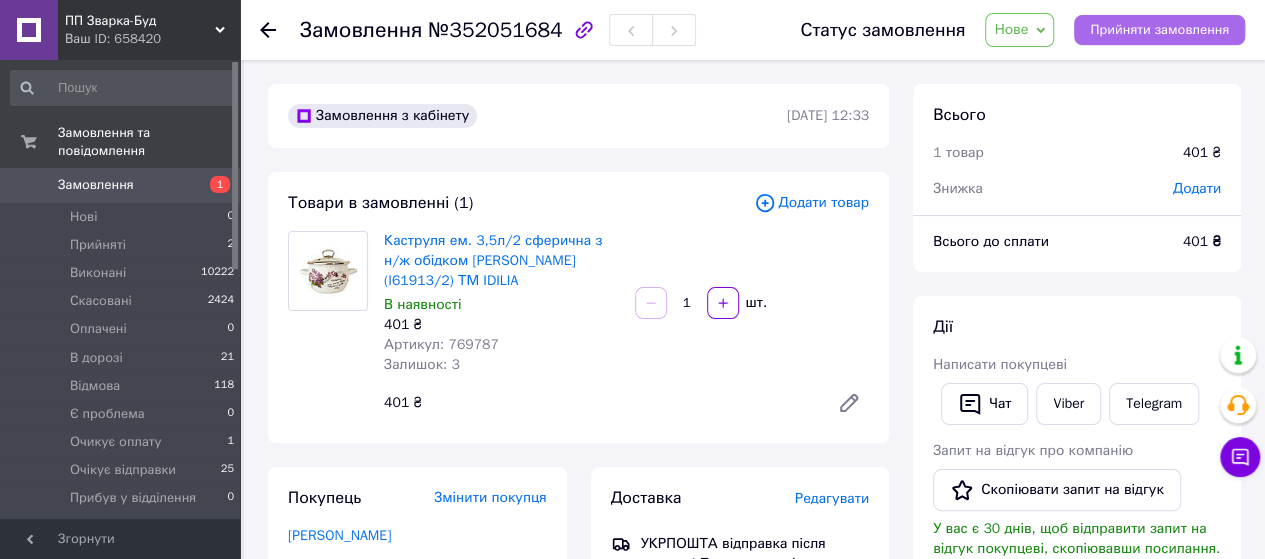 click on "Прийняти замовлення" at bounding box center [1159, 30] 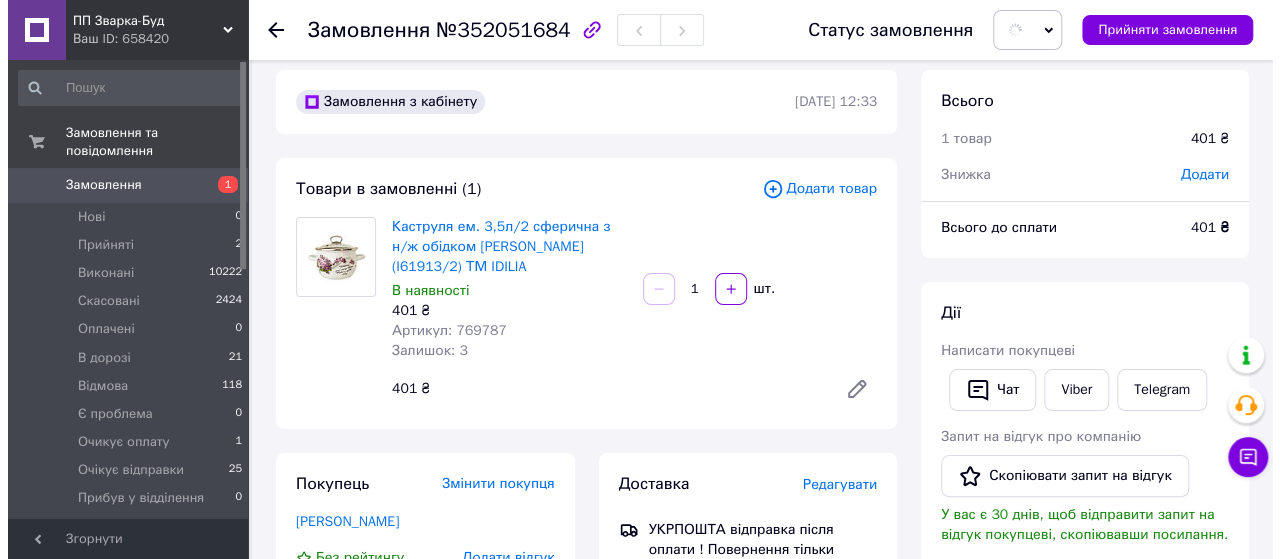 scroll, scrollTop: 200, scrollLeft: 0, axis: vertical 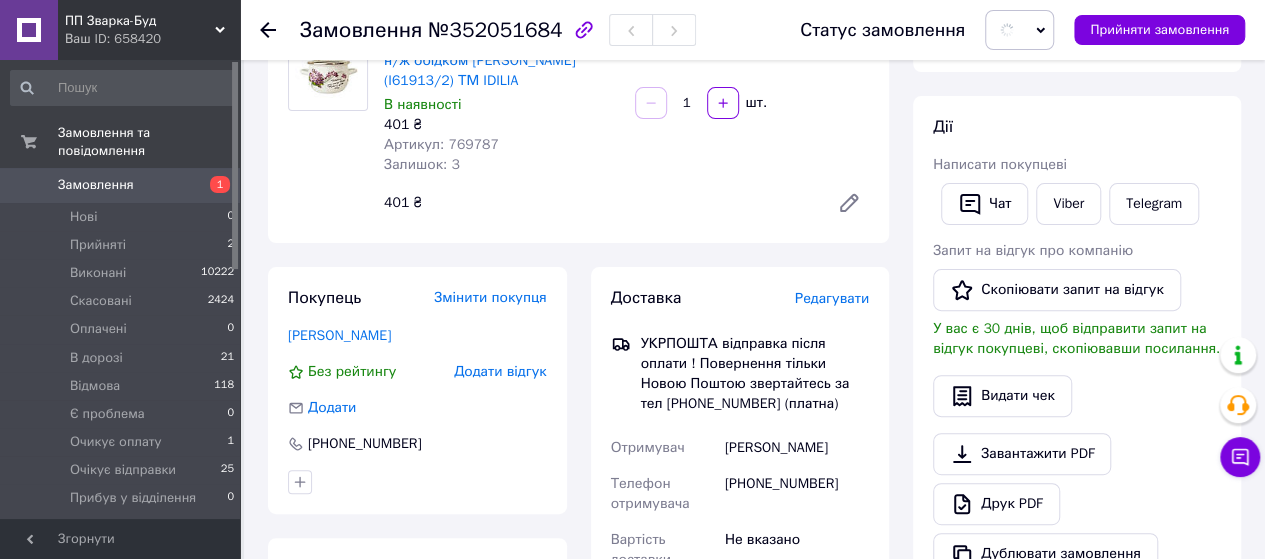 click on "Редагувати" at bounding box center (832, 298) 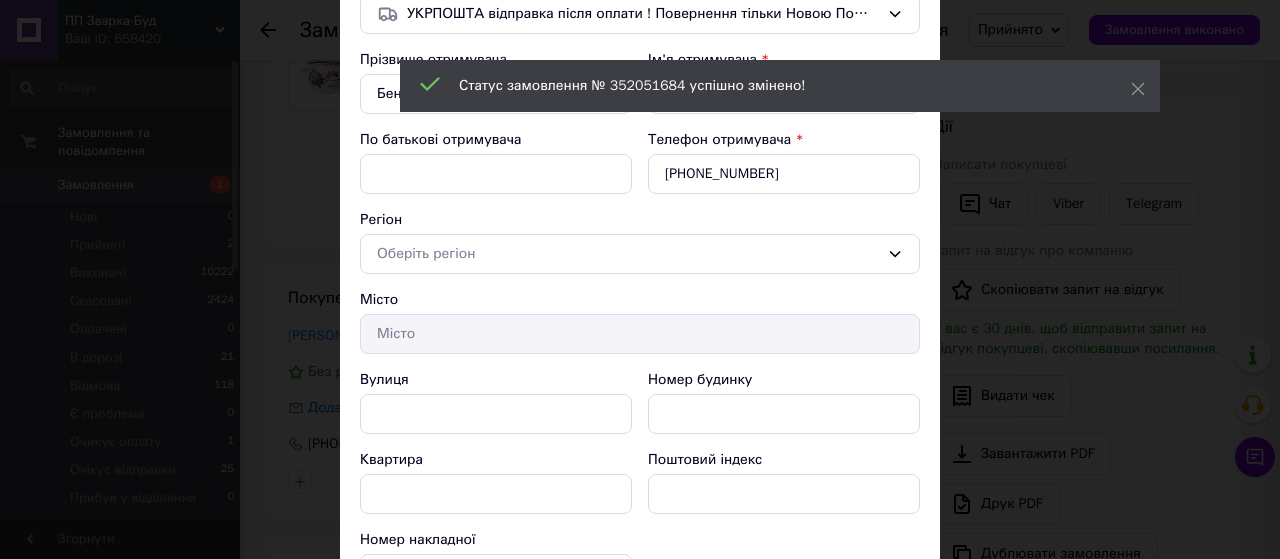 scroll, scrollTop: 200, scrollLeft: 0, axis: vertical 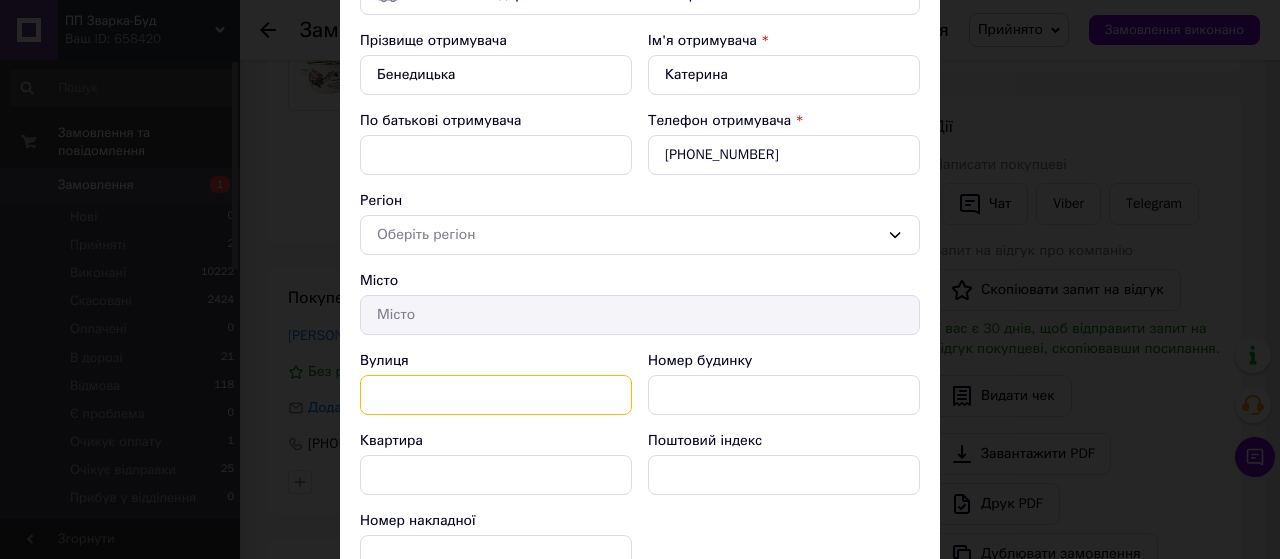 click on "Вулиця" at bounding box center [496, 395] 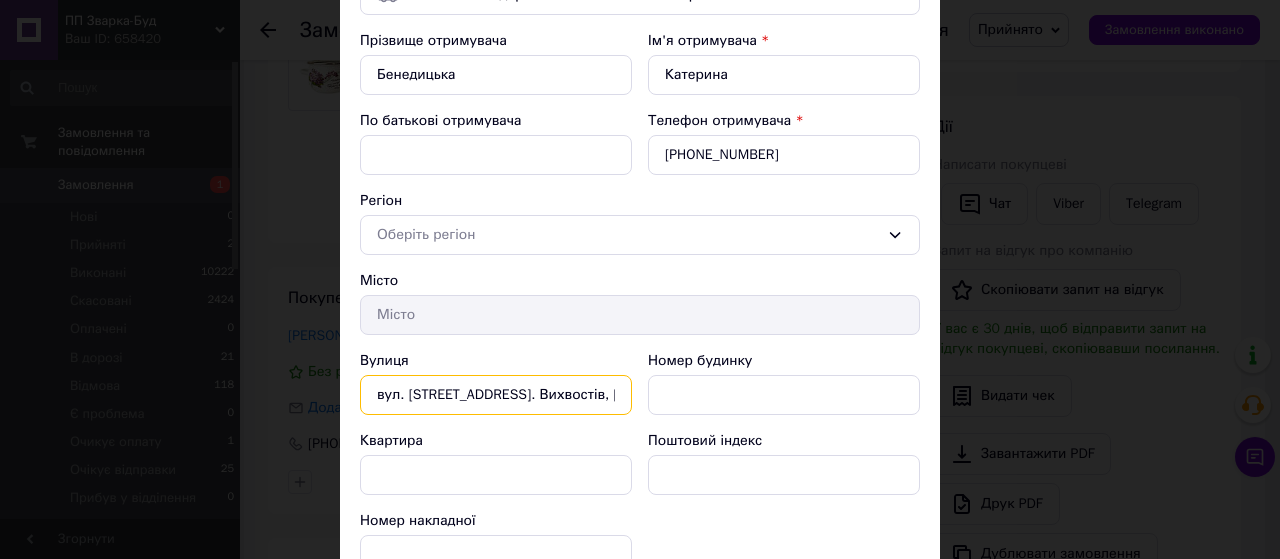 scroll, scrollTop: 0, scrollLeft: 150, axis: horizontal 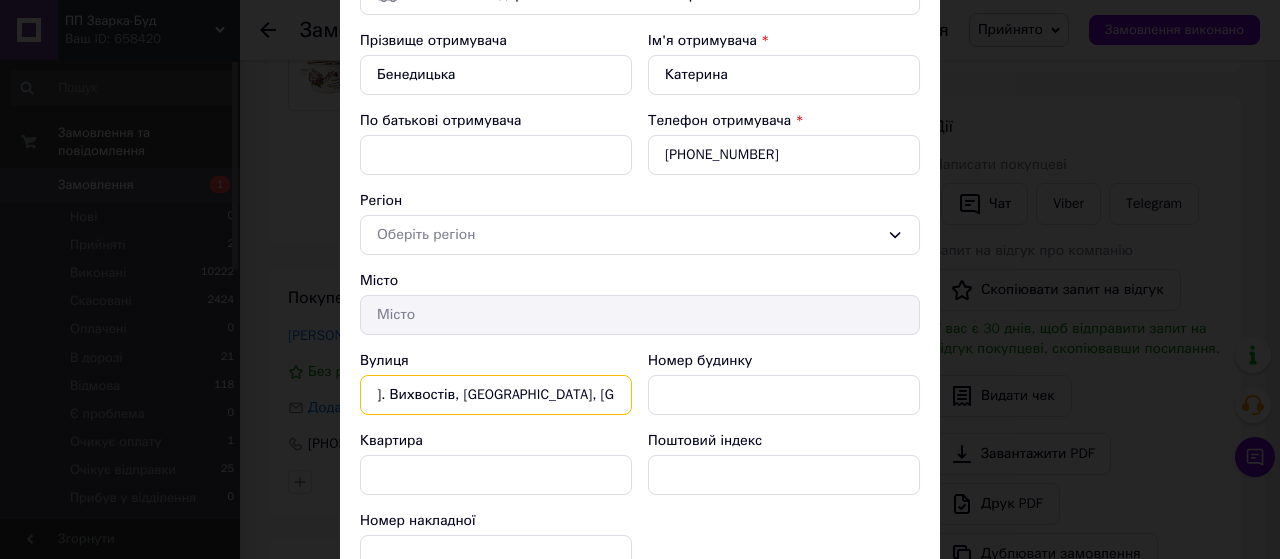 drag, startPoint x: 614, startPoint y: 392, endPoint x: 532, endPoint y: 391, distance: 82.006096 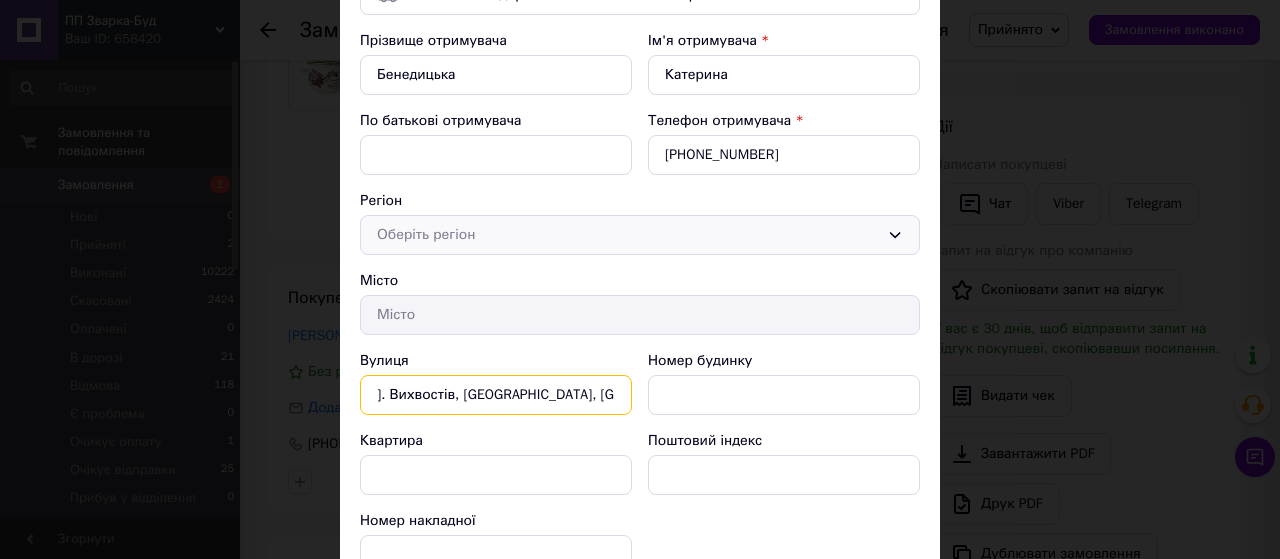 type on "вул. Покровська 94, с. Вихвостів, Чернігівський, Чернігівська" 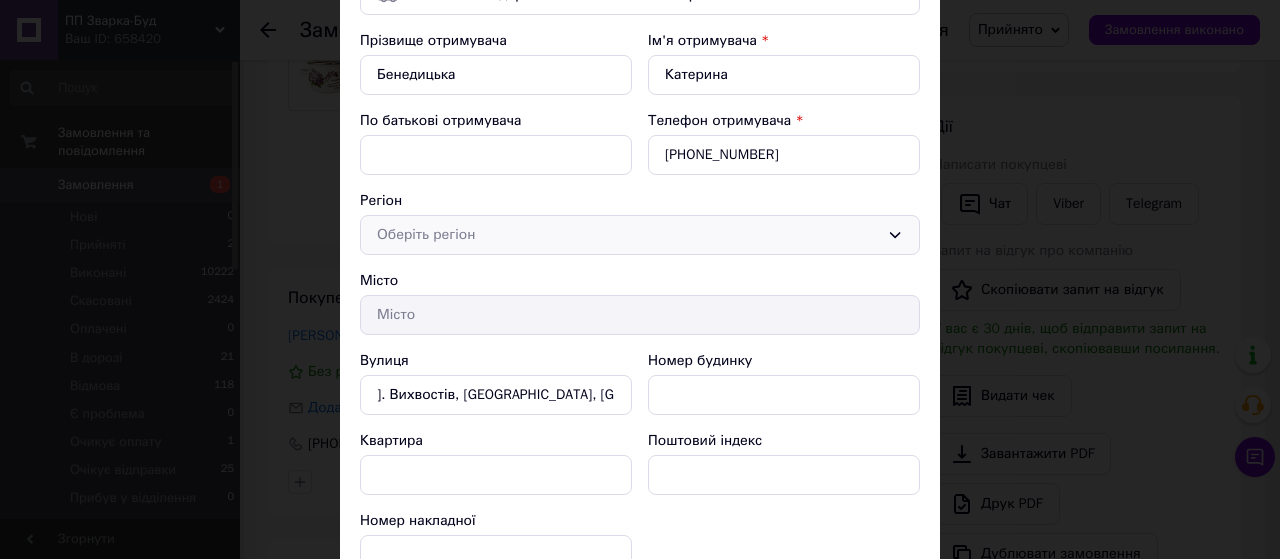 scroll, scrollTop: 0, scrollLeft: 0, axis: both 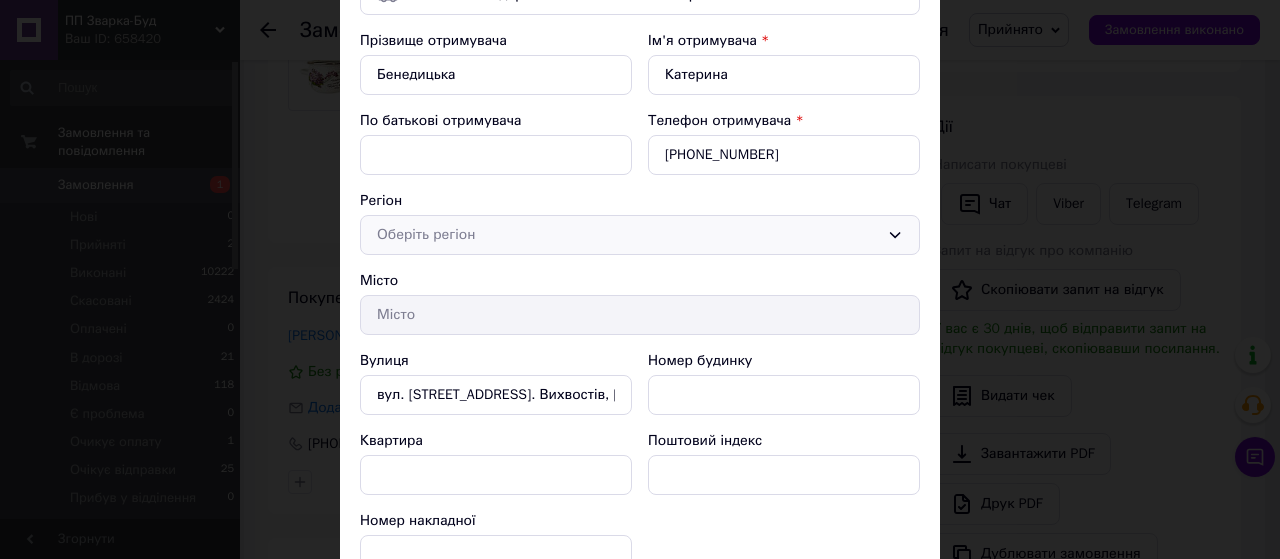 click on "Оберіть регіон" at bounding box center (628, 235) 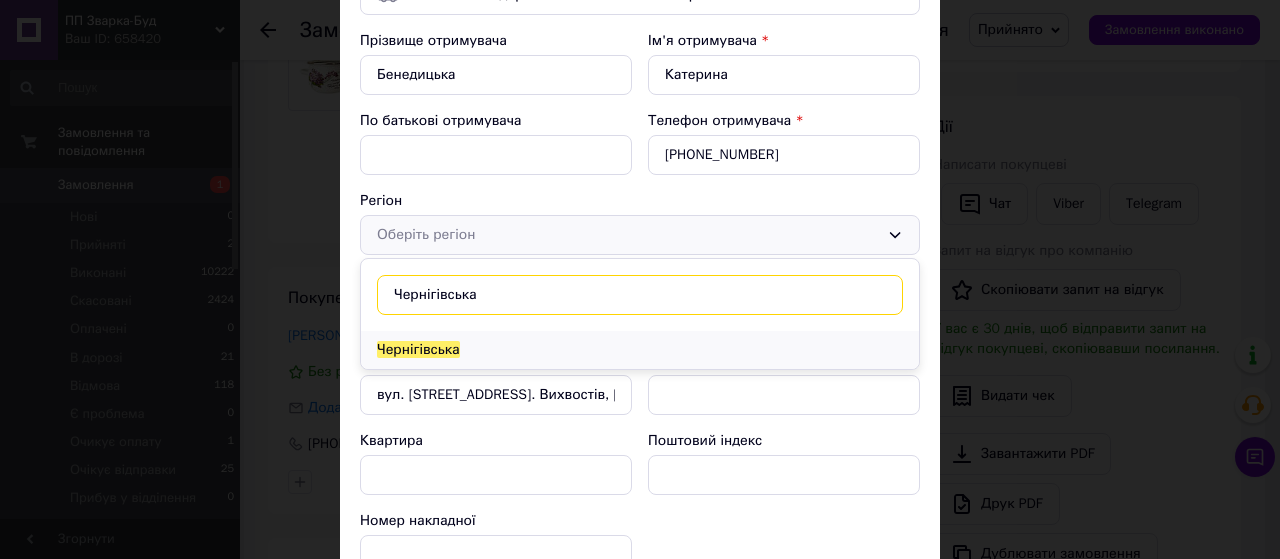 type on "Чернігівська" 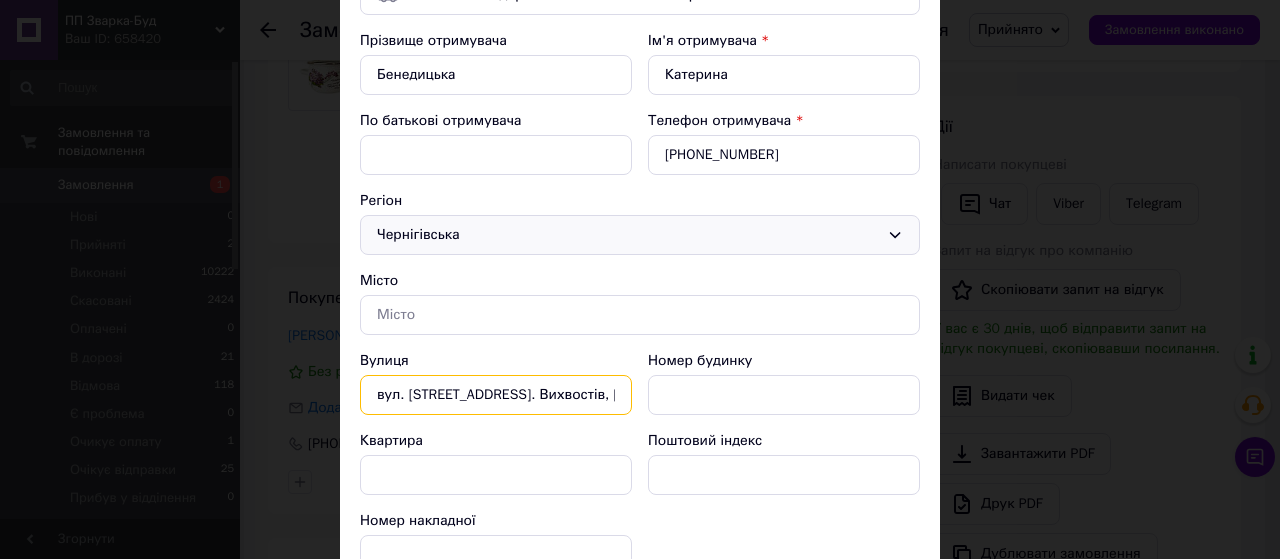drag, startPoint x: 578, startPoint y: 391, endPoint x: 520, endPoint y: 393, distance: 58.034473 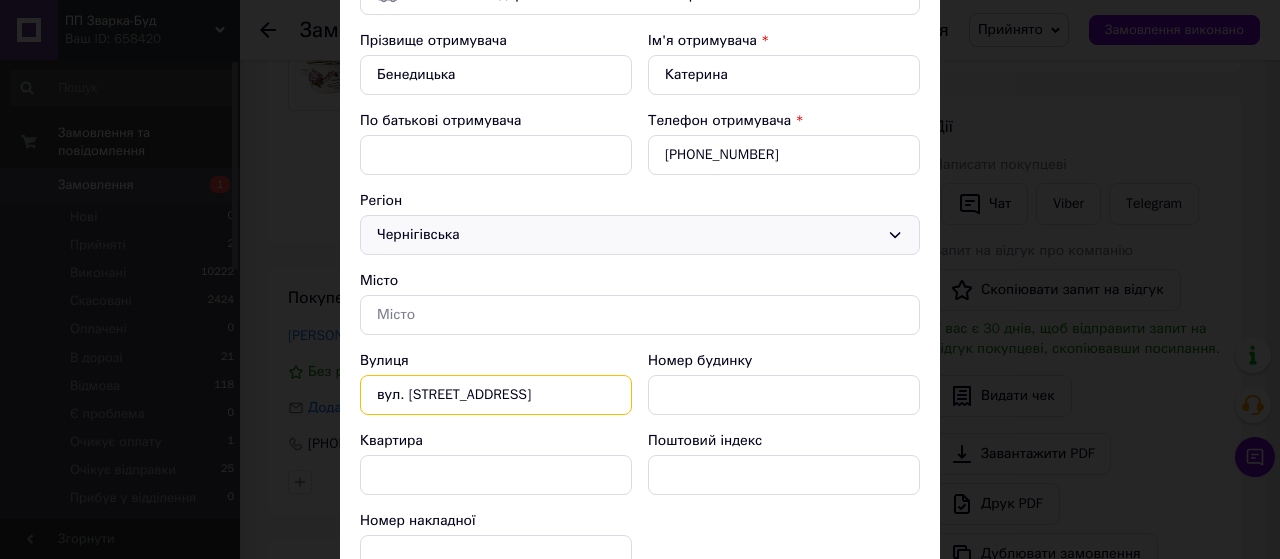 type on "вул. Покровська 94, с. , Чернігівський, Чернігівська" 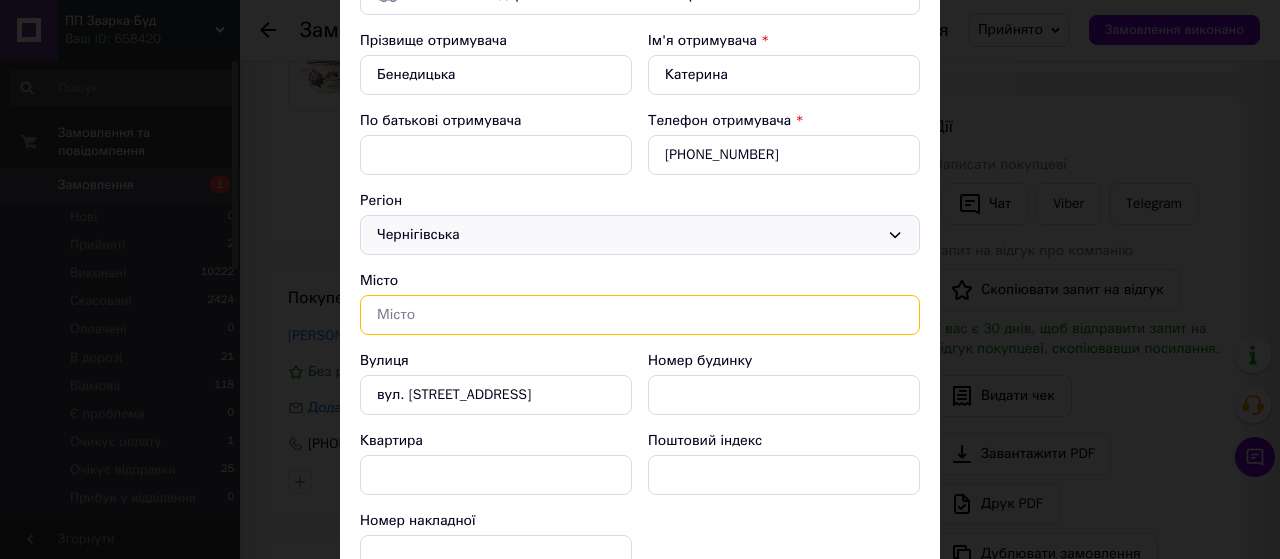 click at bounding box center (640, 315) 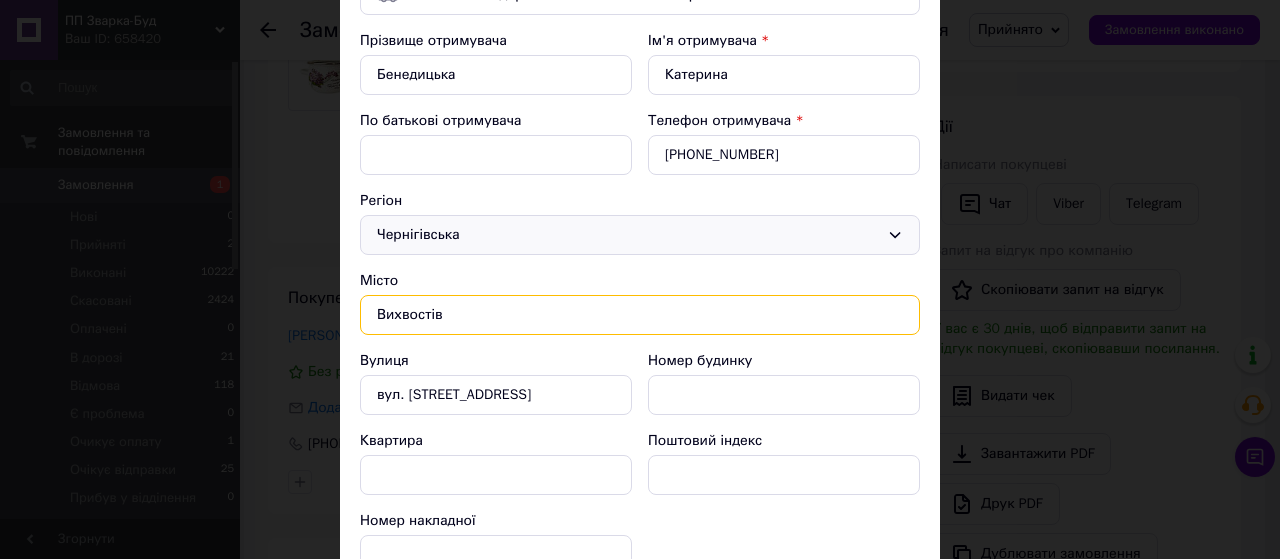 click on "Вихвостів" at bounding box center (640, 315) 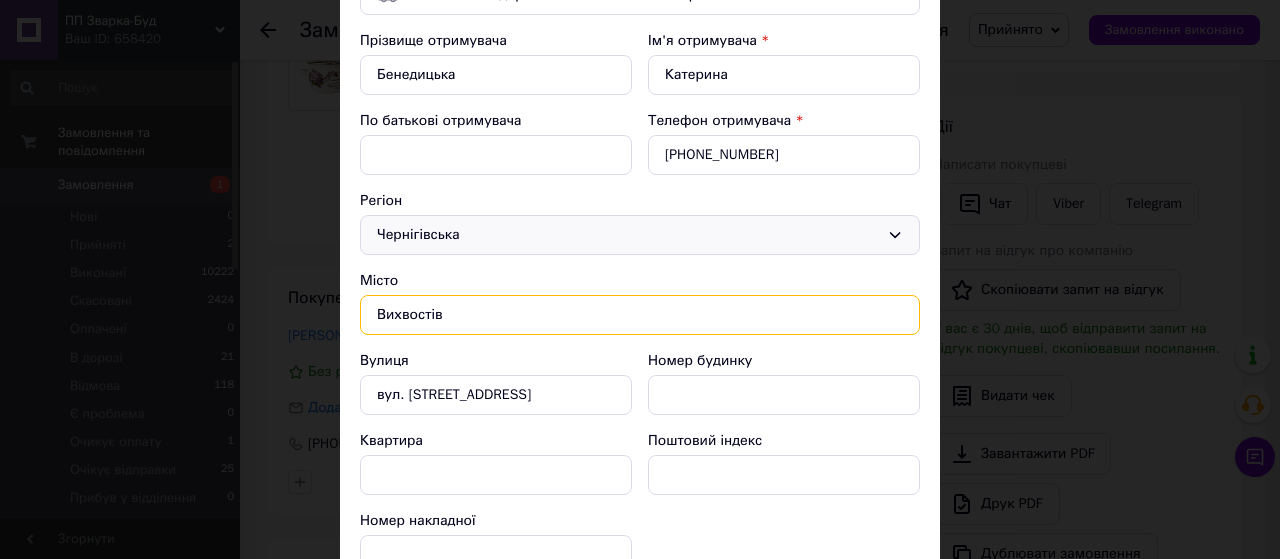 type on "Вихвостів" 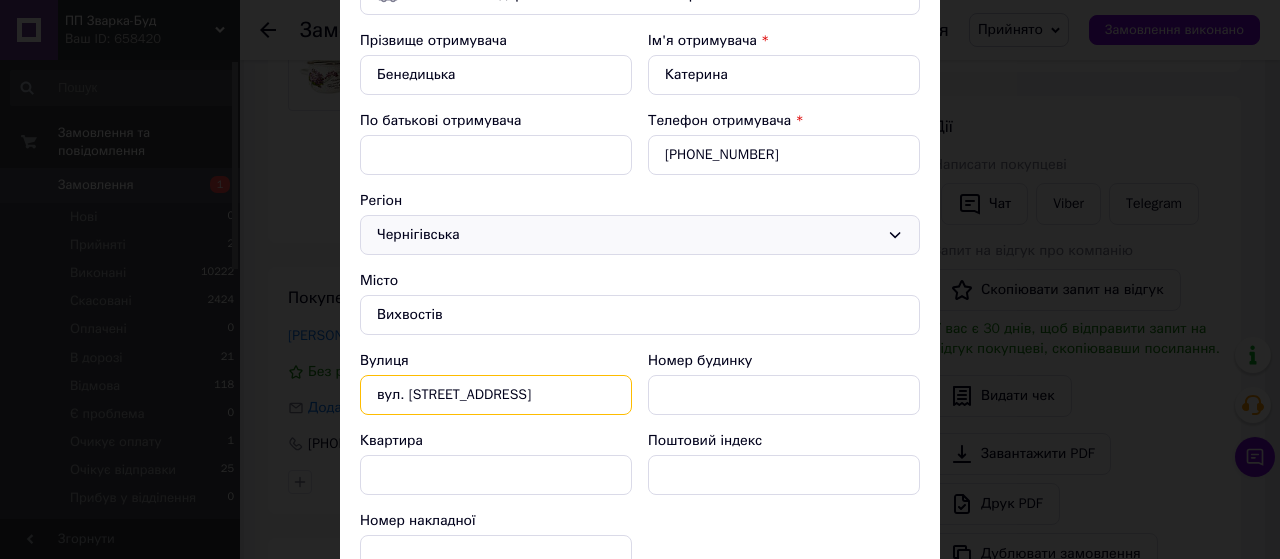 scroll, scrollTop: 0, scrollLeft: 88, axis: horizontal 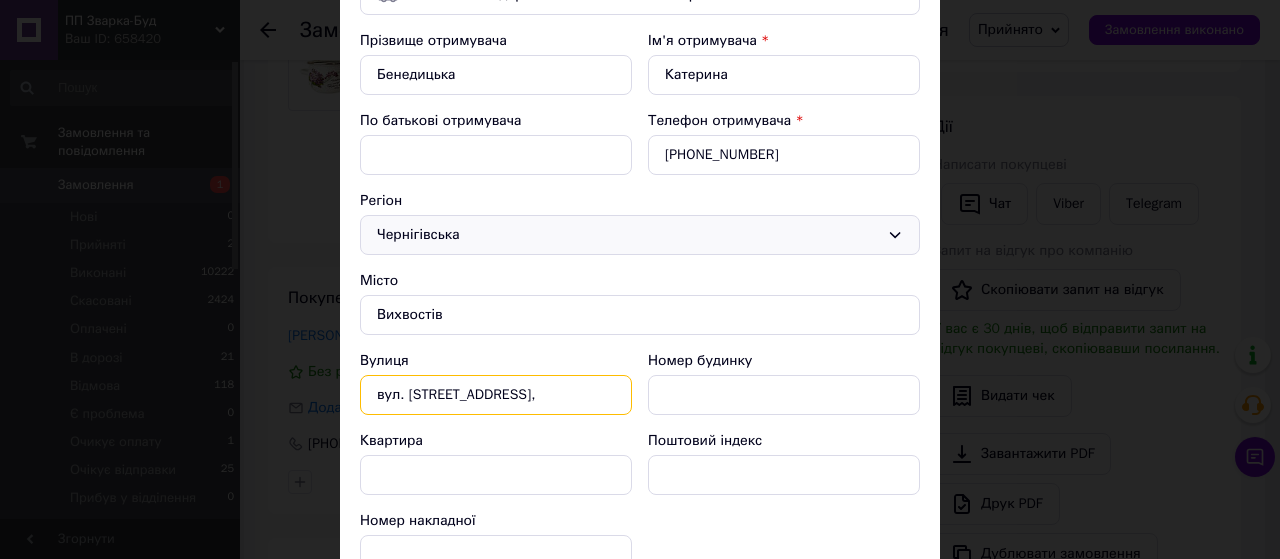 drag, startPoint x: 512, startPoint y: 395, endPoint x: 481, endPoint y: 389, distance: 31.575306 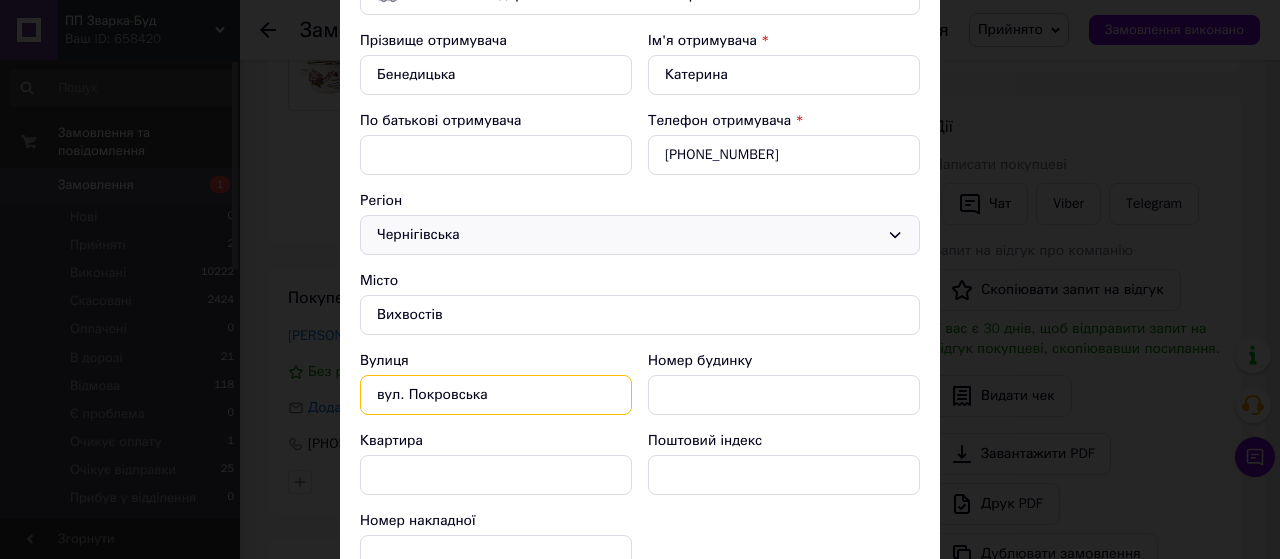 type on "вул. Покровська" 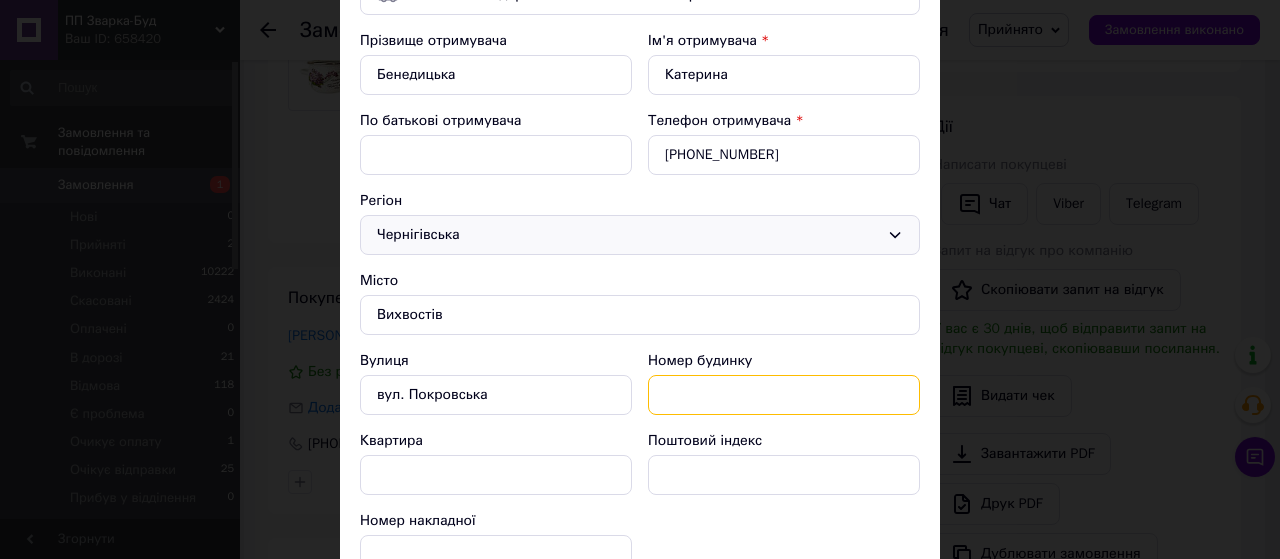 click on "Номер будинку" at bounding box center [784, 395] 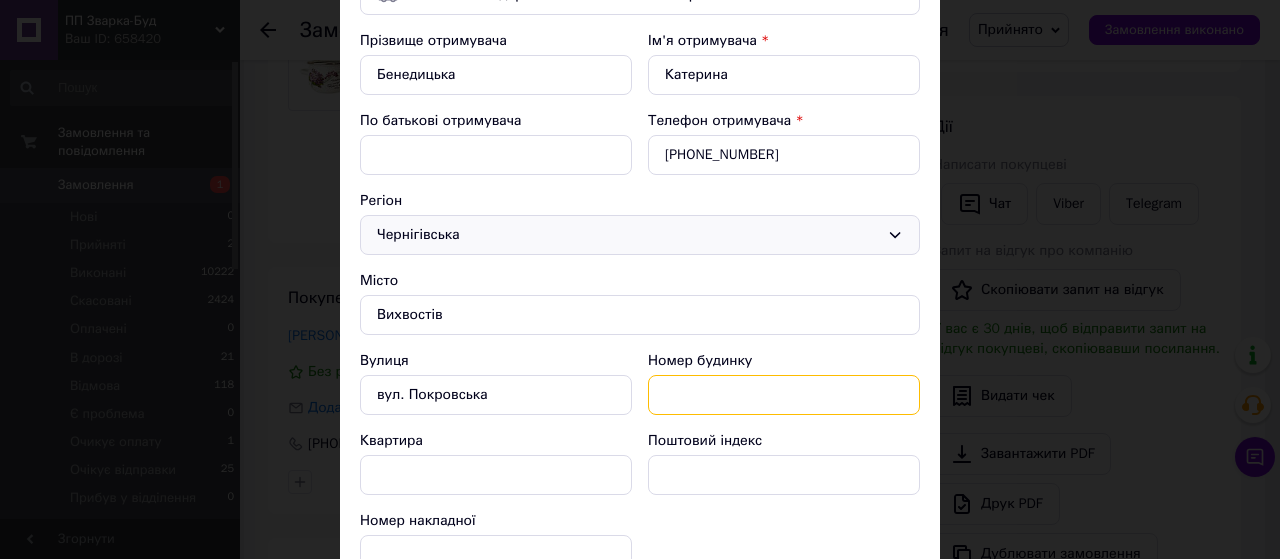 paste on "94," 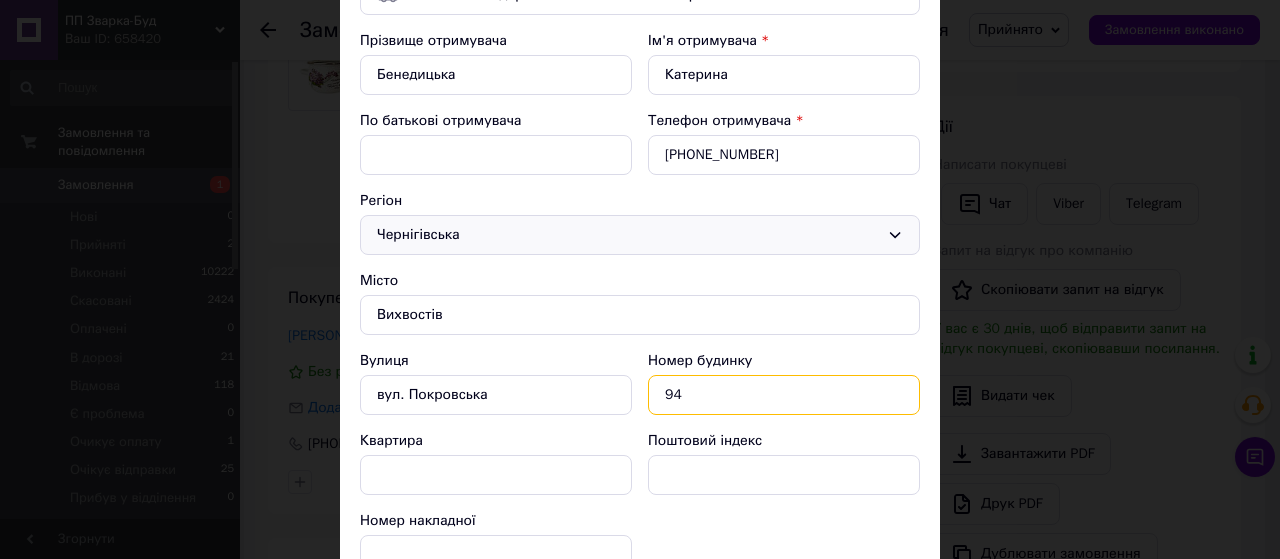 type on "94" 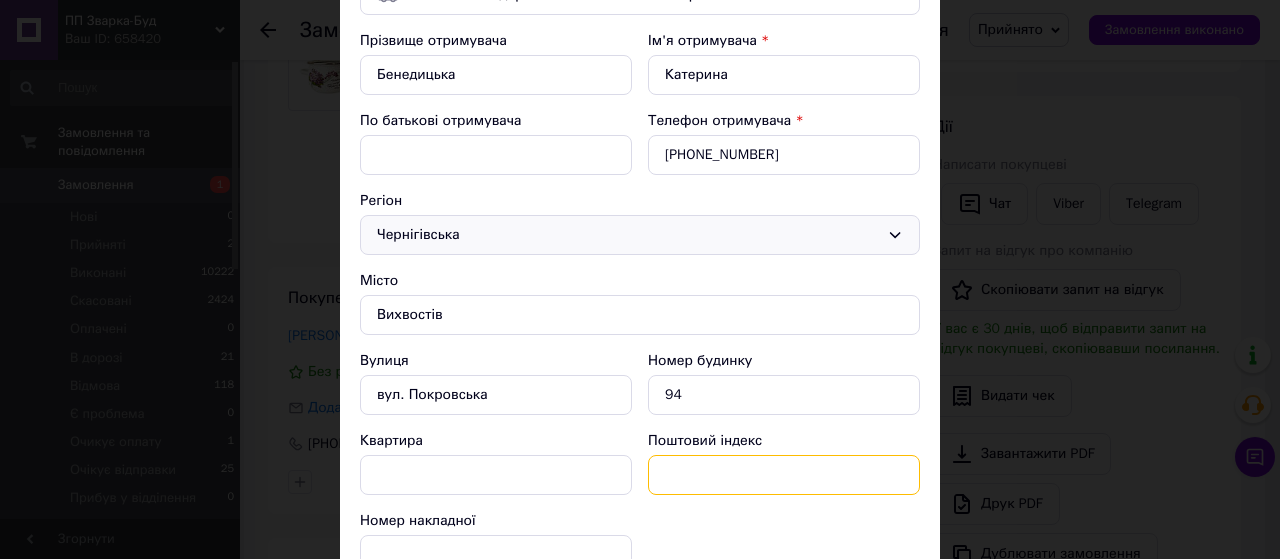 click on "Поштовий індекс" at bounding box center (784, 475) 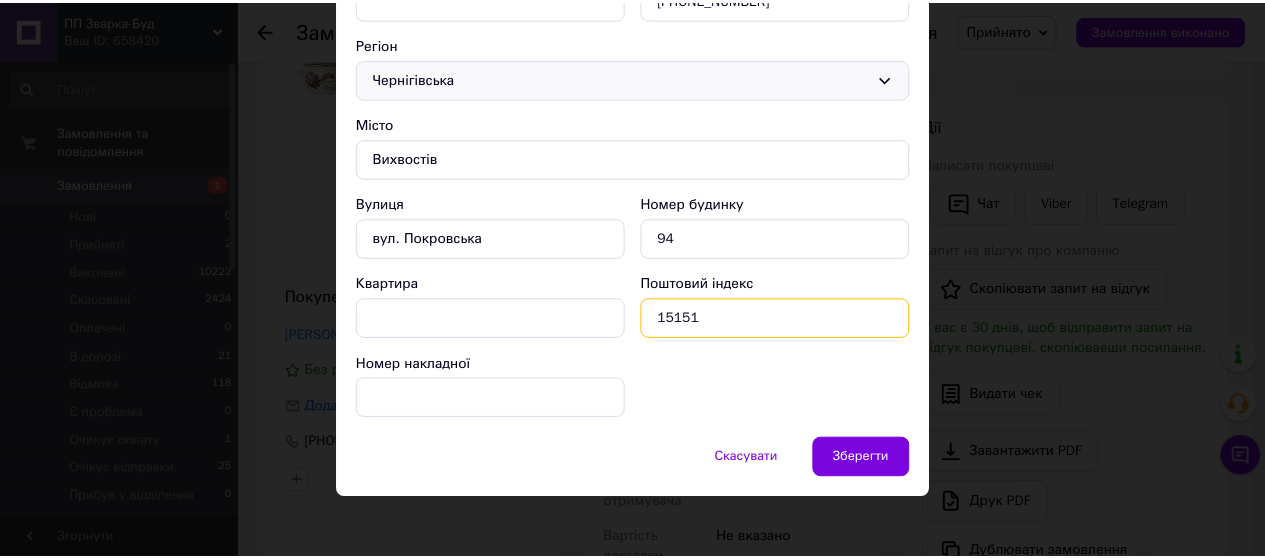 scroll, scrollTop: 359, scrollLeft: 0, axis: vertical 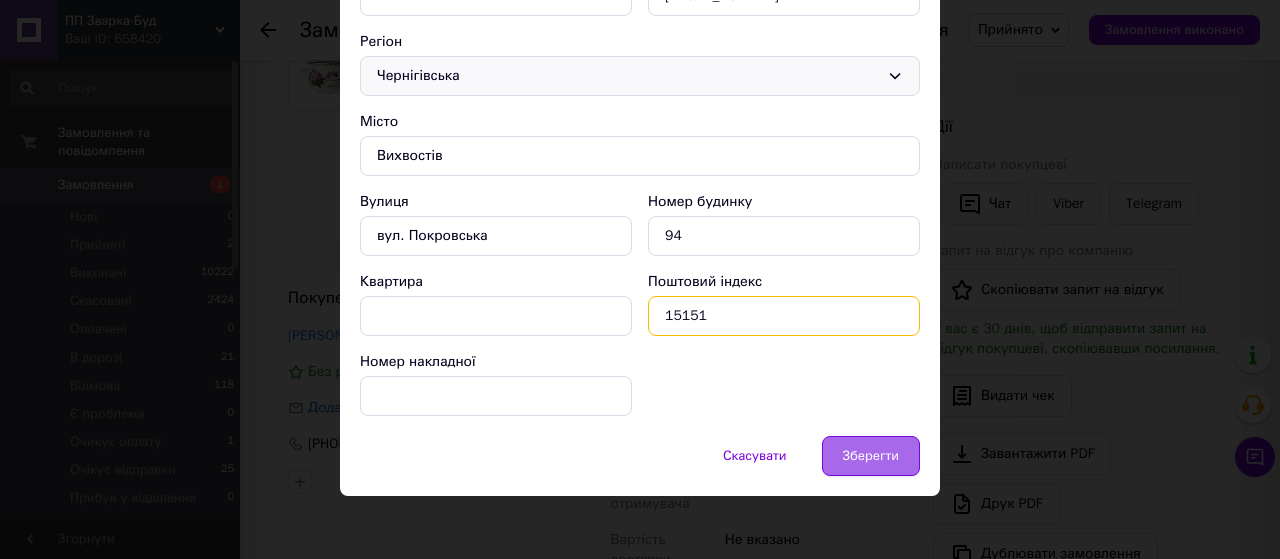 type on "15151" 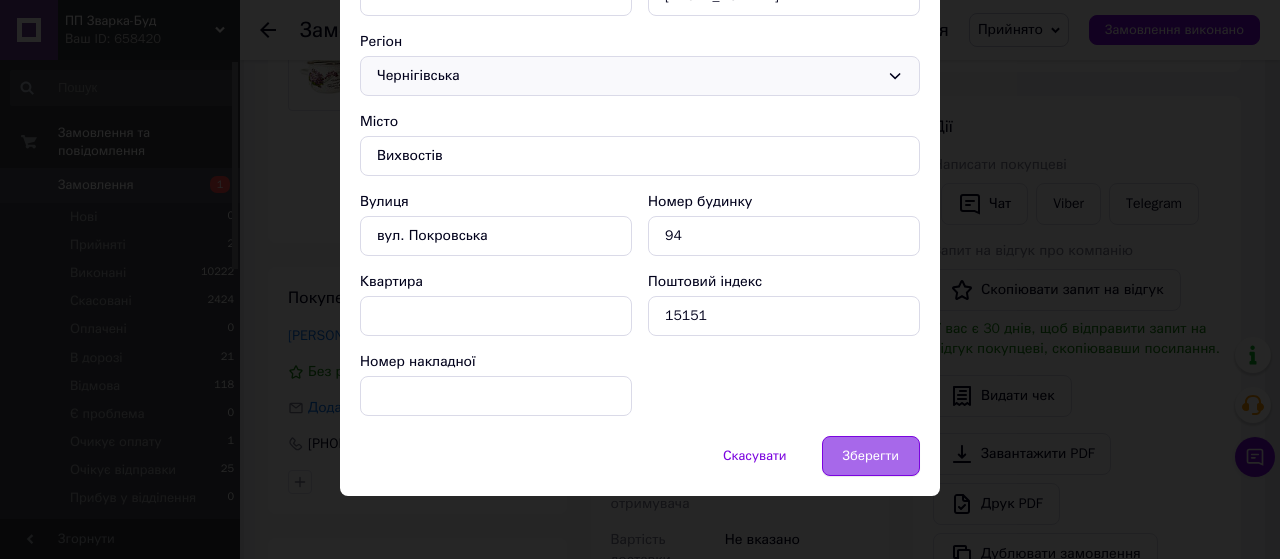 click on "Зберегти" at bounding box center (871, 456) 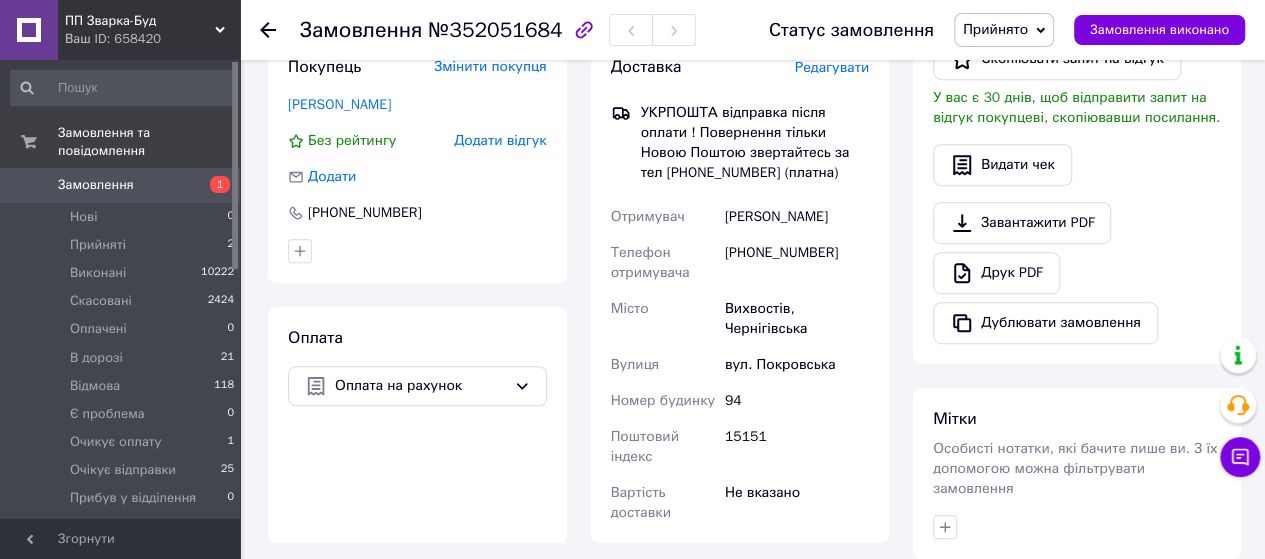 scroll, scrollTop: 400, scrollLeft: 0, axis: vertical 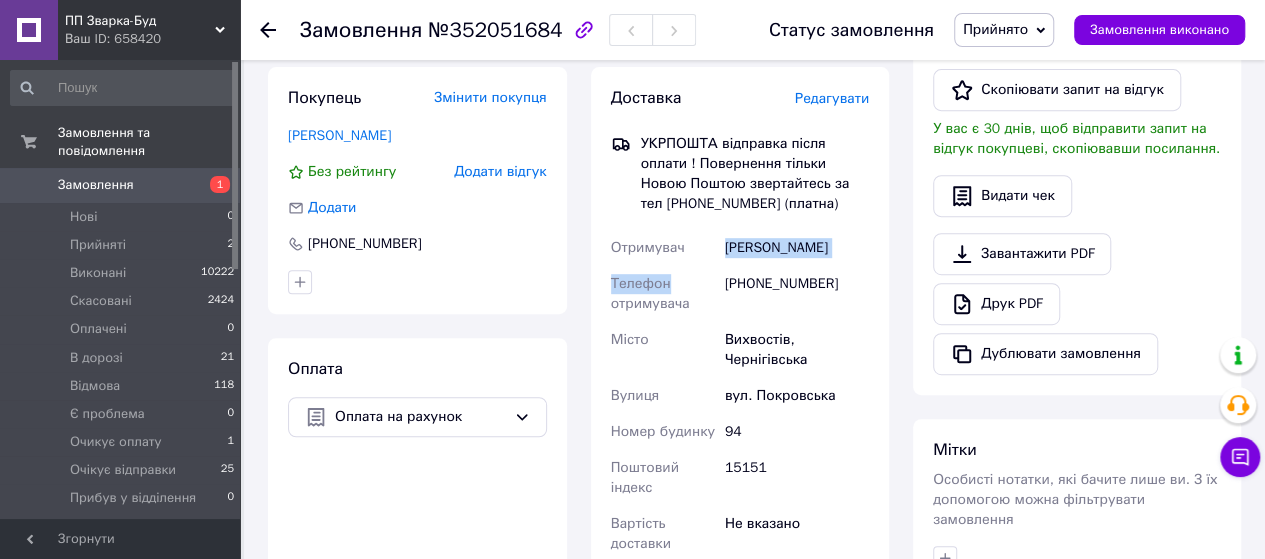 drag, startPoint x: 724, startPoint y: 225, endPoint x: 704, endPoint y: 263, distance: 42.941822 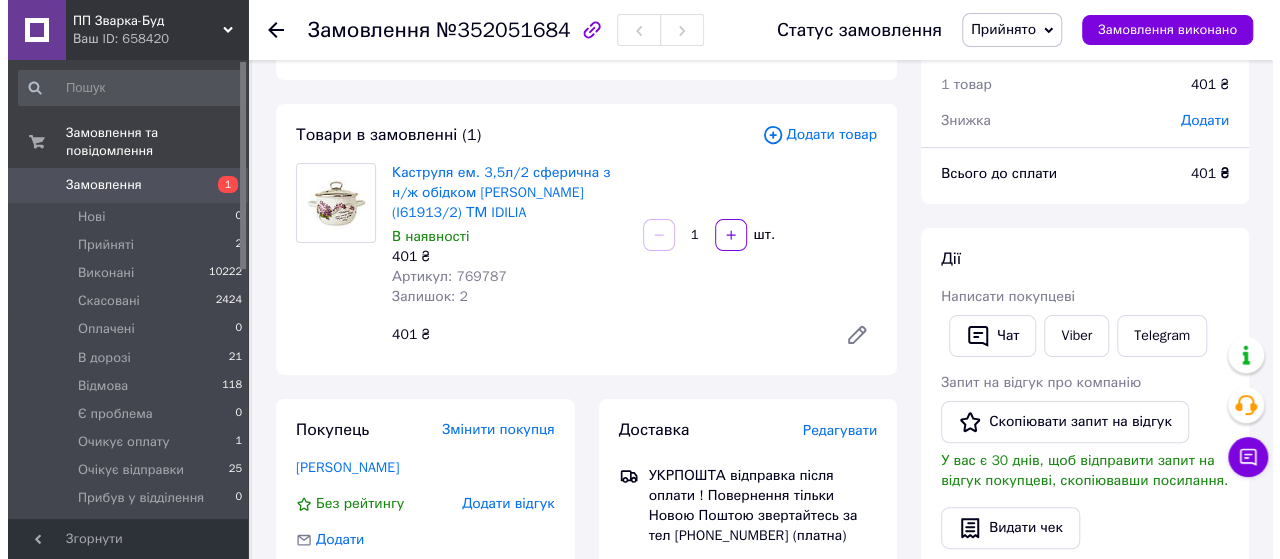 scroll, scrollTop: 100, scrollLeft: 0, axis: vertical 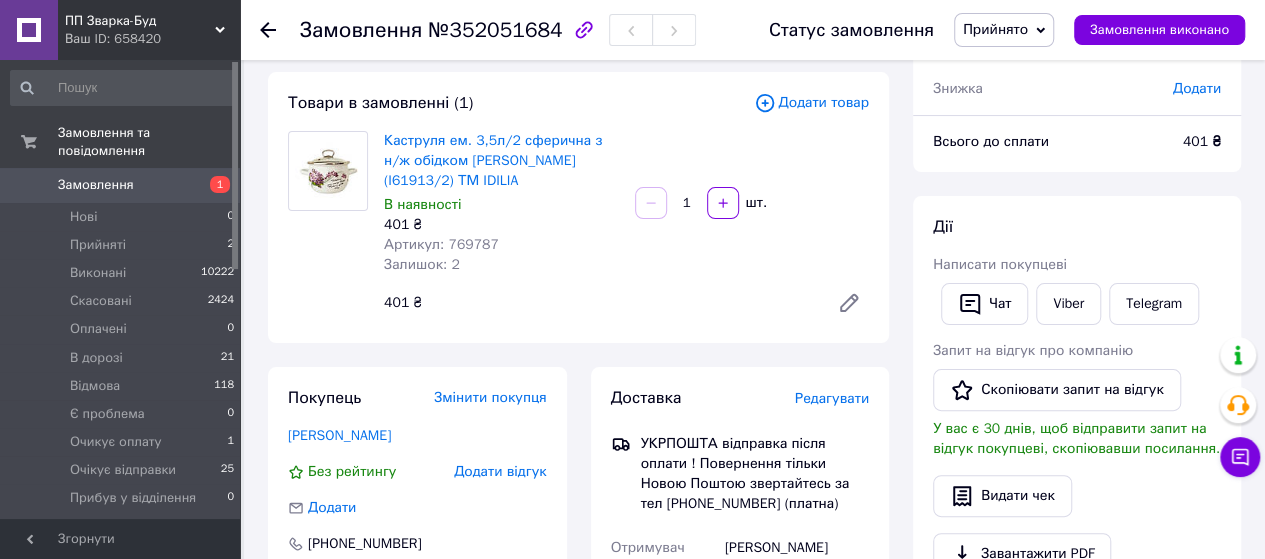 click on "Додати товар" at bounding box center (811, 103) 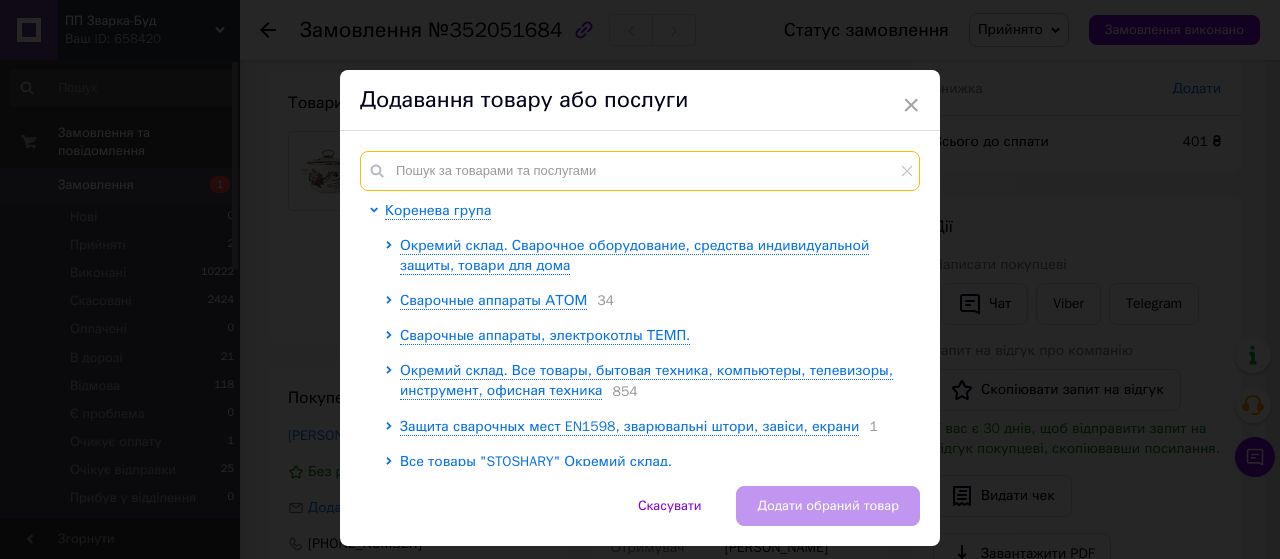 click at bounding box center [640, 171] 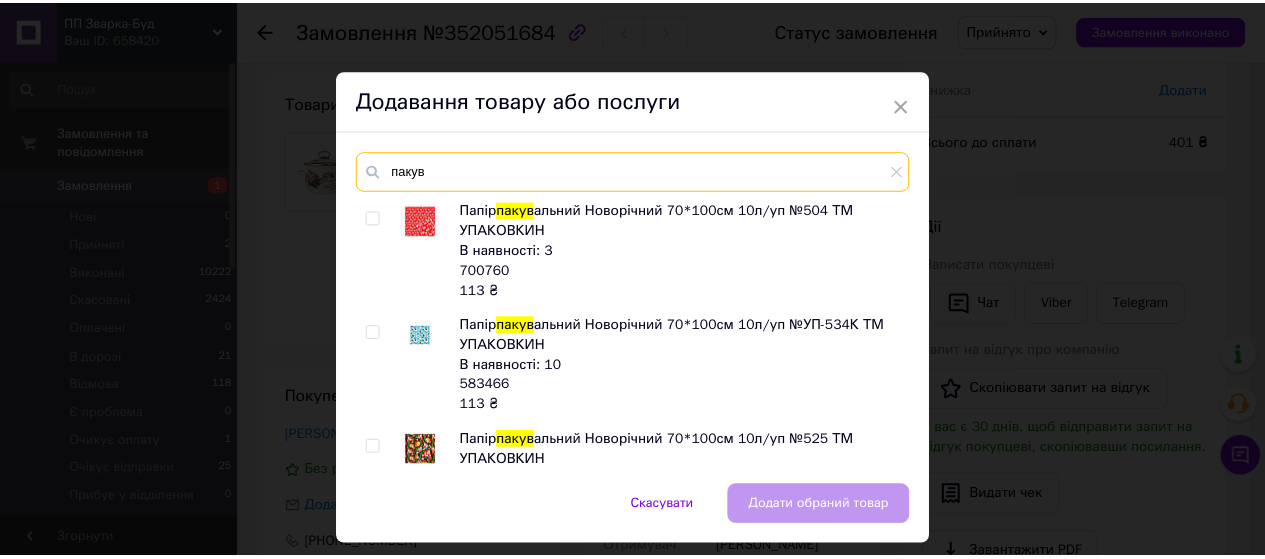 scroll, scrollTop: 300, scrollLeft: 0, axis: vertical 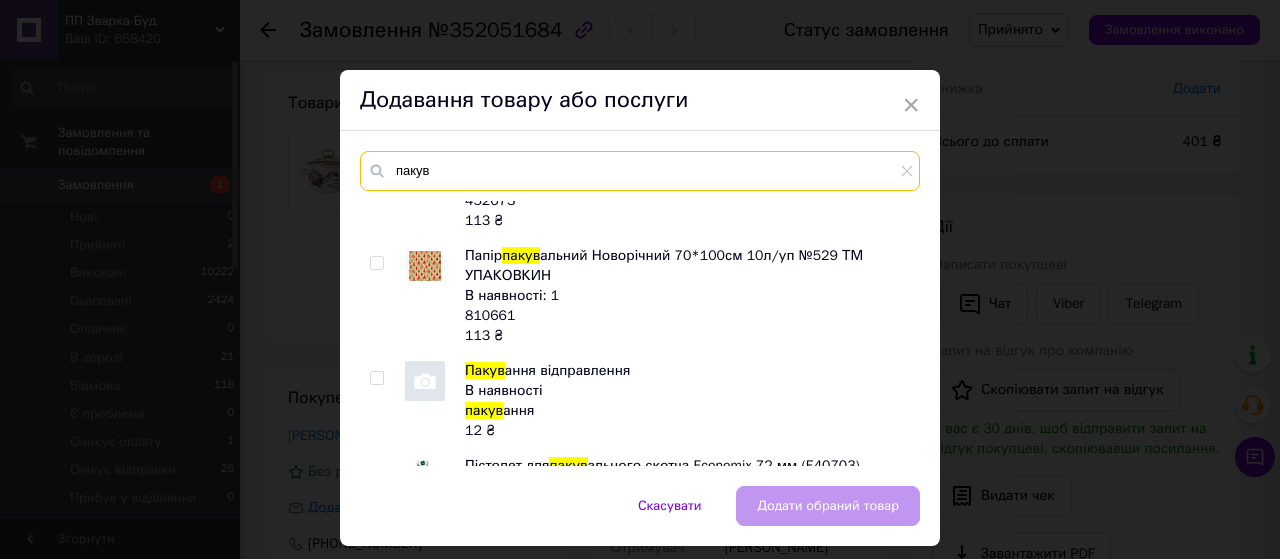 type on "пакув" 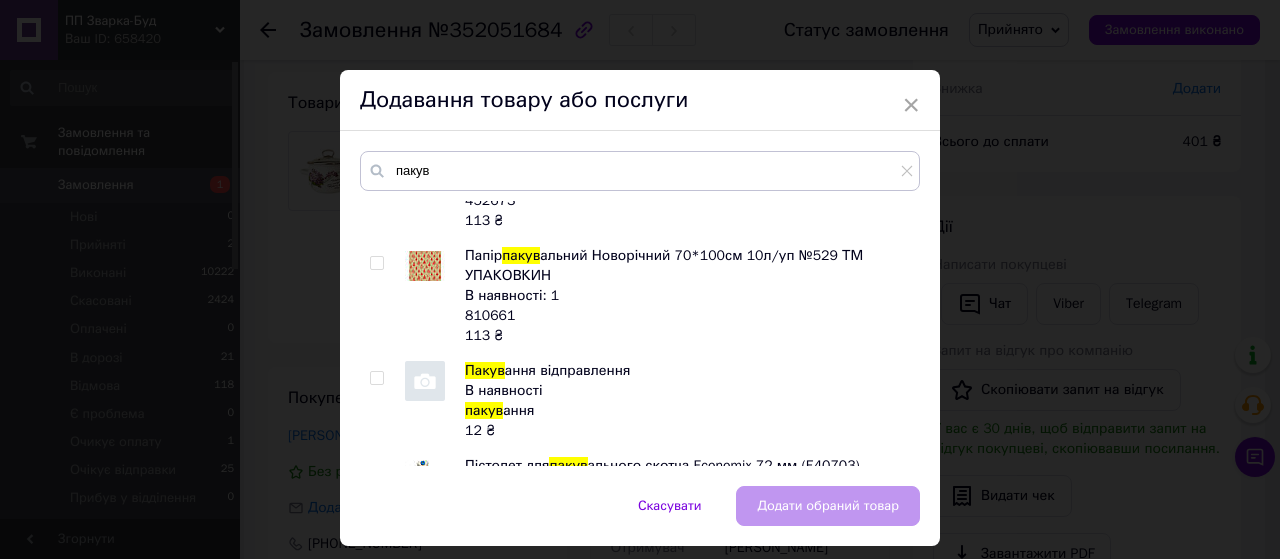 click at bounding box center [425, 381] 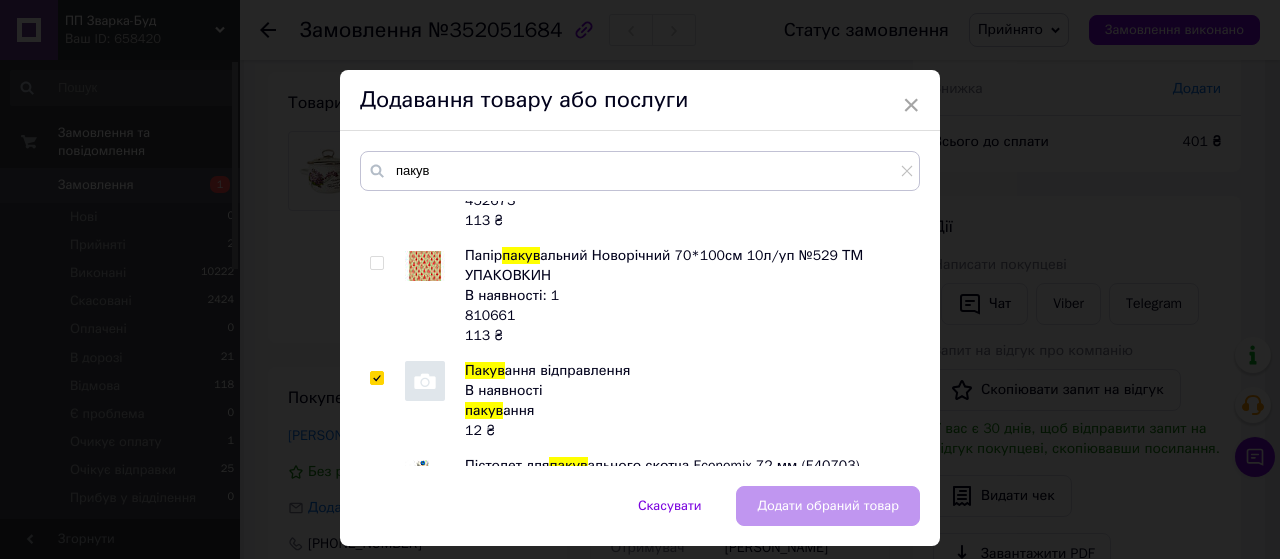 checkbox on "true" 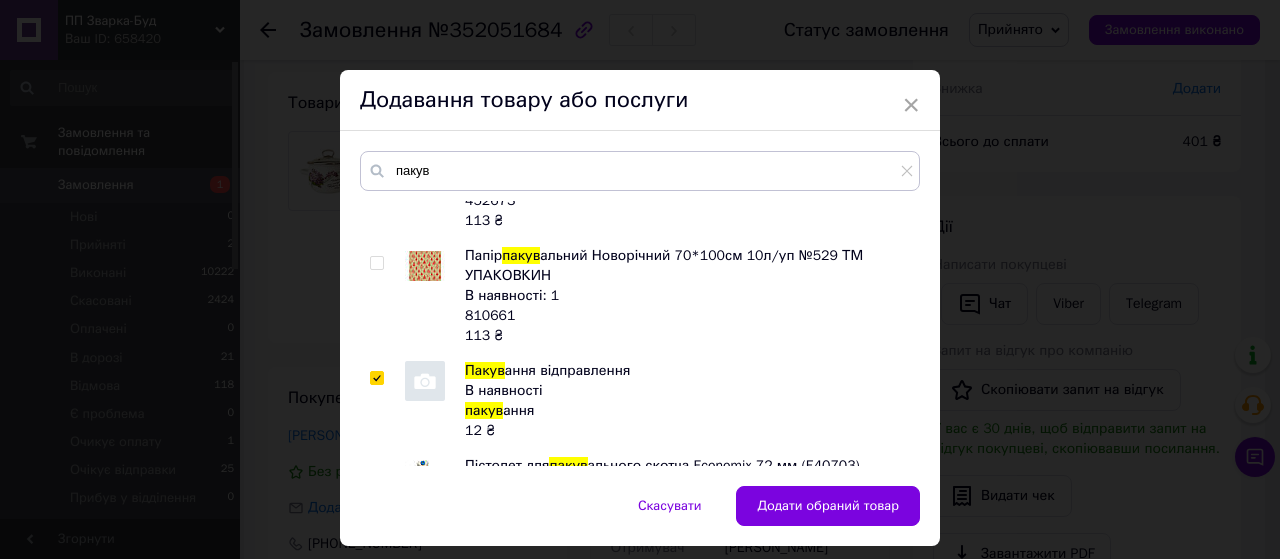 click on "Додати обраний товар" at bounding box center (828, 506) 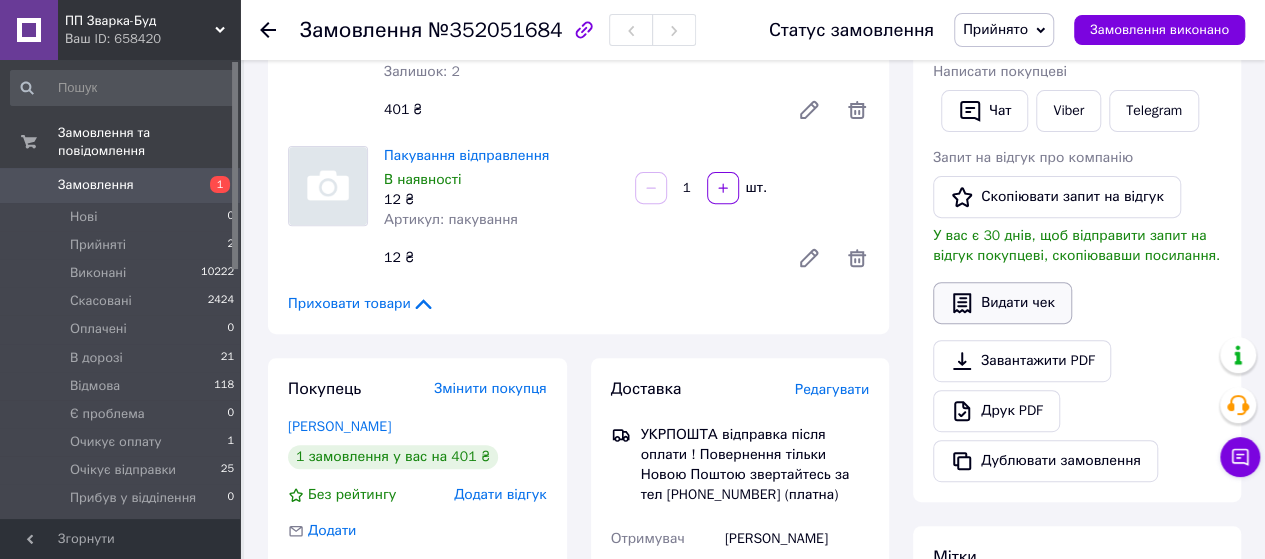 scroll, scrollTop: 300, scrollLeft: 0, axis: vertical 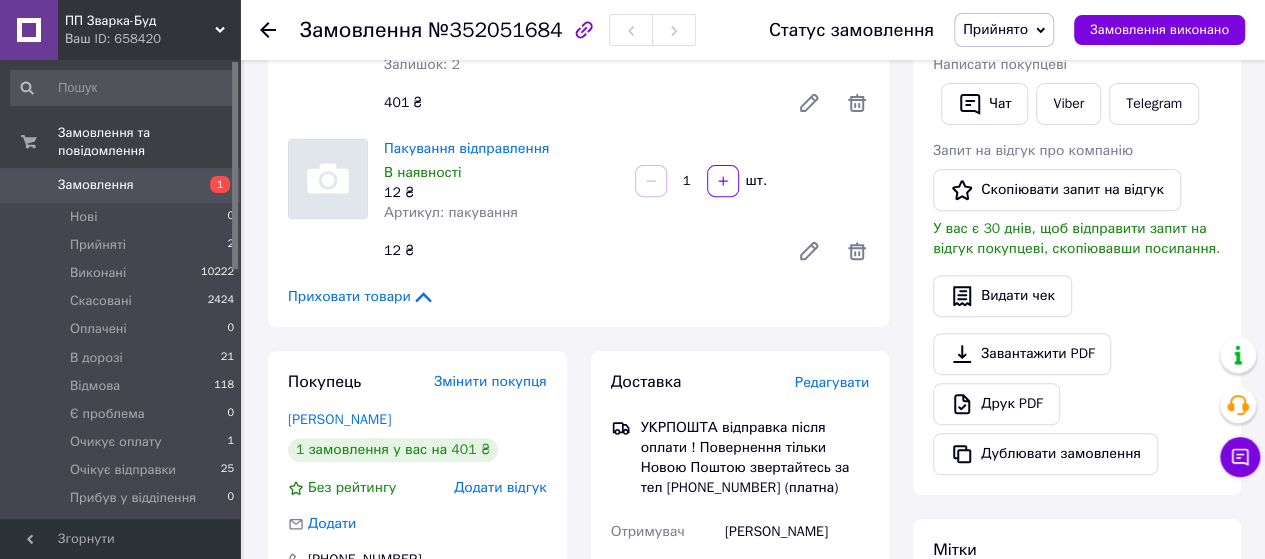 click on "Завантажити PDF" at bounding box center (1022, 354) 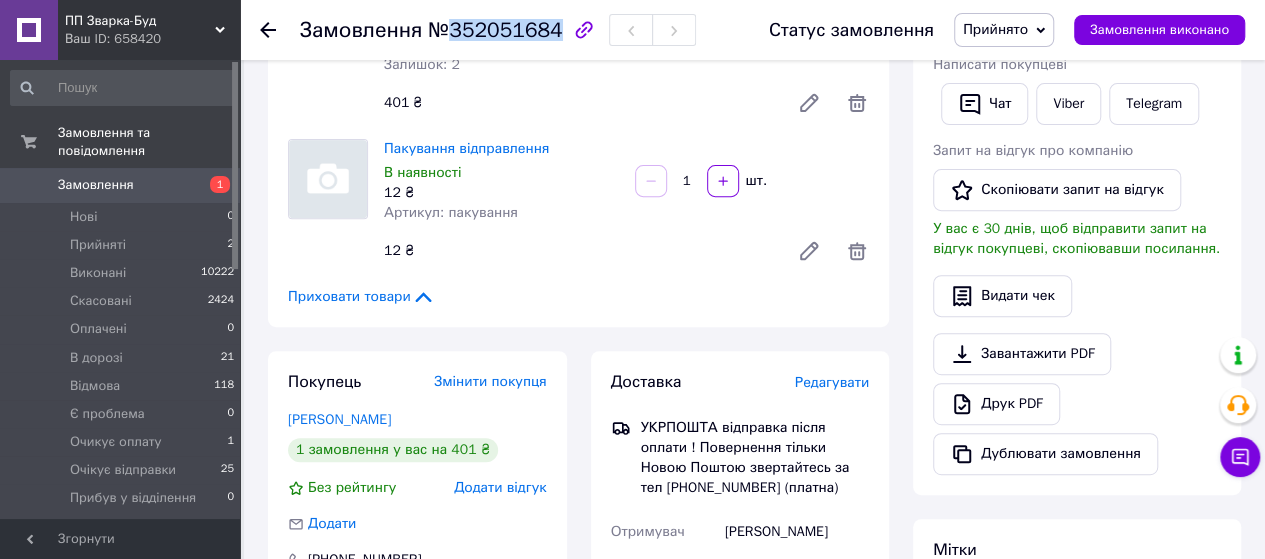 drag, startPoint x: 539, startPoint y: 30, endPoint x: 449, endPoint y: 31, distance: 90.005554 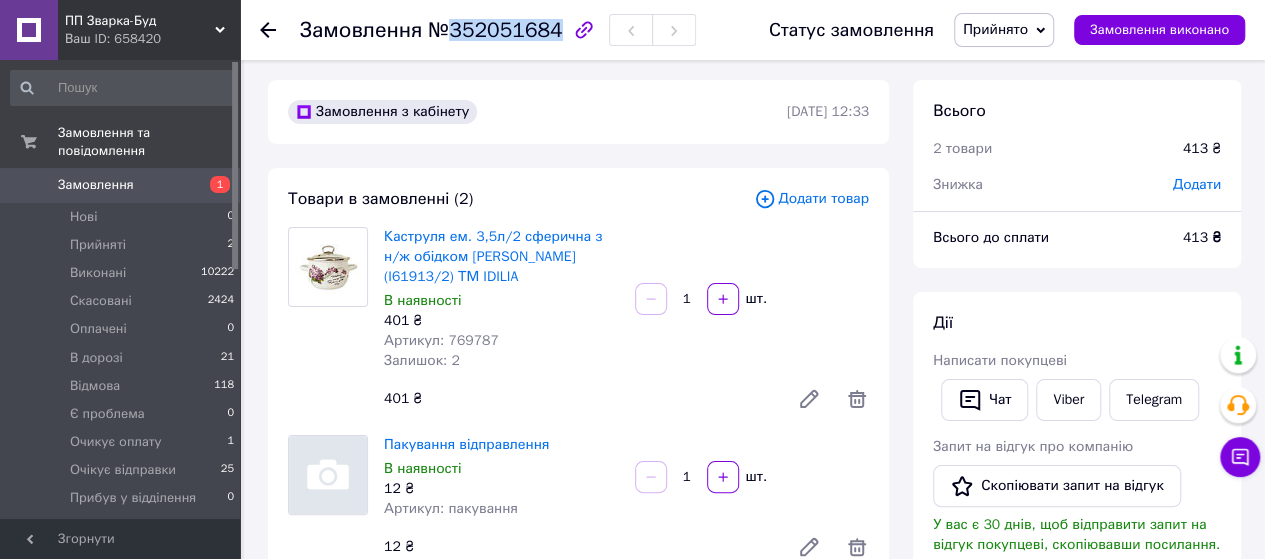 scroll, scrollTop: 0, scrollLeft: 0, axis: both 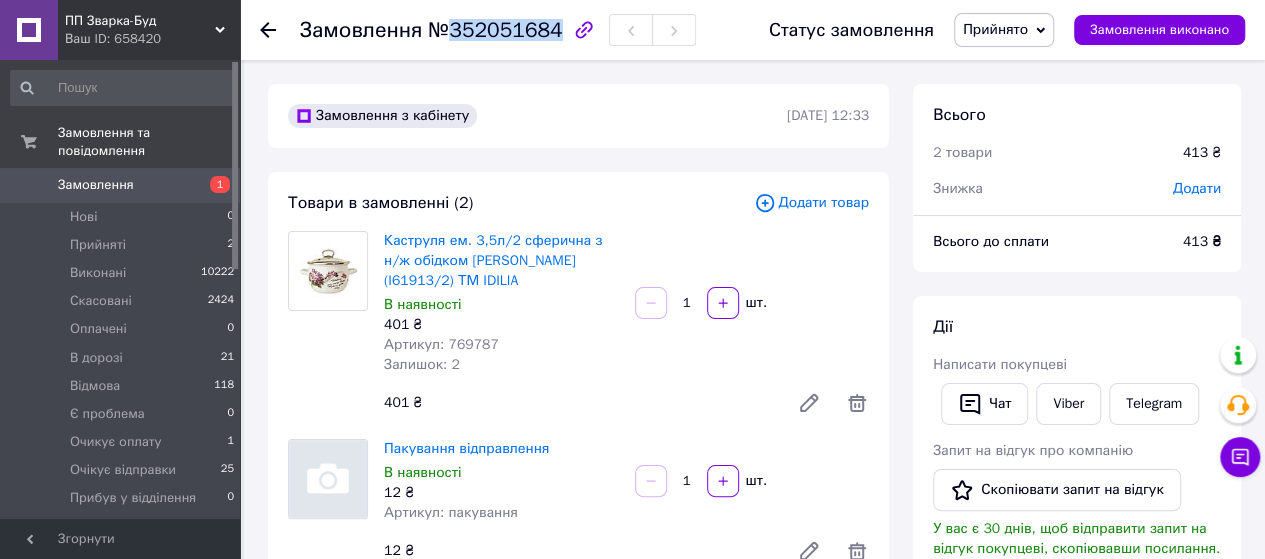 click on "Прийнято" at bounding box center [995, 29] 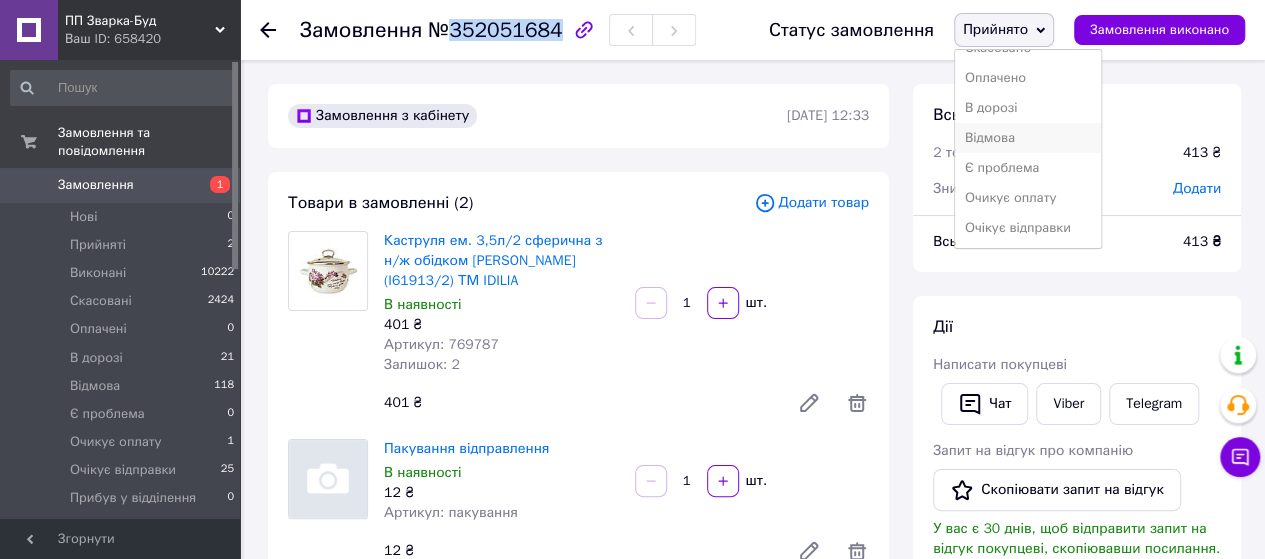 scroll, scrollTop: 81, scrollLeft: 0, axis: vertical 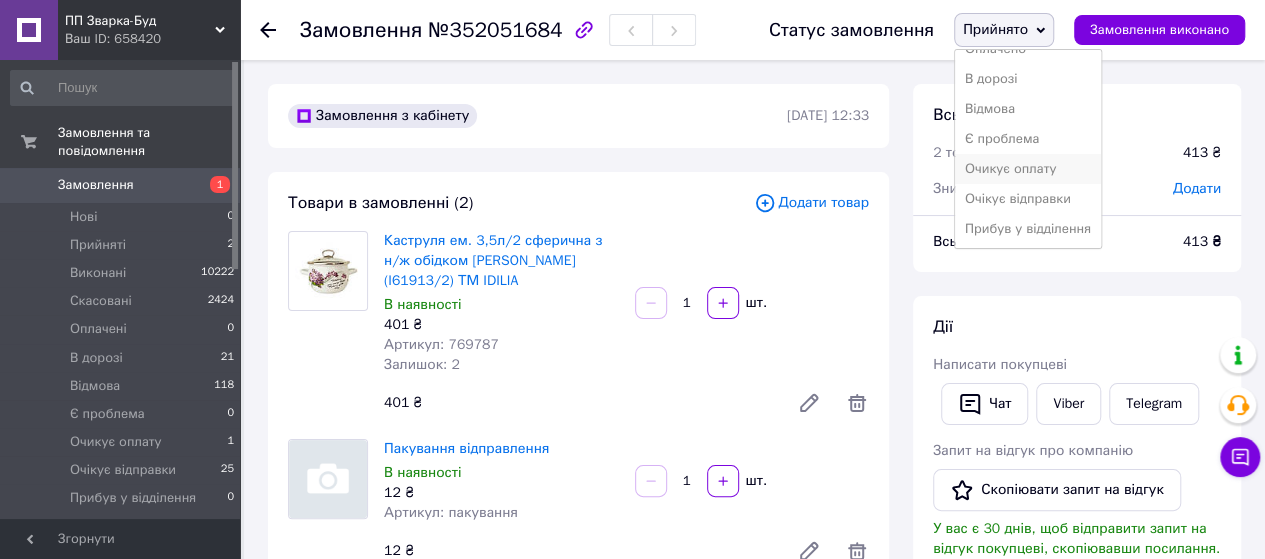 click on "Очикує оплату" at bounding box center [1028, 169] 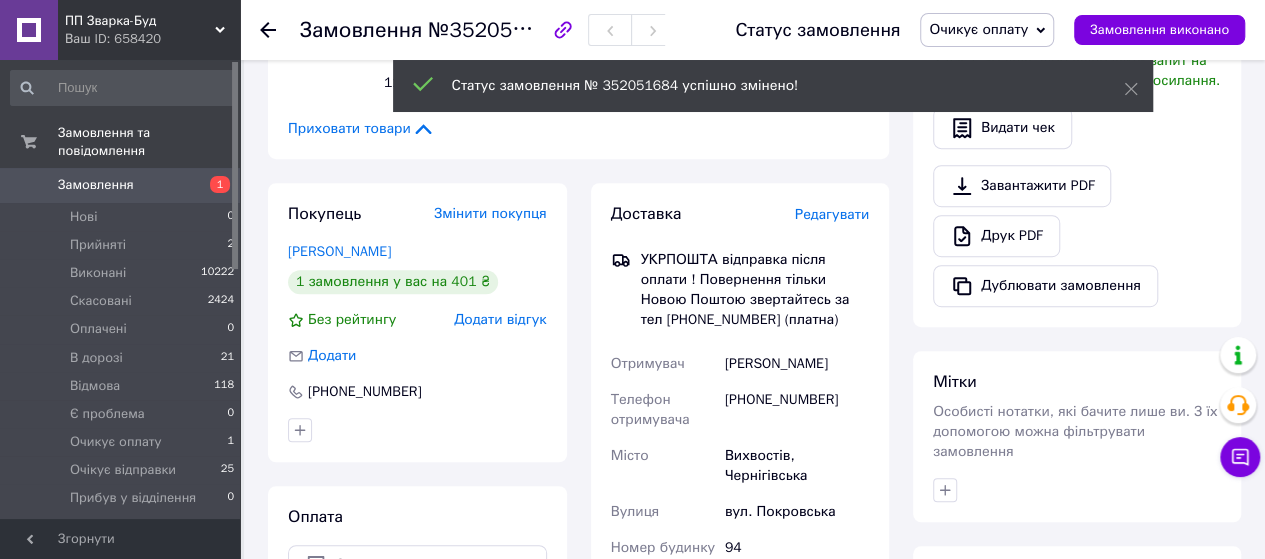 scroll, scrollTop: 500, scrollLeft: 0, axis: vertical 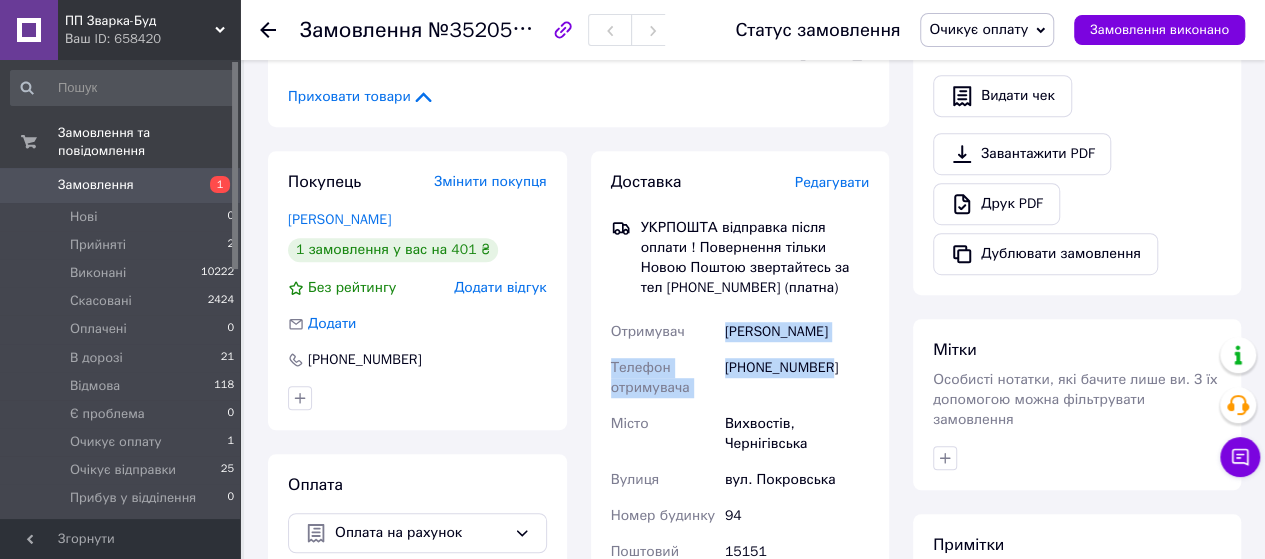 drag, startPoint x: 725, startPoint y: 313, endPoint x: 834, endPoint y: 351, distance: 115.43397 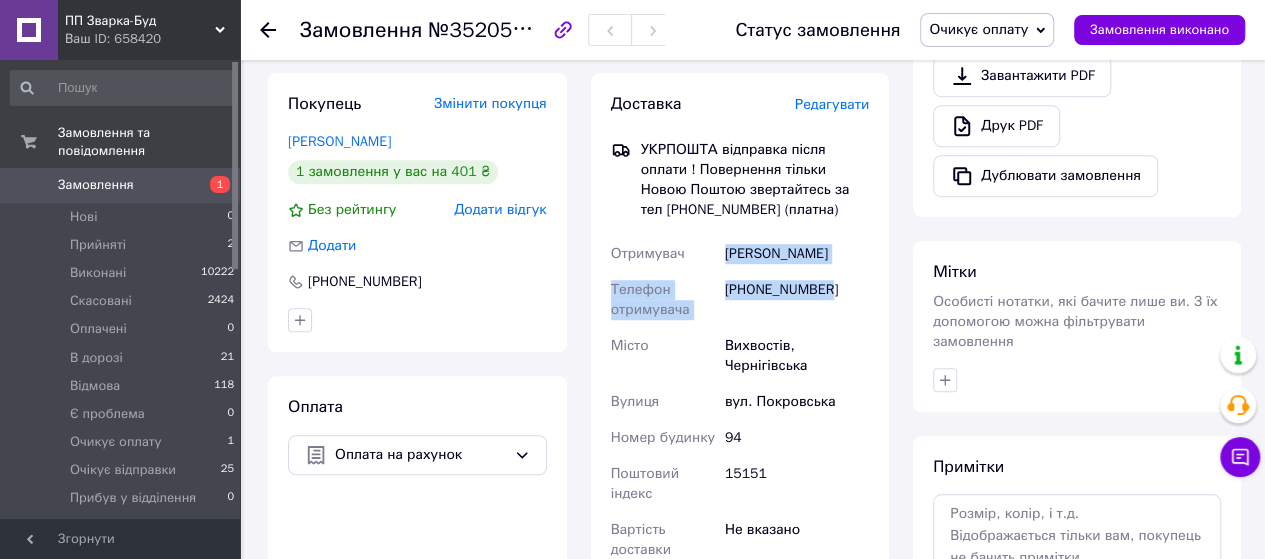 scroll, scrollTop: 700, scrollLeft: 0, axis: vertical 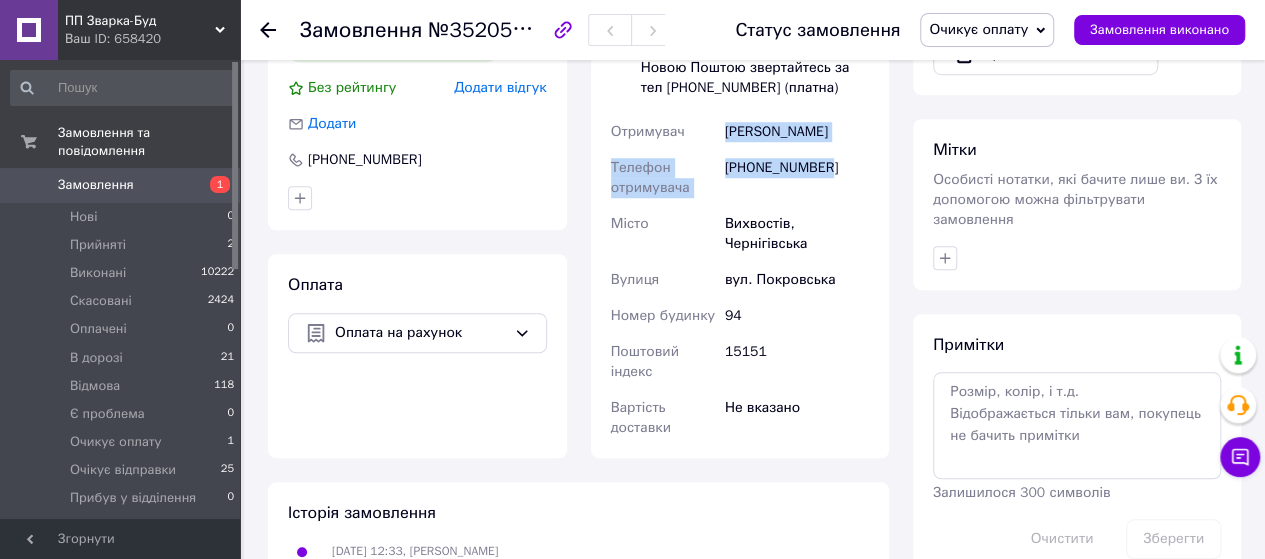 copy on "Катерина Бенедицька Телефон отримувача +380680609589" 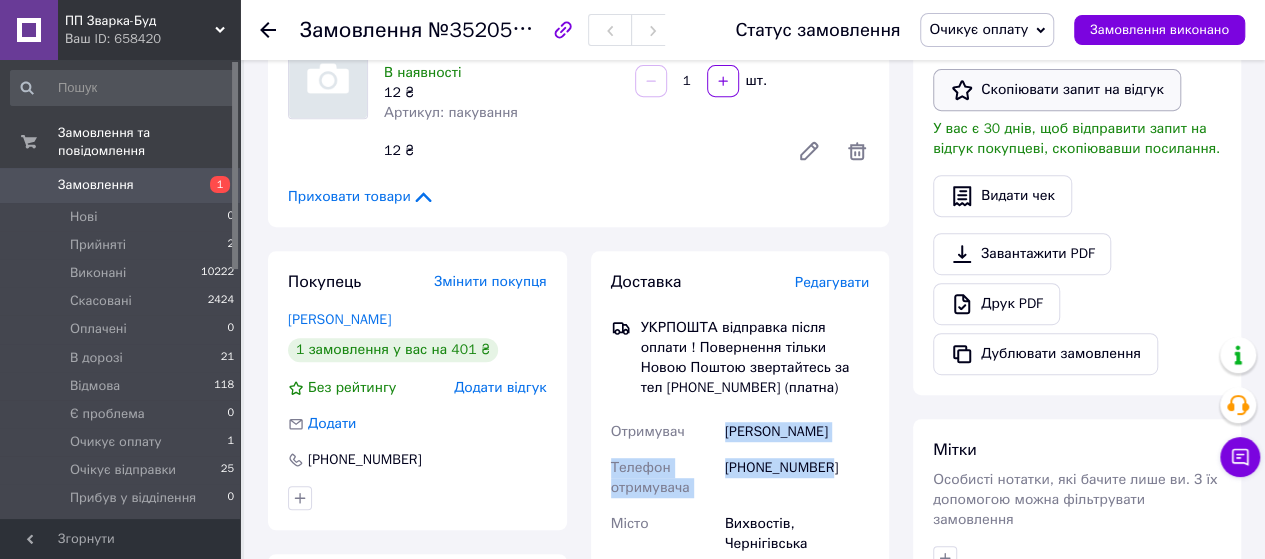 scroll, scrollTop: 600, scrollLeft: 0, axis: vertical 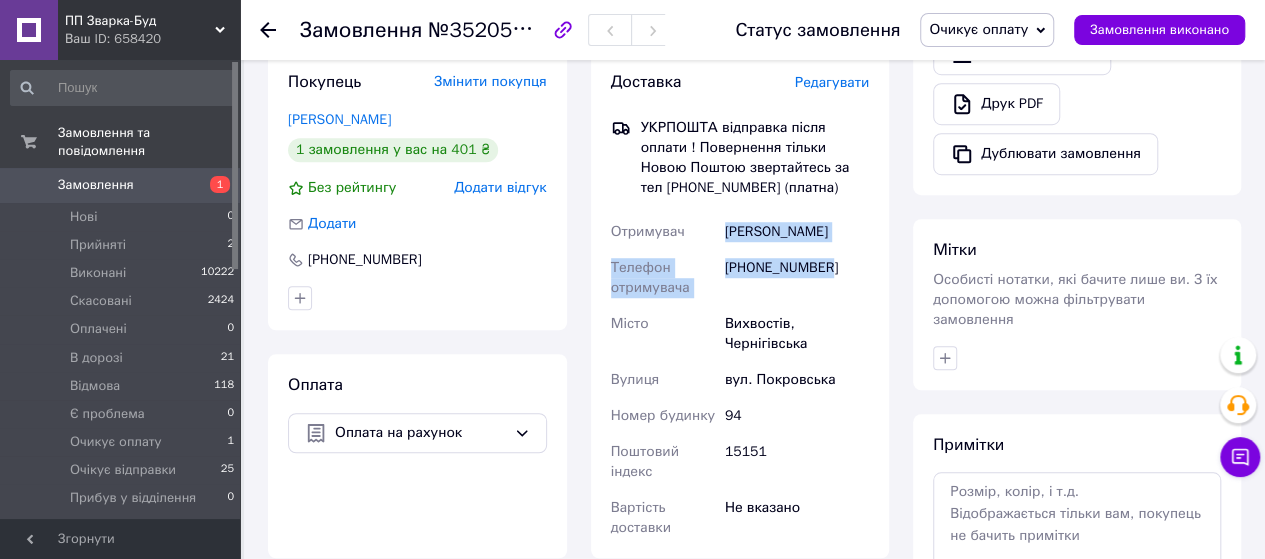 click on "Очикує оплату" at bounding box center [978, 29] 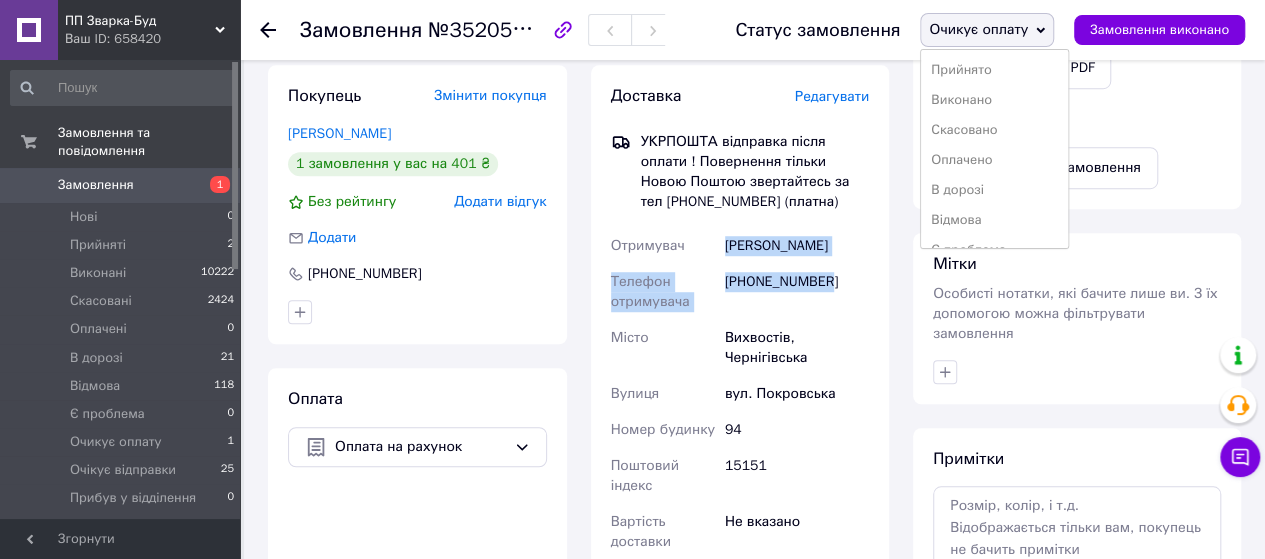 scroll, scrollTop: 700, scrollLeft: 0, axis: vertical 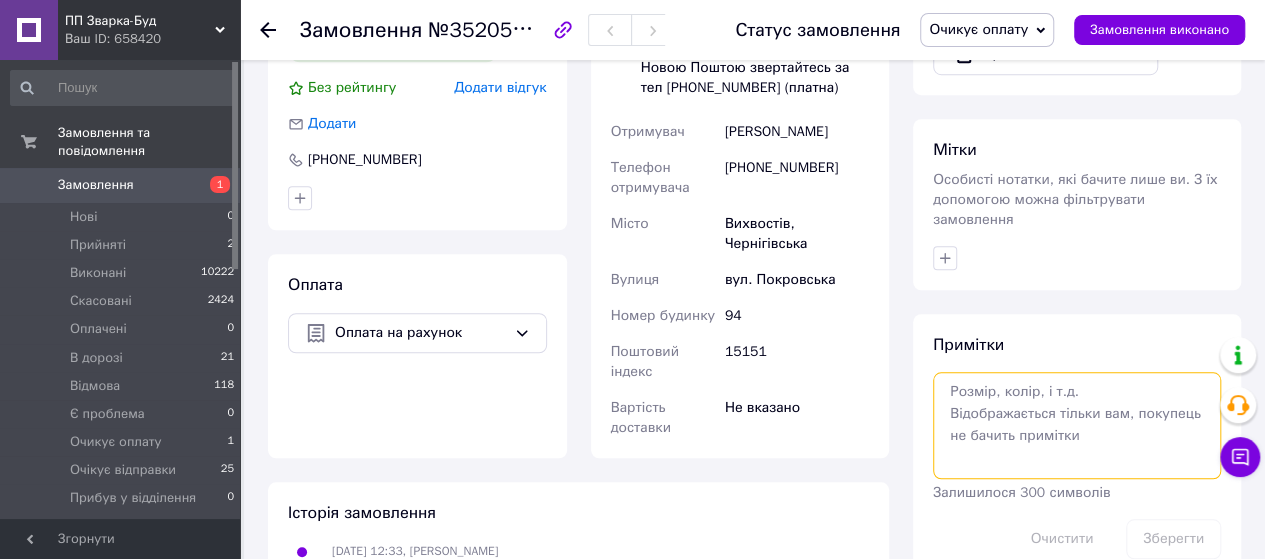 click at bounding box center [1077, 425] 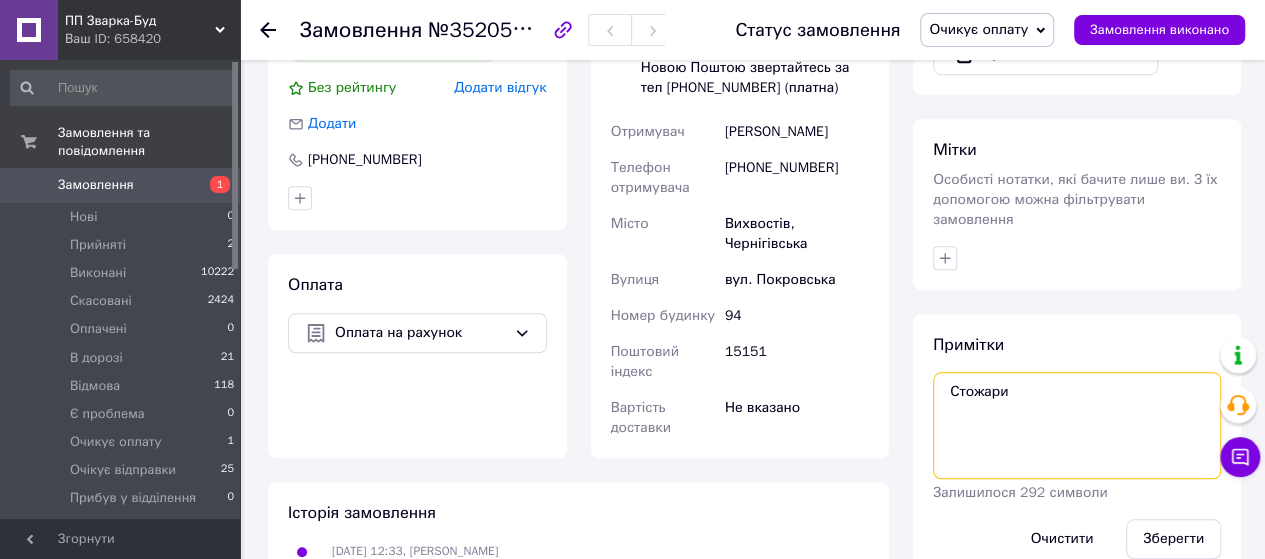 paste on "замовлення №1274115 на суму 354.76 грн." 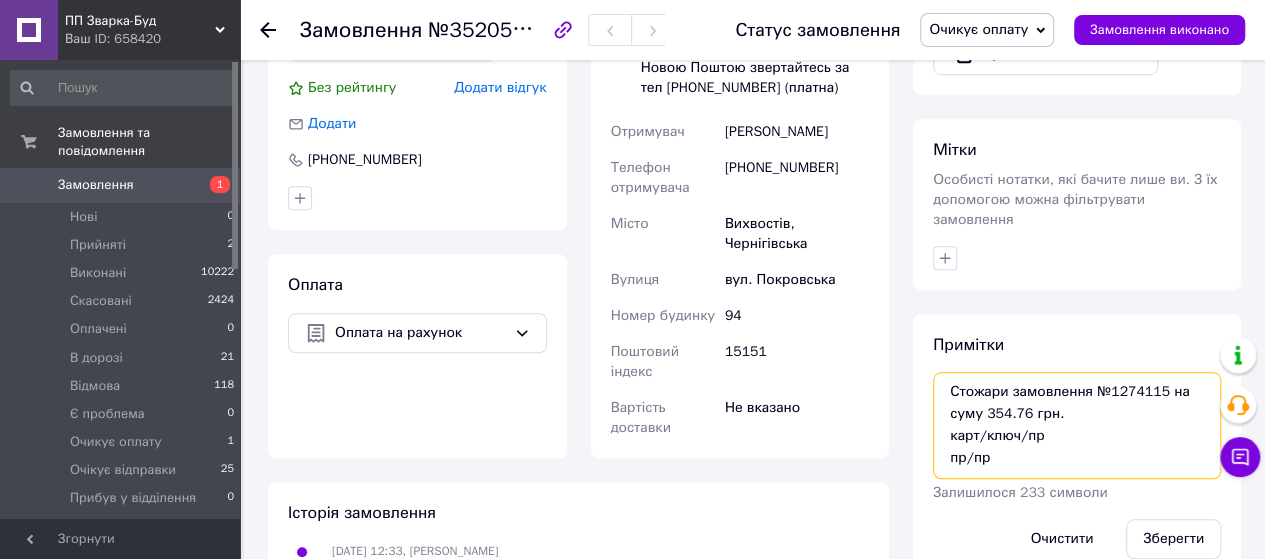 scroll, scrollTop: 11, scrollLeft: 0, axis: vertical 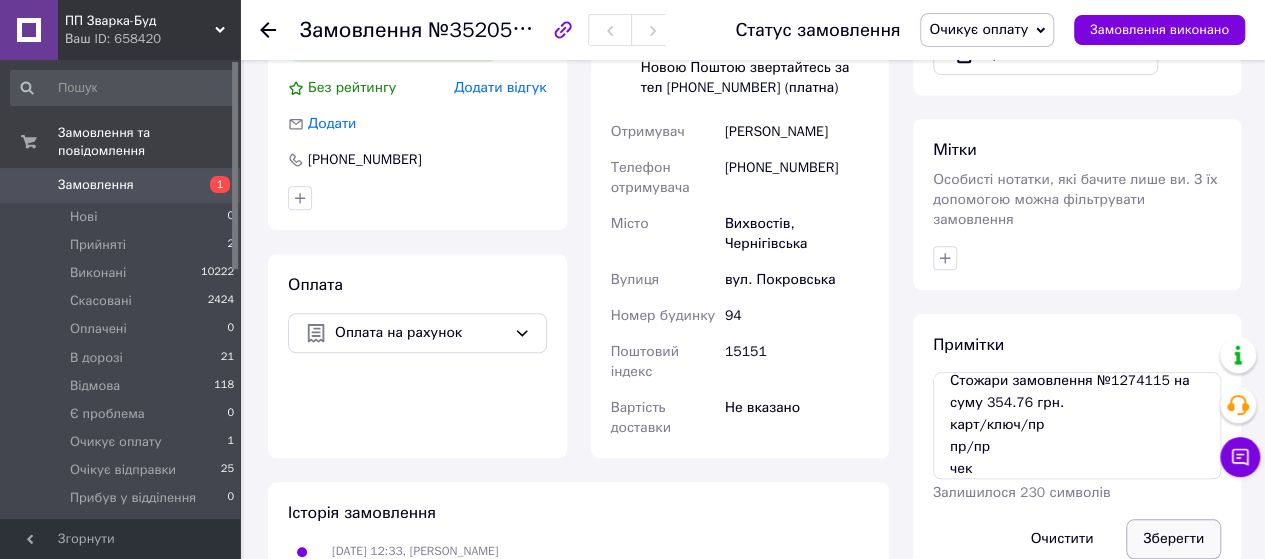 click on "Зберегти" at bounding box center (1173, 539) 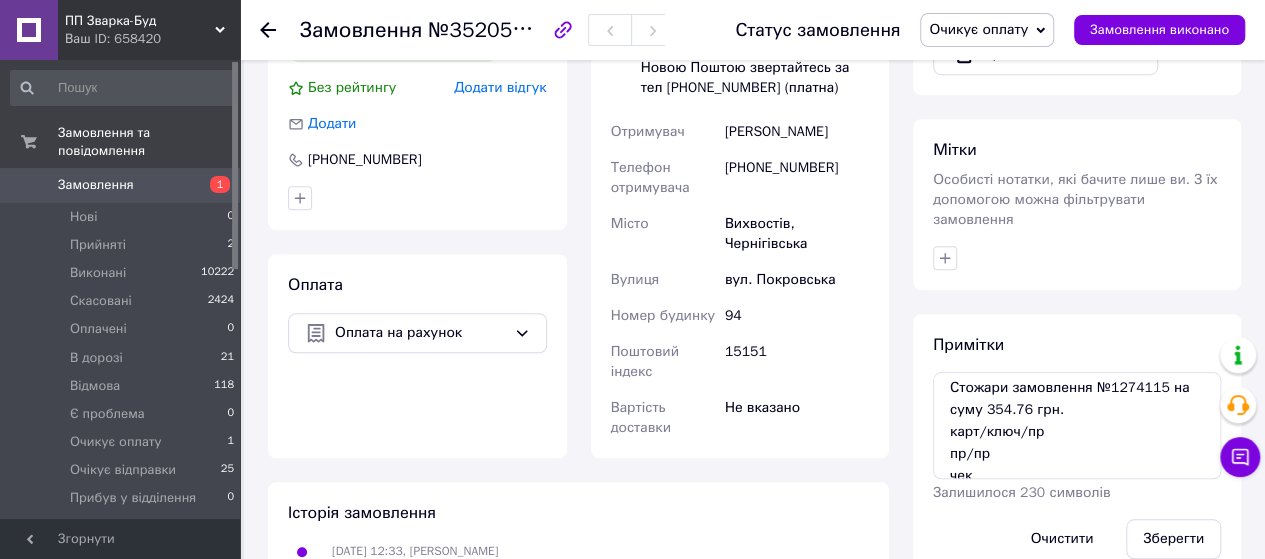 scroll, scrollTop: 0, scrollLeft: 0, axis: both 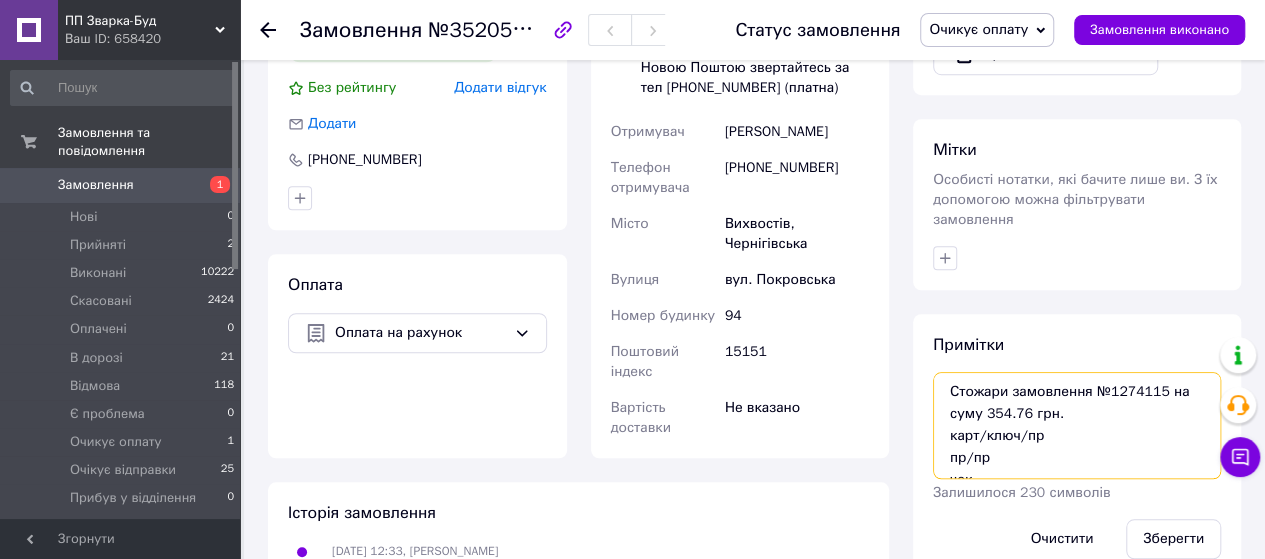 drag, startPoint x: 1036, startPoint y: 393, endPoint x: 1010, endPoint y: 369, distance: 35.383614 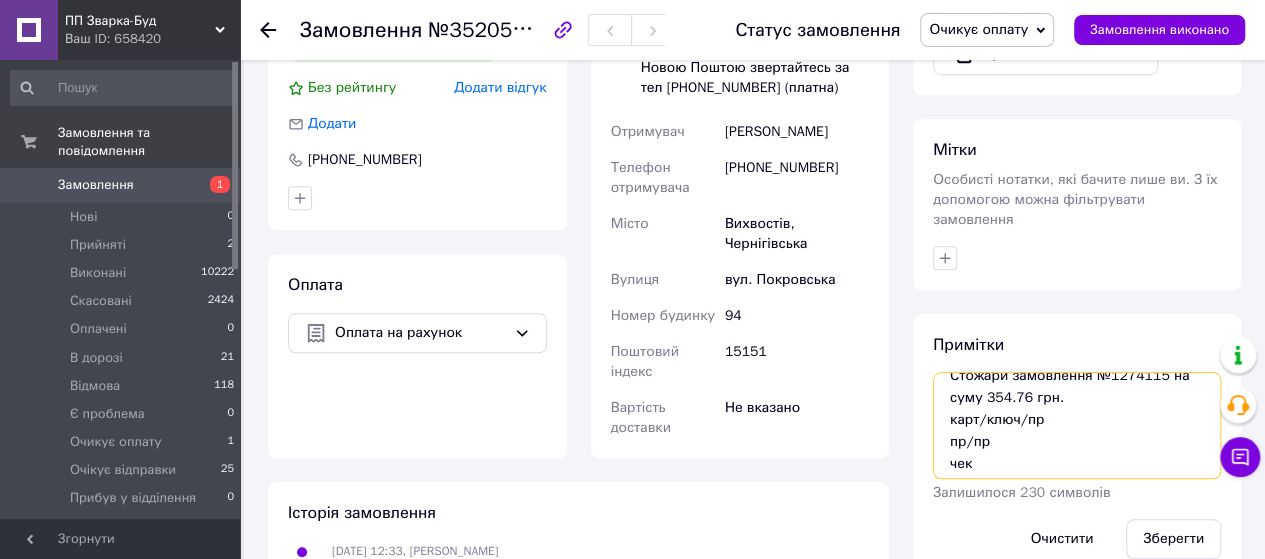 scroll, scrollTop: 20, scrollLeft: 0, axis: vertical 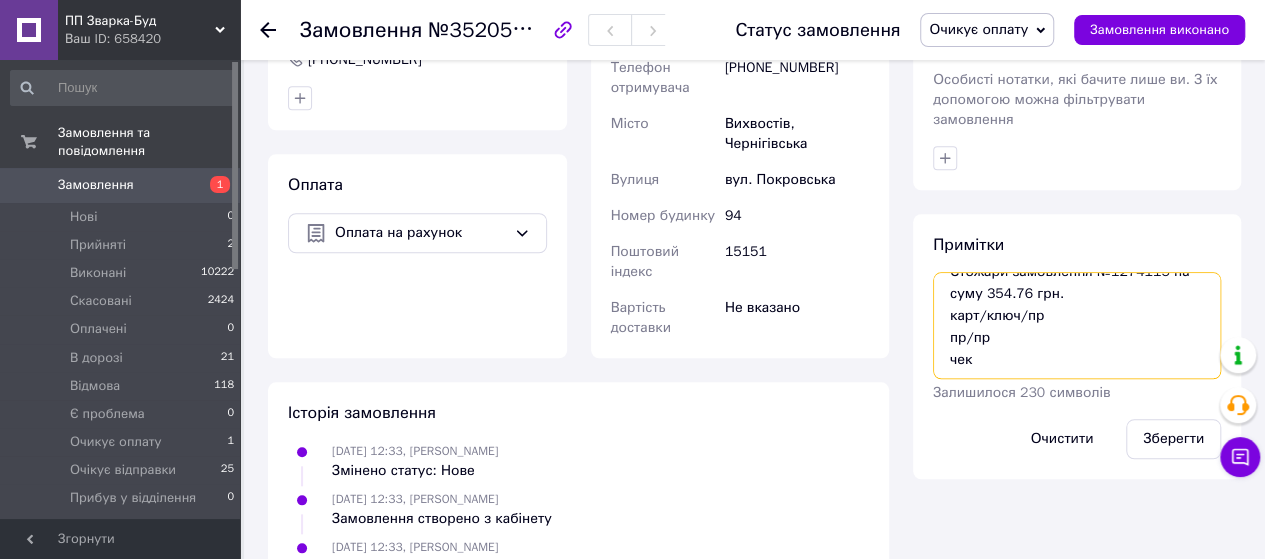 click on "Стожари замовлення №1274115 на суму 354.76 грн.
карт/ключ/пр
пр/пр
чек" at bounding box center (1077, 325) 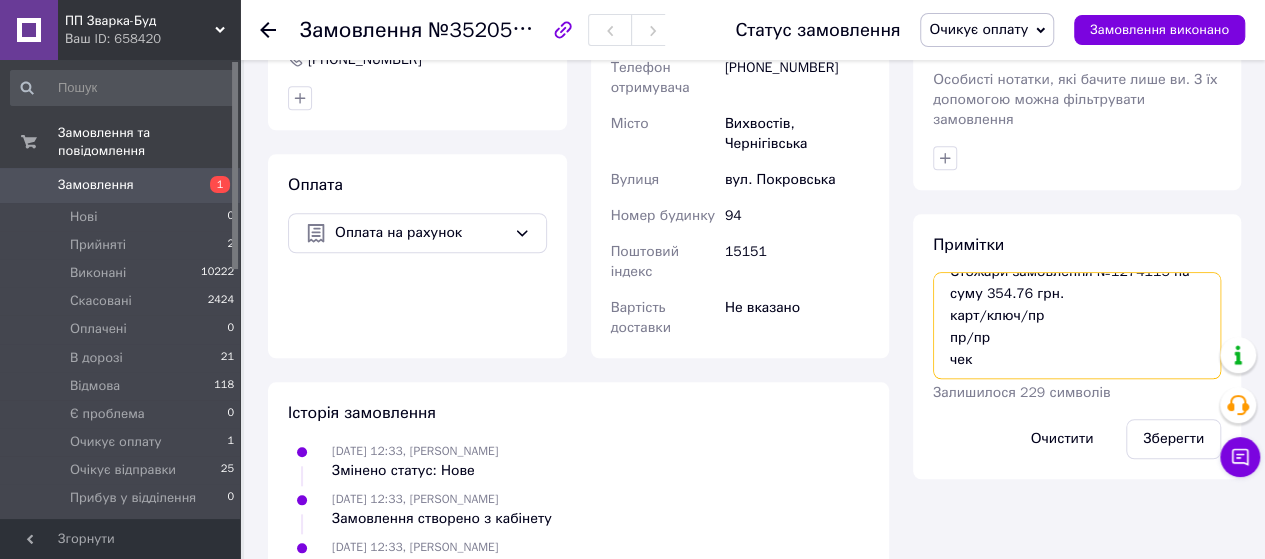 paste on "Вихідний платіж № 871" 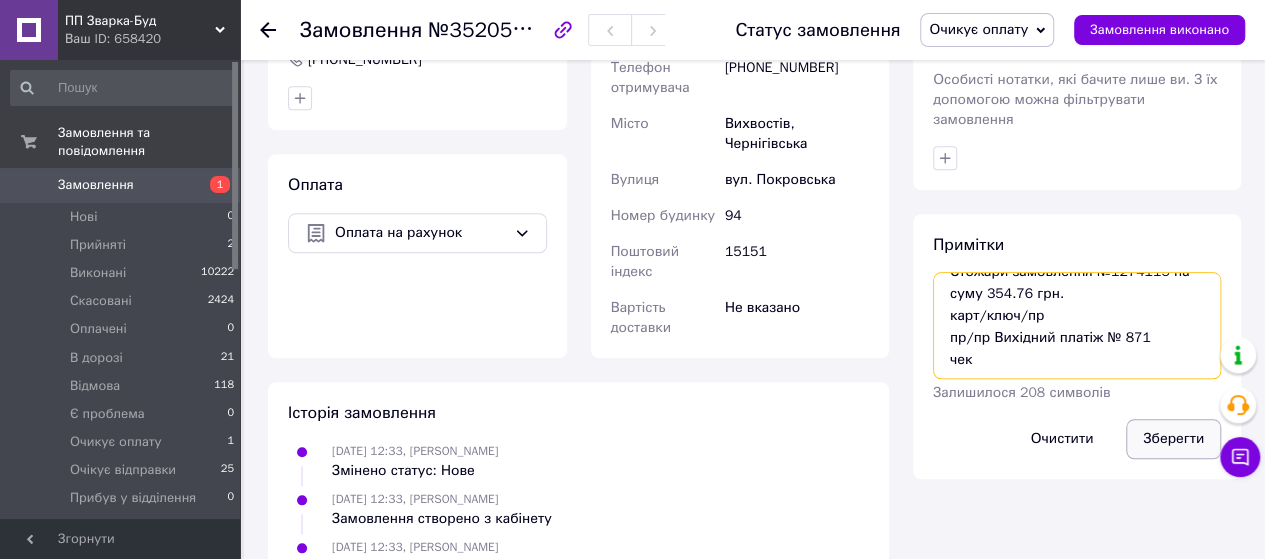 type on "Стожари замовлення №1274115 на суму 354.76 грн.
карт/ключ/пр
пр/пр Вихідний платіж № 871
чек" 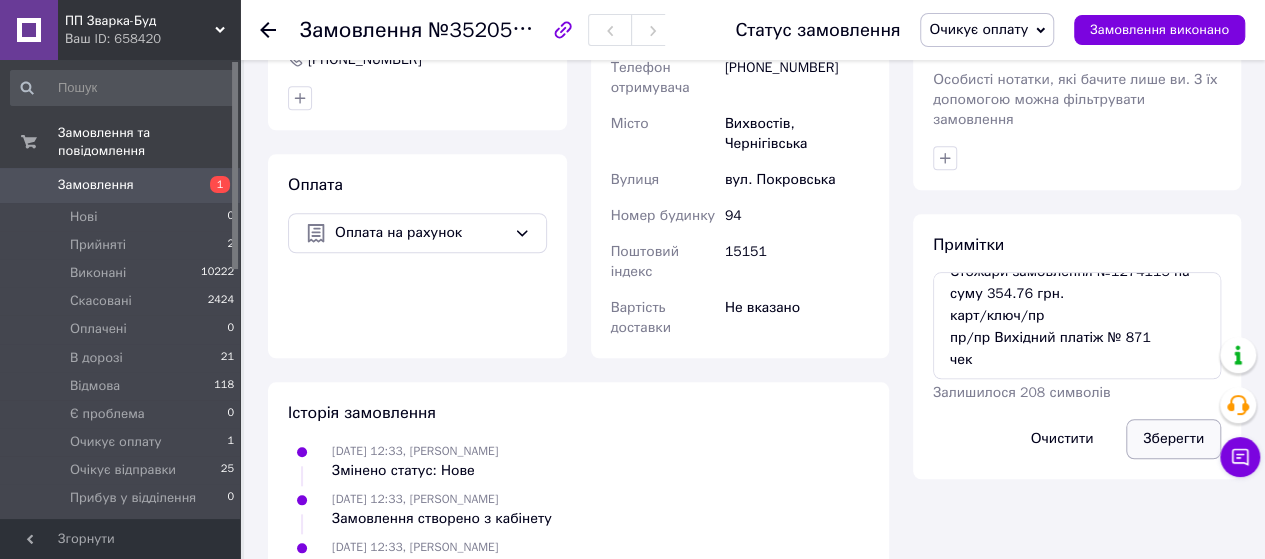 click on "Зберегти" at bounding box center [1173, 439] 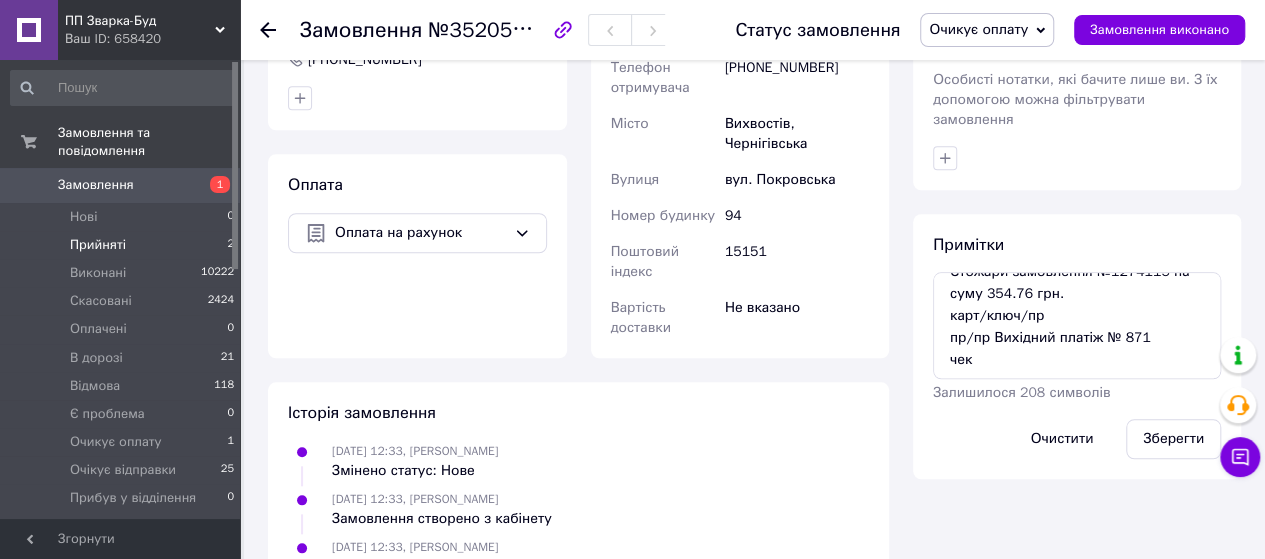 click on "Прийняті" at bounding box center (98, 245) 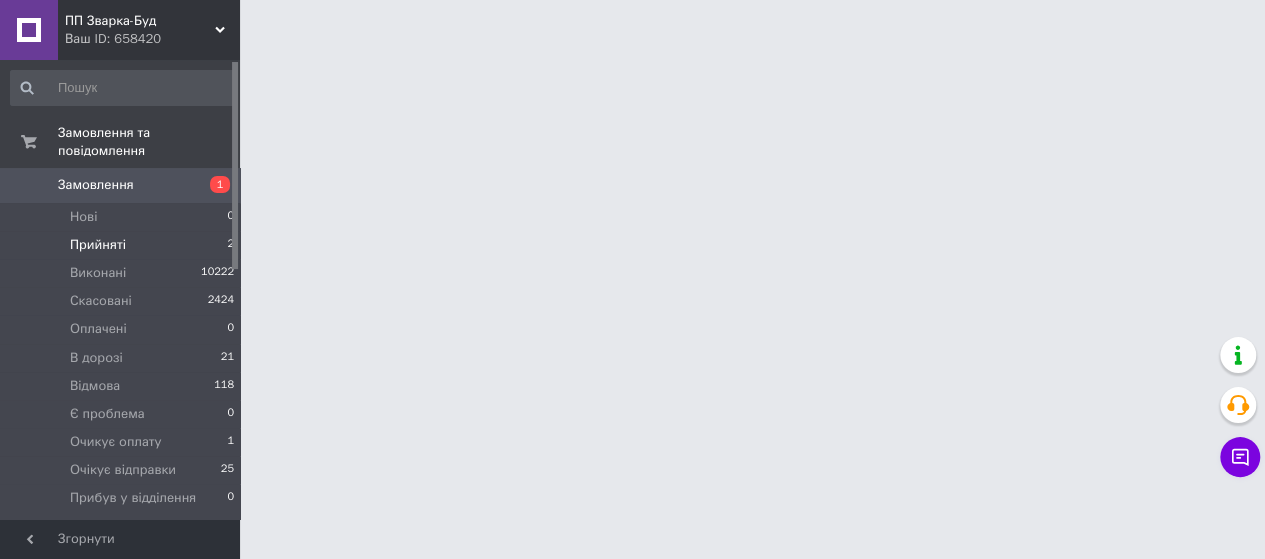 scroll, scrollTop: 0, scrollLeft: 0, axis: both 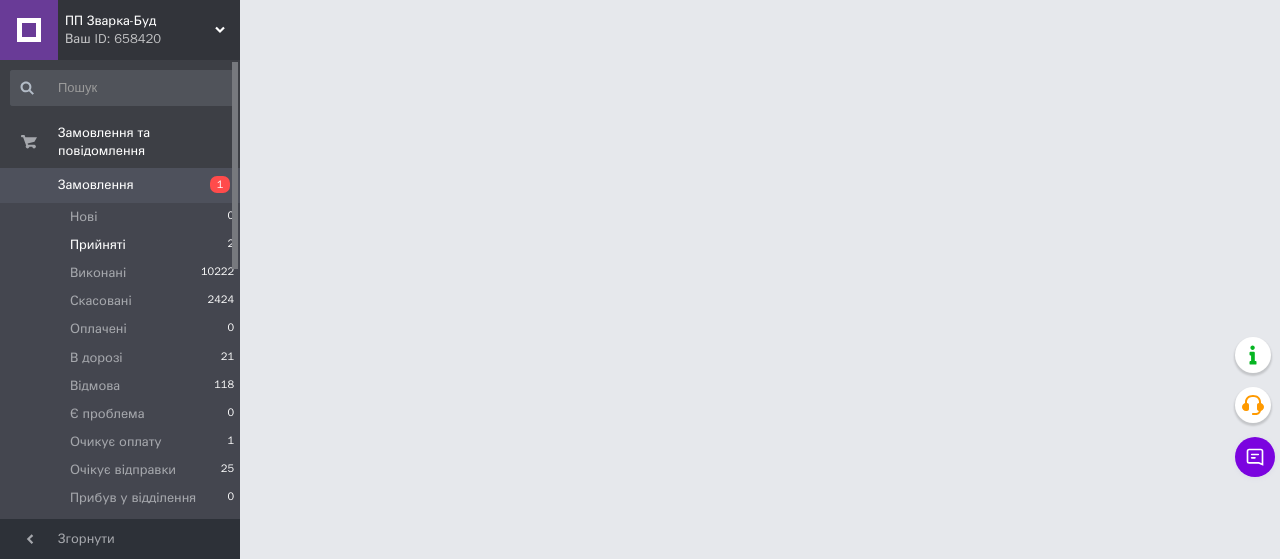 click on "Прийняті" at bounding box center [98, 245] 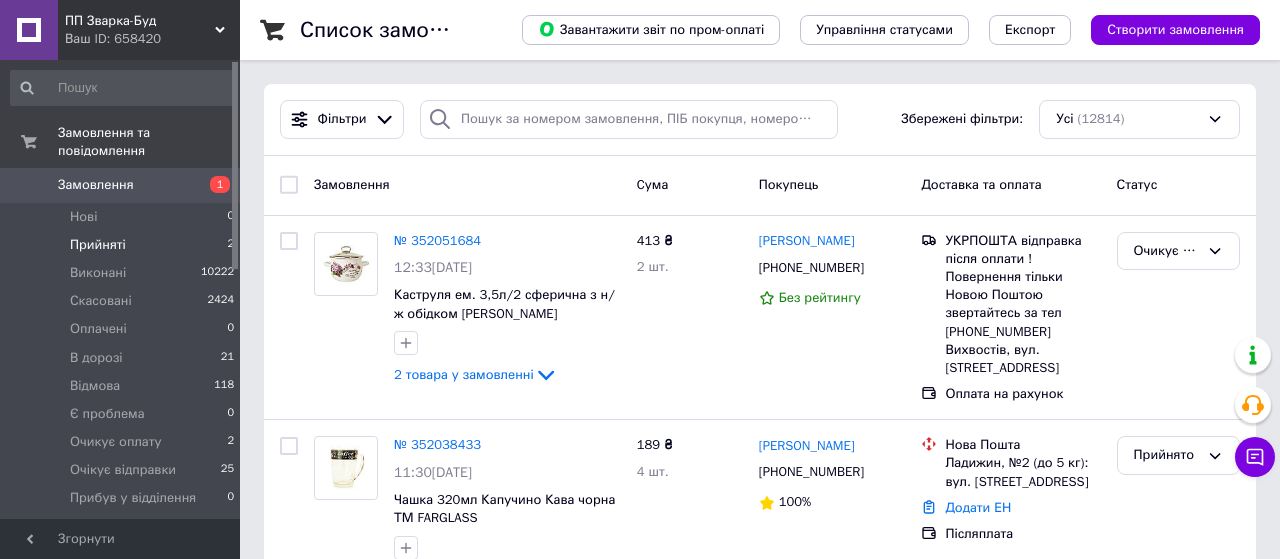 click on "Прийняті" at bounding box center [98, 245] 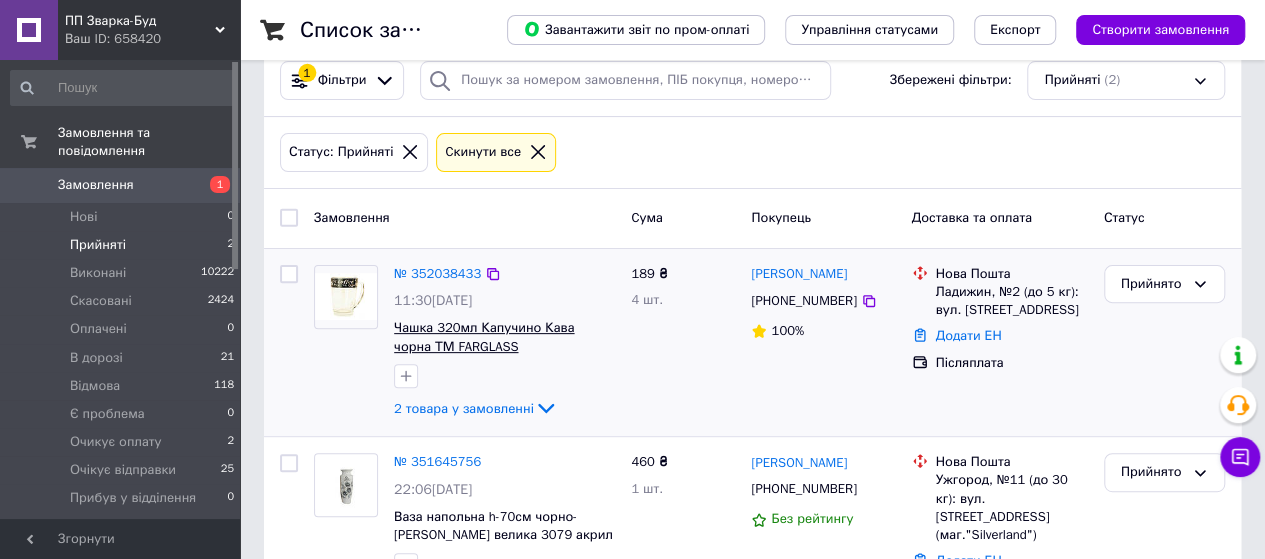 scroll, scrollTop: 256, scrollLeft: 0, axis: vertical 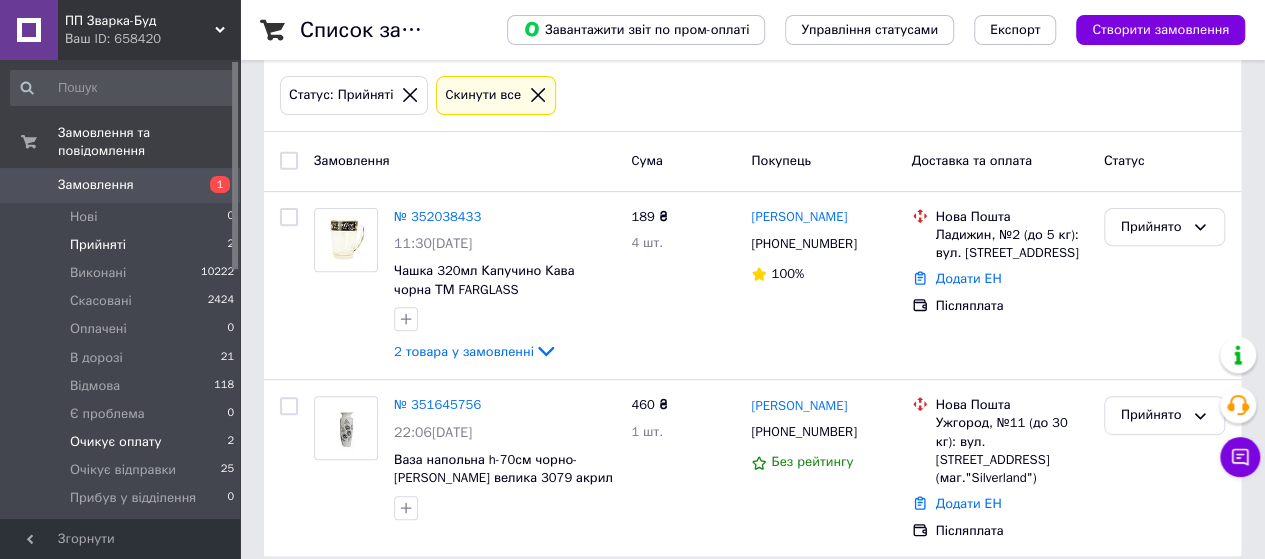 click on "Очикує оплату" at bounding box center [116, 442] 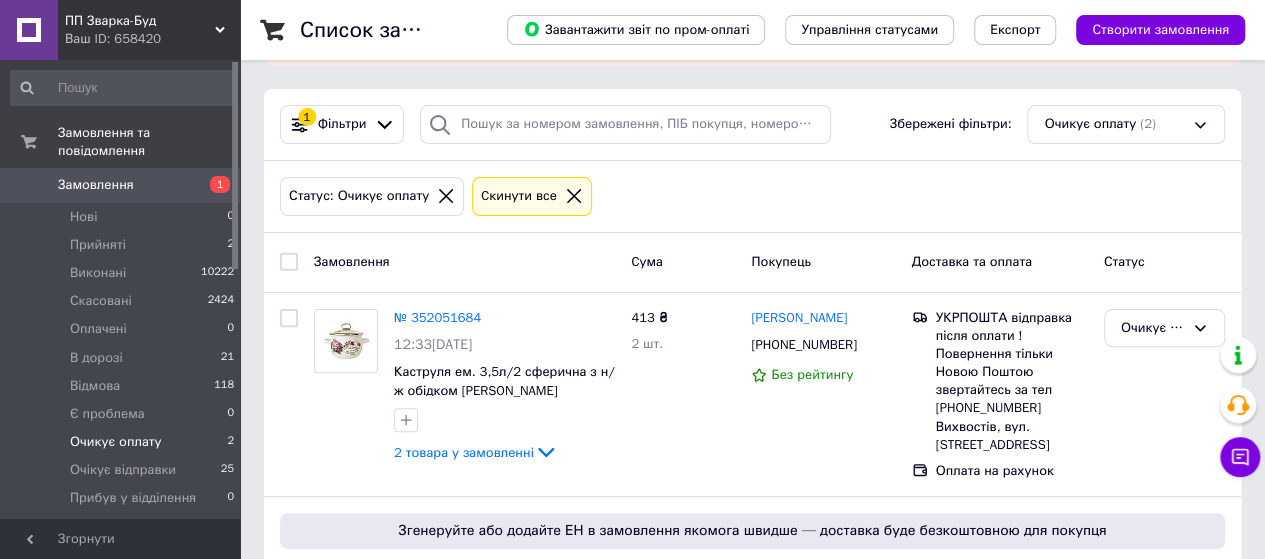 scroll, scrollTop: 354, scrollLeft: 0, axis: vertical 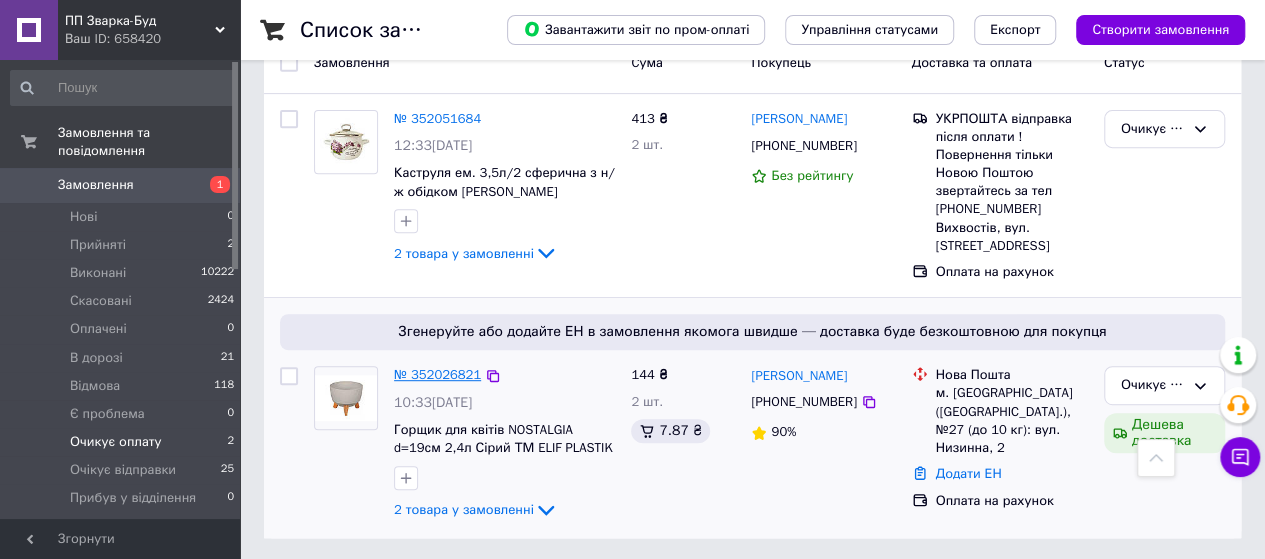 click on "№ 352026821" at bounding box center (437, 374) 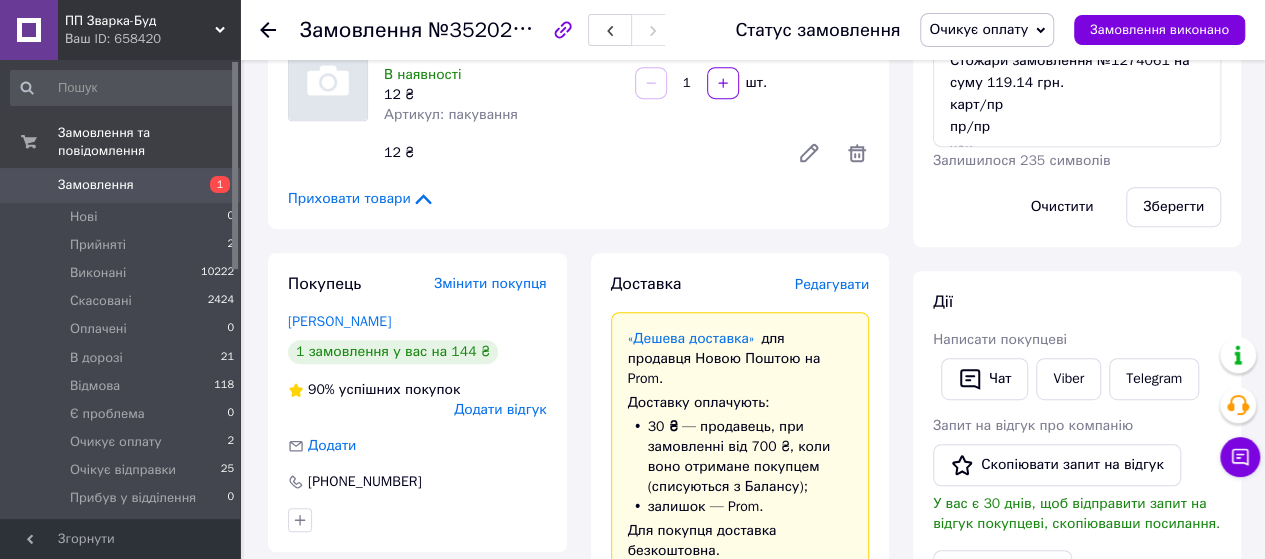 scroll, scrollTop: 454, scrollLeft: 0, axis: vertical 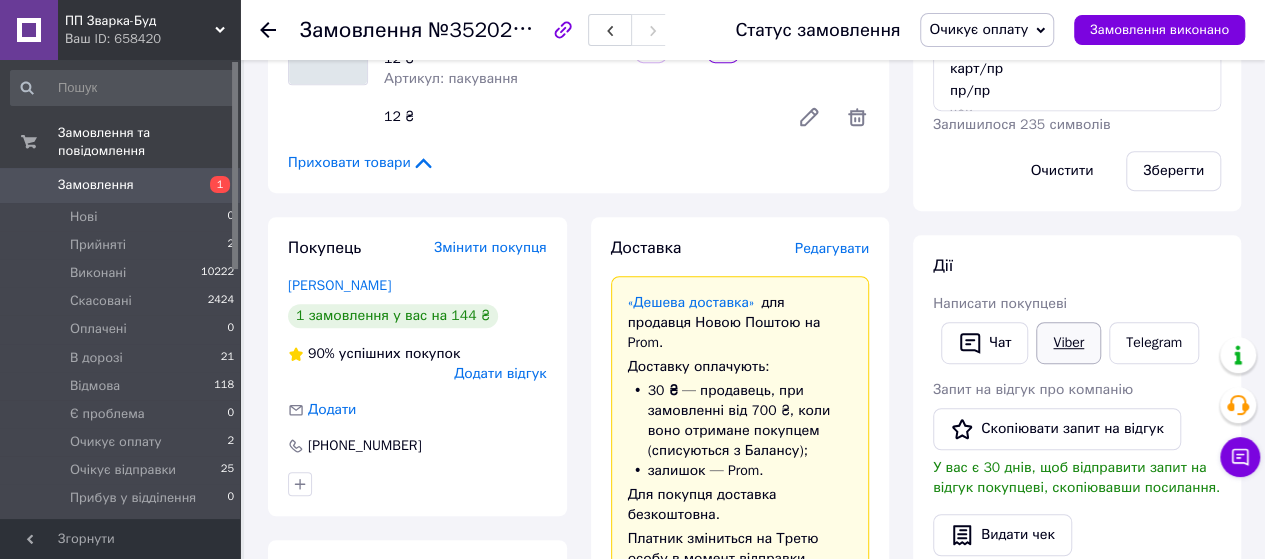 click on "Viber" at bounding box center [1068, 343] 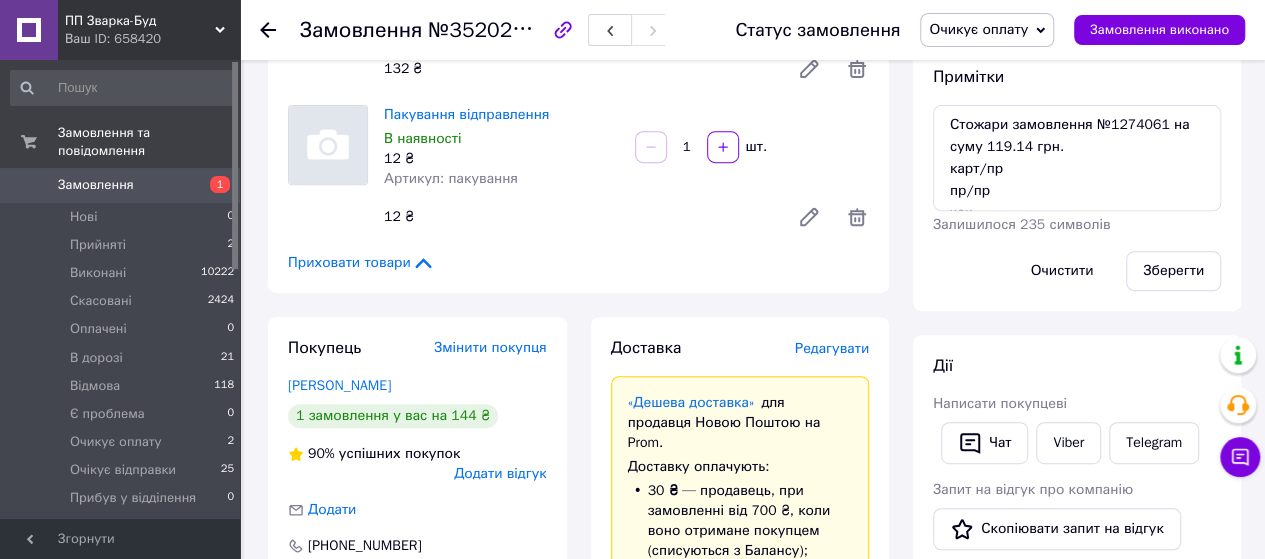 scroll, scrollTop: 254, scrollLeft: 0, axis: vertical 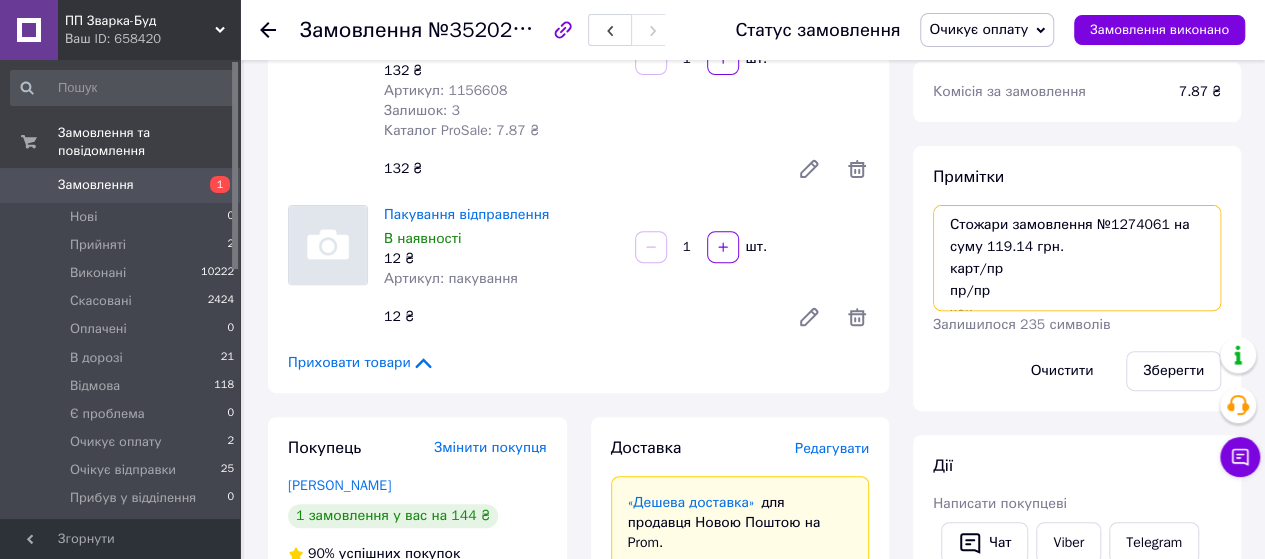 drag, startPoint x: 1054, startPoint y: 249, endPoint x: 1010, endPoint y: 227, distance: 49.193497 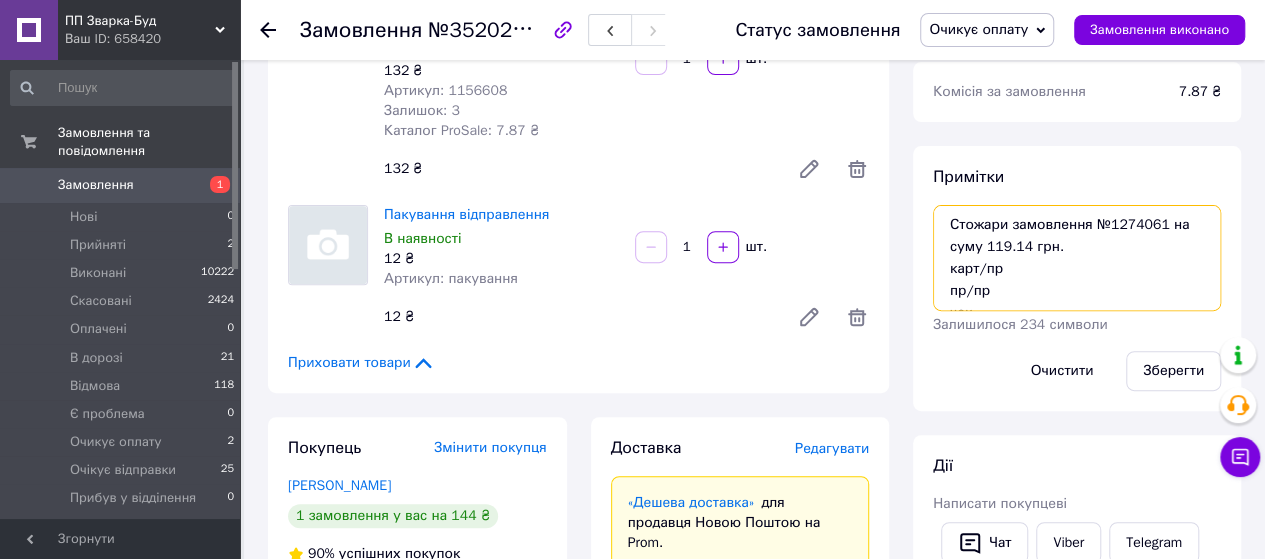 paste on "Вихідний платіж № 872" 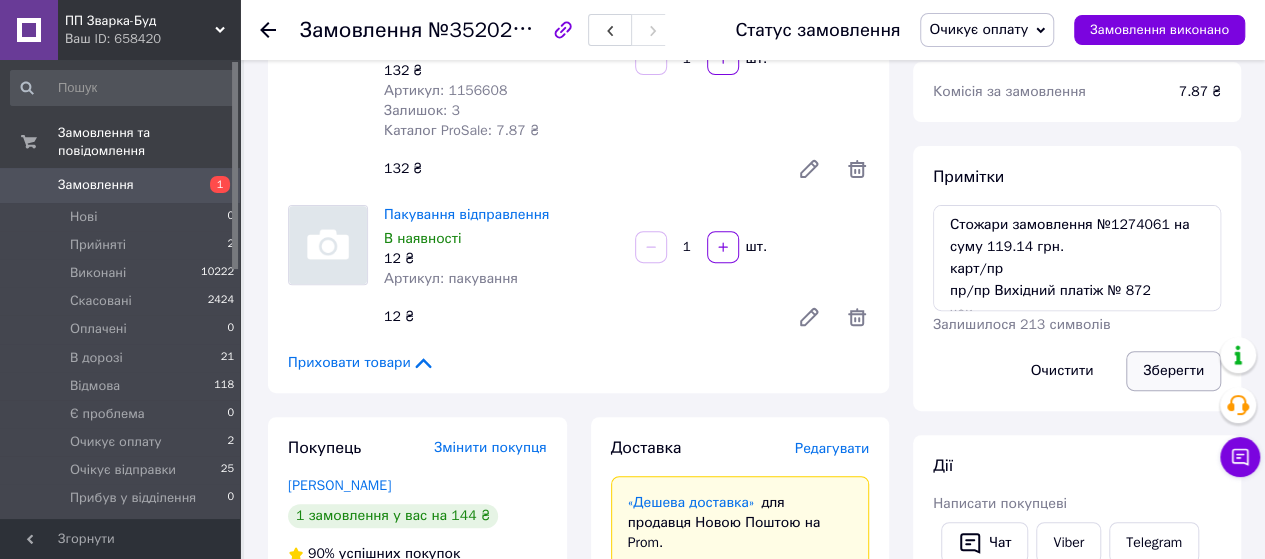 click on "Зберегти" at bounding box center [1173, 371] 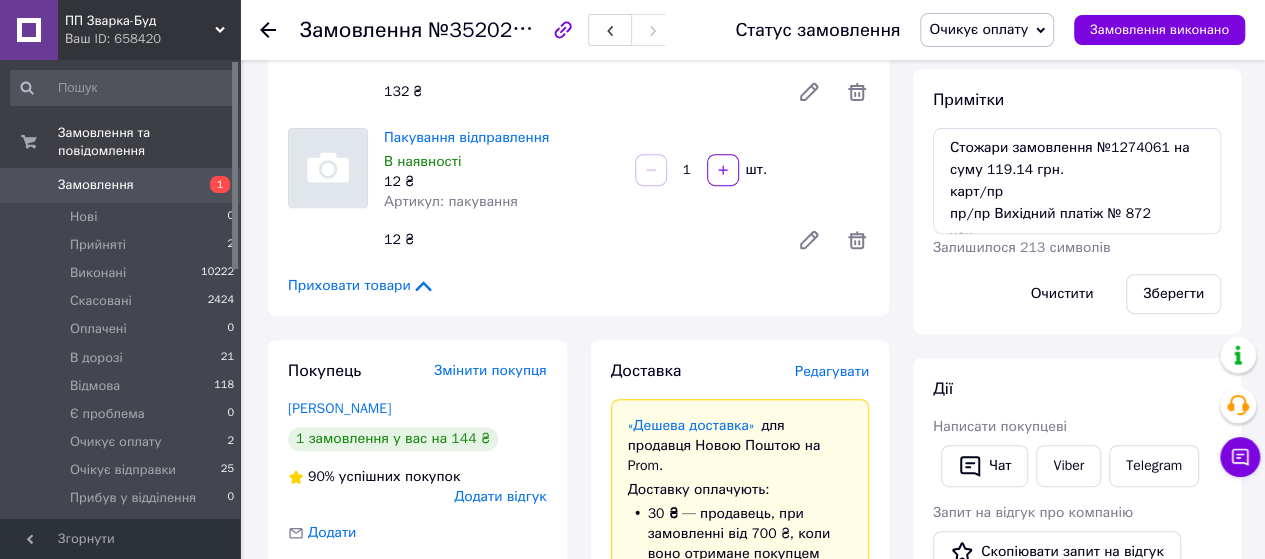 scroll, scrollTop: 300, scrollLeft: 0, axis: vertical 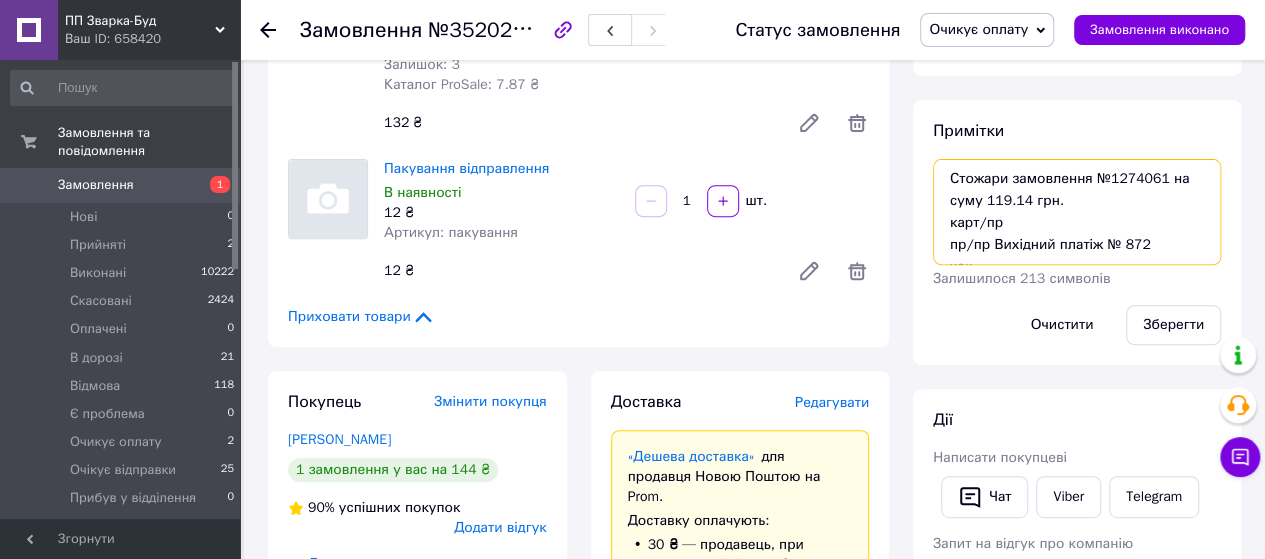 click on "Стожари замовлення №1274061 на суму 119.14 грн.
карт/пр
пр/пр Вихідний платіж № 872
чек" at bounding box center [1077, 212] 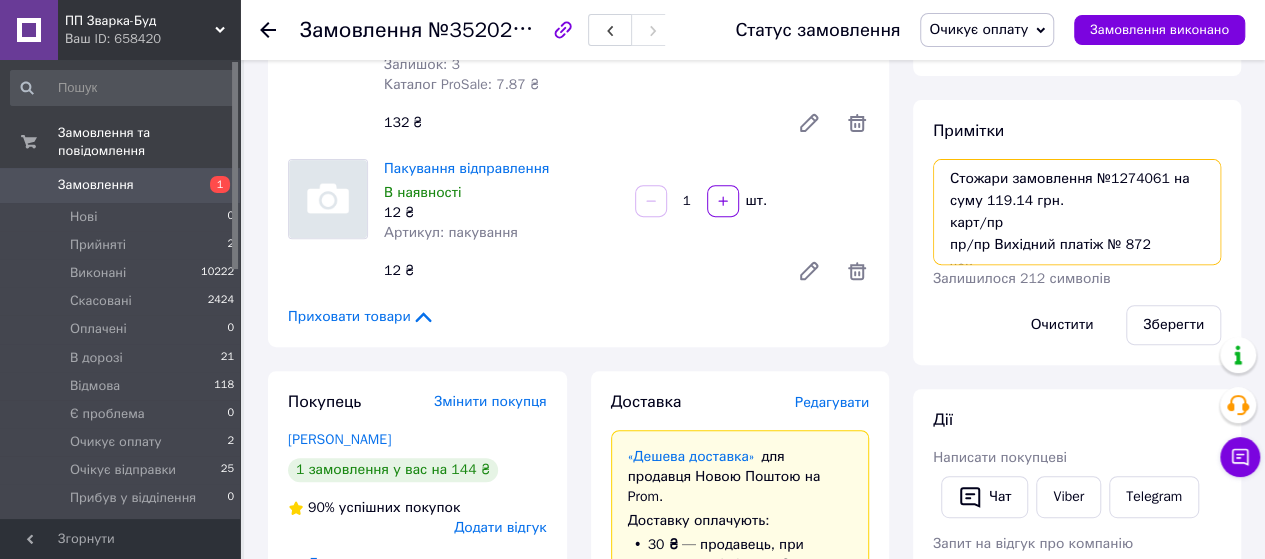 paste on "Вхідний платіж № 777562528" 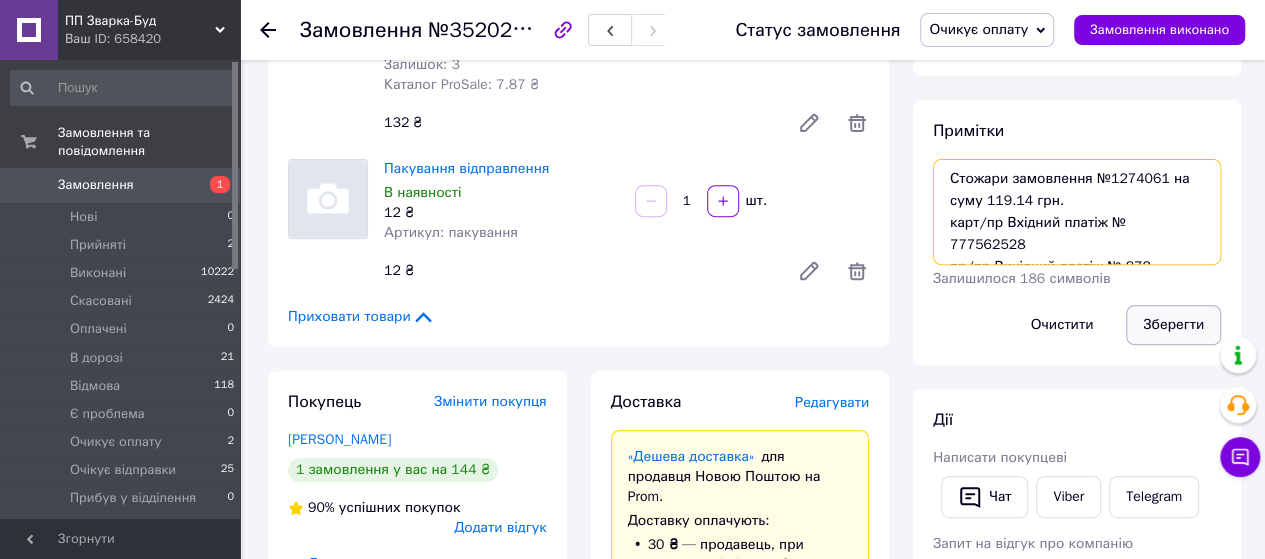 type on "Стожари замовлення №1274061 на суму 119.14 грн.
карт/пр Вхідний платіж № 777562528
пр/пр Вихідний платіж № 872
чек" 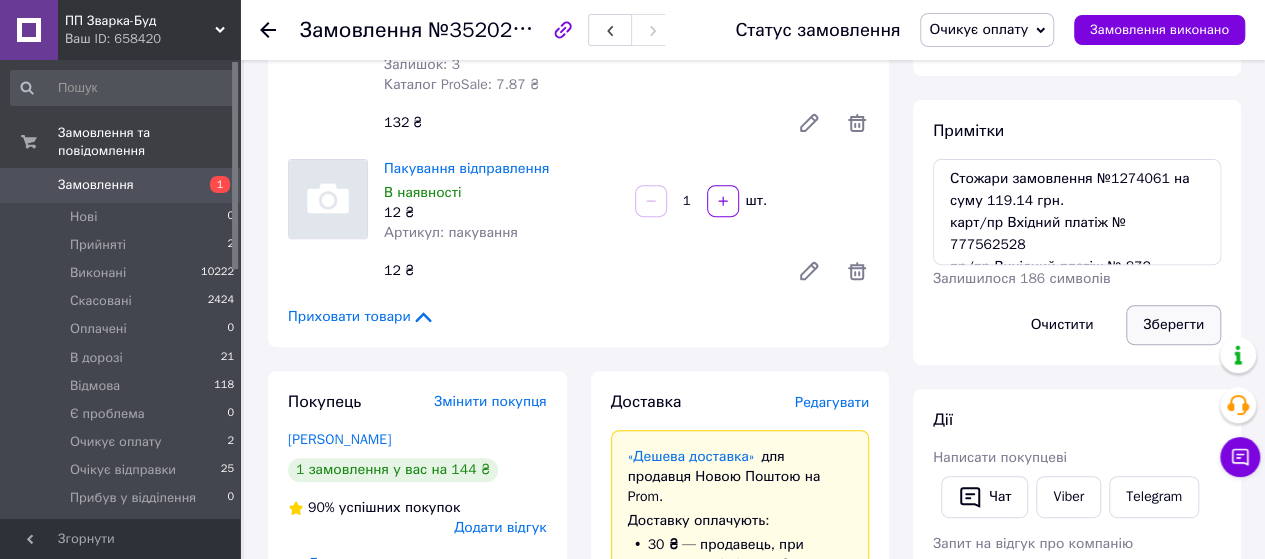 click on "Зберегти" at bounding box center (1173, 325) 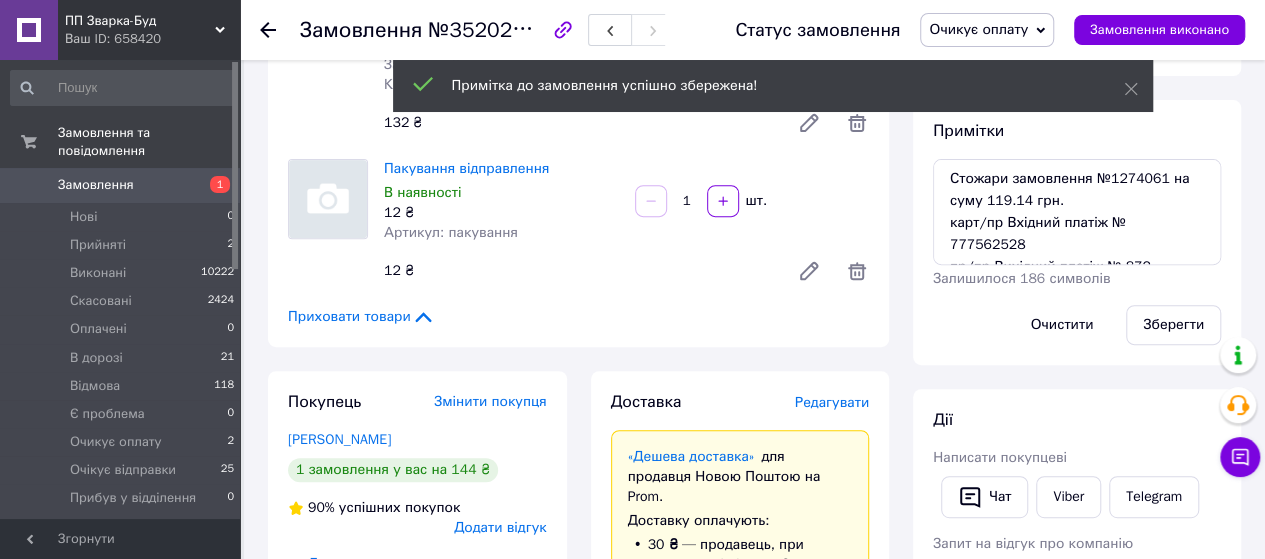 drag, startPoint x: 1008, startPoint y: 31, endPoint x: 1012, endPoint y: 67, distance: 36.221542 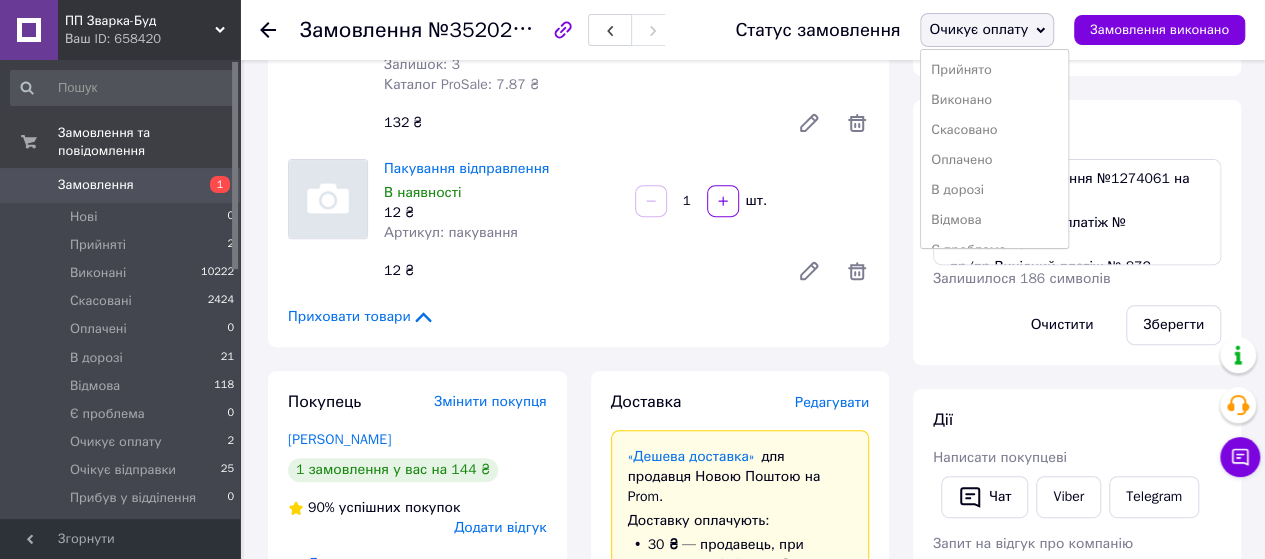 click on "Оплачено" at bounding box center [994, 160] 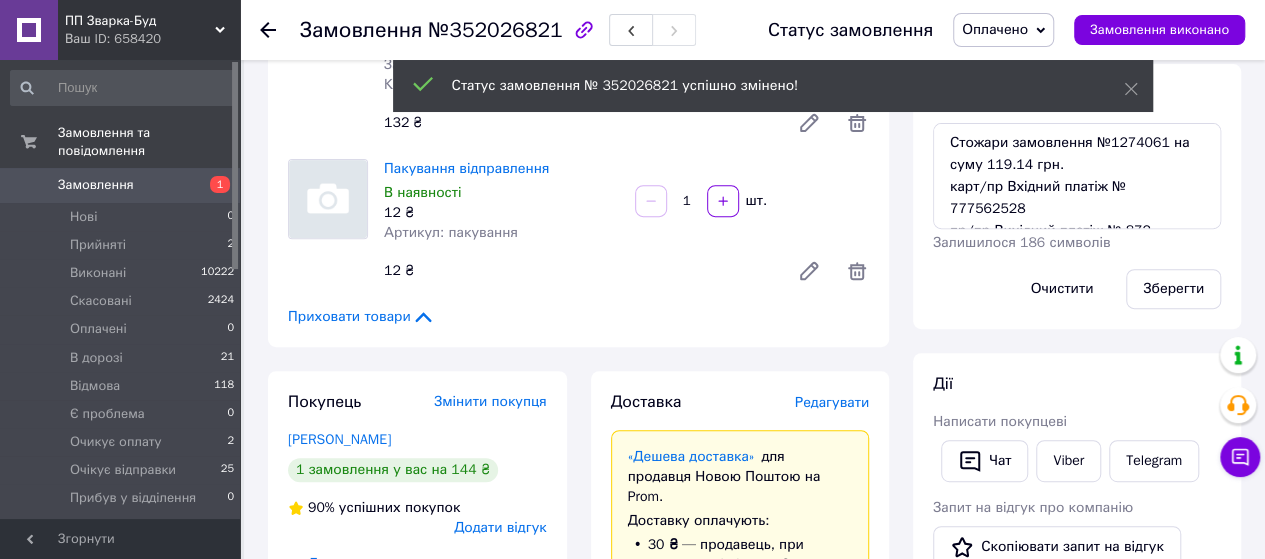 click on "Оплачено" at bounding box center [1003, 30] 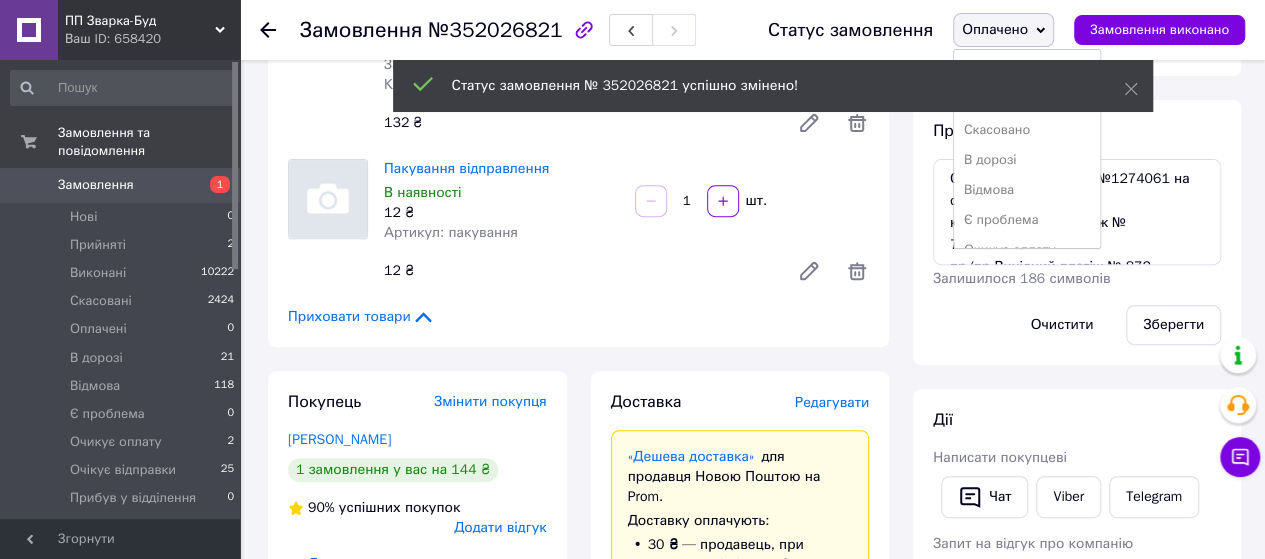 scroll, scrollTop: 81, scrollLeft: 0, axis: vertical 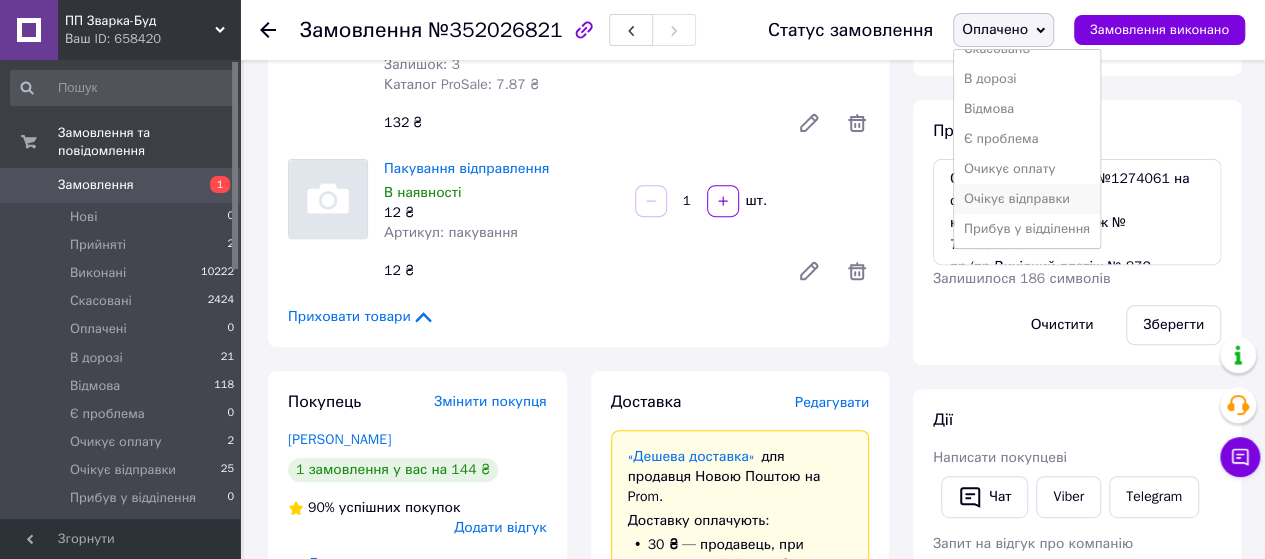 click on "Очікує відправки" at bounding box center [1027, 199] 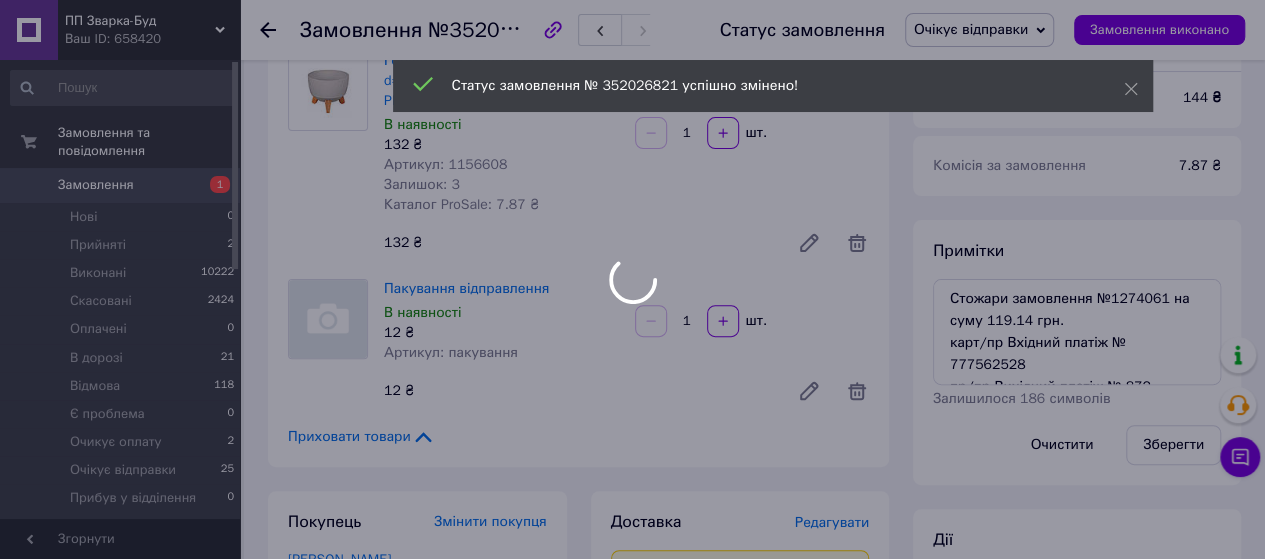 scroll, scrollTop: 0, scrollLeft: 0, axis: both 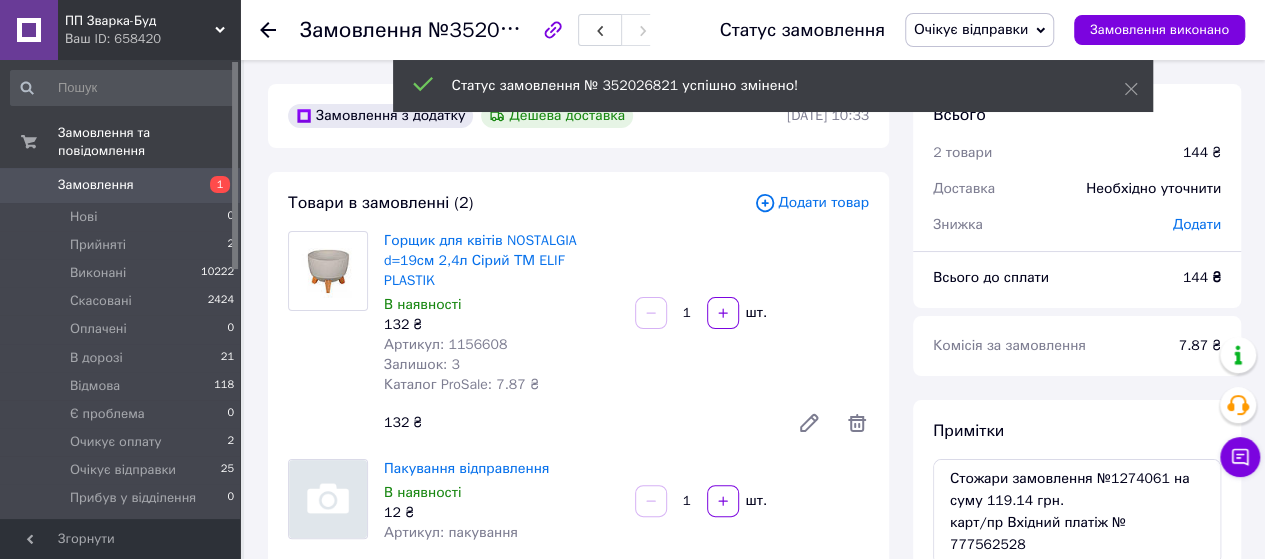 click 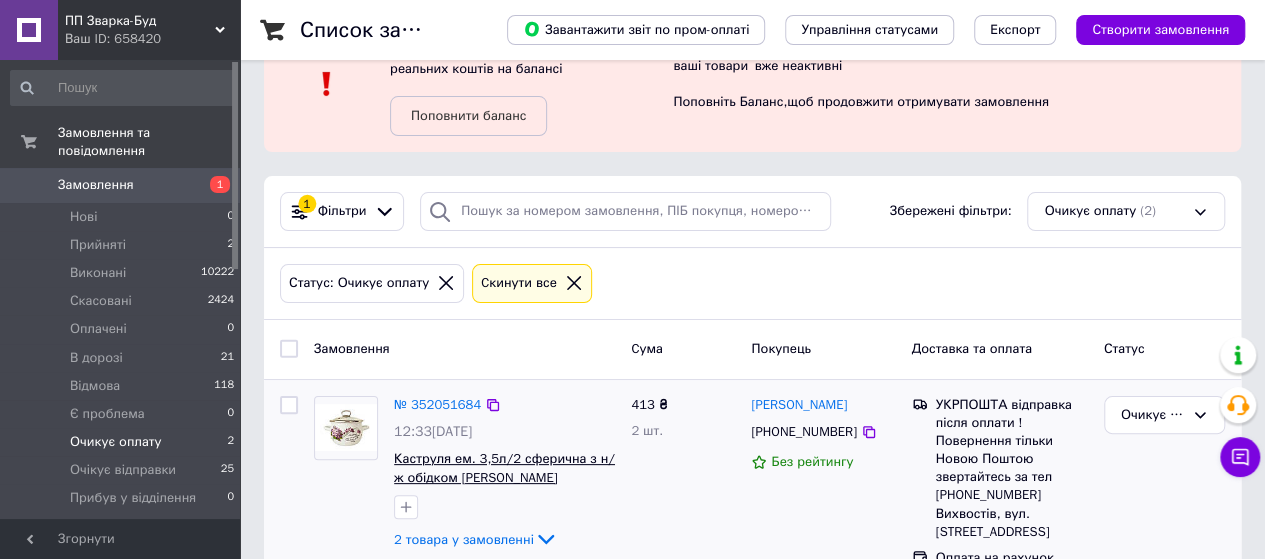 scroll, scrollTop: 100, scrollLeft: 0, axis: vertical 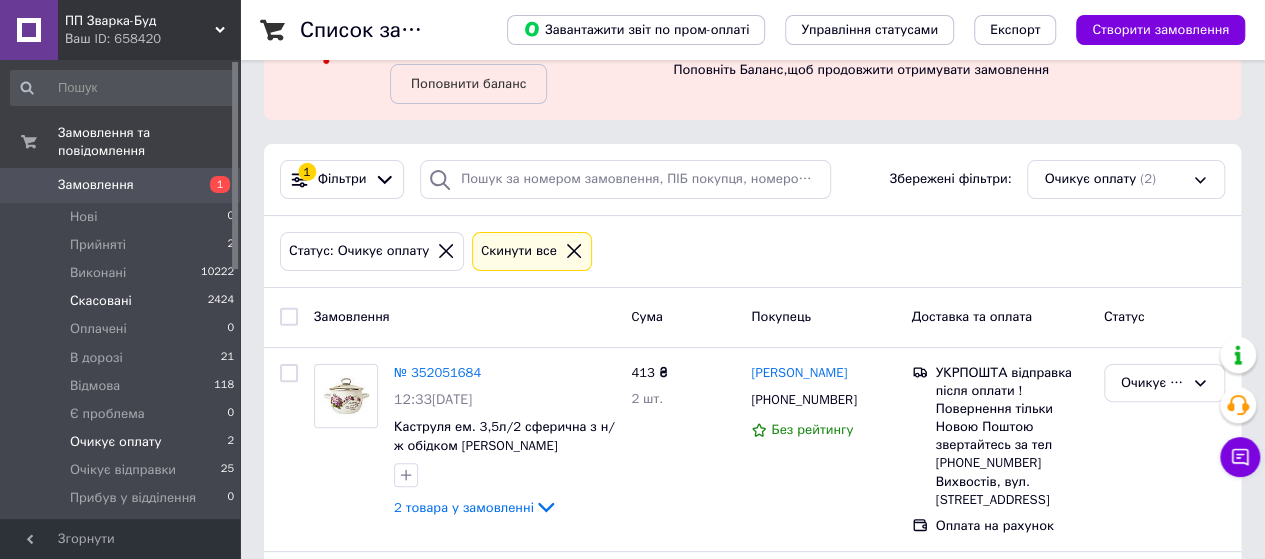 click on "Скасовані" at bounding box center [101, 301] 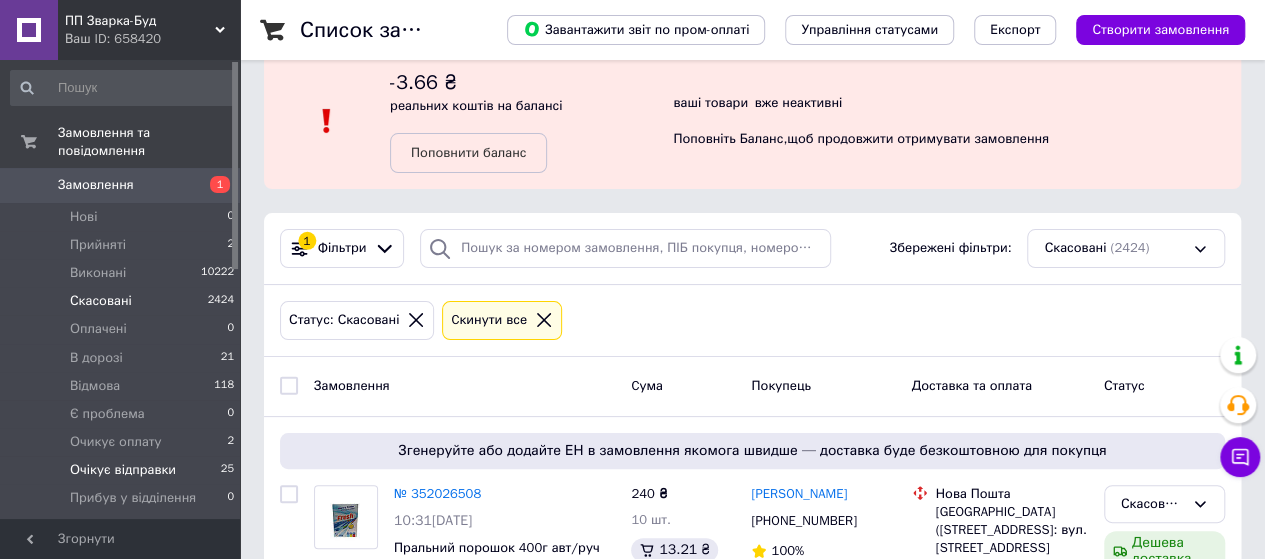scroll, scrollTop: 0, scrollLeft: 0, axis: both 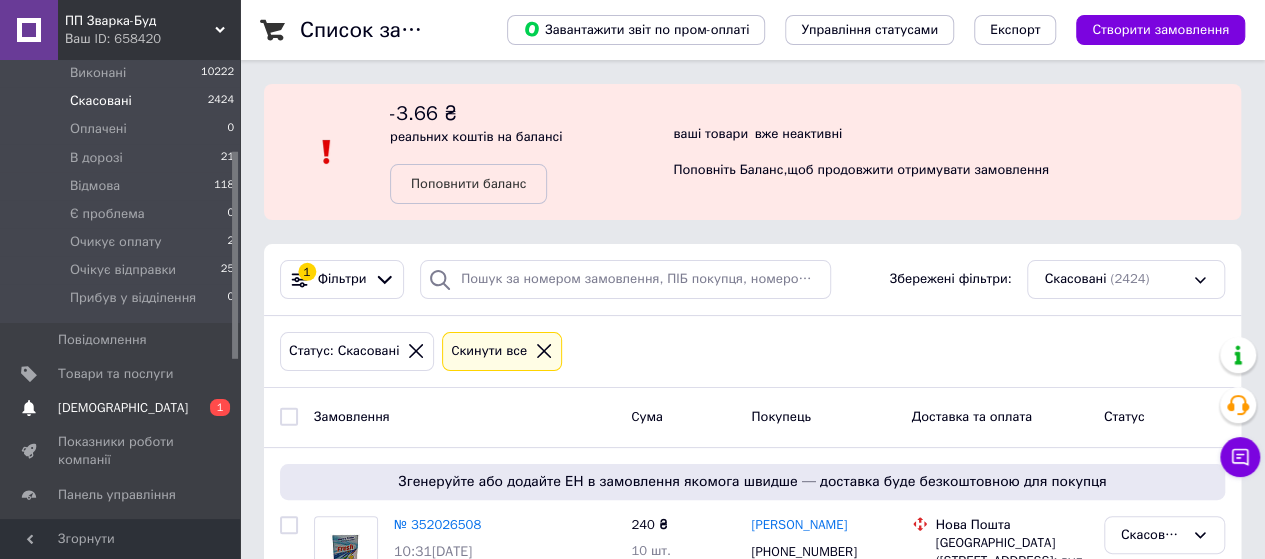 click on "[DEMOGRAPHIC_DATA]" at bounding box center (123, 408) 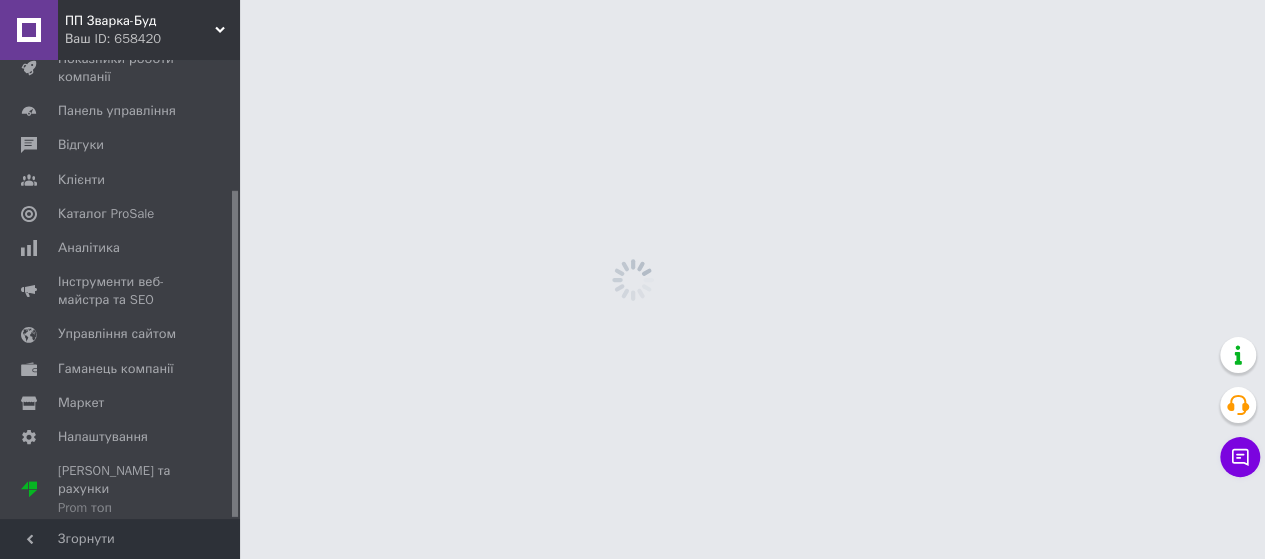 scroll, scrollTop: 182, scrollLeft: 0, axis: vertical 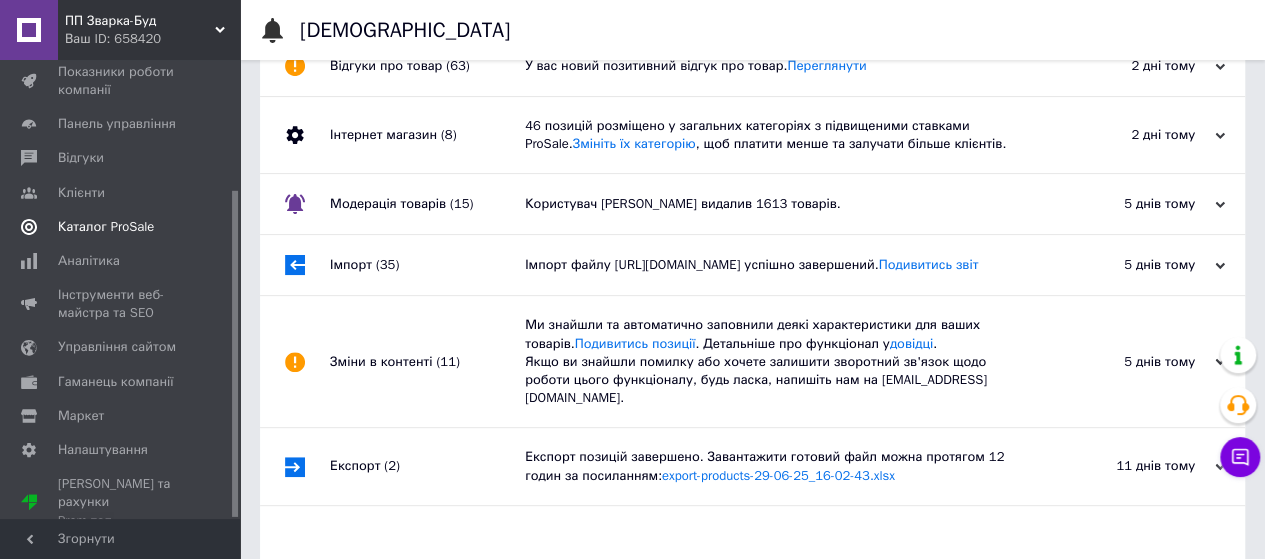click on "Каталог ProSale" at bounding box center [106, 227] 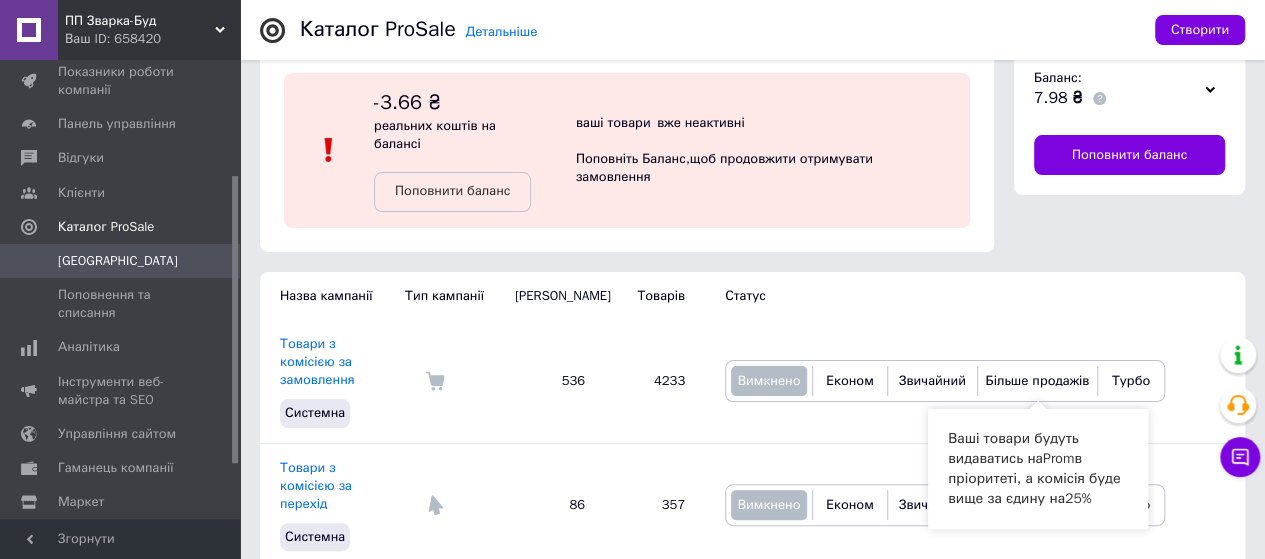 scroll, scrollTop: 0, scrollLeft: 0, axis: both 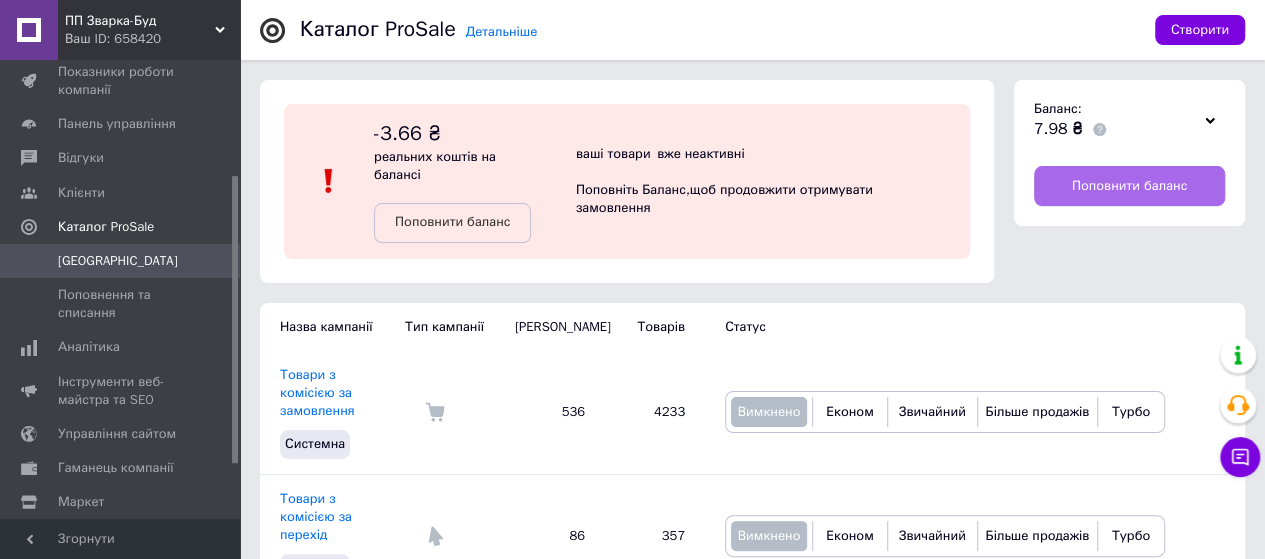 click on "Поповнити баланс" at bounding box center [1129, 186] 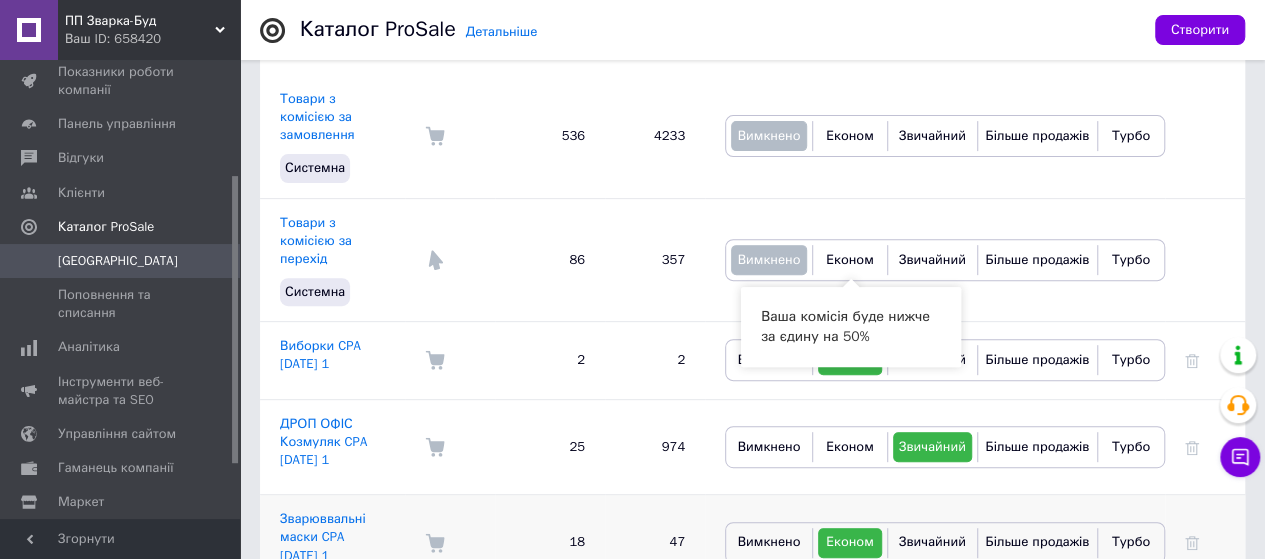 scroll, scrollTop: 300, scrollLeft: 0, axis: vertical 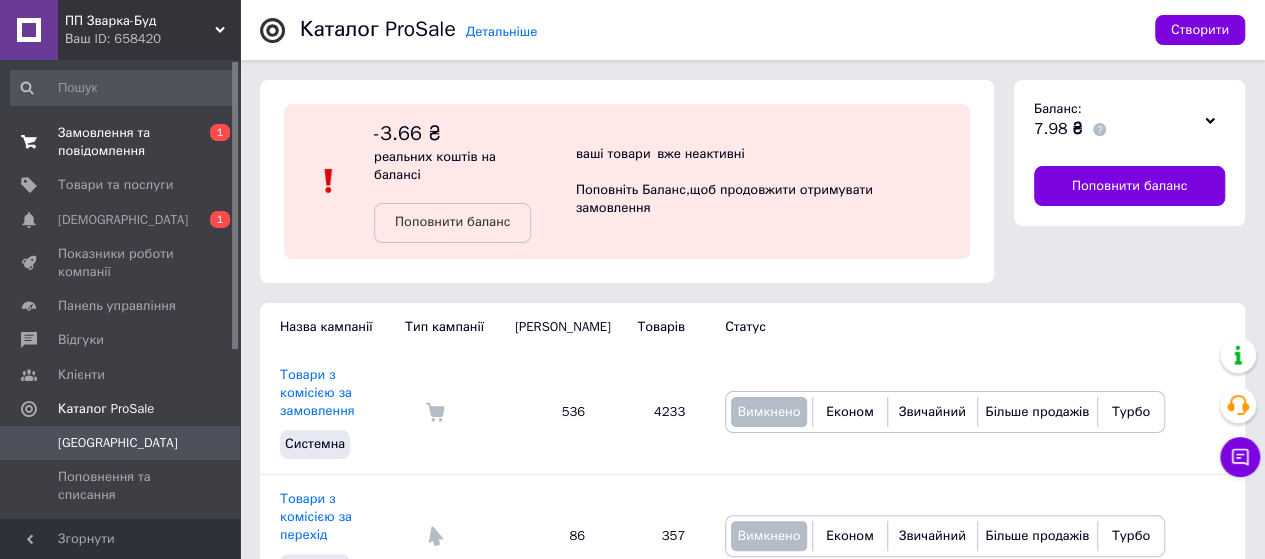 click on "Замовлення та повідомлення" at bounding box center (121, 142) 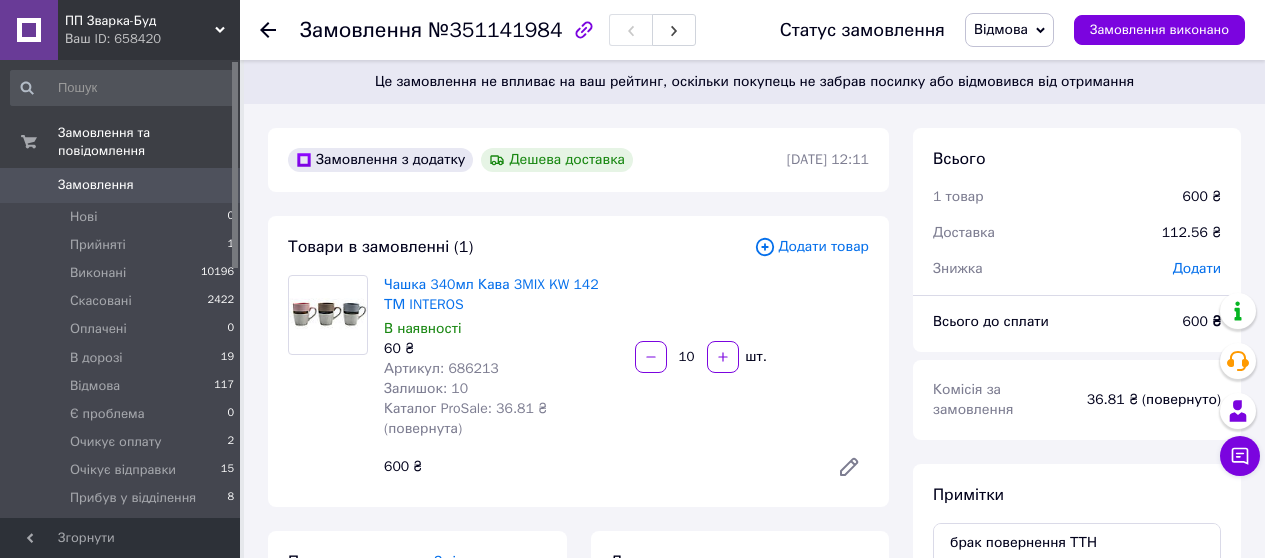 scroll, scrollTop: 0, scrollLeft: 0, axis: both 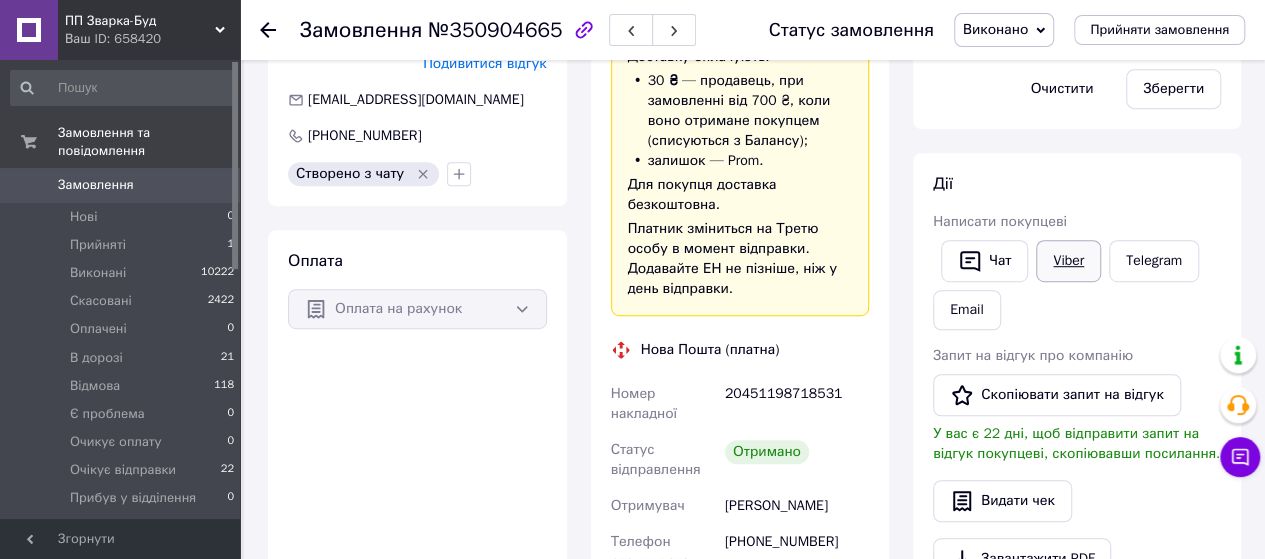 click on "Viber" at bounding box center (1068, 261) 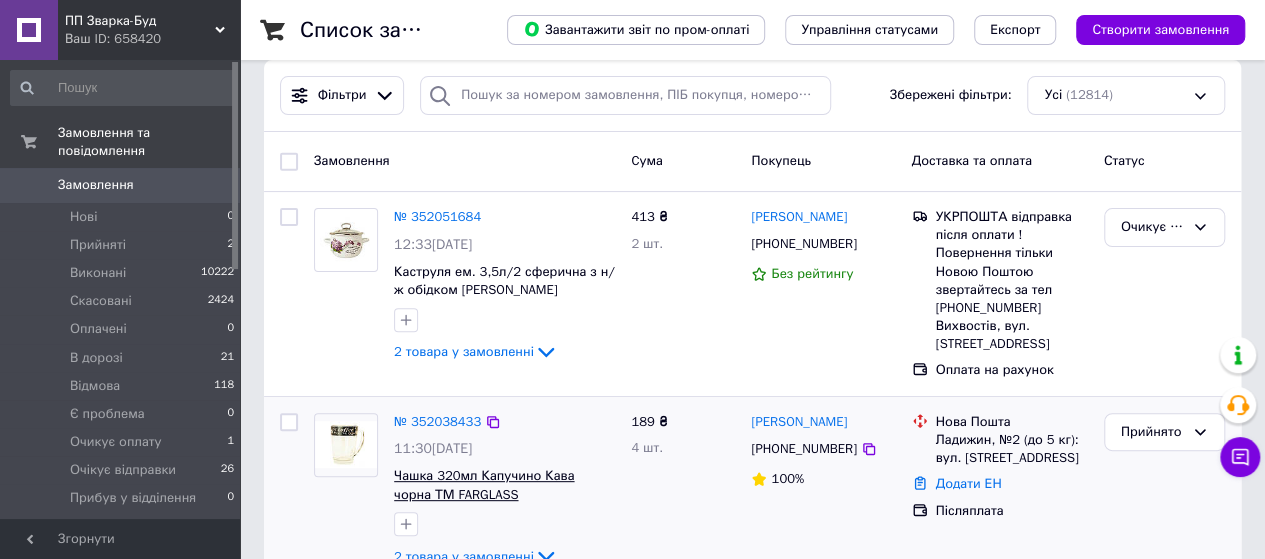 scroll, scrollTop: 300, scrollLeft: 0, axis: vertical 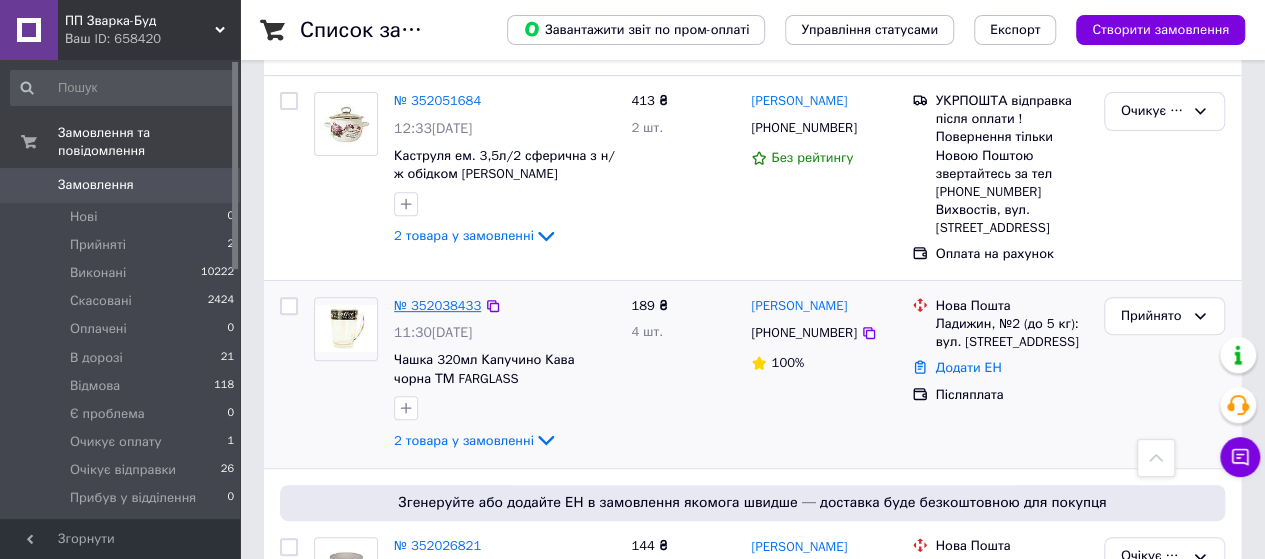 click on "№ 352038433" at bounding box center (437, 305) 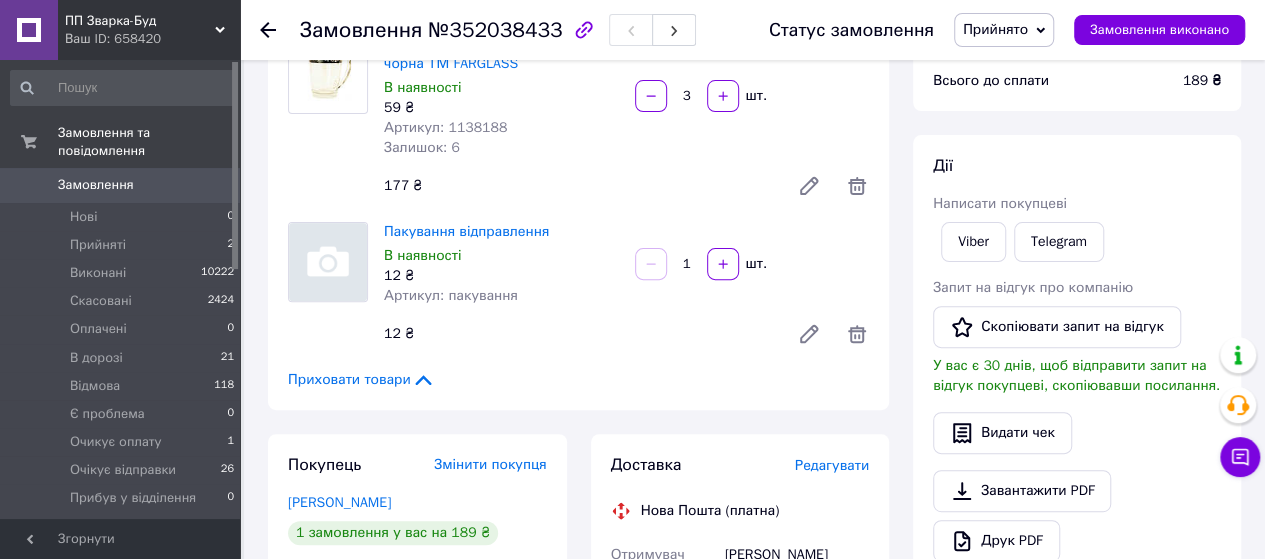 scroll, scrollTop: 300, scrollLeft: 0, axis: vertical 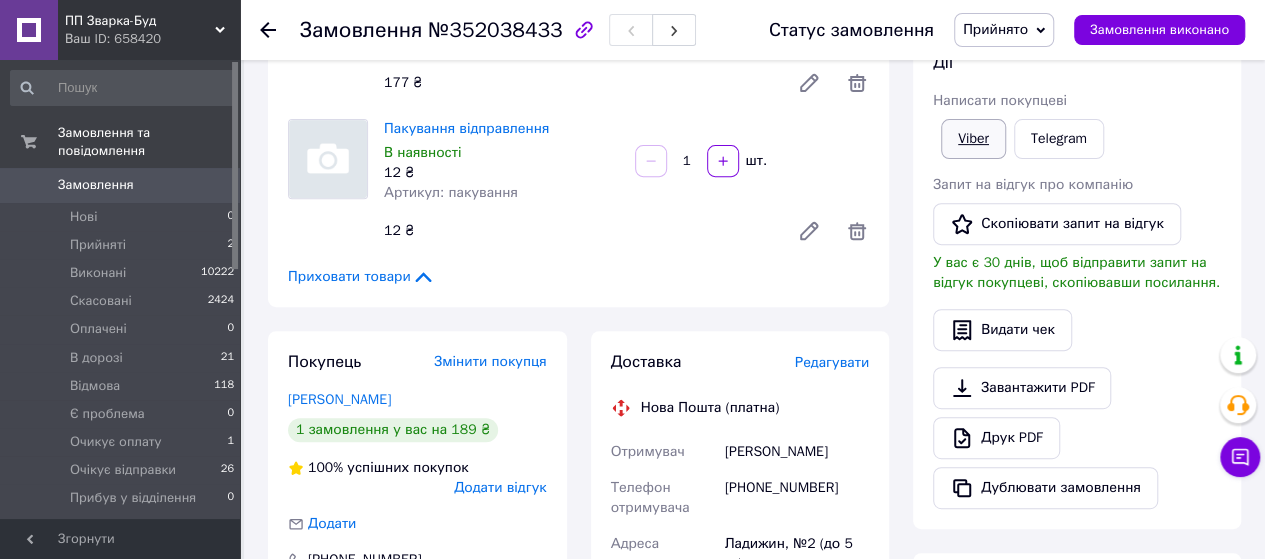 click on "Viber" at bounding box center (973, 139) 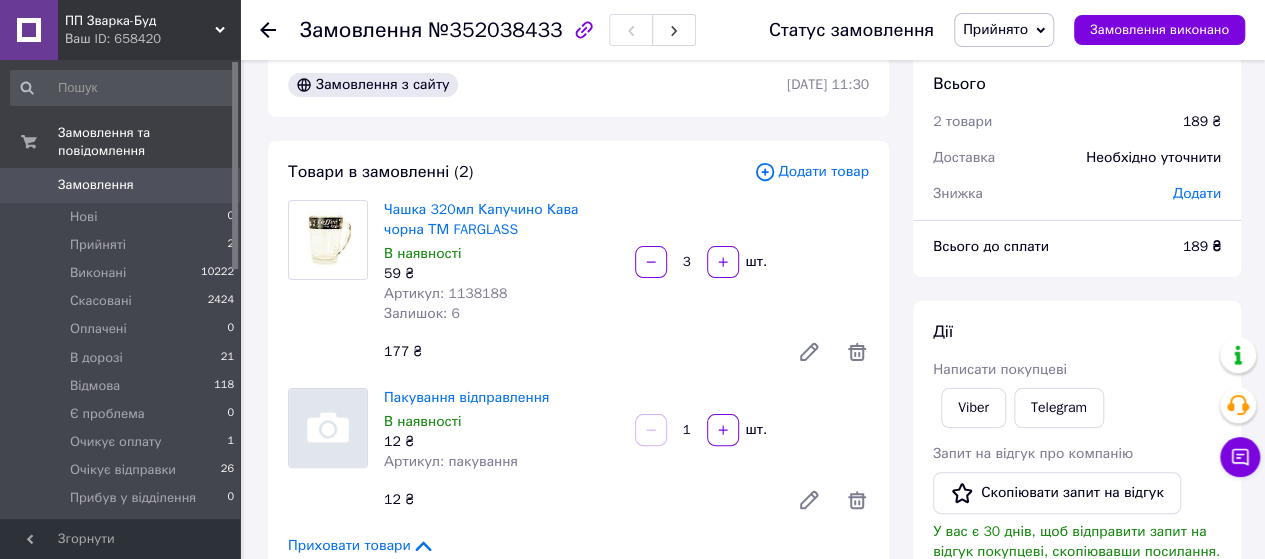 scroll, scrollTop: 0, scrollLeft: 0, axis: both 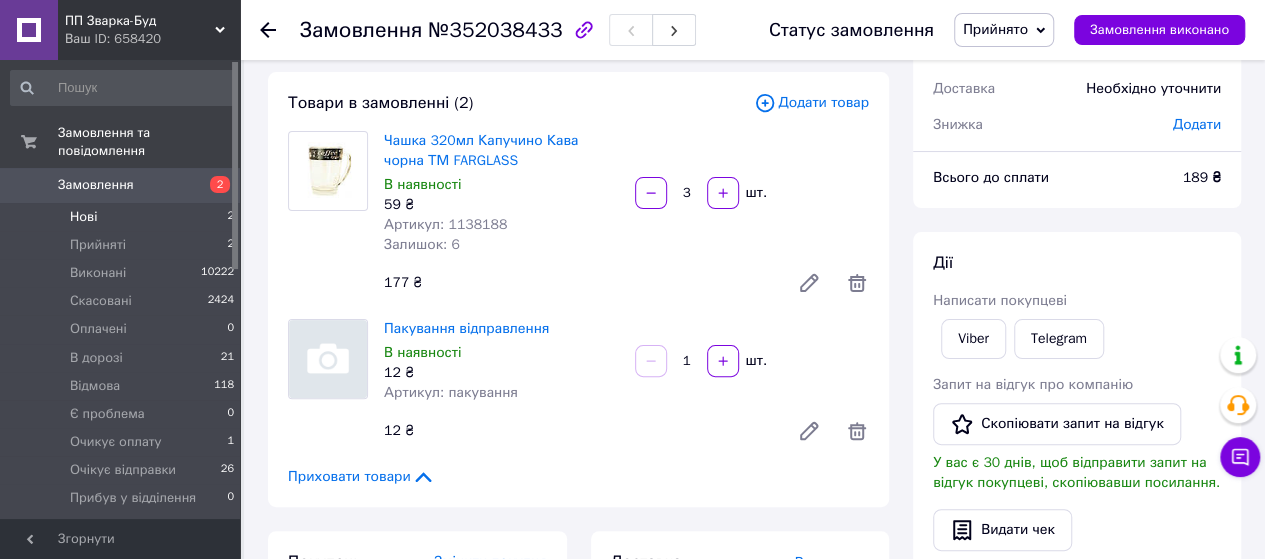 click on "Нові" at bounding box center (83, 217) 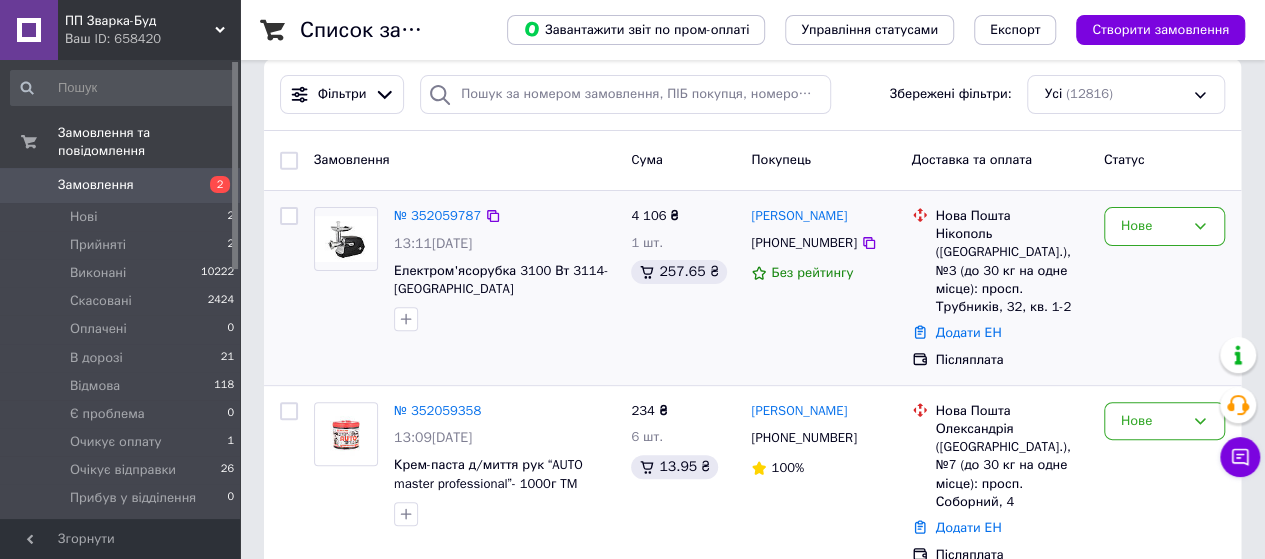 scroll, scrollTop: 200, scrollLeft: 0, axis: vertical 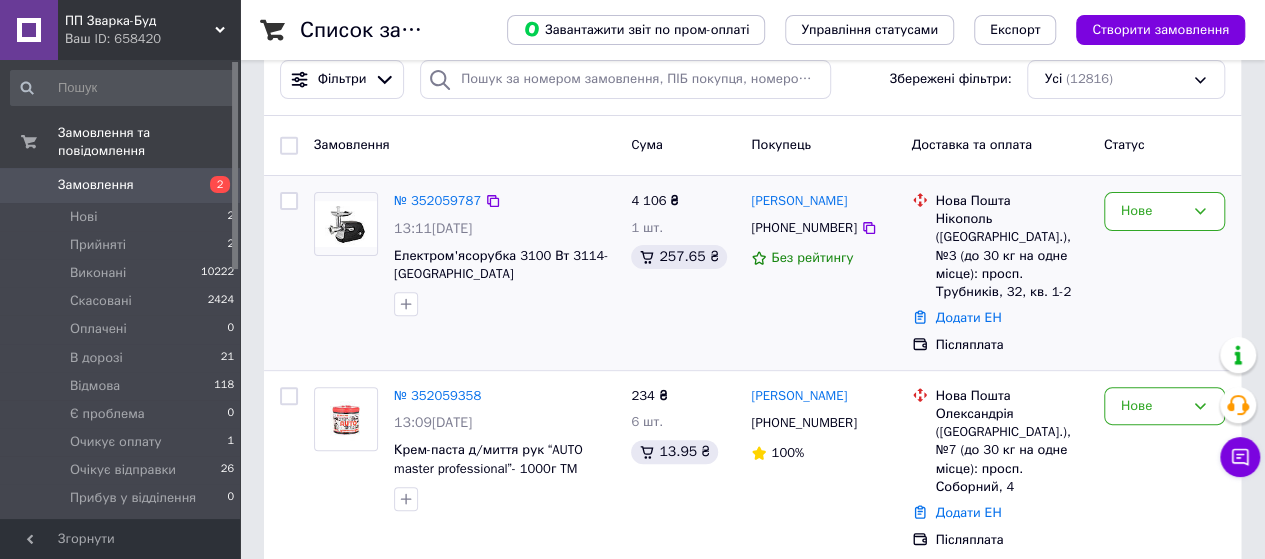 click at bounding box center (289, 201) 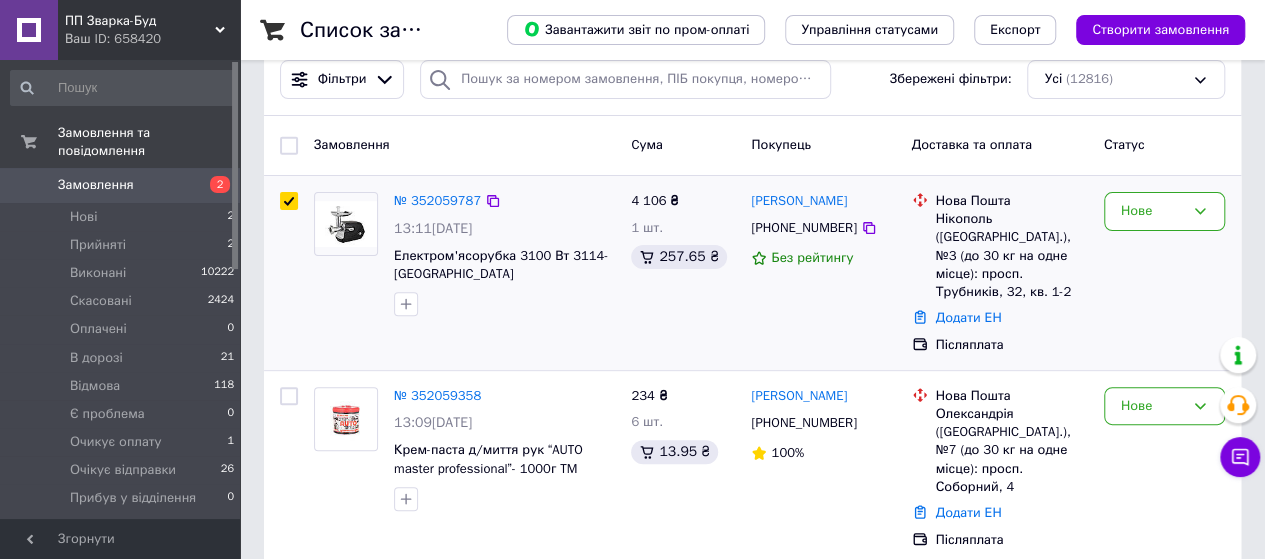checkbox on "true" 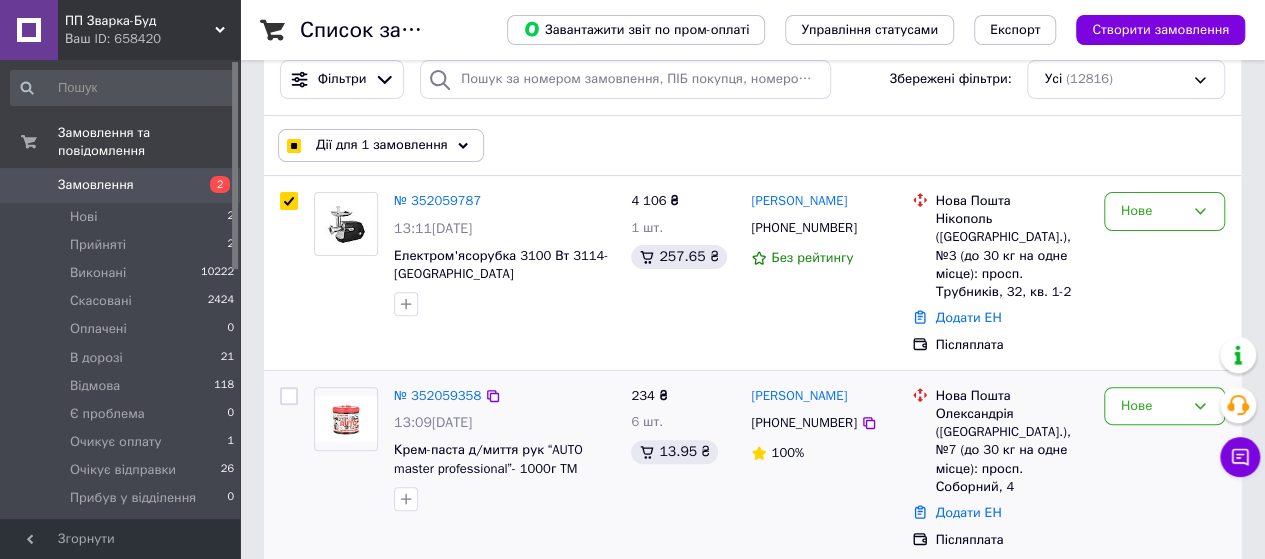 click at bounding box center [289, 396] 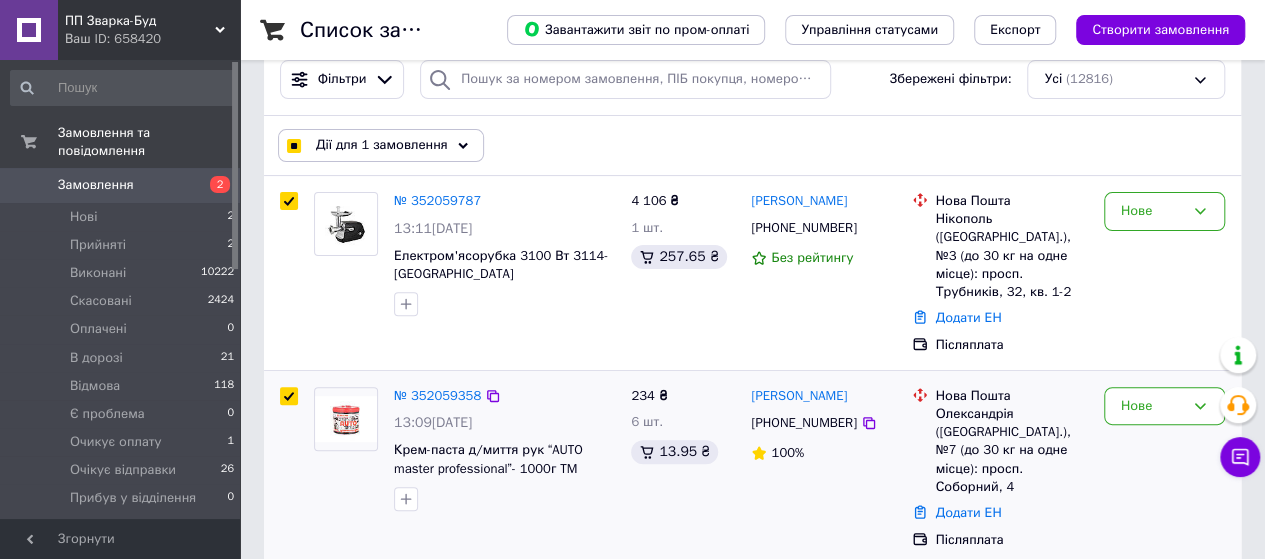 checkbox on "true" 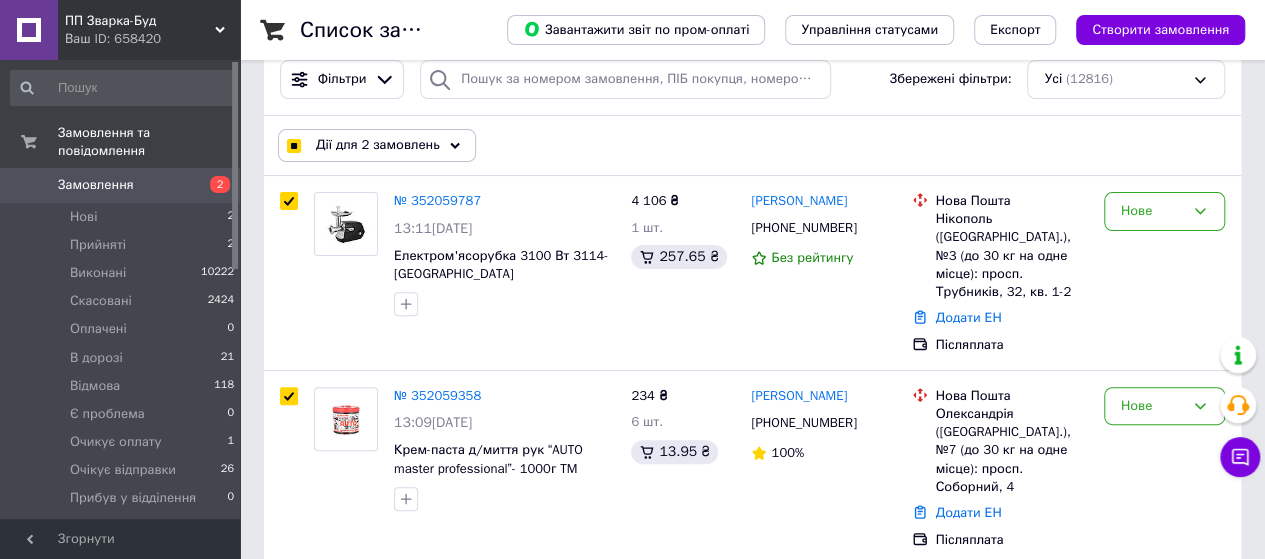 click on "Дії для 2 замовлень" at bounding box center (377, 145) 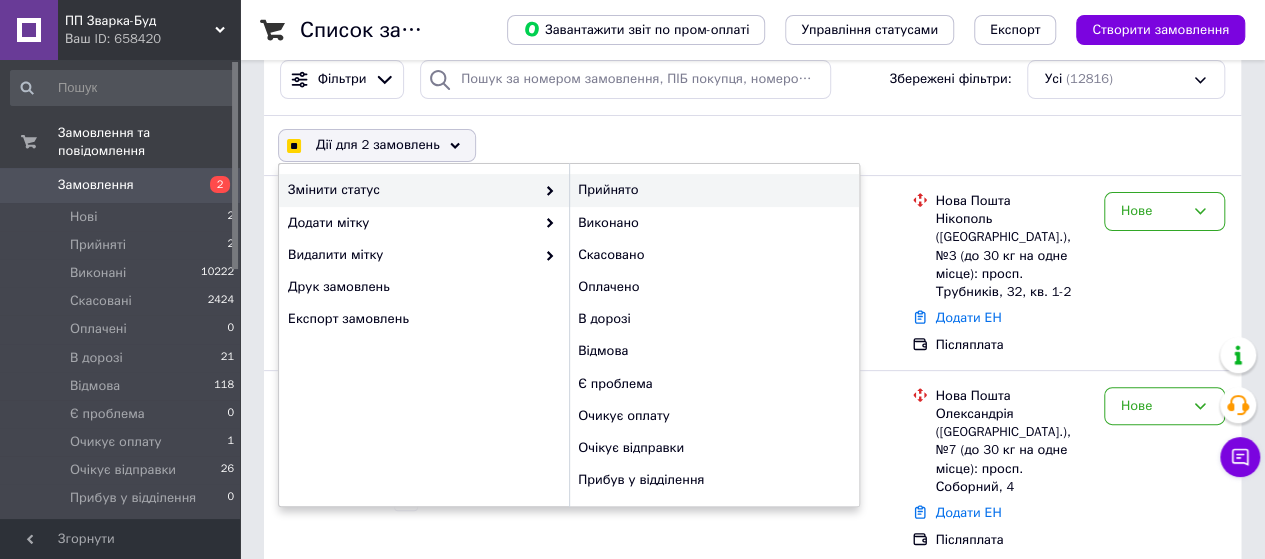 checkbox on "true" 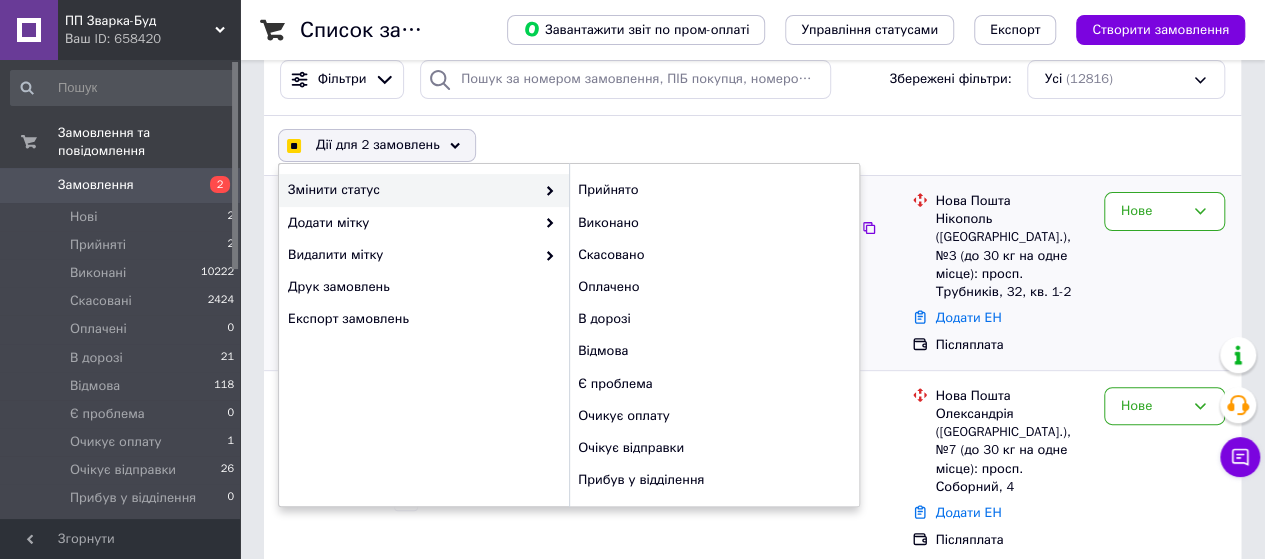 checkbox on "false" 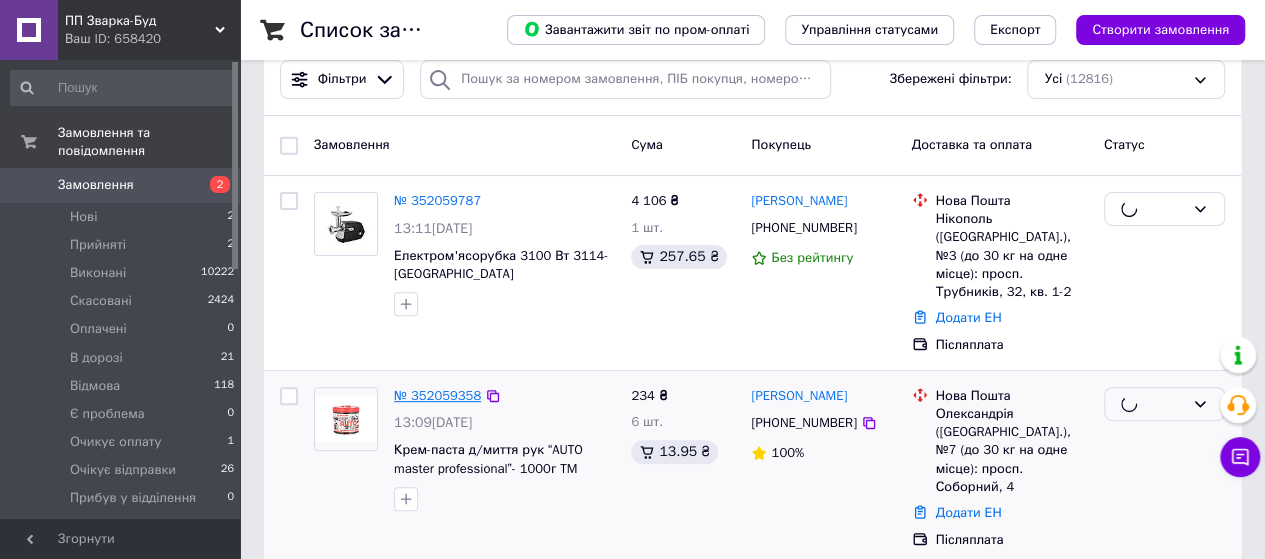 click on "№ 352059358" at bounding box center [437, 395] 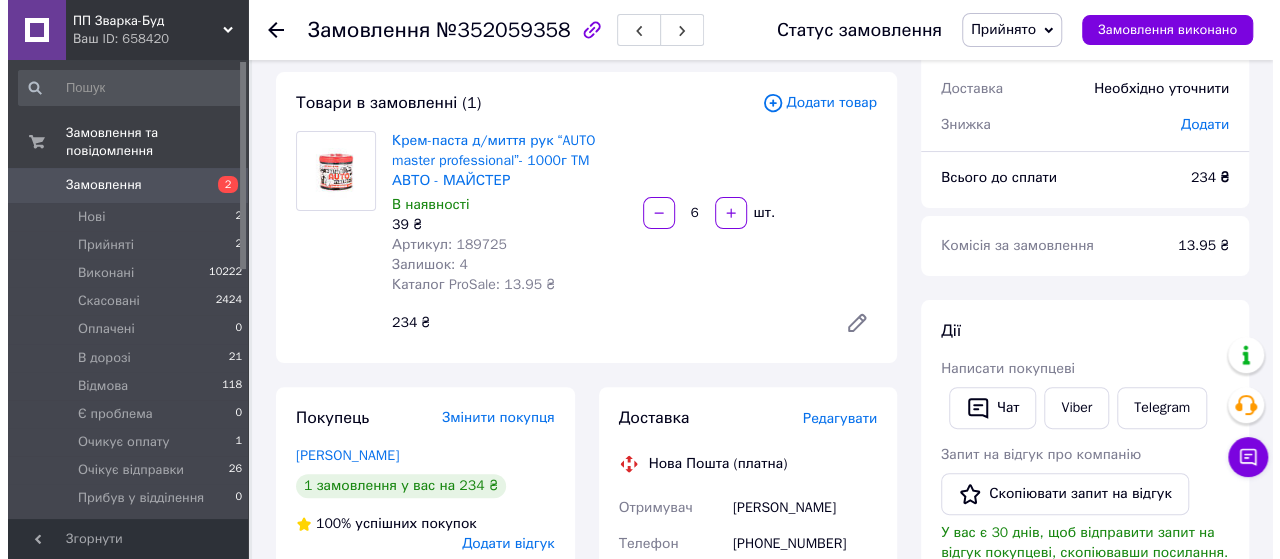 scroll, scrollTop: 0, scrollLeft: 0, axis: both 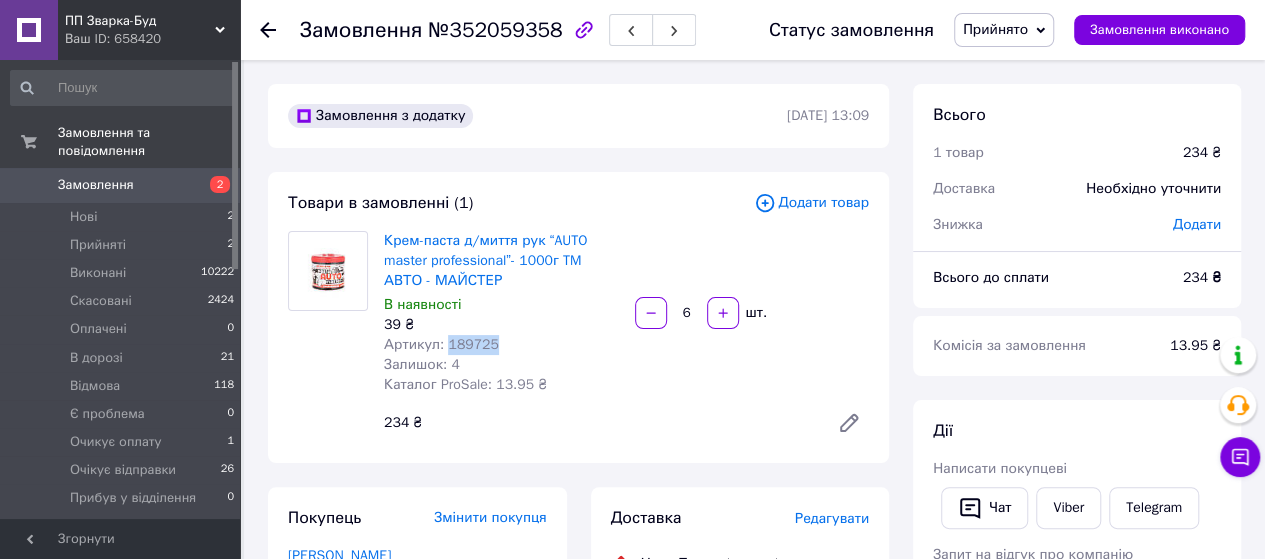 drag, startPoint x: 500, startPoint y: 337, endPoint x: 443, endPoint y: 342, distance: 57.21888 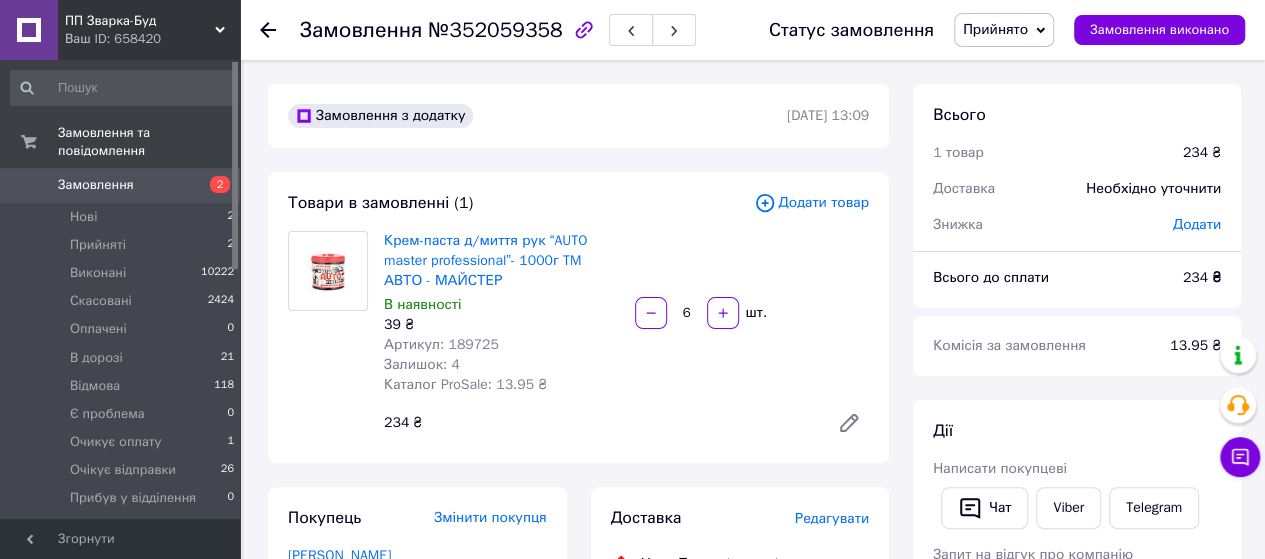 click on "Додати товар" at bounding box center [811, 203] 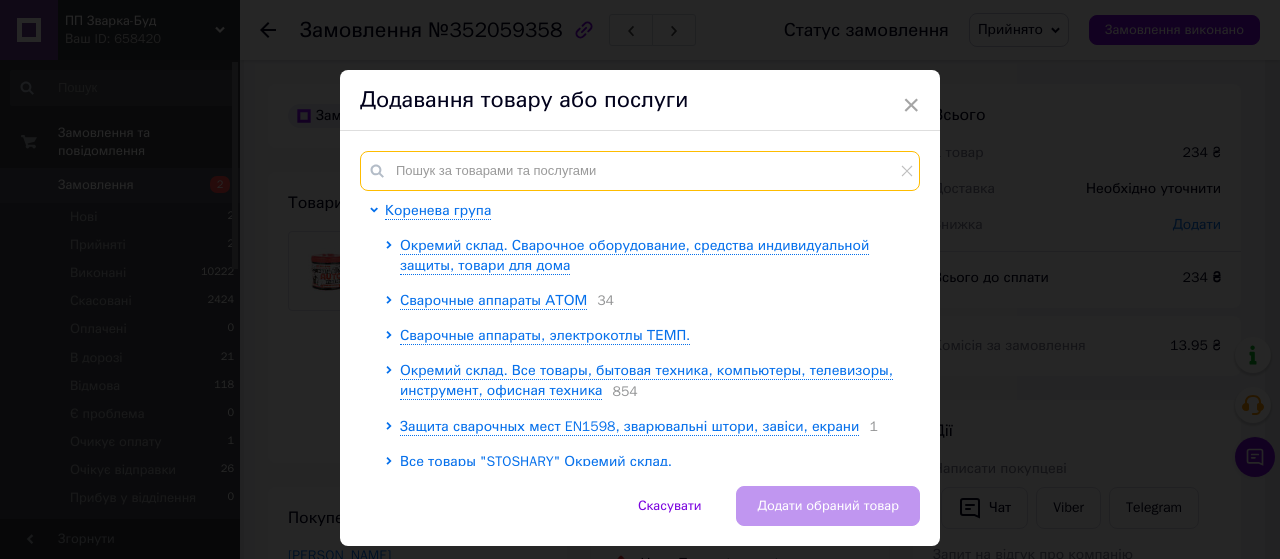 click at bounding box center (640, 171) 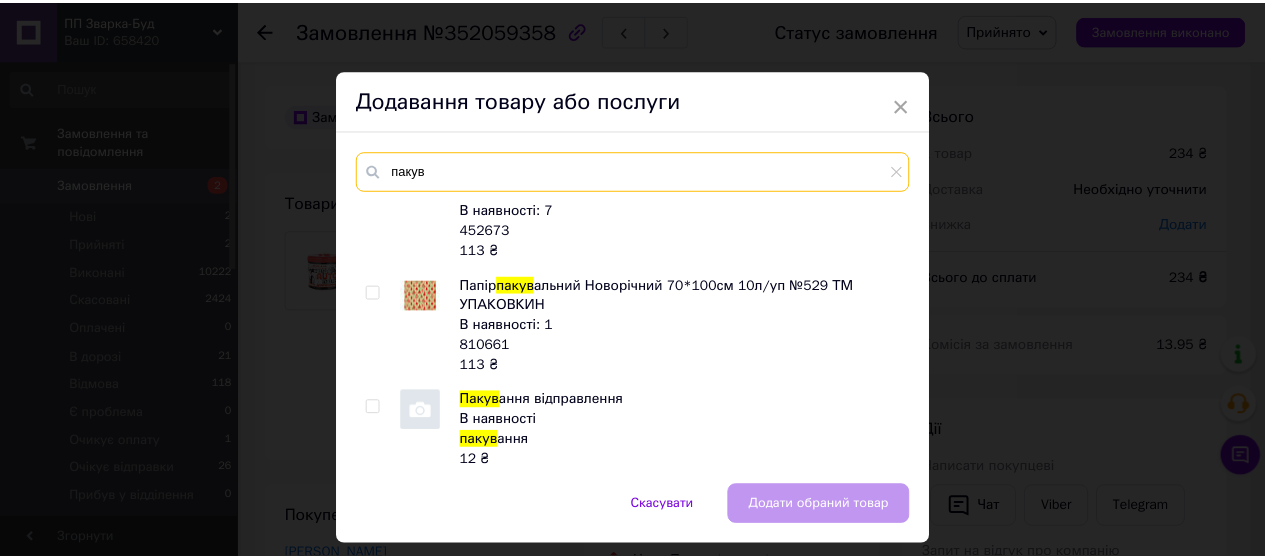 scroll, scrollTop: 300, scrollLeft: 0, axis: vertical 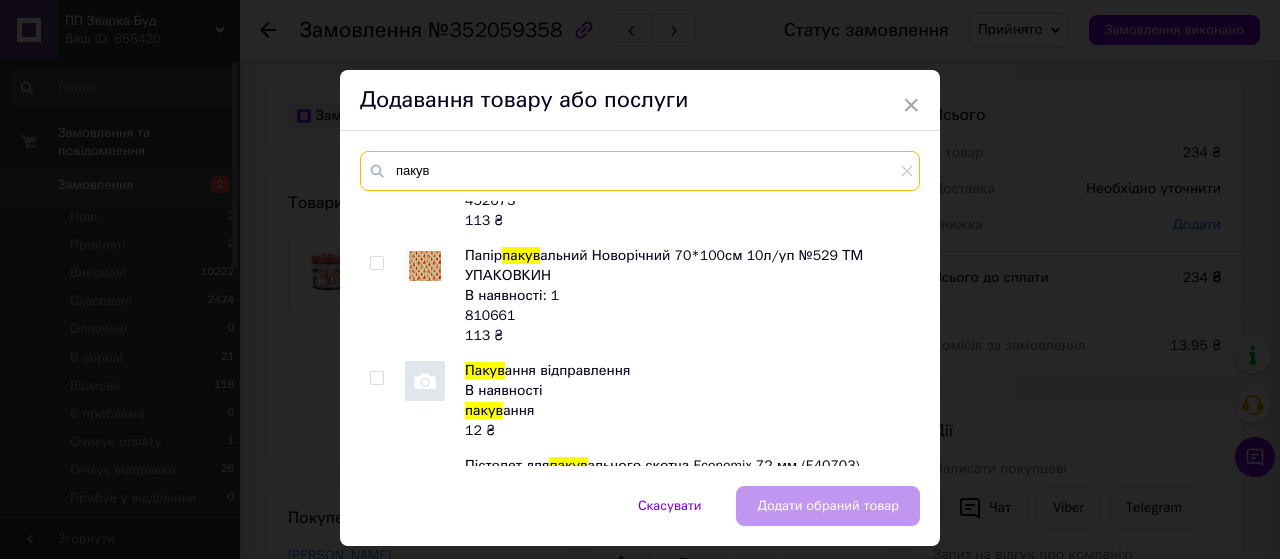 type on "пакув" 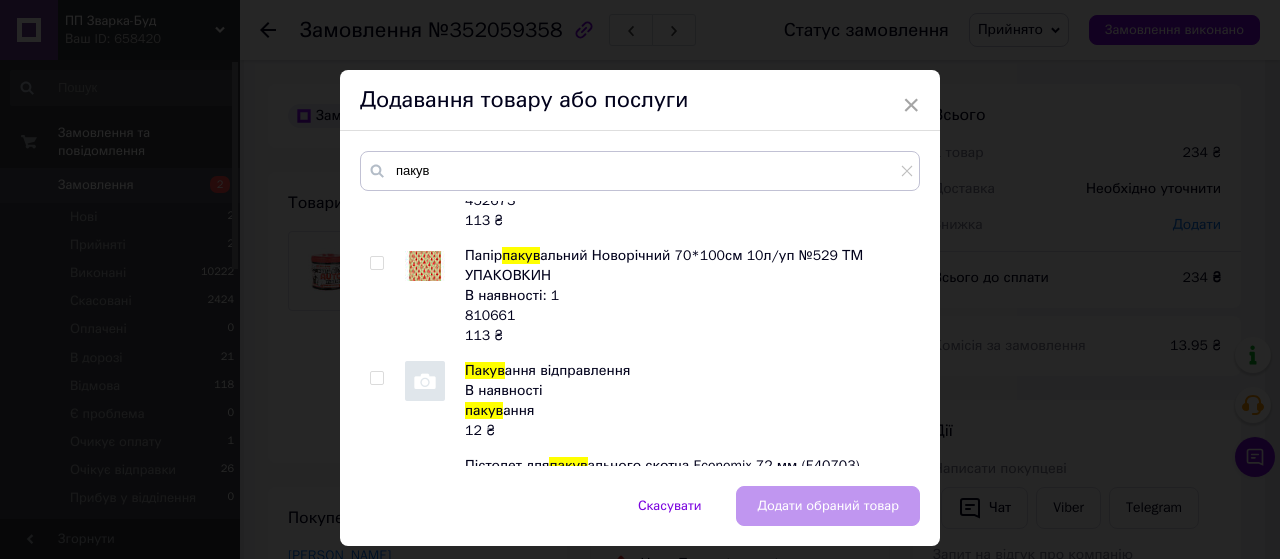 click at bounding box center [425, 381] 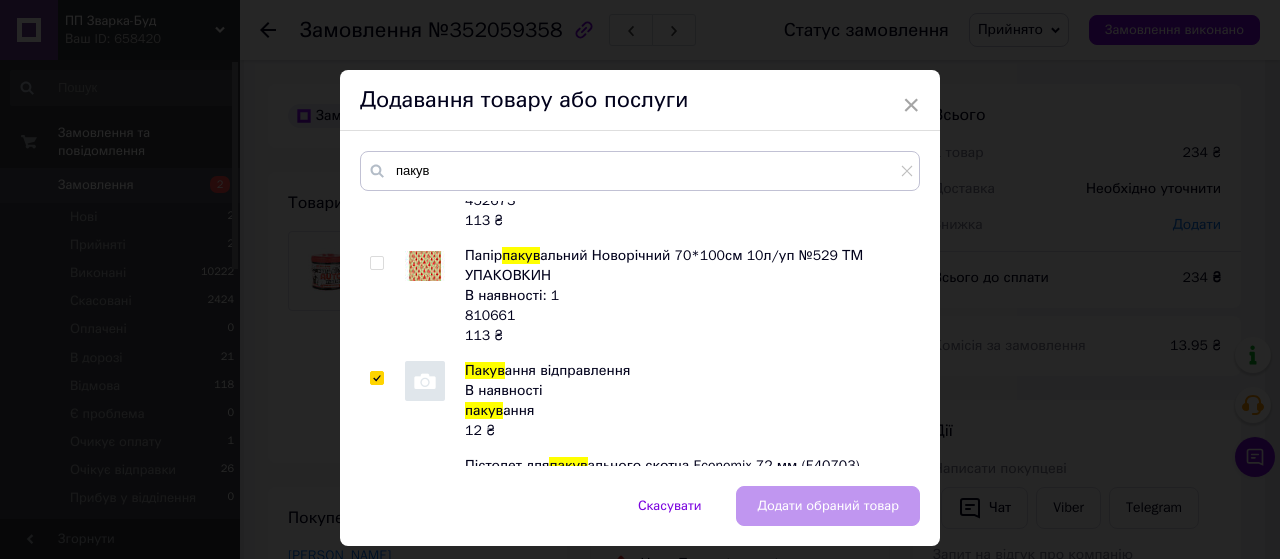 checkbox on "true" 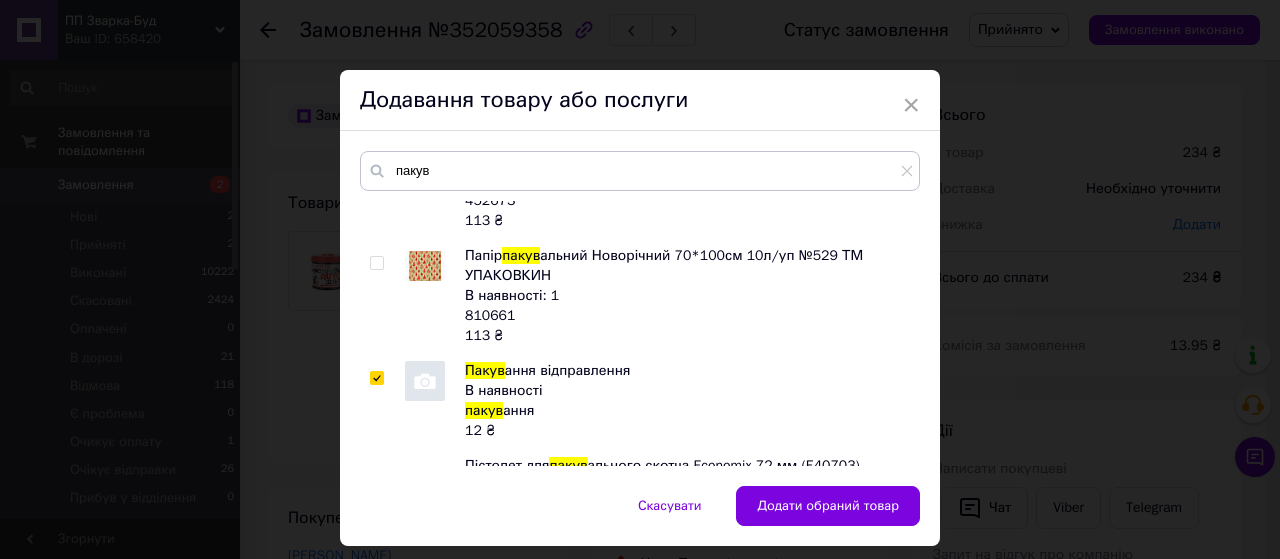click on "Додати обраний товар" at bounding box center (828, 506) 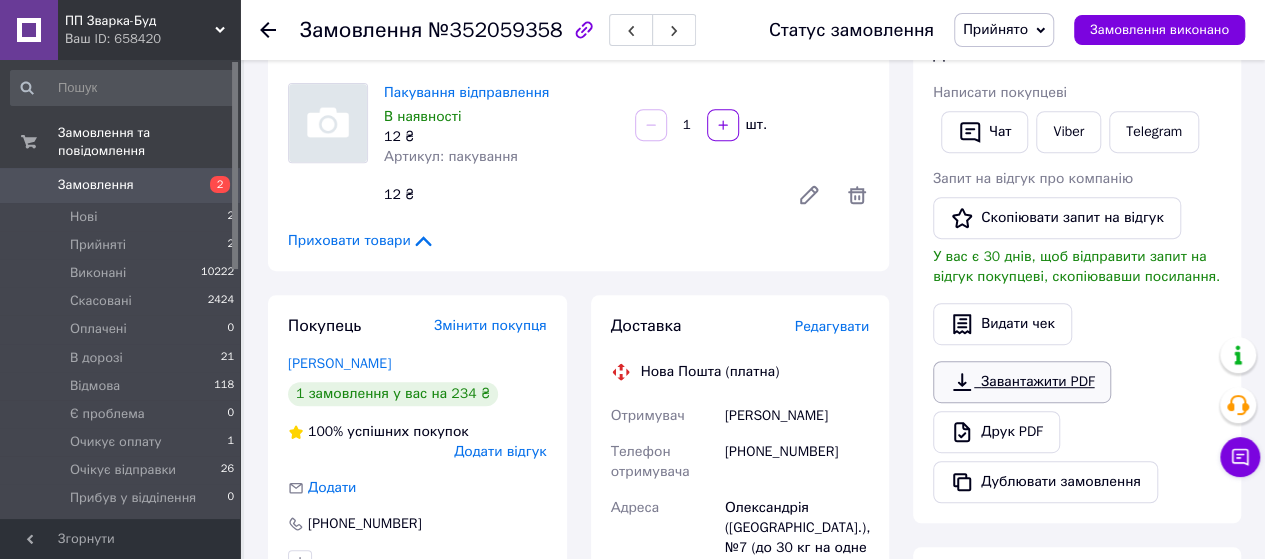 scroll, scrollTop: 400, scrollLeft: 0, axis: vertical 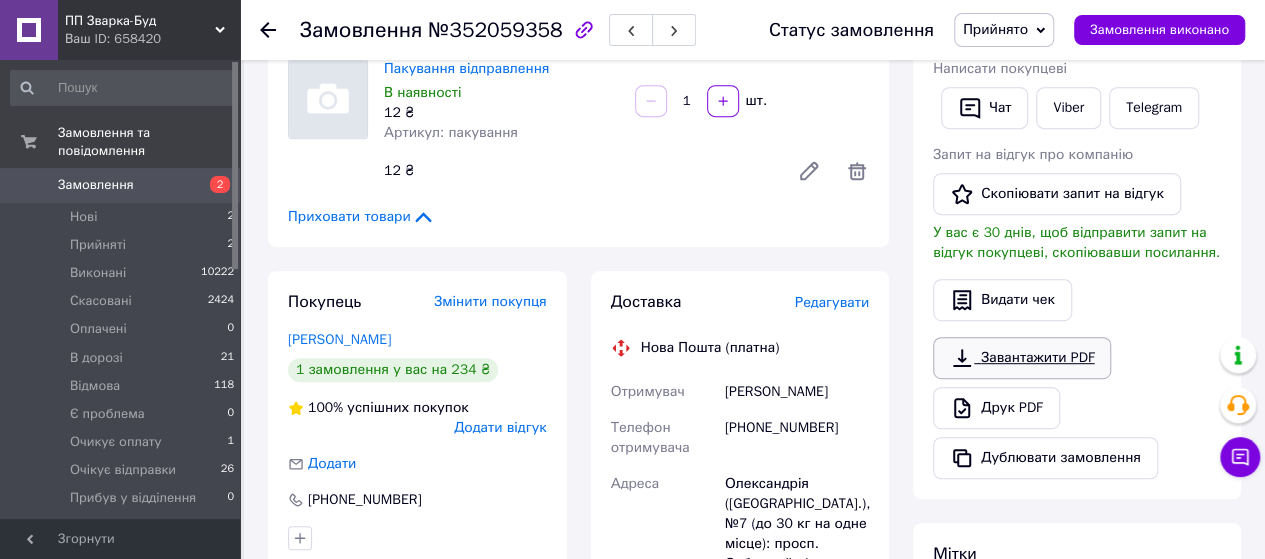 click on "Завантажити PDF" at bounding box center [1022, 358] 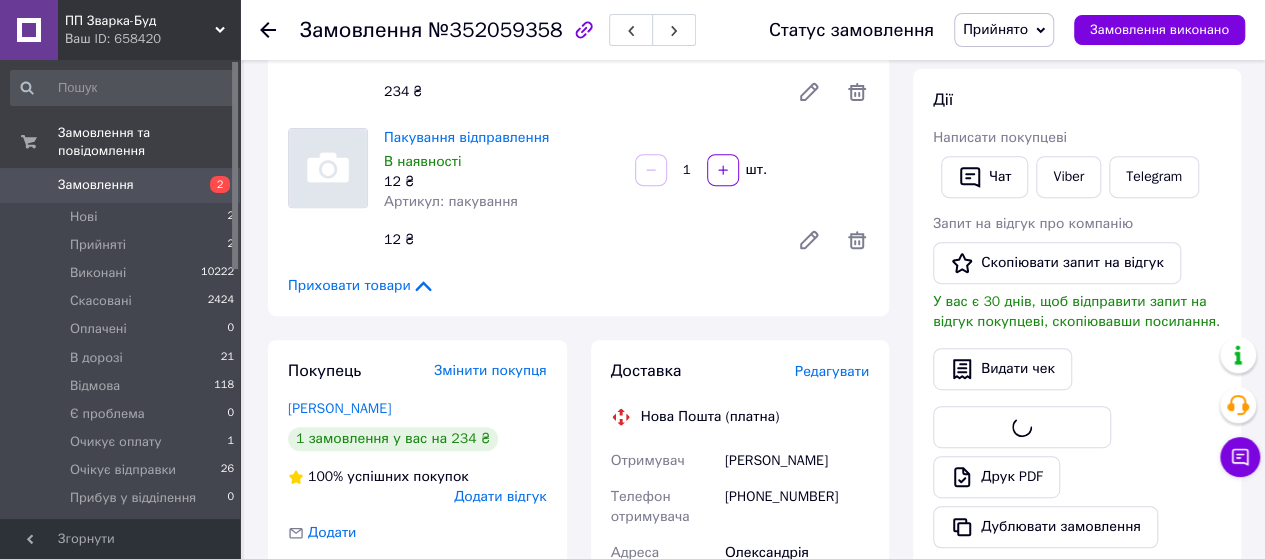 scroll, scrollTop: 300, scrollLeft: 0, axis: vertical 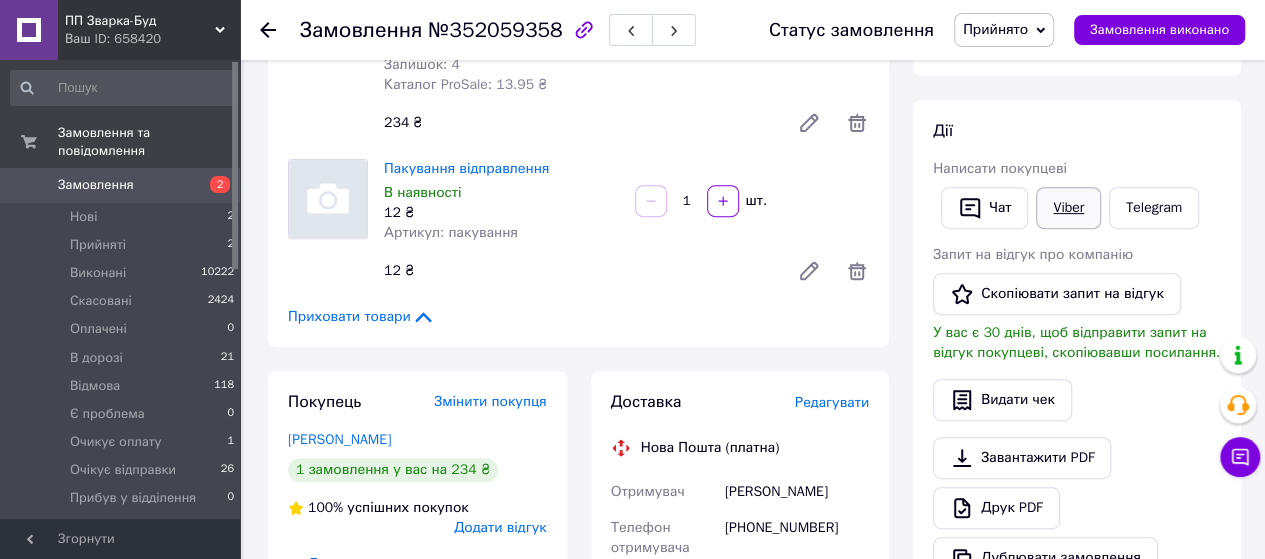 click on "Viber" at bounding box center (1068, 208) 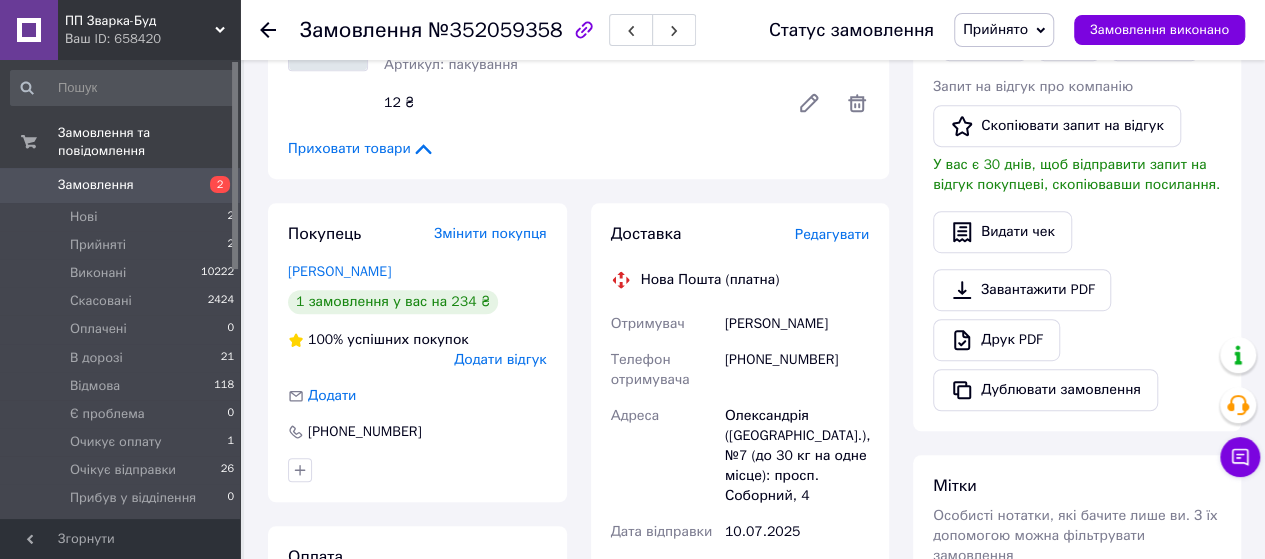 scroll, scrollTop: 500, scrollLeft: 0, axis: vertical 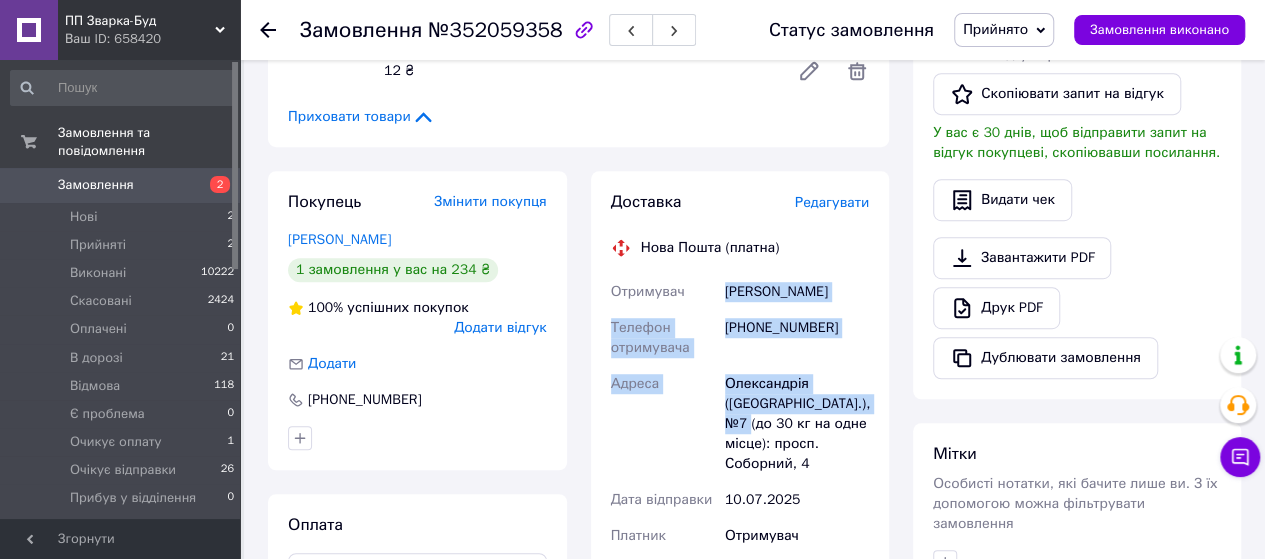 drag, startPoint x: 726, startPoint y: 293, endPoint x: 746, endPoint y: 431, distance: 139.44174 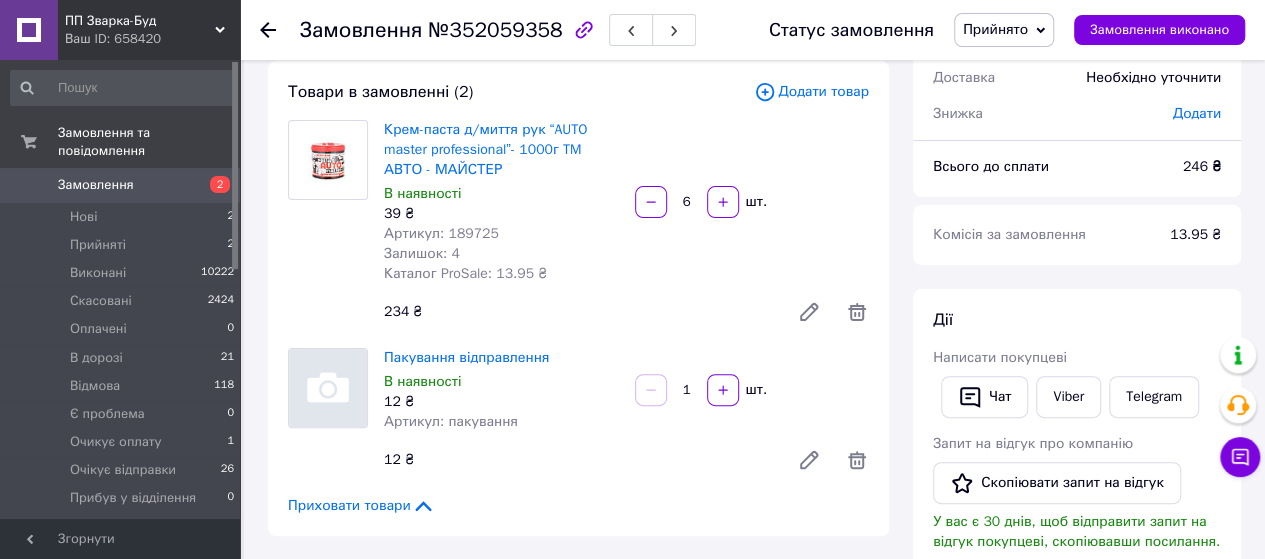 scroll, scrollTop: 0, scrollLeft: 0, axis: both 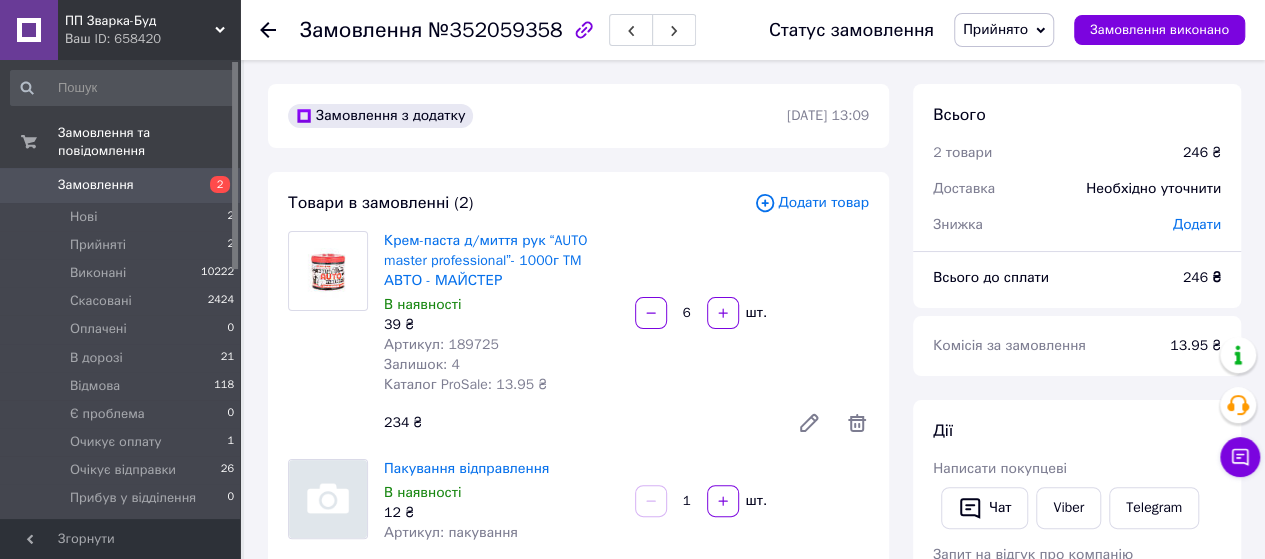 click on "Прийнято" at bounding box center [995, 29] 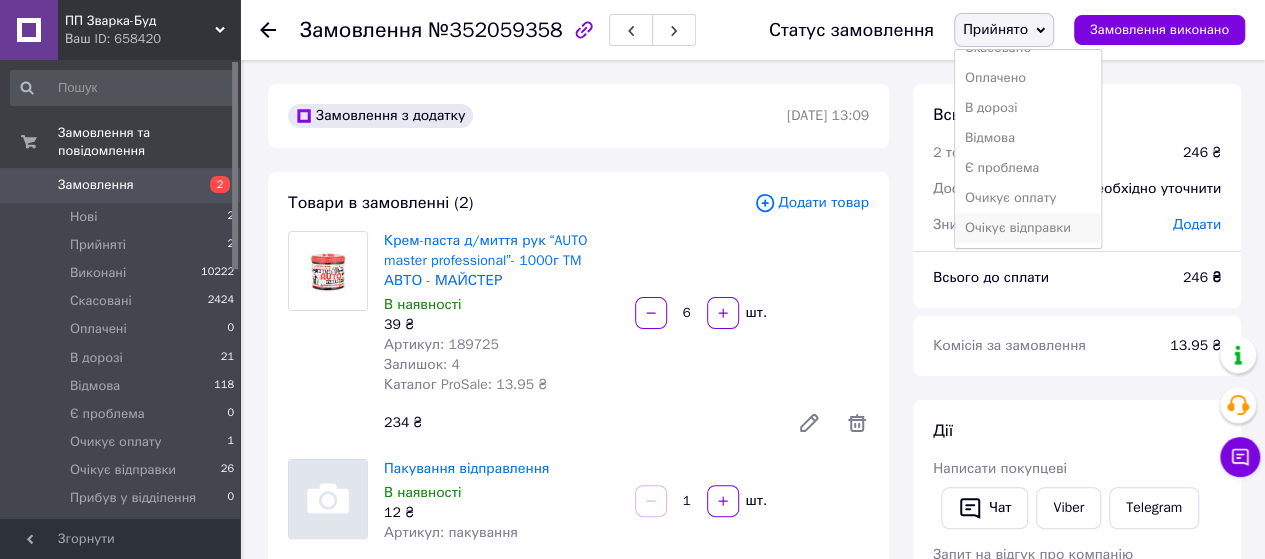 scroll, scrollTop: 81, scrollLeft: 0, axis: vertical 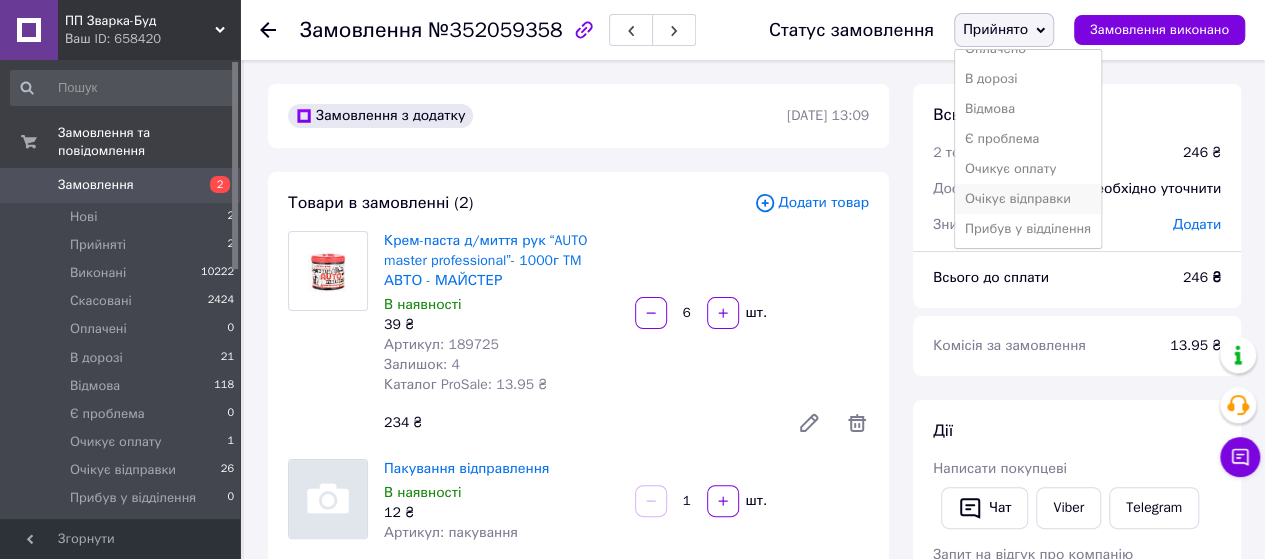 click on "Очікує відправки" at bounding box center (1028, 199) 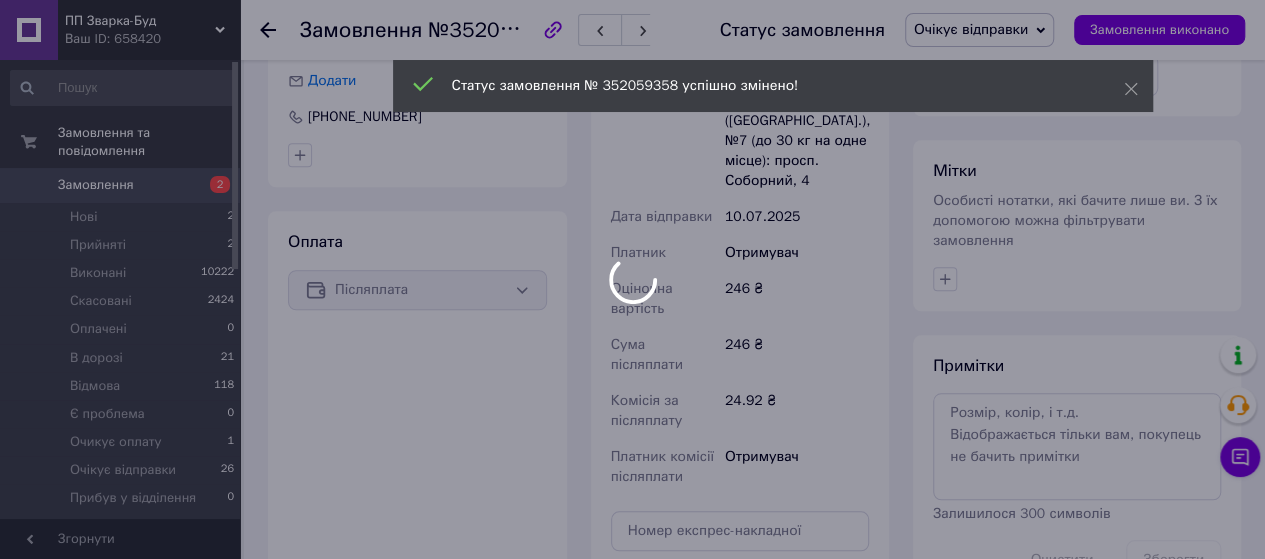 scroll, scrollTop: 900, scrollLeft: 0, axis: vertical 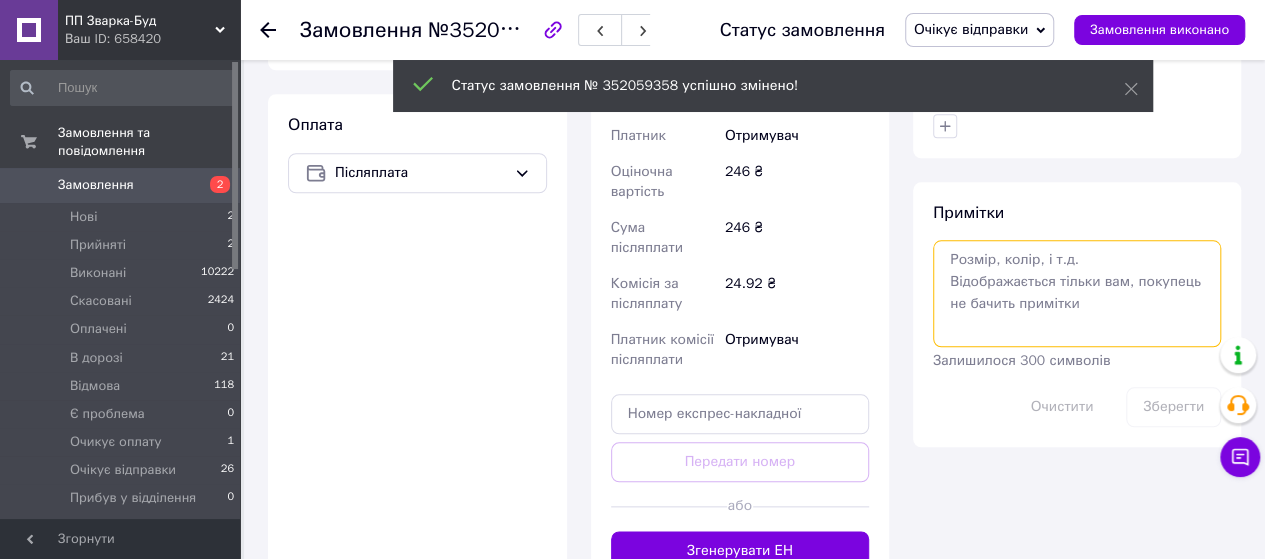 click at bounding box center (1077, 293) 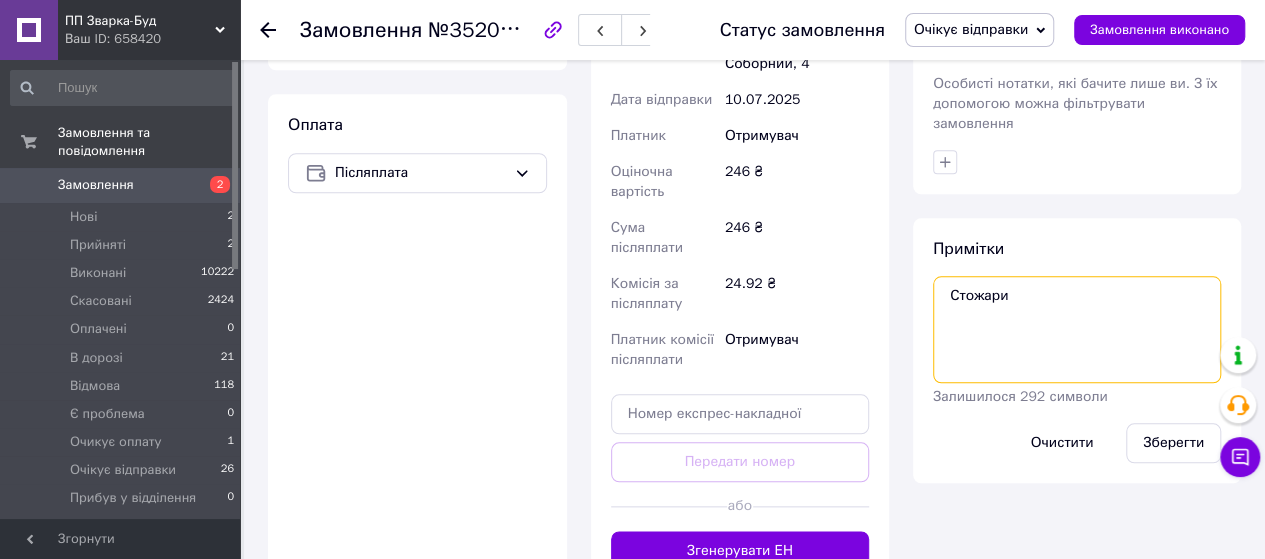 paste on "замовлення №1274177 на суму 211.40 грн." 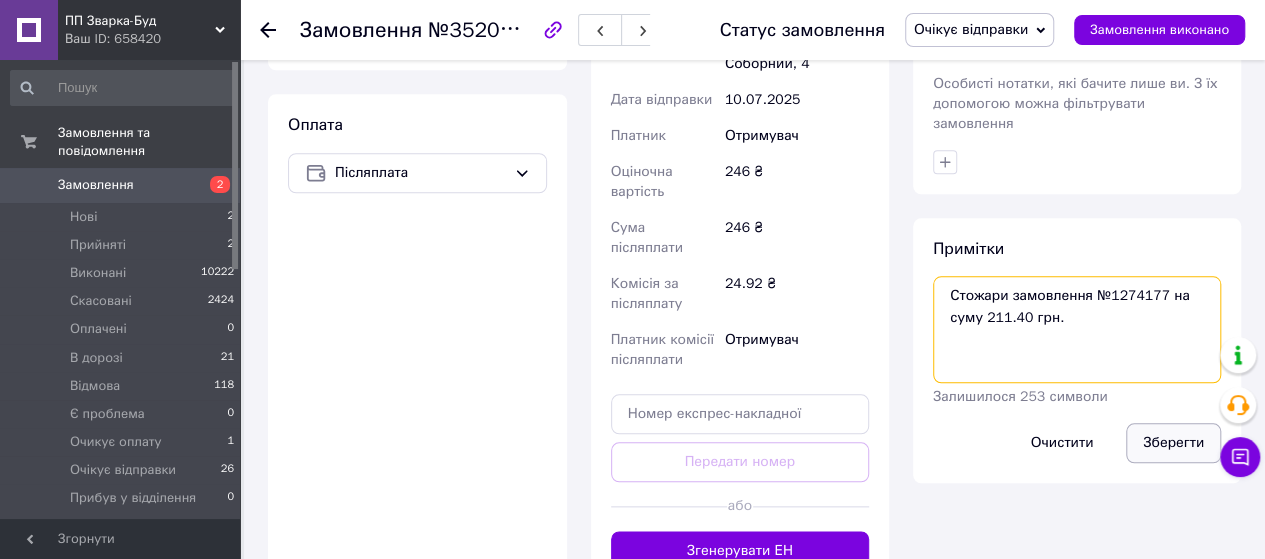type on "Стожари замовлення №1274177 на суму 211.40 грн." 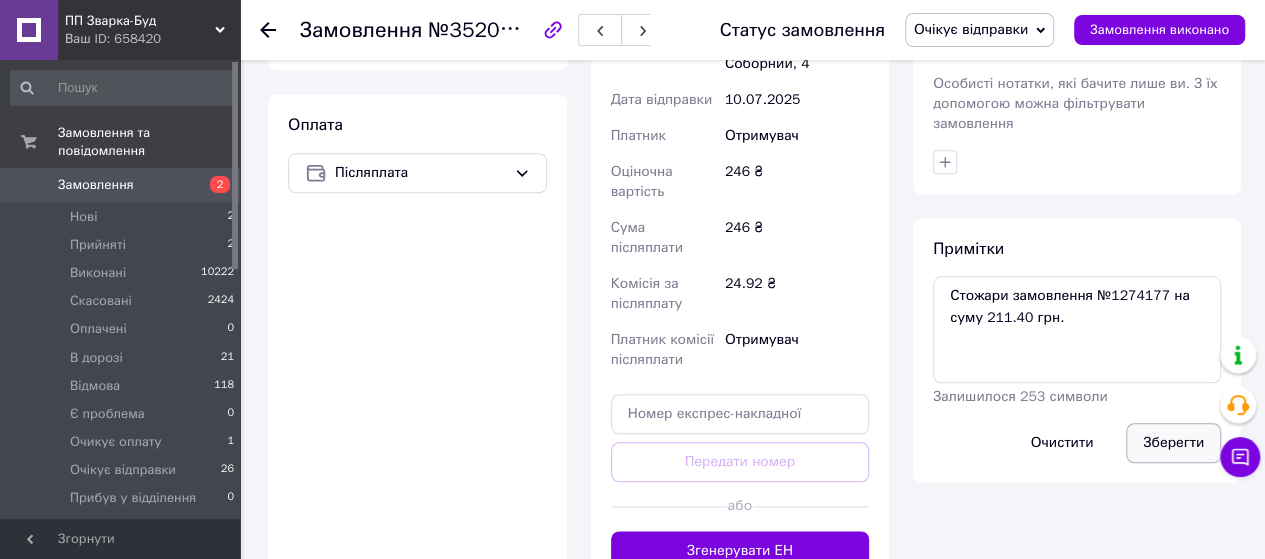 click on "Зберегти" at bounding box center (1173, 443) 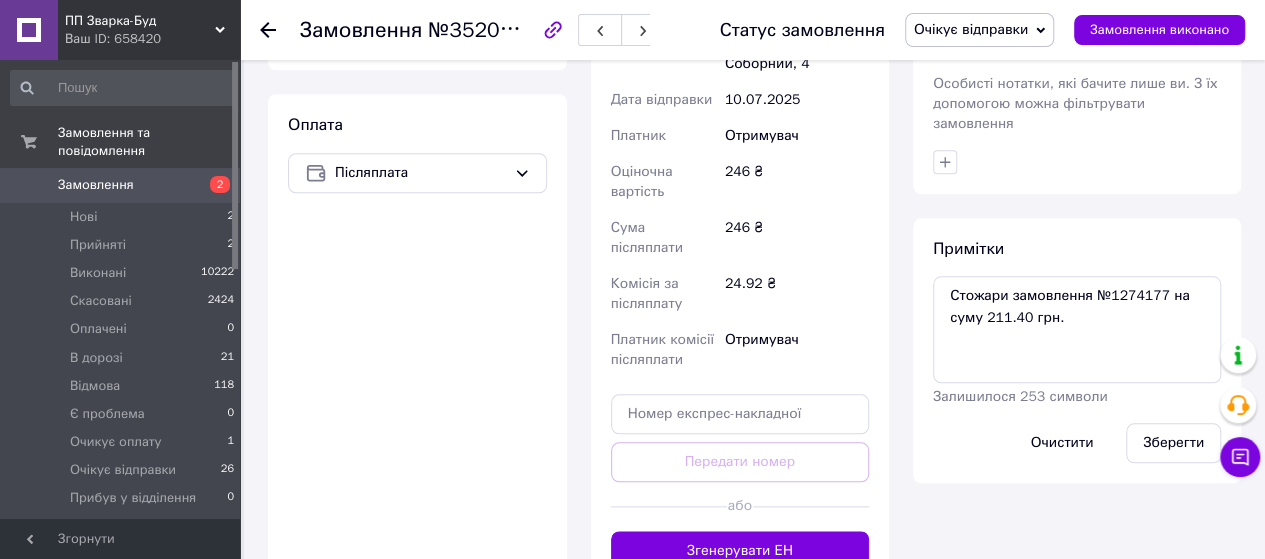 click 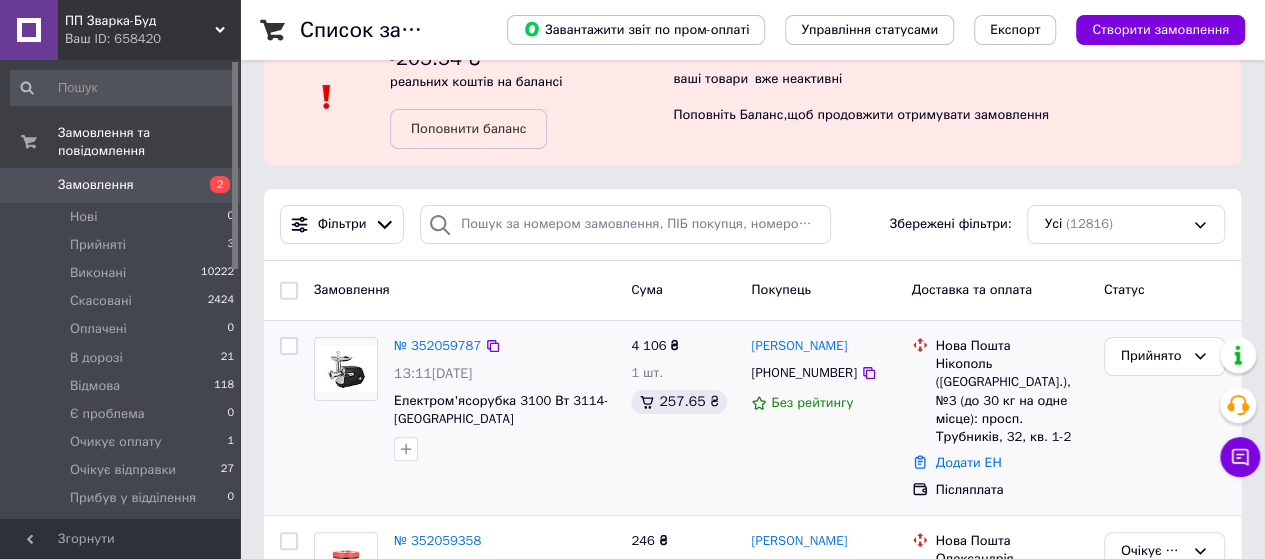 scroll, scrollTop: 200, scrollLeft: 0, axis: vertical 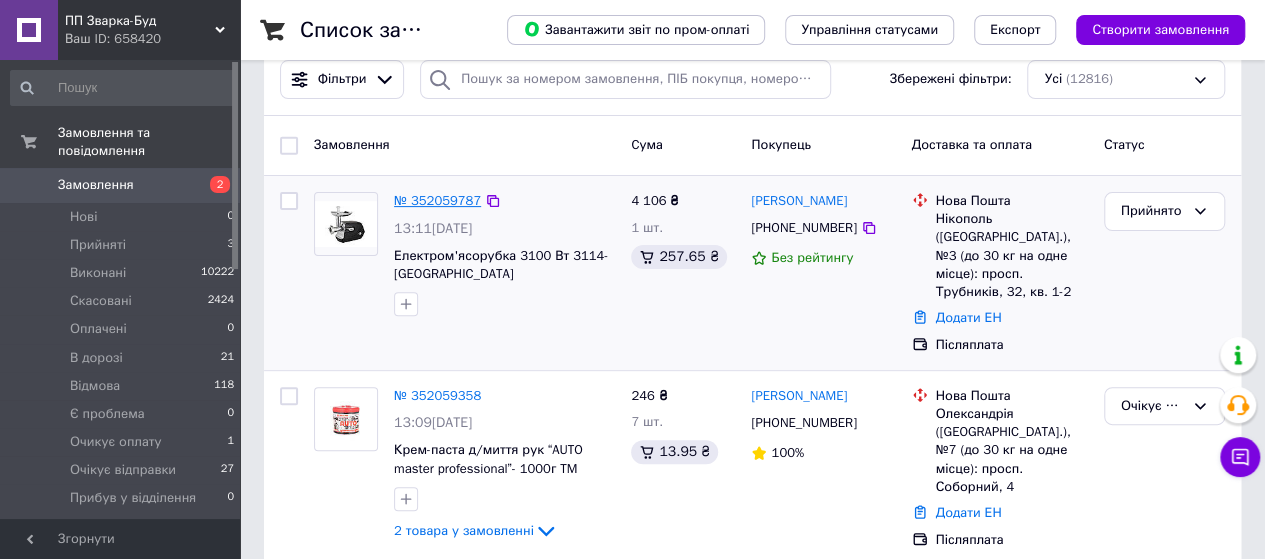 click on "№ 352059787" at bounding box center [437, 200] 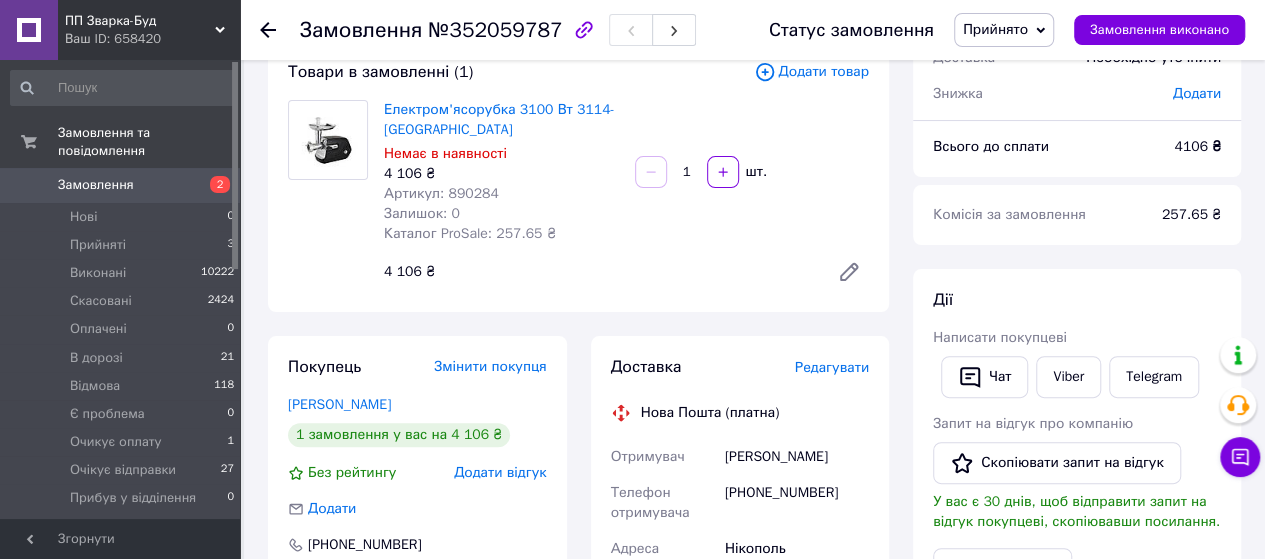 scroll, scrollTop: 100, scrollLeft: 0, axis: vertical 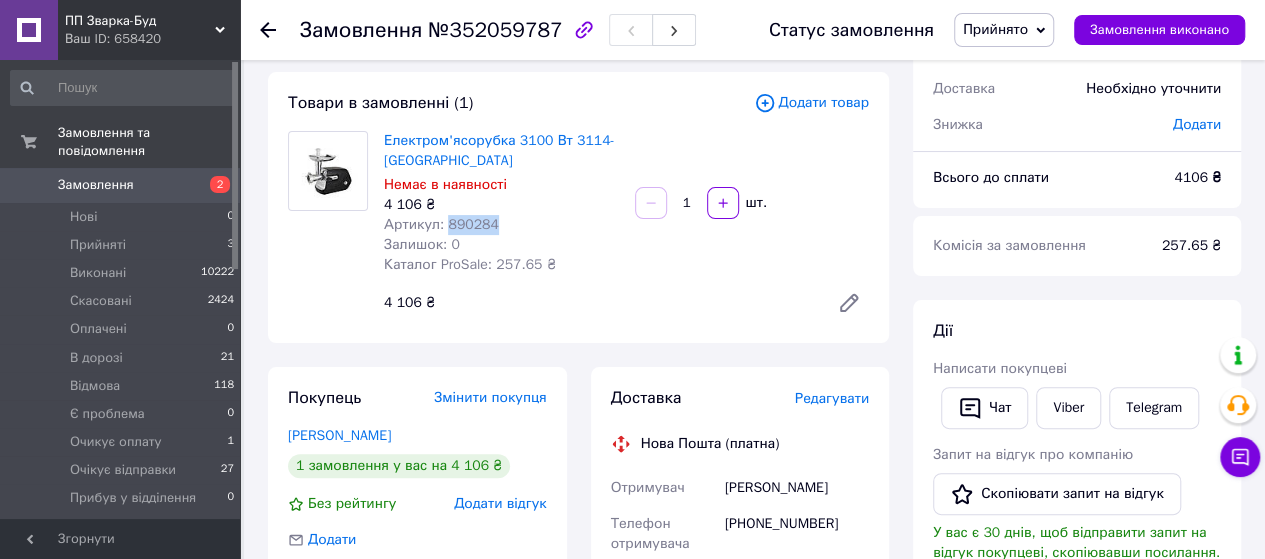 drag, startPoint x: 489, startPoint y: 229, endPoint x: 441, endPoint y: 226, distance: 48.09366 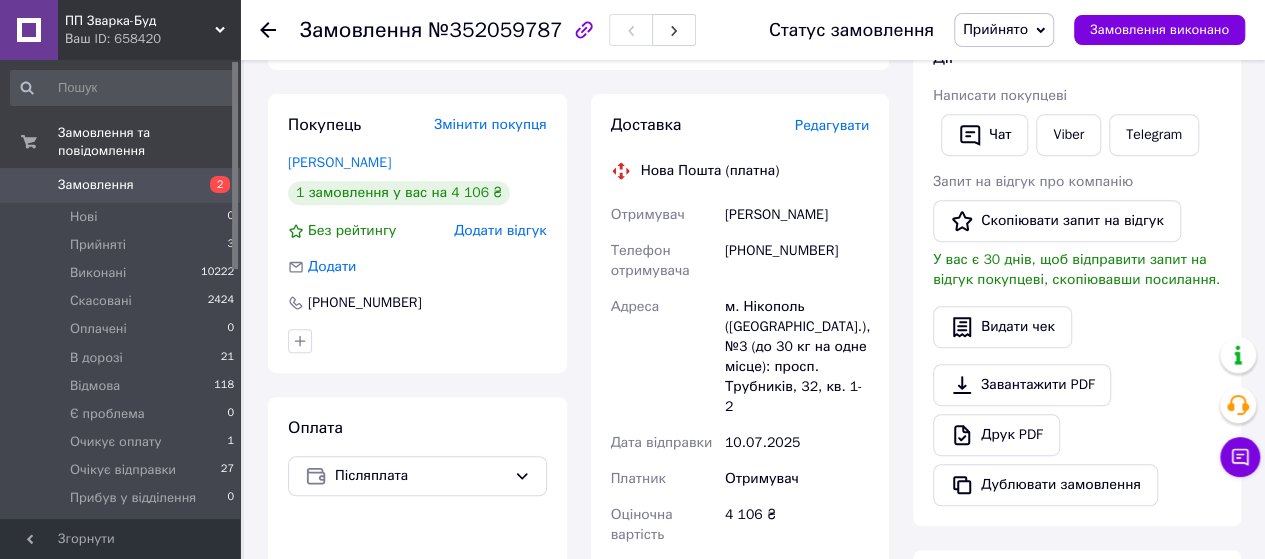 scroll, scrollTop: 400, scrollLeft: 0, axis: vertical 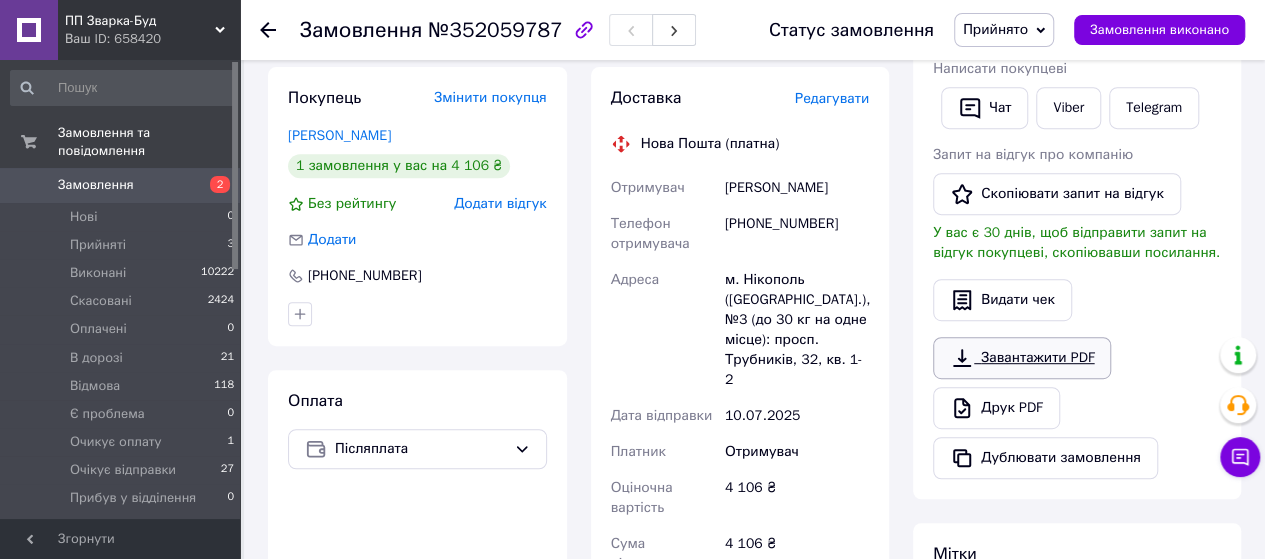 click on "Завантажити PDF" at bounding box center (1022, 358) 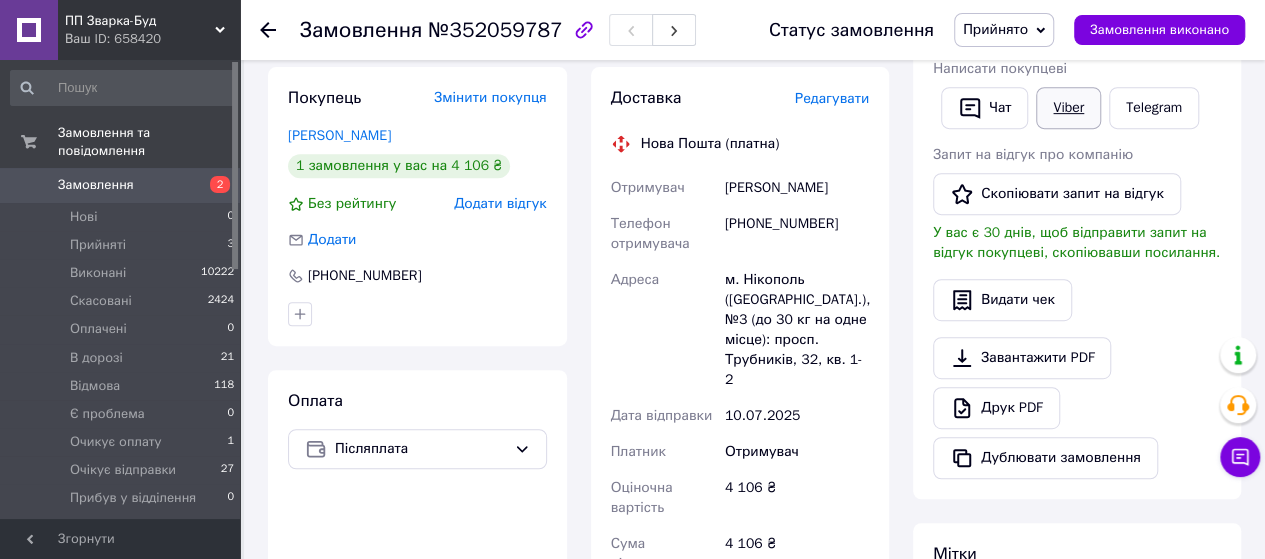 click on "Viber" at bounding box center [1068, 108] 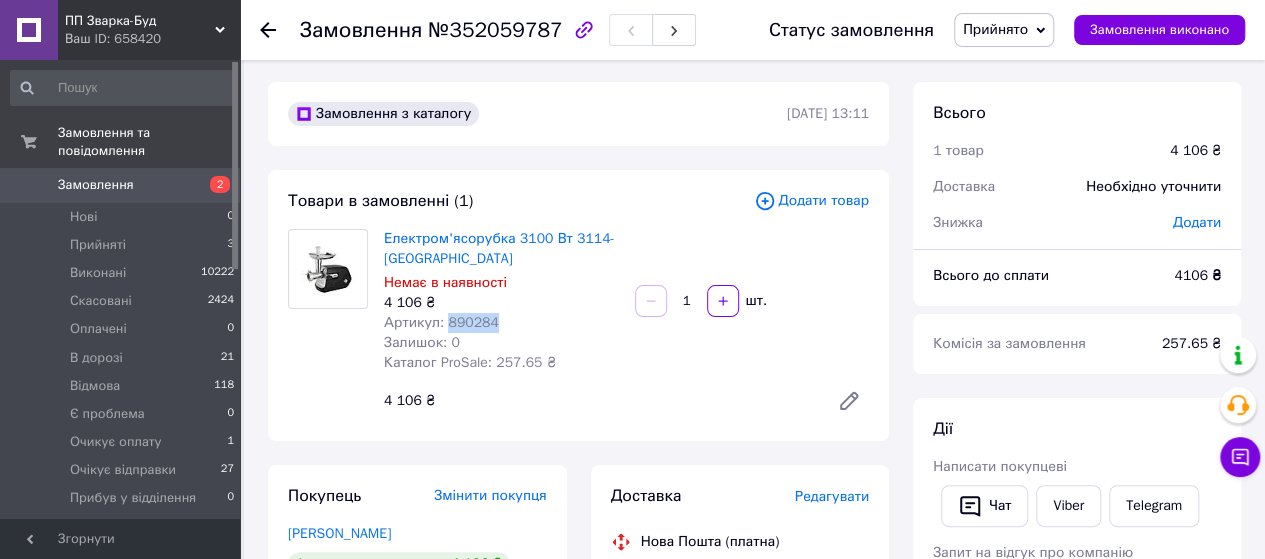 scroll, scrollTop: 0, scrollLeft: 0, axis: both 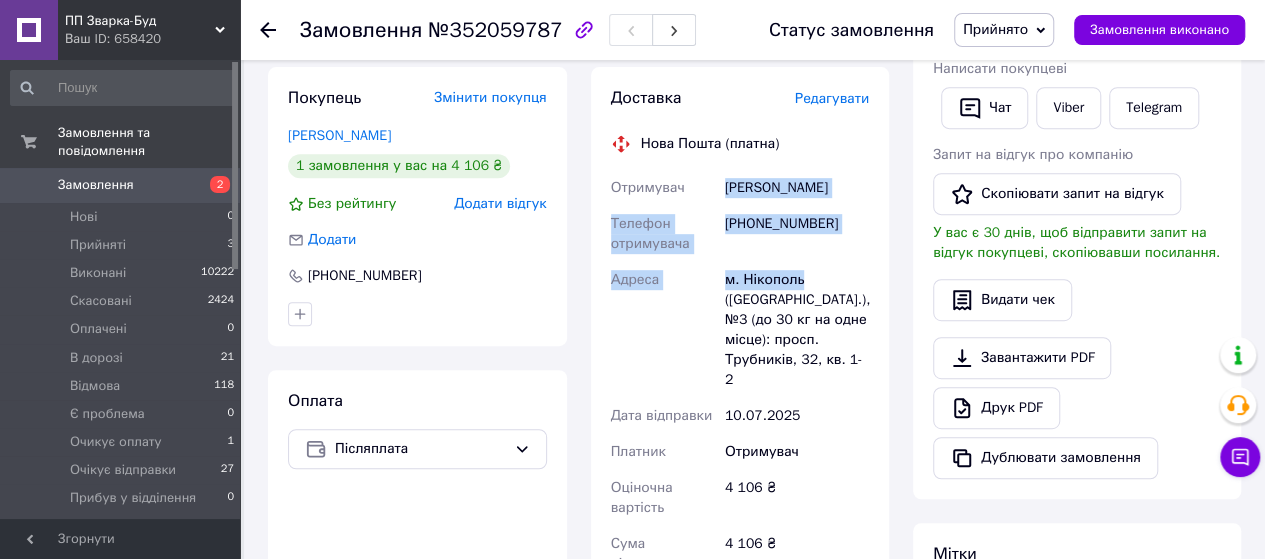 drag, startPoint x: 725, startPoint y: 187, endPoint x: 811, endPoint y: 277, distance: 124.48293 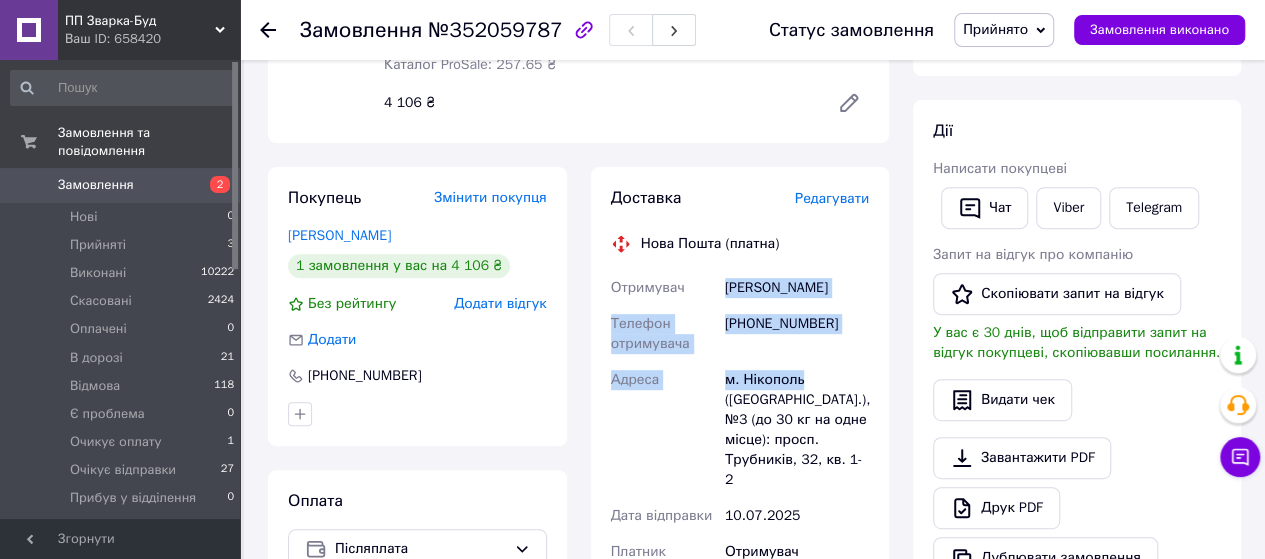 scroll, scrollTop: 400, scrollLeft: 0, axis: vertical 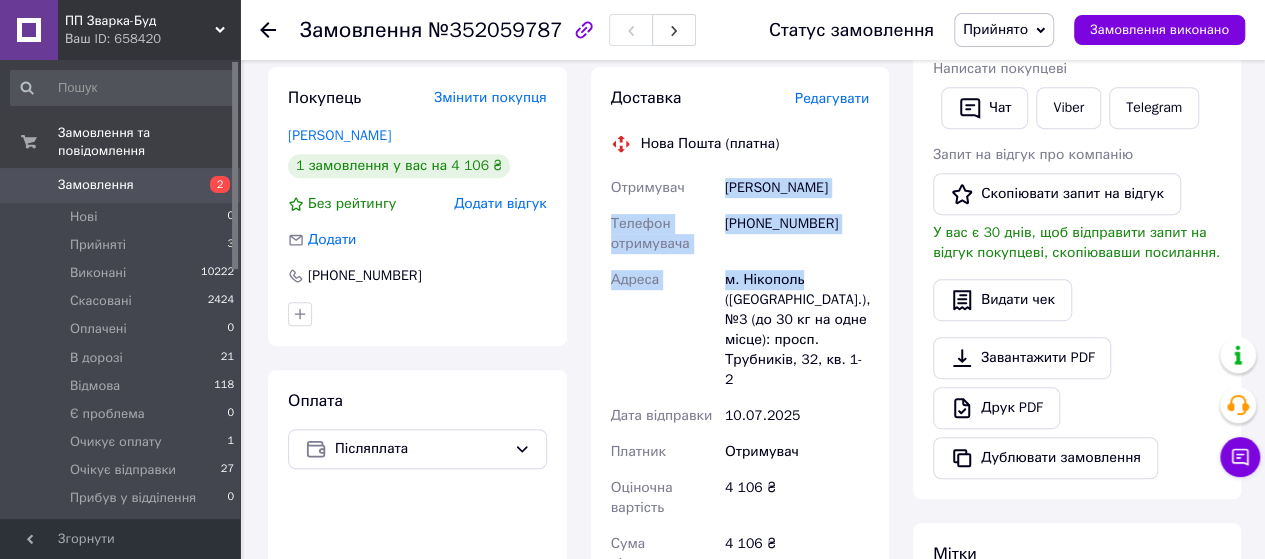 copy on "Хромова Марина Телефон отримувача +380665210867 Адреса м. Нікополь" 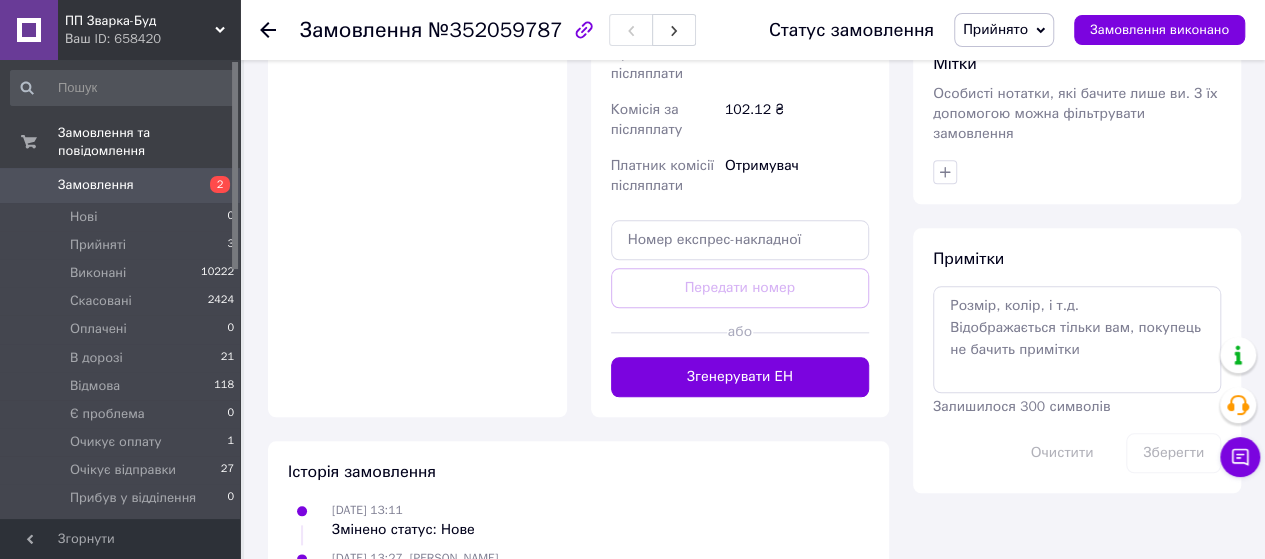 scroll, scrollTop: 922, scrollLeft: 0, axis: vertical 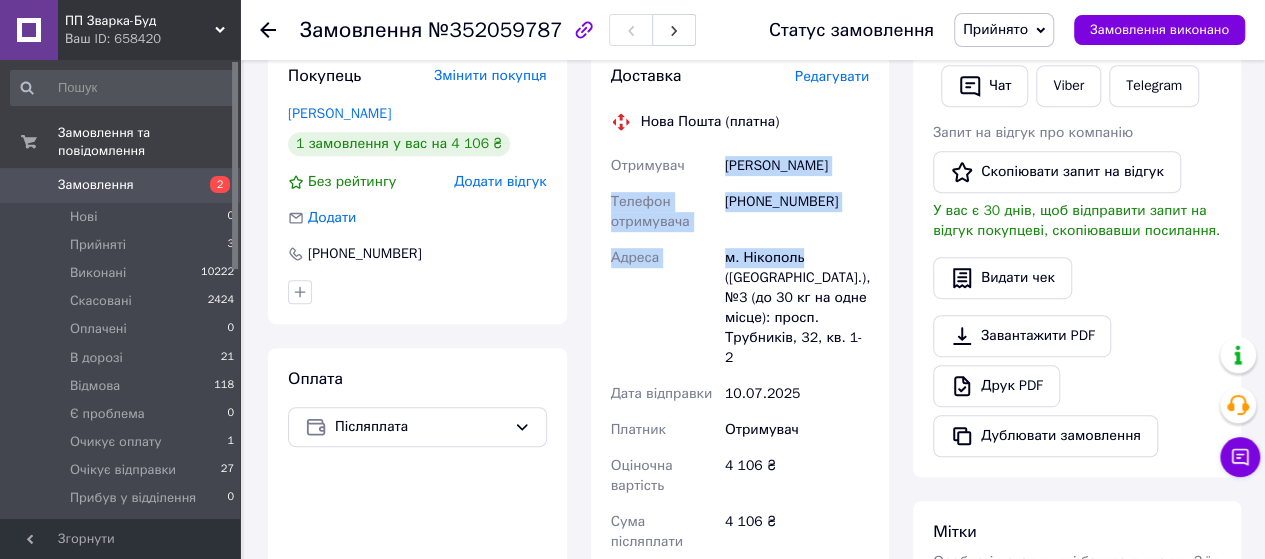 drag, startPoint x: 724, startPoint y: 167, endPoint x: 816, endPoint y: 259, distance: 130.10765 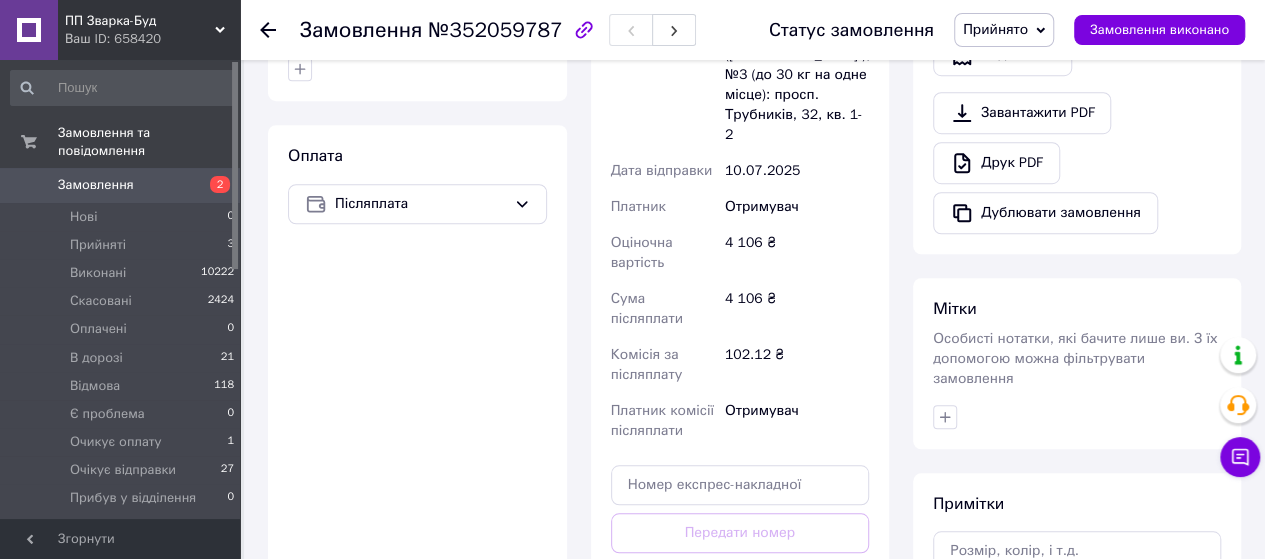 scroll, scrollTop: 800, scrollLeft: 0, axis: vertical 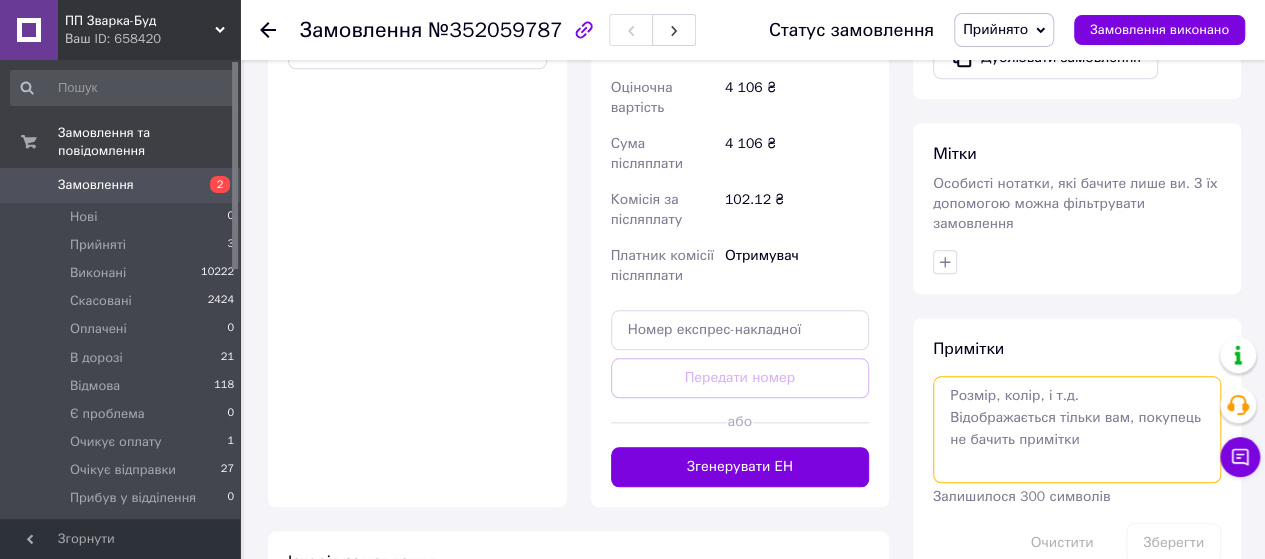 click at bounding box center (1077, 429) 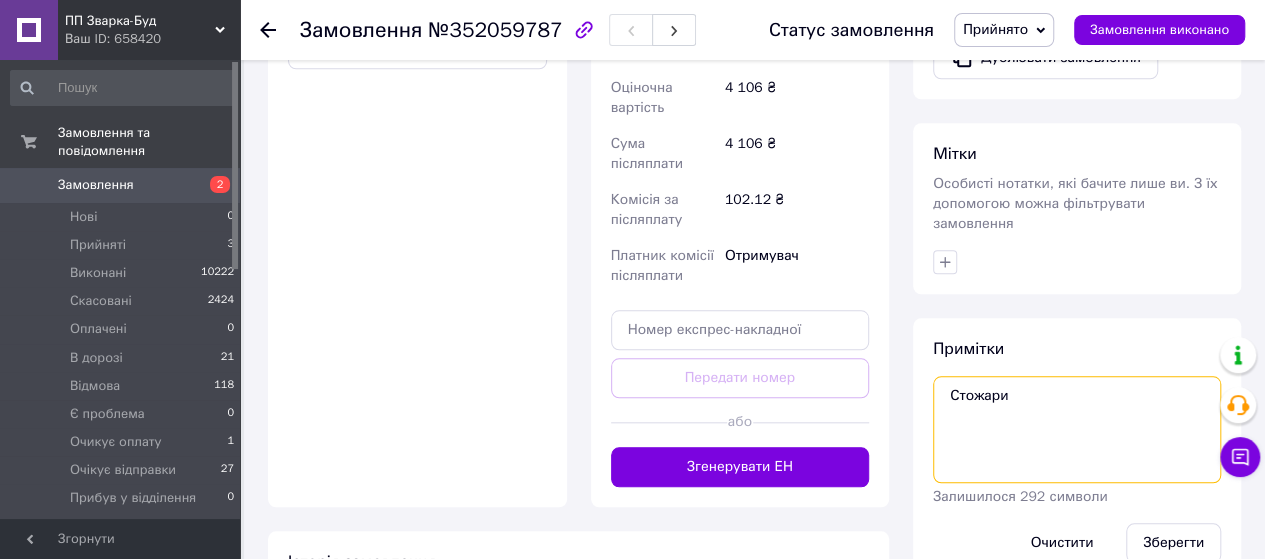paste on "замовлення №1274195 на суму 3773.67 грн." 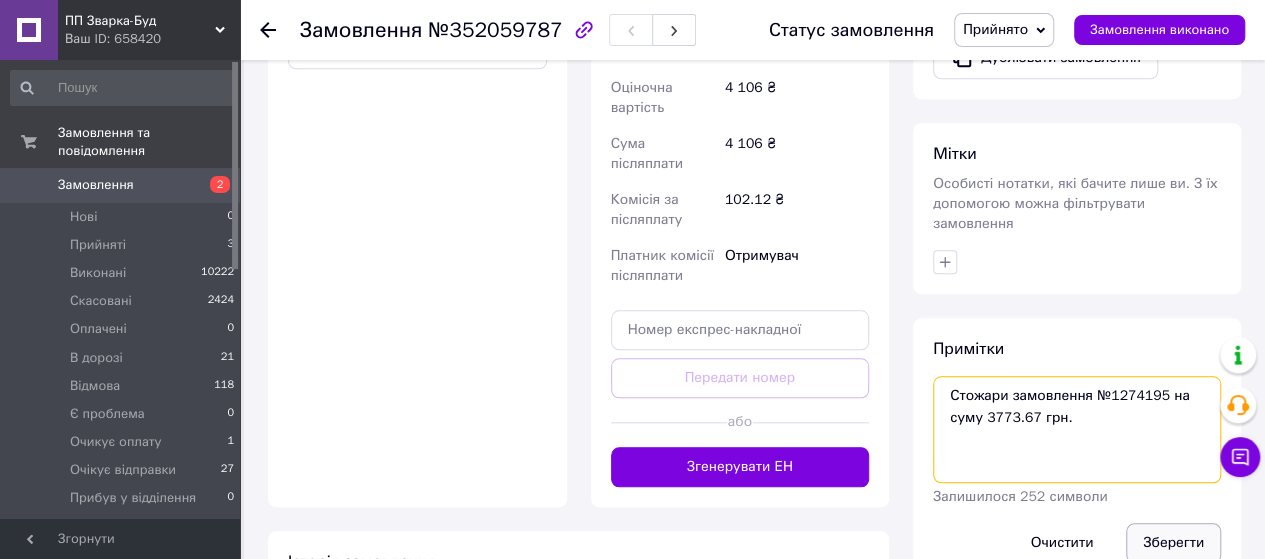 type on "Стожари замовлення №1274195 на суму 3773.67 грн." 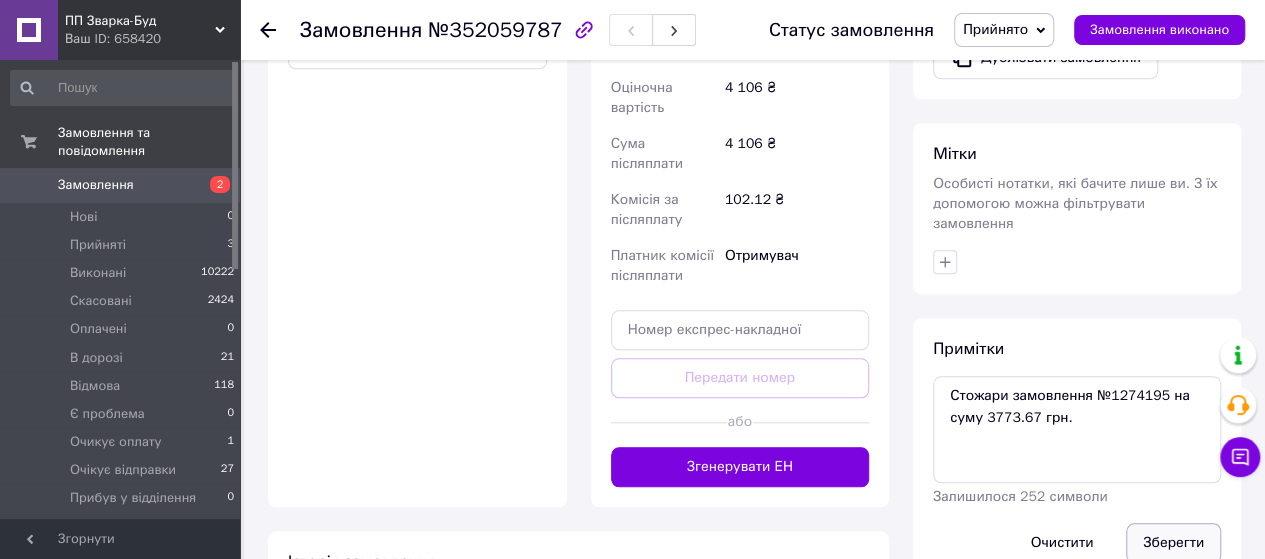 click on "Зберегти" at bounding box center [1173, 543] 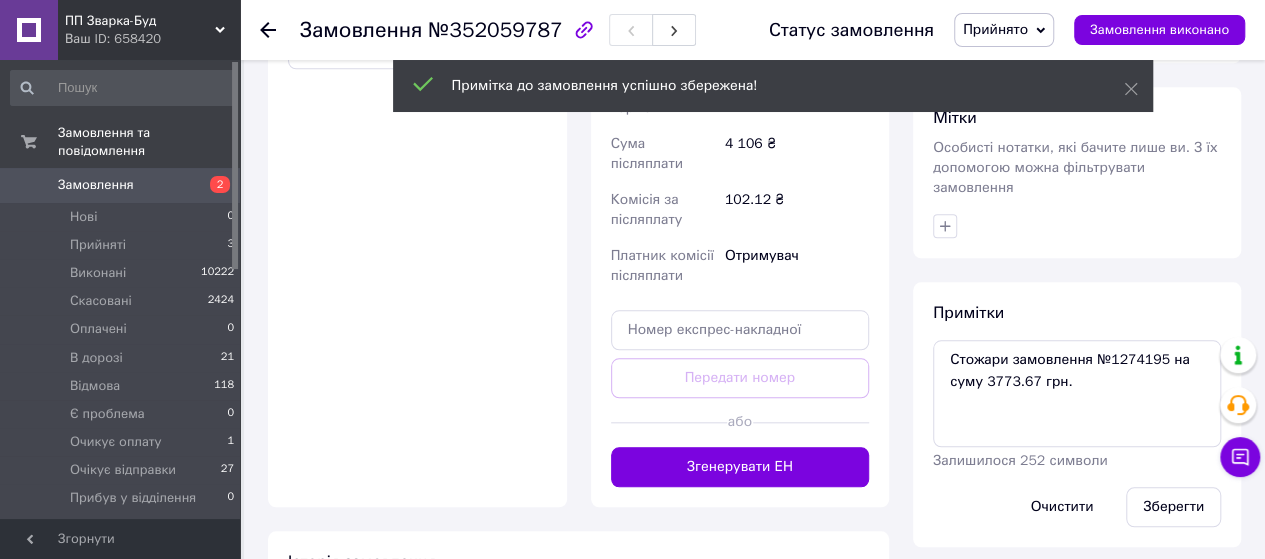 drag, startPoint x: 1039, startPoint y: 33, endPoint x: 1037, endPoint y: 64, distance: 31.06445 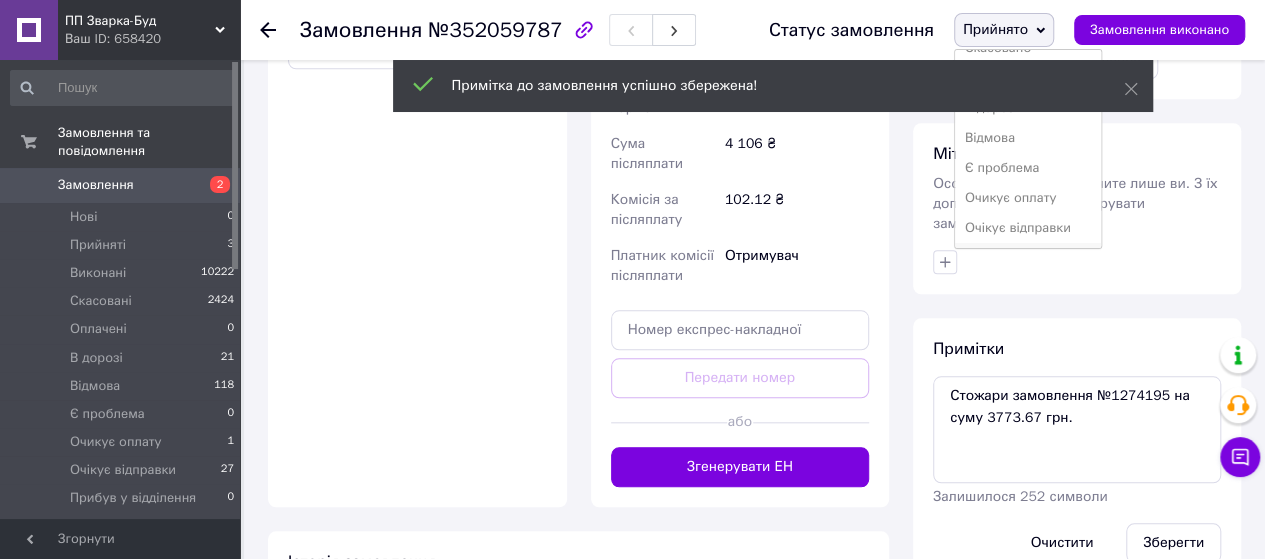 scroll, scrollTop: 81, scrollLeft: 0, axis: vertical 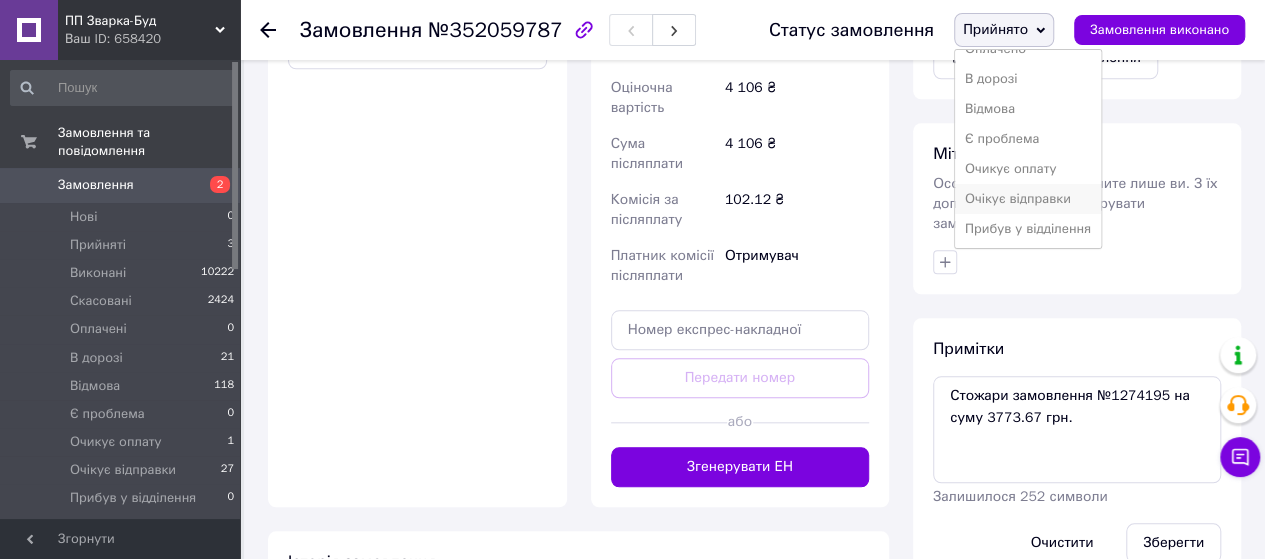 click on "Очікує відправки" at bounding box center [1028, 199] 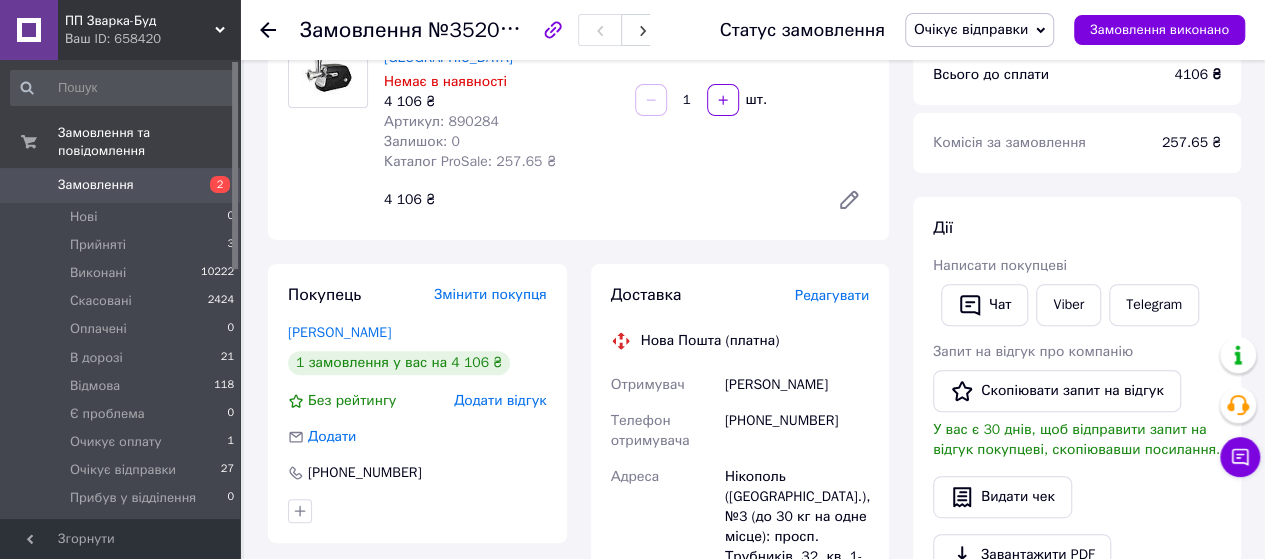 scroll, scrollTop: 100, scrollLeft: 0, axis: vertical 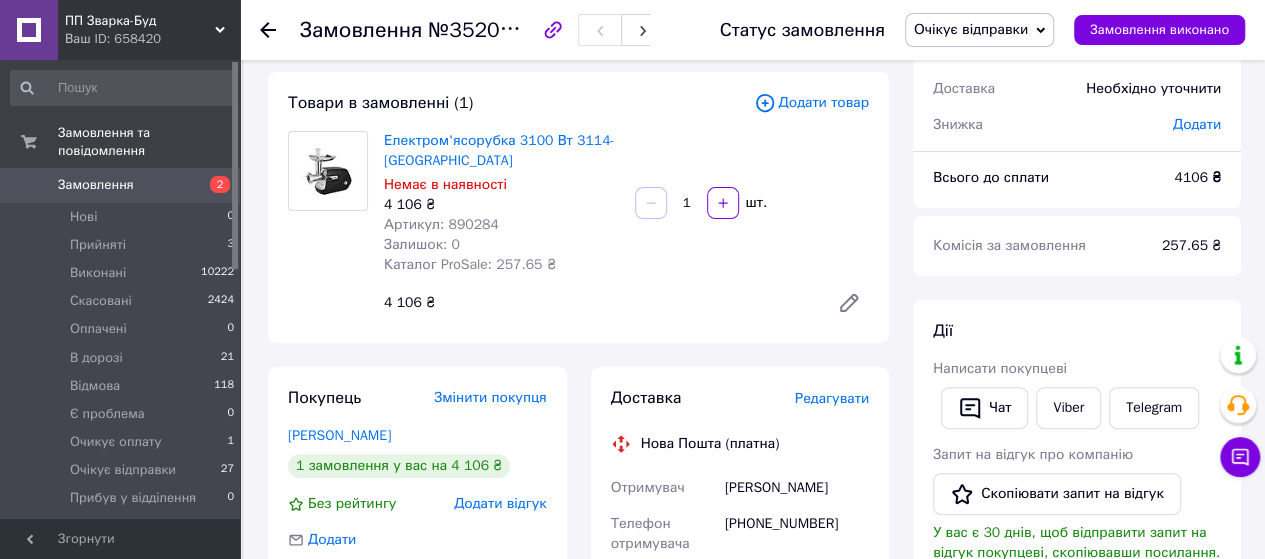 click 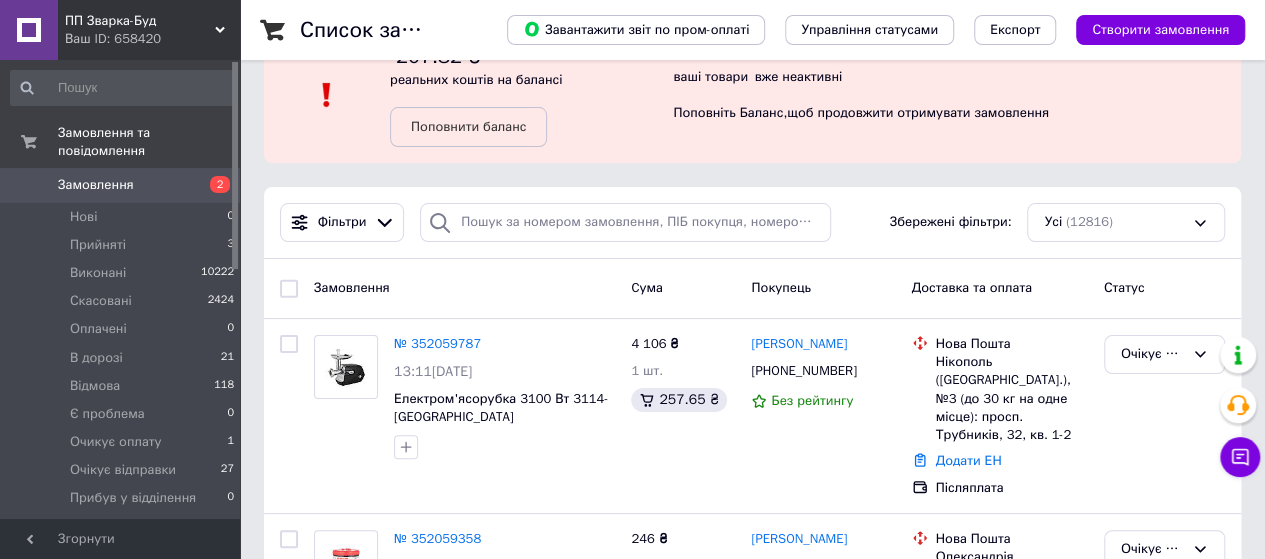 scroll, scrollTop: 0, scrollLeft: 0, axis: both 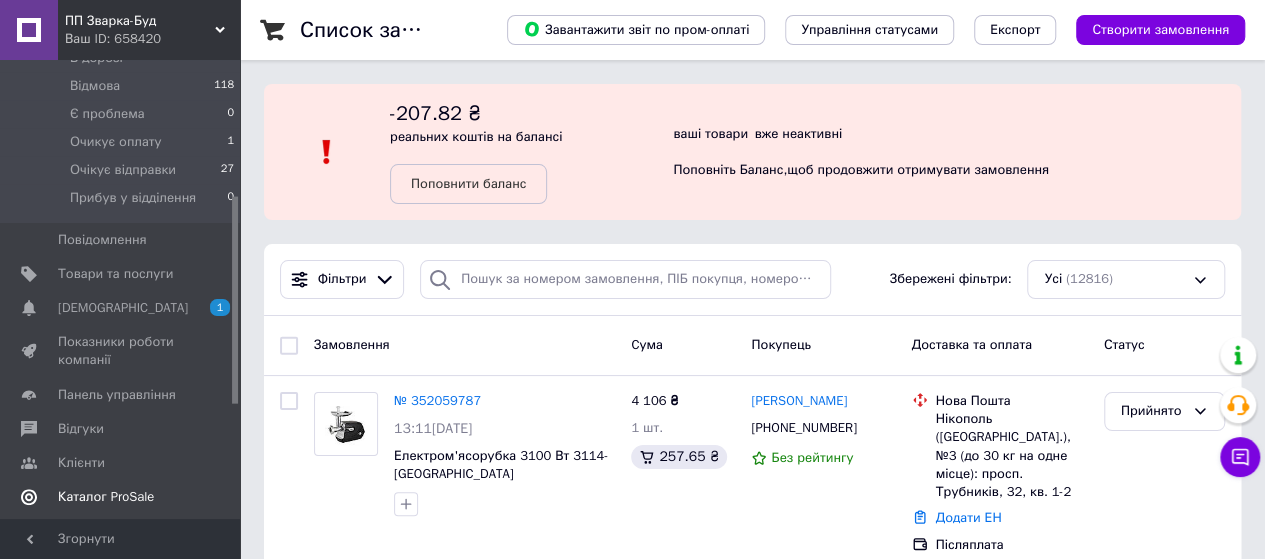 click on "Каталог ProSale" at bounding box center (106, 497) 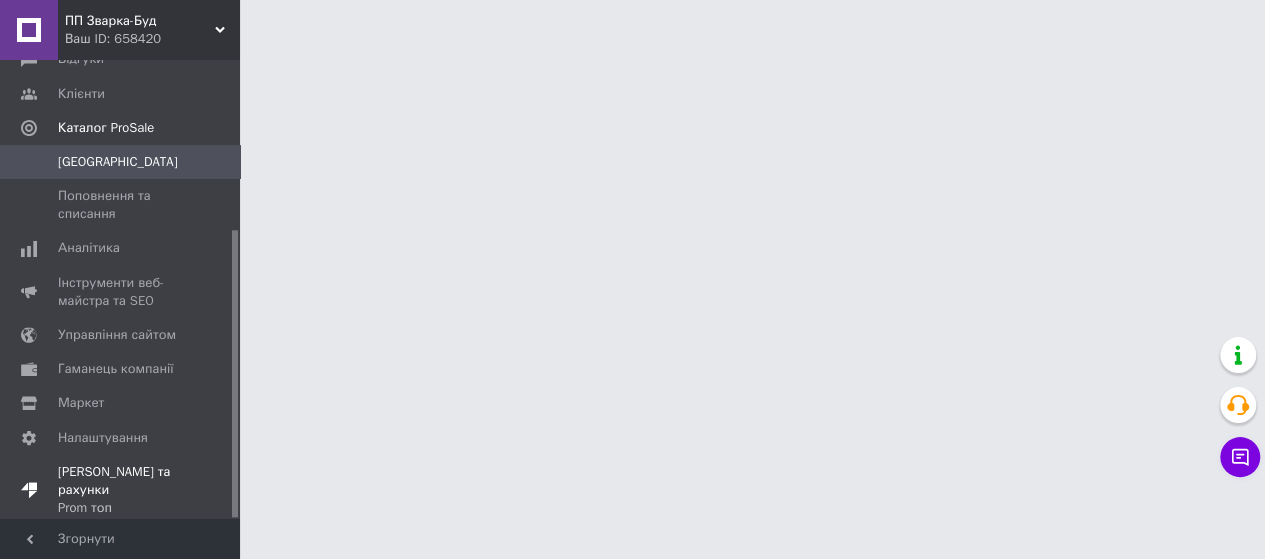 scroll, scrollTop: 269, scrollLeft: 0, axis: vertical 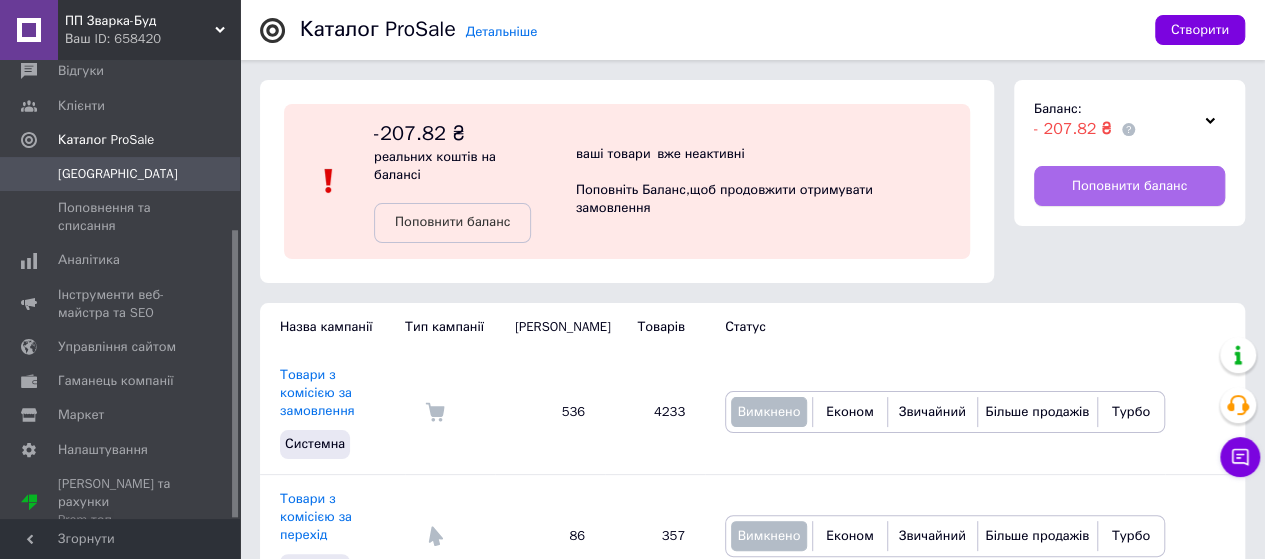 click on "Поповнити баланс" at bounding box center [1129, 186] 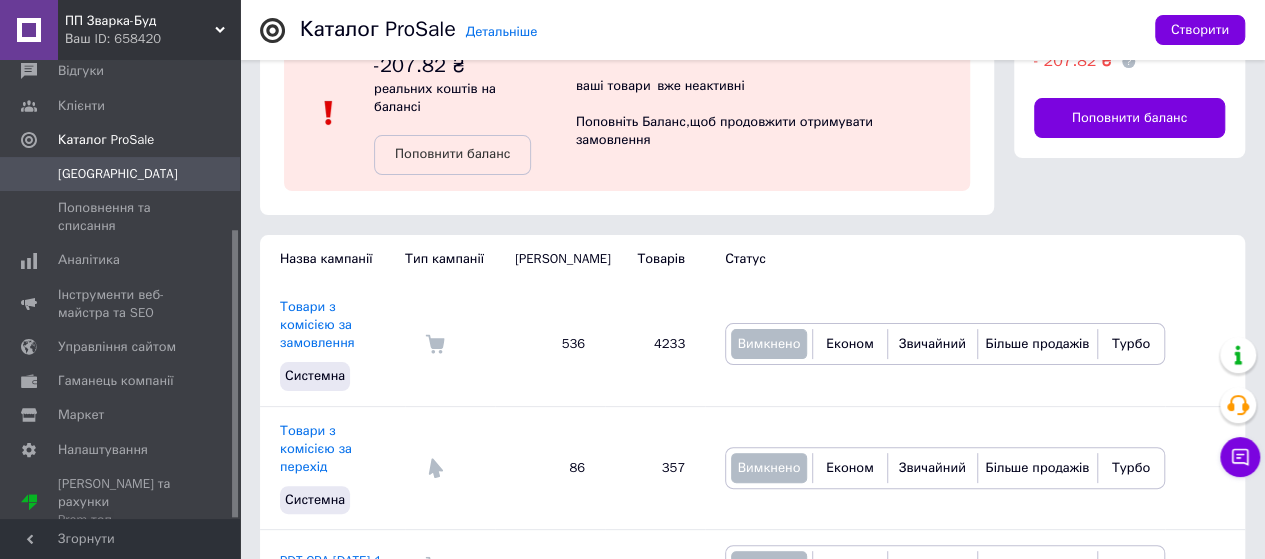 scroll, scrollTop: 100, scrollLeft: 0, axis: vertical 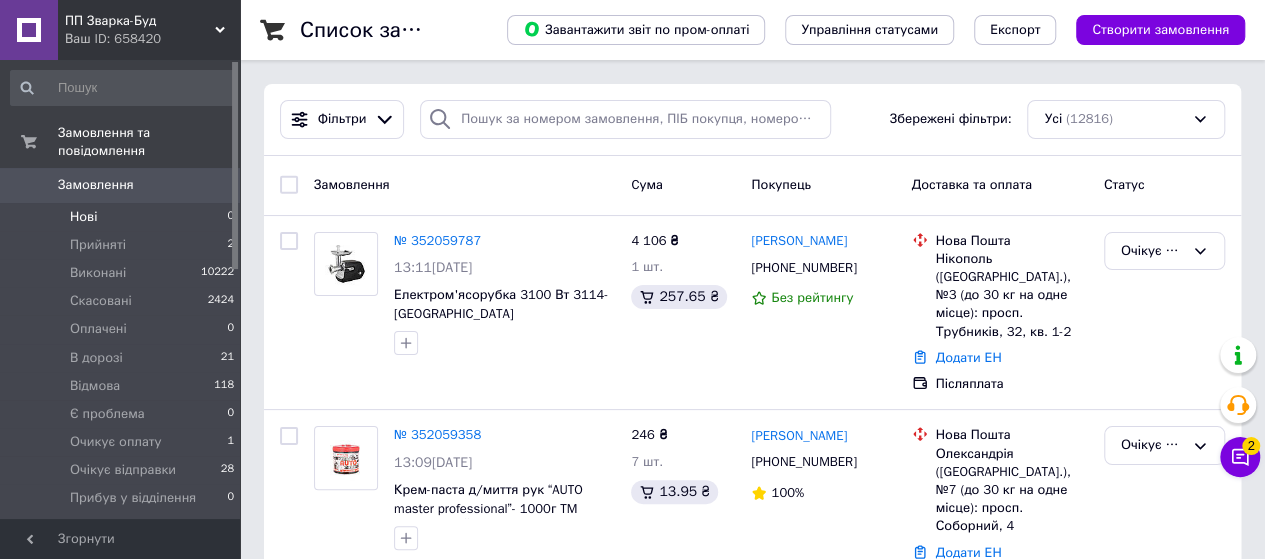click on "Нові" at bounding box center (83, 217) 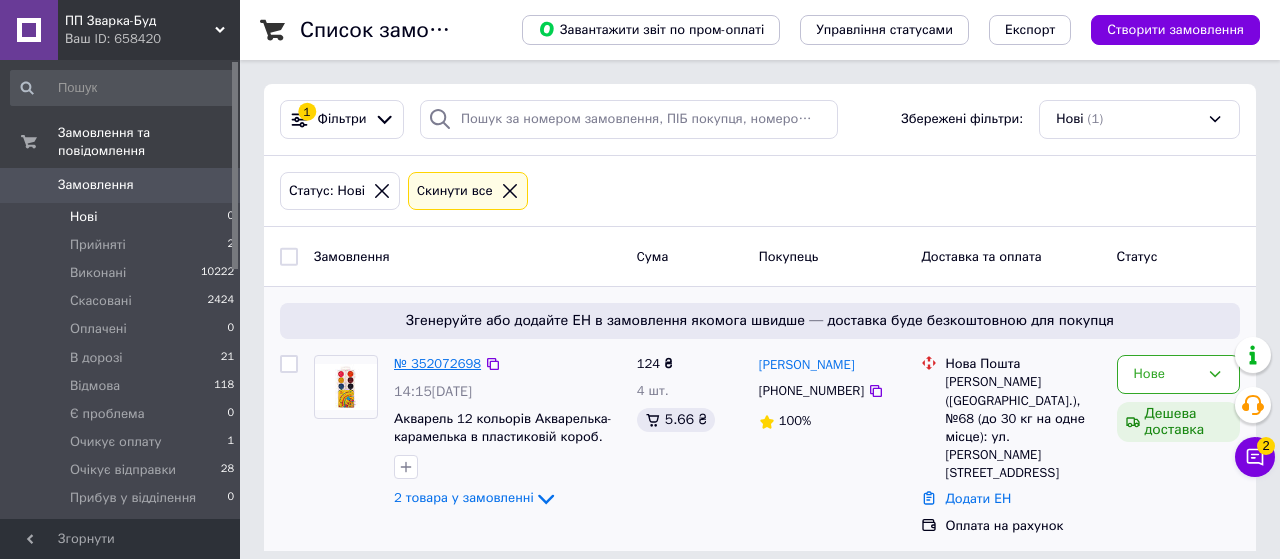 click on "№ 352072698" at bounding box center (437, 363) 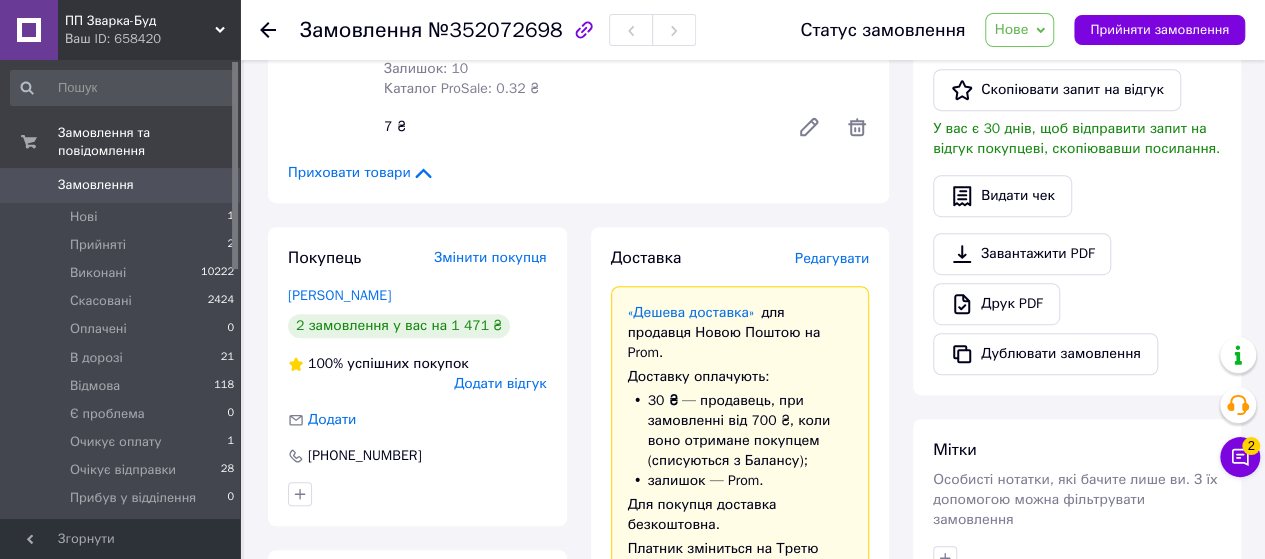 scroll, scrollTop: 600, scrollLeft: 0, axis: vertical 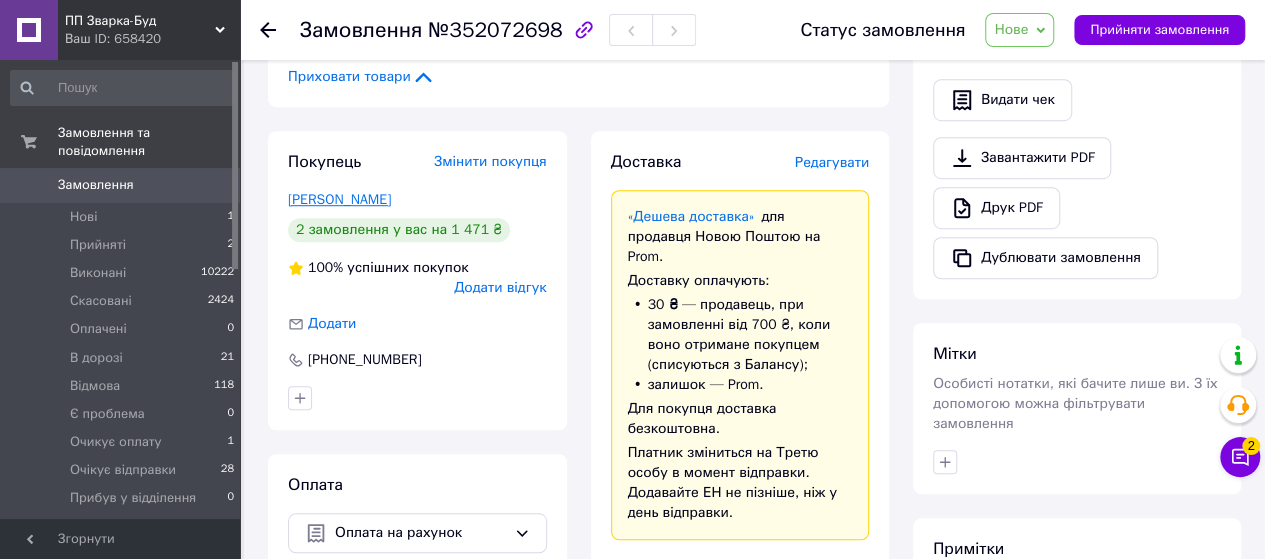 click on "[PERSON_NAME]" at bounding box center (339, 199) 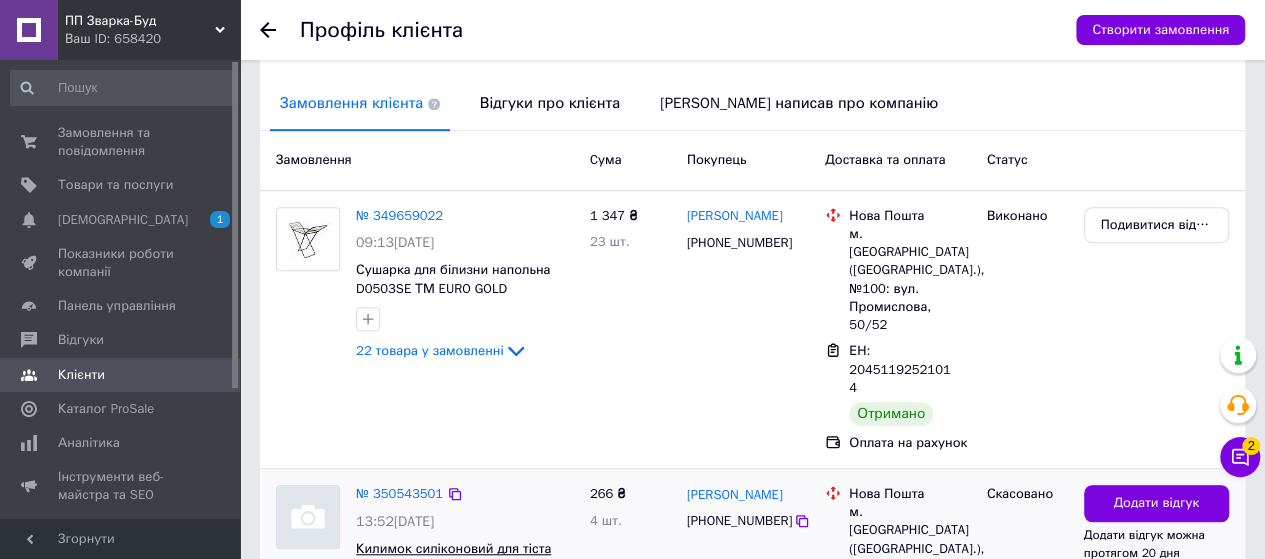 scroll, scrollTop: 442, scrollLeft: 0, axis: vertical 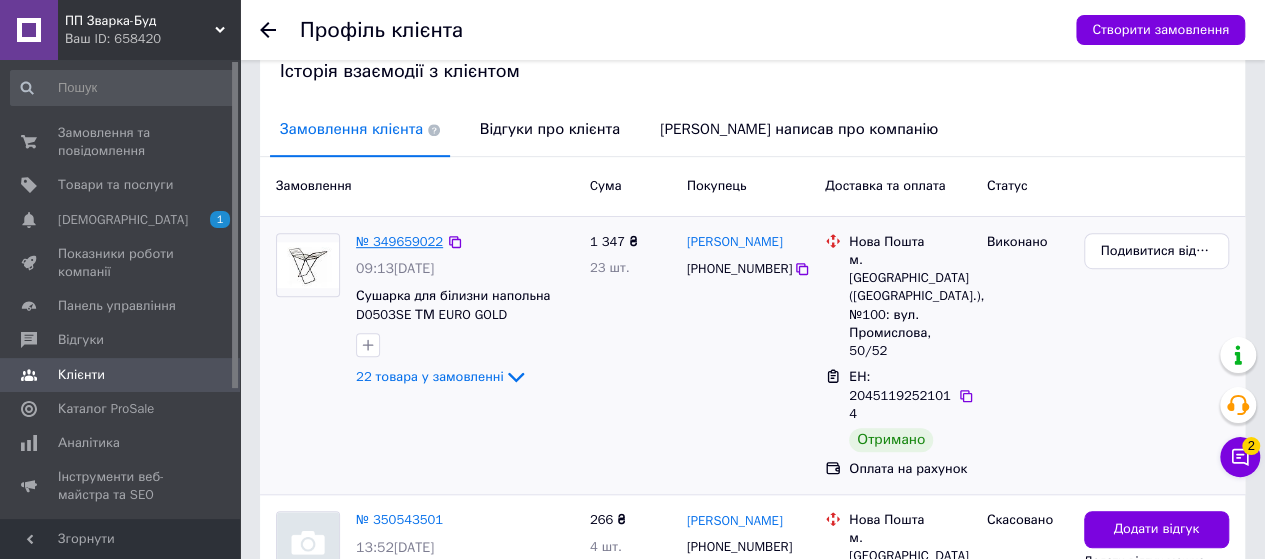 click on "№ 349659022" at bounding box center (399, 241) 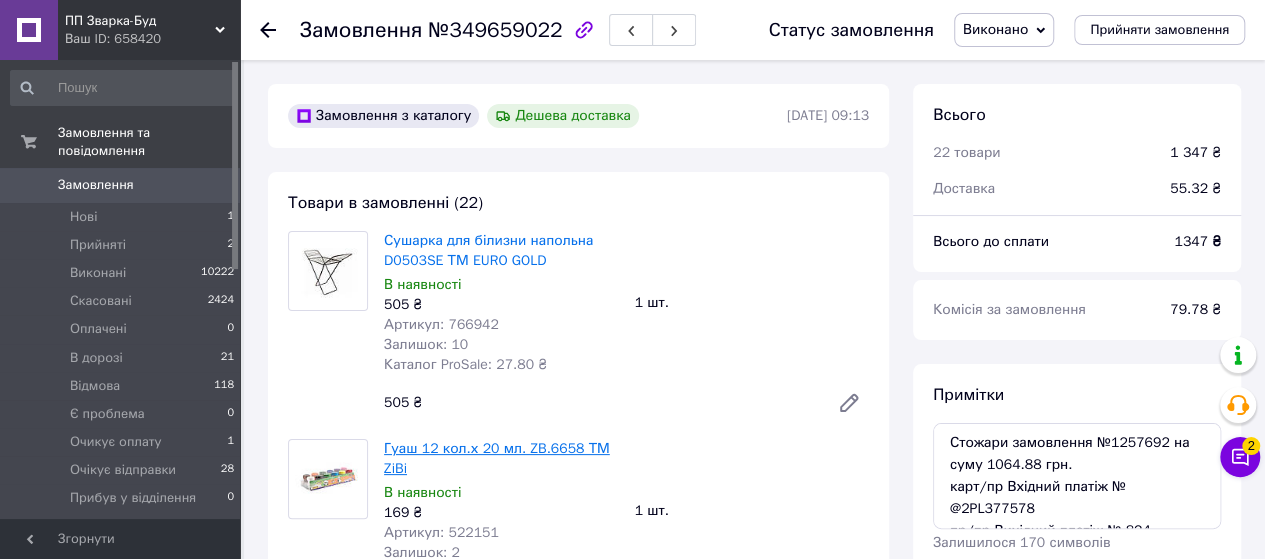 scroll, scrollTop: 393, scrollLeft: 0, axis: vertical 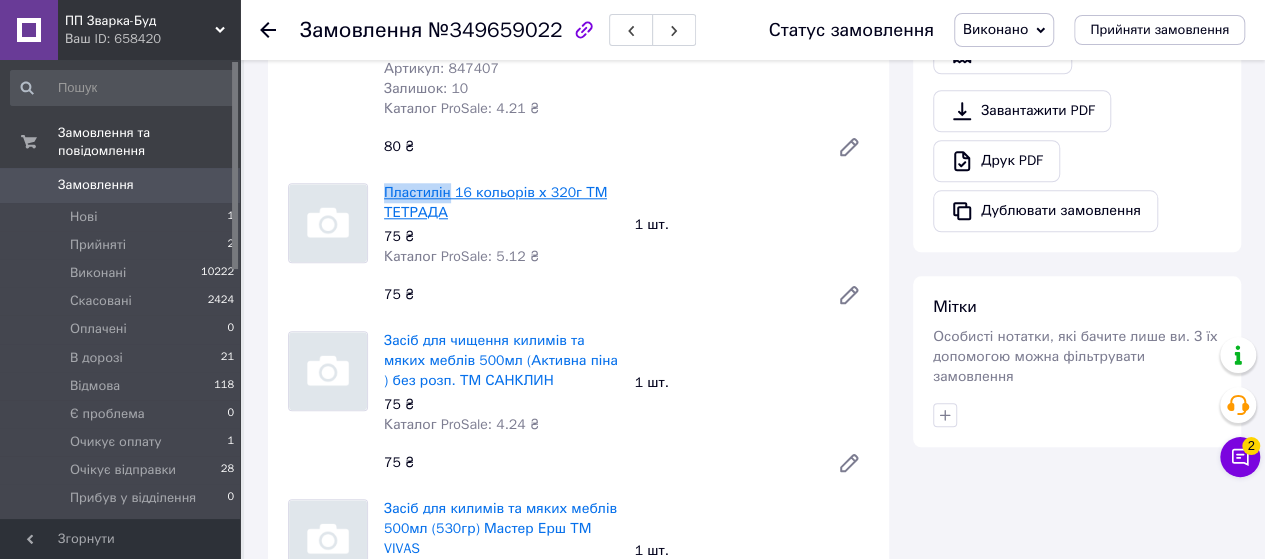 drag, startPoint x: 378, startPoint y: 173, endPoint x: 446, endPoint y: 174, distance: 68.007355 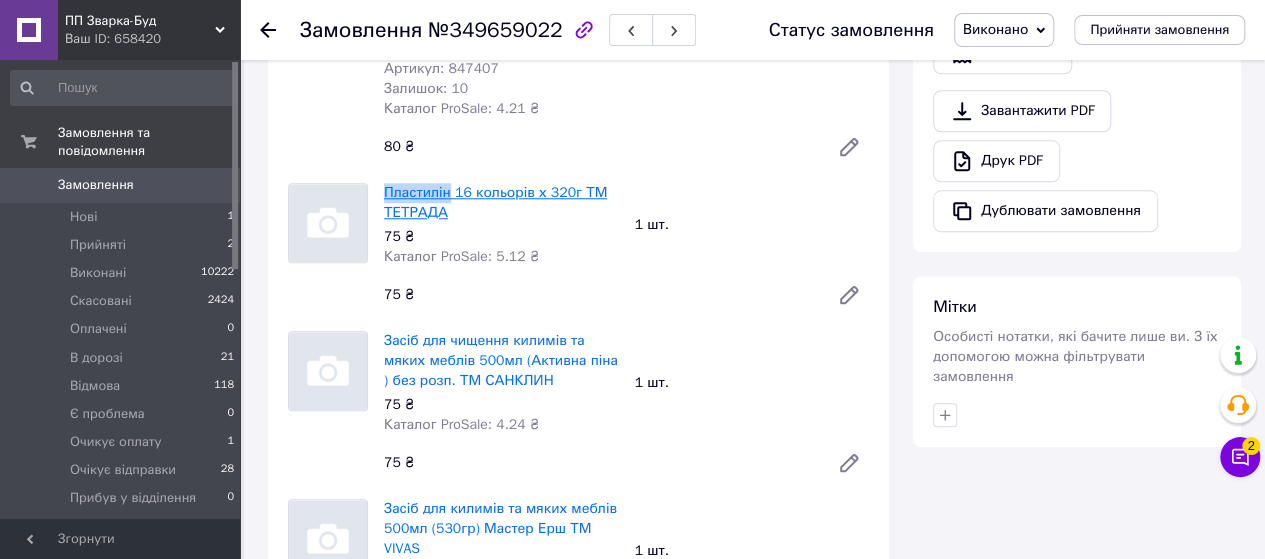 click on "Пластилін 16 кольорів х 320г ТМ ТЕТРАДА 75 ₴ Каталог ProSale: 5.12 ₴" at bounding box center (501, 225) 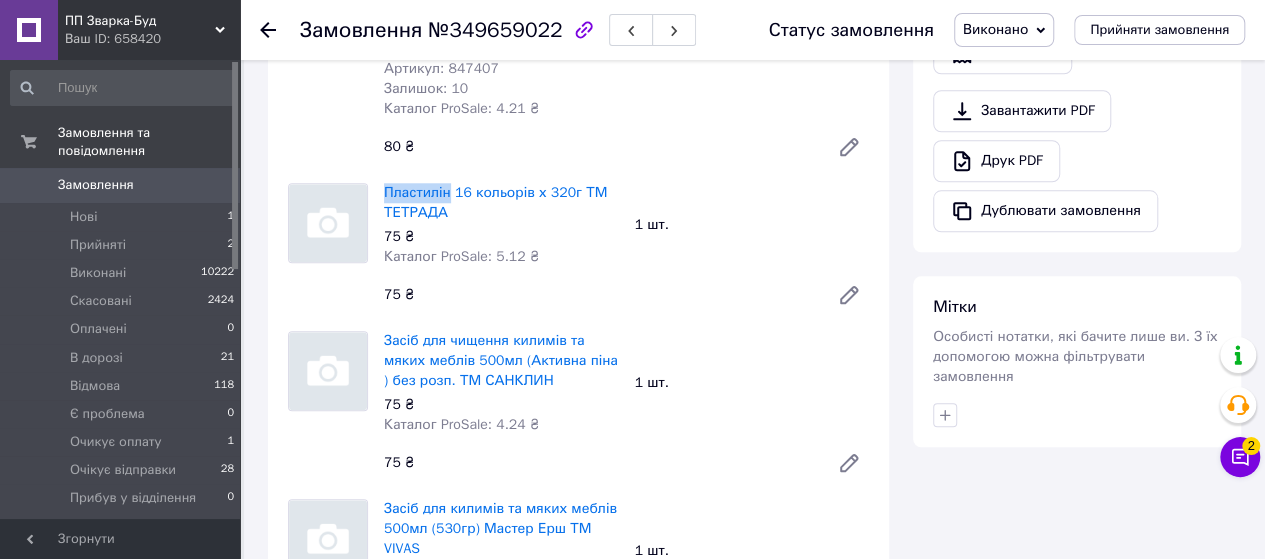 copy on "Пластилін" 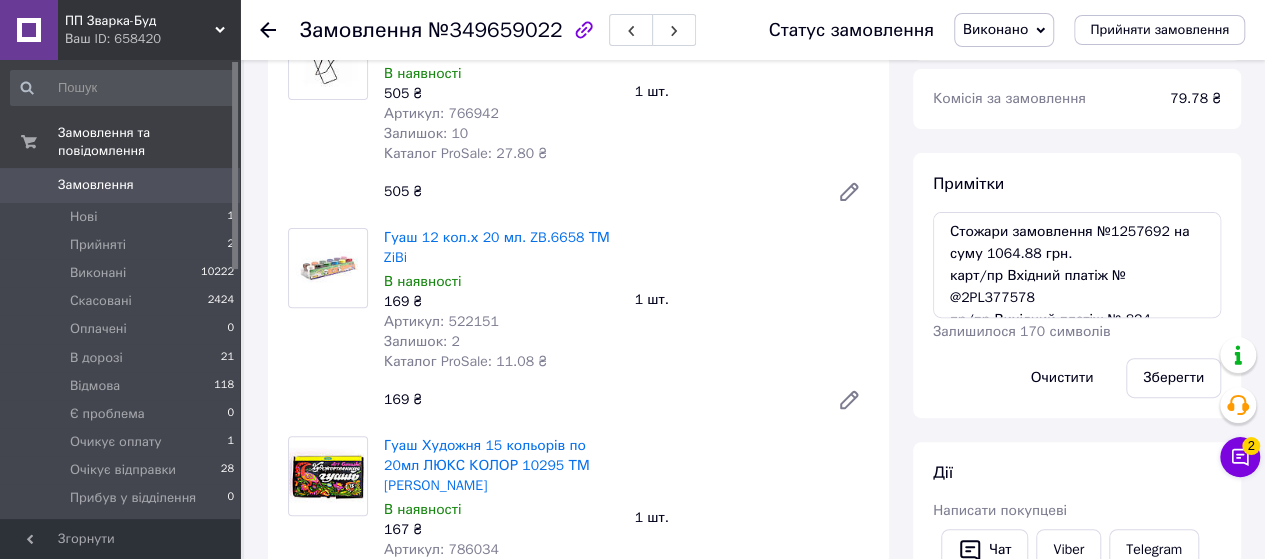 scroll, scrollTop: 0, scrollLeft: 0, axis: both 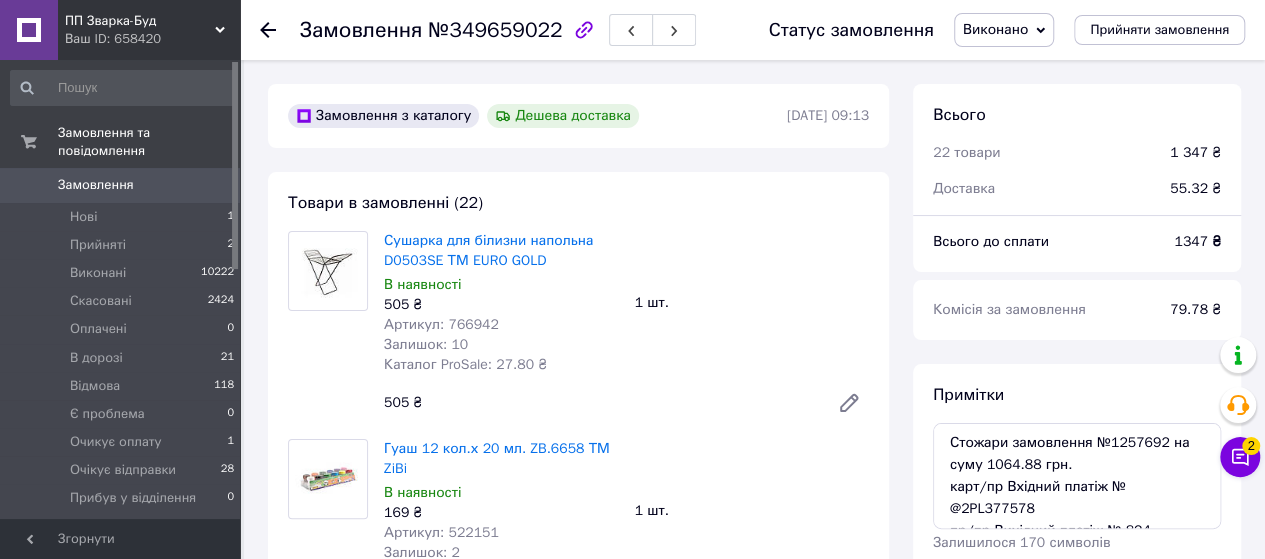 click at bounding box center (268, 30) 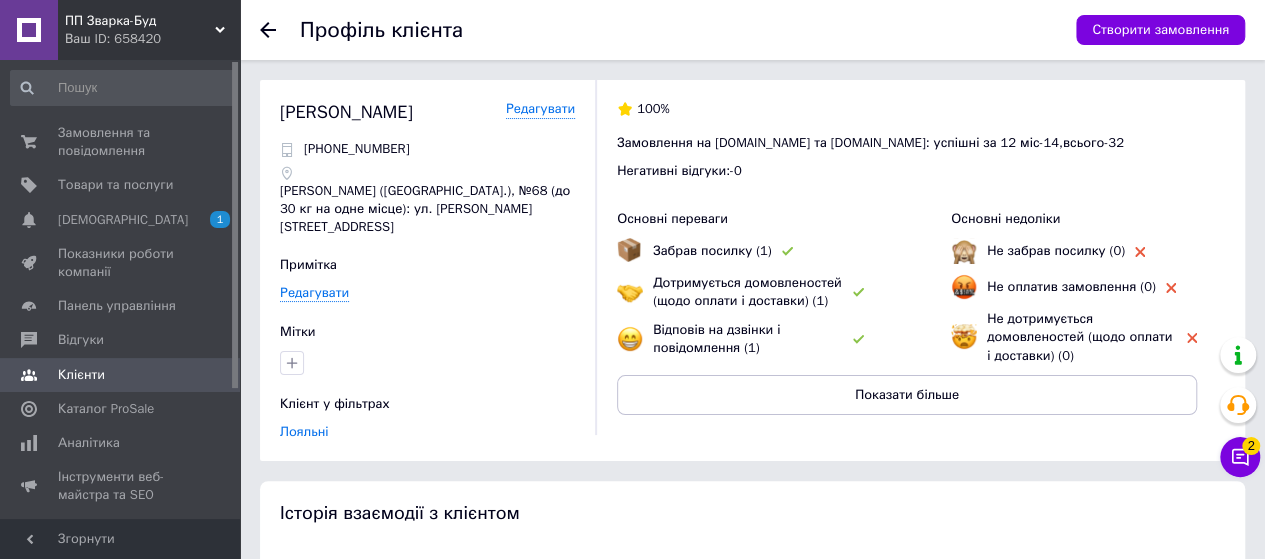 click 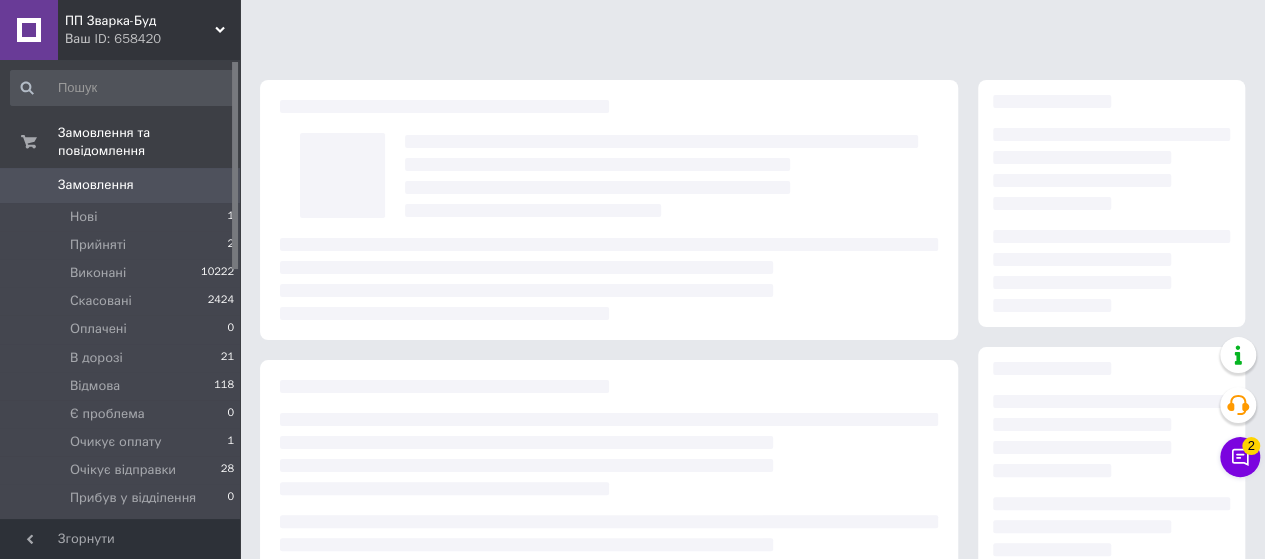 scroll, scrollTop: 354, scrollLeft: 0, axis: vertical 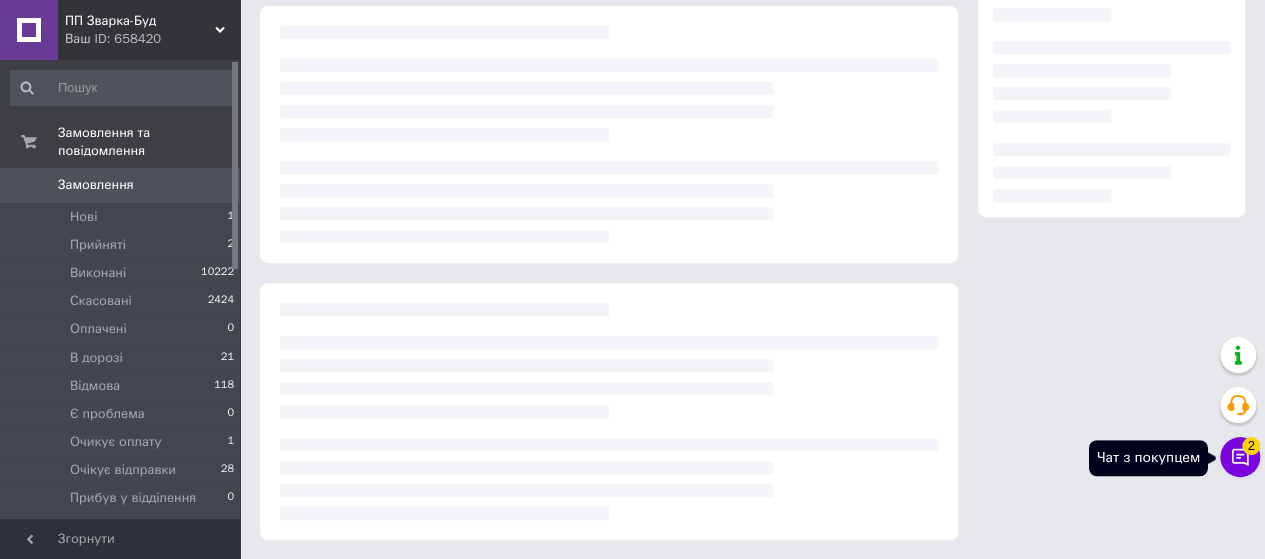 click 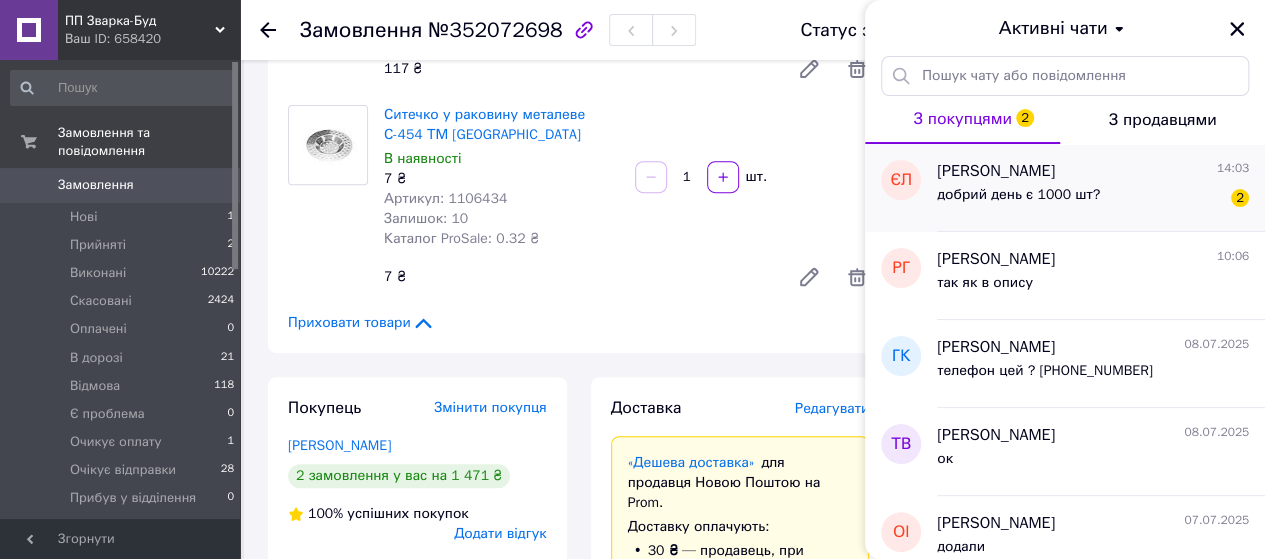 click on "добрий день є 1000 шт?" at bounding box center [1018, 195] 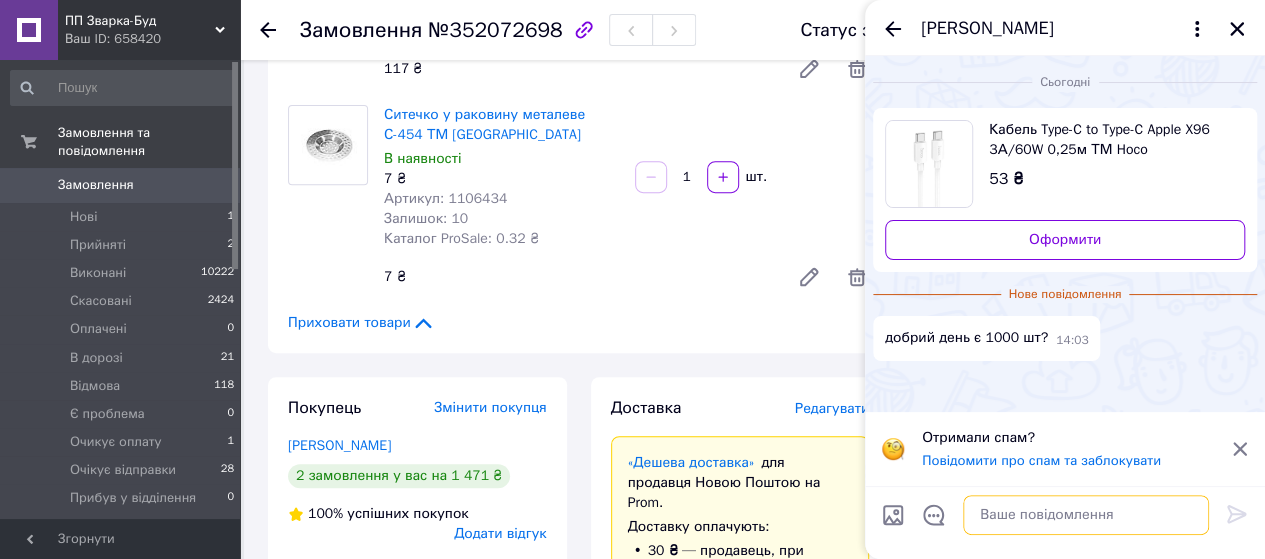 click at bounding box center (1086, 515) 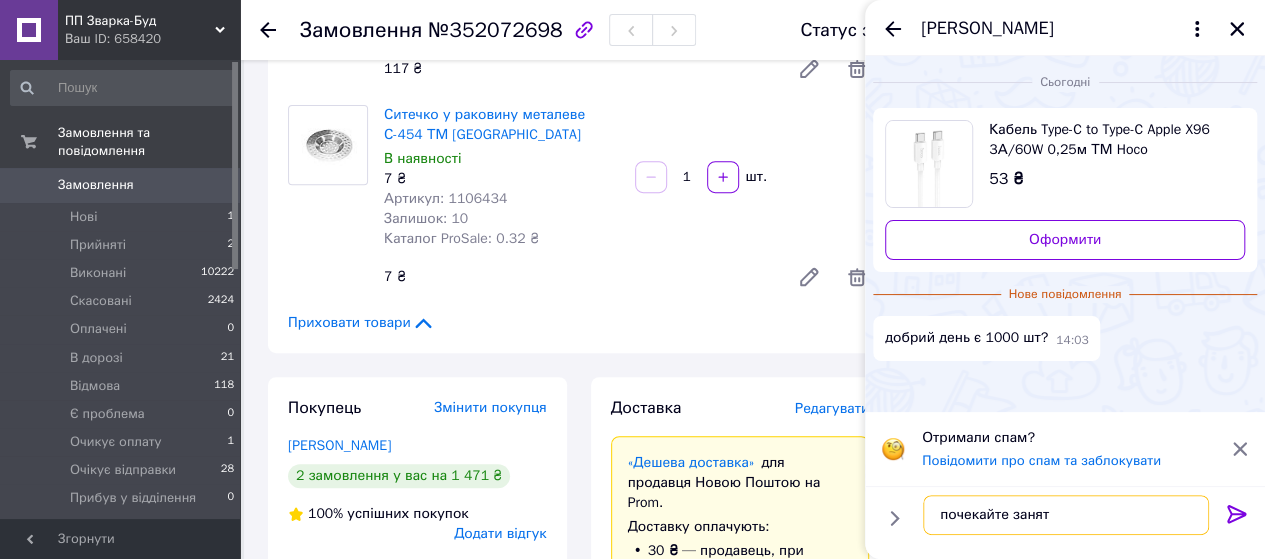 type on "почекайте занят" 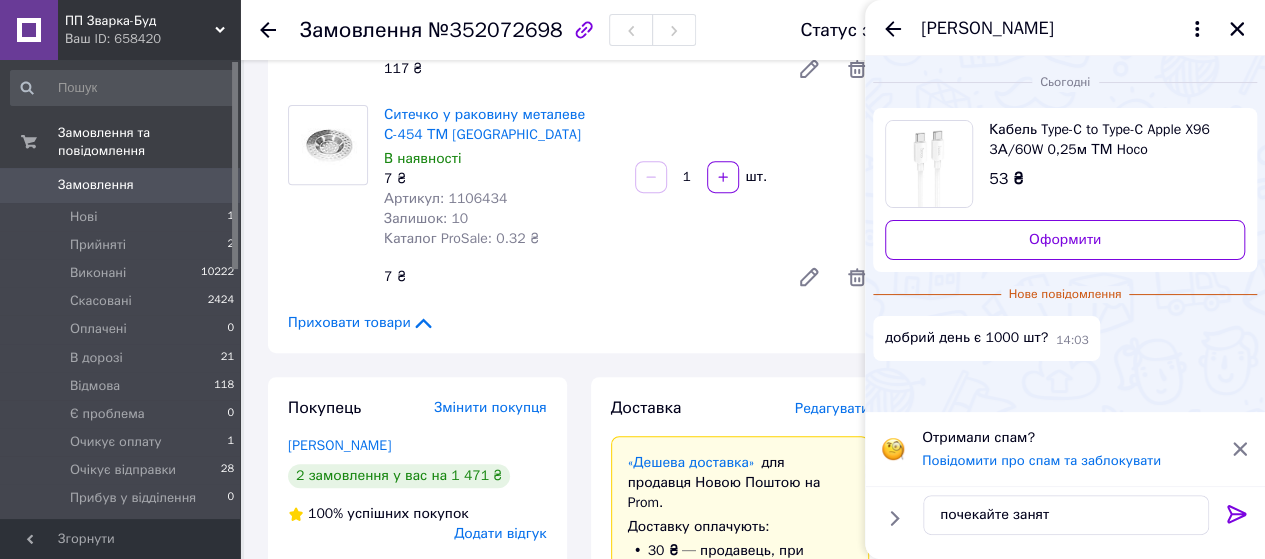 drag, startPoint x: 1228, startPoint y: 516, endPoint x: 1228, endPoint y: 505, distance: 11 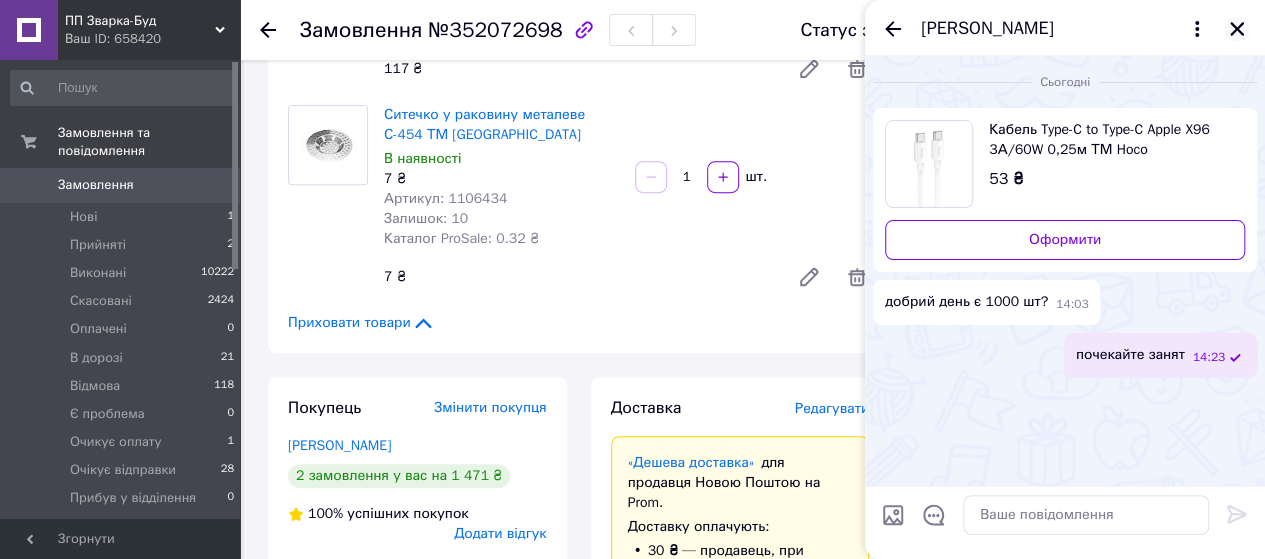 click 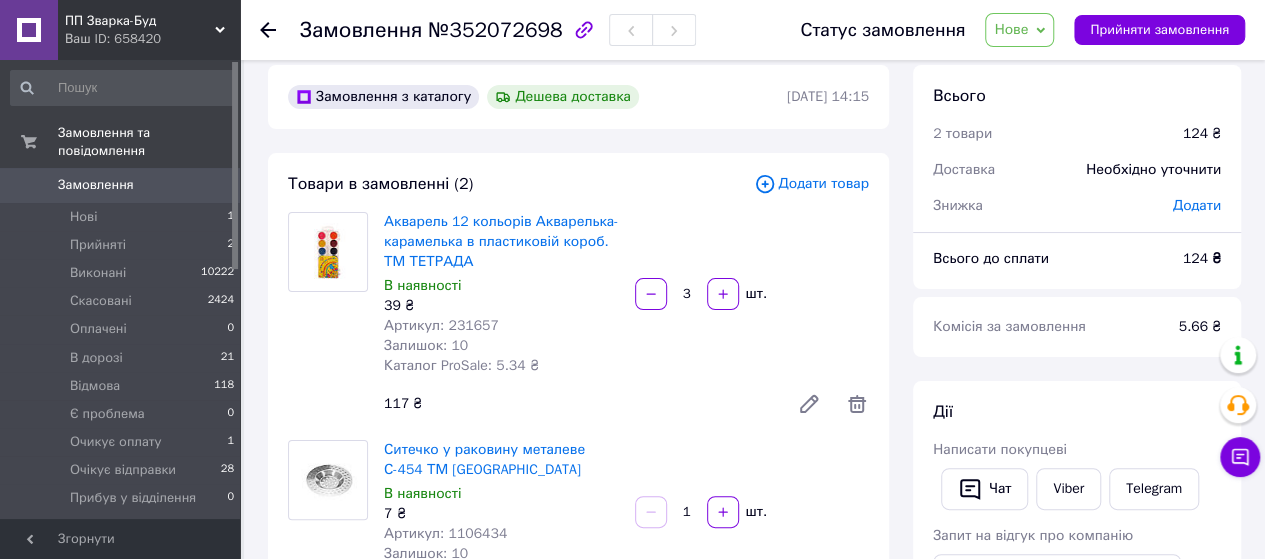 scroll, scrollTop: 0, scrollLeft: 0, axis: both 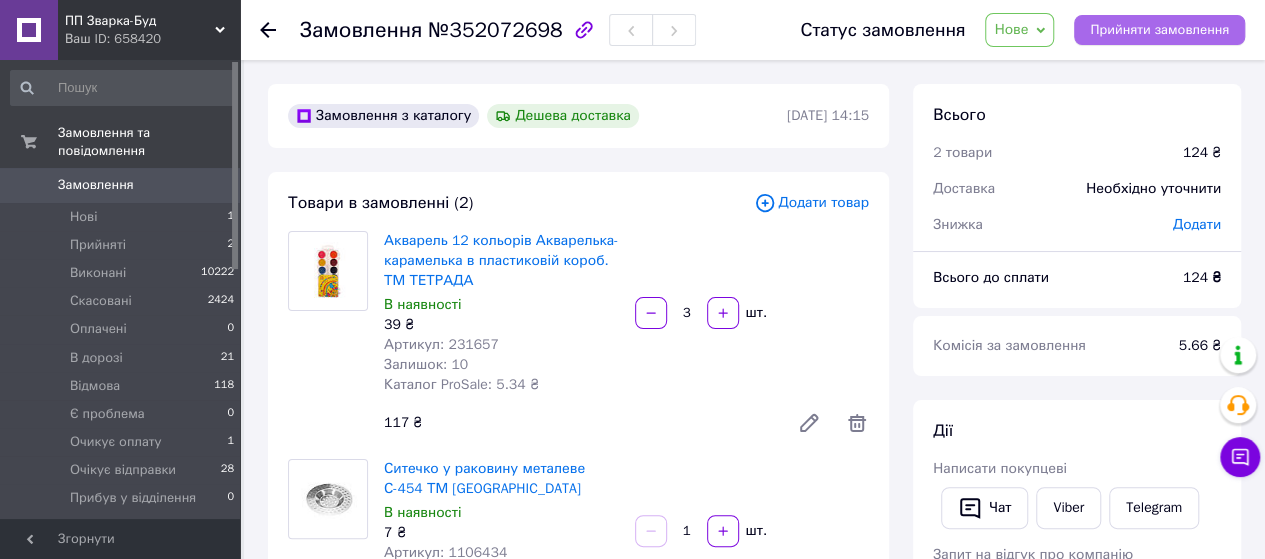 click on "Прийняти замовлення" at bounding box center (1159, 30) 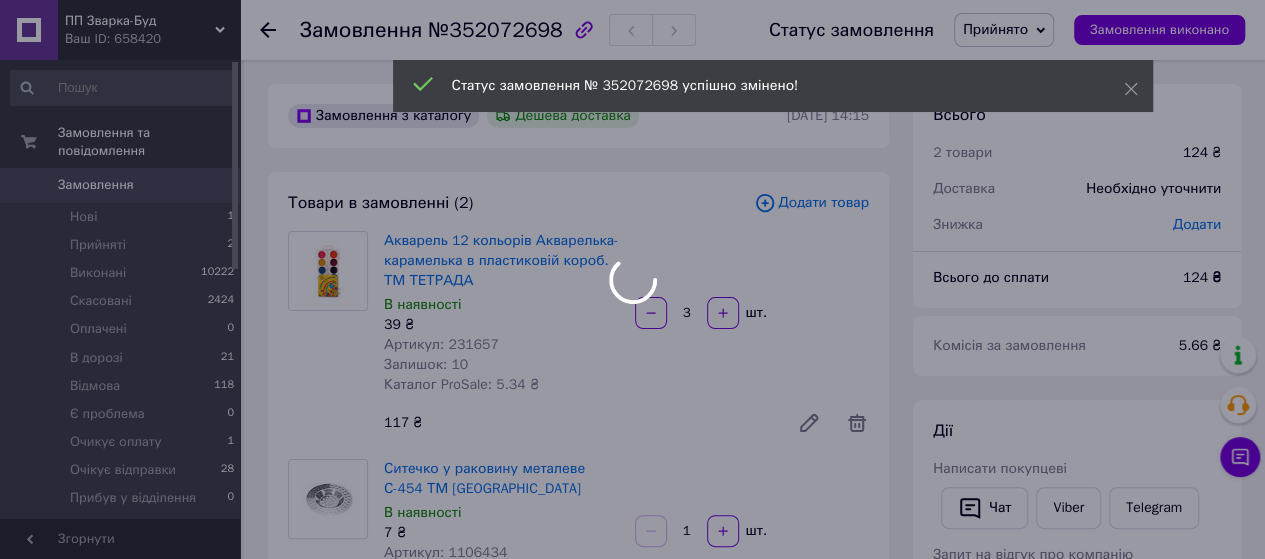 click at bounding box center (632, 279) 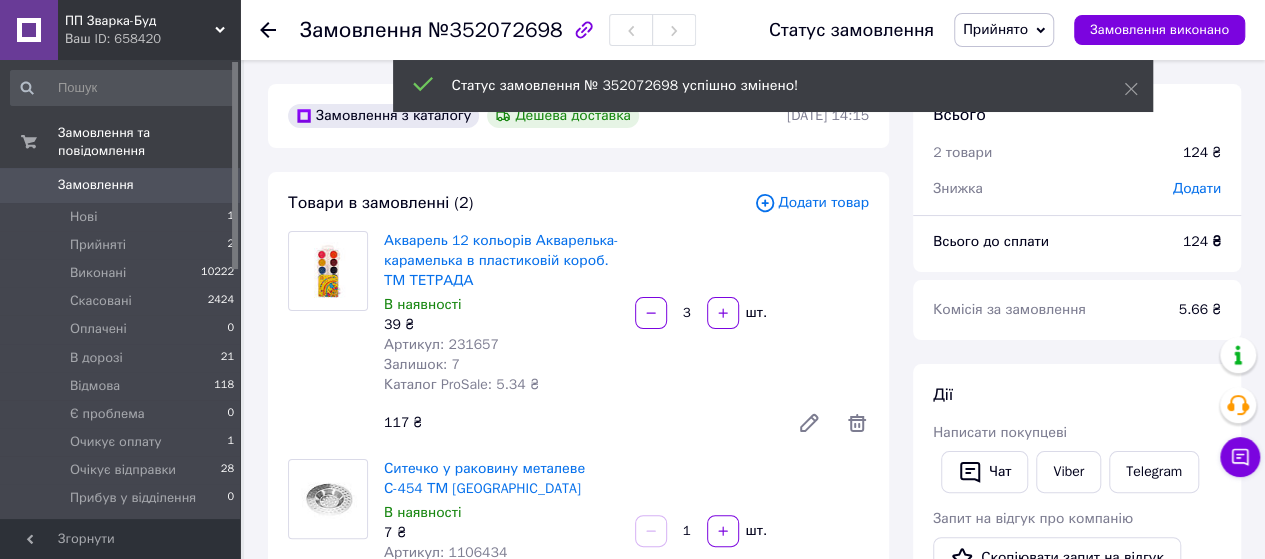 click on "Додати товар" at bounding box center (811, 203) 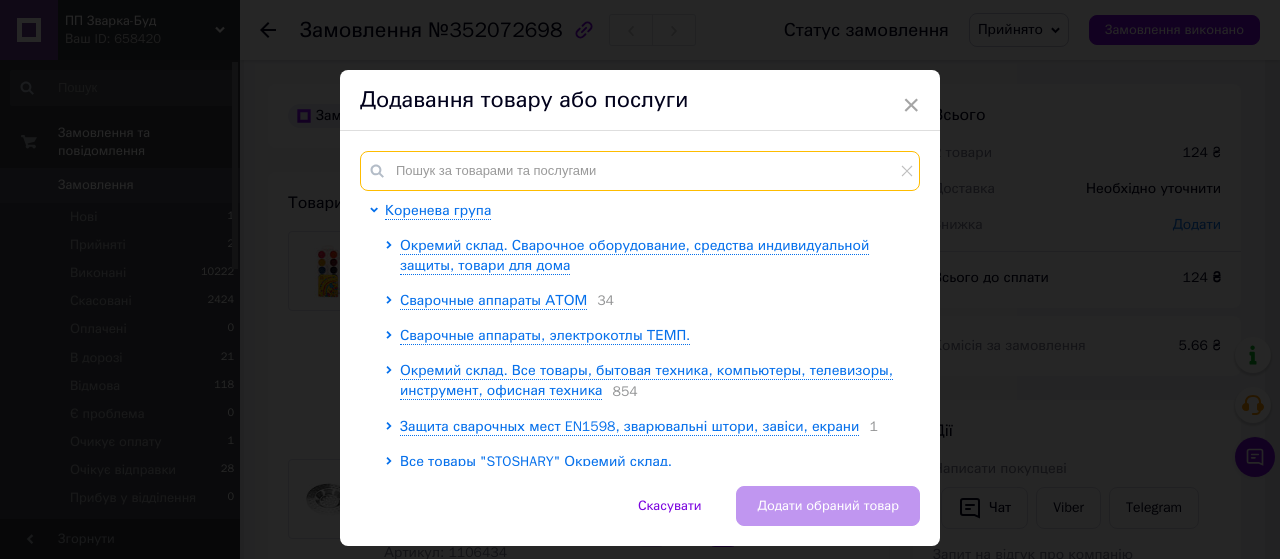 click at bounding box center [640, 171] 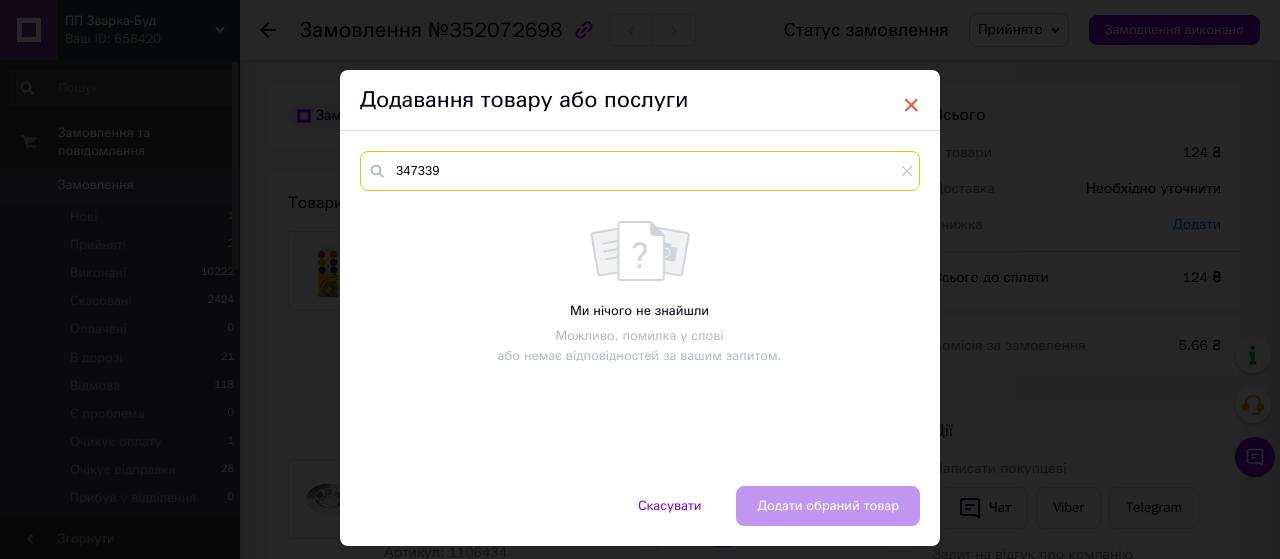 type on "347339" 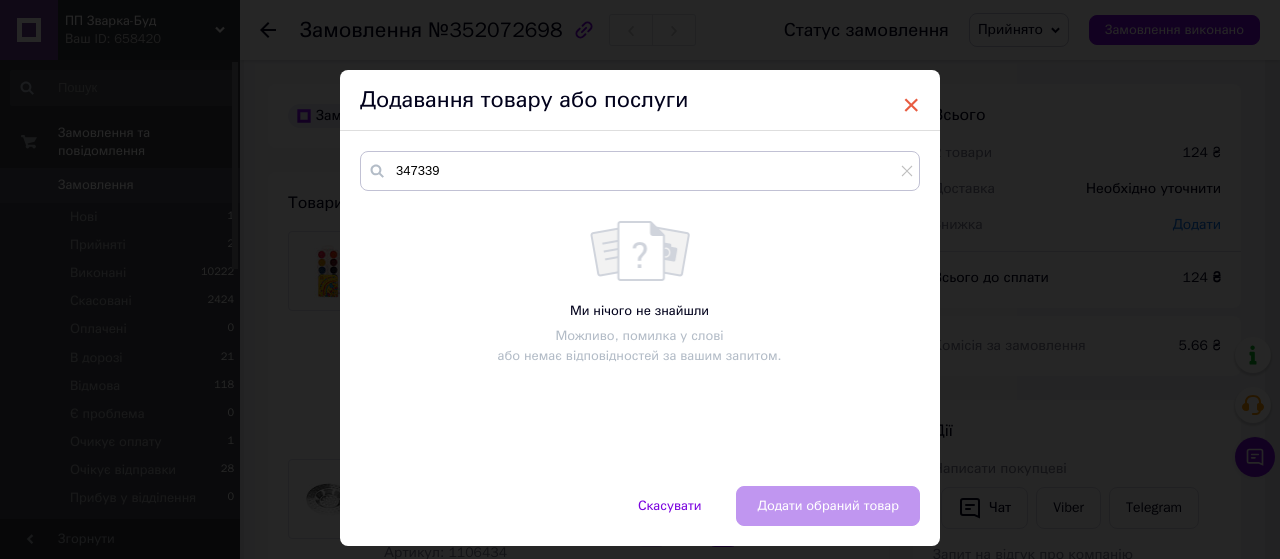 click on "×" at bounding box center (911, 105) 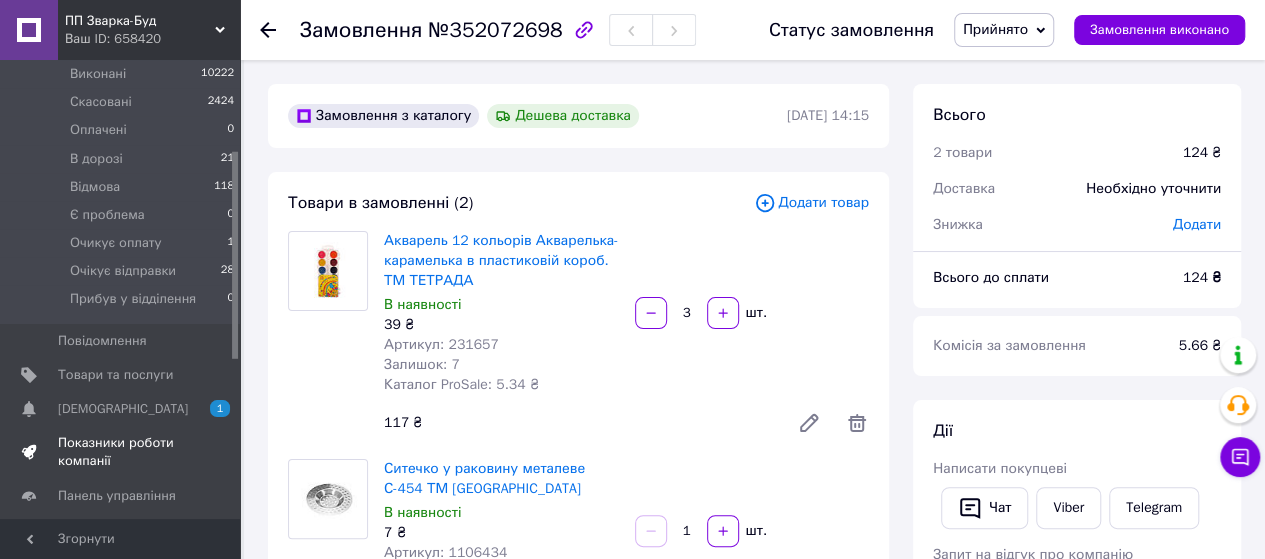 scroll, scrollTop: 200, scrollLeft: 0, axis: vertical 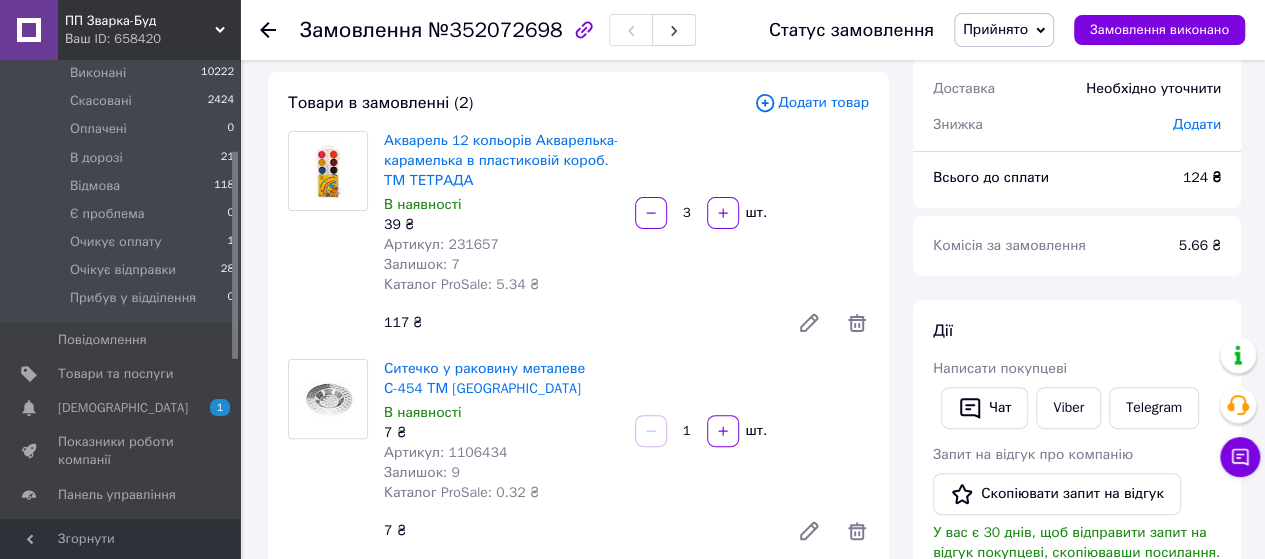 click on "Додати товар" at bounding box center [811, 103] 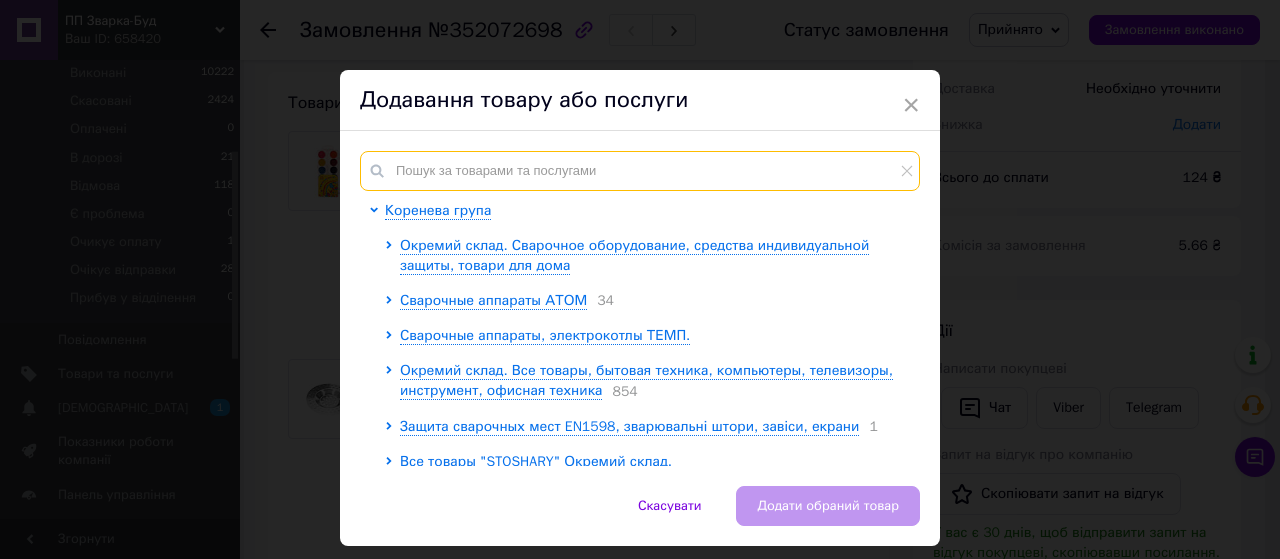 click at bounding box center [640, 171] 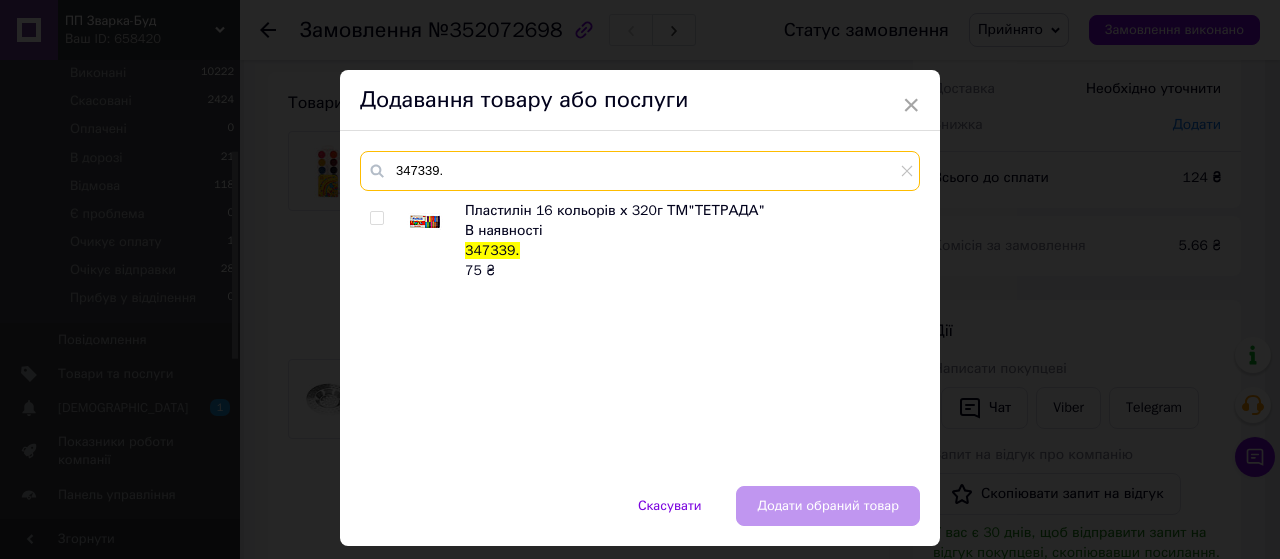 type on "347339." 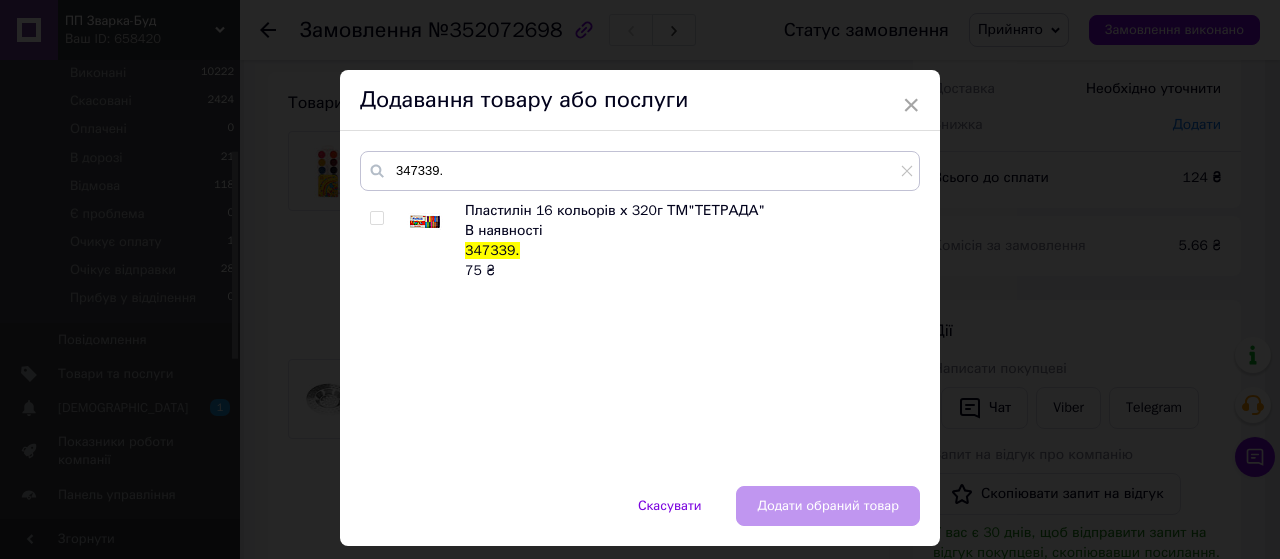 drag, startPoint x: 372, startPoint y: 213, endPoint x: 383, endPoint y: 218, distance: 12.083046 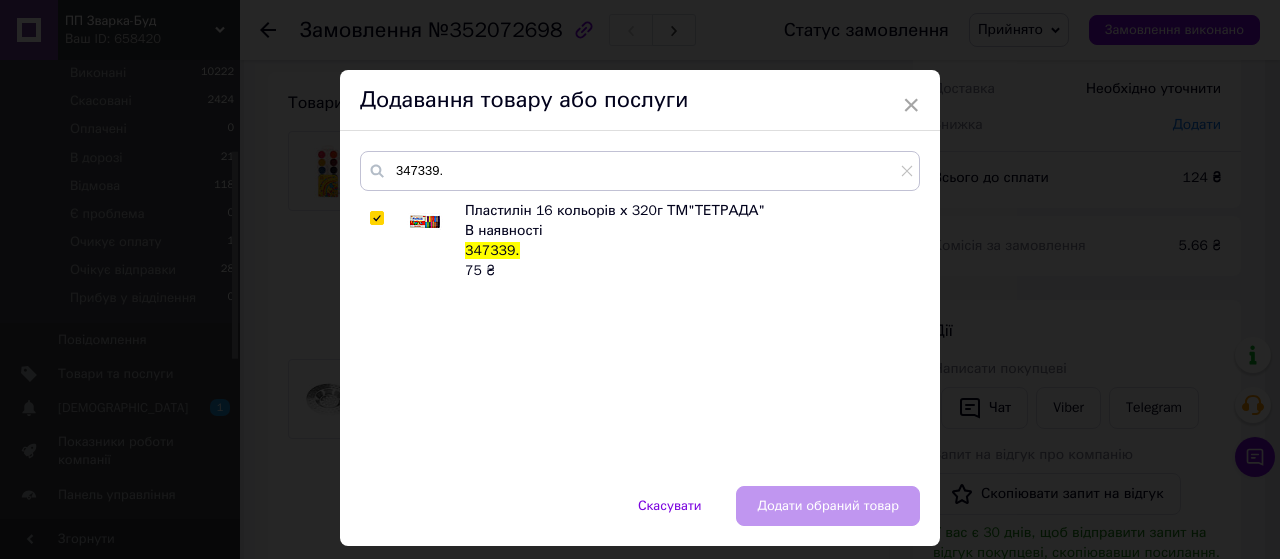 checkbox on "true" 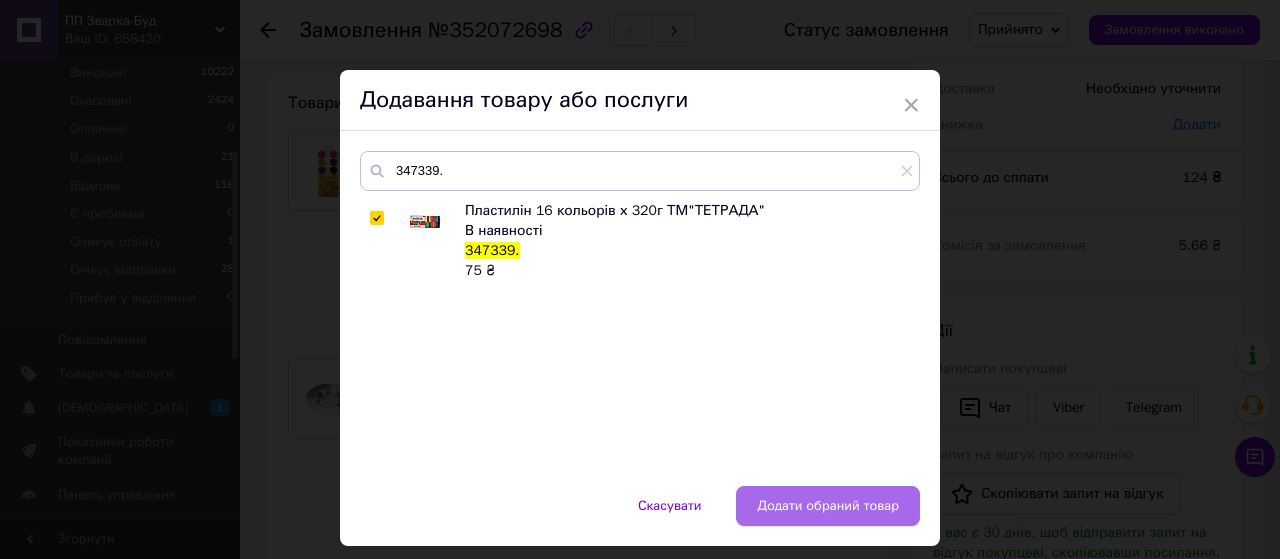 click on "Додати обраний товар" at bounding box center (828, 506) 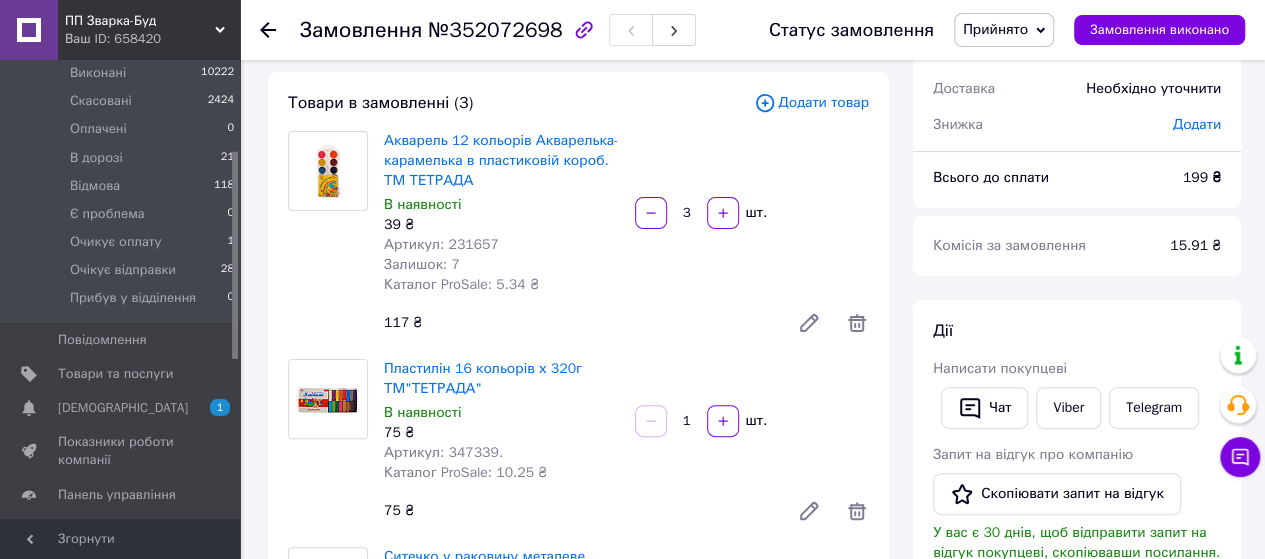 click on "Додати" at bounding box center (1197, 124) 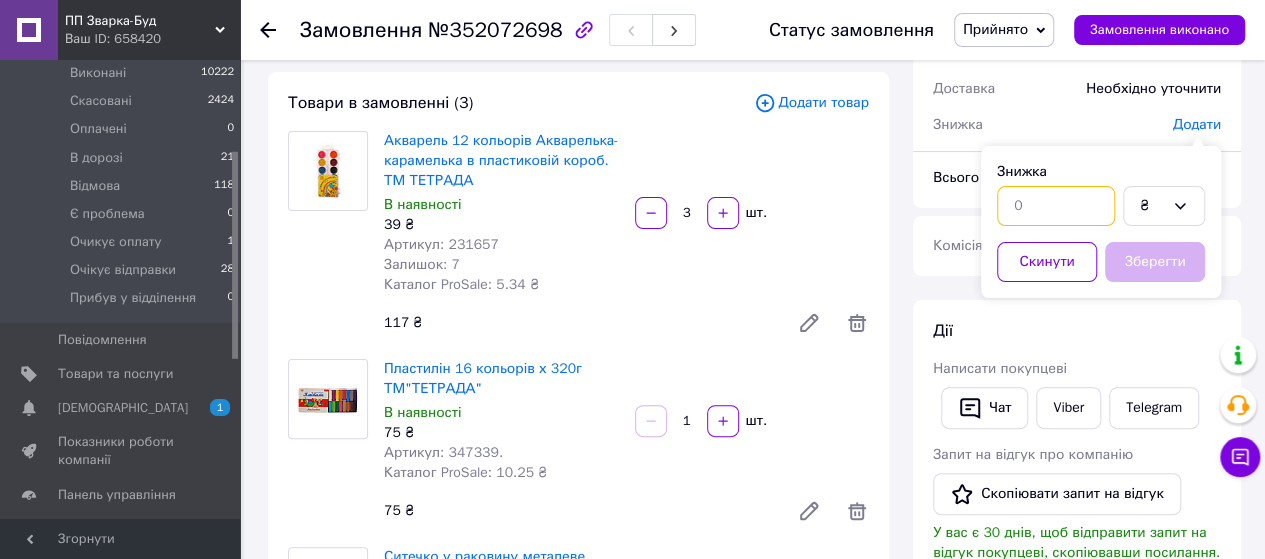 click at bounding box center (1056, 206) 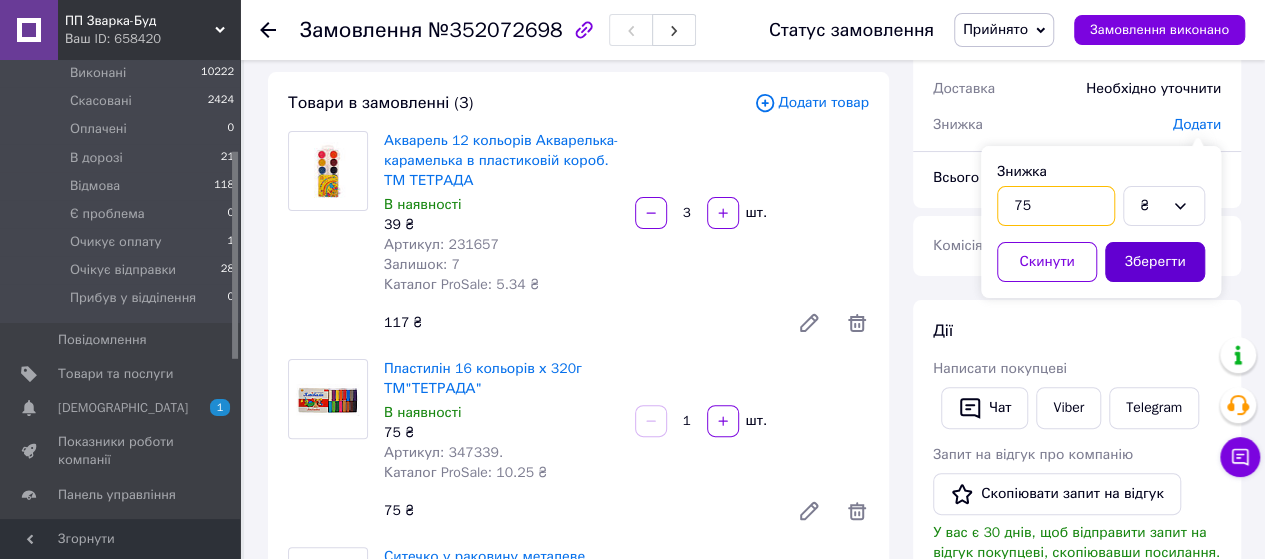 type on "75" 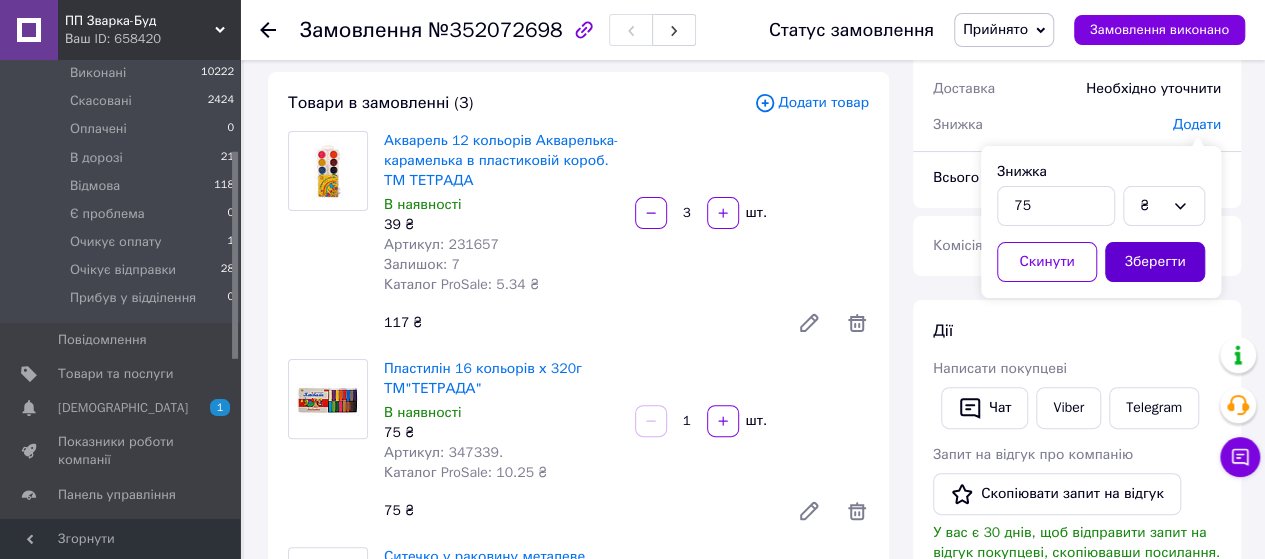 click on "Зберегти" at bounding box center [1155, 262] 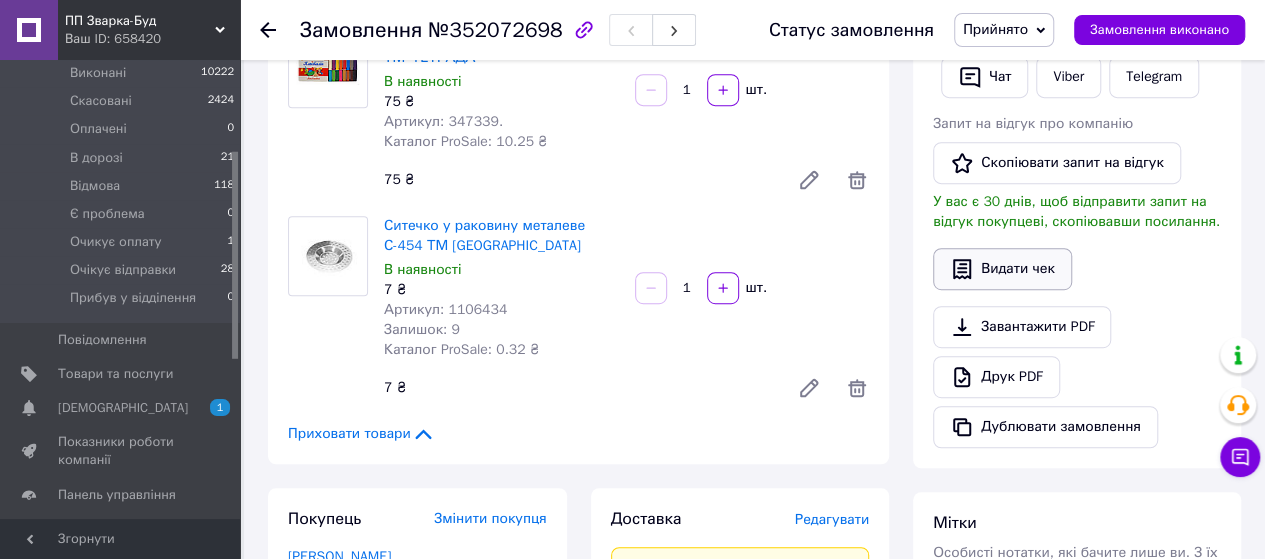 scroll, scrollTop: 400, scrollLeft: 0, axis: vertical 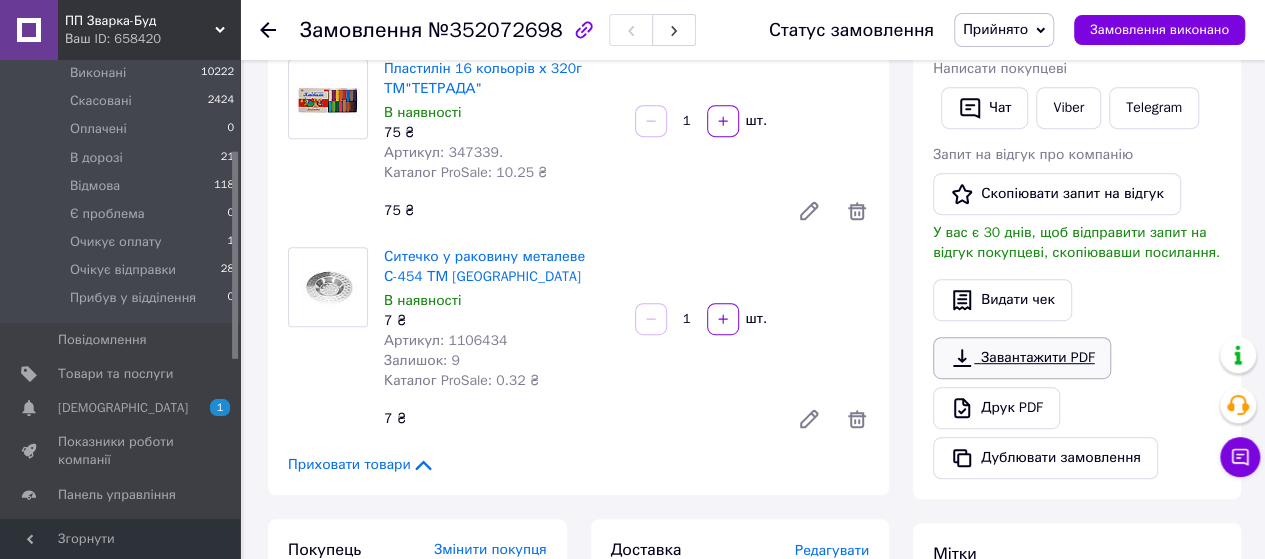 click on "Завантажити PDF" at bounding box center [1022, 358] 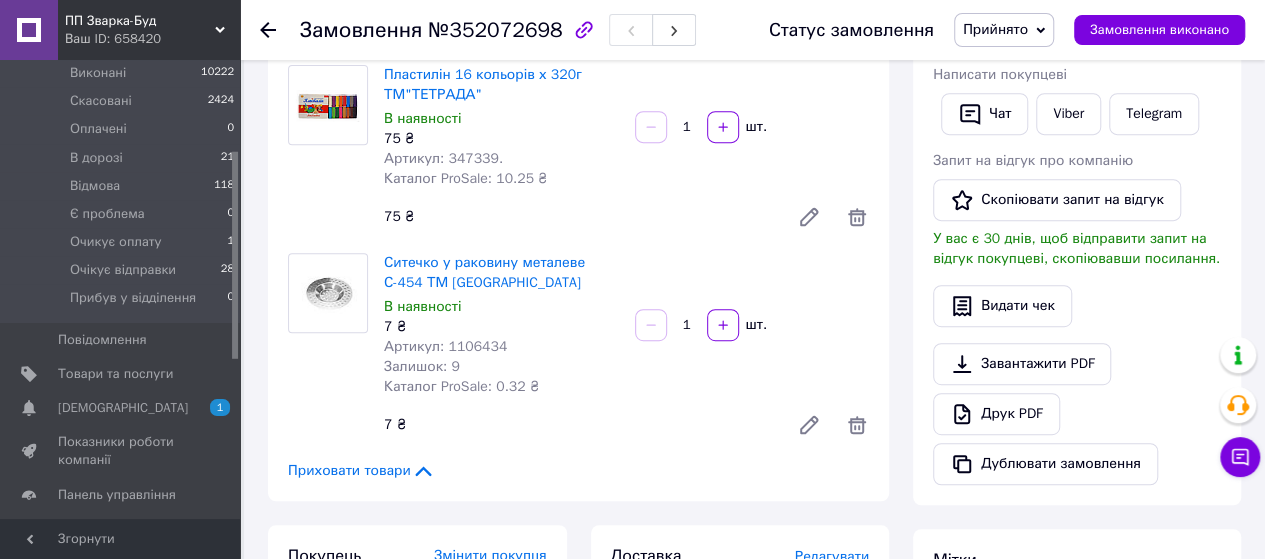 scroll, scrollTop: 200, scrollLeft: 0, axis: vertical 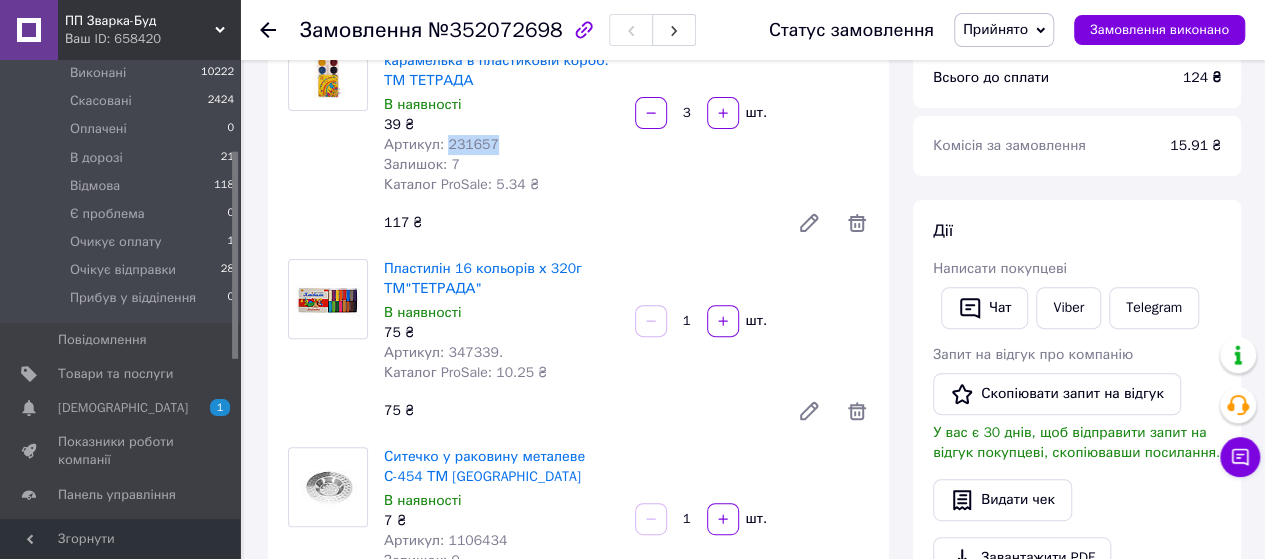 drag, startPoint x: 497, startPoint y: 143, endPoint x: 443, endPoint y: 146, distance: 54.08327 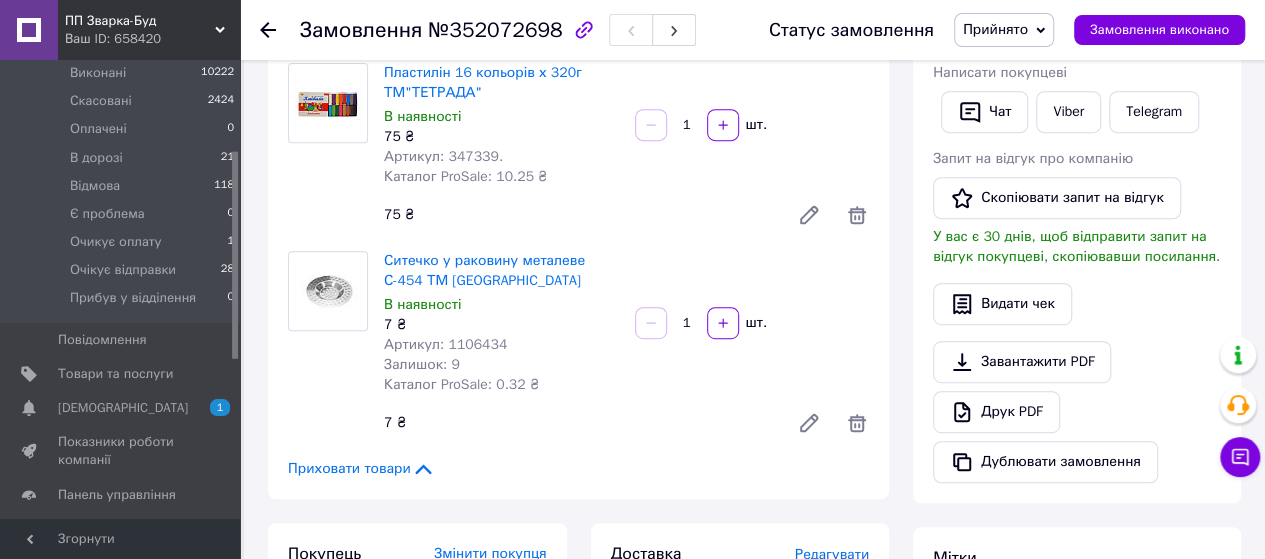 scroll, scrollTop: 400, scrollLeft: 0, axis: vertical 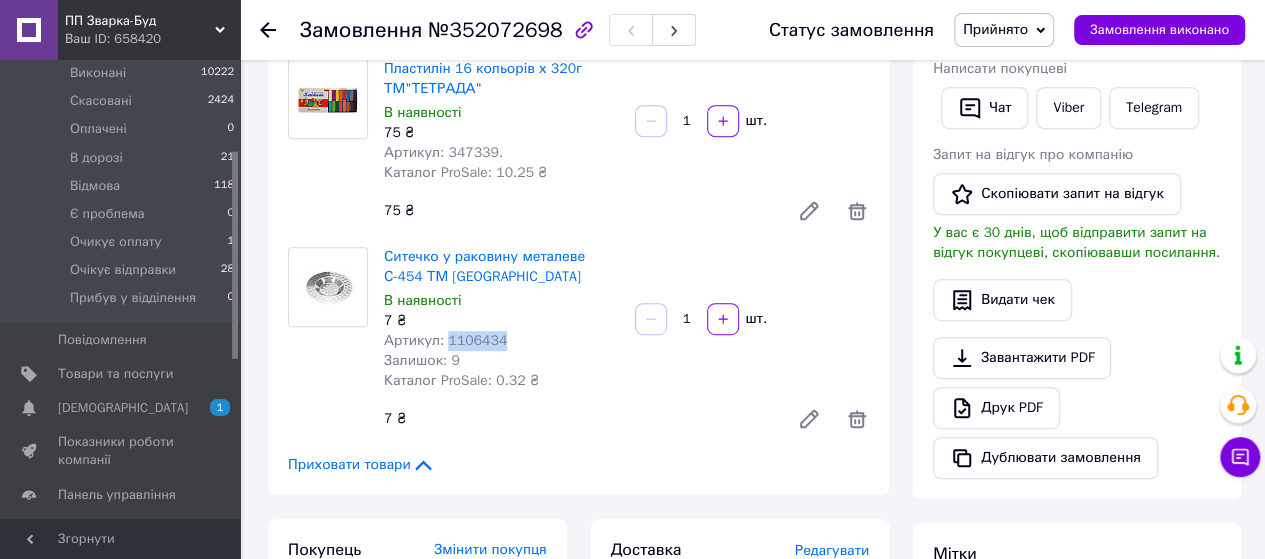 drag, startPoint x: 511, startPoint y: 345, endPoint x: 442, endPoint y: 344, distance: 69.00725 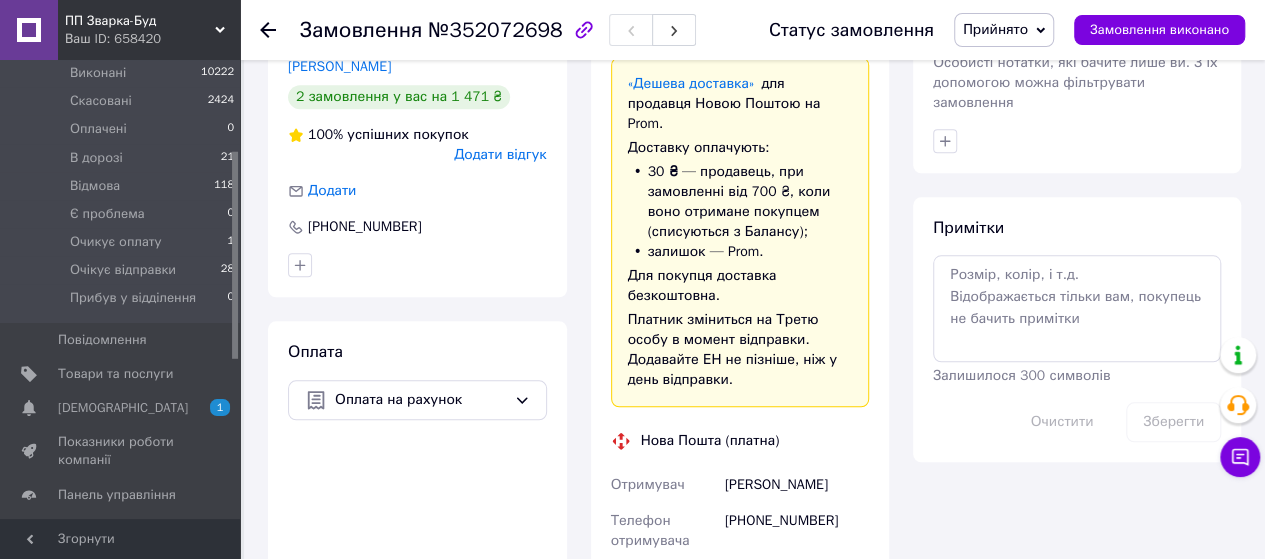 scroll, scrollTop: 1100, scrollLeft: 0, axis: vertical 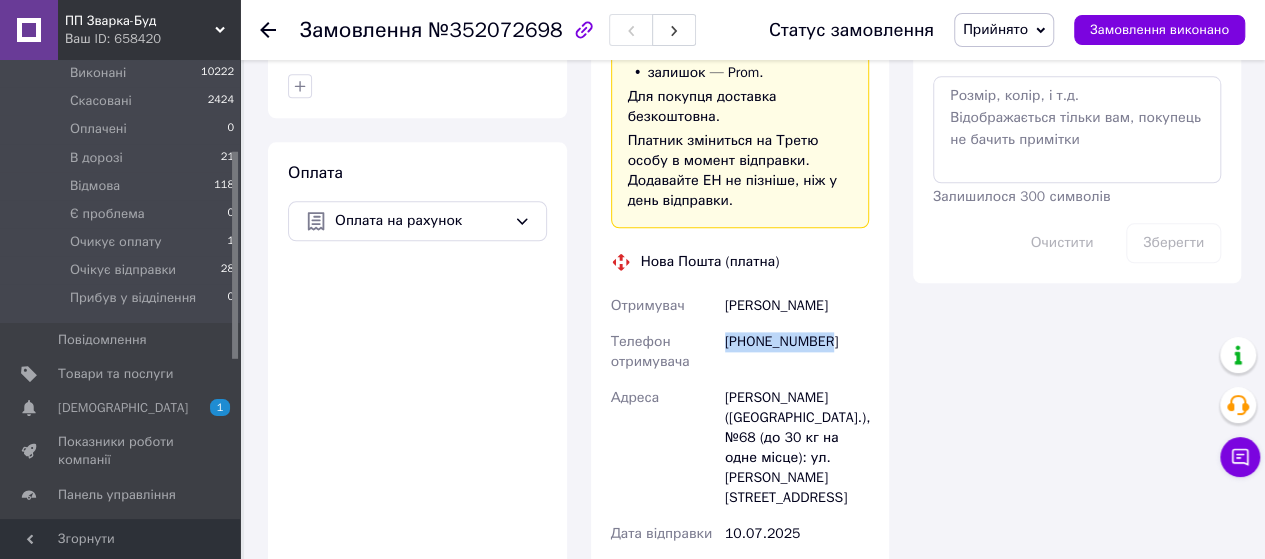 drag, startPoint x: 831, startPoint y: 302, endPoint x: 720, endPoint y: 300, distance: 111.01801 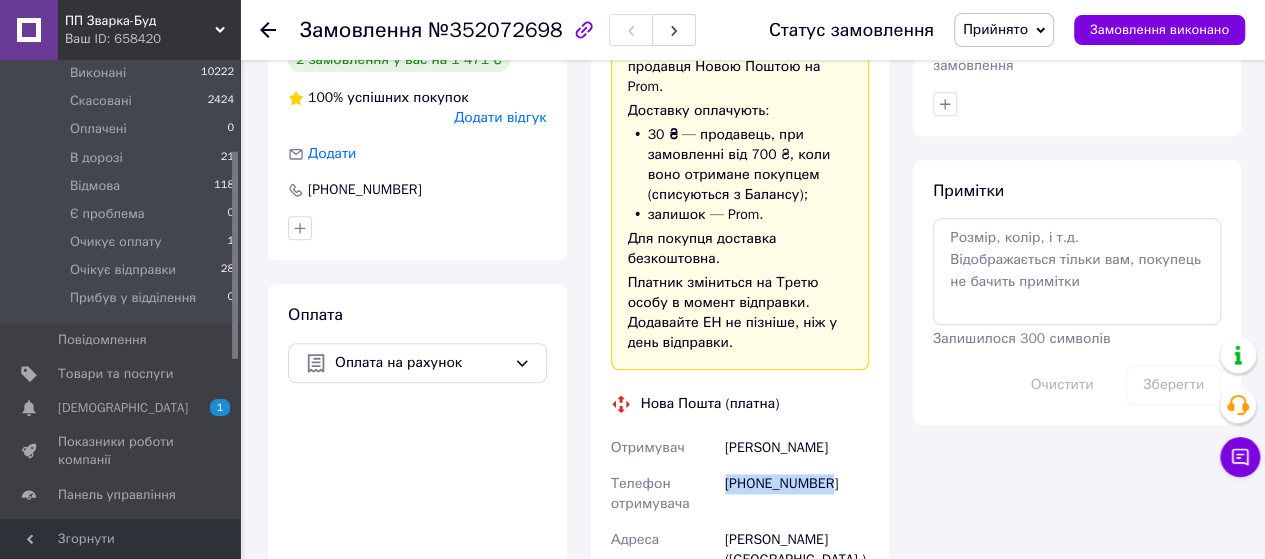 scroll, scrollTop: 800, scrollLeft: 0, axis: vertical 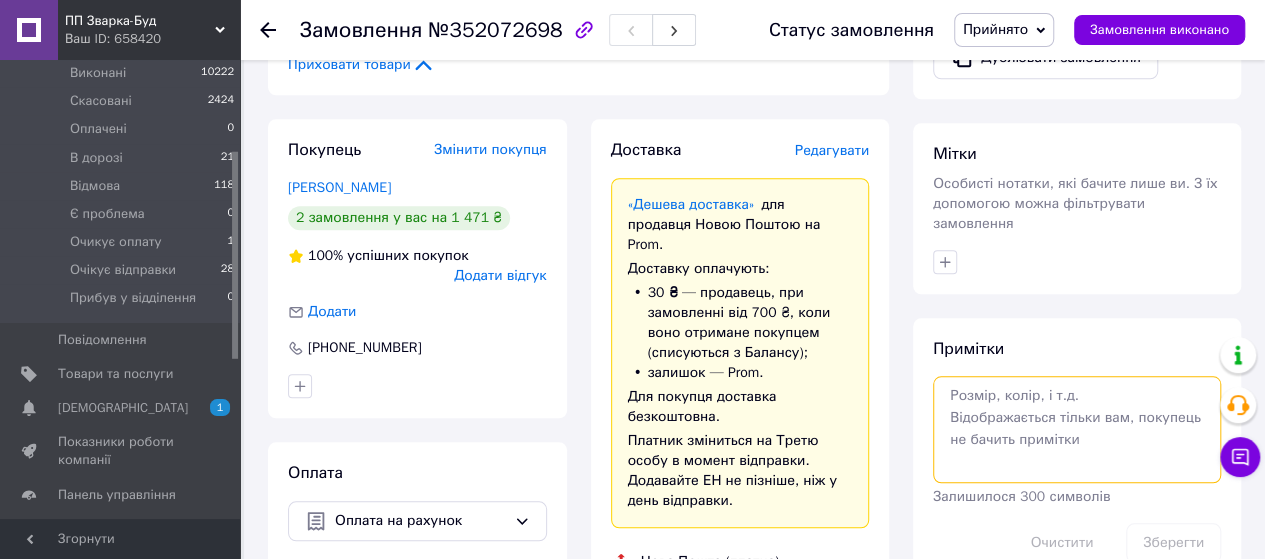 click at bounding box center [1077, 429] 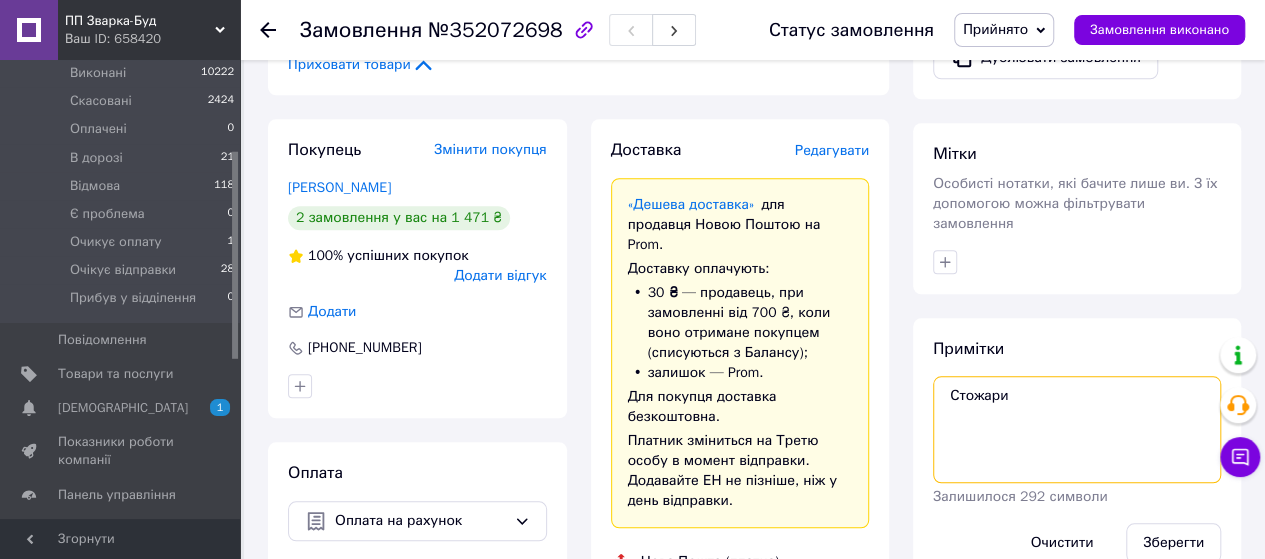 paste on "замовлення №1274276 на суму 160.74 грн." 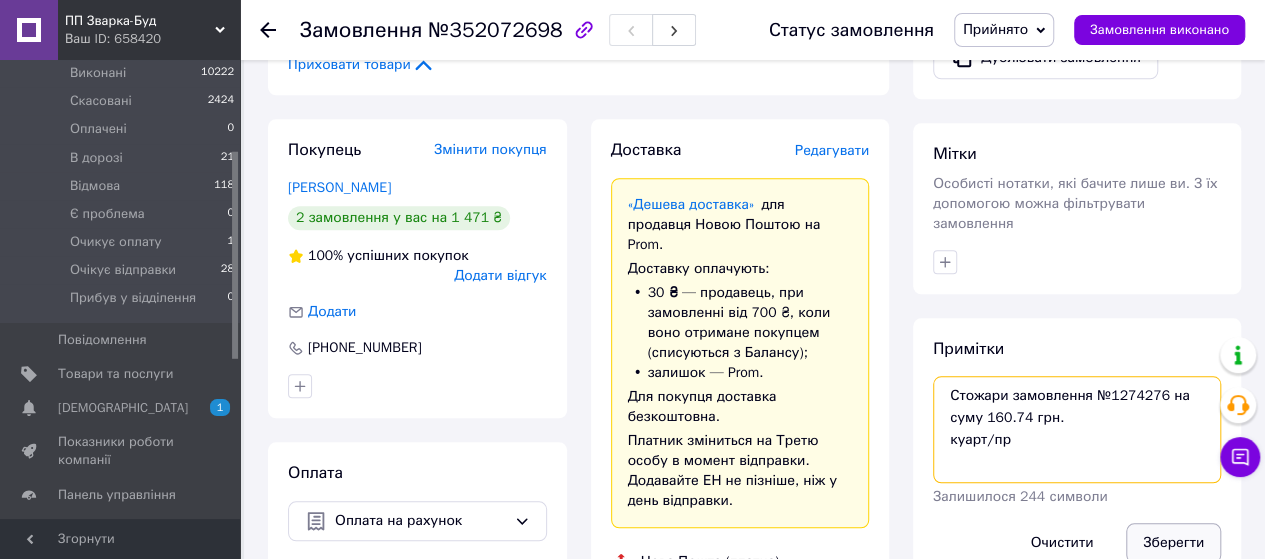 type on "Стожари замовлення №1274276 на суму 160.74 грн.
куарт/пр" 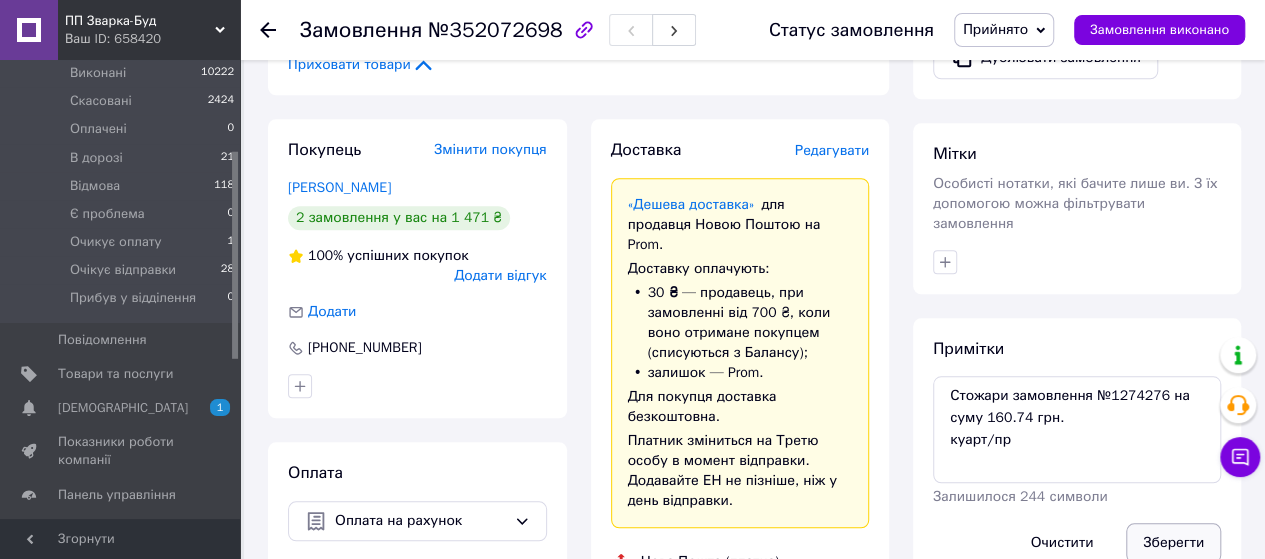 click on "Зберегти" at bounding box center [1173, 543] 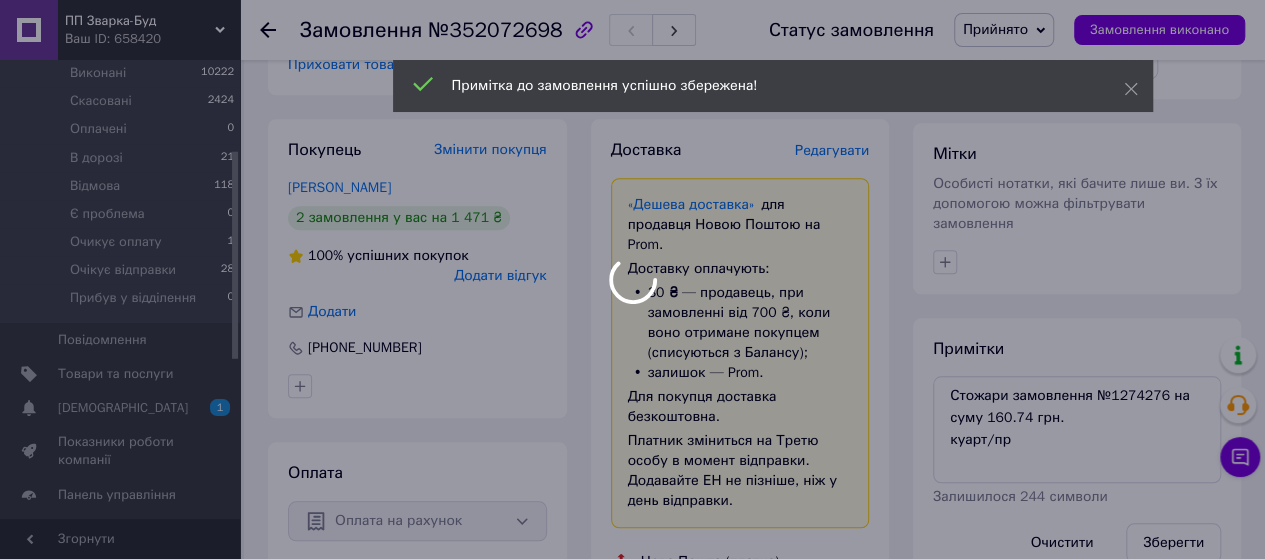 click at bounding box center (632, 279) 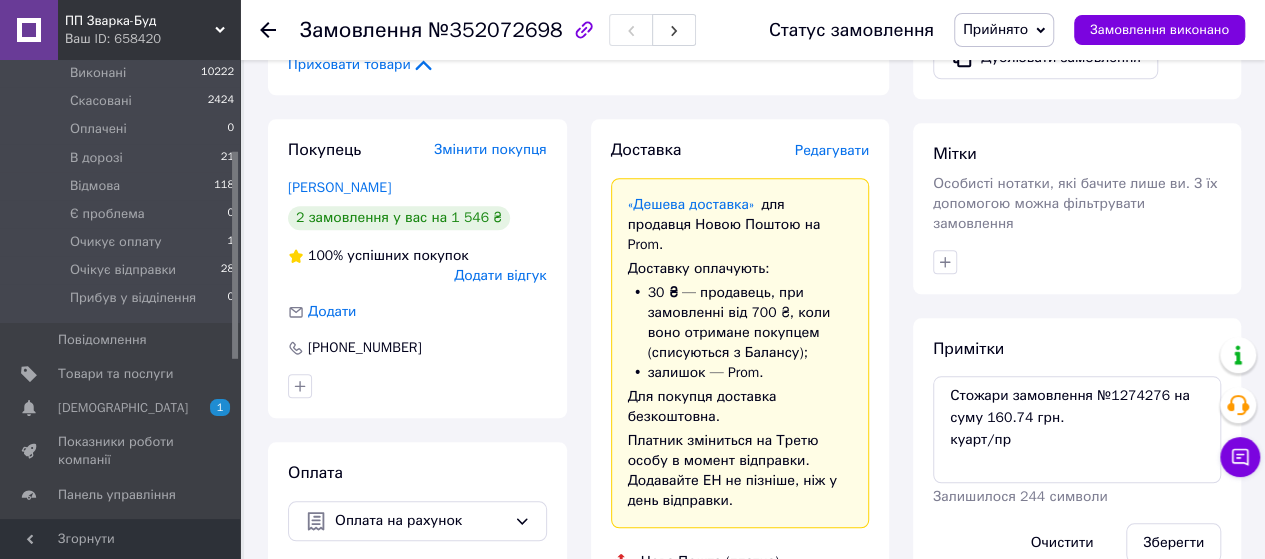 click on "Прийнято" at bounding box center [995, 29] 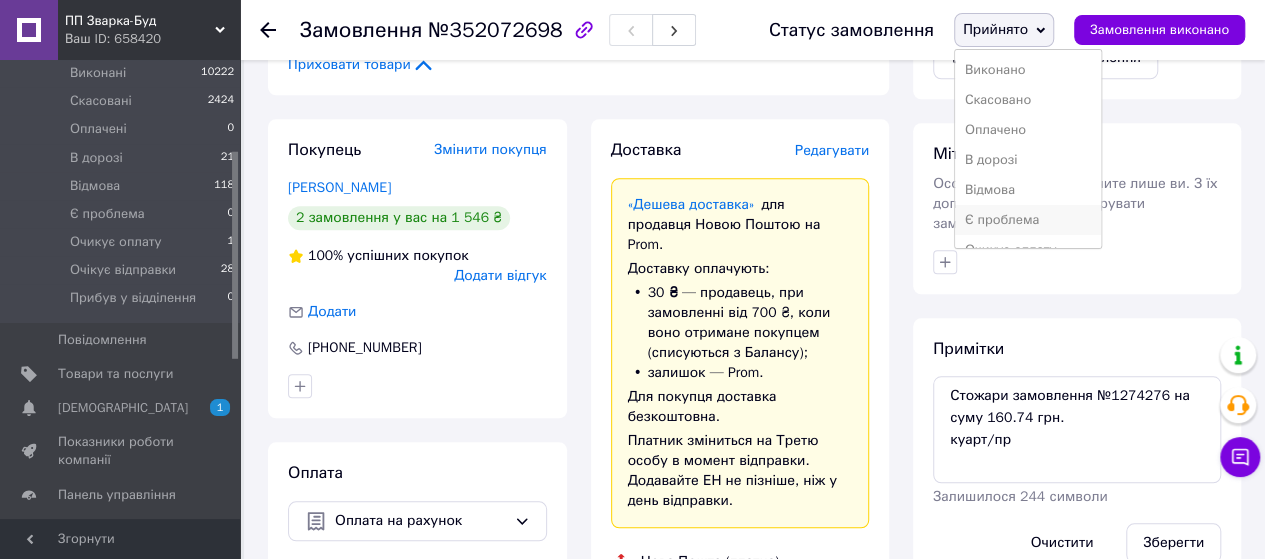 scroll, scrollTop: 81, scrollLeft: 0, axis: vertical 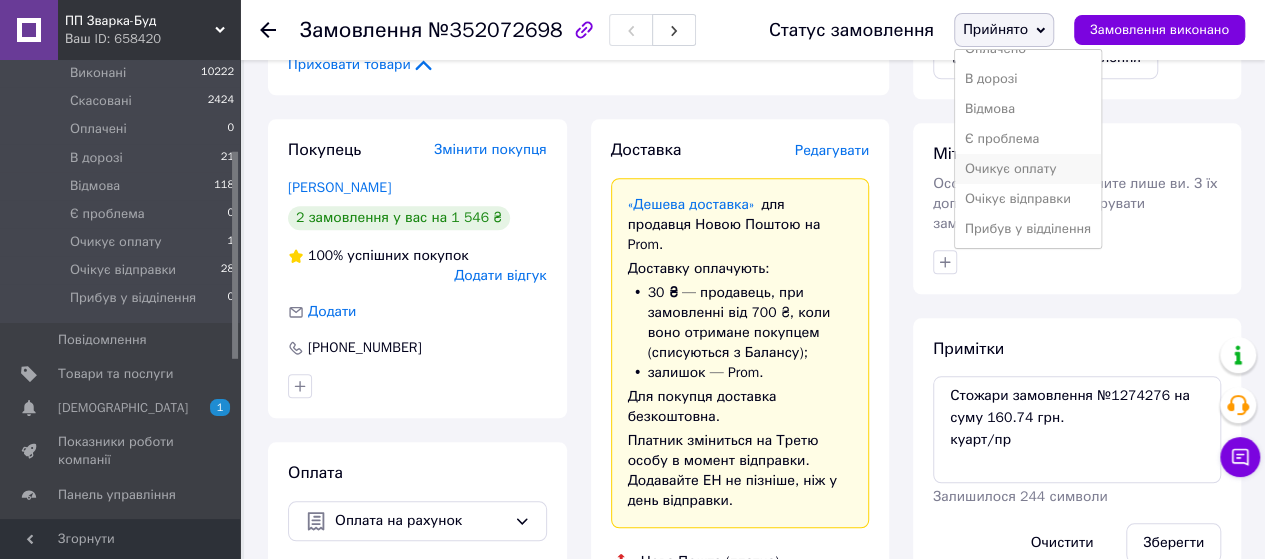 click on "Очикує оплату" at bounding box center (1028, 169) 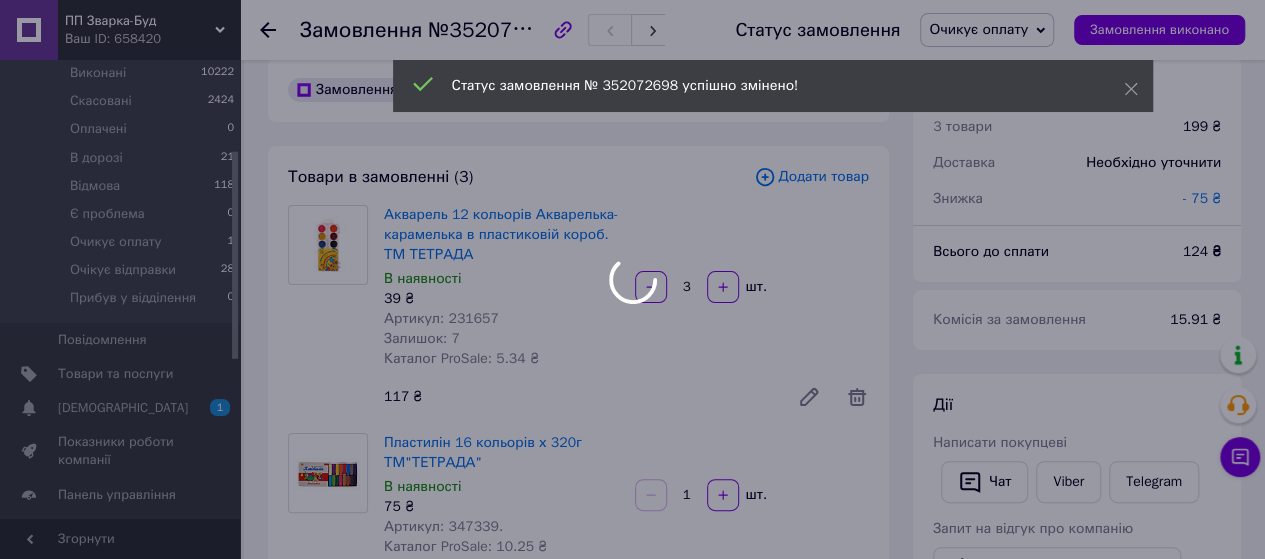 scroll, scrollTop: 0, scrollLeft: 0, axis: both 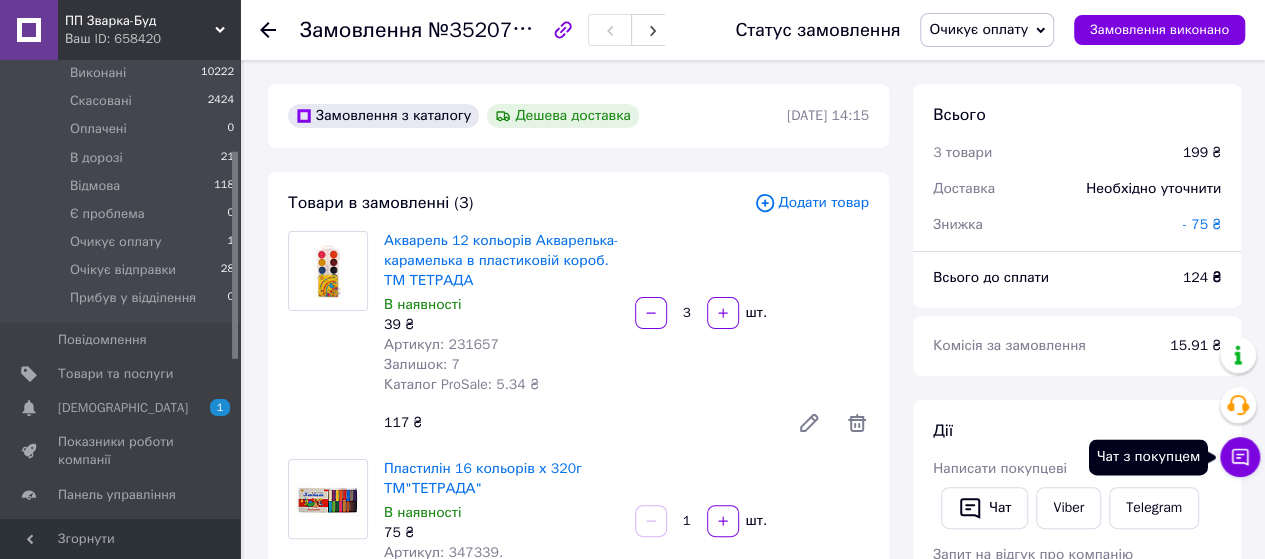 click on "Чат з покупцем" at bounding box center (1240, 457) 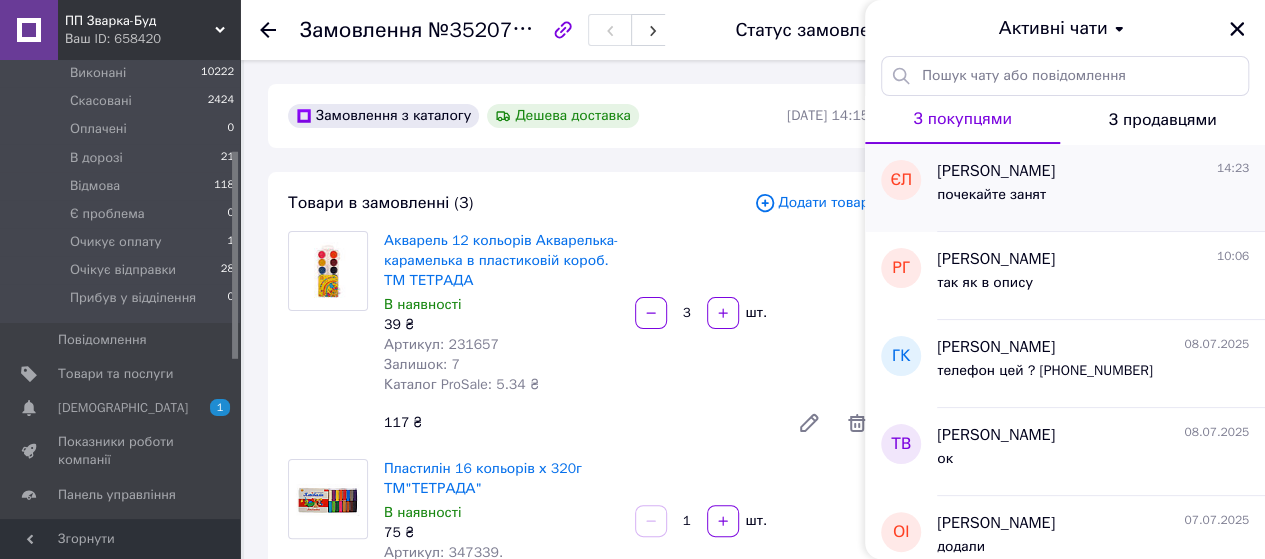 click on "почекайте занят" at bounding box center [1093, 199] 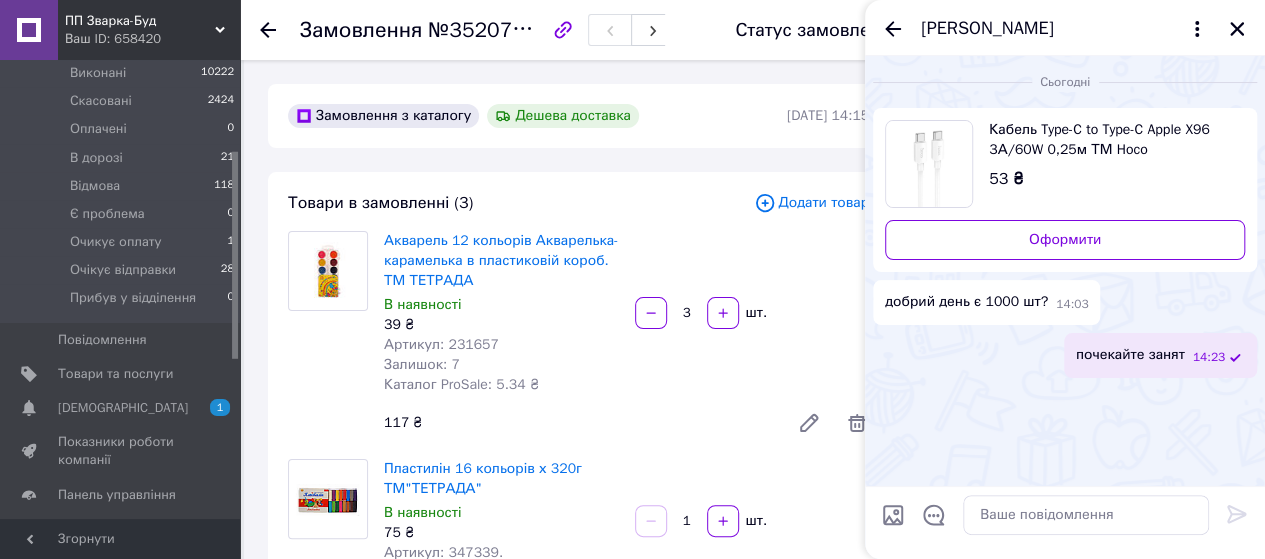 click on "Кабель Type-C to Type-C Apple X96 3А/60W 0,25м ТМ Hoco" at bounding box center (1109, 140) 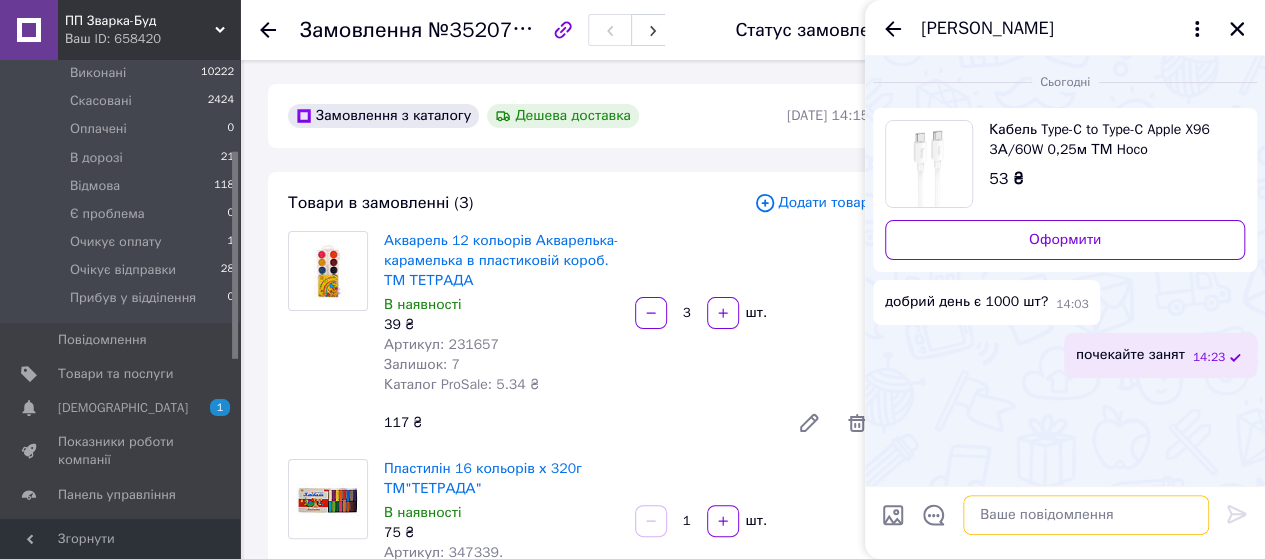 click at bounding box center (1086, 515) 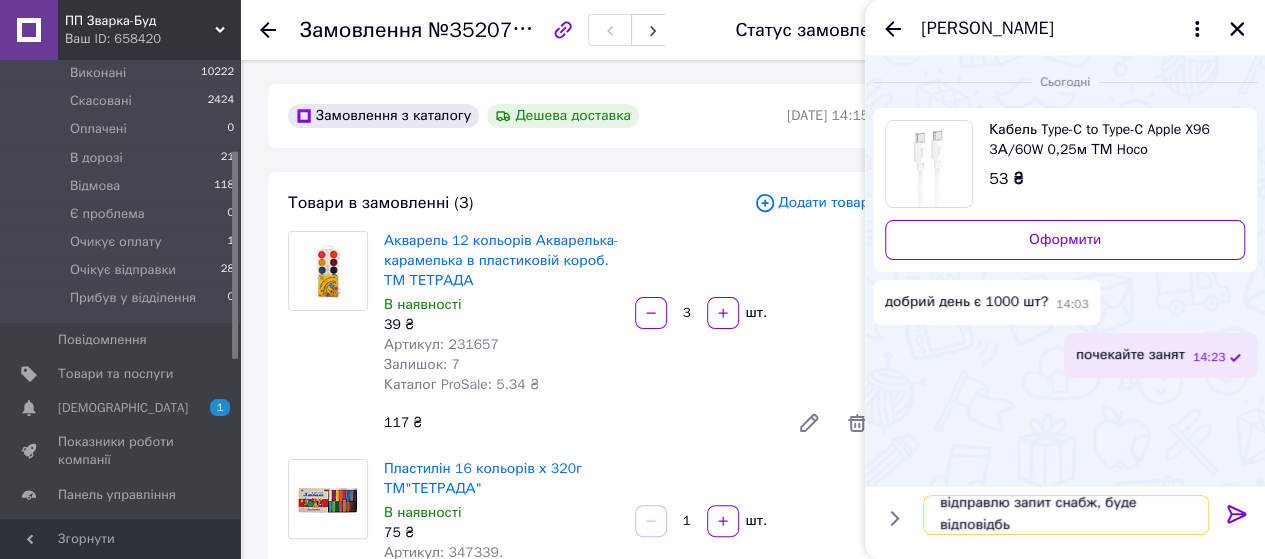 scroll, scrollTop: 1, scrollLeft: 0, axis: vertical 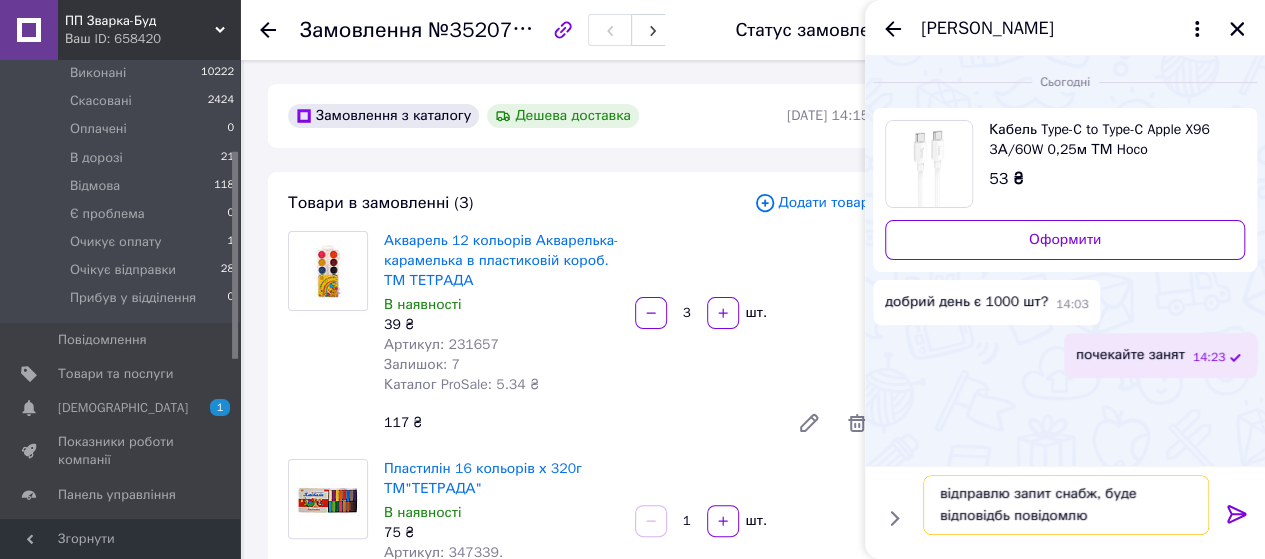 type on "відправлю запит снабж, буде відповідбь повідомлю" 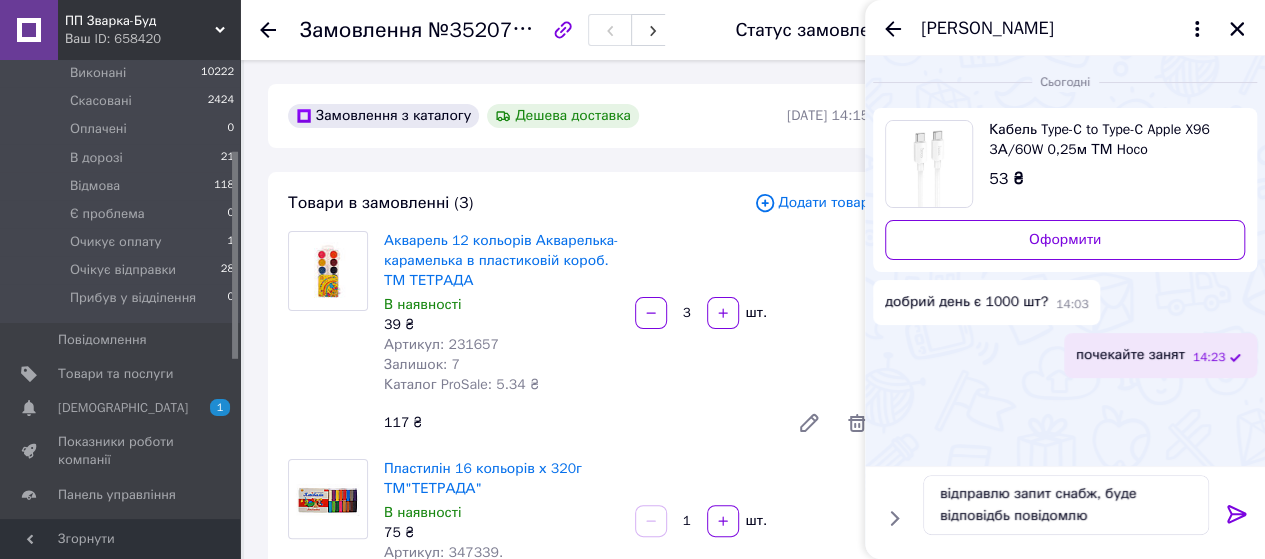 click 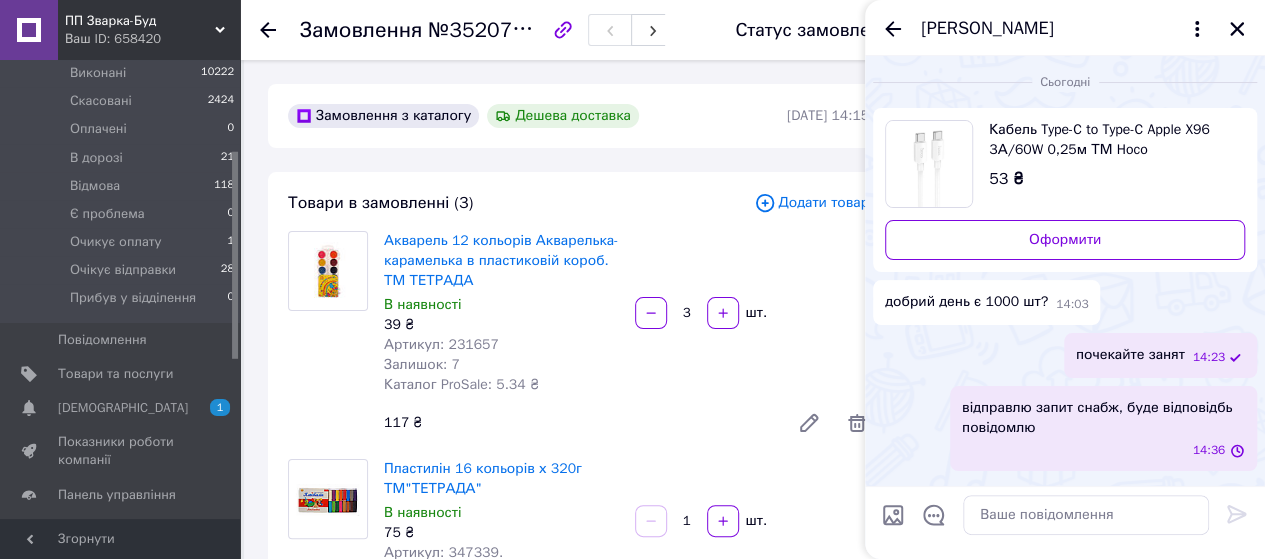 scroll, scrollTop: 0, scrollLeft: 0, axis: both 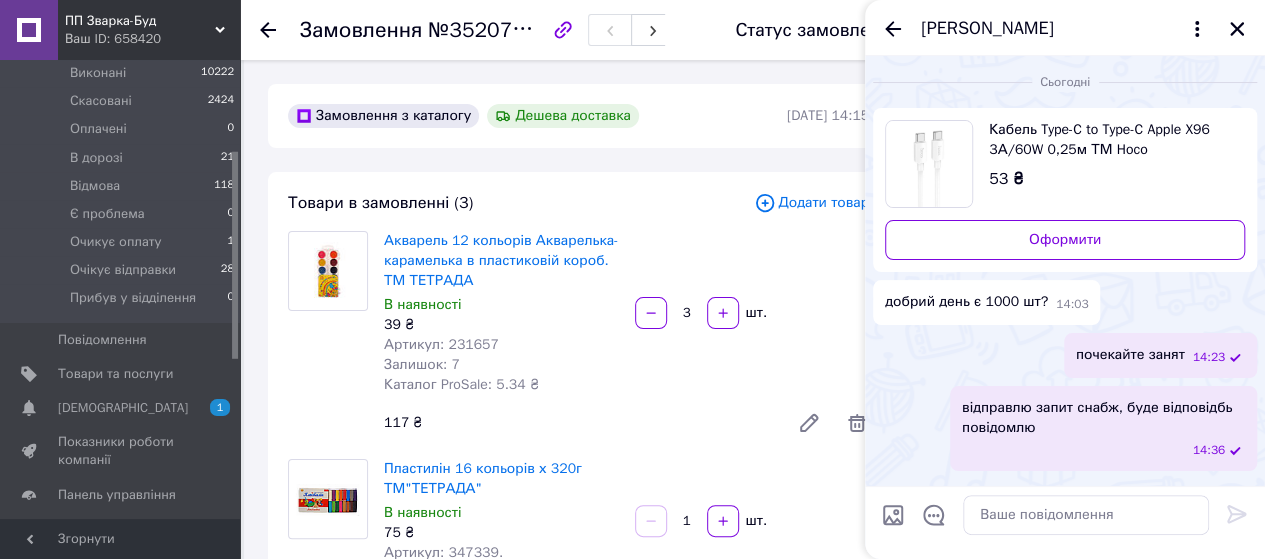 click on "Кабель Type-C to Type-C Apple X96 3А/60W 0,25м ТМ Hoco" at bounding box center [1109, 140] 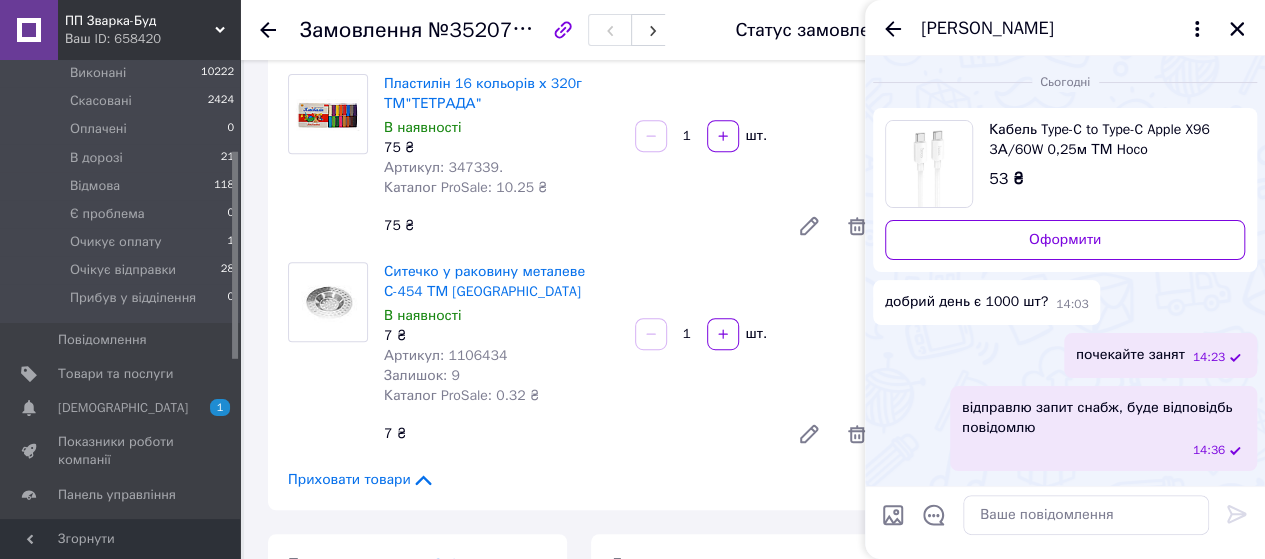 scroll, scrollTop: 400, scrollLeft: 0, axis: vertical 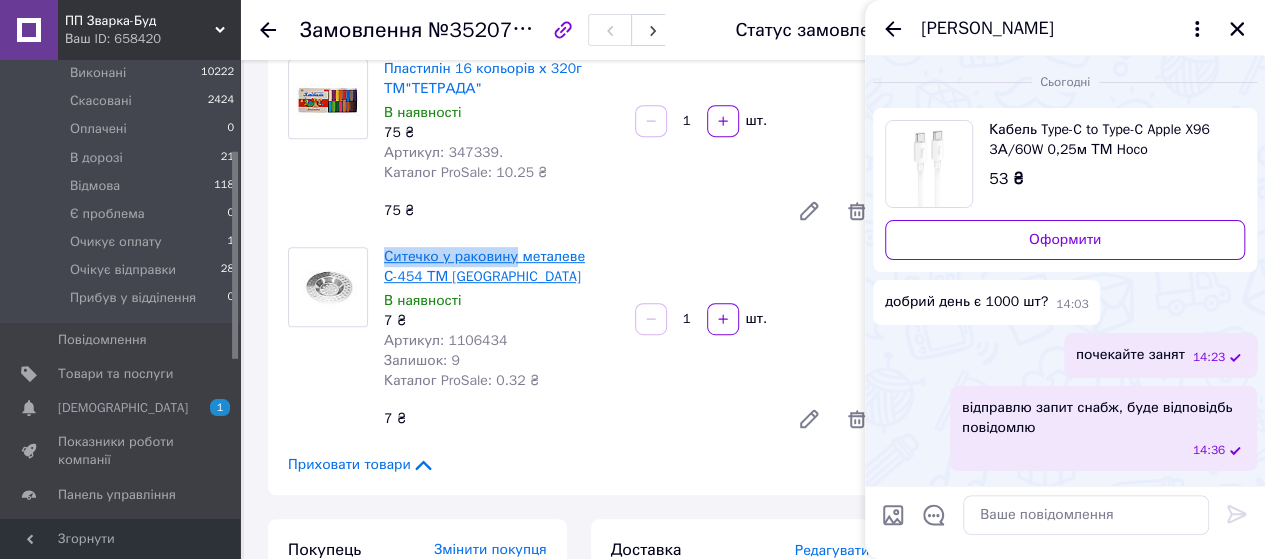 drag, startPoint x: 376, startPoint y: 255, endPoint x: 510, endPoint y: 260, distance: 134.09325 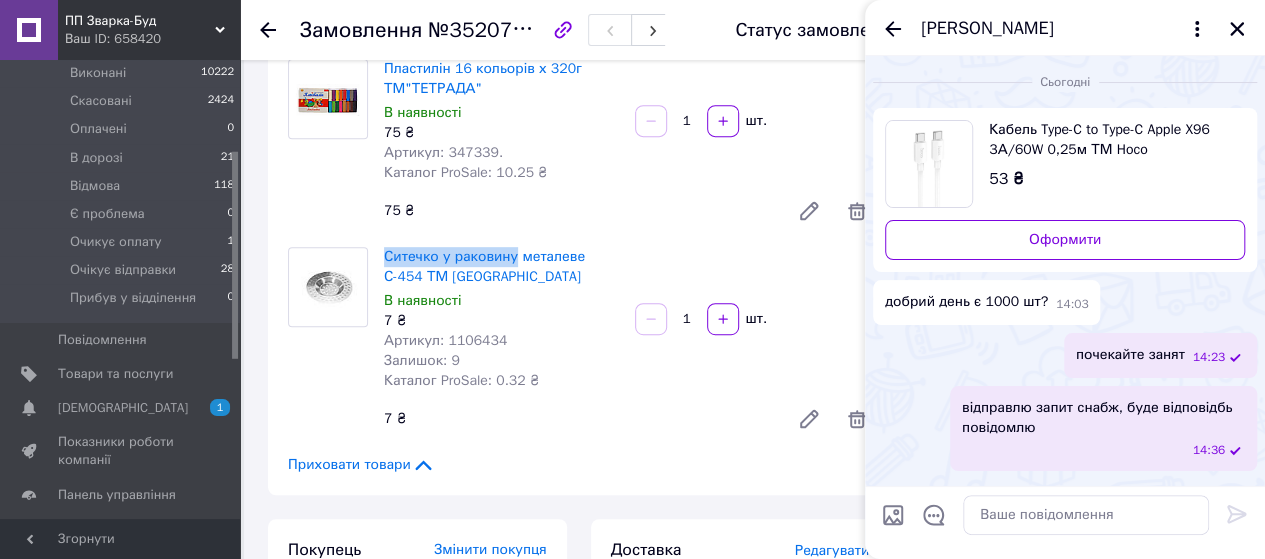 copy on "Ситечко у раковину" 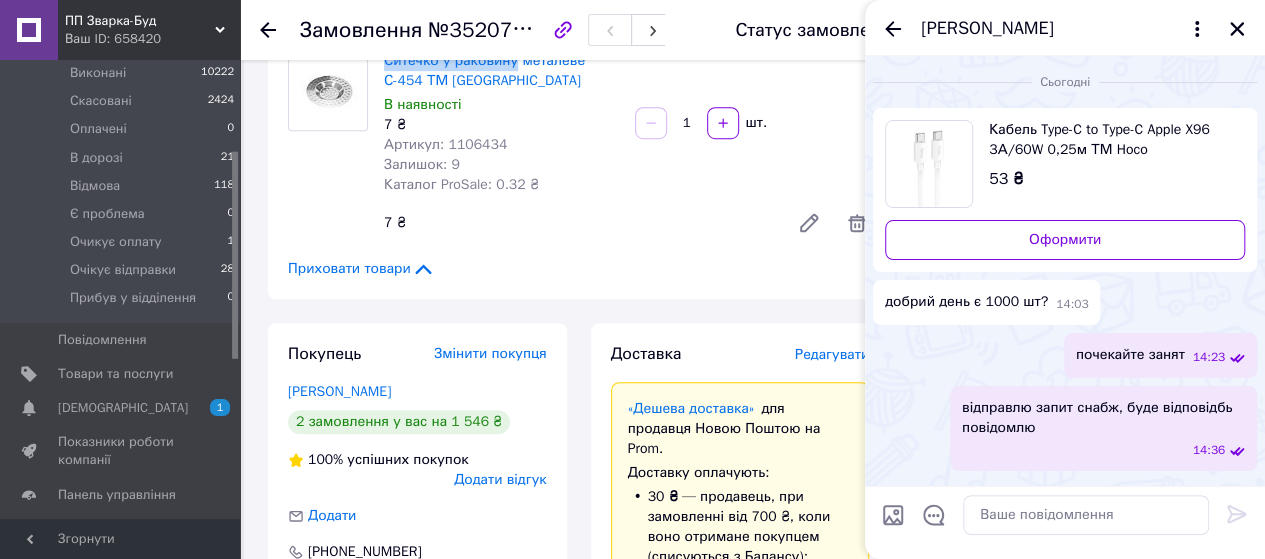 scroll, scrollTop: 600, scrollLeft: 0, axis: vertical 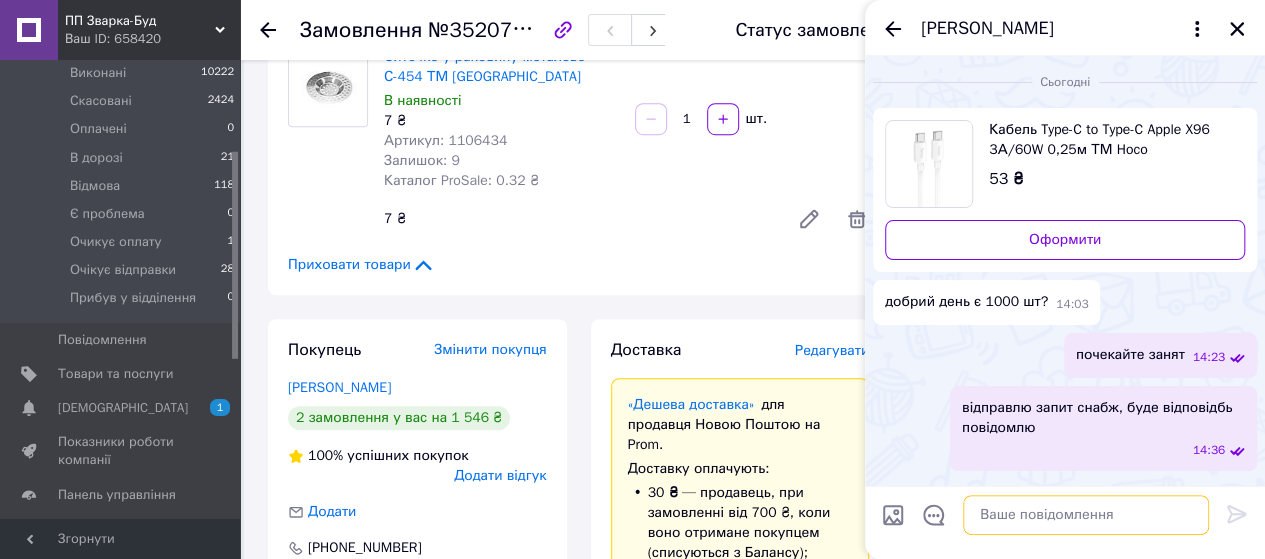 click at bounding box center (1086, 515) 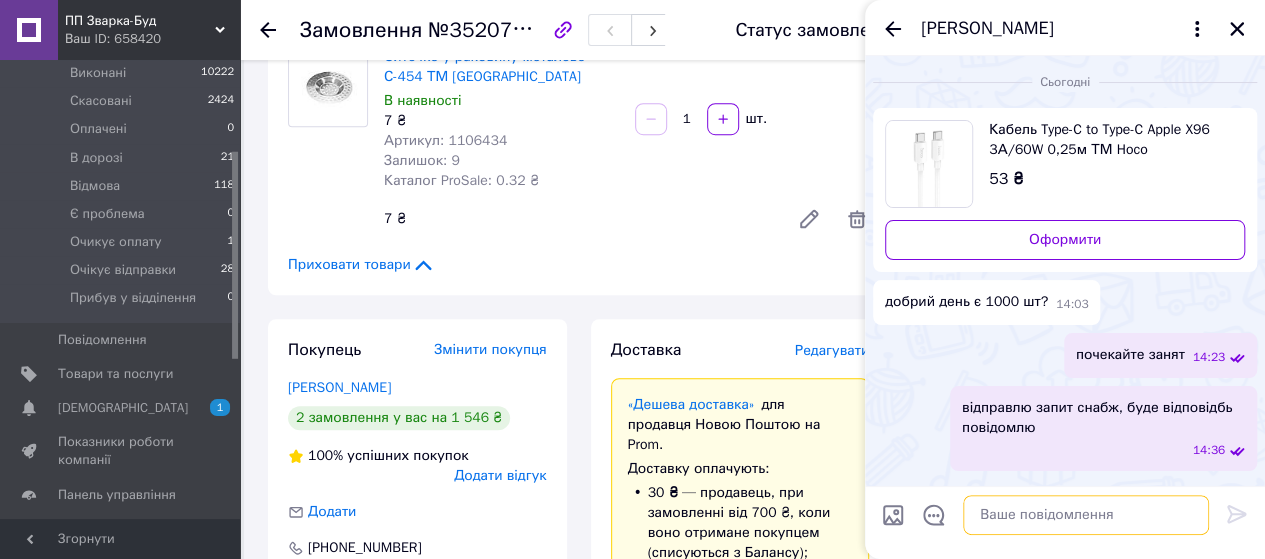 paste on "На 21-22 зможемо відправити клієнту." 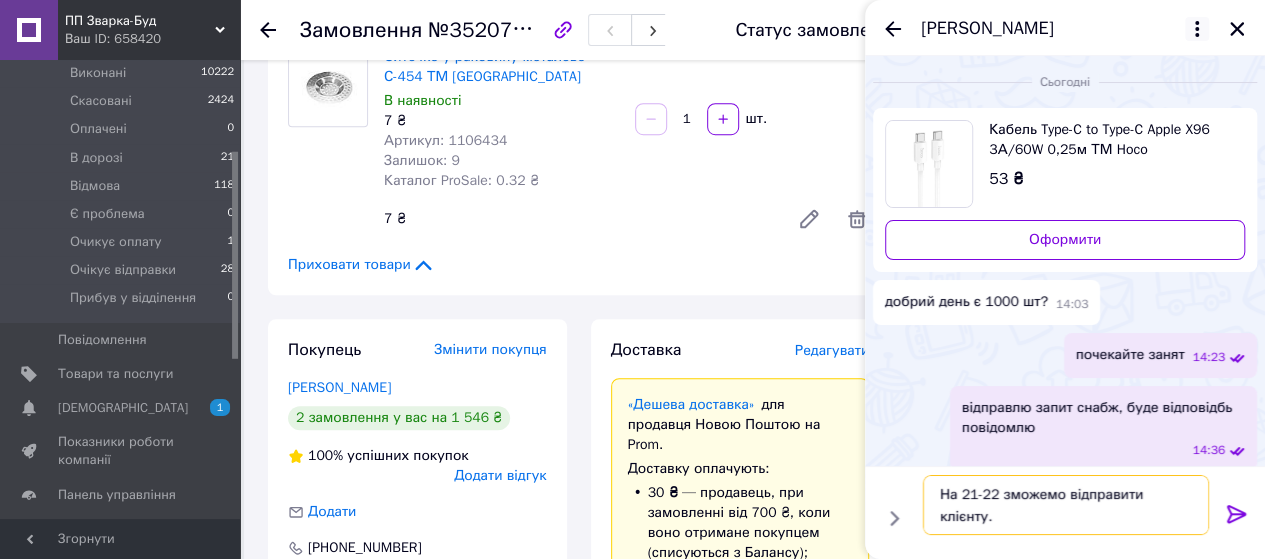 type on "На 21-22 зможемо відправити клієнту." 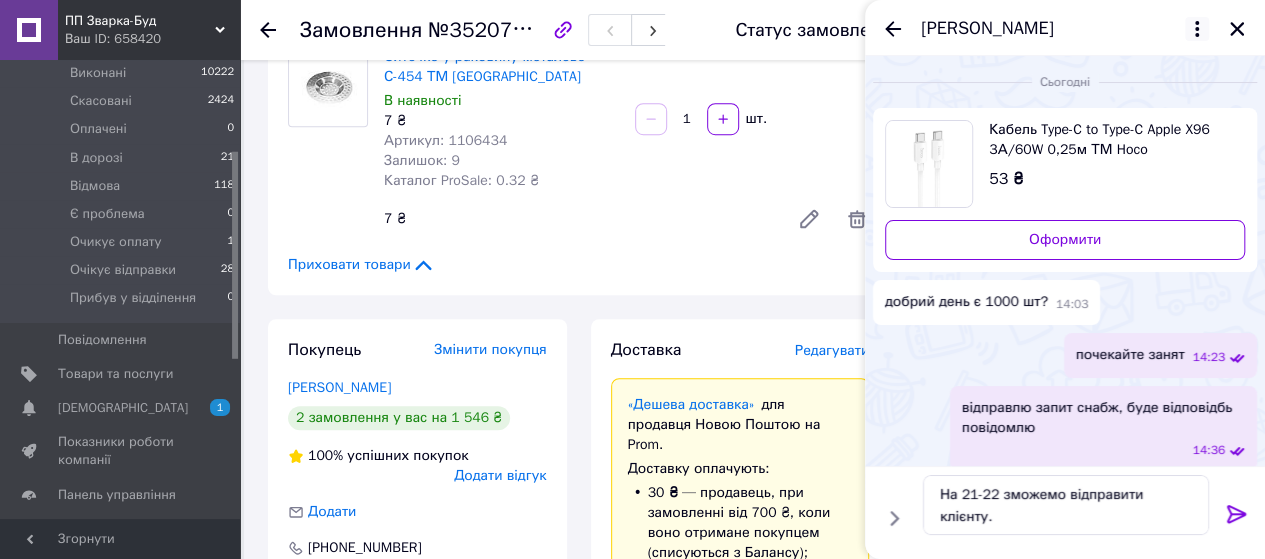click 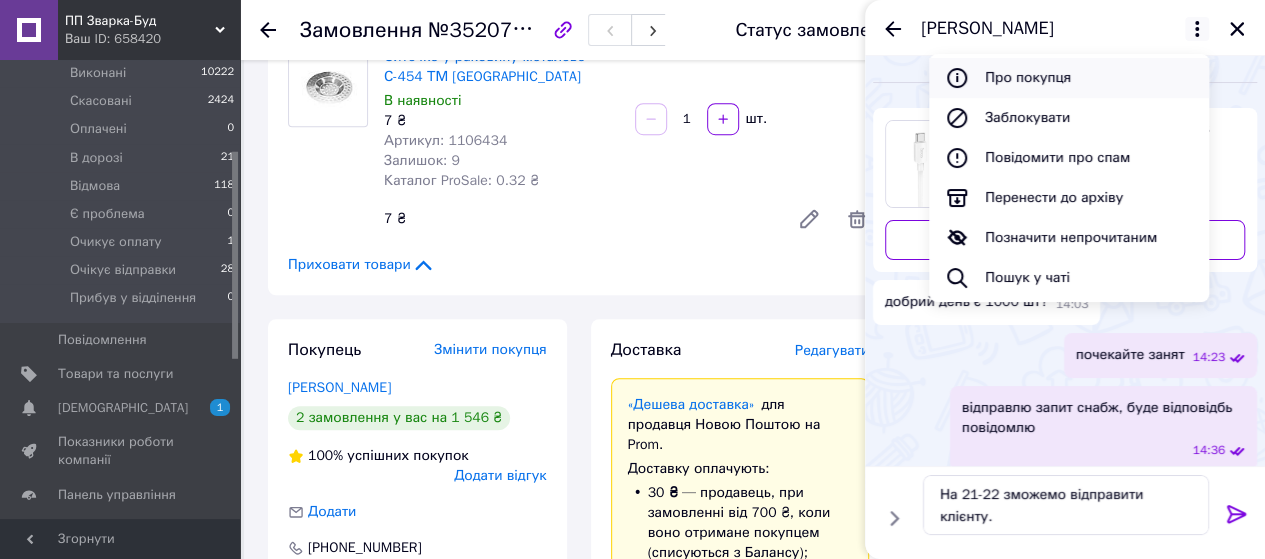 click on "Про покупця" at bounding box center [1069, 78] 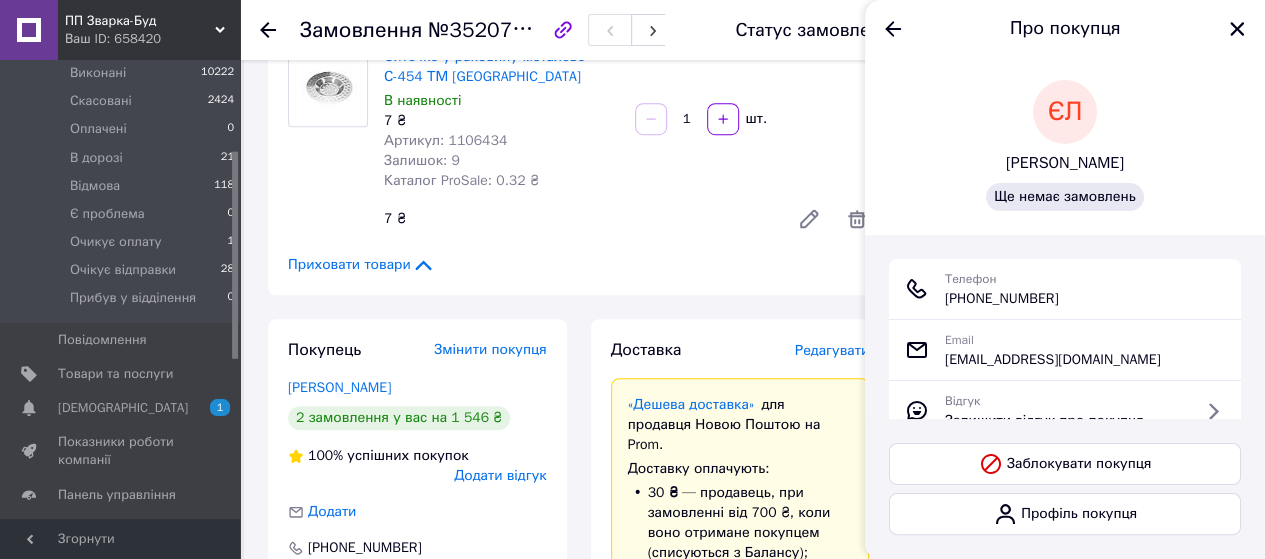 drag, startPoint x: 1078, startPoint y: 299, endPoint x: 939, endPoint y: 300, distance: 139.0036 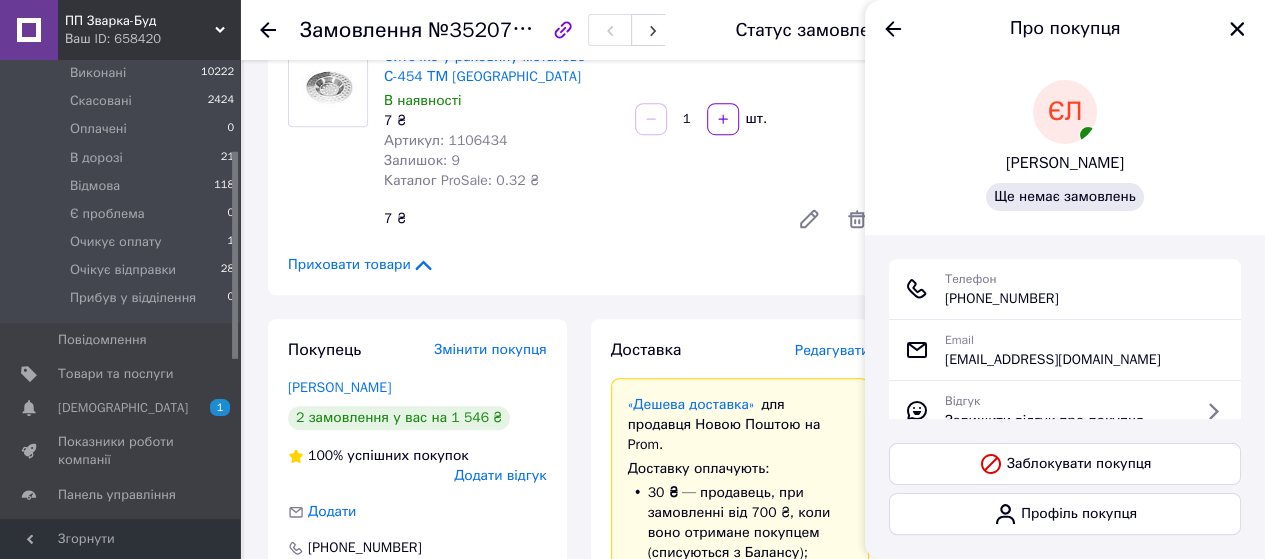 click on "Телефон +380 (63) 054-28-89" at bounding box center (1065, 289) 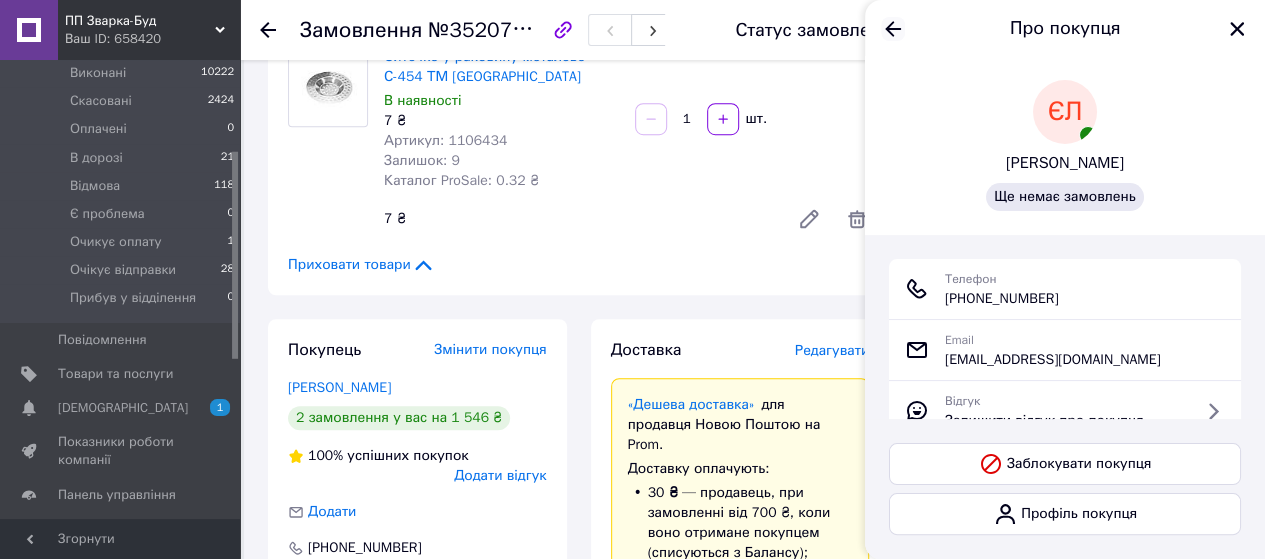 click 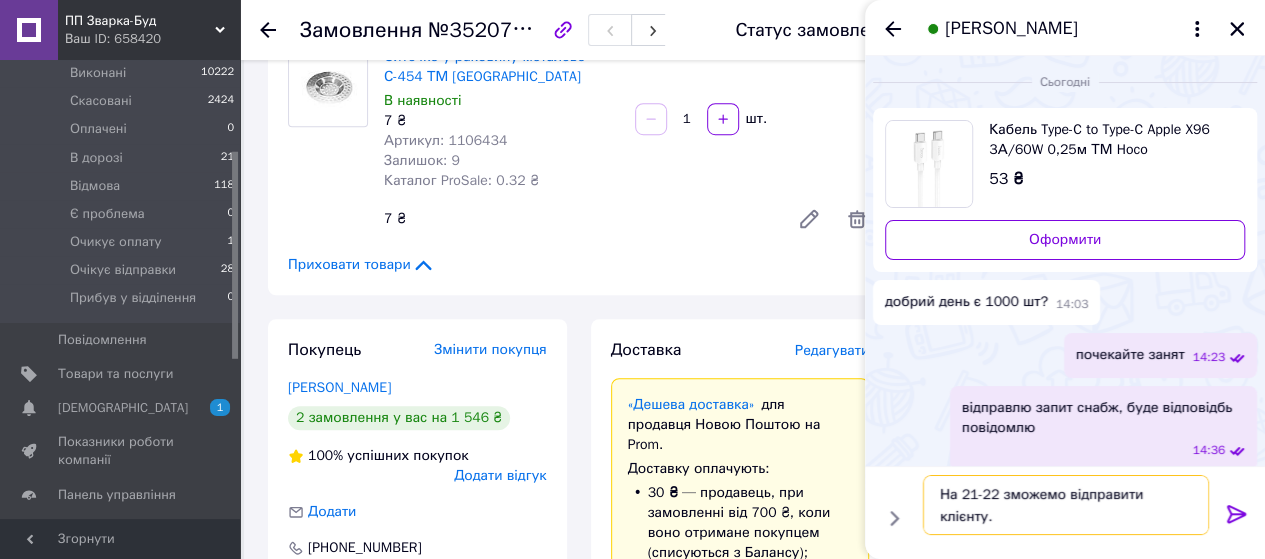 drag, startPoint x: 1191, startPoint y: 503, endPoint x: 912, endPoint y: 503, distance: 279 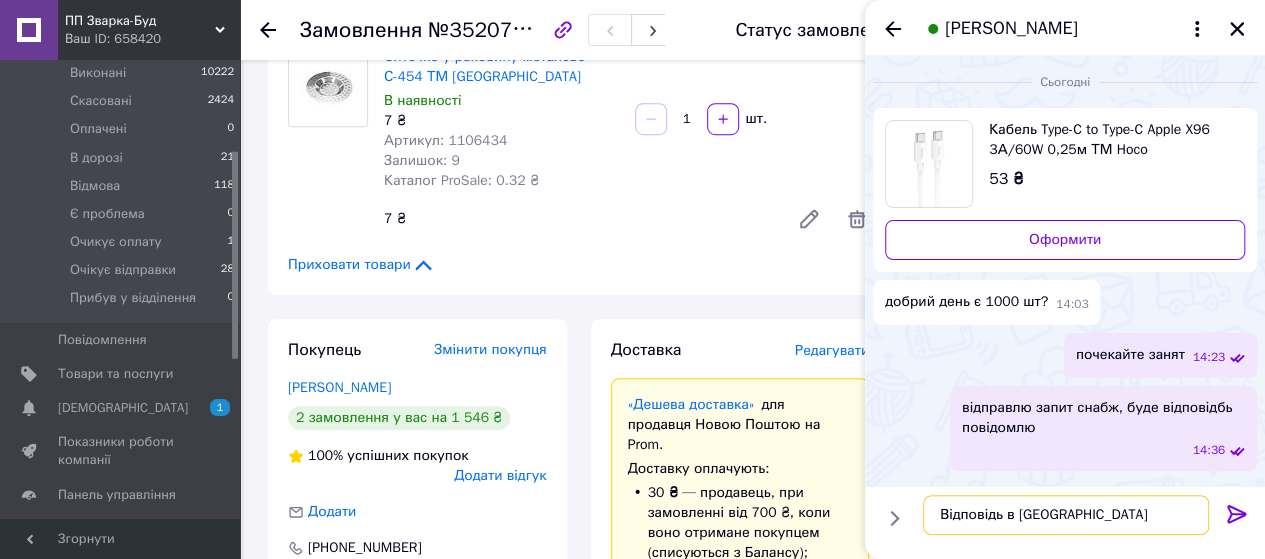 type on "Відповідь в Вайбері" 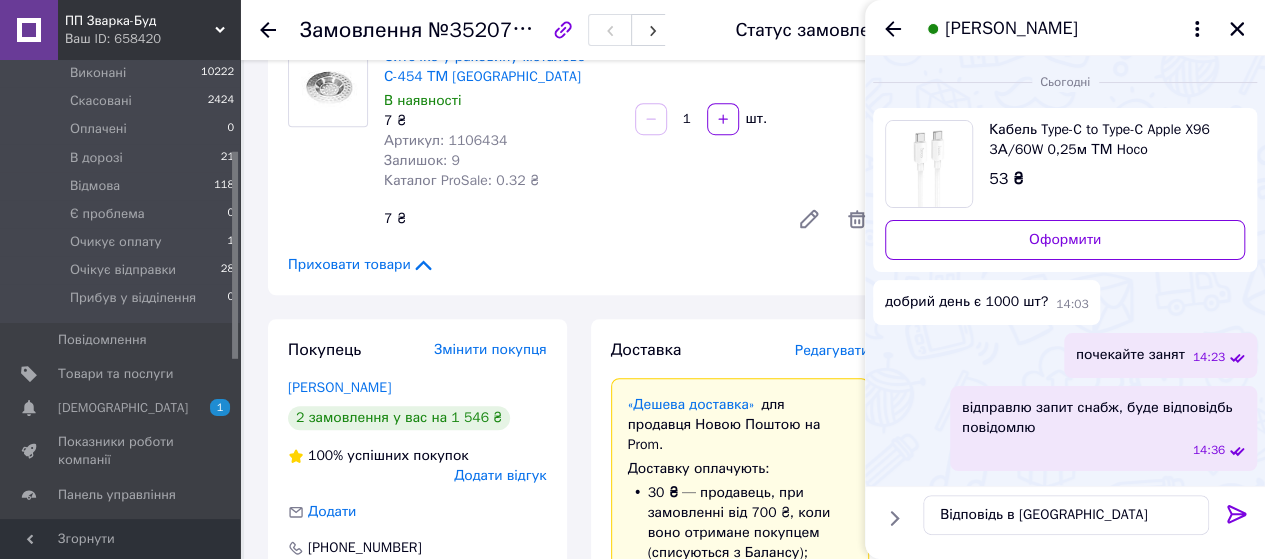 click 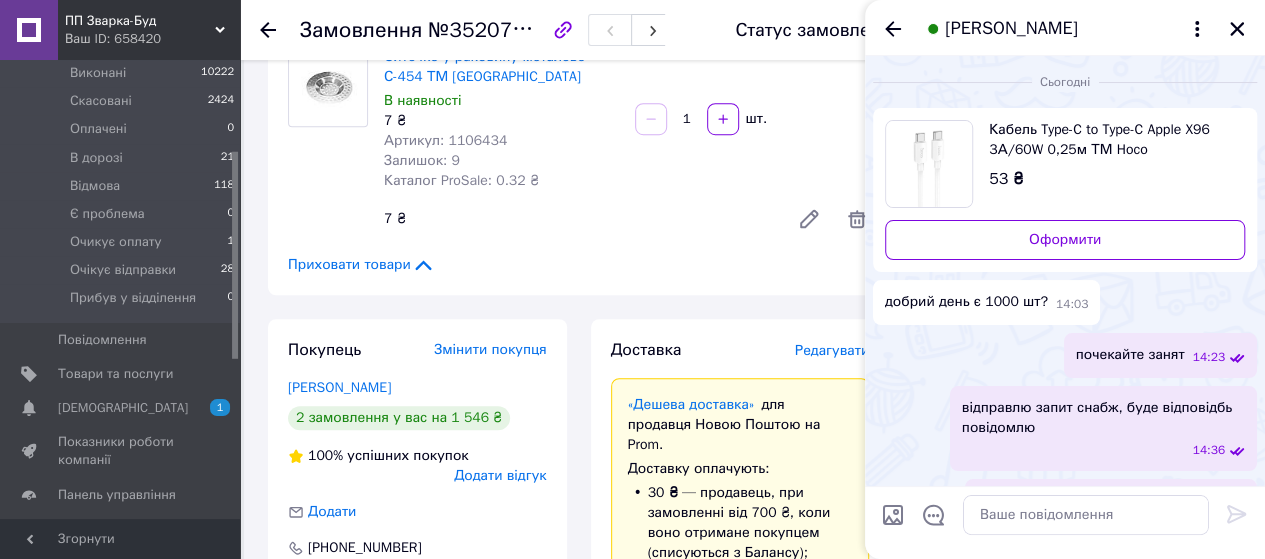 scroll, scrollTop: 46, scrollLeft: 0, axis: vertical 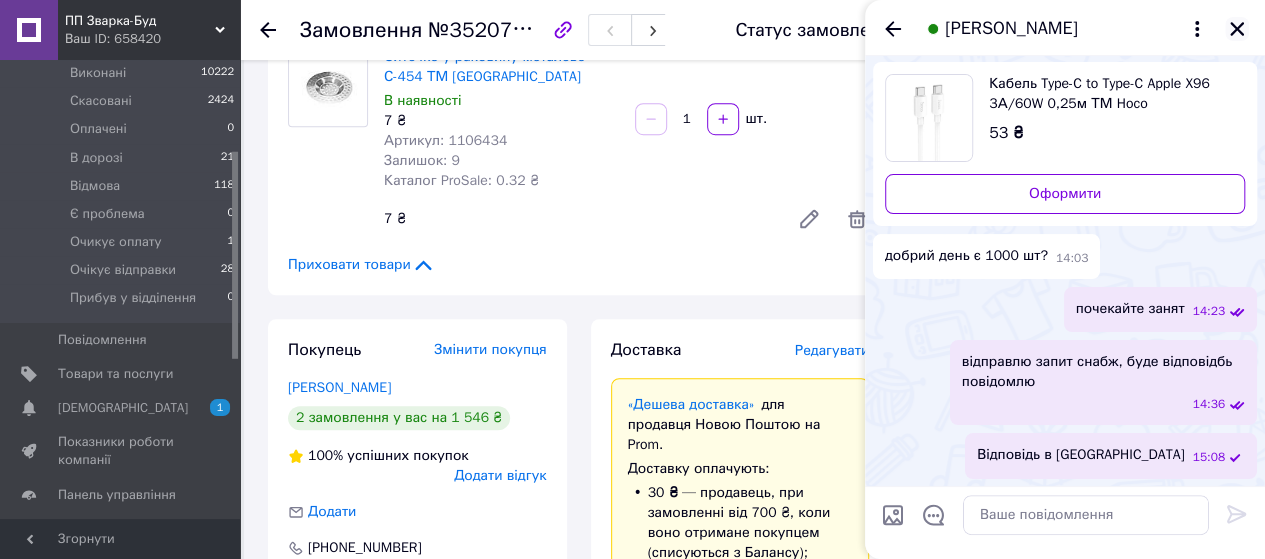 click 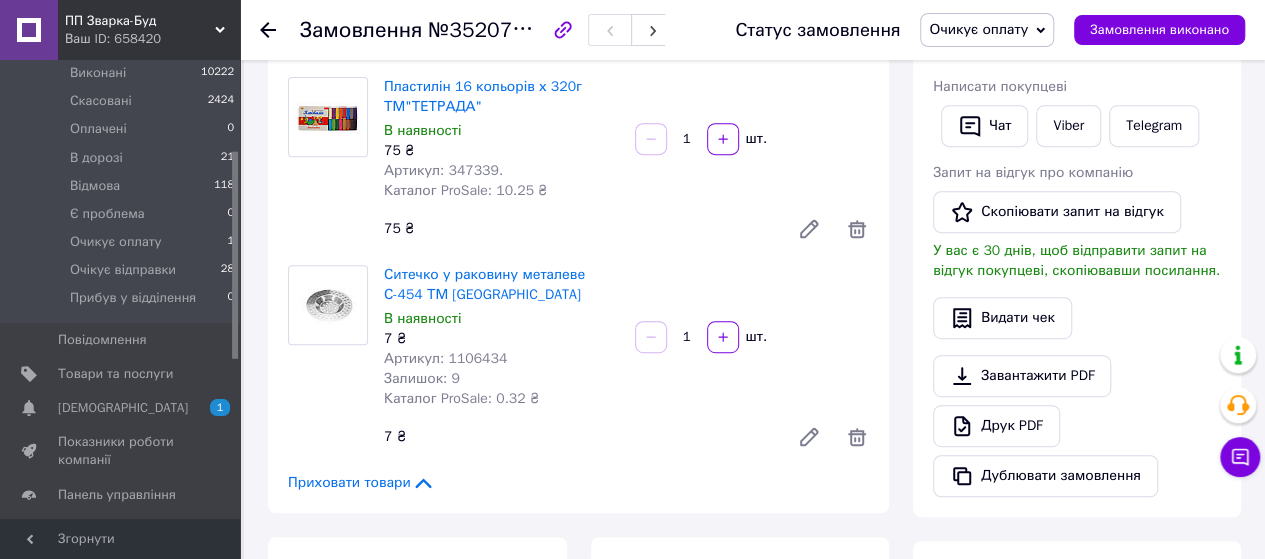 scroll, scrollTop: 300, scrollLeft: 0, axis: vertical 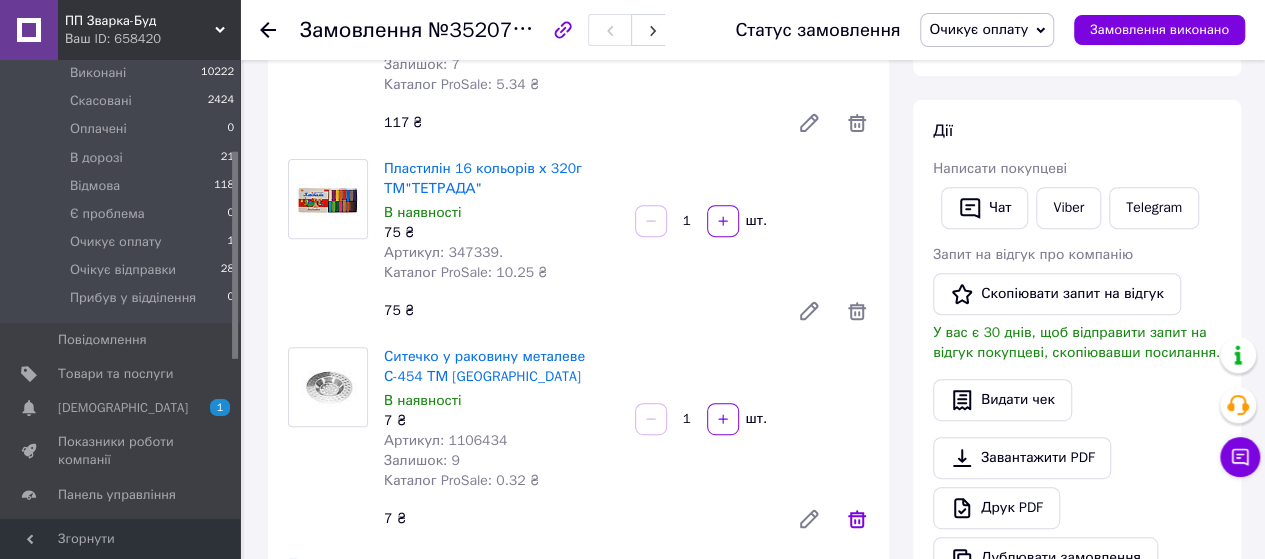 click 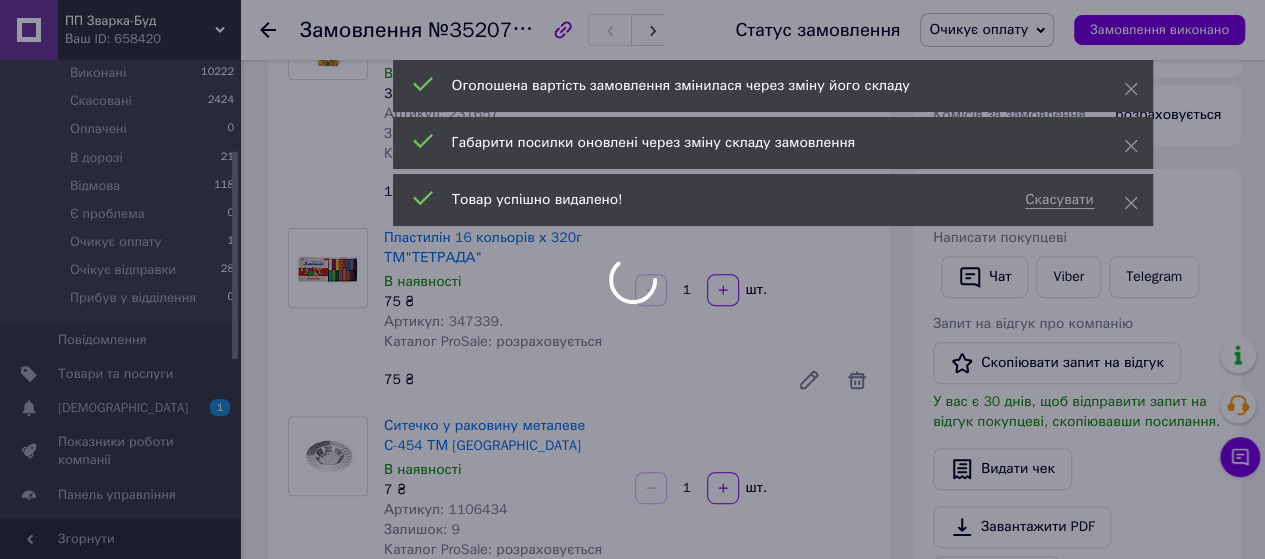 scroll, scrollTop: 200, scrollLeft: 0, axis: vertical 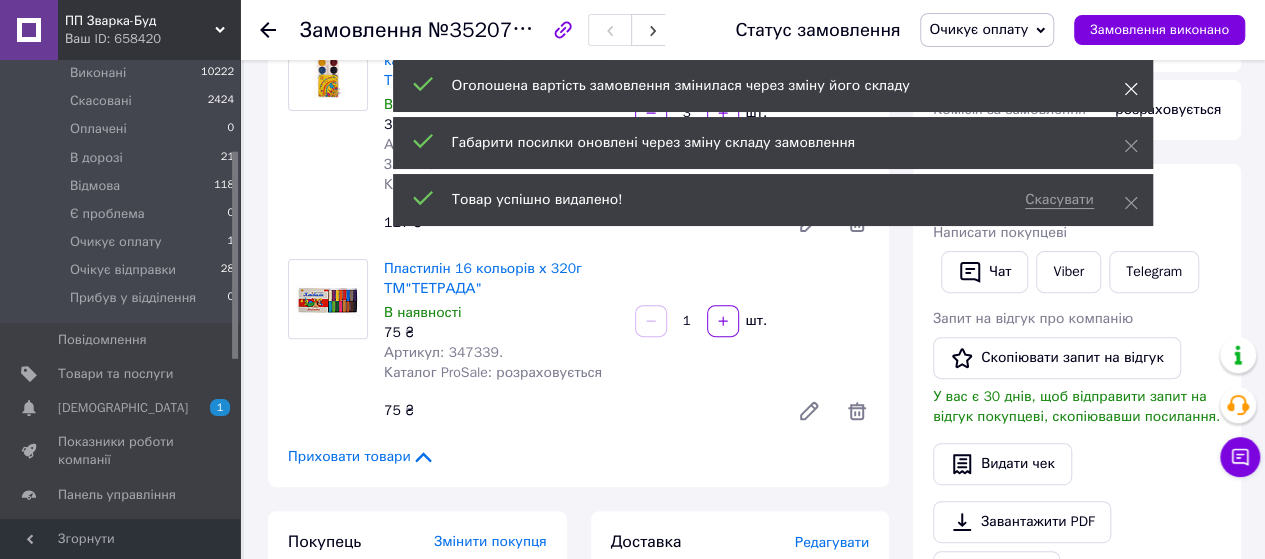 click 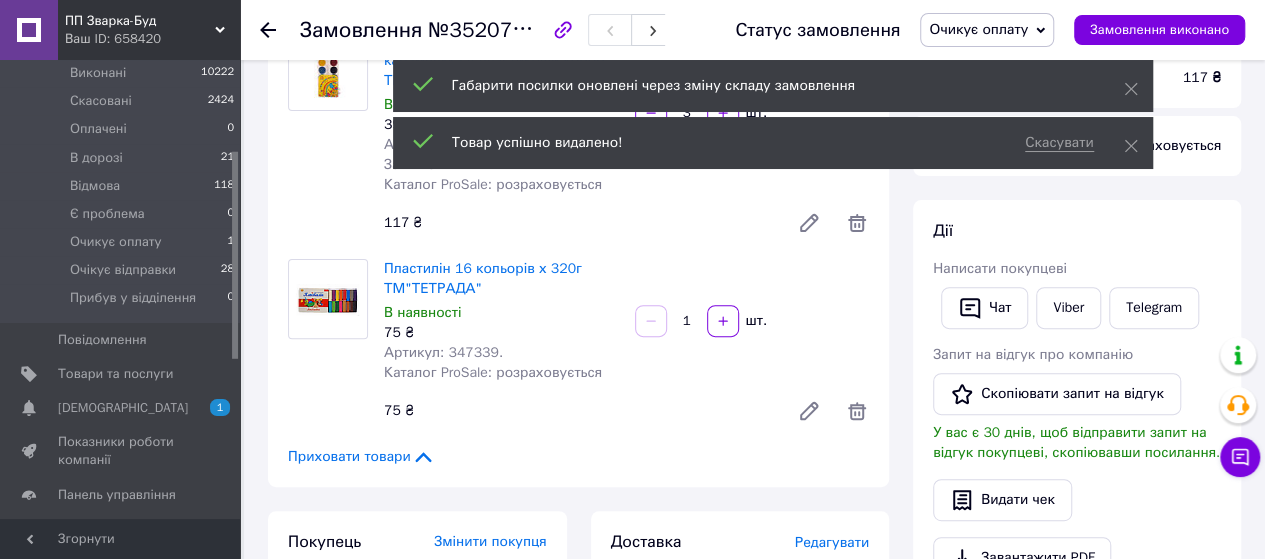 click 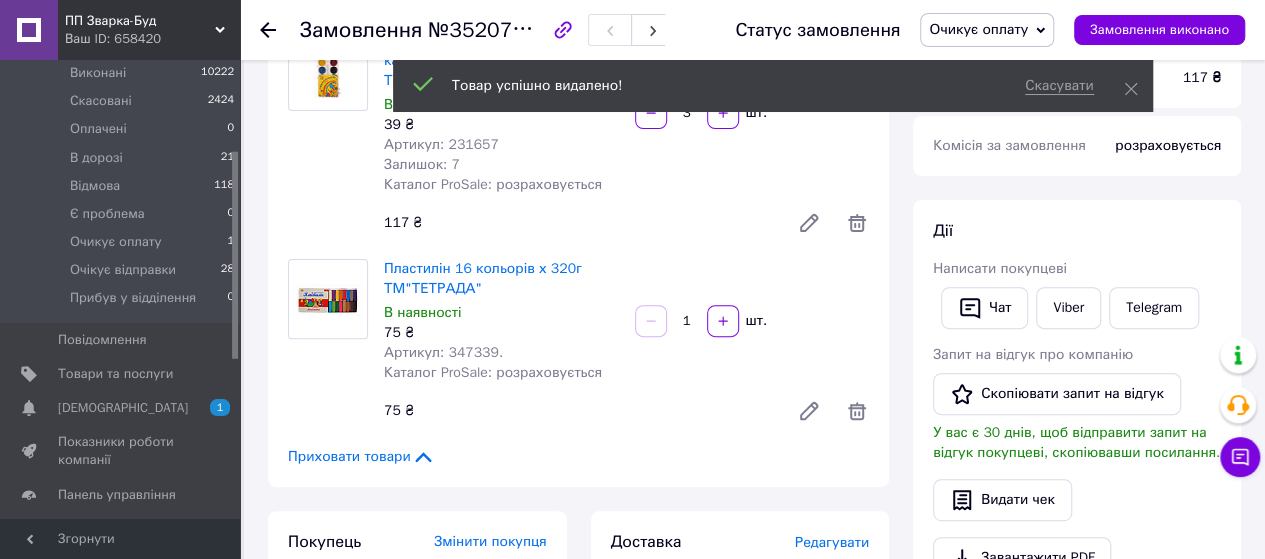 click 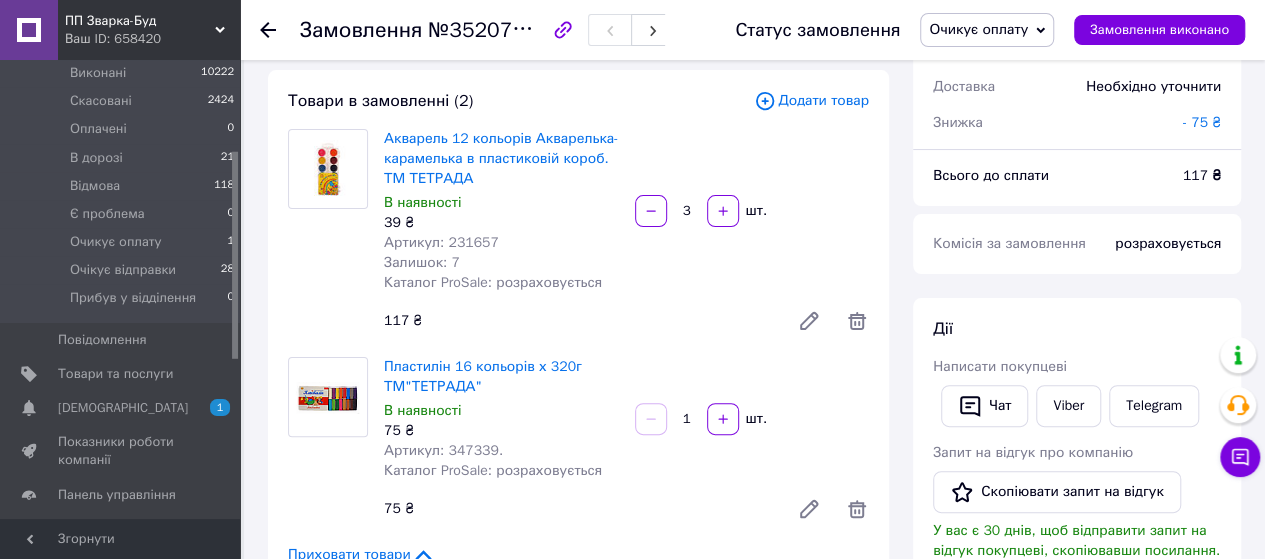 scroll, scrollTop: 0, scrollLeft: 0, axis: both 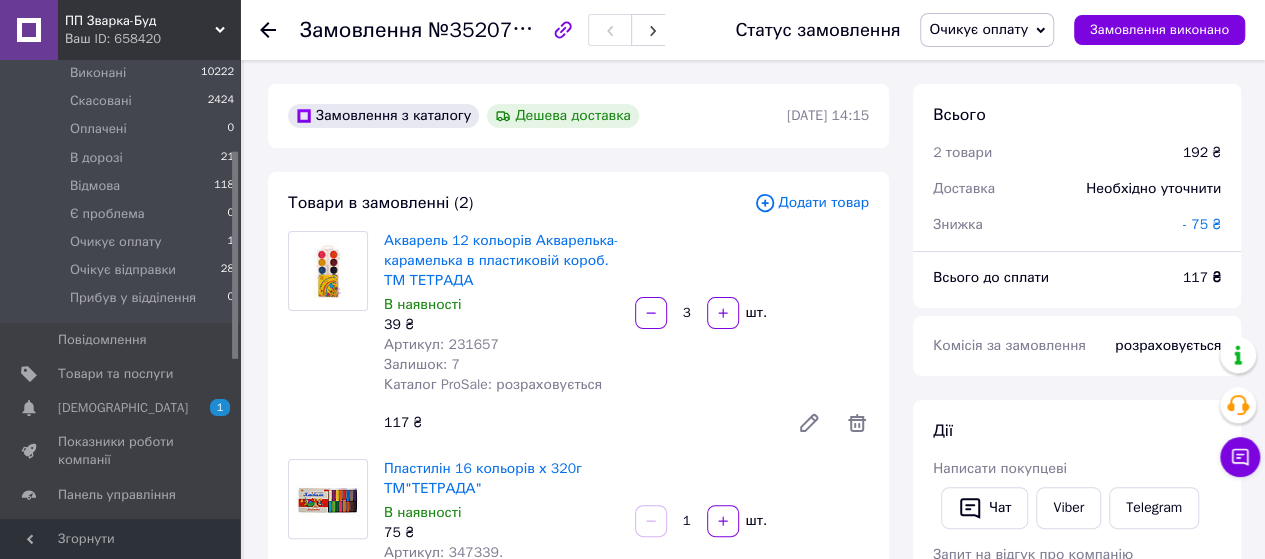 click on "Додати товар" at bounding box center [811, 203] 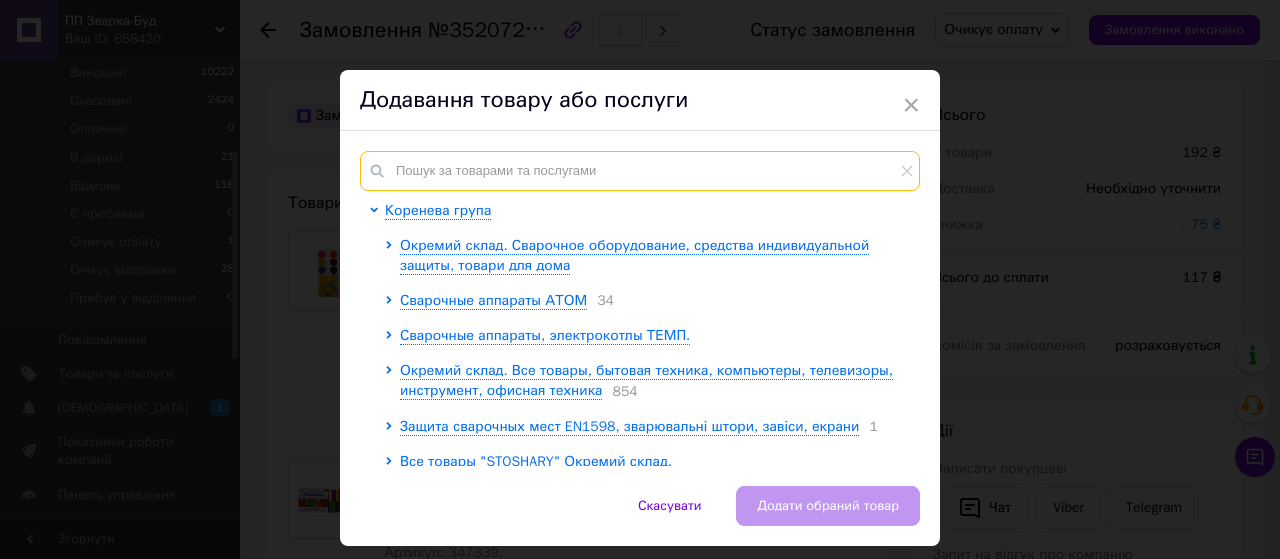 click at bounding box center [640, 171] 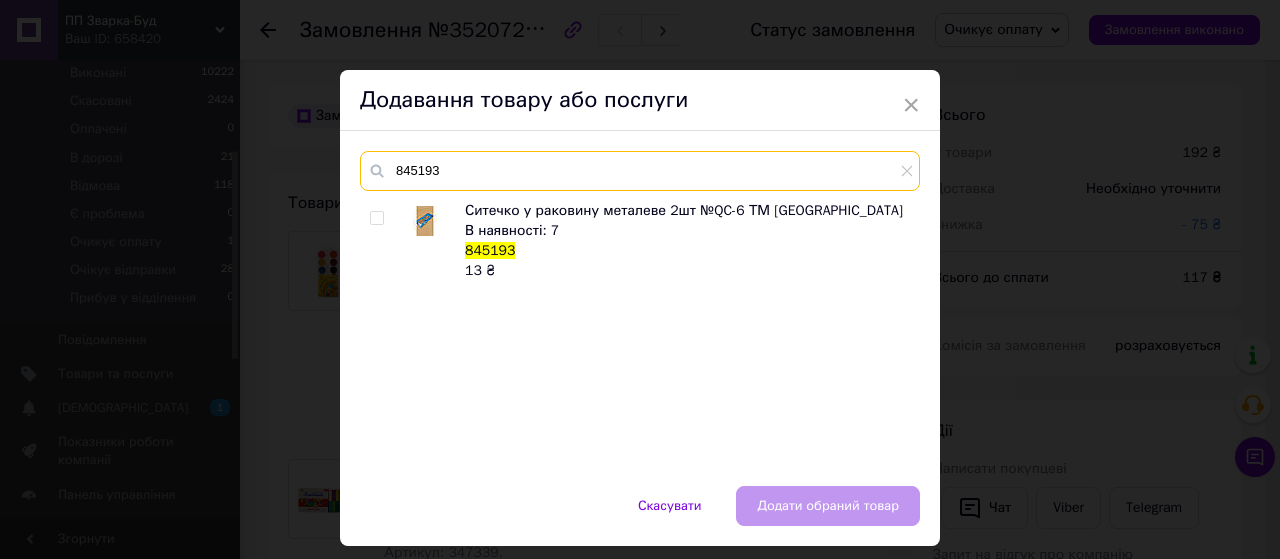 type on "845193" 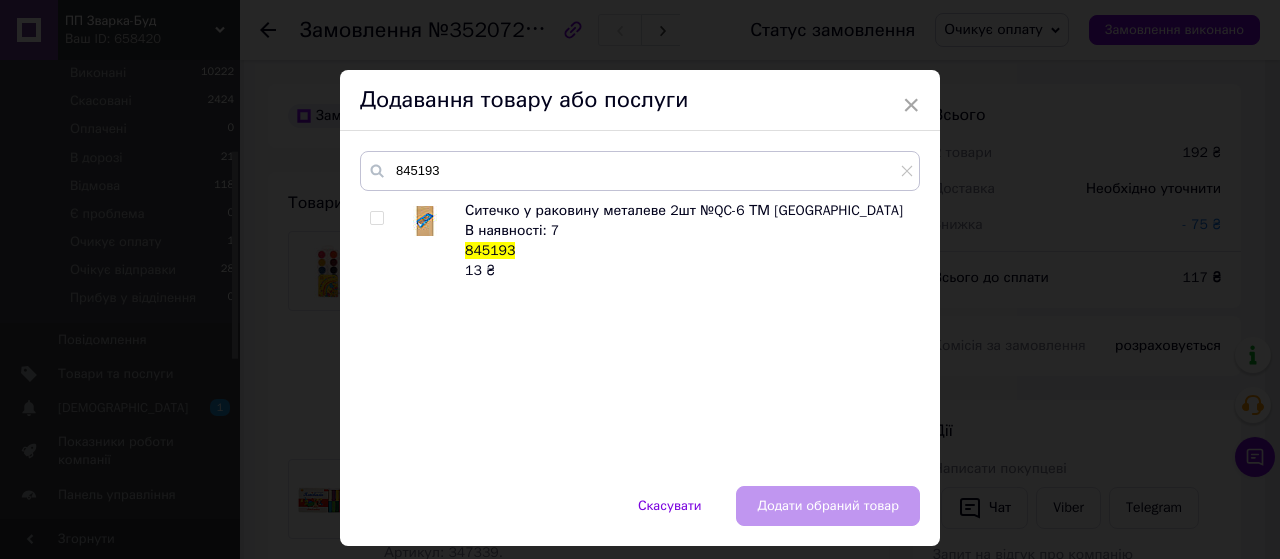 click at bounding box center (376, 218) 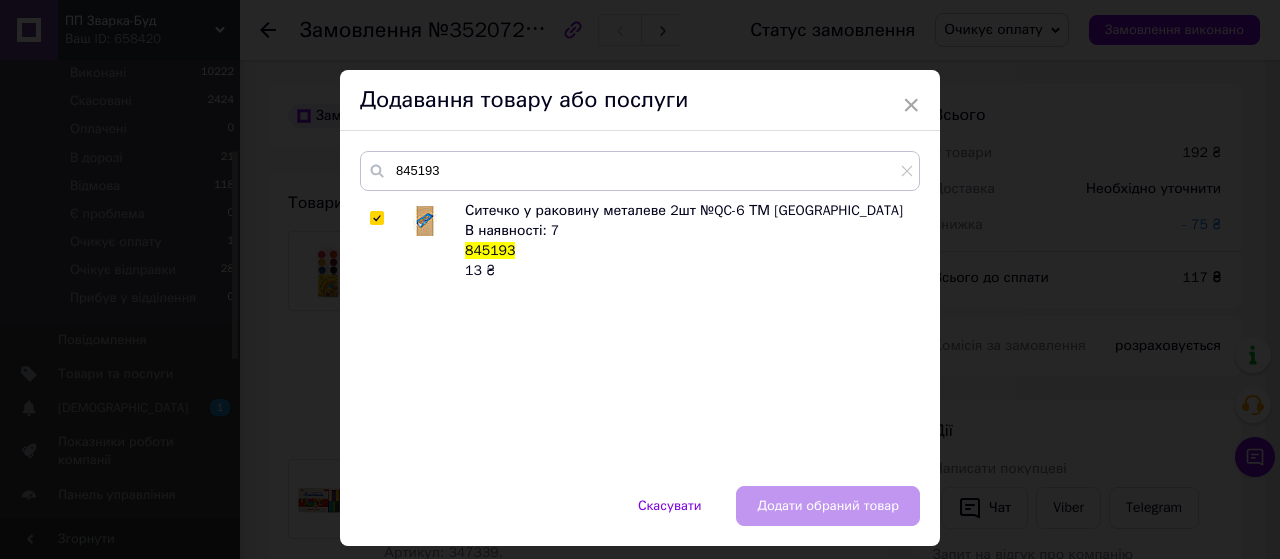checkbox on "true" 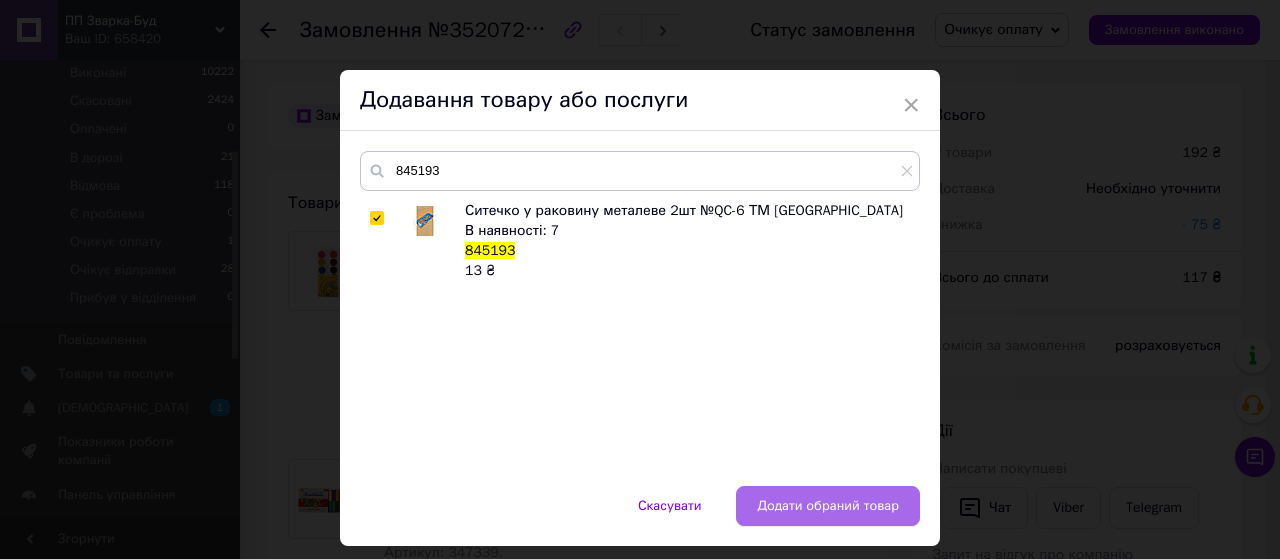 click on "Додати обраний товар" at bounding box center [828, 506] 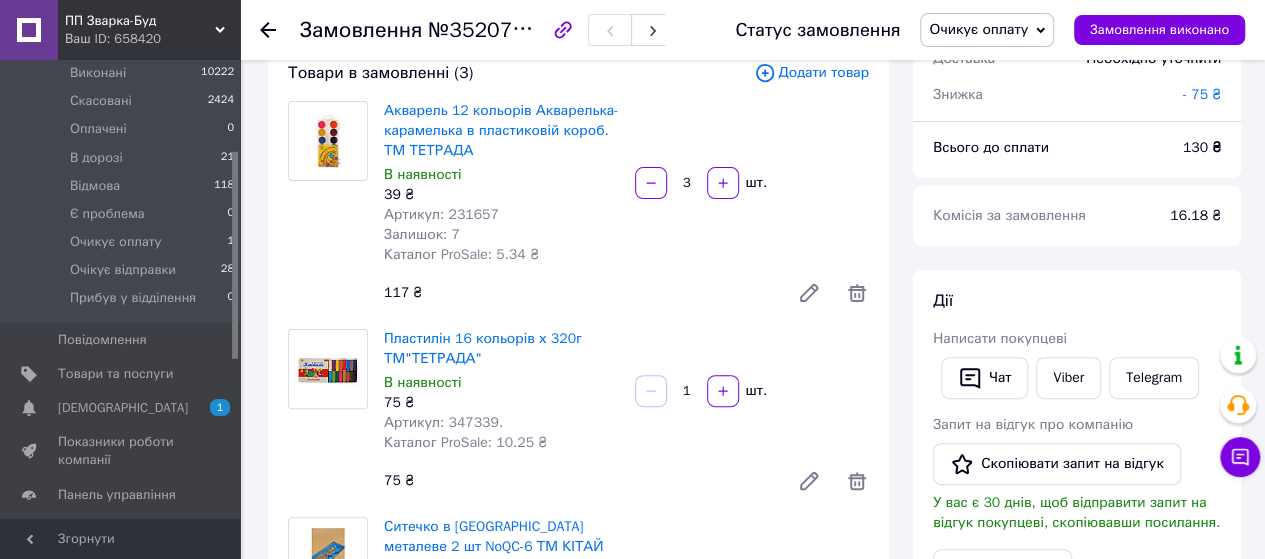 scroll, scrollTop: 0, scrollLeft: 0, axis: both 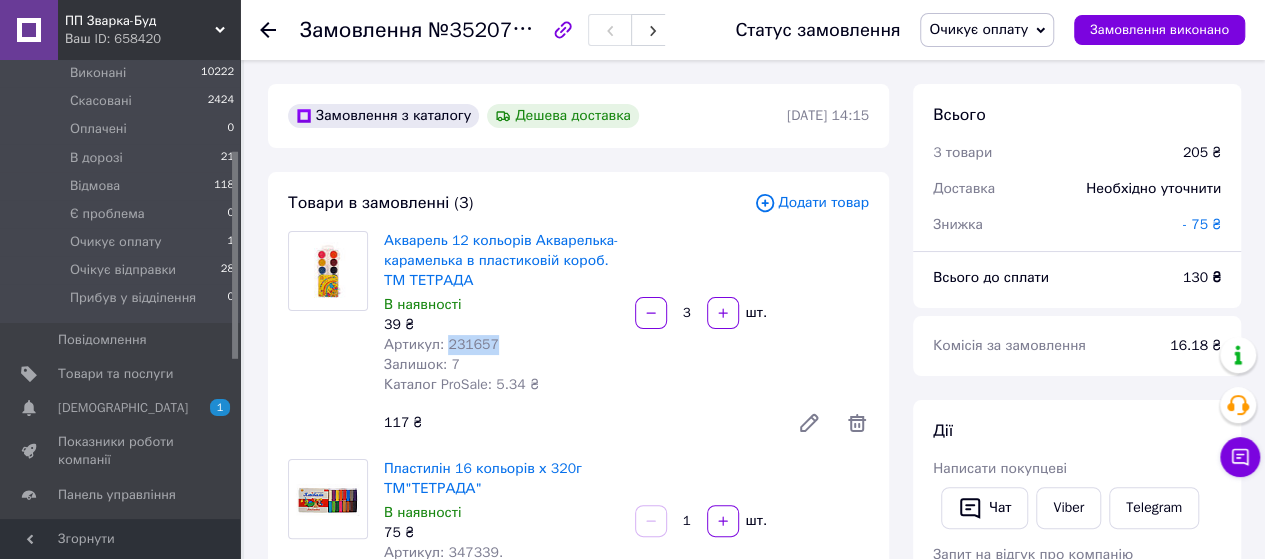 drag, startPoint x: 491, startPoint y: 346, endPoint x: 443, endPoint y: 346, distance: 48 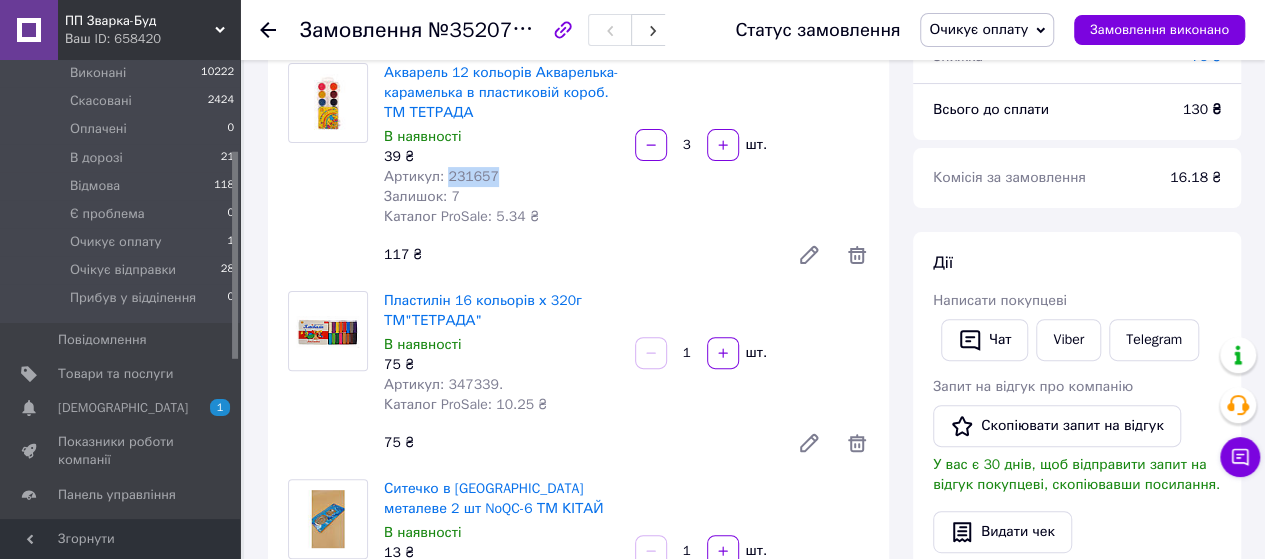 scroll, scrollTop: 200, scrollLeft: 0, axis: vertical 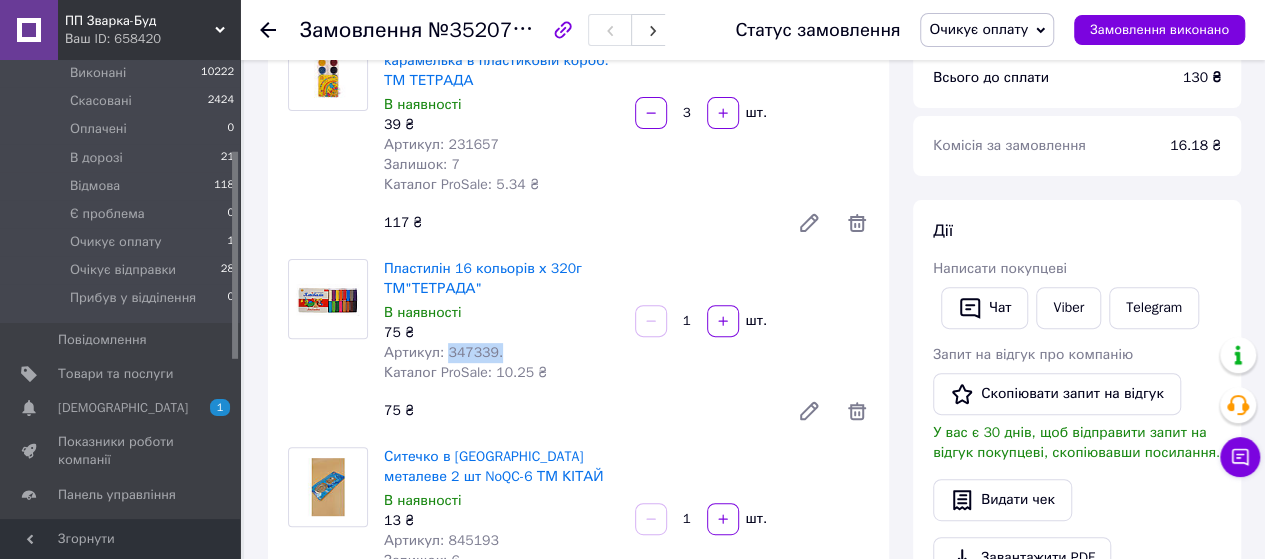 drag, startPoint x: 493, startPoint y: 349, endPoint x: 446, endPoint y: 353, distance: 47.169907 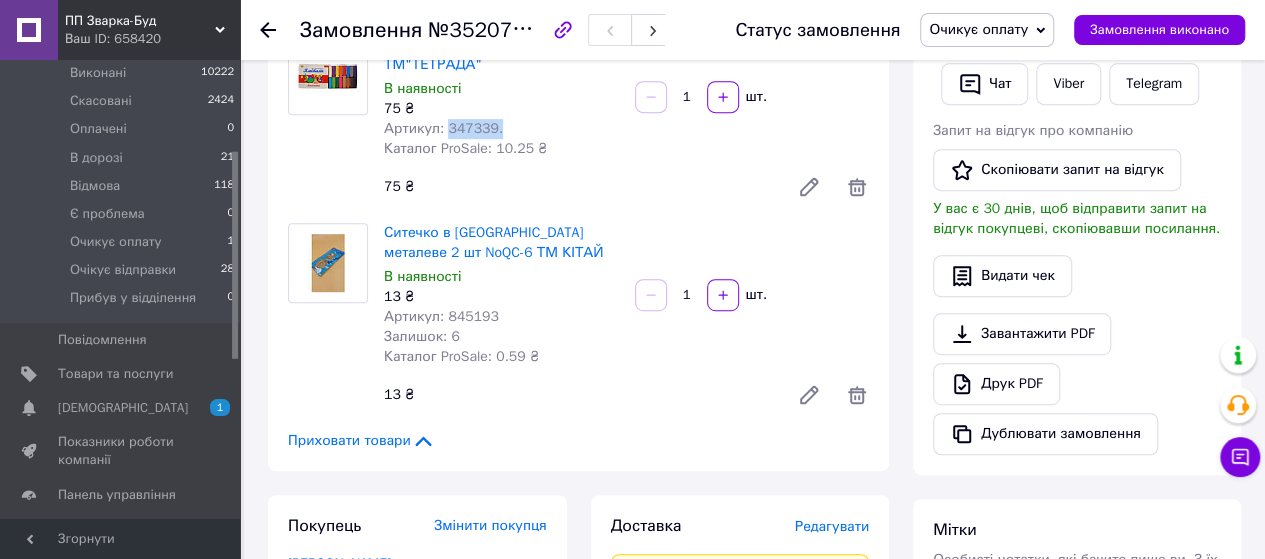 scroll, scrollTop: 500, scrollLeft: 0, axis: vertical 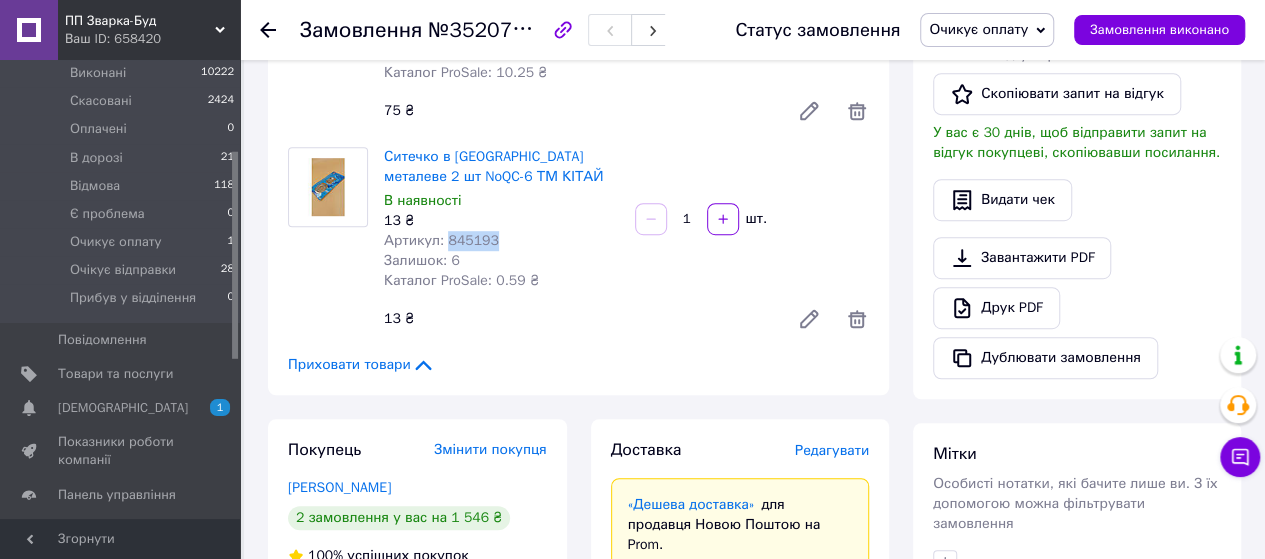 drag, startPoint x: 496, startPoint y: 237, endPoint x: 442, endPoint y: 239, distance: 54.037025 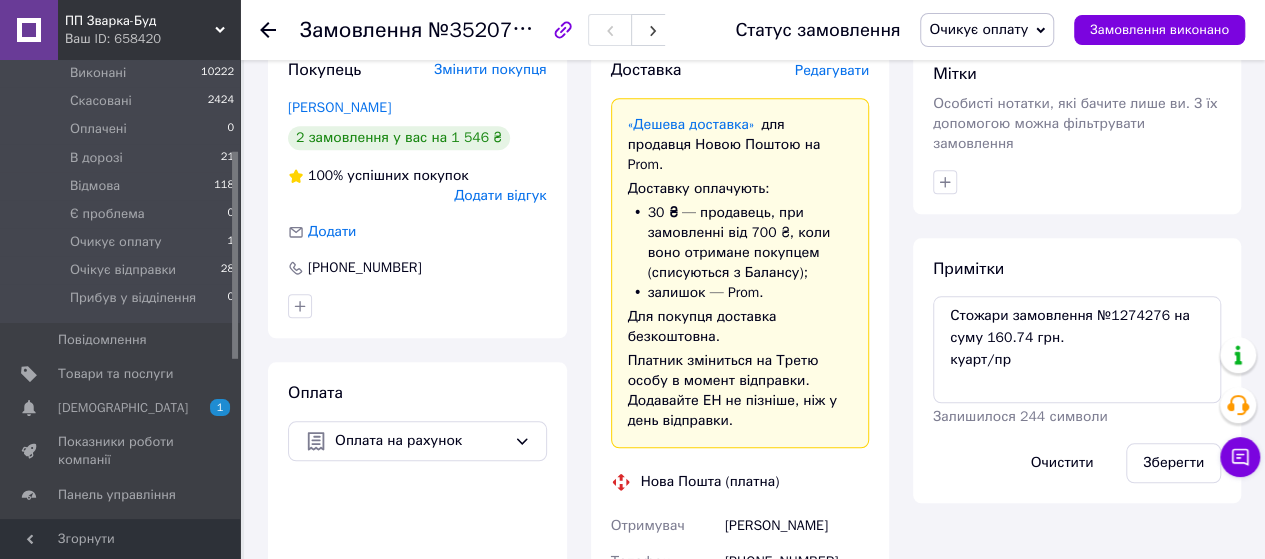 scroll, scrollTop: 800, scrollLeft: 0, axis: vertical 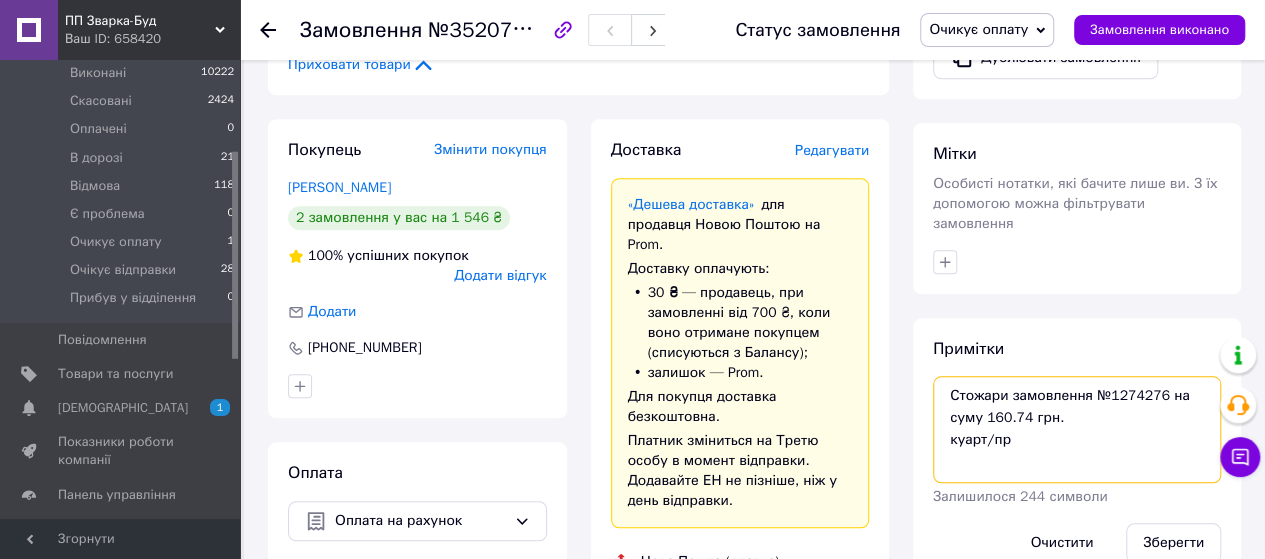 drag, startPoint x: 1058, startPoint y: 402, endPoint x: 1008, endPoint y: 373, distance: 57.801384 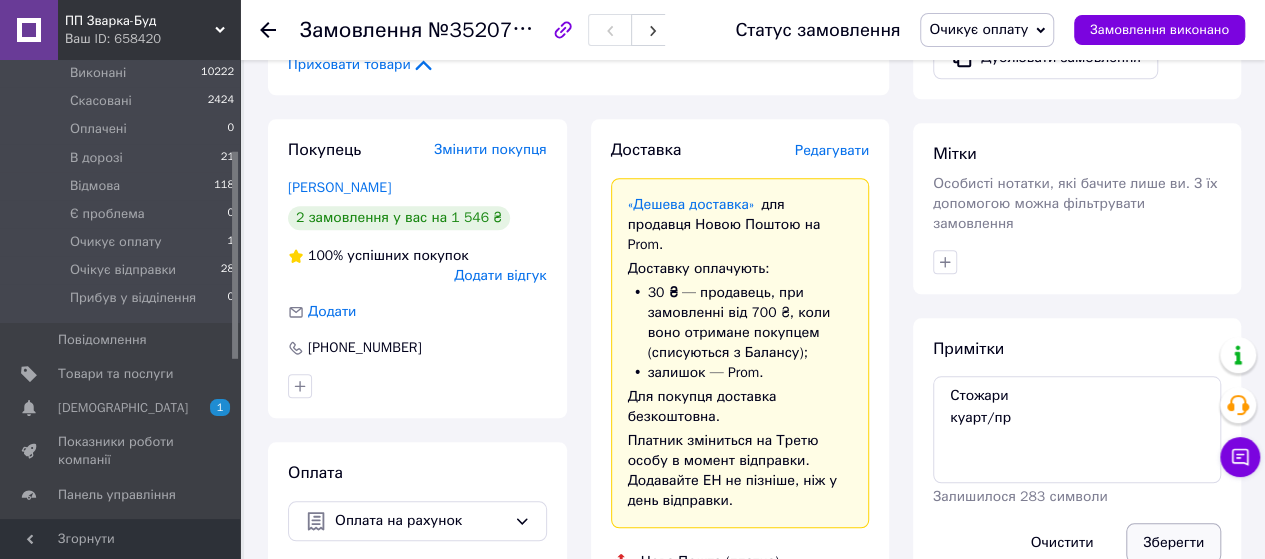 click on "Зберегти" at bounding box center (1173, 543) 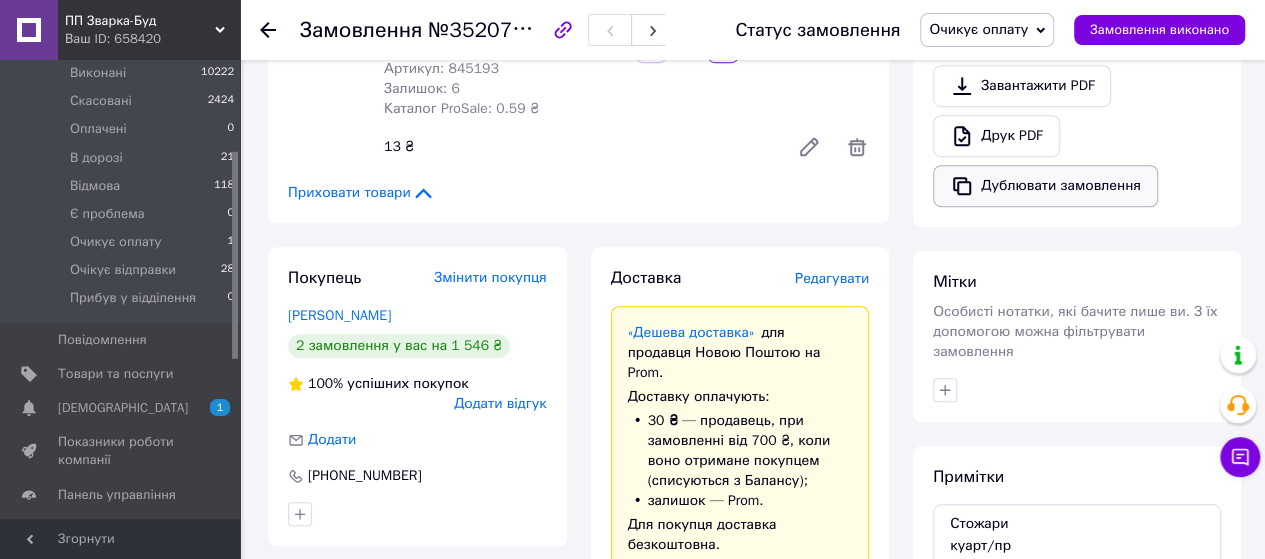 scroll, scrollTop: 500, scrollLeft: 0, axis: vertical 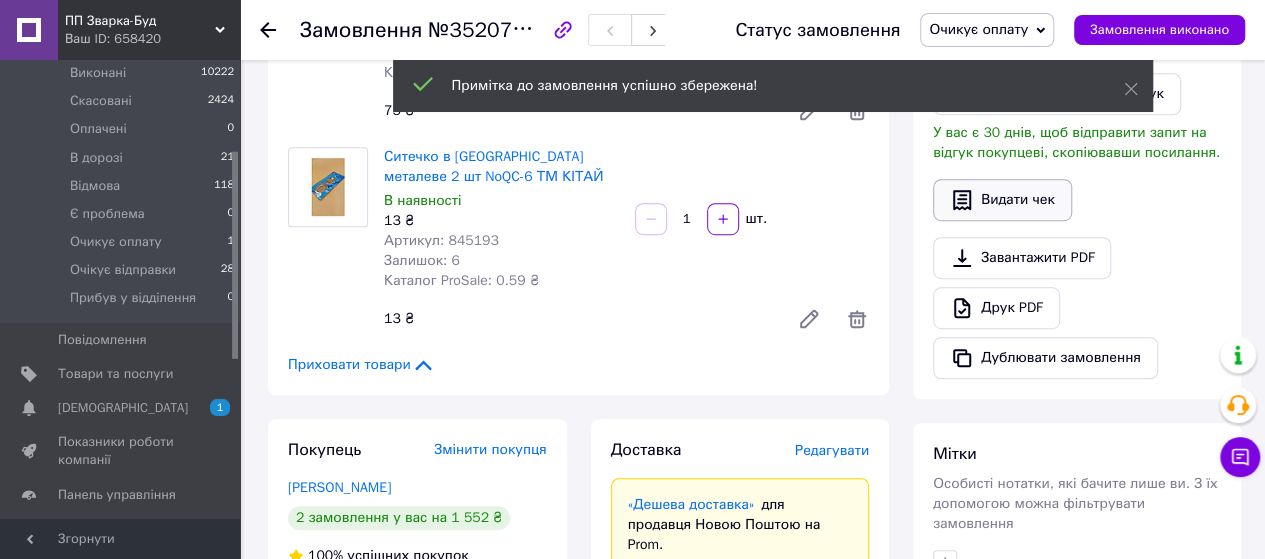 click on "Видати чек" at bounding box center [1002, 200] 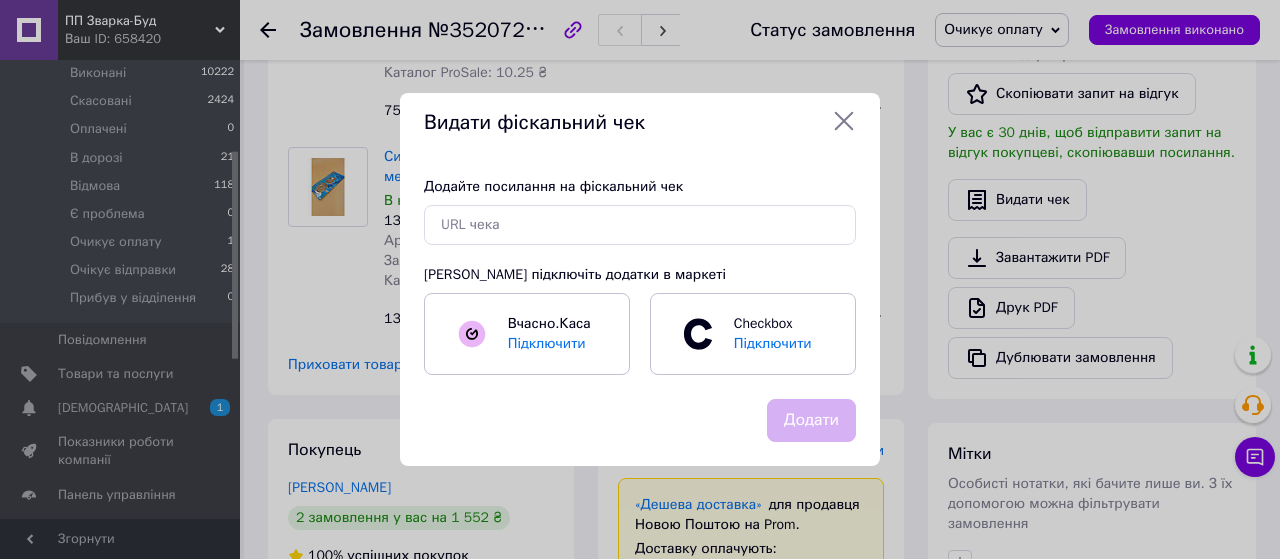 click 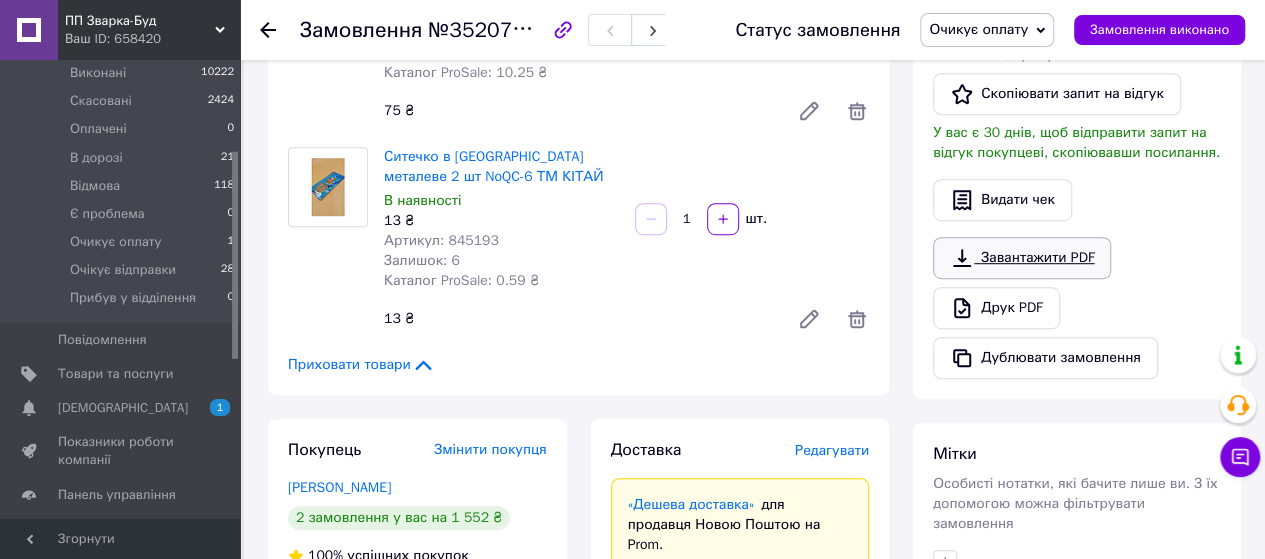 click on "Завантажити PDF" at bounding box center (1022, 258) 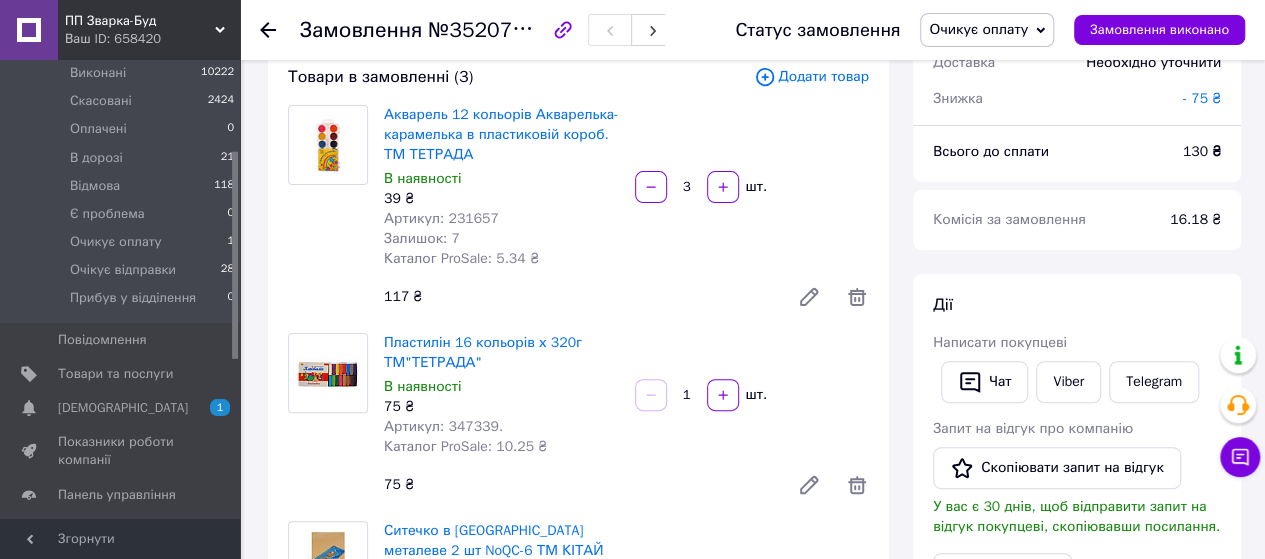 scroll, scrollTop: 100, scrollLeft: 0, axis: vertical 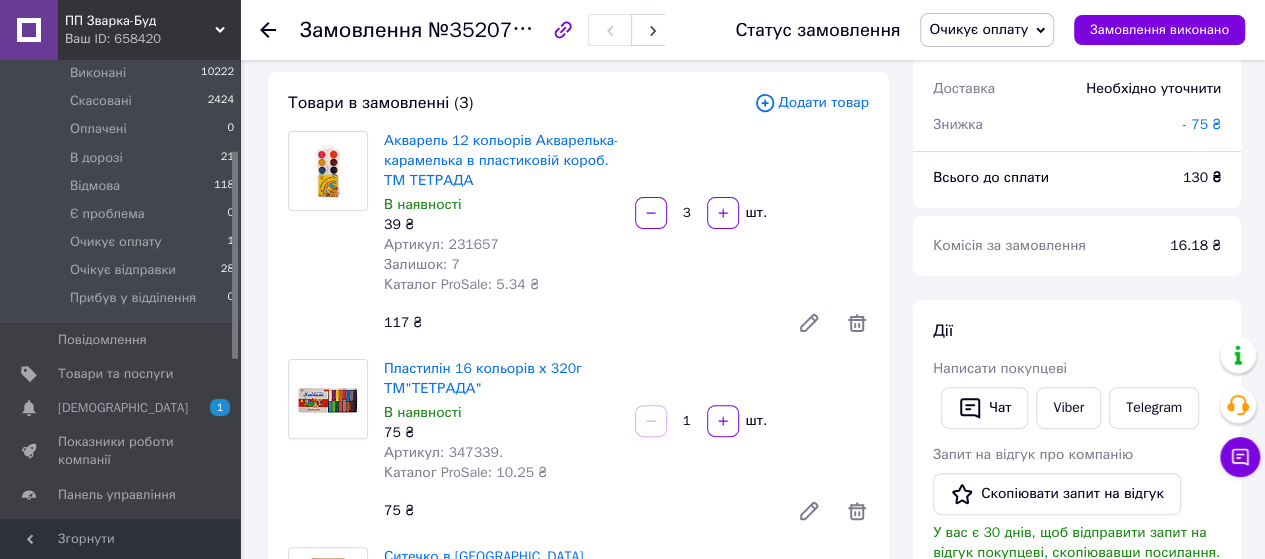 click on "Дії" at bounding box center (1077, 331) 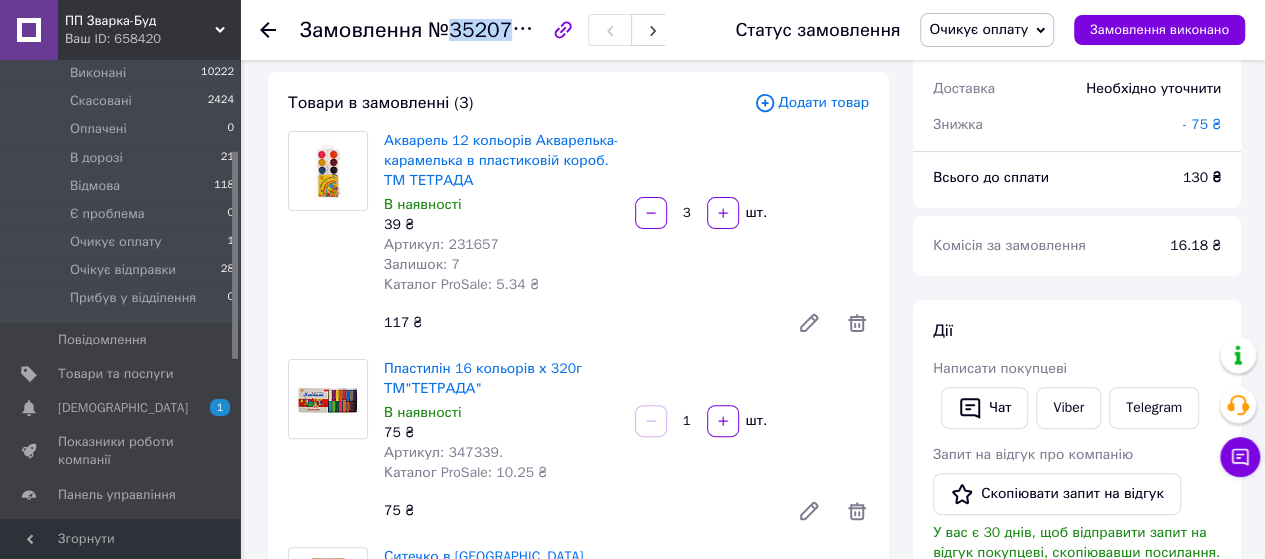 drag, startPoint x: 546, startPoint y: 30, endPoint x: 451, endPoint y: 32, distance: 95.02105 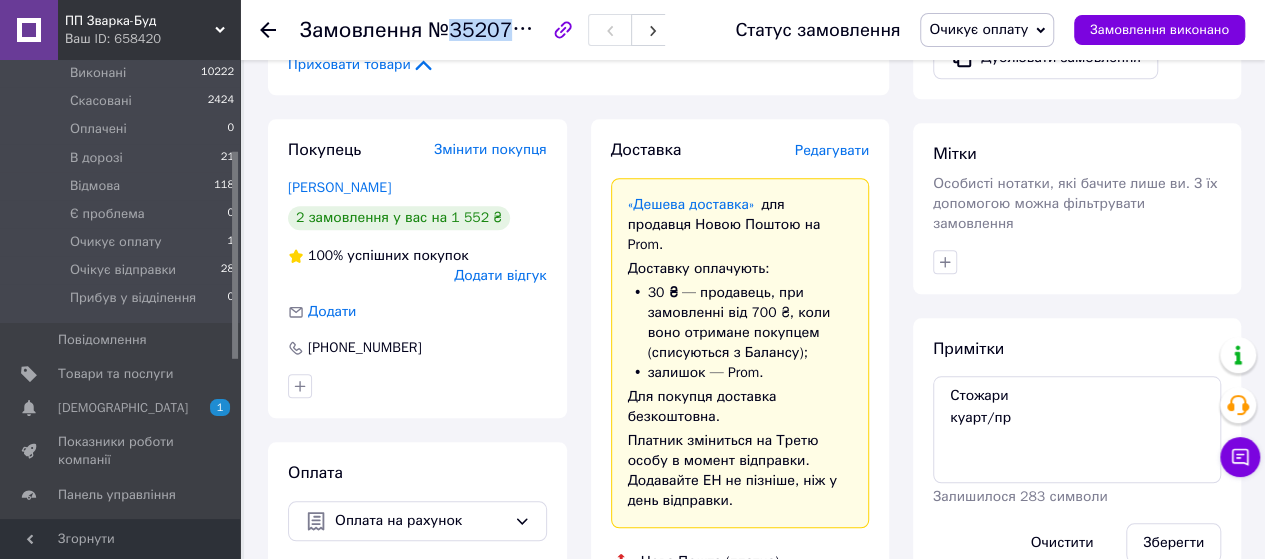 scroll, scrollTop: 1000, scrollLeft: 0, axis: vertical 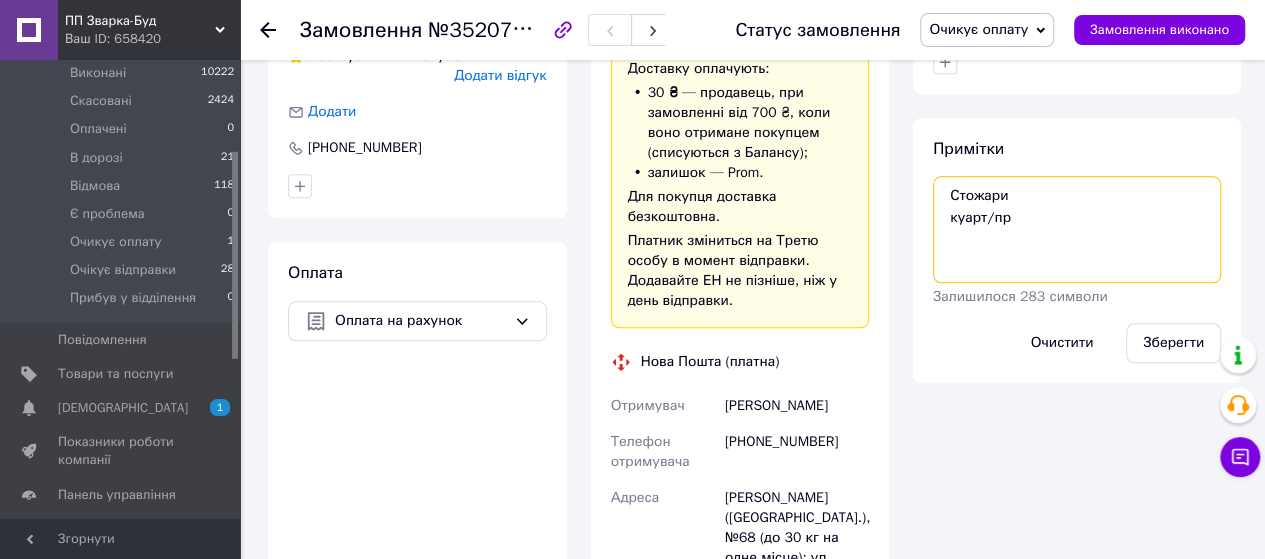 drag, startPoint x: 1010, startPoint y: 167, endPoint x: 1031, endPoint y: 202, distance: 40.81666 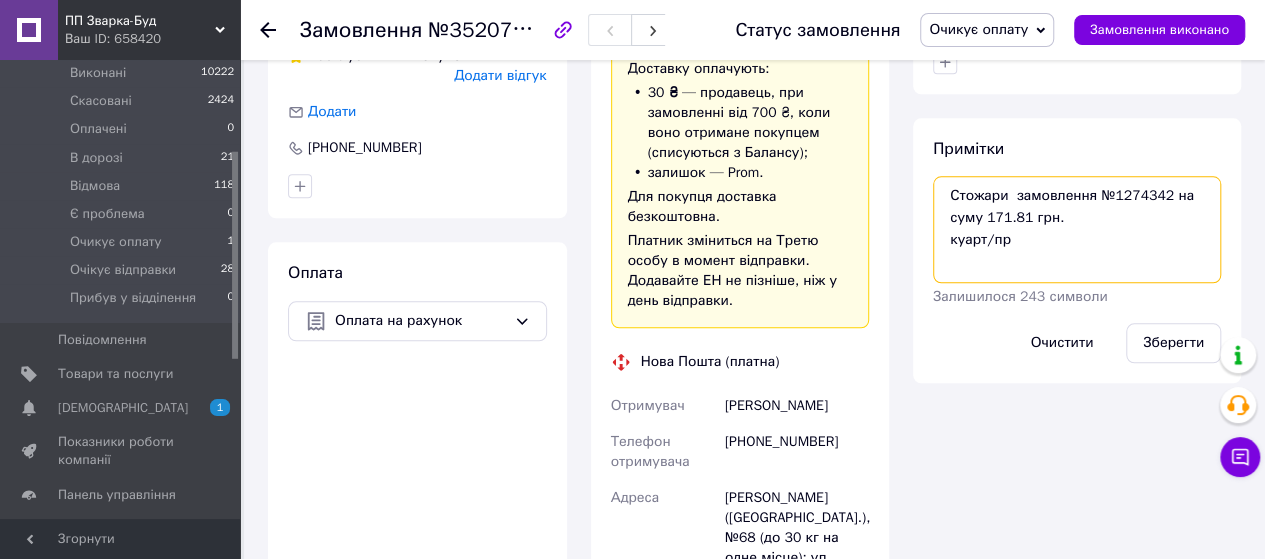click on "Стожари  замовлення №1274342 на суму 171.81 грн.
куарт/пр" at bounding box center (1077, 229) 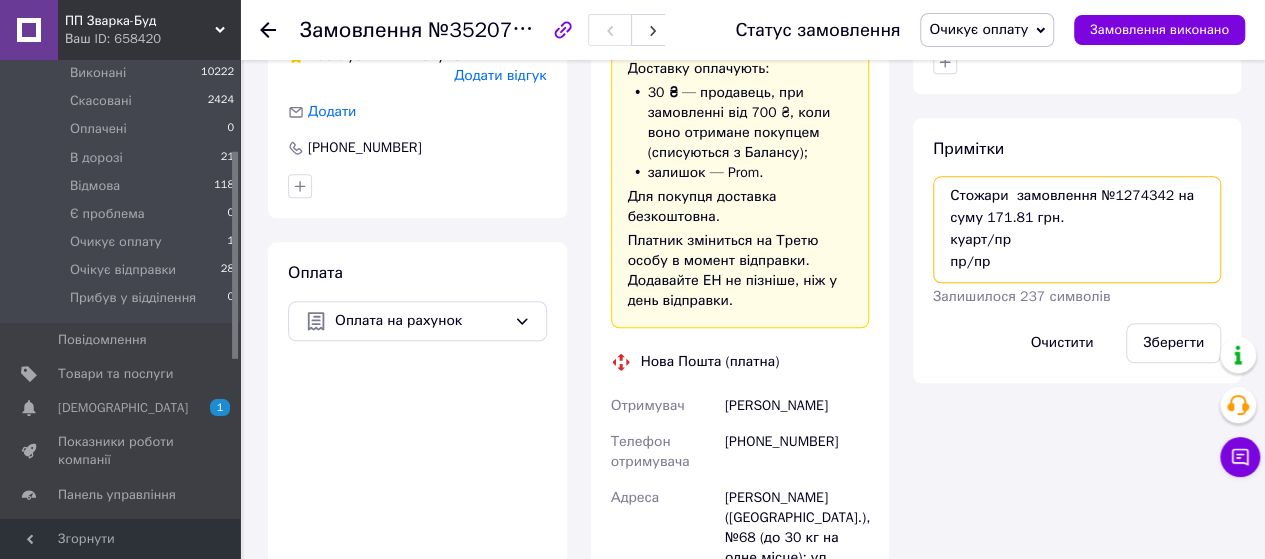 scroll, scrollTop: 11, scrollLeft: 0, axis: vertical 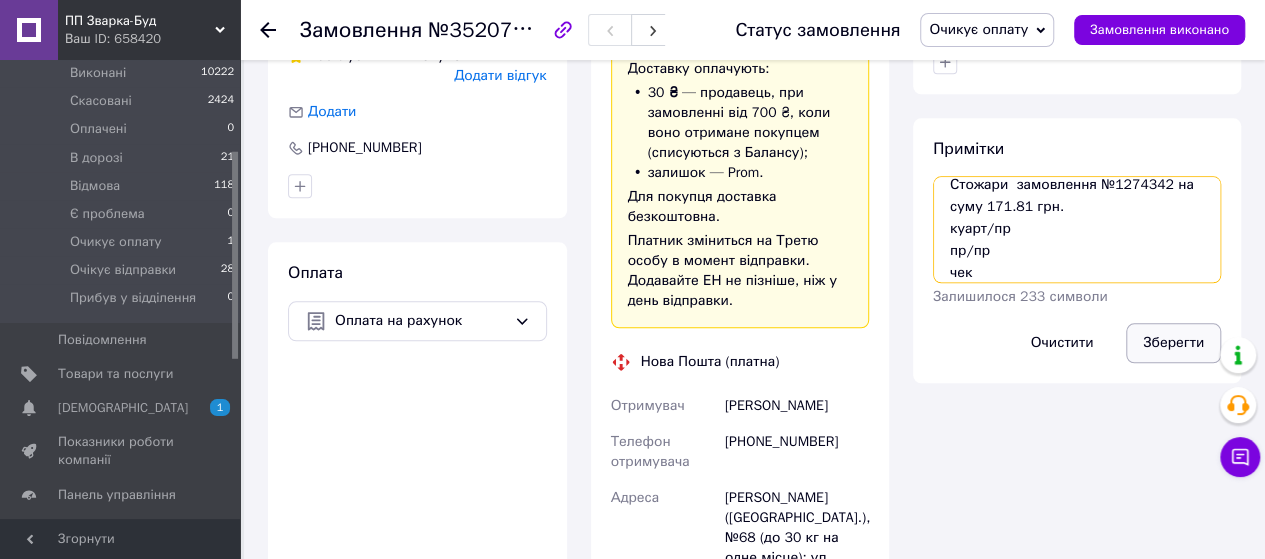 type on "Стожари  замовлення №1274342 на суму 171.81 грн.
куарт/пр
пр/пр
чек" 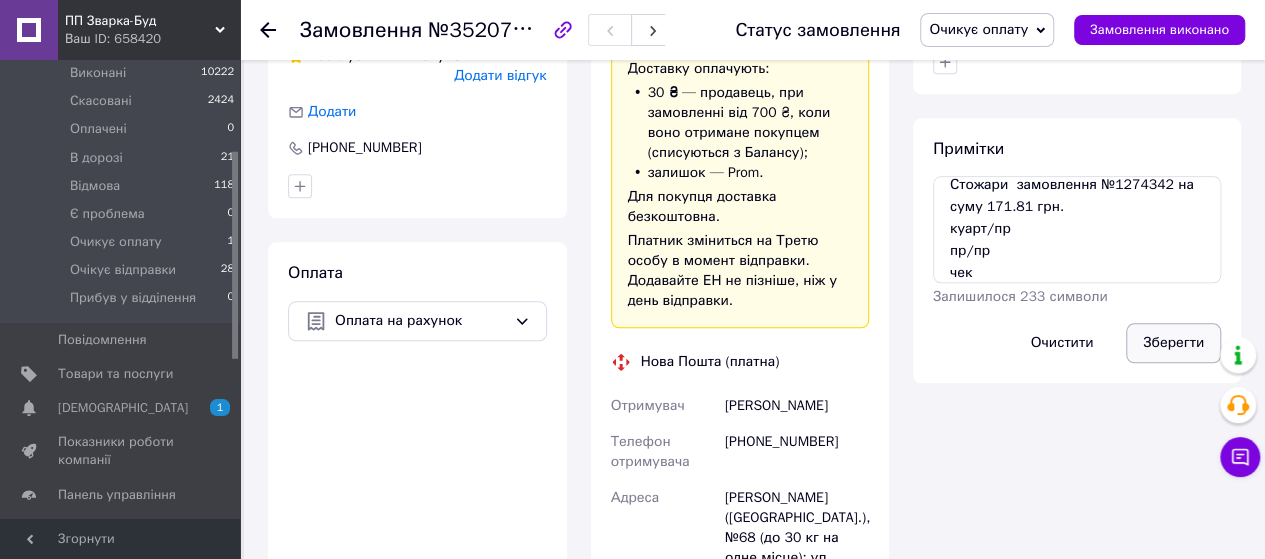 click on "Зберегти" at bounding box center (1173, 343) 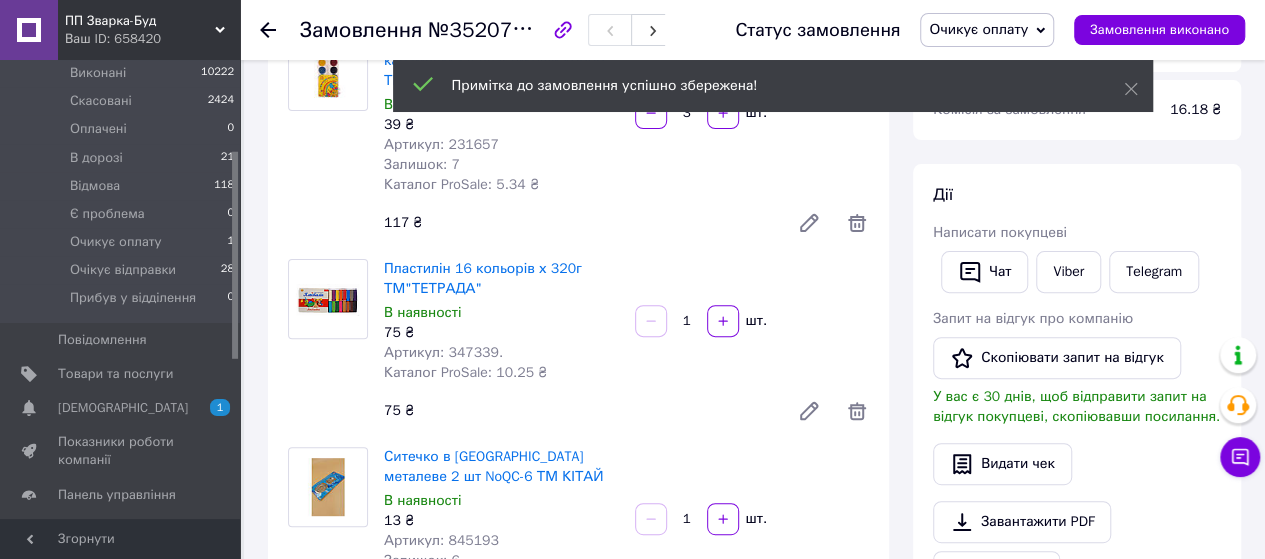 scroll, scrollTop: 0, scrollLeft: 0, axis: both 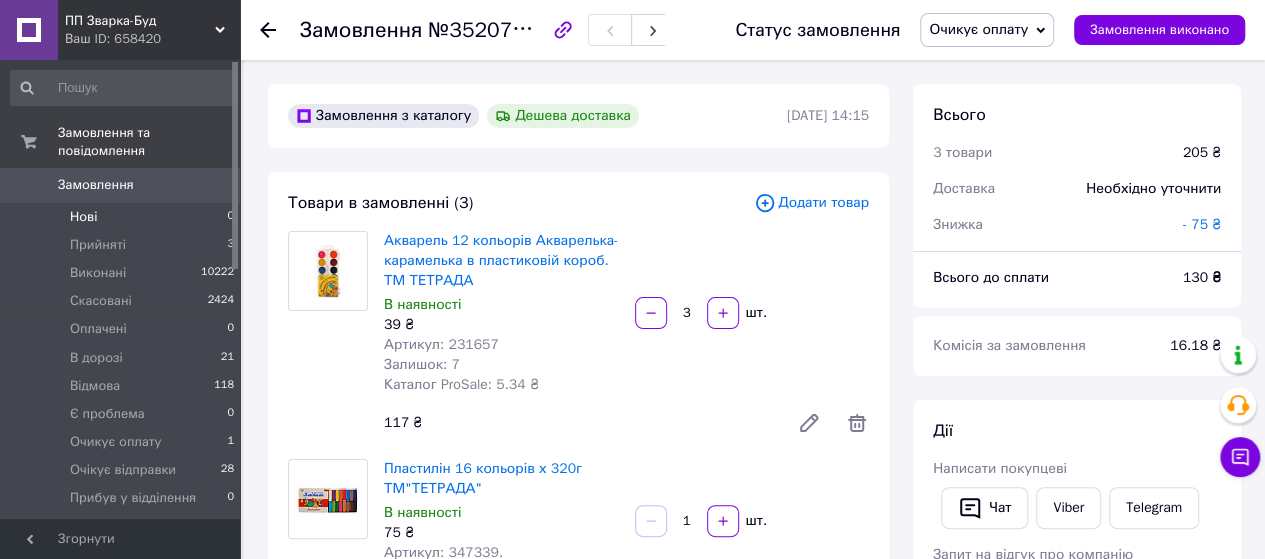 click on "Нові" at bounding box center [83, 217] 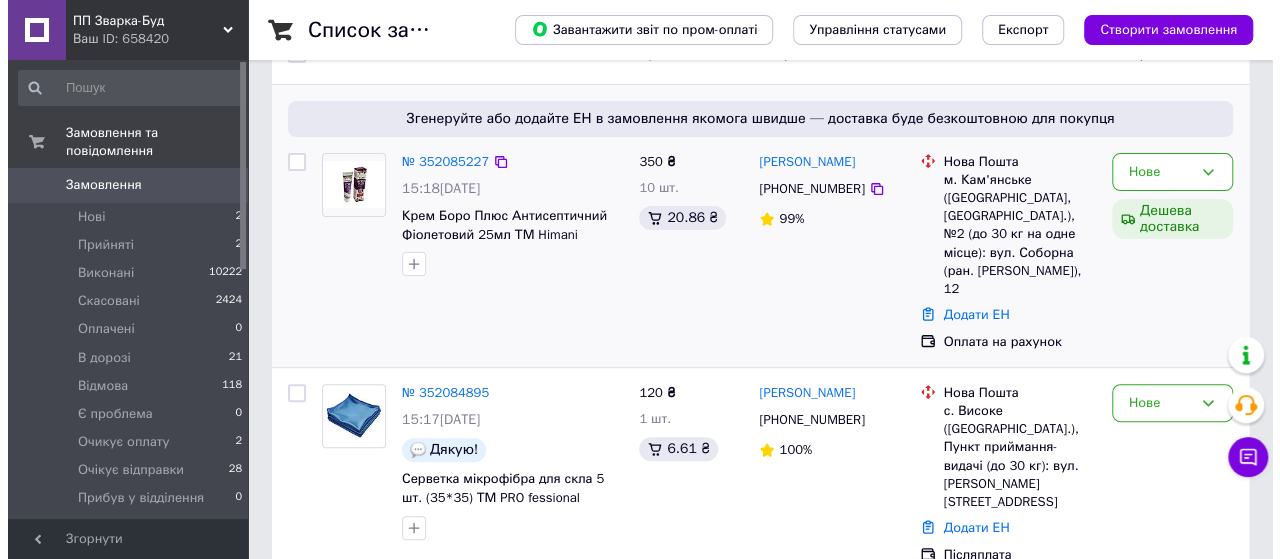 scroll, scrollTop: 100, scrollLeft: 0, axis: vertical 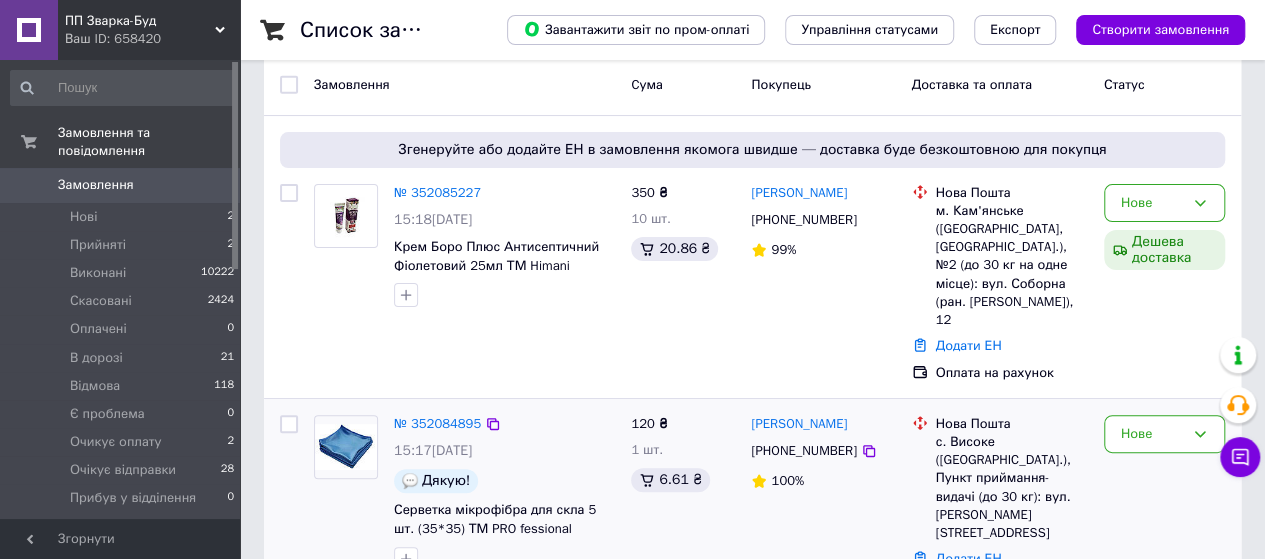click at bounding box center (289, 424) 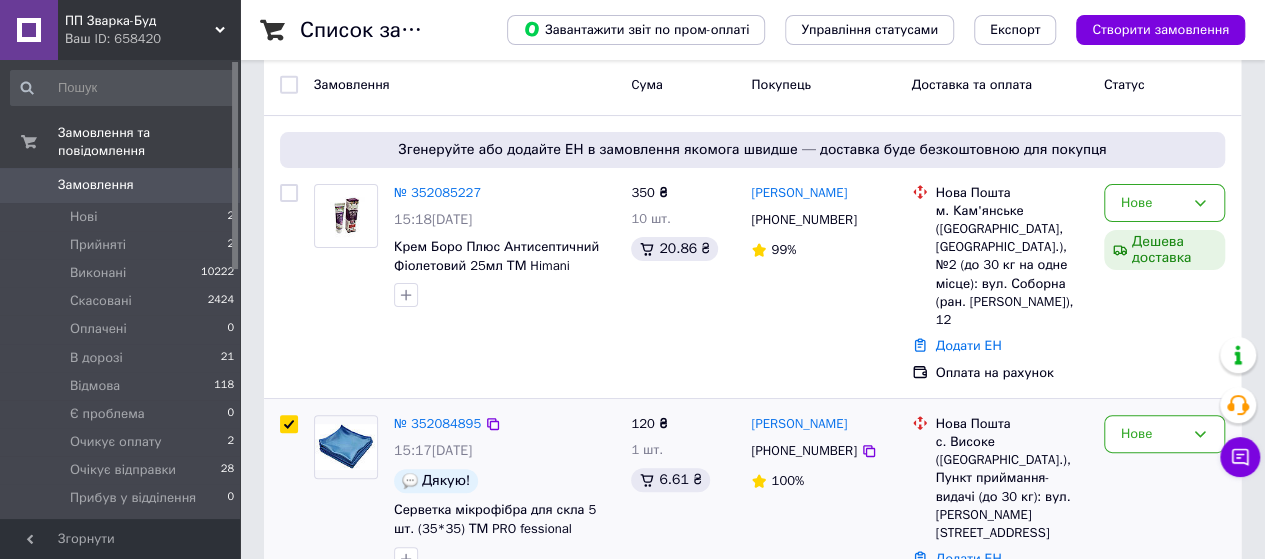 checkbox on "true" 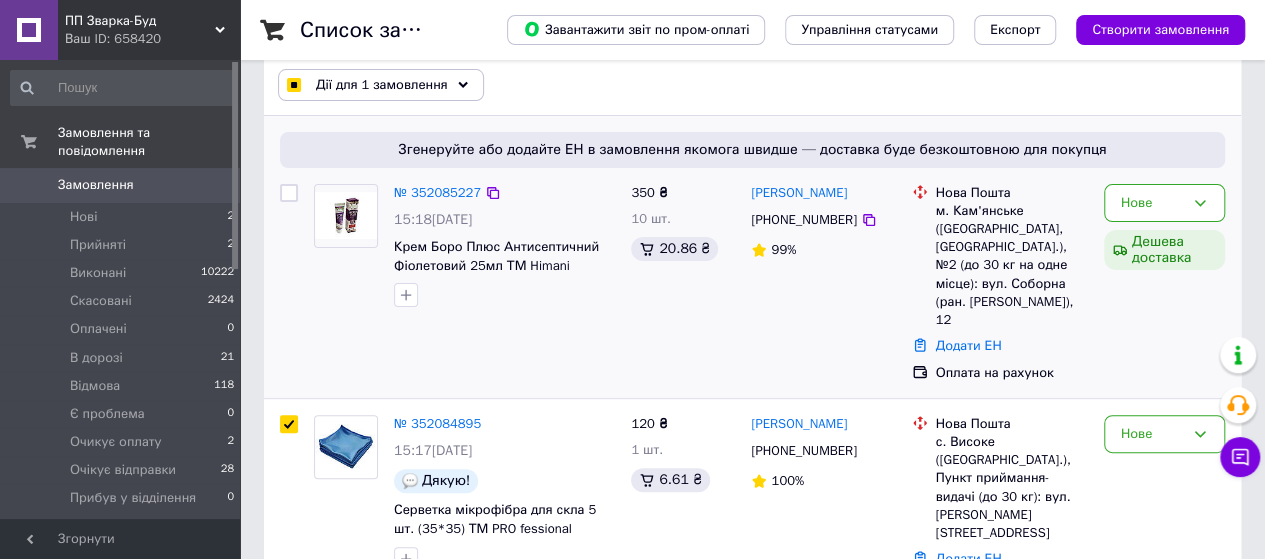 drag, startPoint x: 286, startPoint y: 190, endPoint x: 392, endPoint y: 173, distance: 107.35455 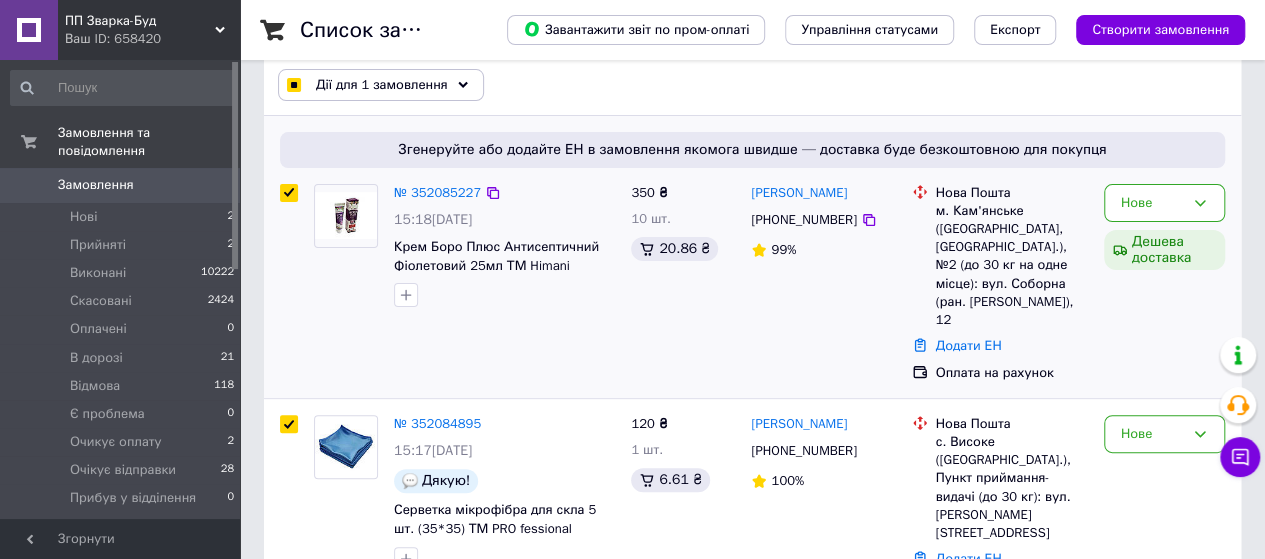 checkbox on "true" 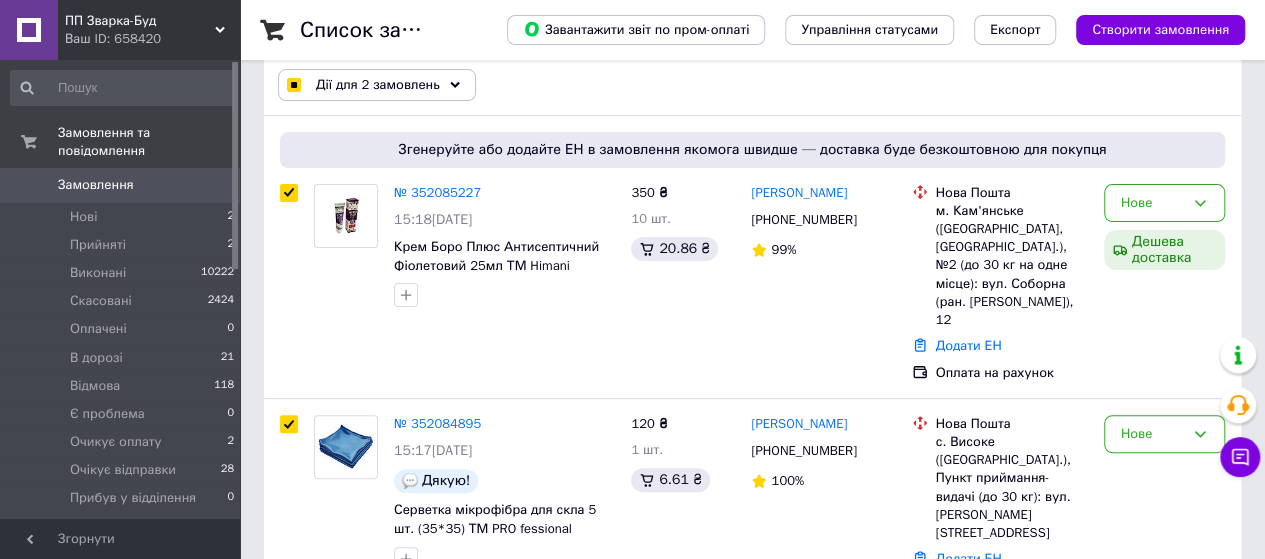 click on "Дії для 2 замовлень" at bounding box center (377, 85) 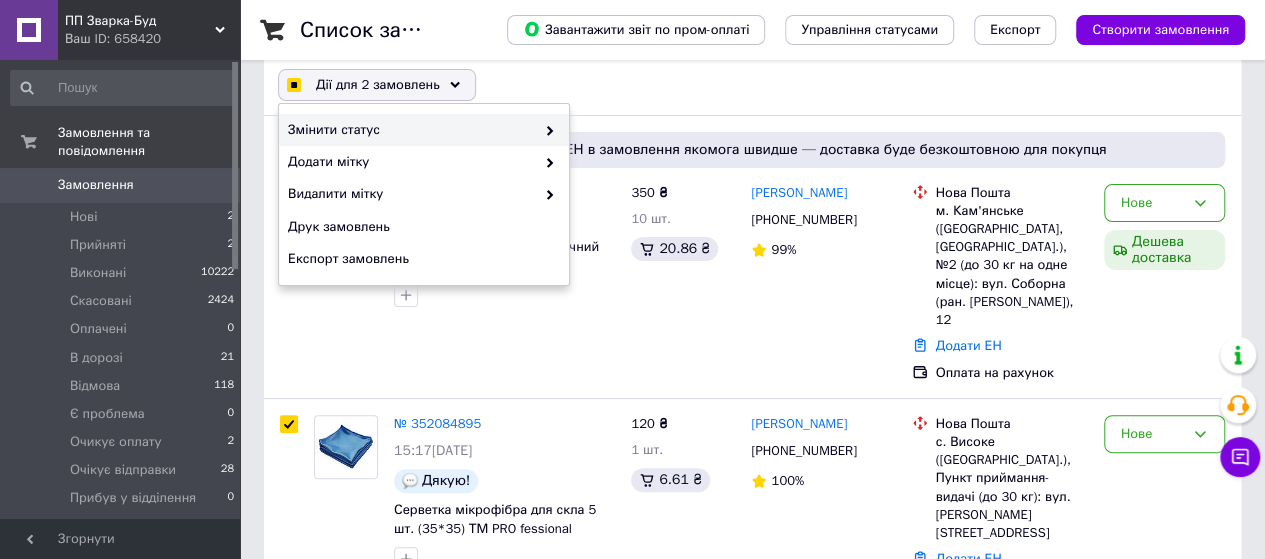 click on "Змінити статус" at bounding box center (411, 130) 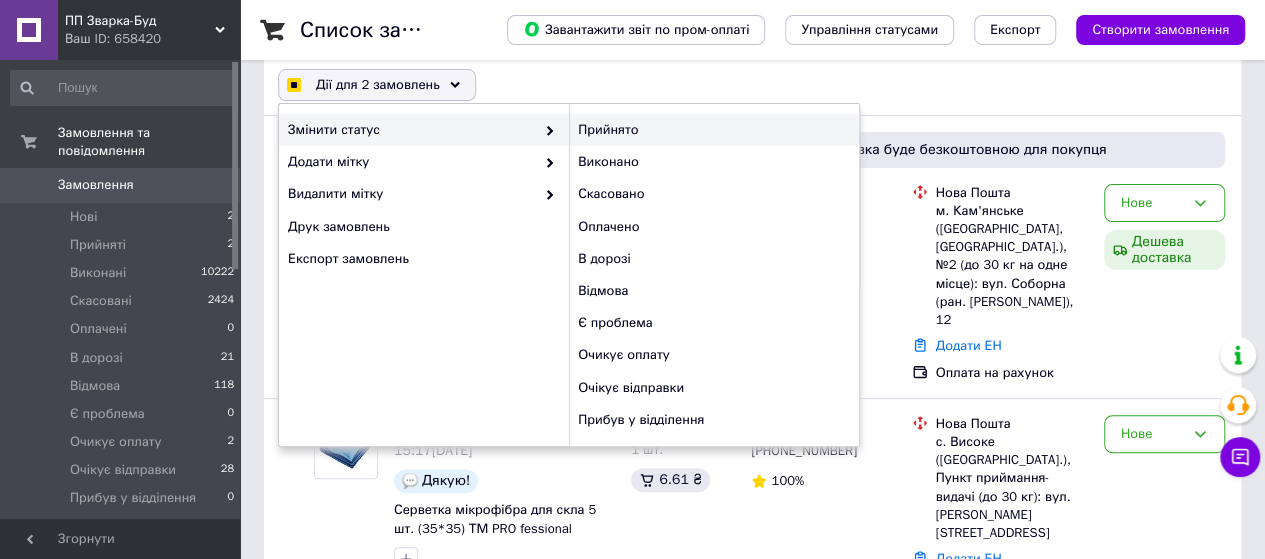 click on "Прийнято" at bounding box center [714, 130] 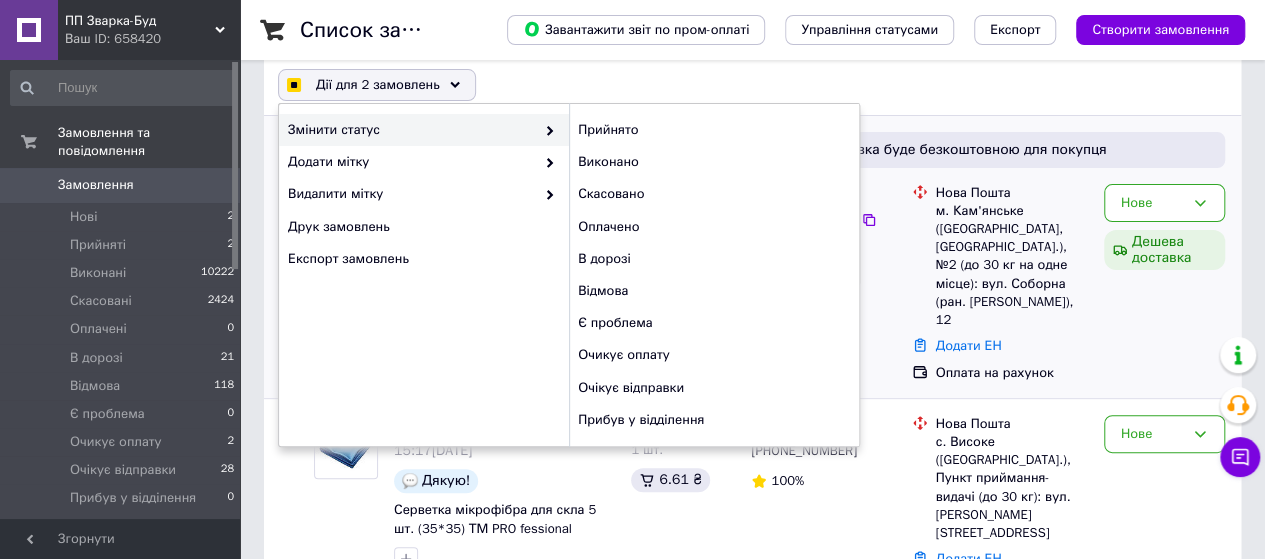 checkbox on "false" 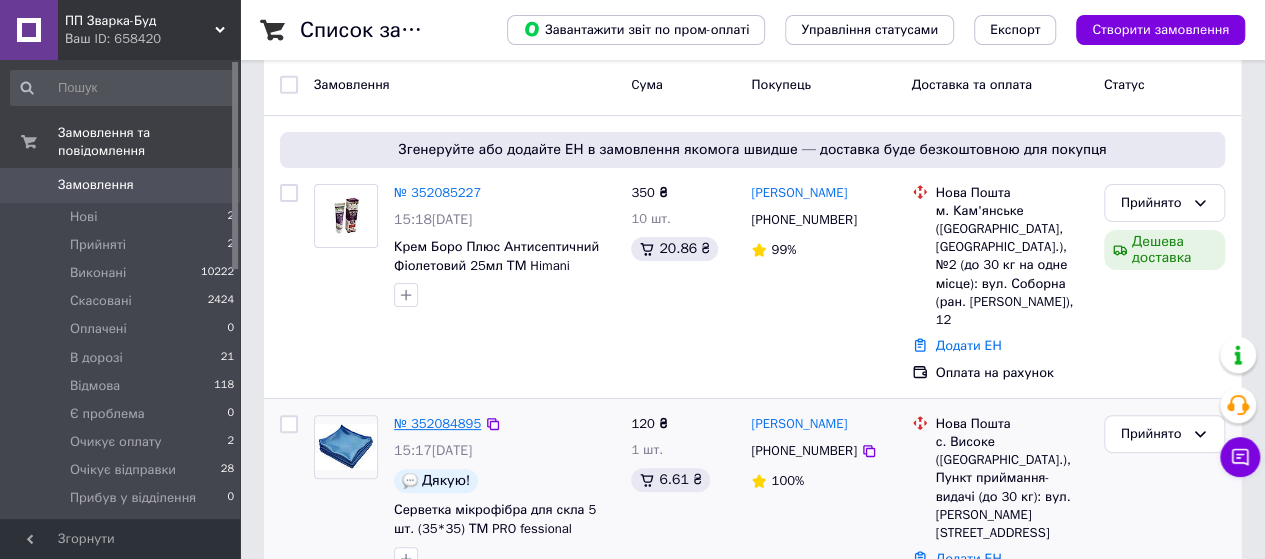 click on "№ 352084895" at bounding box center [437, 423] 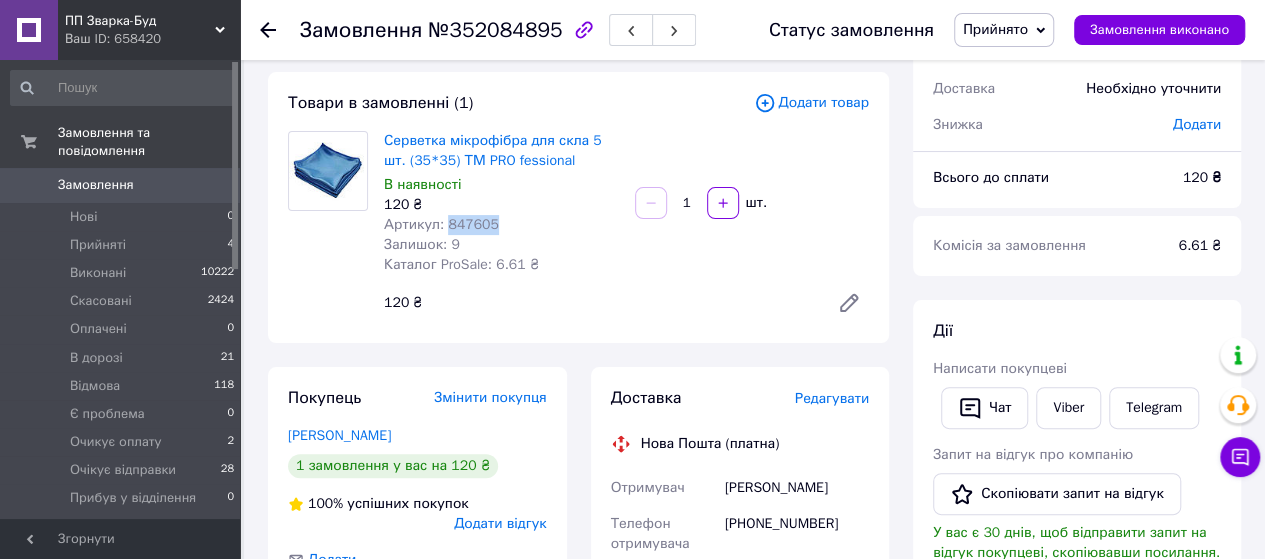 drag, startPoint x: 500, startPoint y: 228, endPoint x: 444, endPoint y: 230, distance: 56.0357 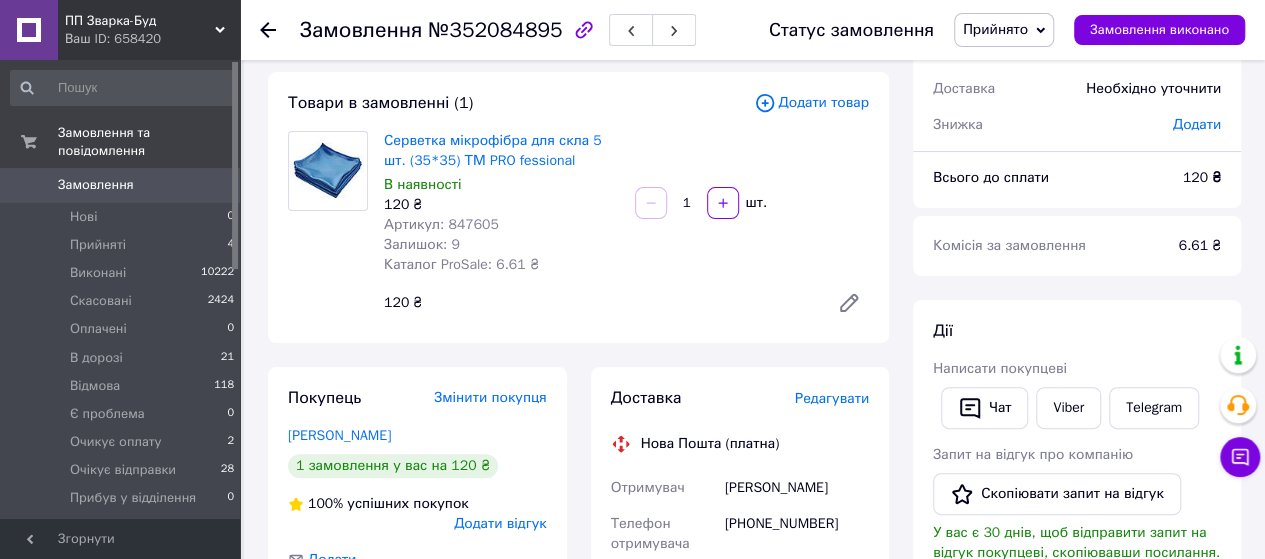 click on "Додати товар" at bounding box center [811, 103] 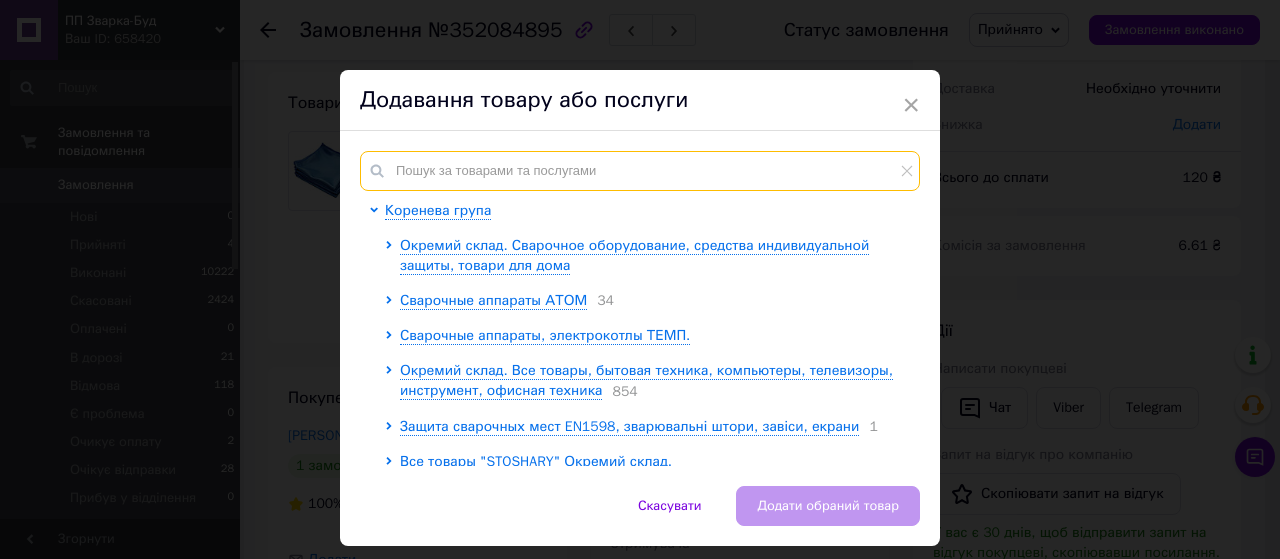 click at bounding box center (640, 171) 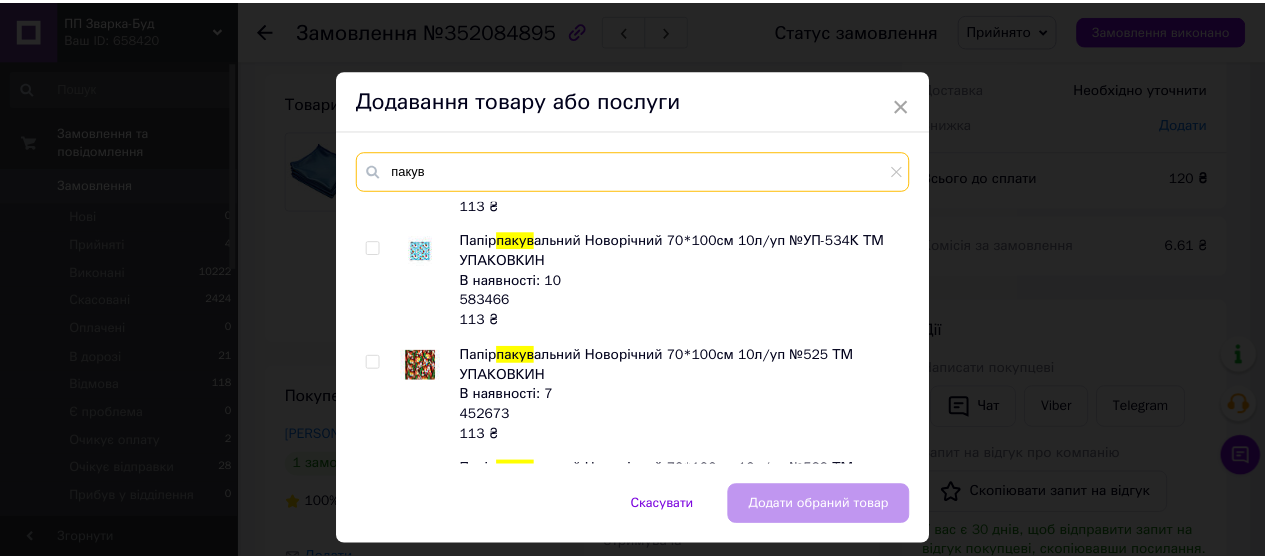 scroll, scrollTop: 370, scrollLeft: 0, axis: vertical 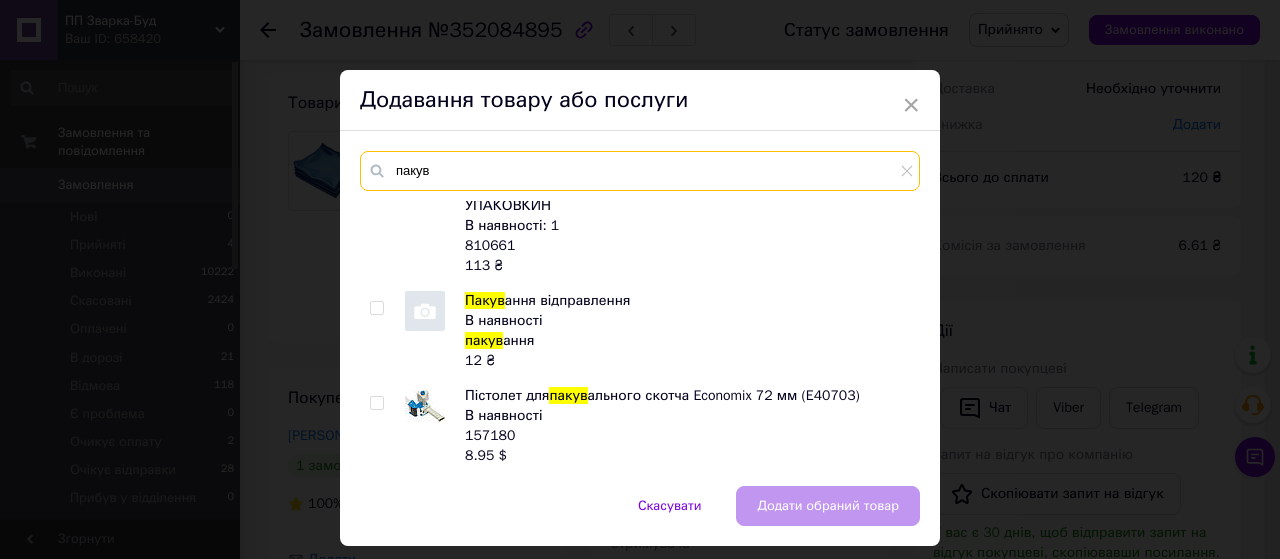 type on "пакув" 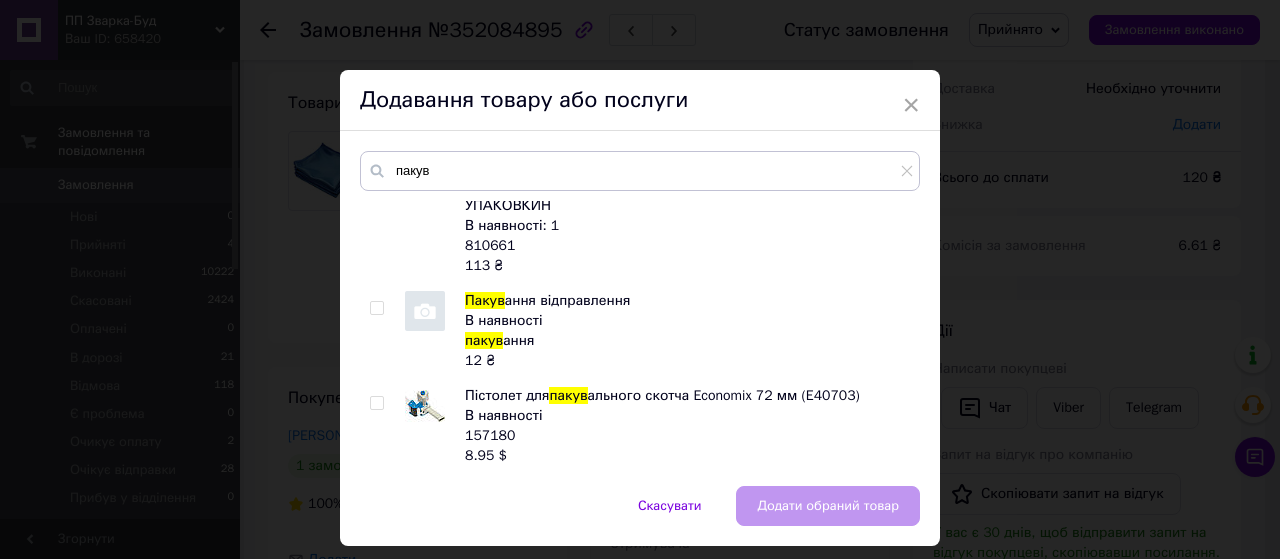 drag, startPoint x: 420, startPoint y: 313, endPoint x: 436, endPoint y: 325, distance: 20 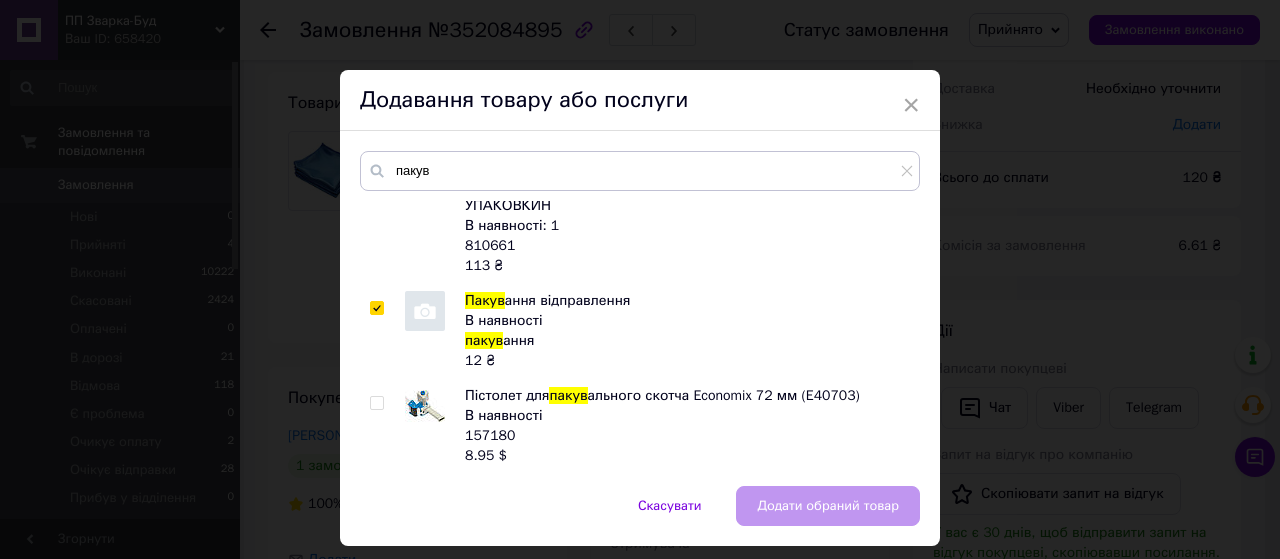 checkbox on "true" 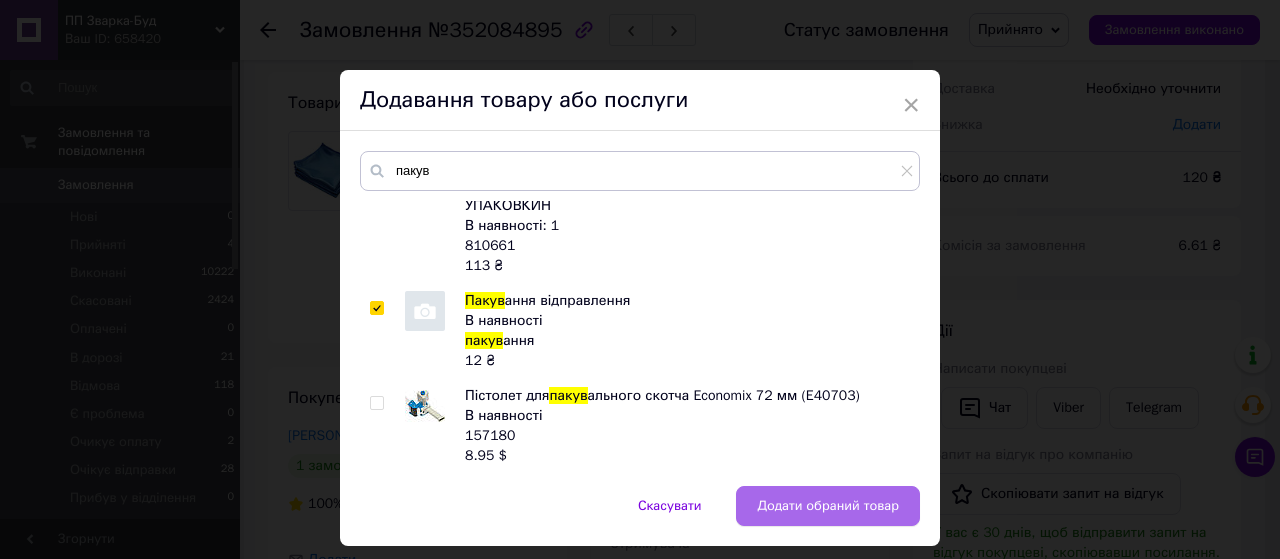 click on "Додати обраний товар" at bounding box center (828, 506) 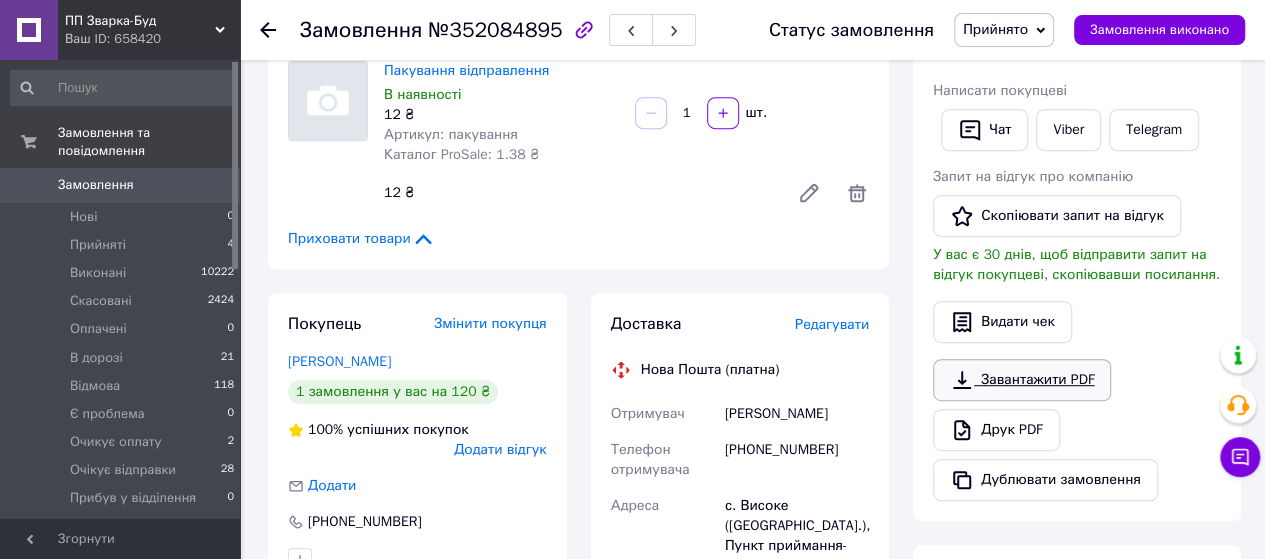 scroll, scrollTop: 400, scrollLeft: 0, axis: vertical 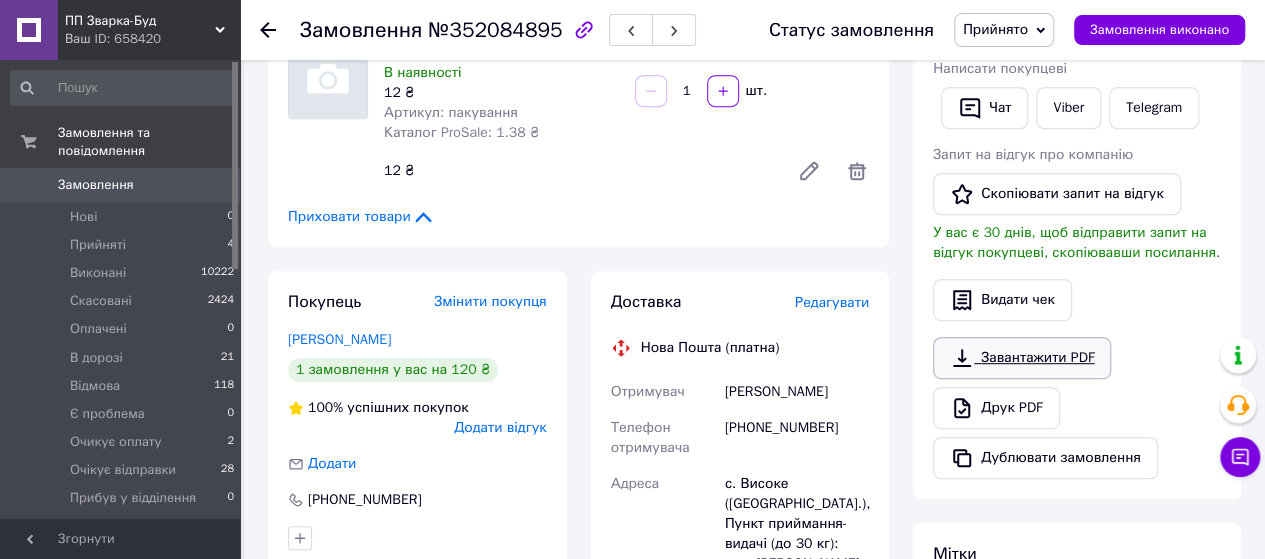 click on "Завантажити PDF" at bounding box center [1022, 358] 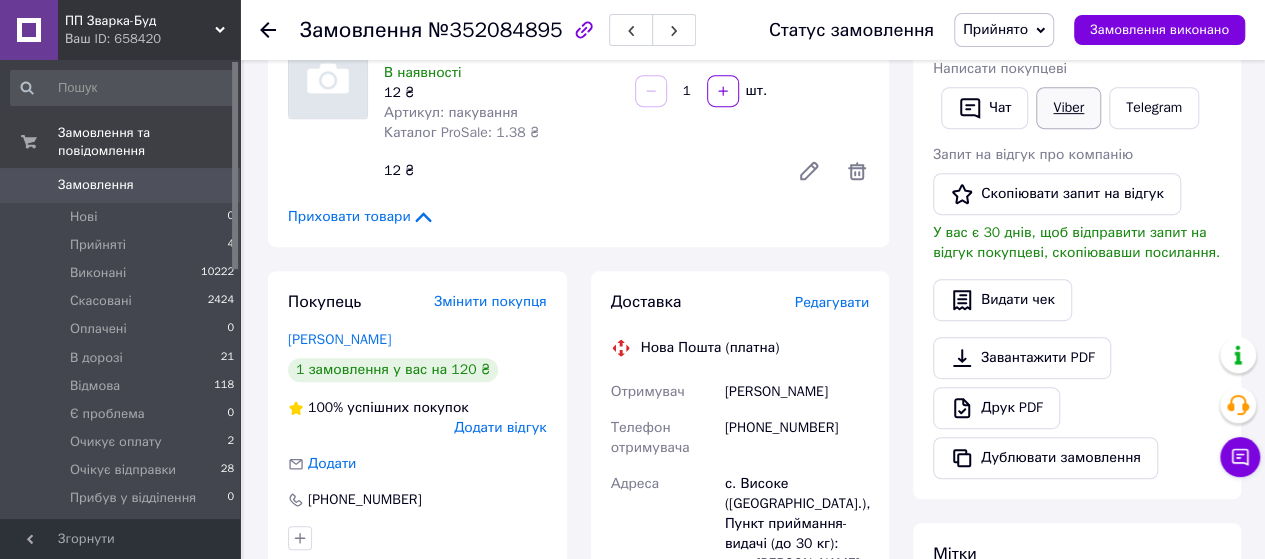 click on "Viber" at bounding box center [1068, 108] 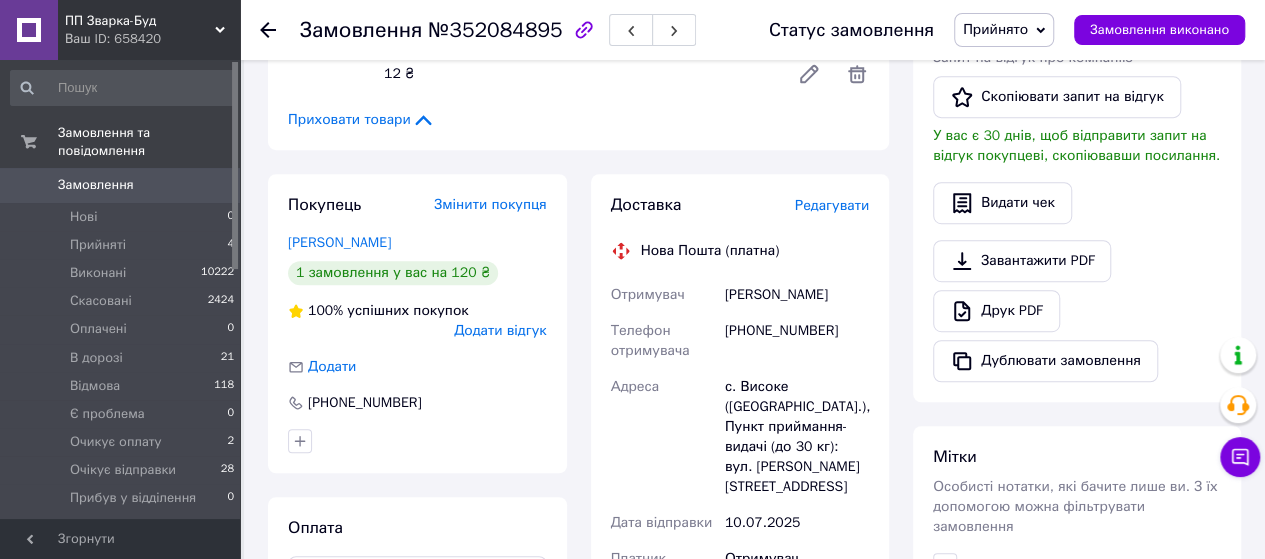 scroll, scrollTop: 500, scrollLeft: 0, axis: vertical 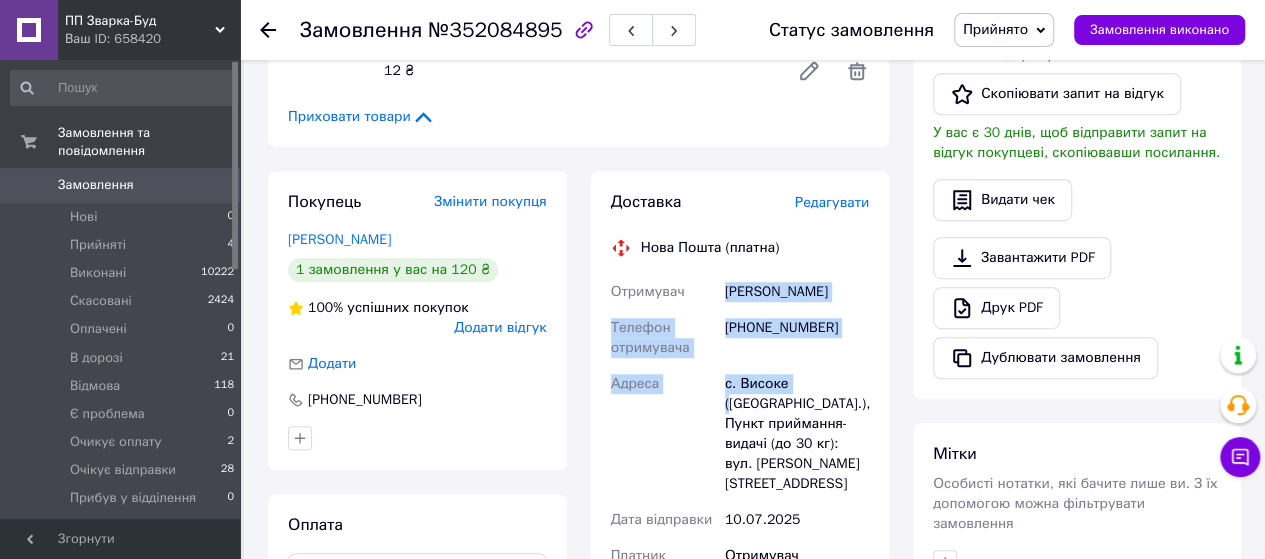 drag, startPoint x: 725, startPoint y: 295, endPoint x: 788, endPoint y: 384, distance: 109.041275 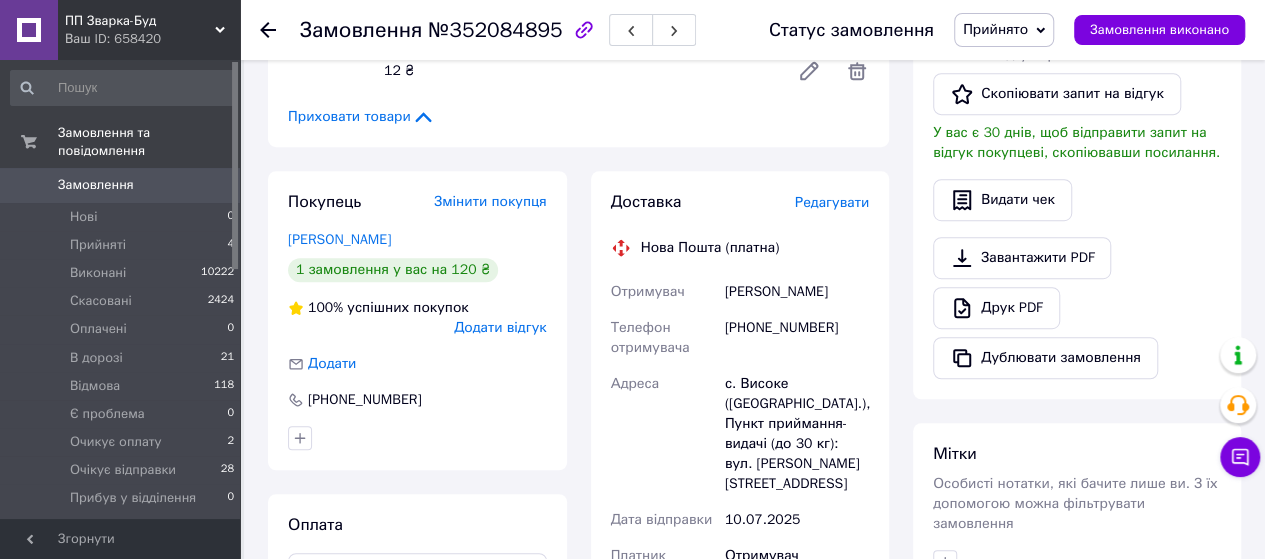 click 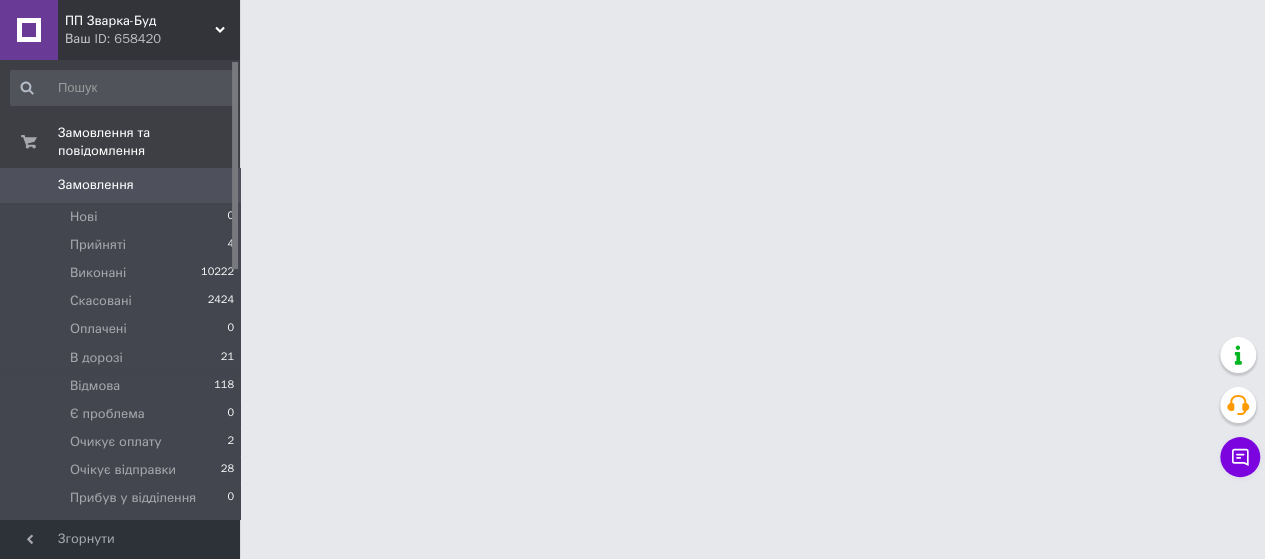 scroll, scrollTop: 0, scrollLeft: 0, axis: both 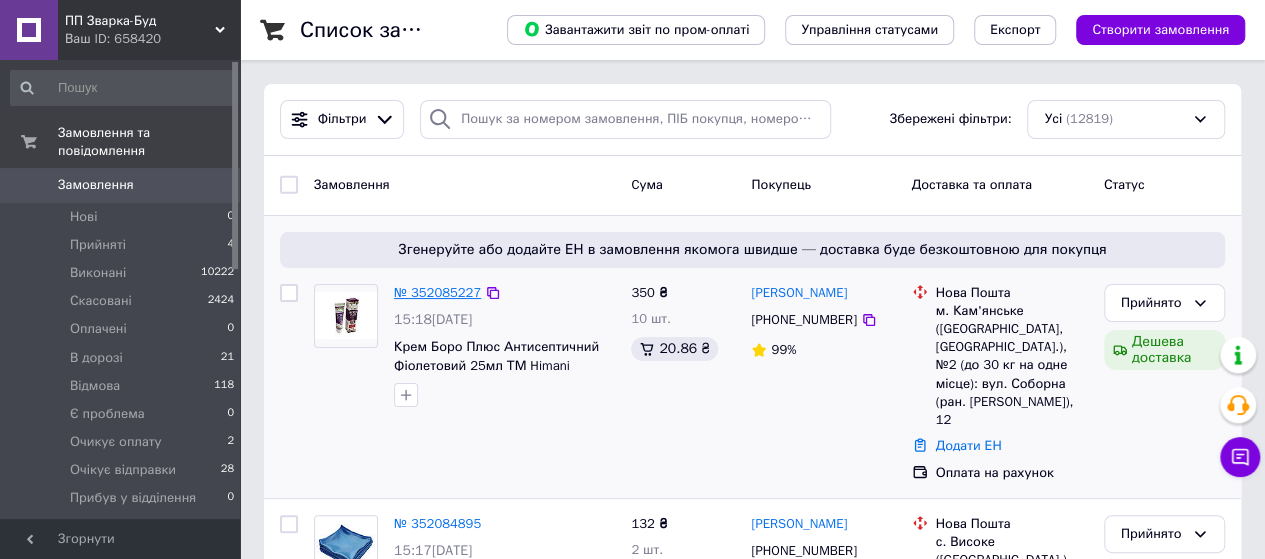 click on "№ 352085227" at bounding box center (437, 292) 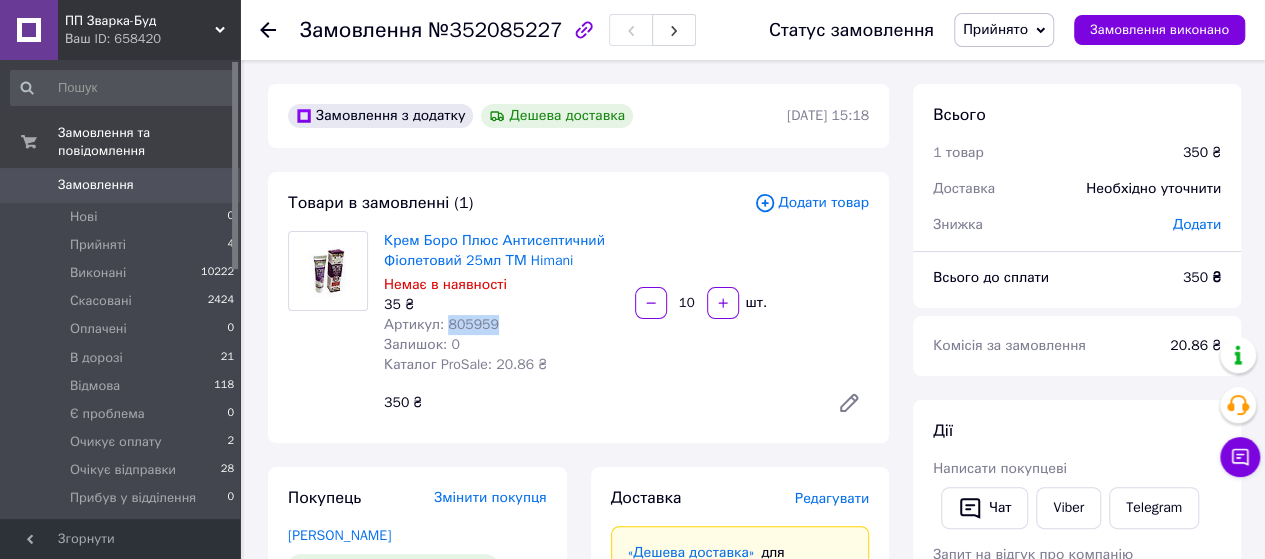 drag, startPoint x: 492, startPoint y: 329, endPoint x: 445, endPoint y: 327, distance: 47.042534 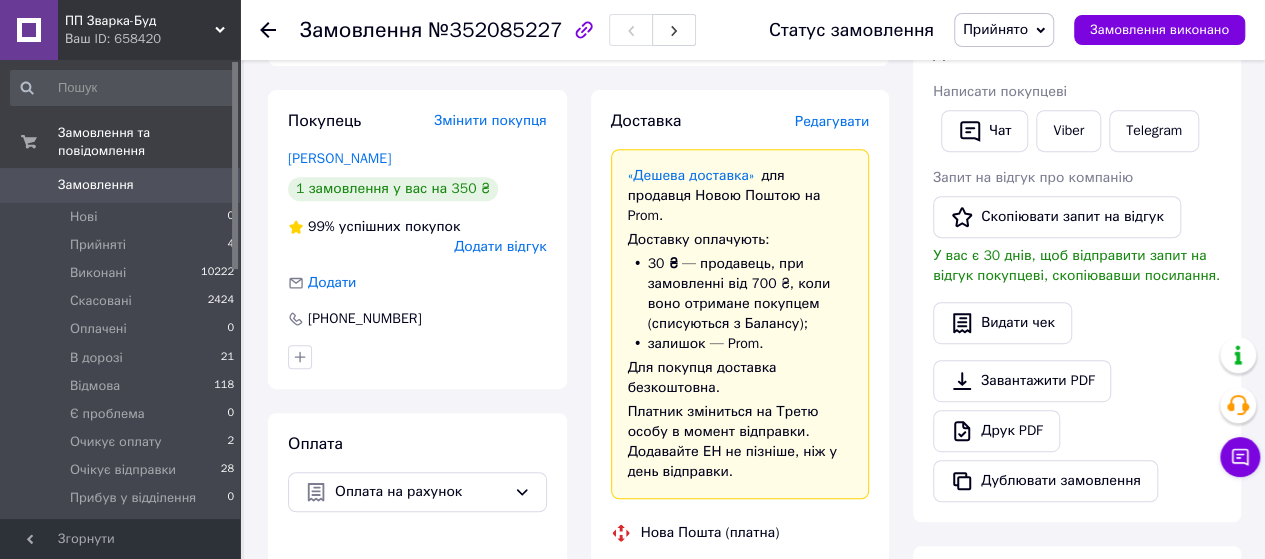 scroll, scrollTop: 400, scrollLeft: 0, axis: vertical 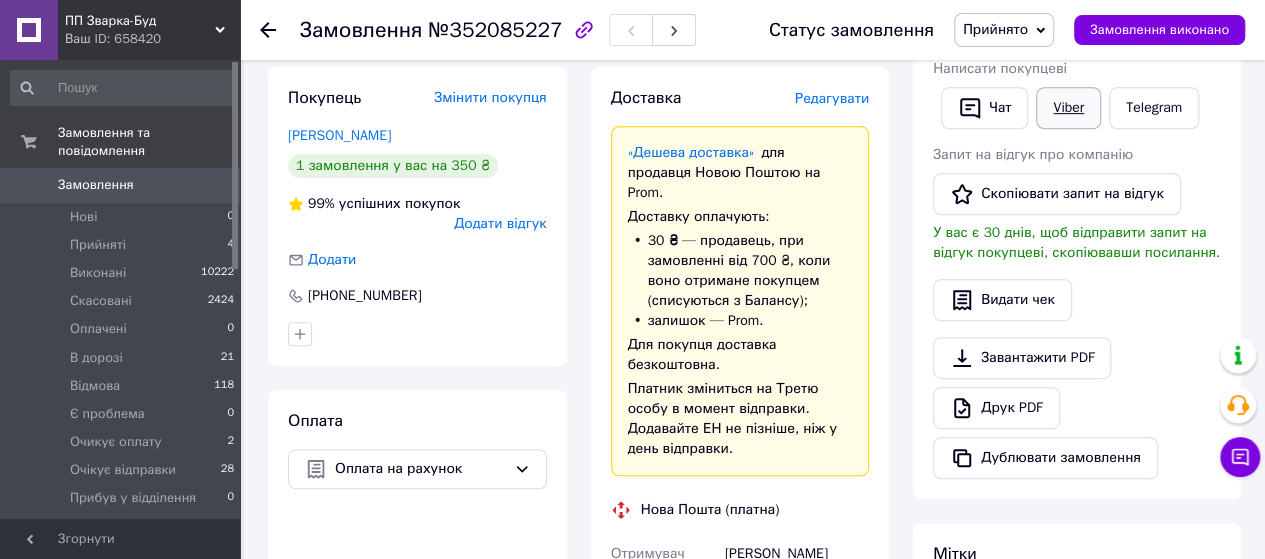 click on "Viber" at bounding box center [1068, 108] 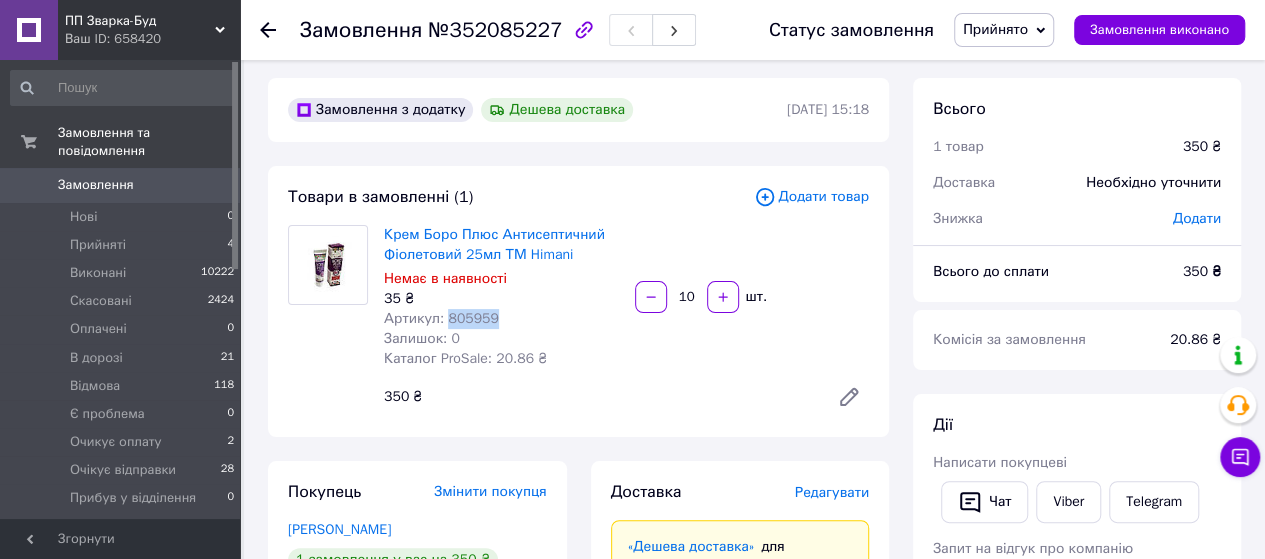 scroll, scrollTop: 0, scrollLeft: 0, axis: both 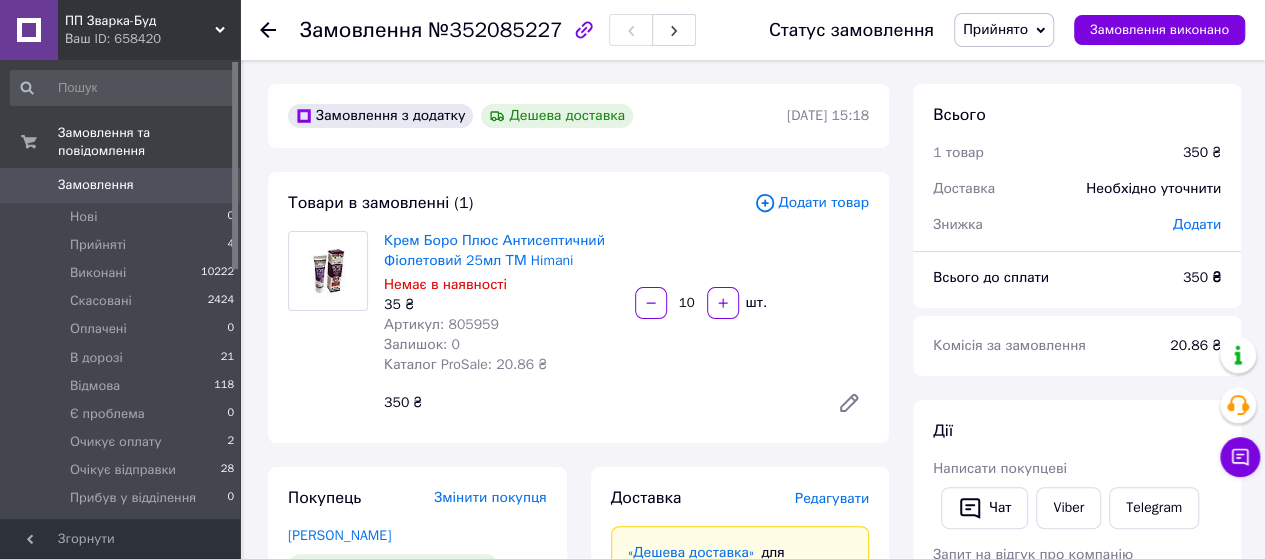 drag, startPoint x: 695, startPoint y: 303, endPoint x: 671, endPoint y: 303, distance: 24 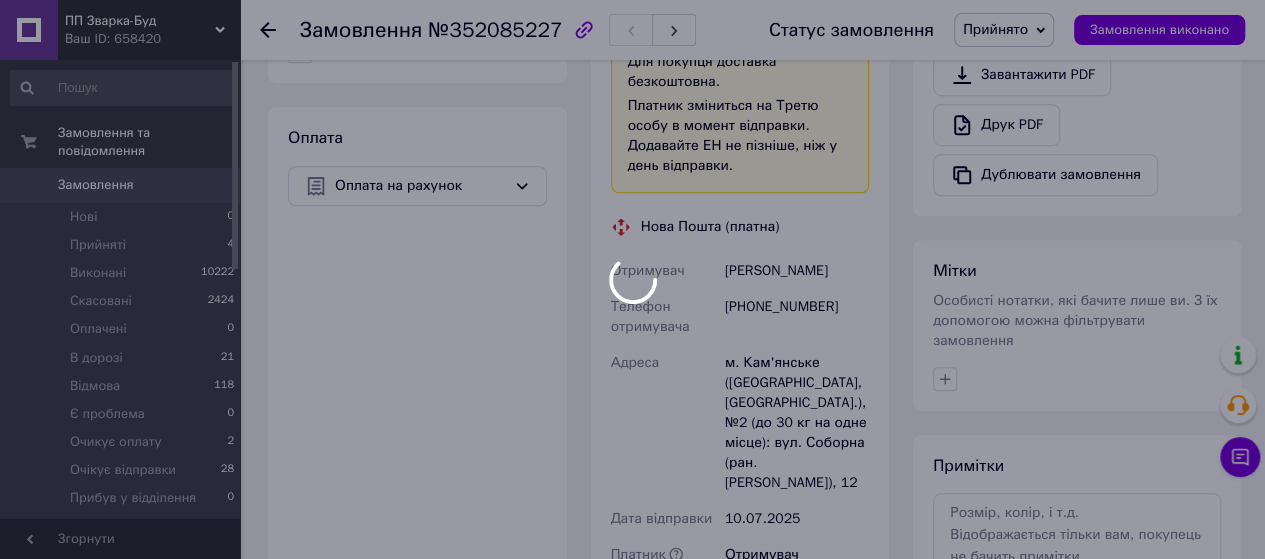 scroll, scrollTop: 700, scrollLeft: 0, axis: vertical 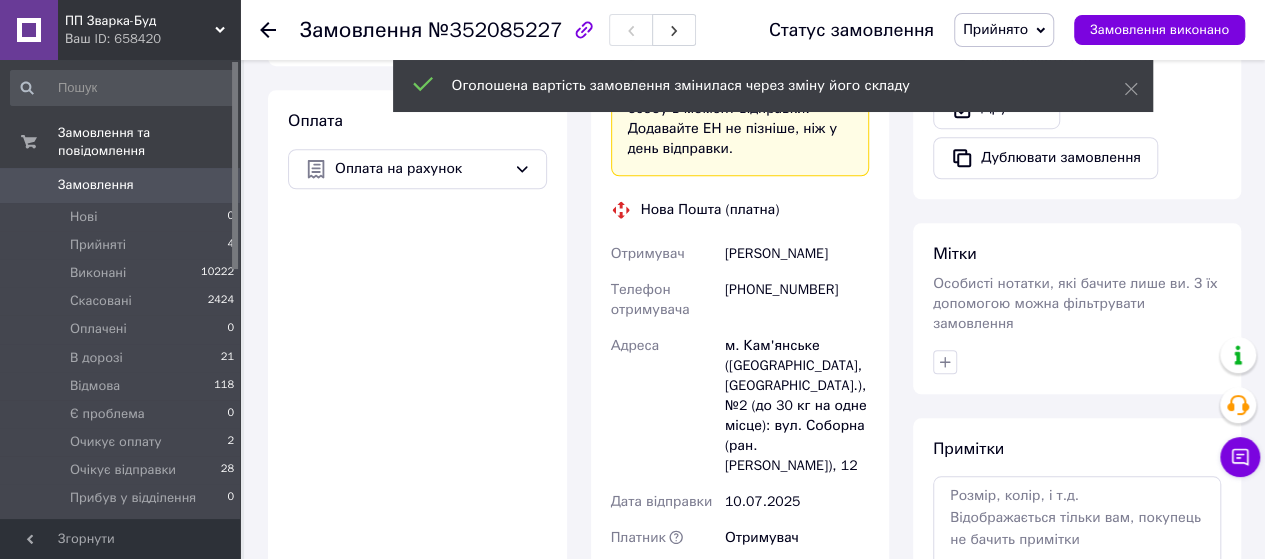 type on "6" 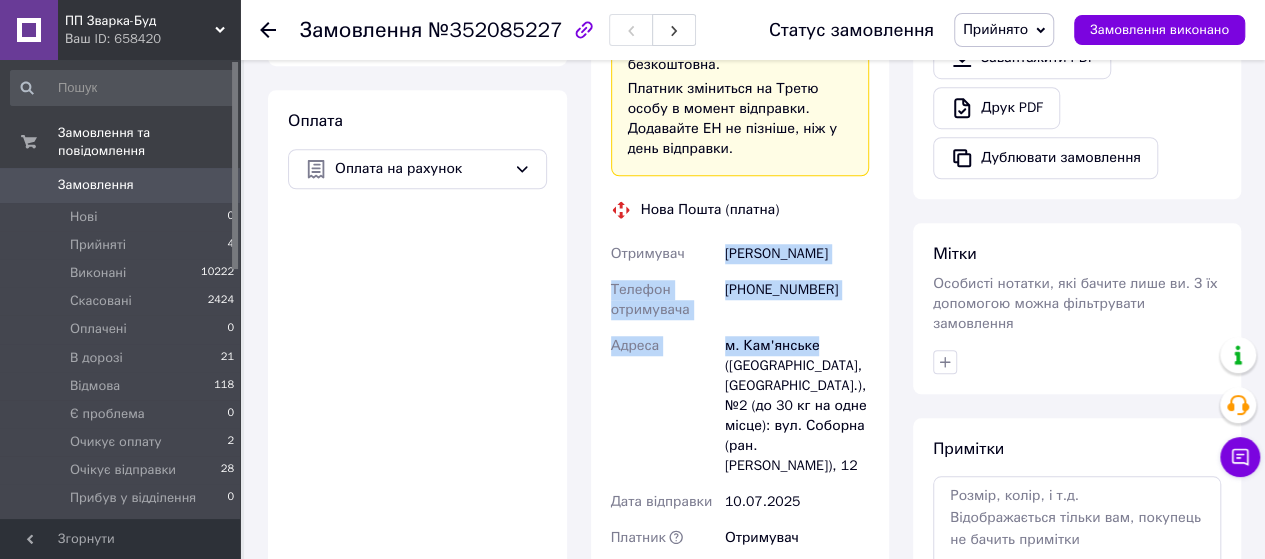 drag, startPoint x: 727, startPoint y: 216, endPoint x: 816, endPoint y: 302, distance: 123.76187 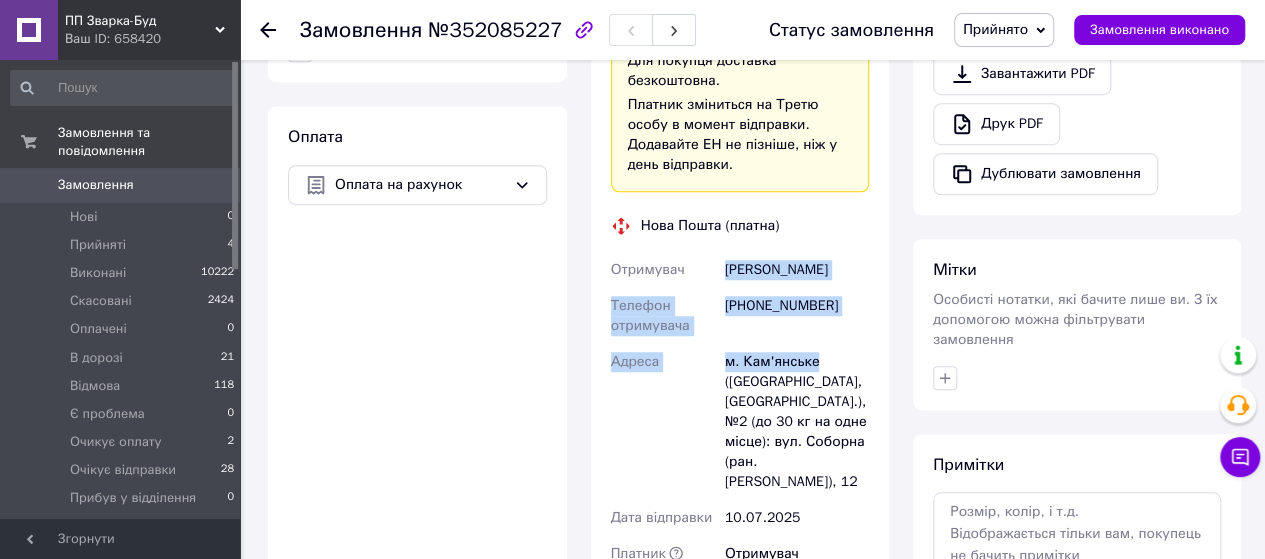 scroll, scrollTop: 800, scrollLeft: 0, axis: vertical 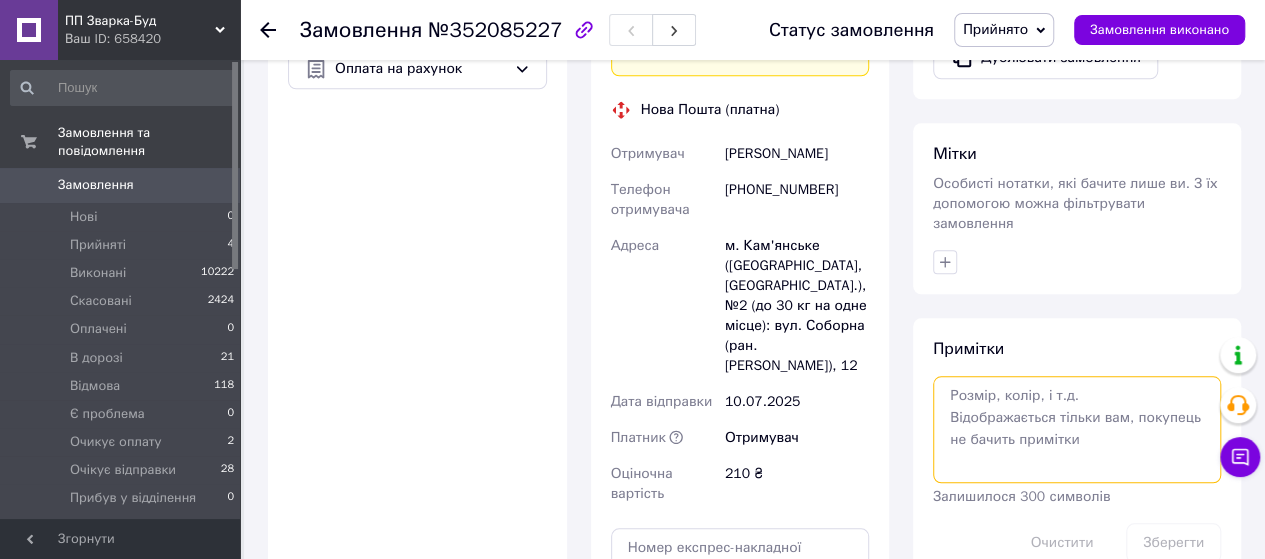 click at bounding box center [1077, 429] 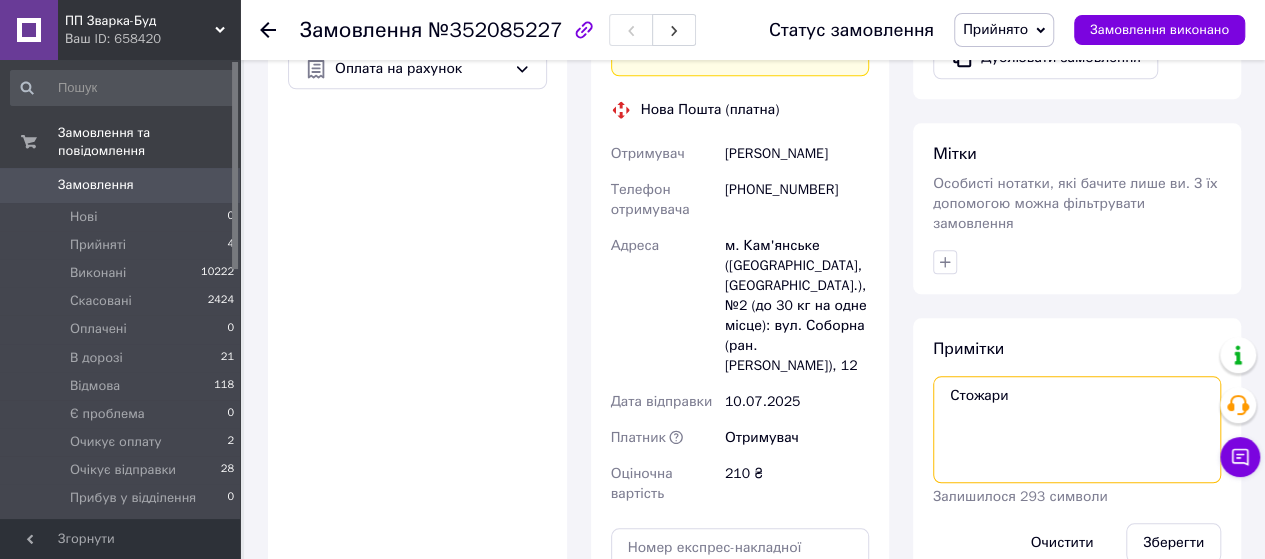 paste on "замовлення №1274367 на суму 190.34 грн." 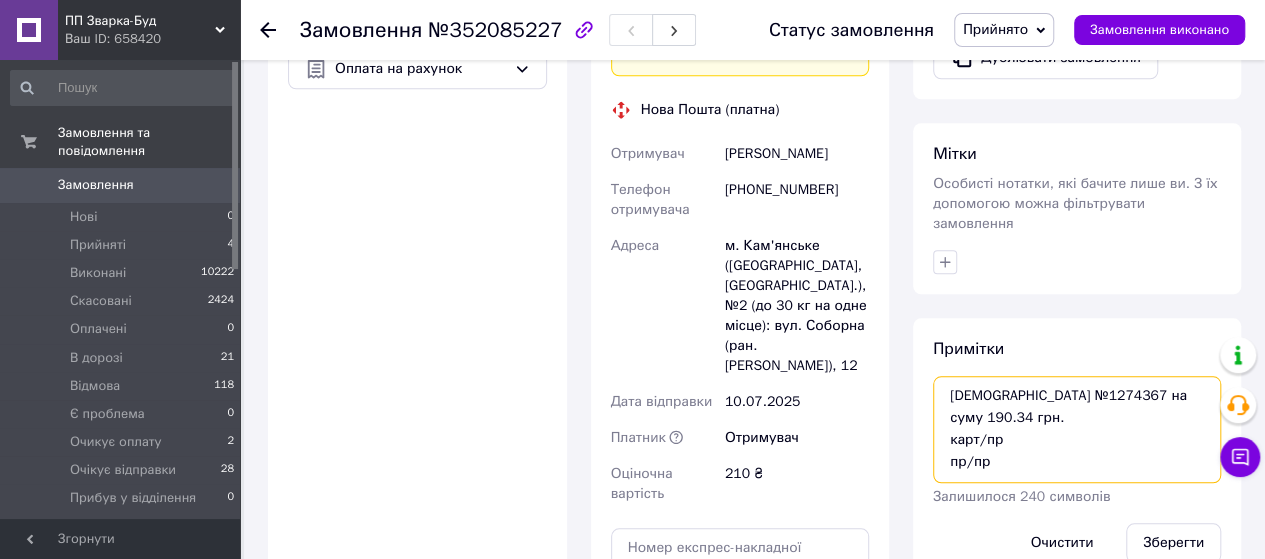 scroll, scrollTop: 11, scrollLeft: 0, axis: vertical 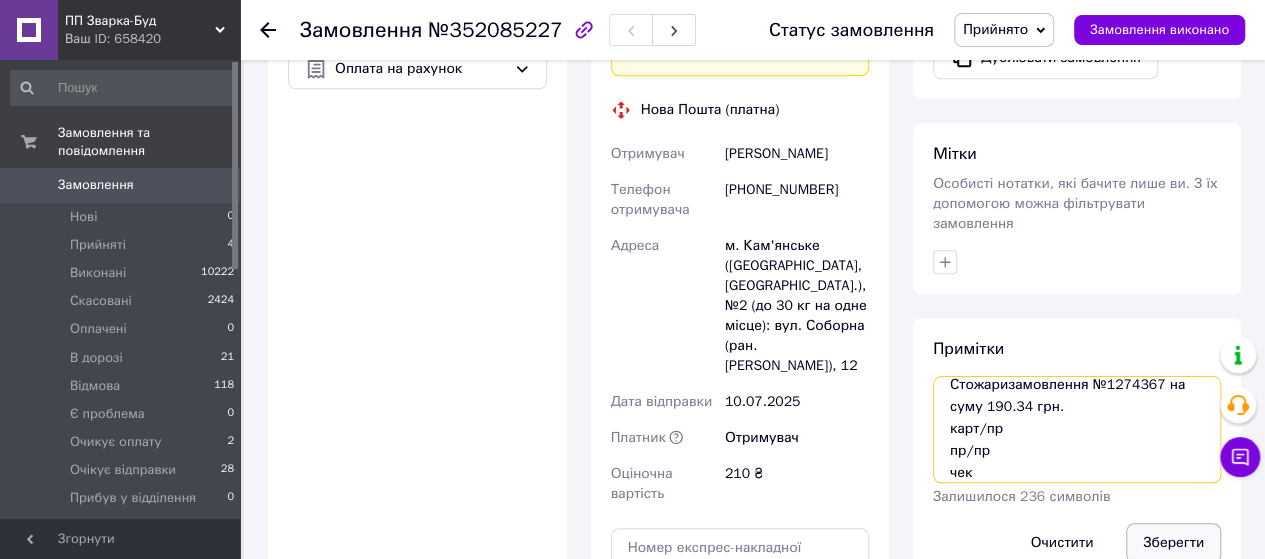 type on "Стожаризамовлення №1274367 на суму 190.34 грн.
карт/пр
пр/пр
чек" 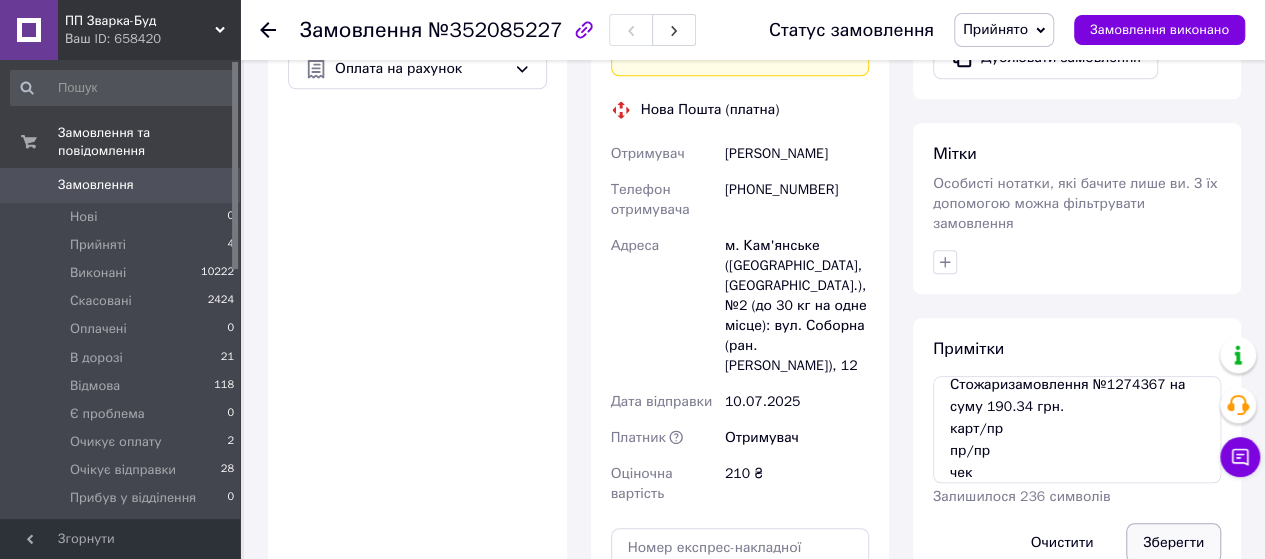 click on "Зберегти" at bounding box center (1173, 543) 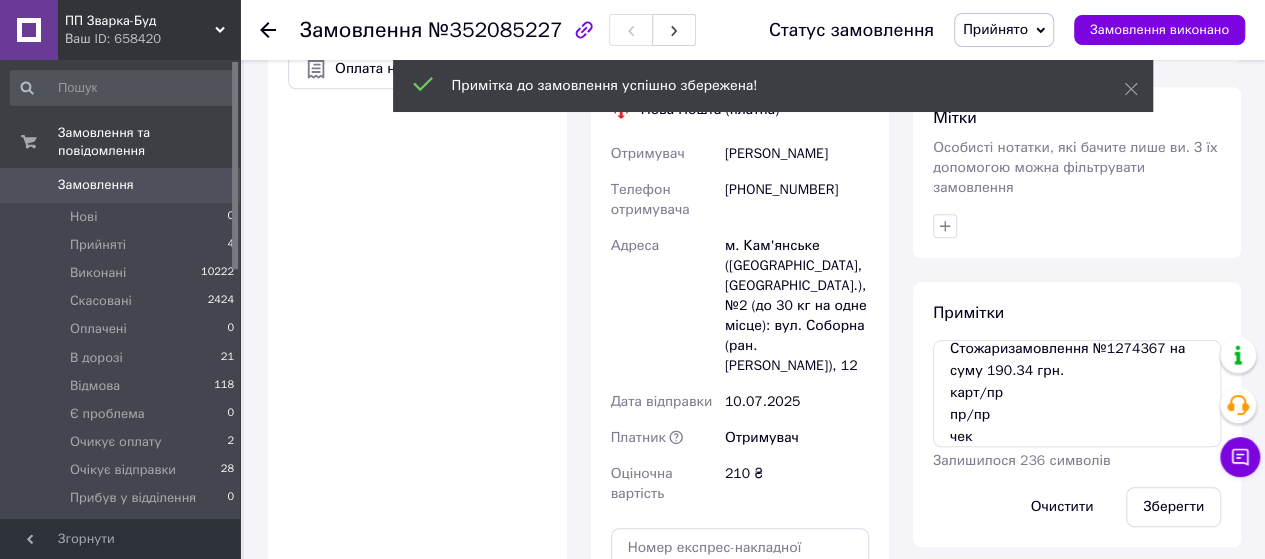 click on "Прийнято" at bounding box center [995, 29] 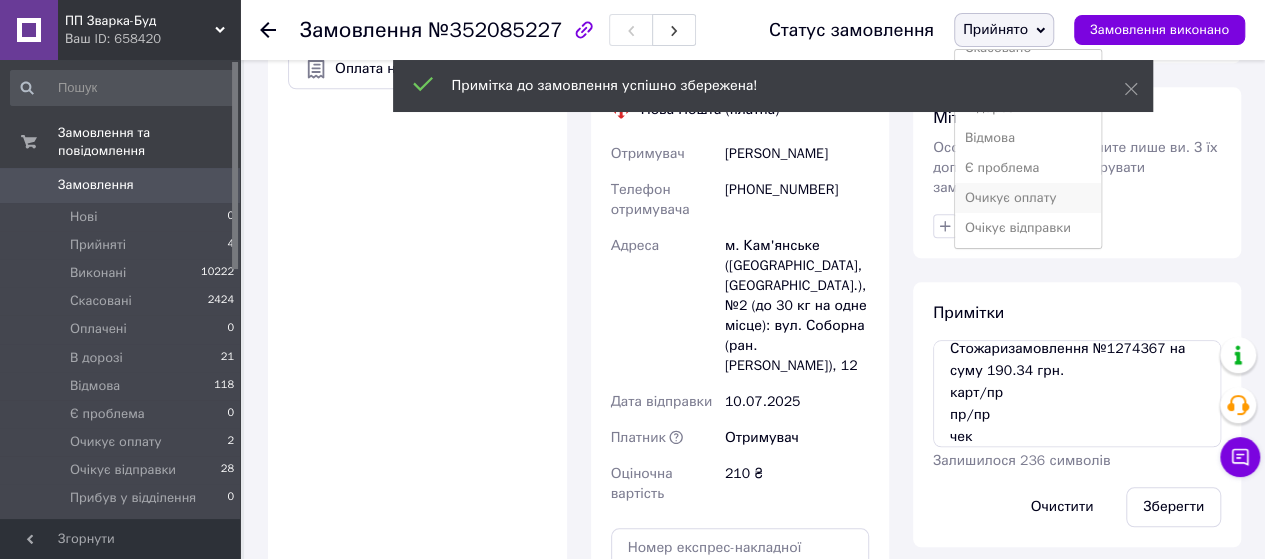 scroll, scrollTop: 81, scrollLeft: 0, axis: vertical 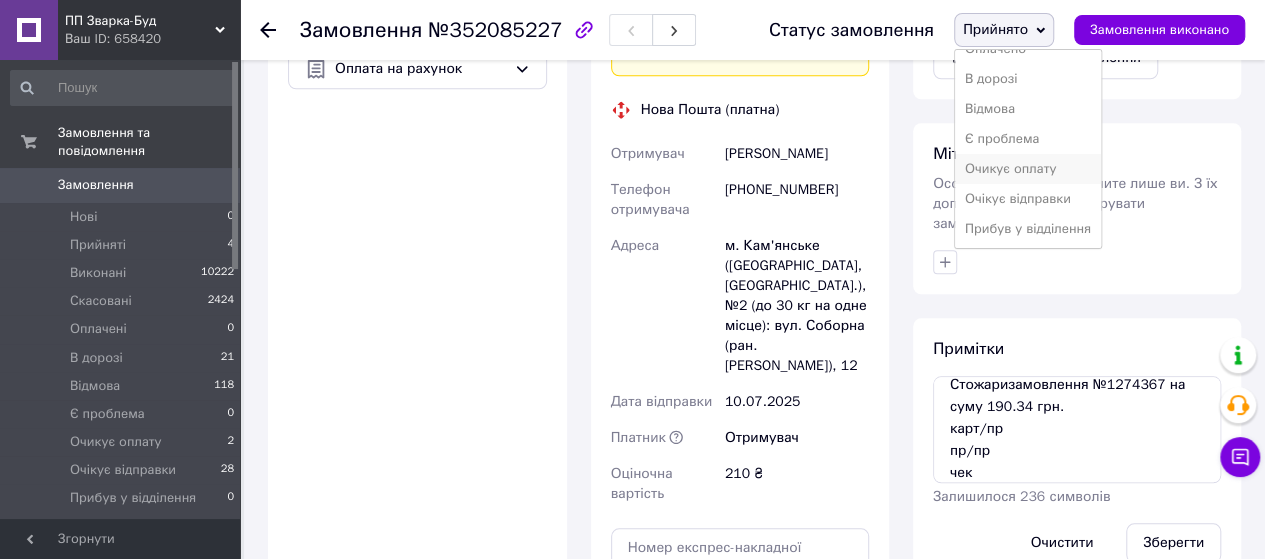 click on "Очикує оплату" at bounding box center [1028, 169] 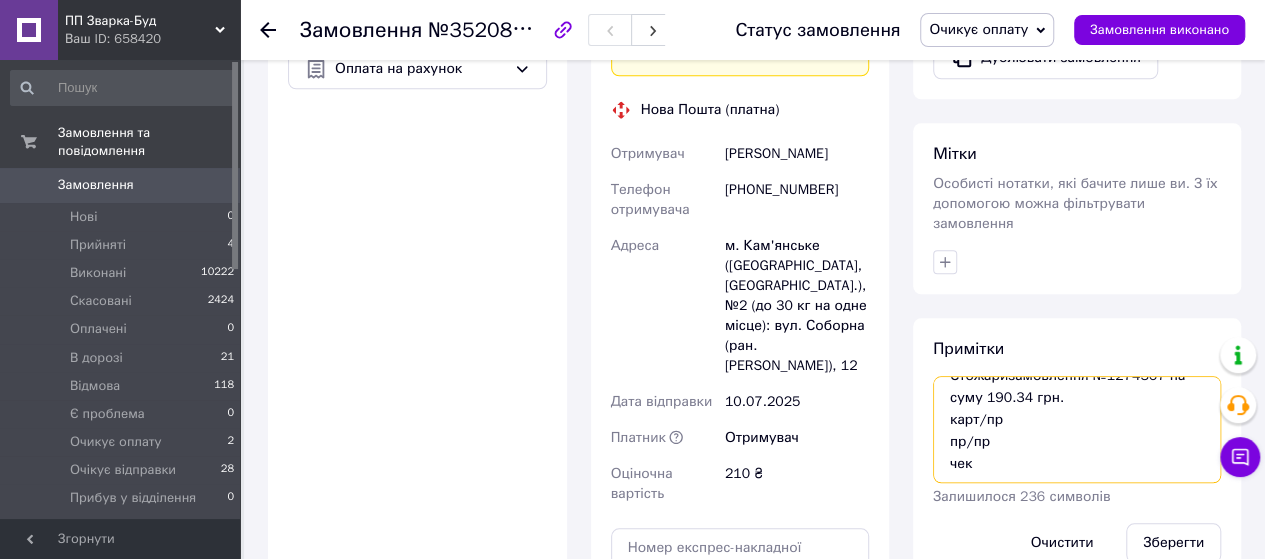 scroll, scrollTop: 0, scrollLeft: 0, axis: both 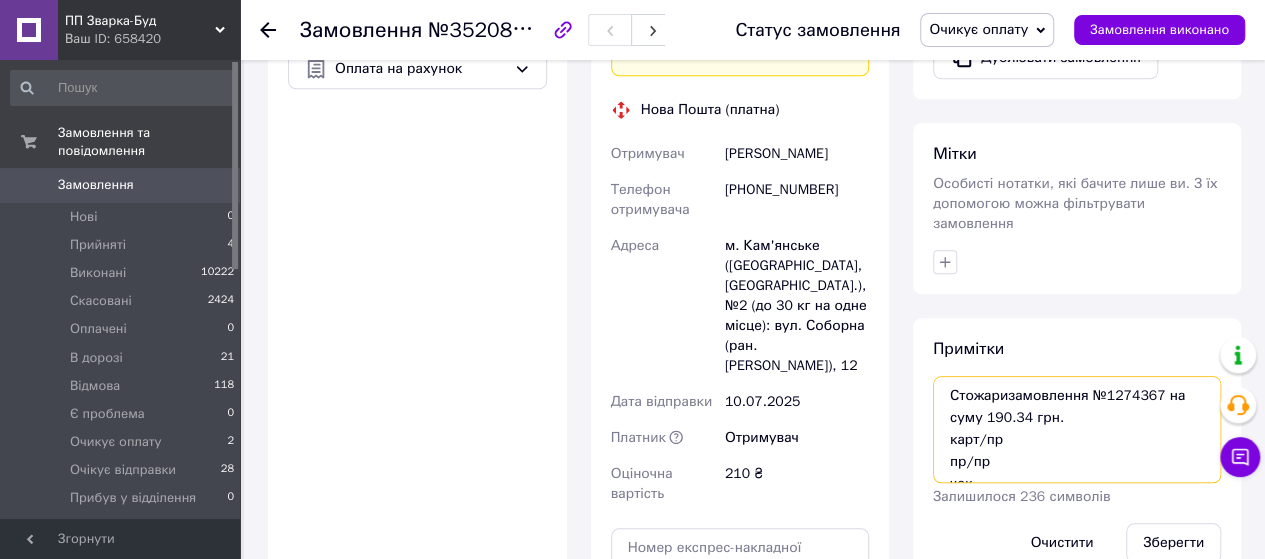 drag, startPoint x: 943, startPoint y: 450, endPoint x: 933, endPoint y: 355, distance: 95.524864 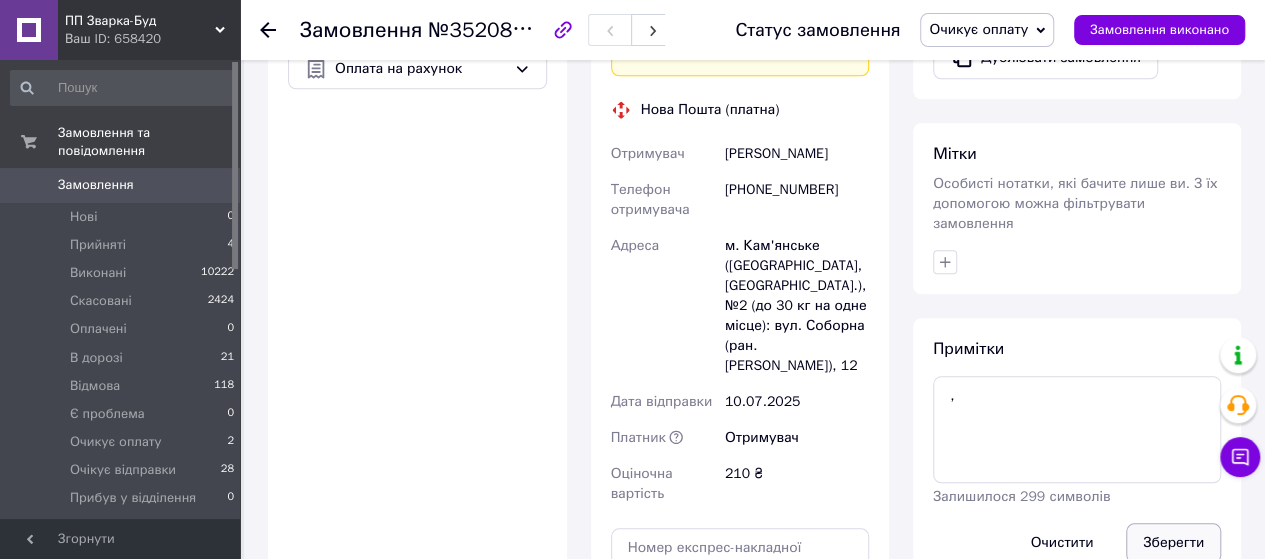 click on "Зберегти" at bounding box center (1173, 543) 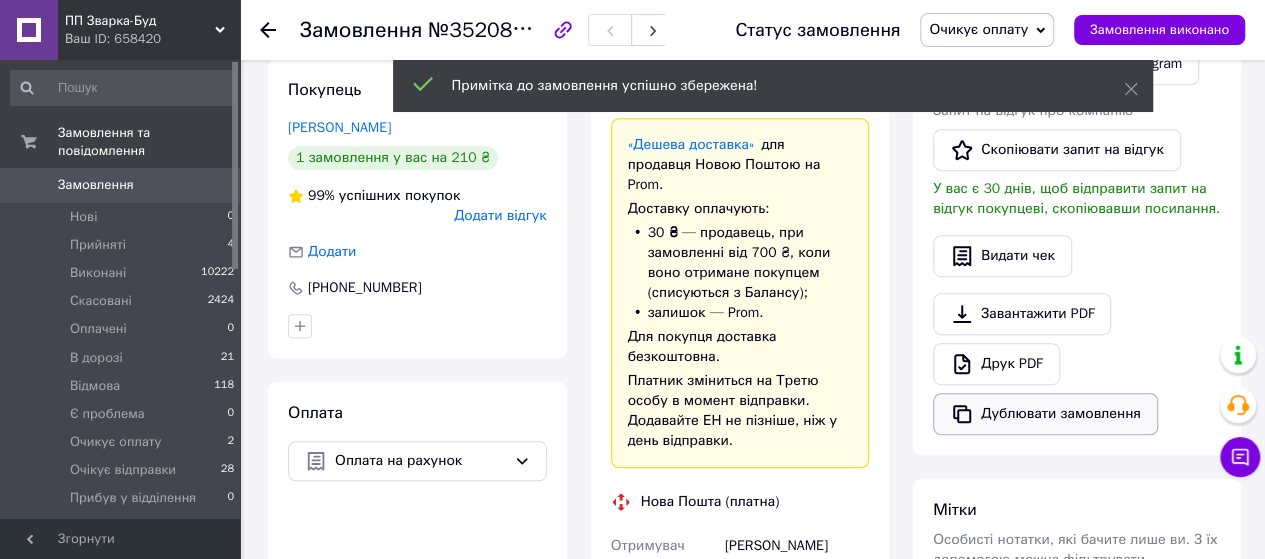 scroll, scrollTop: 300, scrollLeft: 0, axis: vertical 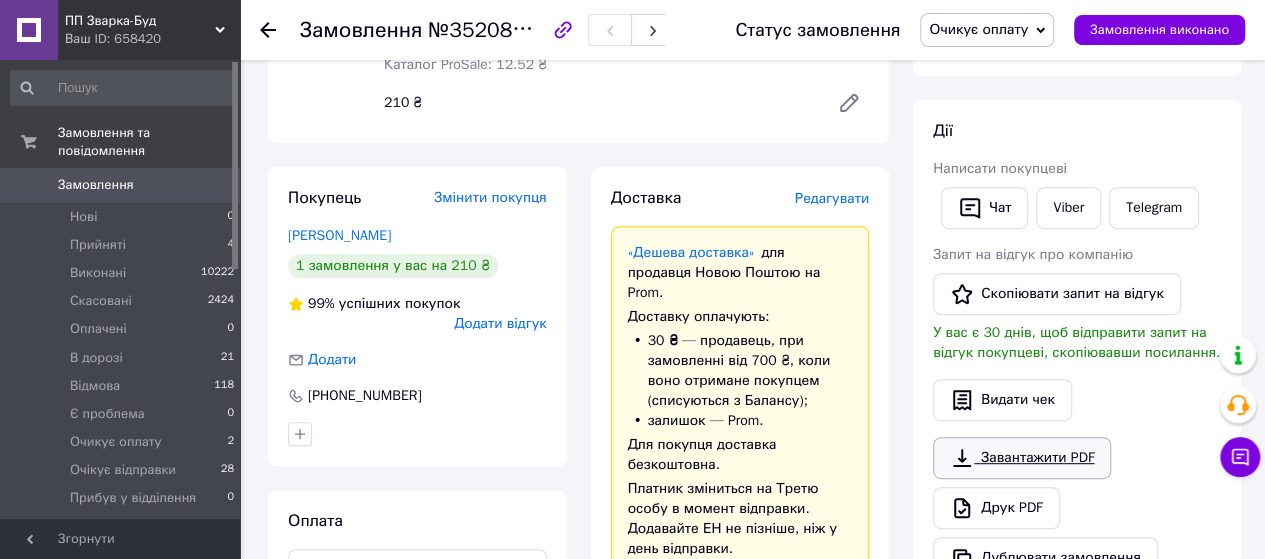 click on "Завантажити PDF" at bounding box center [1022, 458] 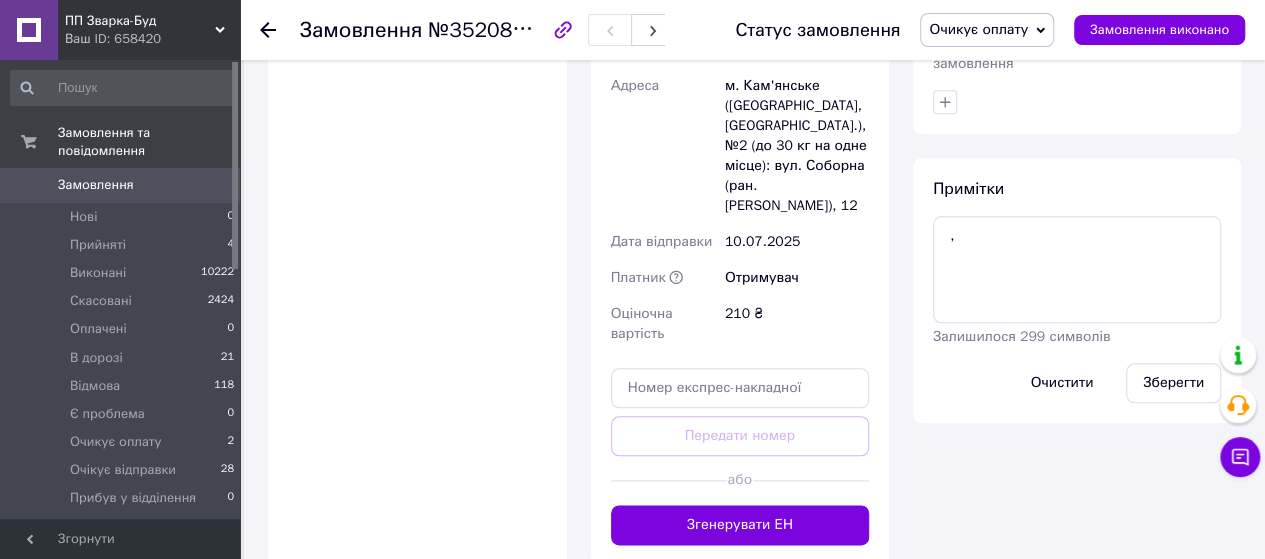 scroll, scrollTop: 1000, scrollLeft: 0, axis: vertical 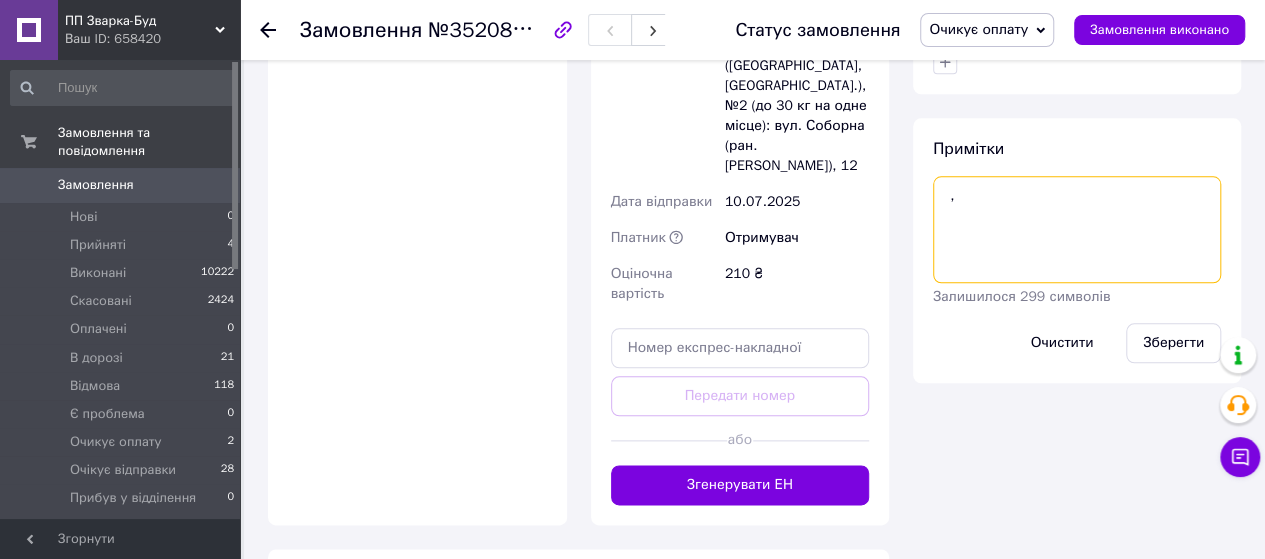 click on "," at bounding box center [1077, 229] 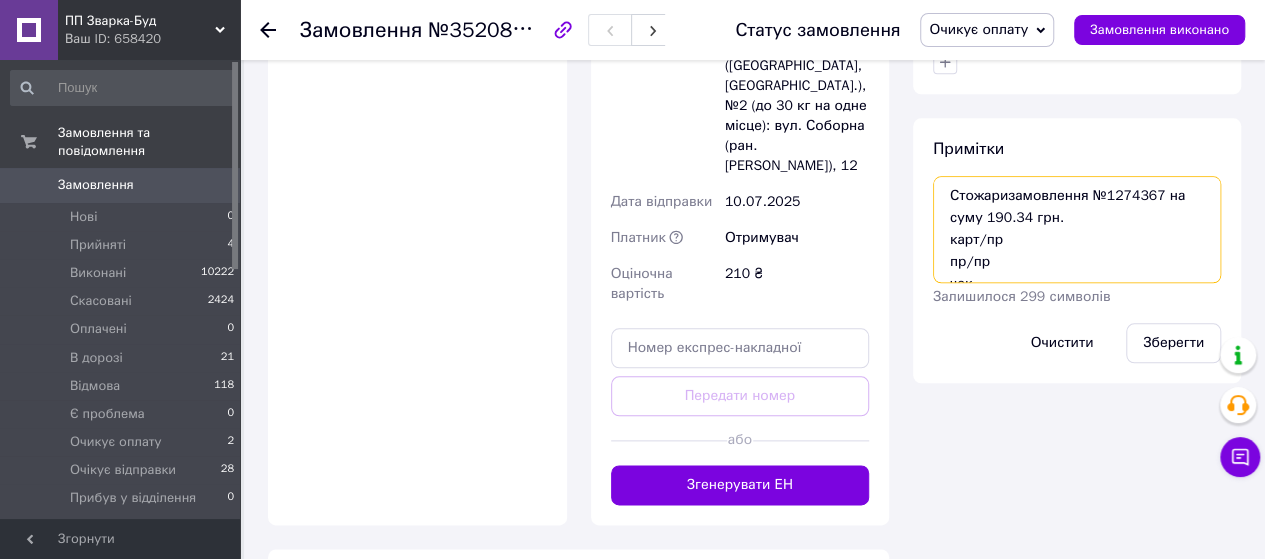 scroll, scrollTop: 11, scrollLeft: 0, axis: vertical 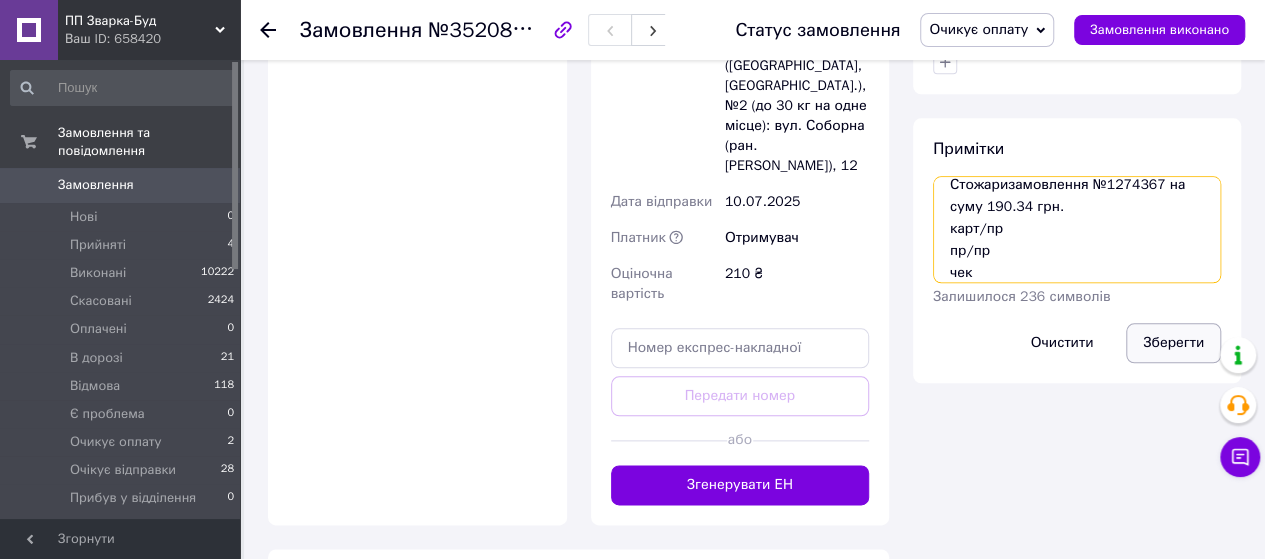 type on "Стожаризамовлення №1274367 на суму 190.34 грн.
карт/пр
пр/пр
чек" 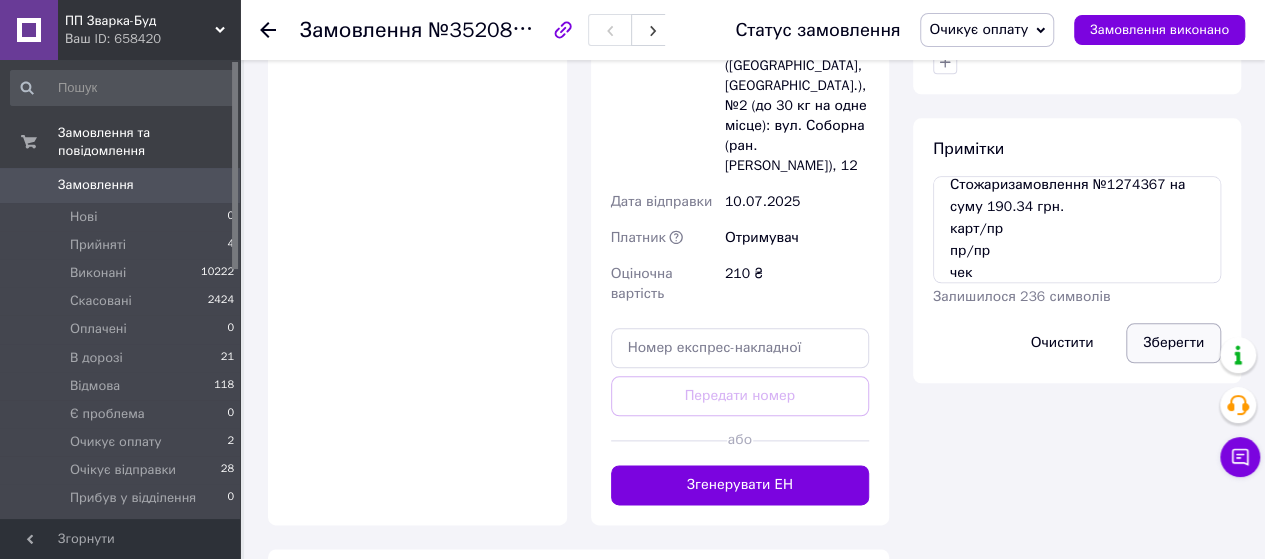 click on "Зберегти" at bounding box center [1173, 343] 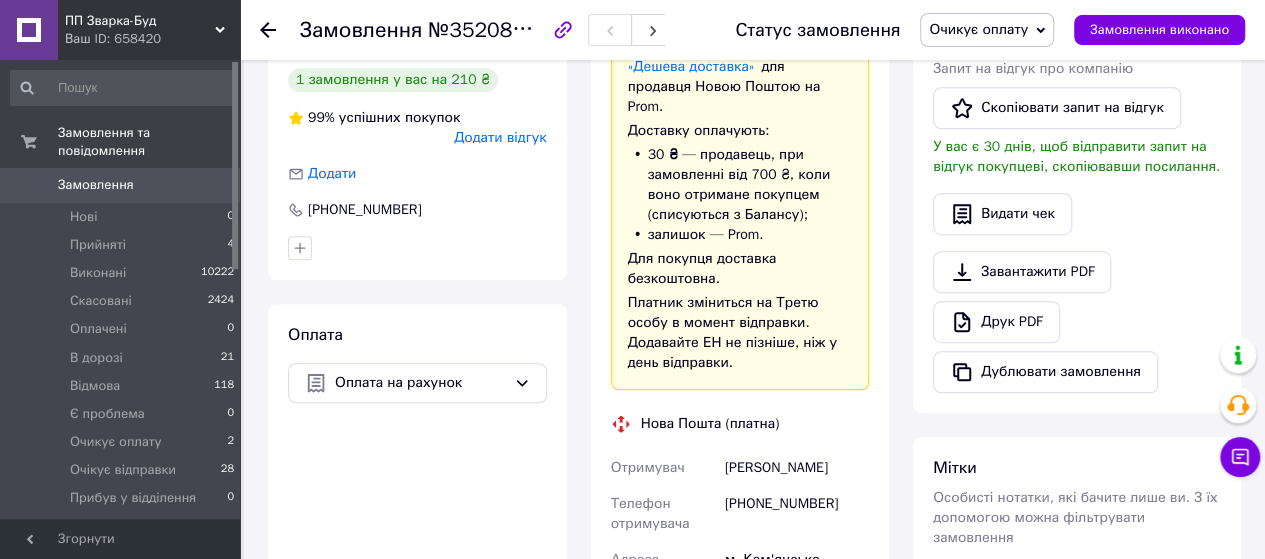 scroll, scrollTop: 400, scrollLeft: 0, axis: vertical 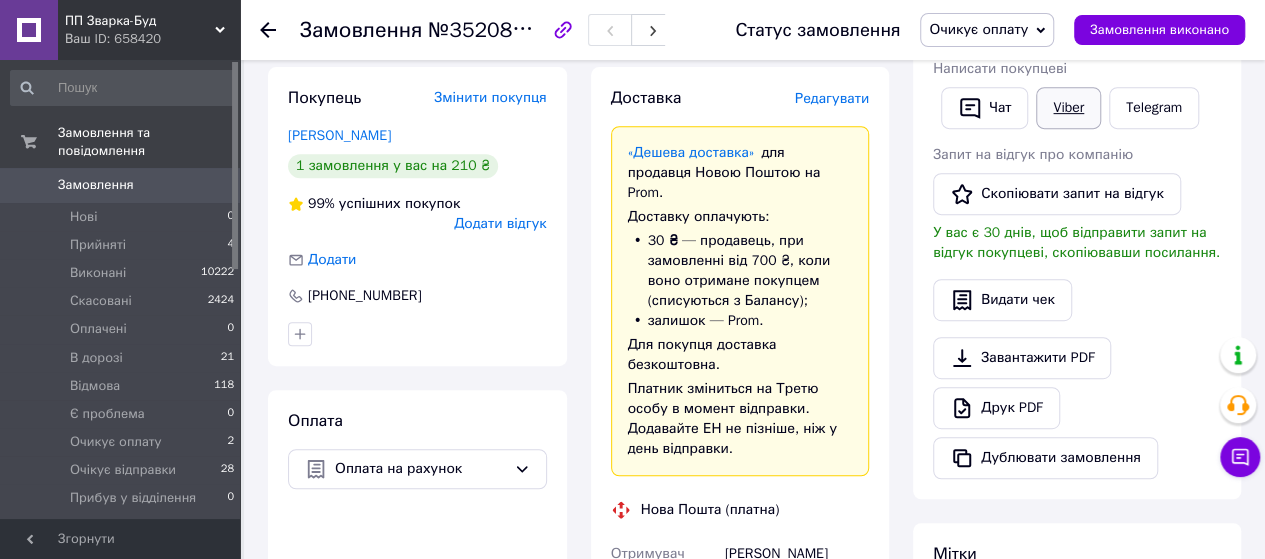 click on "Viber" at bounding box center [1068, 108] 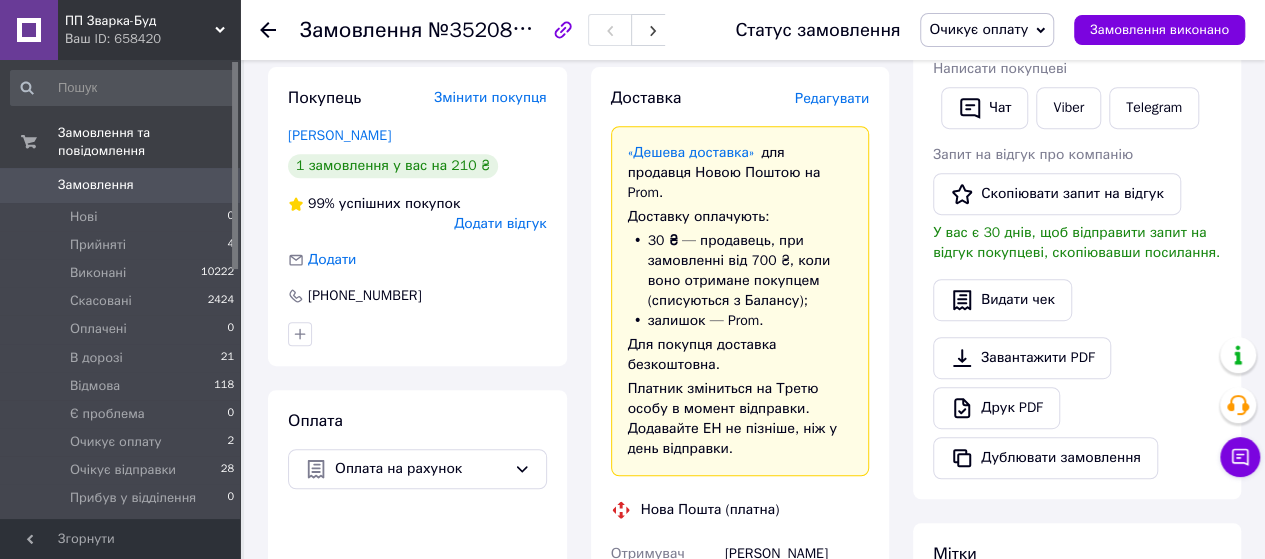 drag, startPoint x: 1153, startPoint y: 345, endPoint x: 1104, endPoint y: 326, distance: 52.554733 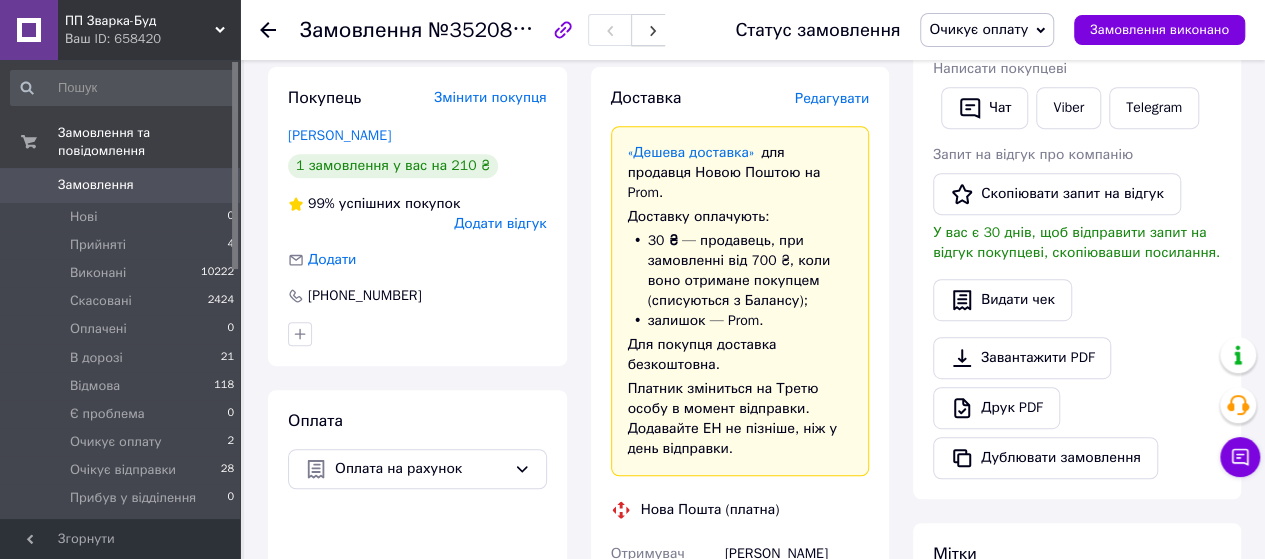 drag, startPoint x: 550, startPoint y: 28, endPoint x: 644, endPoint y: 36, distance: 94.33981 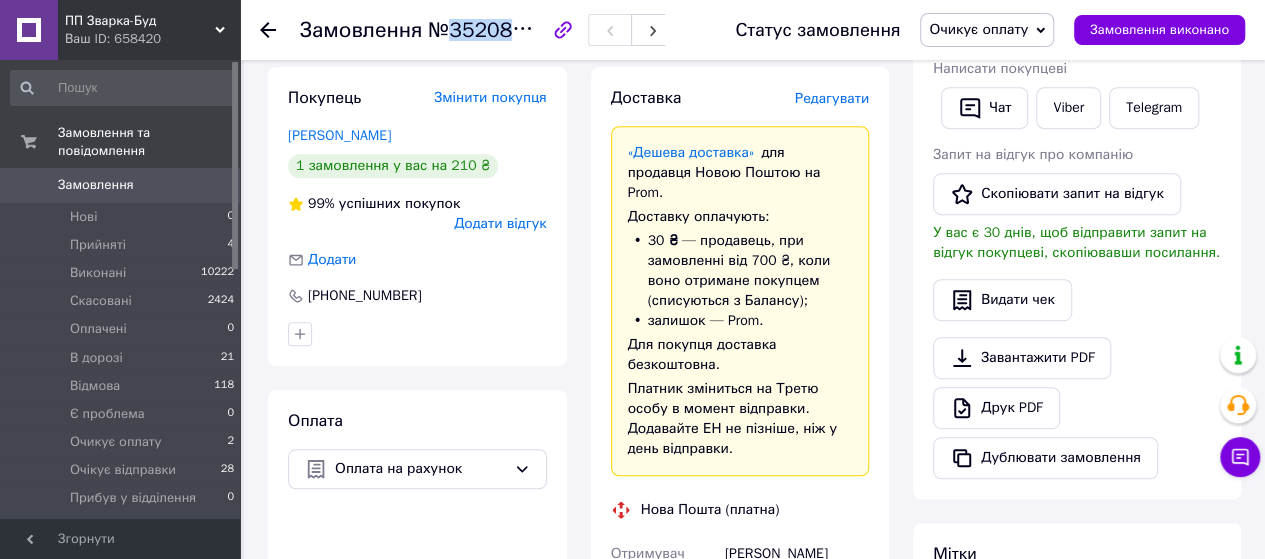 drag, startPoint x: 546, startPoint y: 29, endPoint x: 448, endPoint y: 31, distance: 98.02041 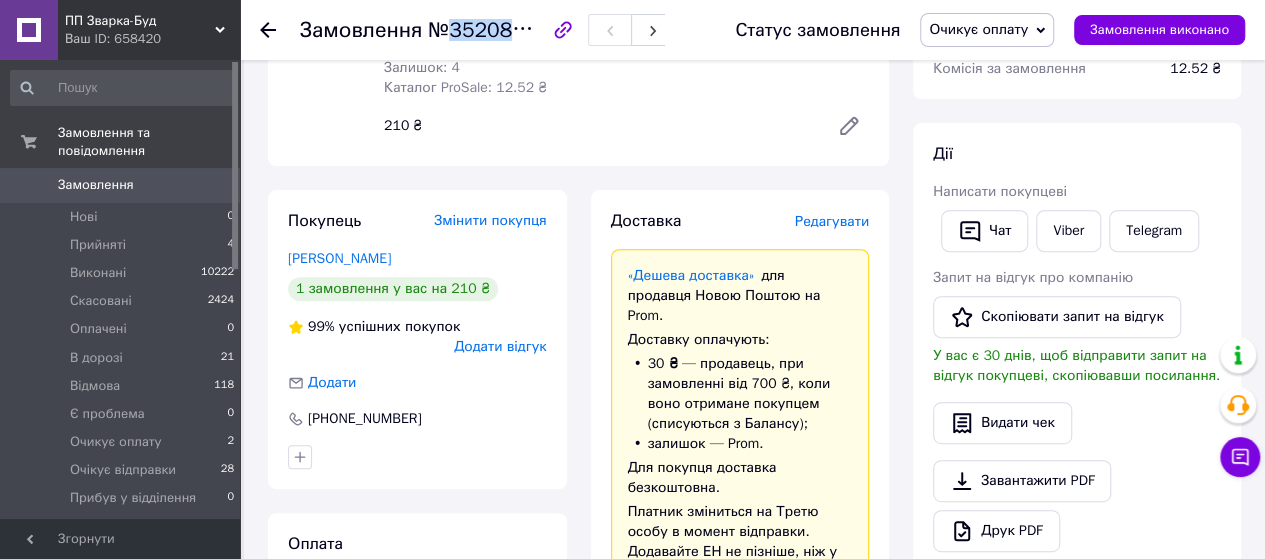 scroll, scrollTop: 100, scrollLeft: 0, axis: vertical 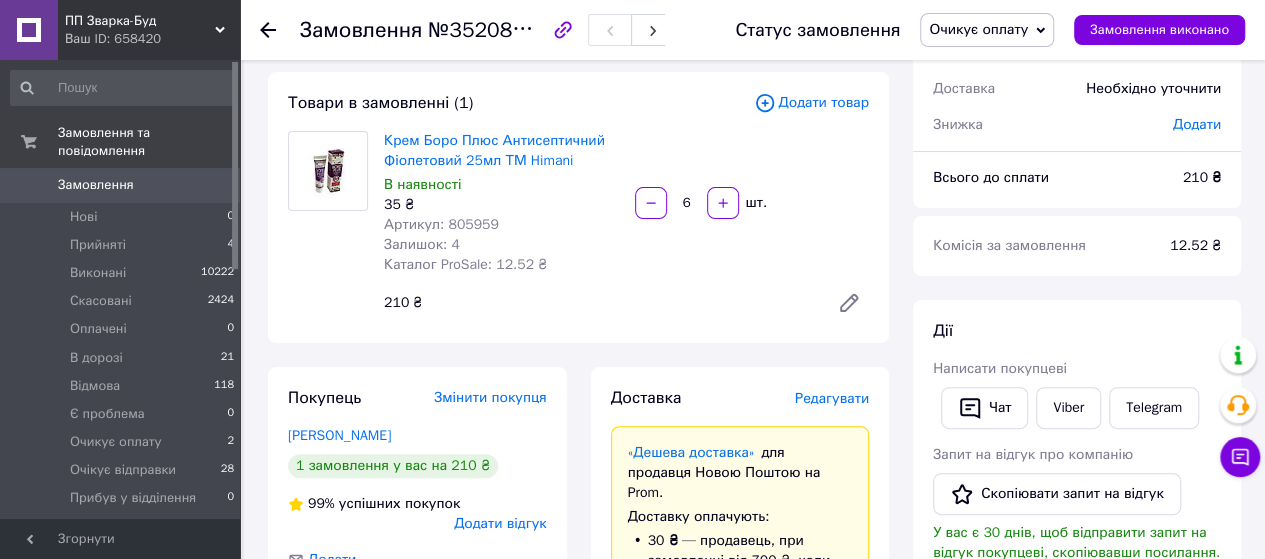 click 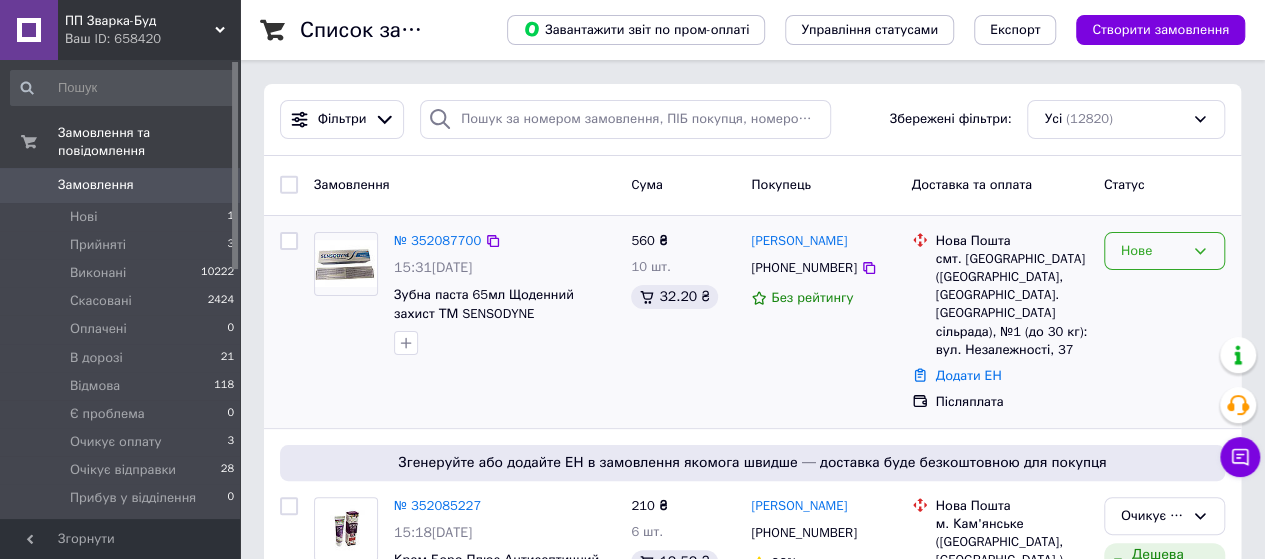 click on "Нове" at bounding box center (1152, 251) 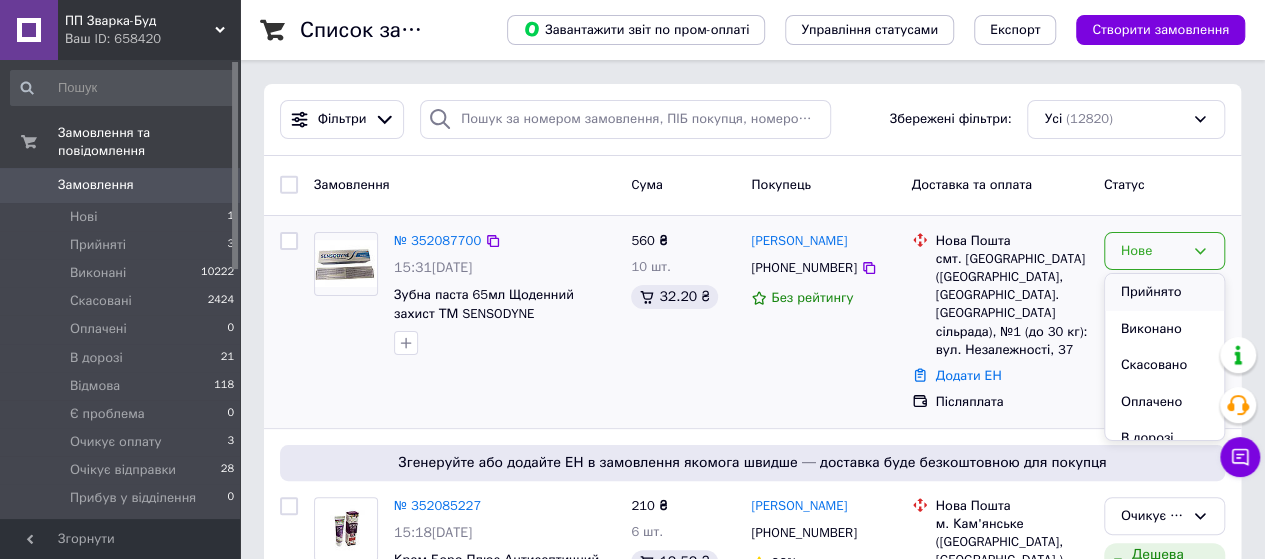 click on "Прийнято" at bounding box center (1164, 292) 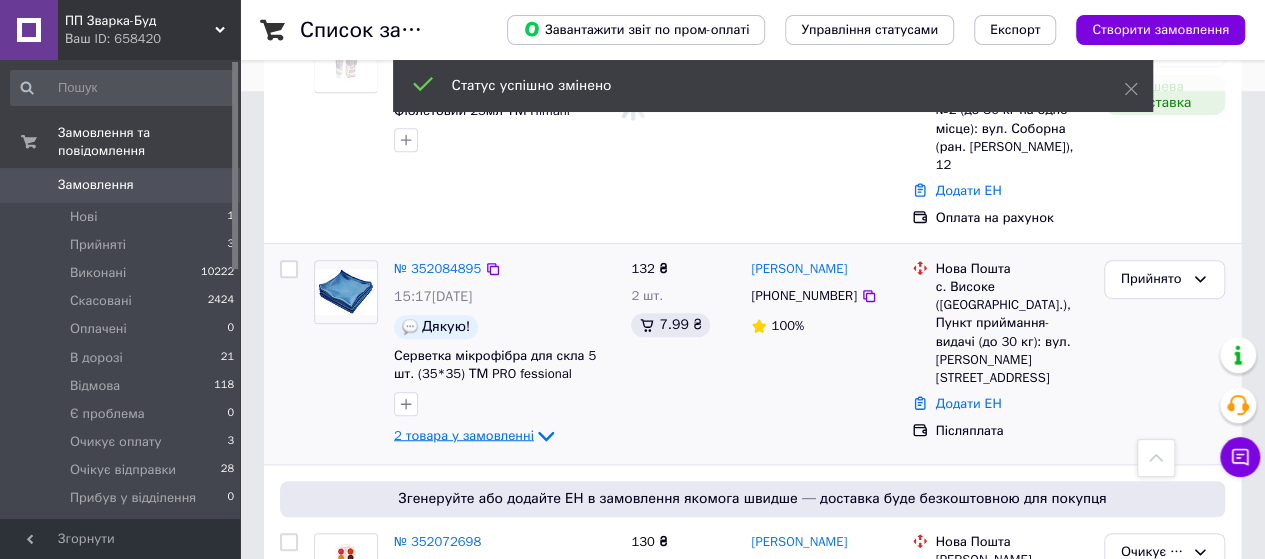 scroll, scrollTop: 500, scrollLeft: 0, axis: vertical 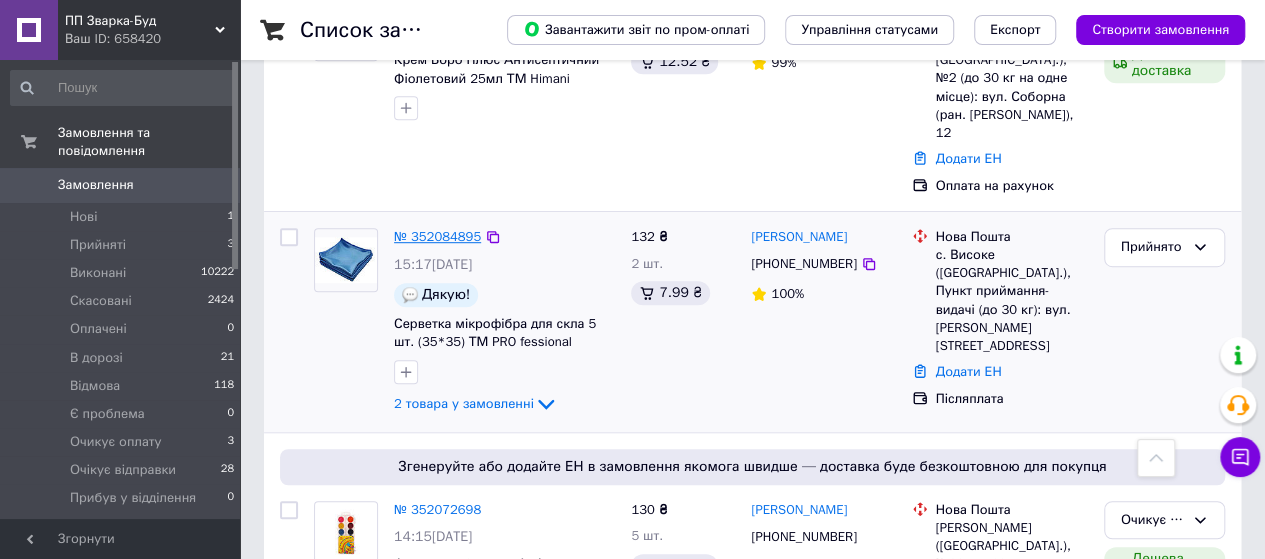 click on "№ 352084895" at bounding box center [437, 236] 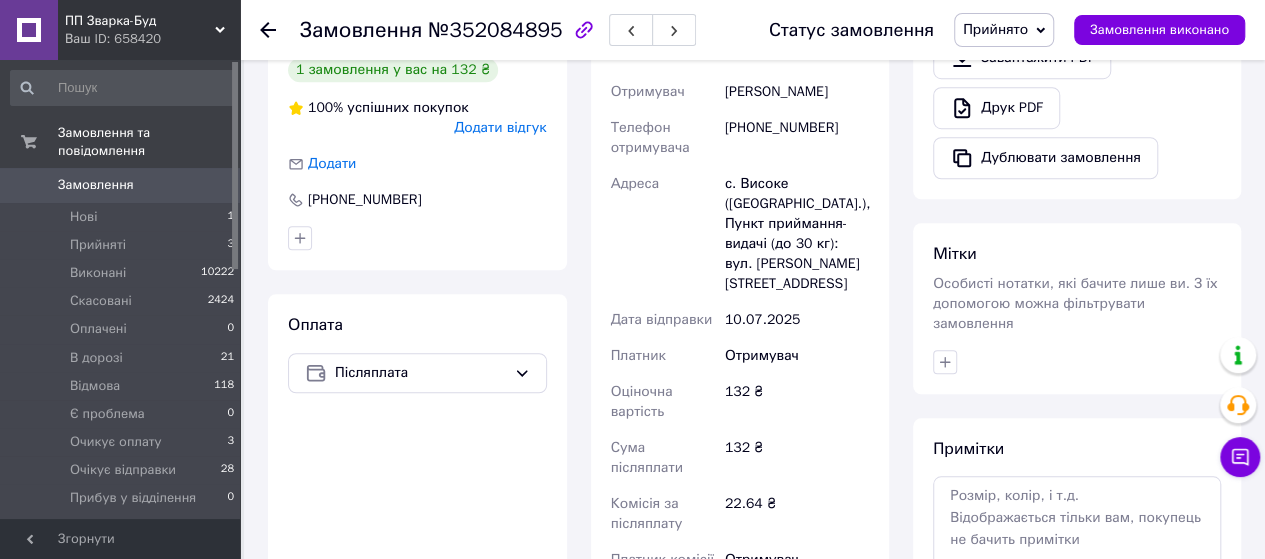 scroll, scrollTop: 600, scrollLeft: 0, axis: vertical 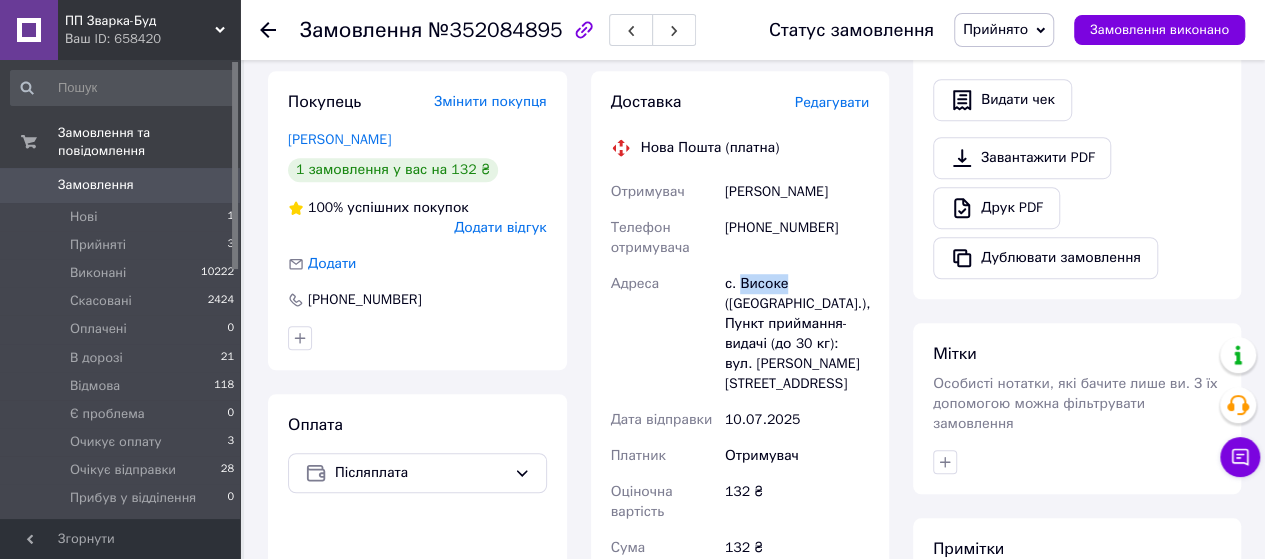 drag, startPoint x: 782, startPoint y: 285, endPoint x: 738, endPoint y: 285, distance: 44 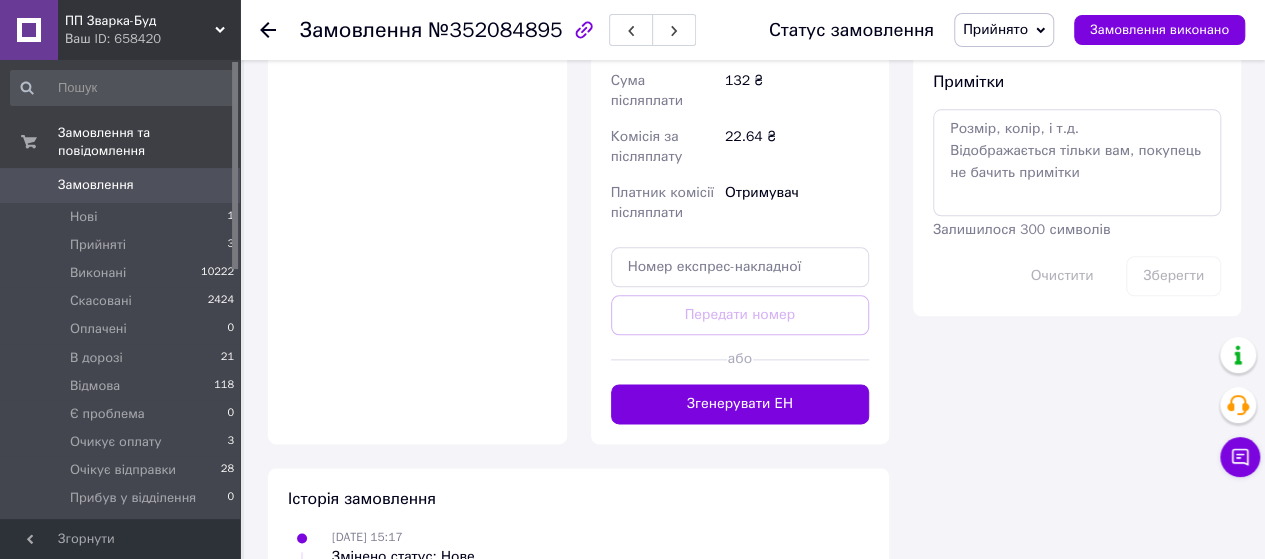 scroll, scrollTop: 1100, scrollLeft: 0, axis: vertical 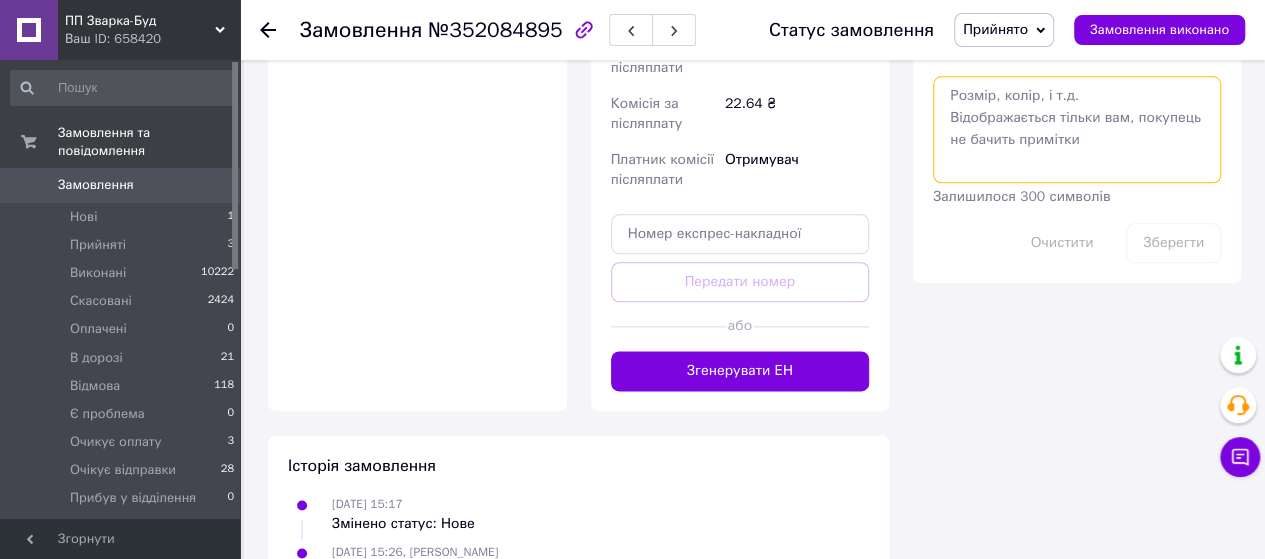click at bounding box center (1077, 129) 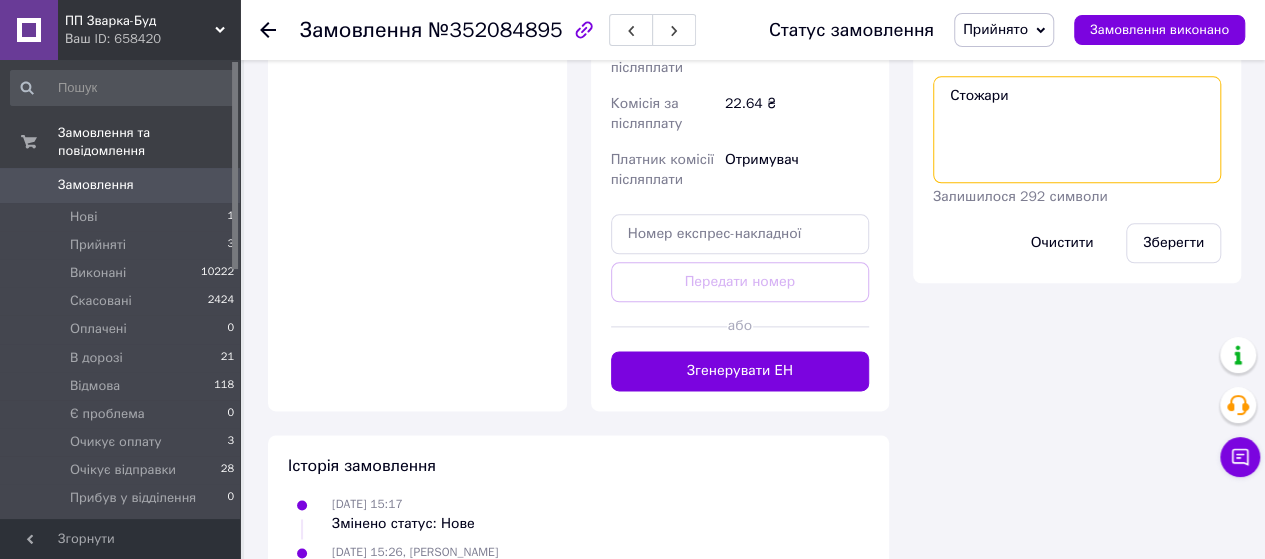 paste on "замовлення №1274383 на суму 113.48 грн." 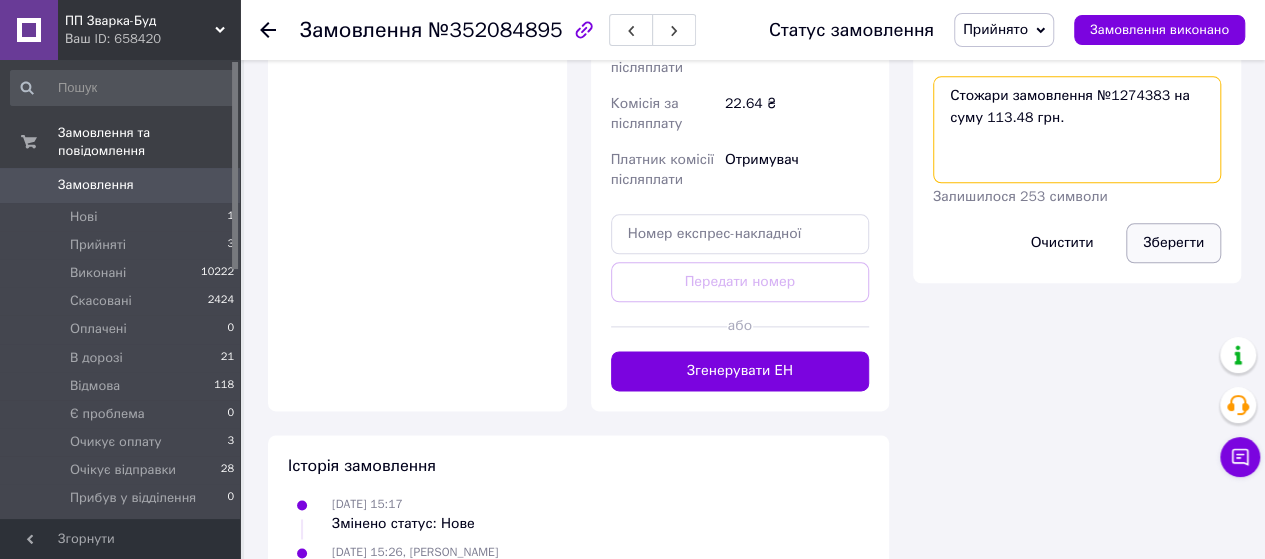 type on "Стожари замовлення №1274383 на суму 113.48 грн." 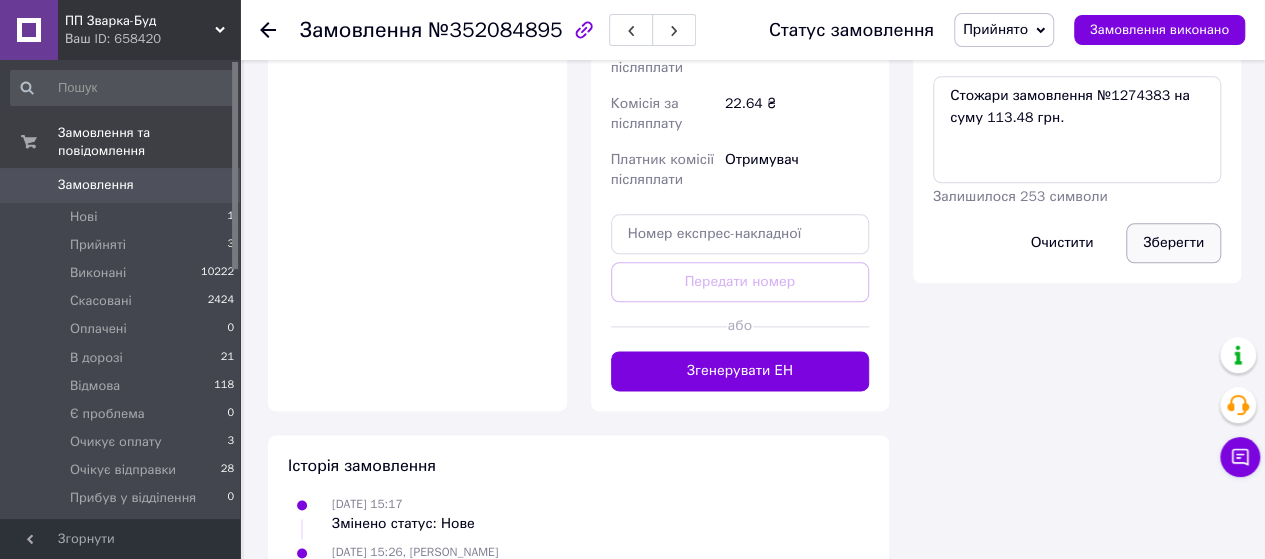 click on "Зберегти" at bounding box center [1173, 243] 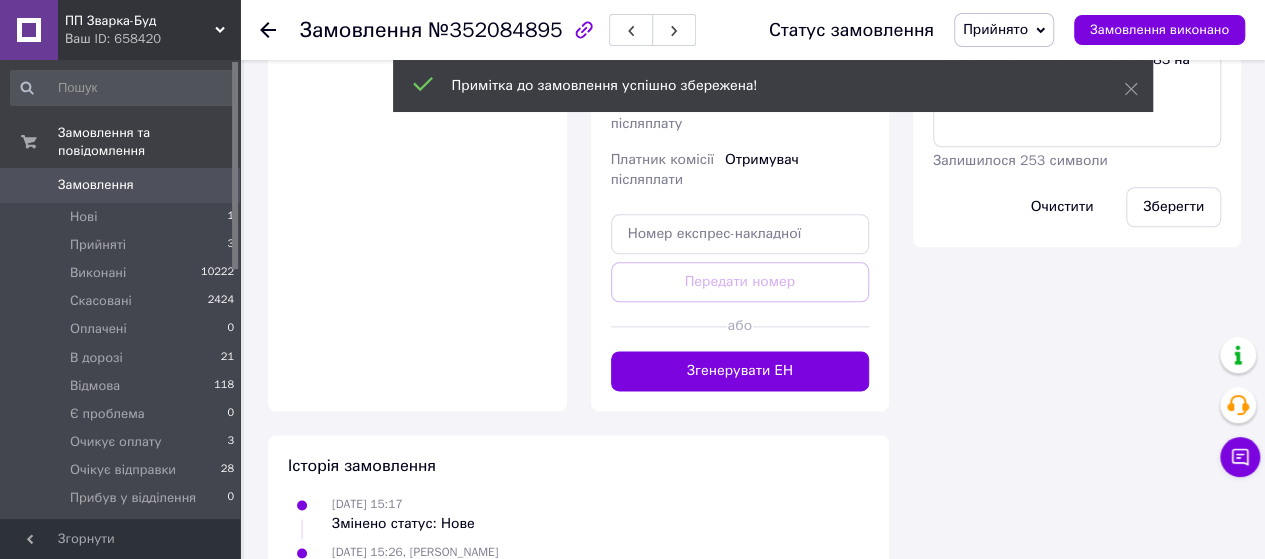 click on "Прийнято" at bounding box center (995, 29) 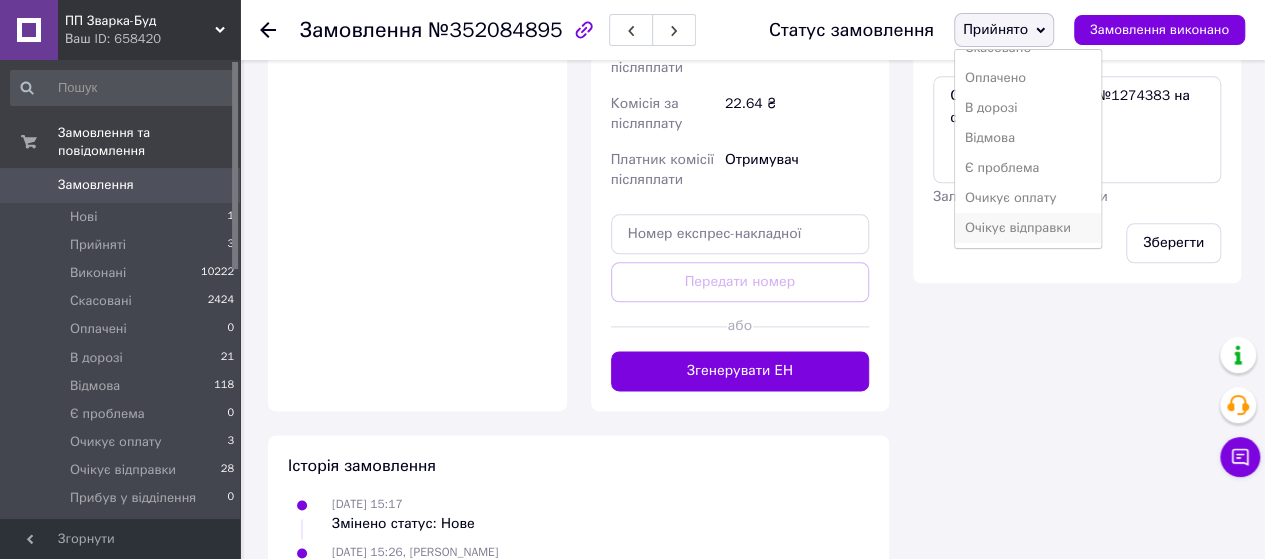 scroll, scrollTop: 81, scrollLeft: 0, axis: vertical 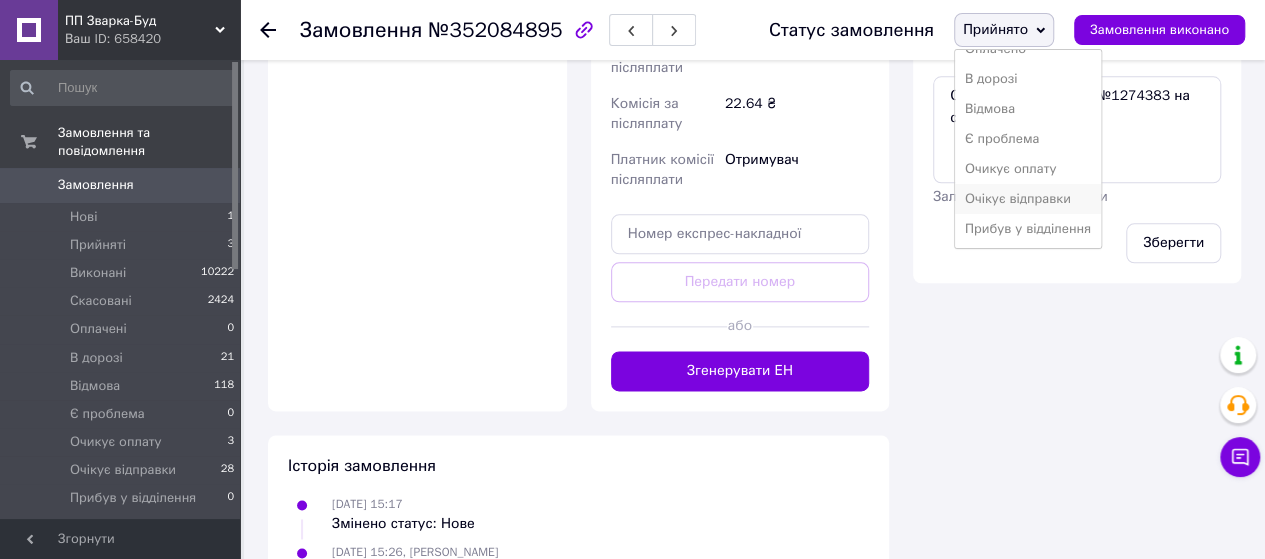 click on "Очікує відправки" at bounding box center [1028, 199] 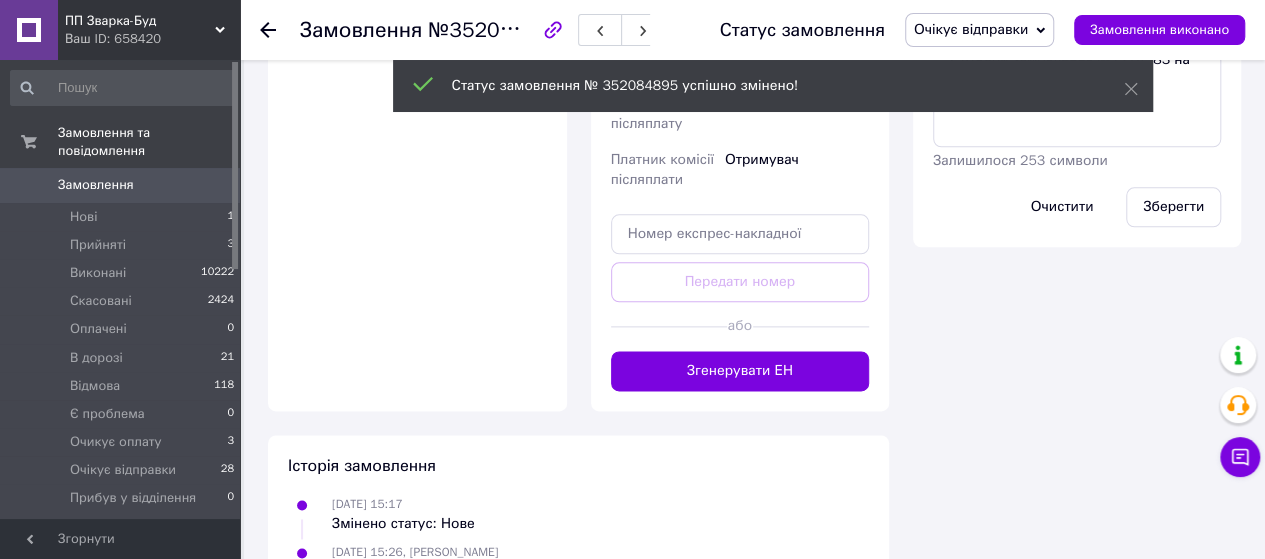 click 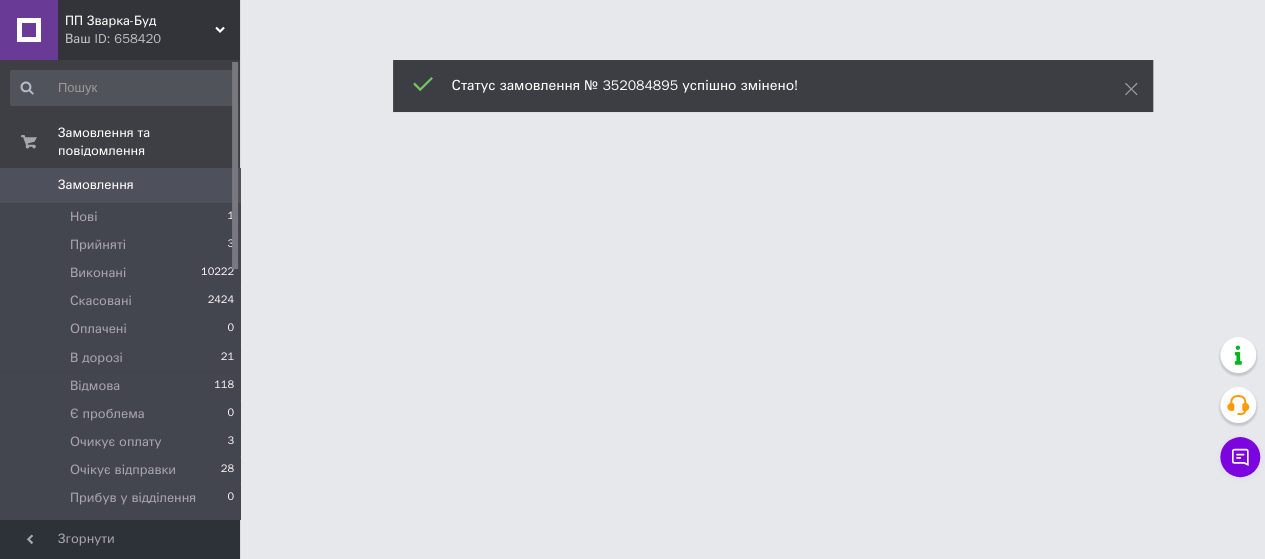 scroll, scrollTop: 0, scrollLeft: 0, axis: both 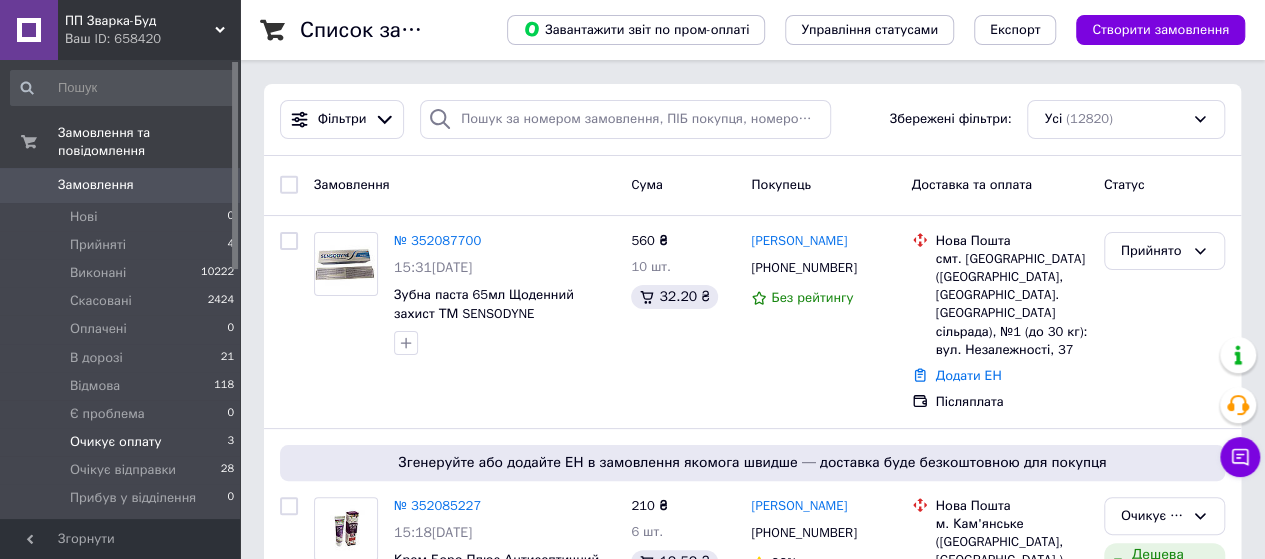 click on "Очикує оплату" at bounding box center (116, 442) 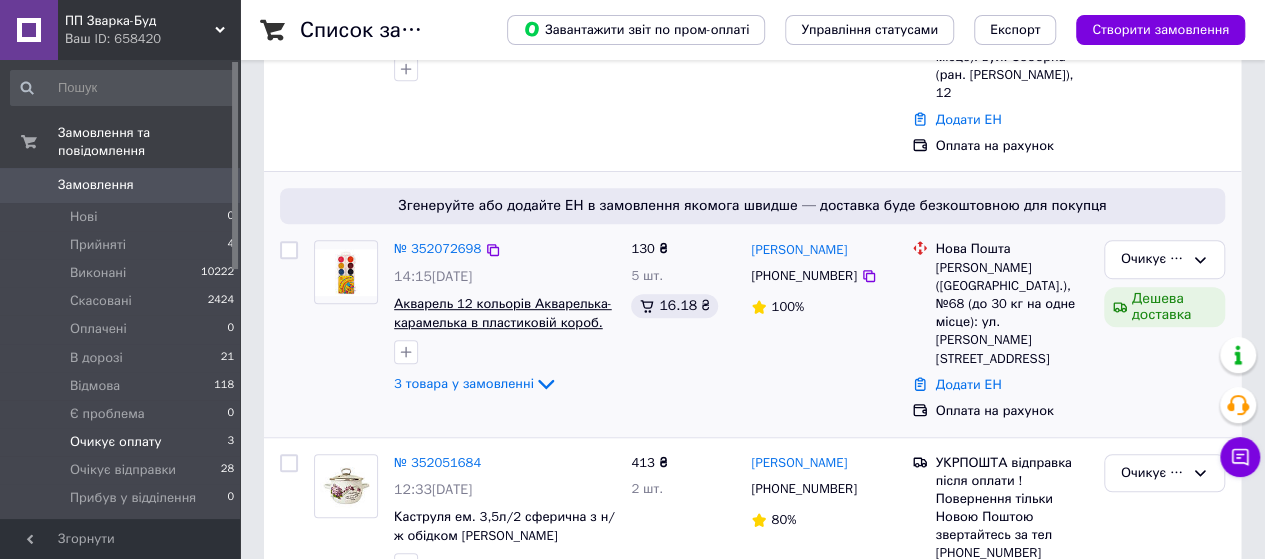 scroll, scrollTop: 400, scrollLeft: 0, axis: vertical 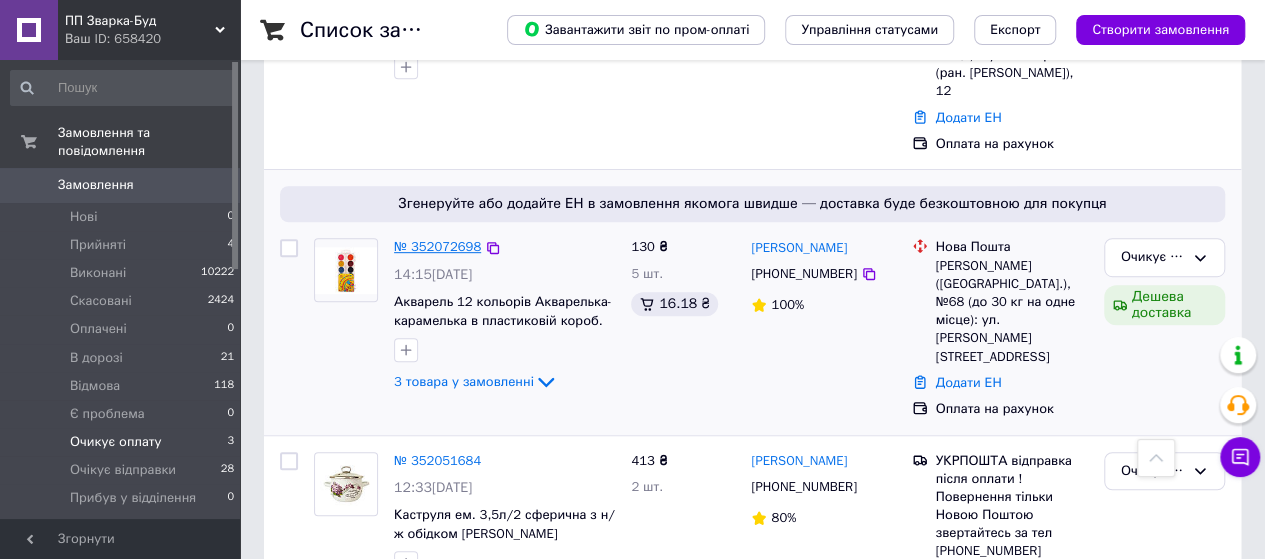 click on "№ 352072698" at bounding box center (437, 246) 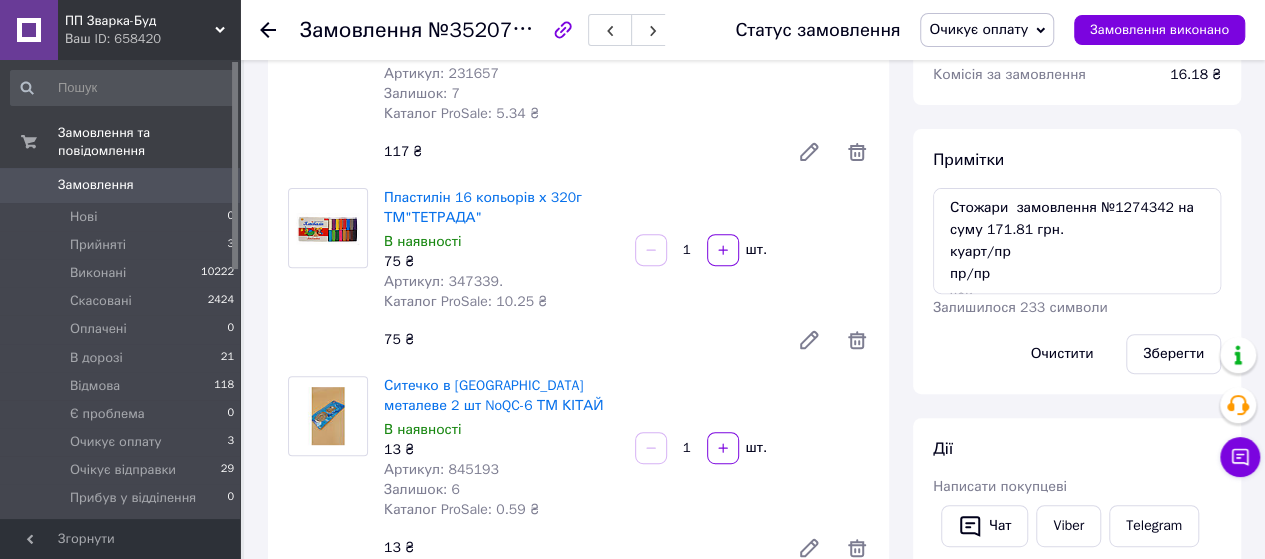 scroll, scrollTop: 200, scrollLeft: 0, axis: vertical 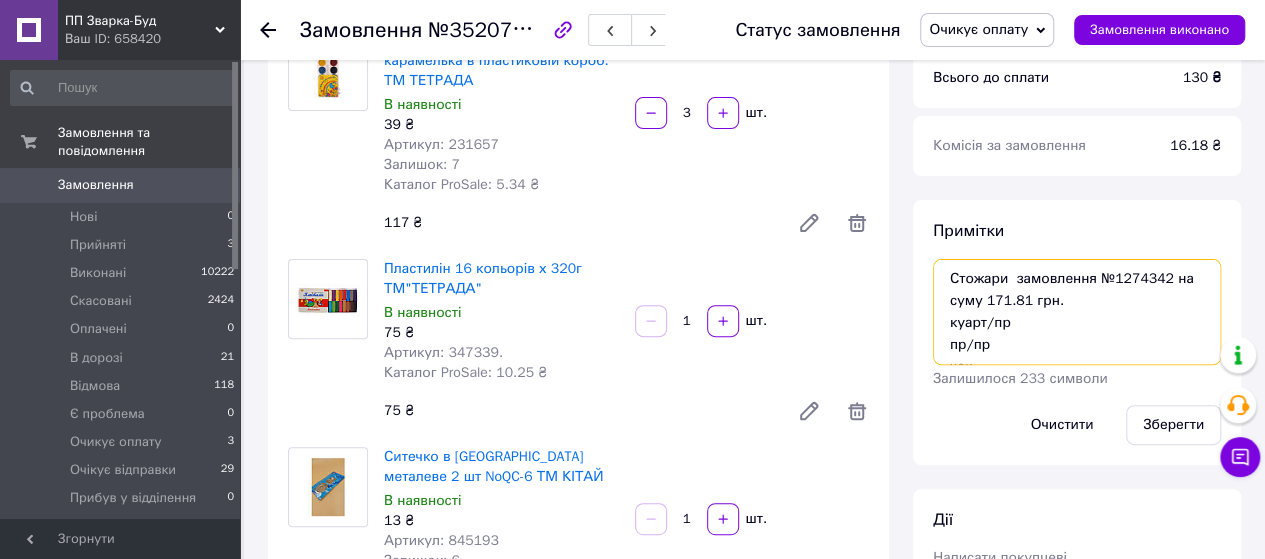drag, startPoint x: 1017, startPoint y: 315, endPoint x: 1015, endPoint y: 284, distance: 31.06445 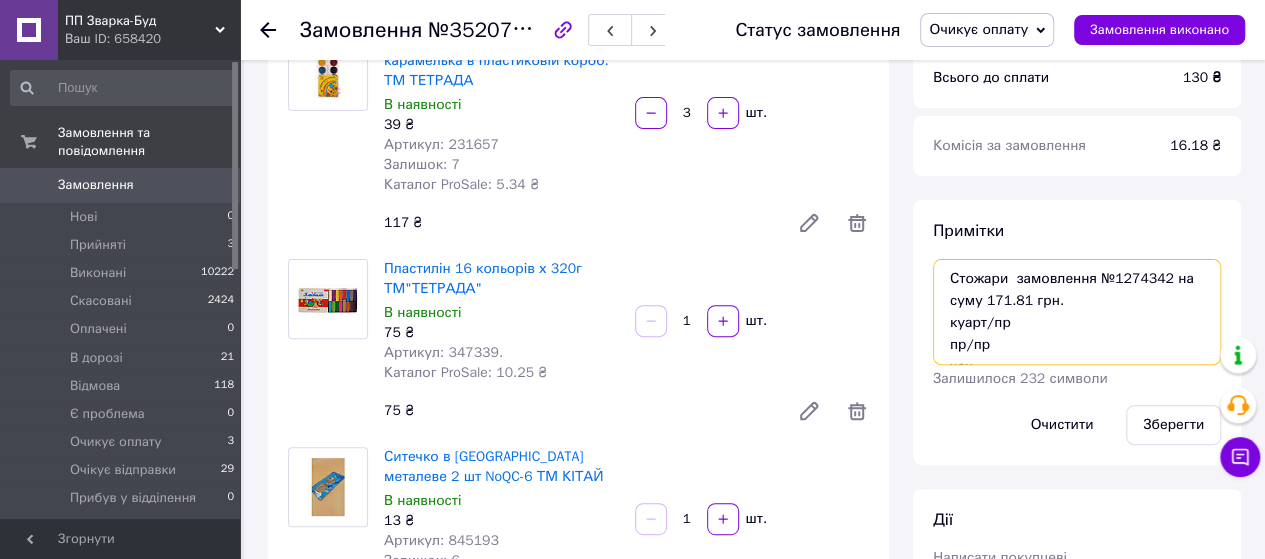 paste on "Вихідний платіж № 873" 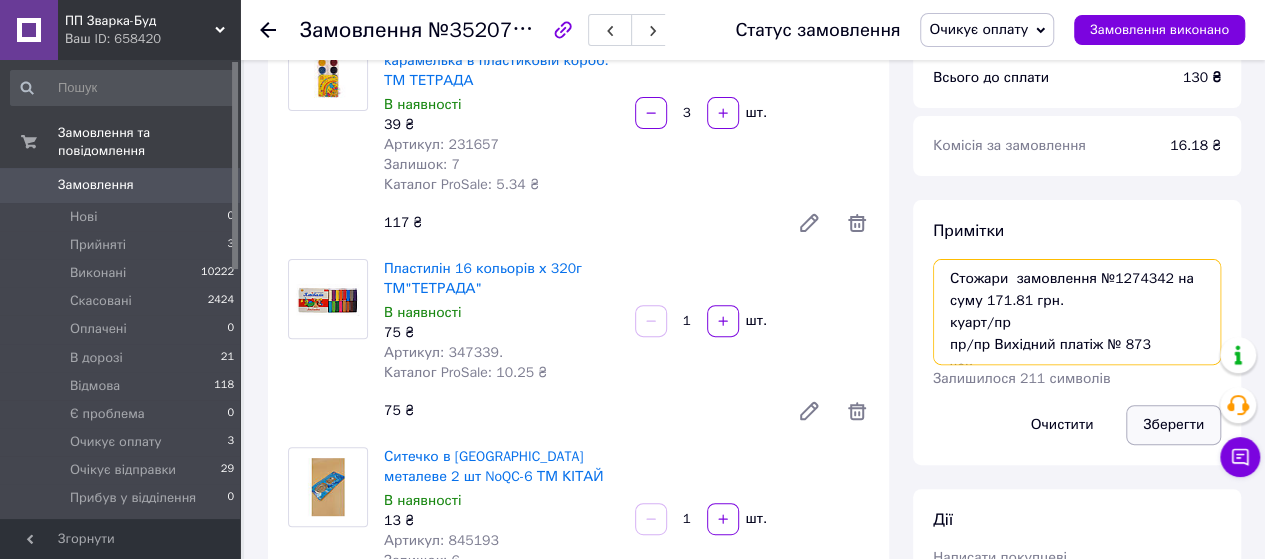 type on "Стожари  замовлення №1274342 на суму 171.81 грн.
куарт/пр
пр/пр Вихідний платіж № 873
чек" 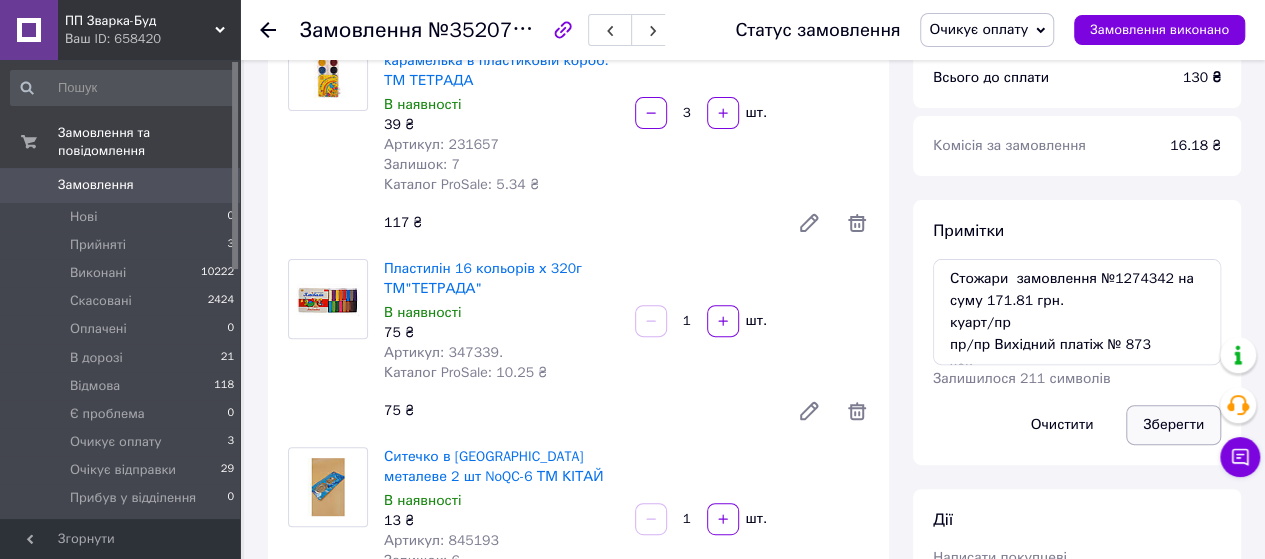 click on "Зберегти" at bounding box center [1173, 425] 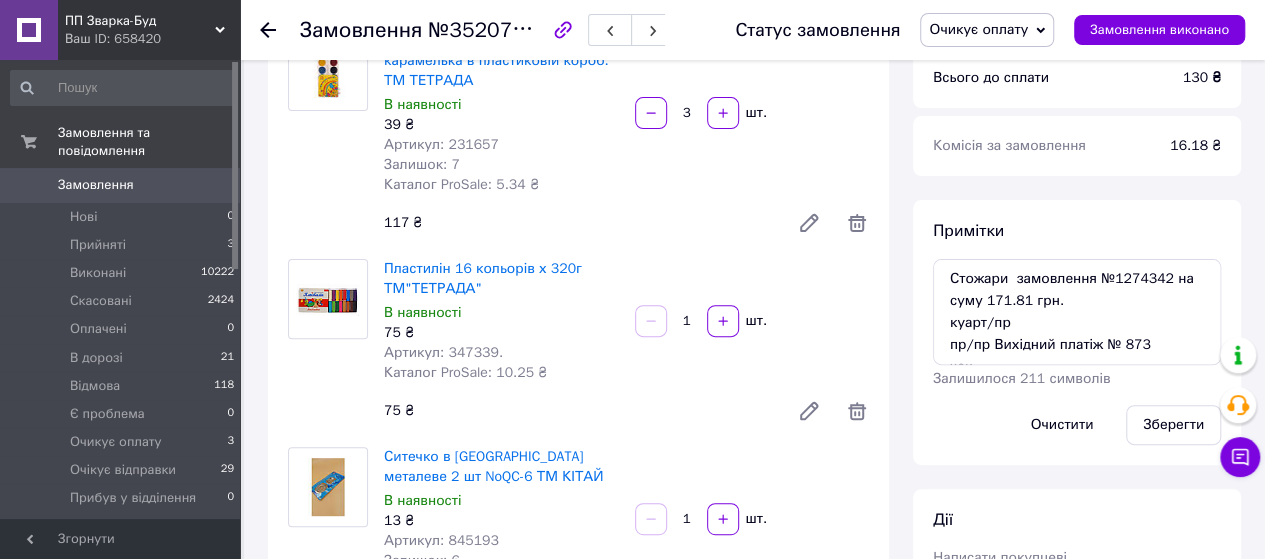 click 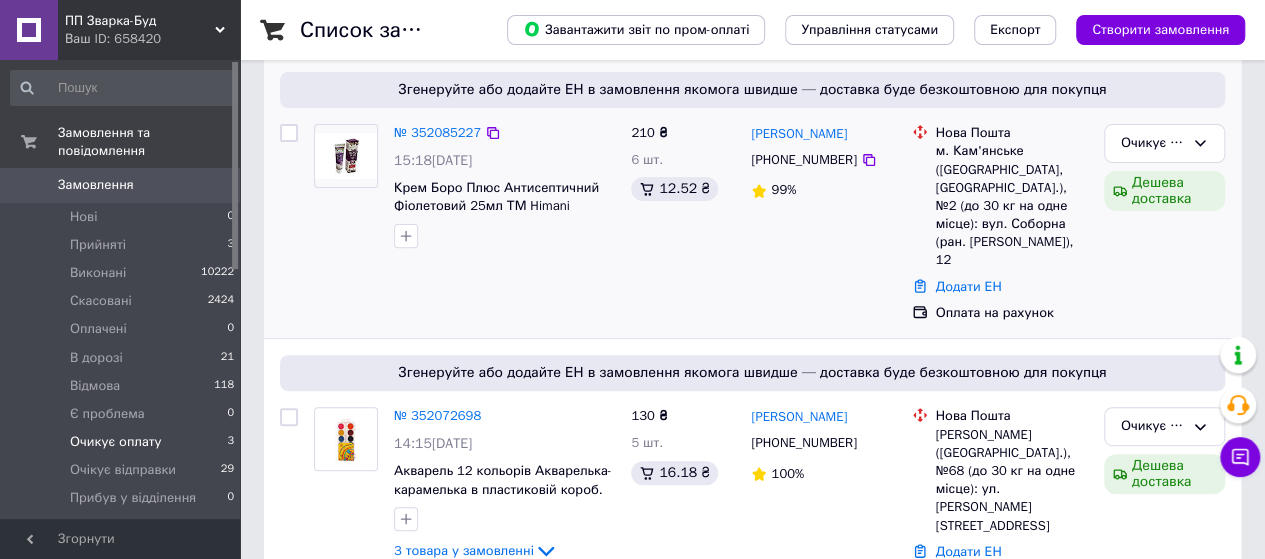 scroll, scrollTop: 200, scrollLeft: 0, axis: vertical 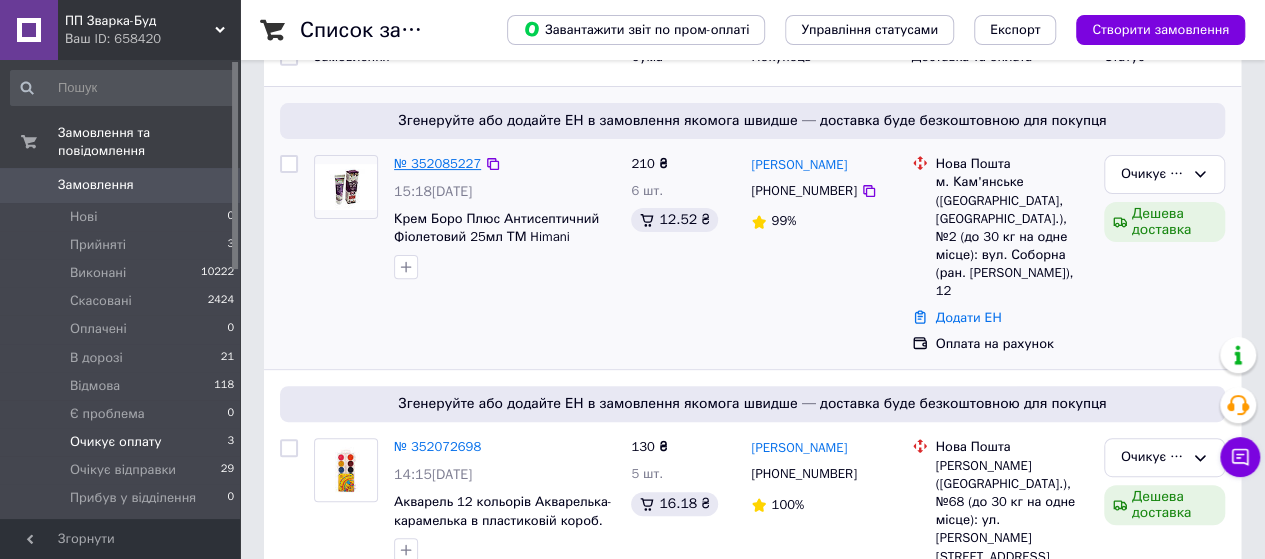 click on "№ 352085227" at bounding box center [437, 163] 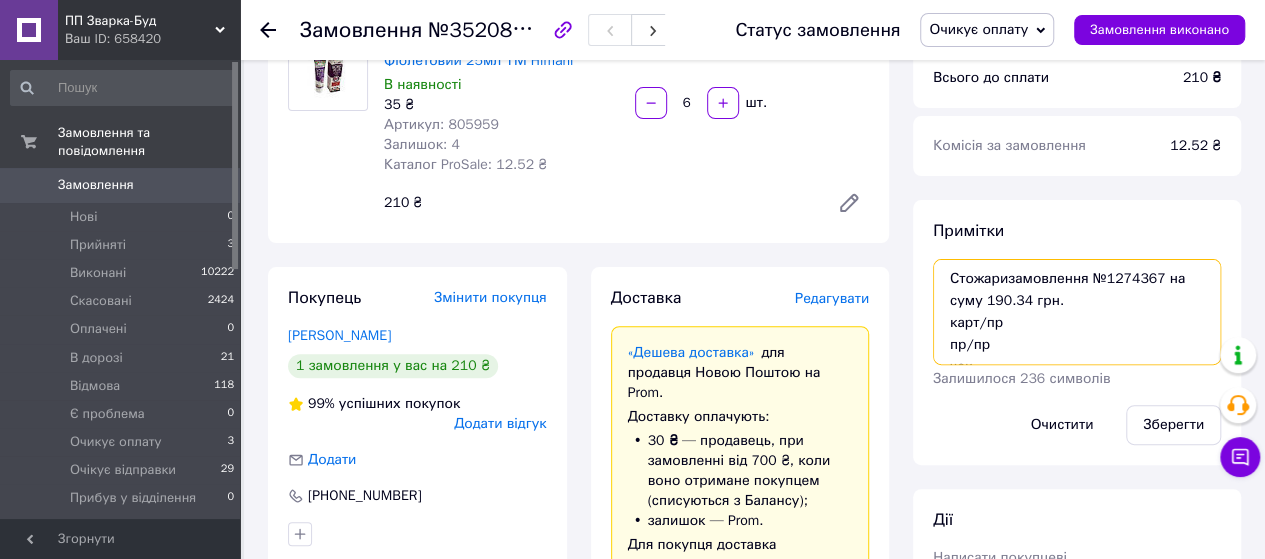 drag, startPoint x: 1058, startPoint y: 303, endPoint x: 1004, endPoint y: 299, distance: 54.147945 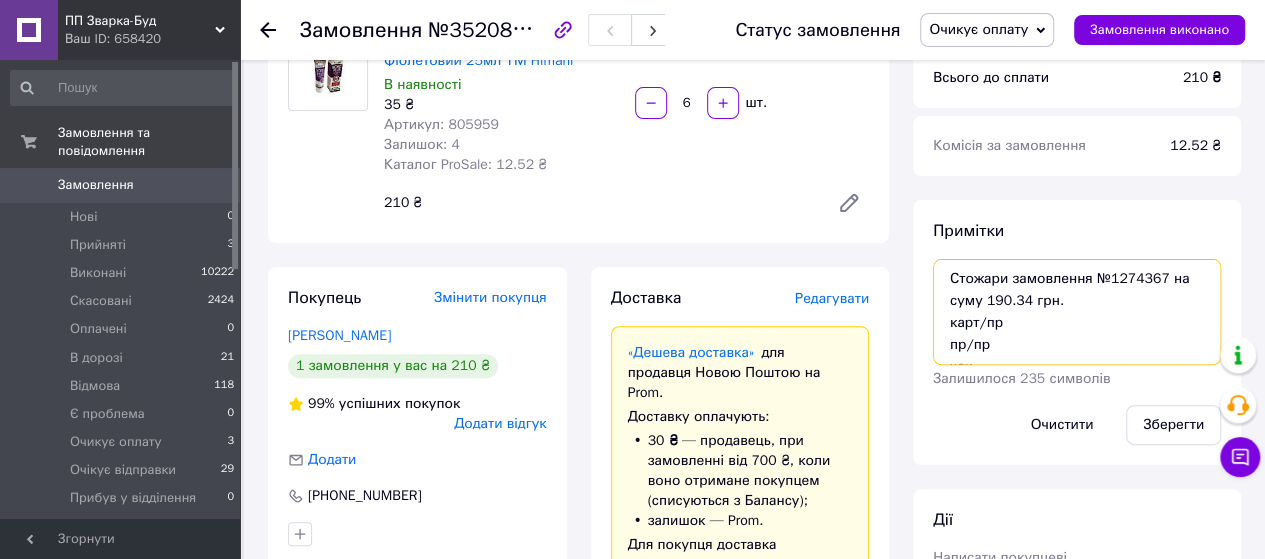 drag, startPoint x: 1065, startPoint y: 304, endPoint x: 1012, endPoint y: 277, distance: 59.48109 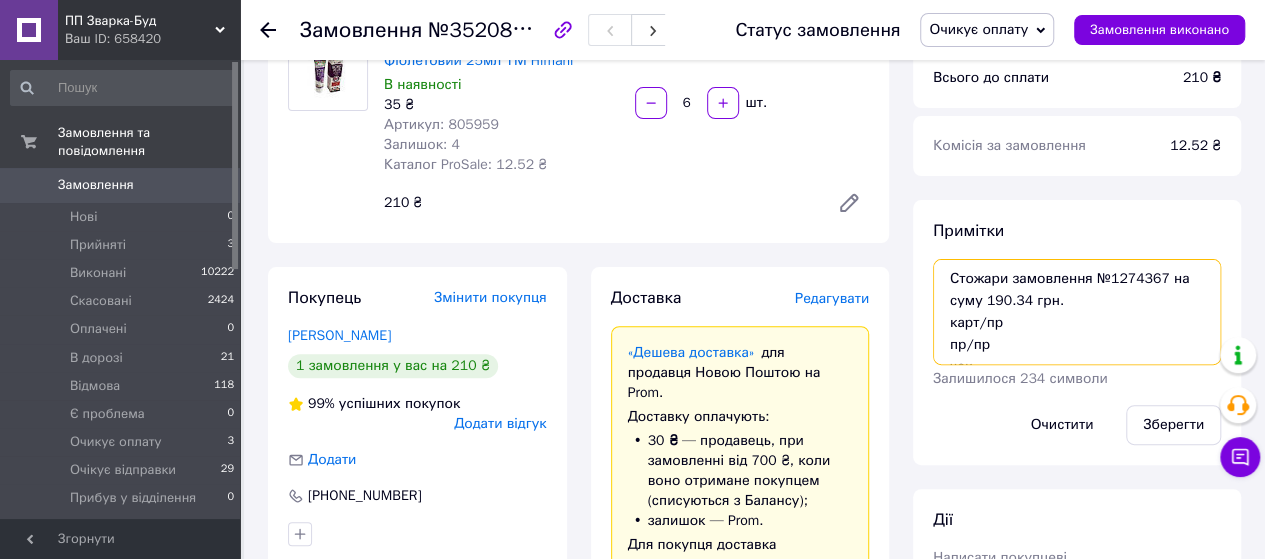 paste on "Вихідний платіж № 874" 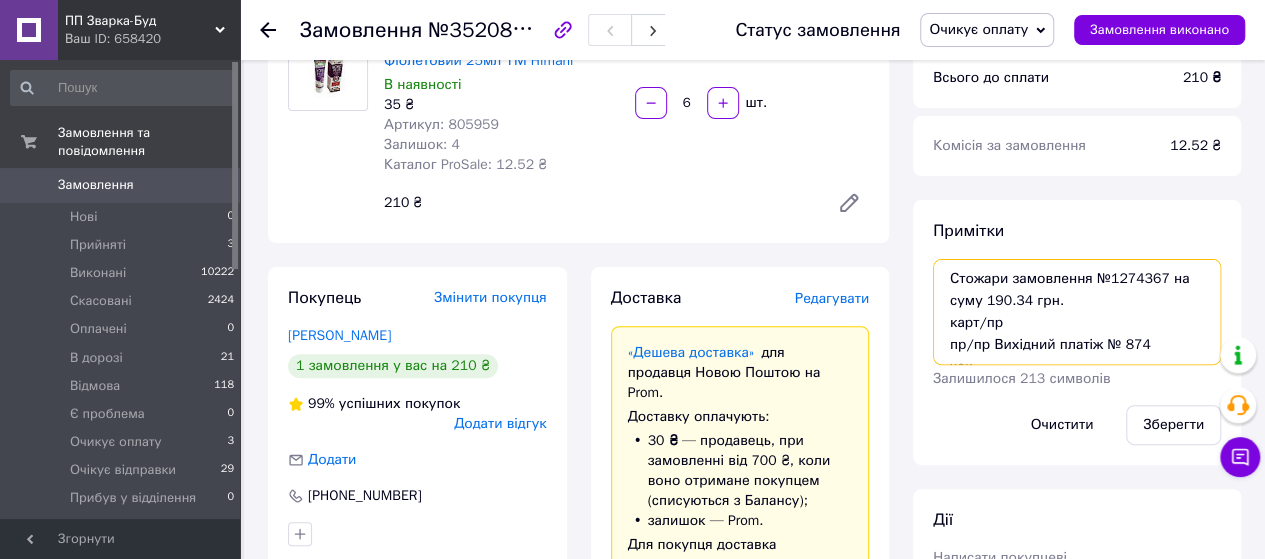 click on "Стожари замовлення №1274367 на суму 190.34 грн.
карт/пр
пр/пр Вихідний платіж № 874
чек" at bounding box center [1077, 312] 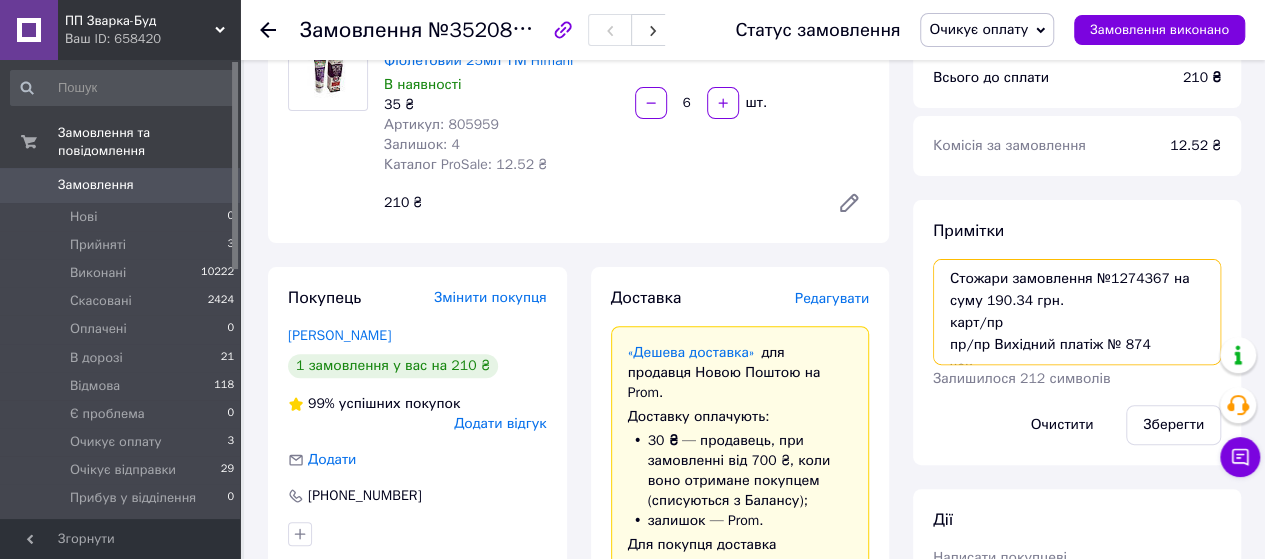 paste on "Вхідний платіж № 777716916" 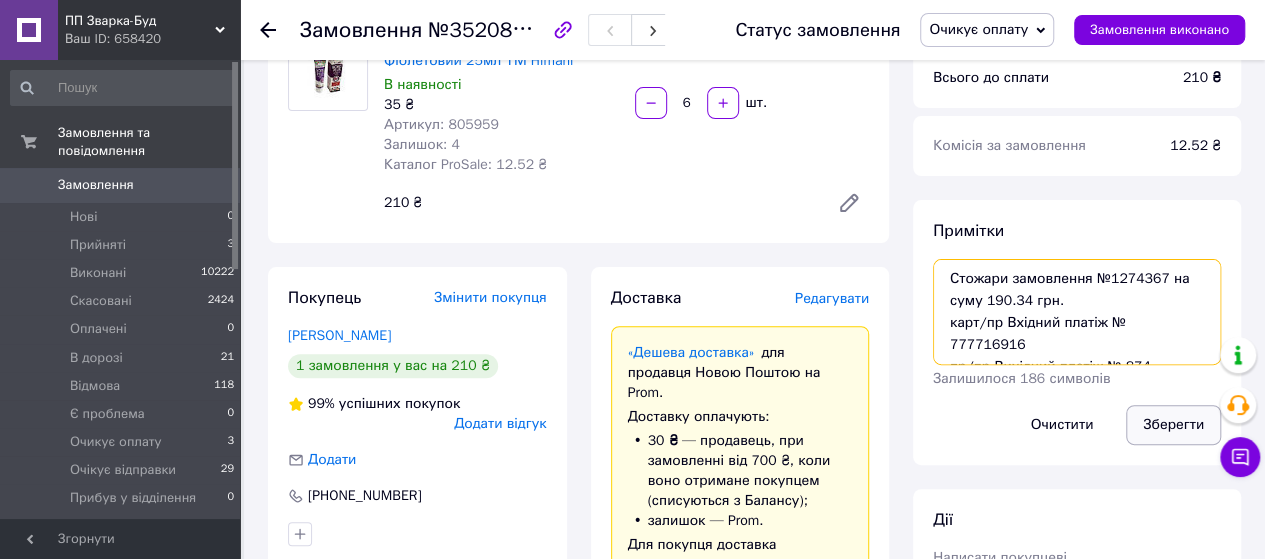 type on "Стожари замовлення №1274367 на суму 190.34 грн.
карт/пр Вхідний платіж № 777716916
пр/пр Вихідний платіж № 874
чек" 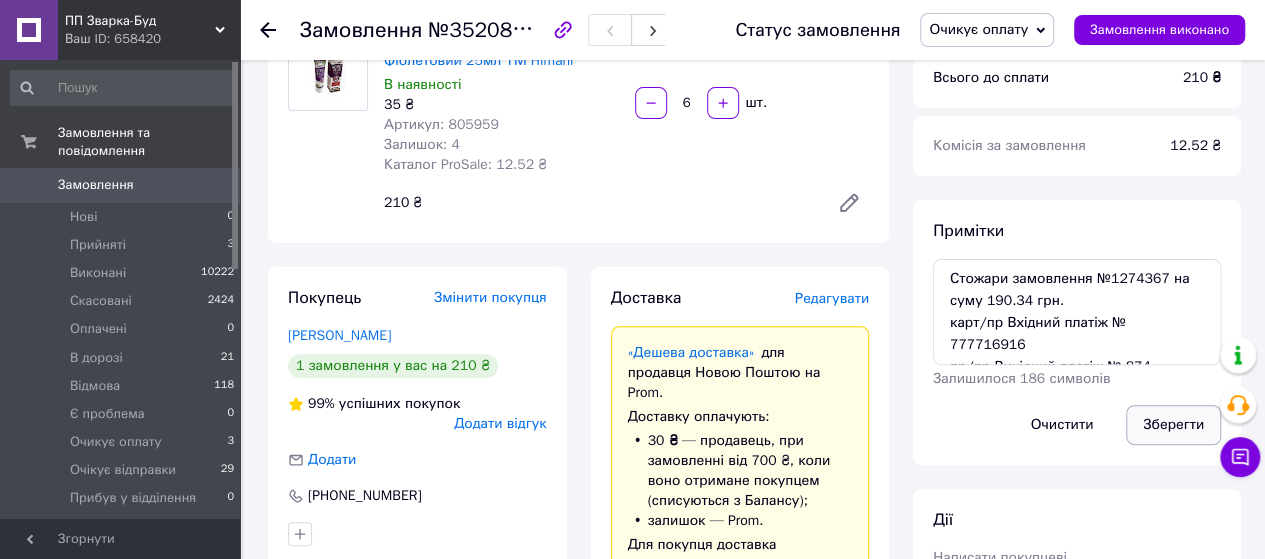 click on "Зберегти" at bounding box center (1173, 425) 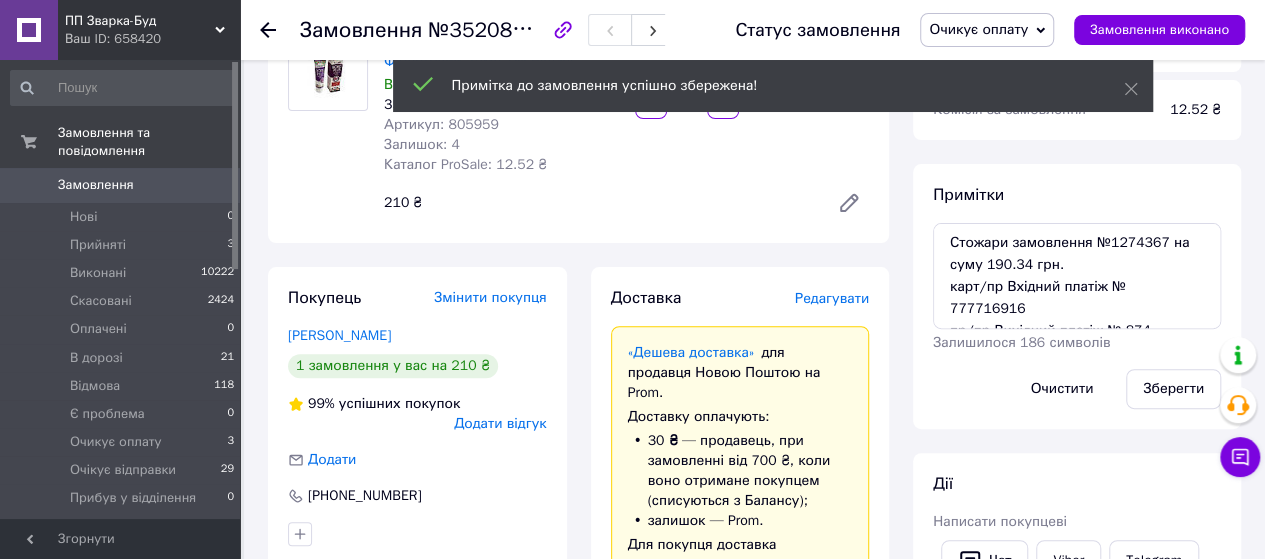 click 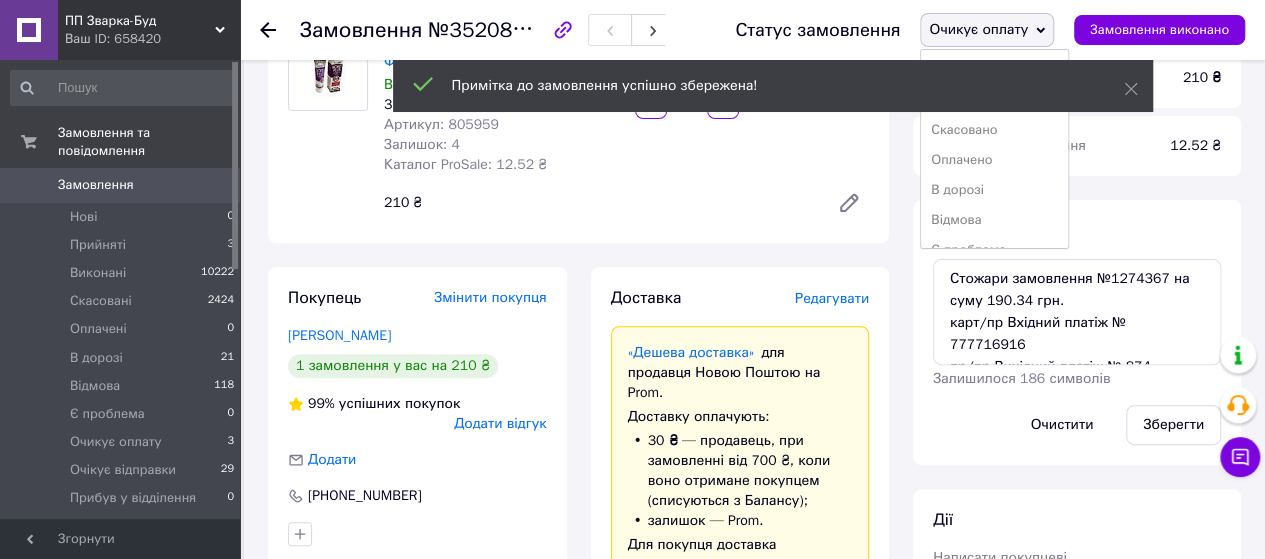drag, startPoint x: 991, startPoint y: 158, endPoint x: 1001, endPoint y: 157, distance: 10.049875 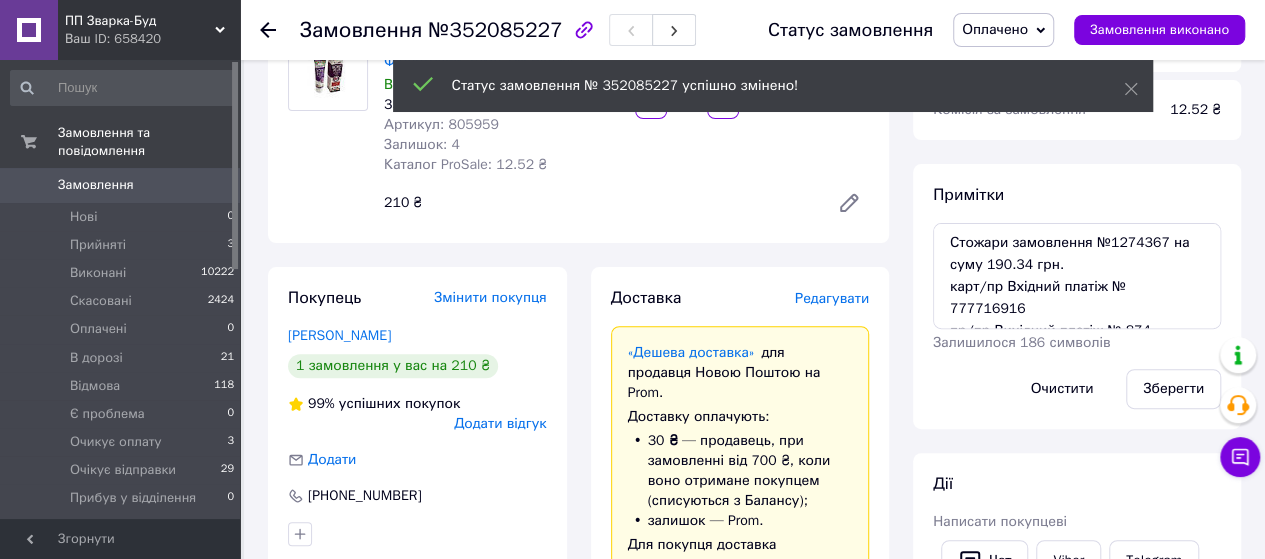click 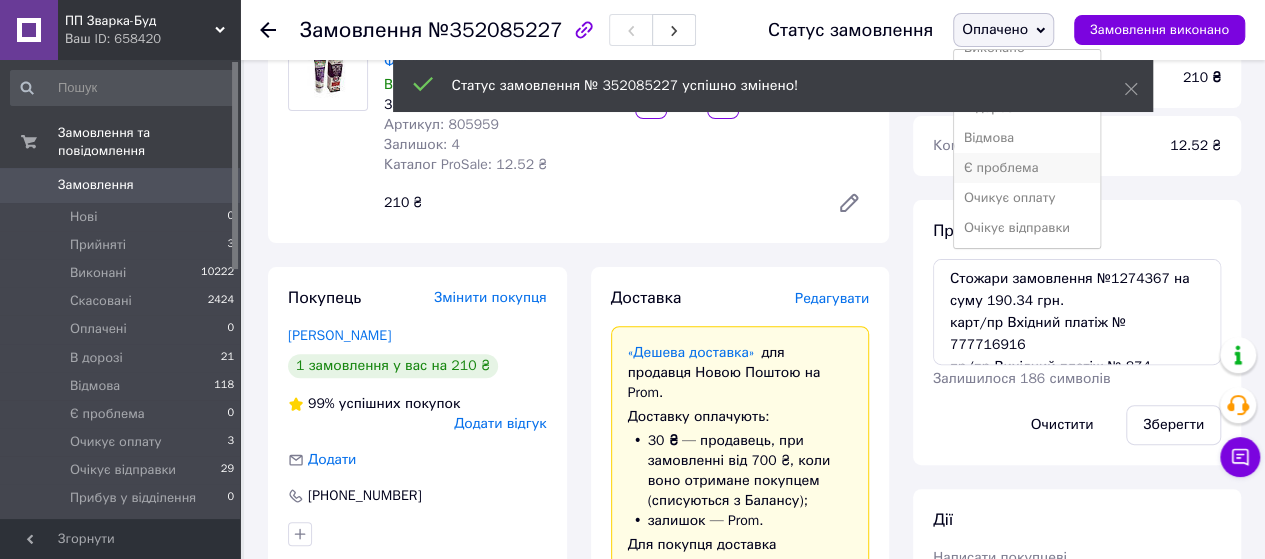 scroll, scrollTop: 81, scrollLeft: 0, axis: vertical 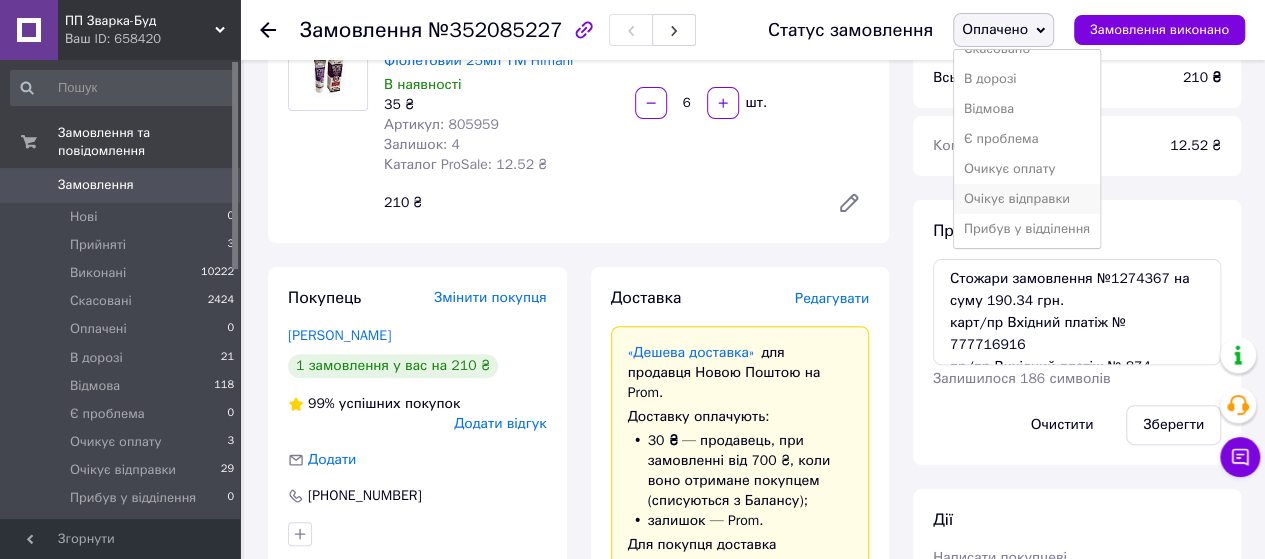 click on "Очікує відправки" at bounding box center [1027, 199] 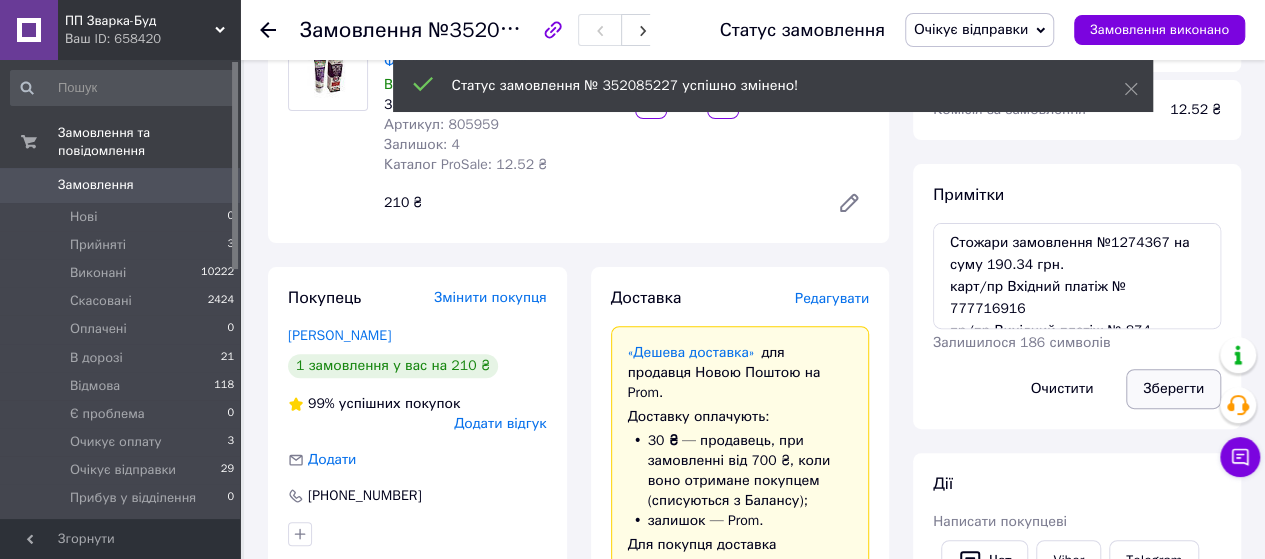 click on "Зберегти" at bounding box center (1173, 389) 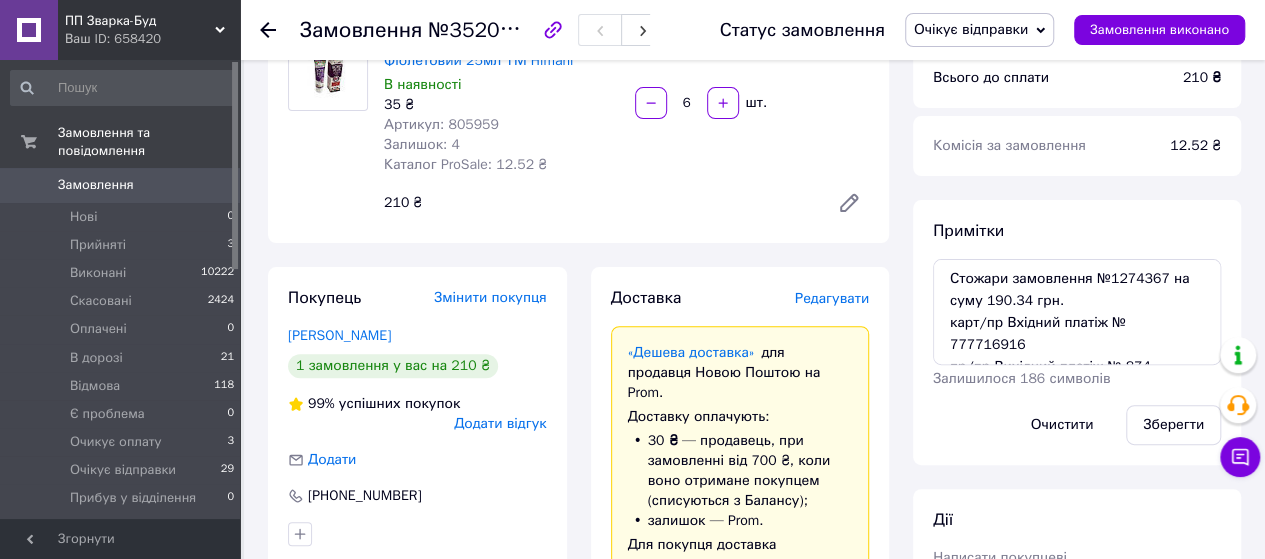 click 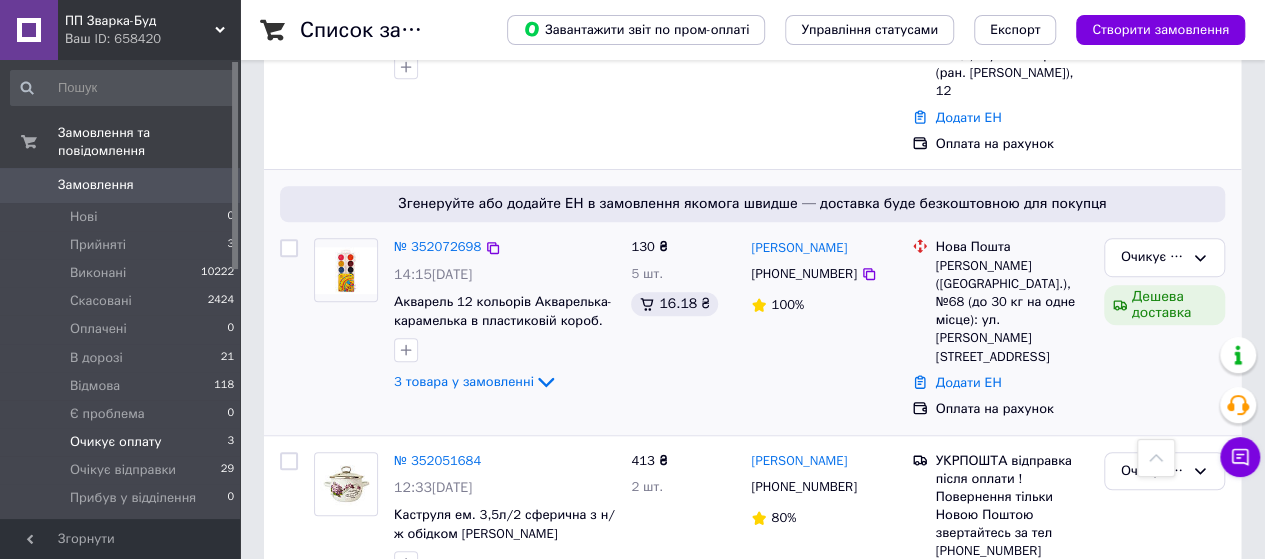 scroll, scrollTop: 300, scrollLeft: 0, axis: vertical 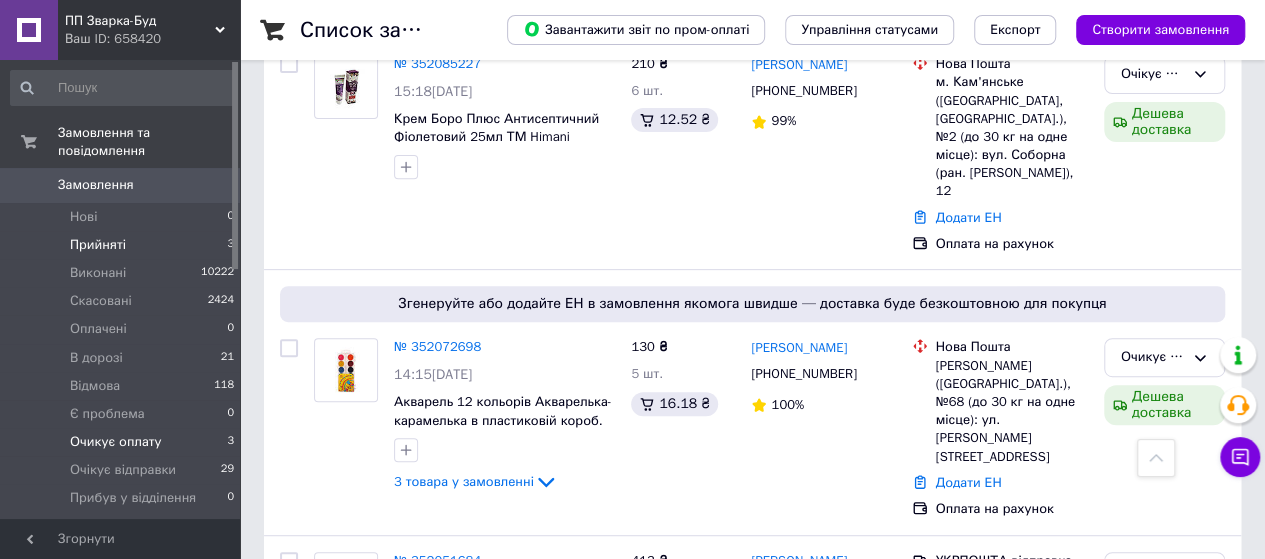 click on "Прийняті" at bounding box center (98, 245) 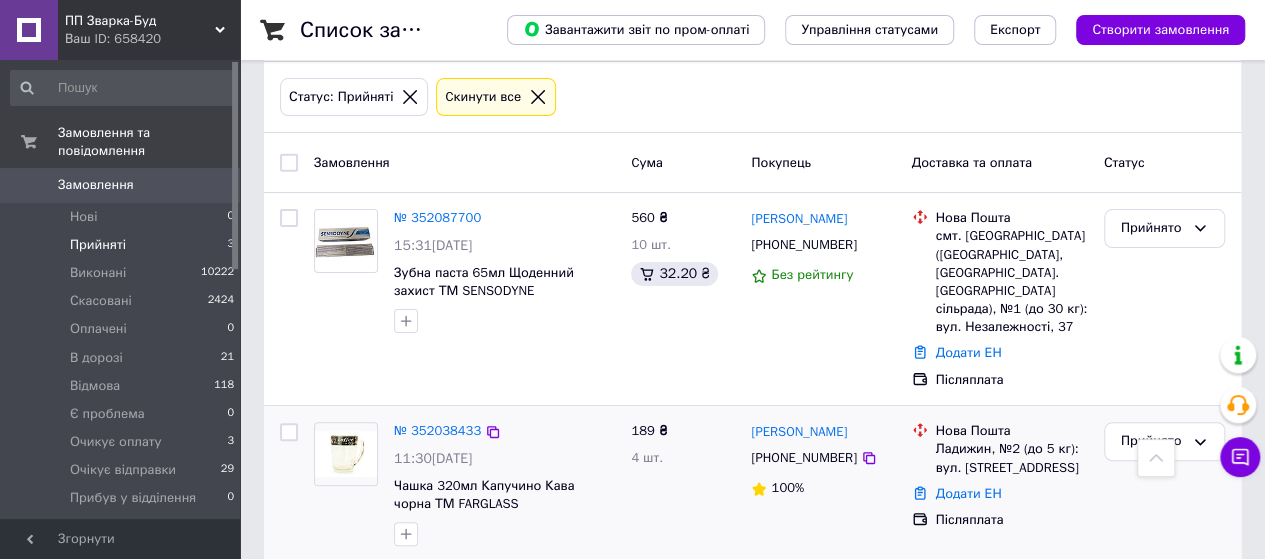 scroll, scrollTop: 8, scrollLeft: 0, axis: vertical 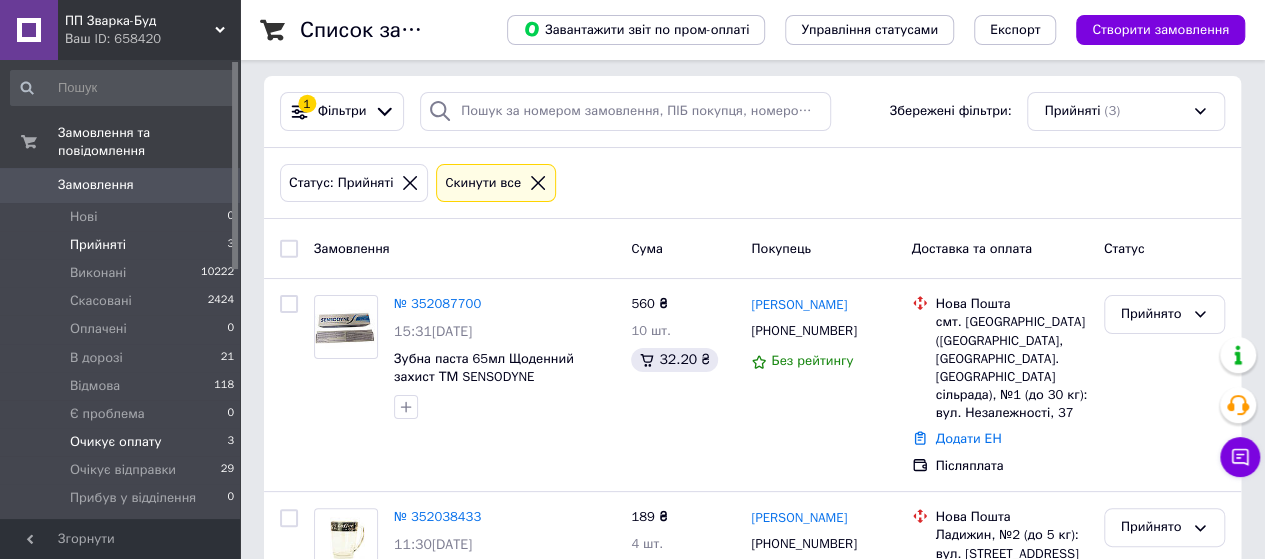 click on "Очикує оплату" at bounding box center [116, 442] 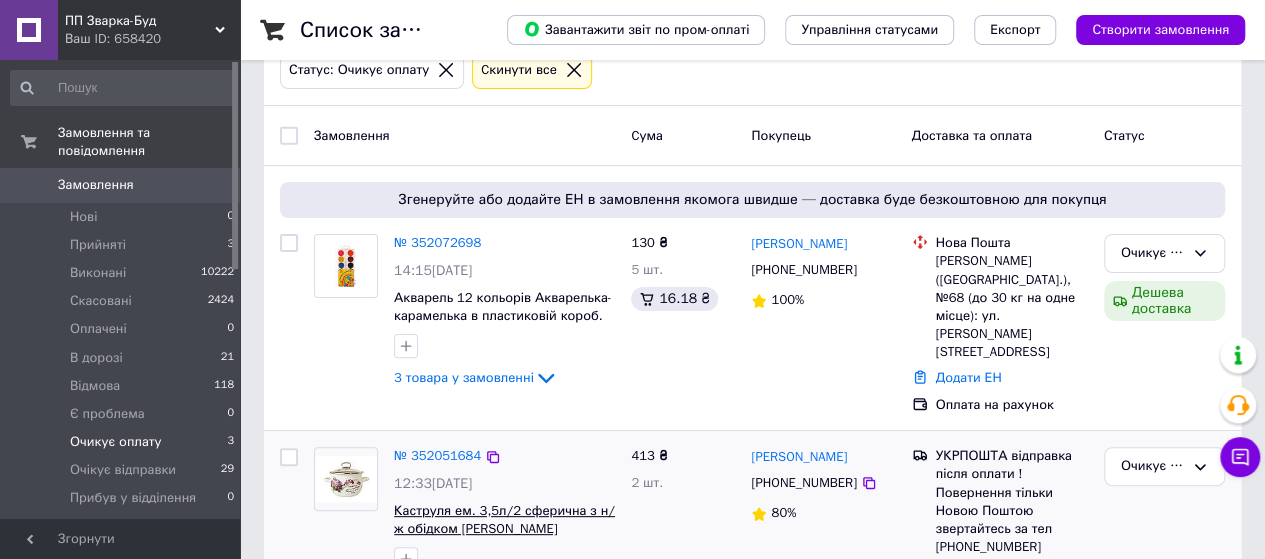 scroll, scrollTop: 0, scrollLeft: 0, axis: both 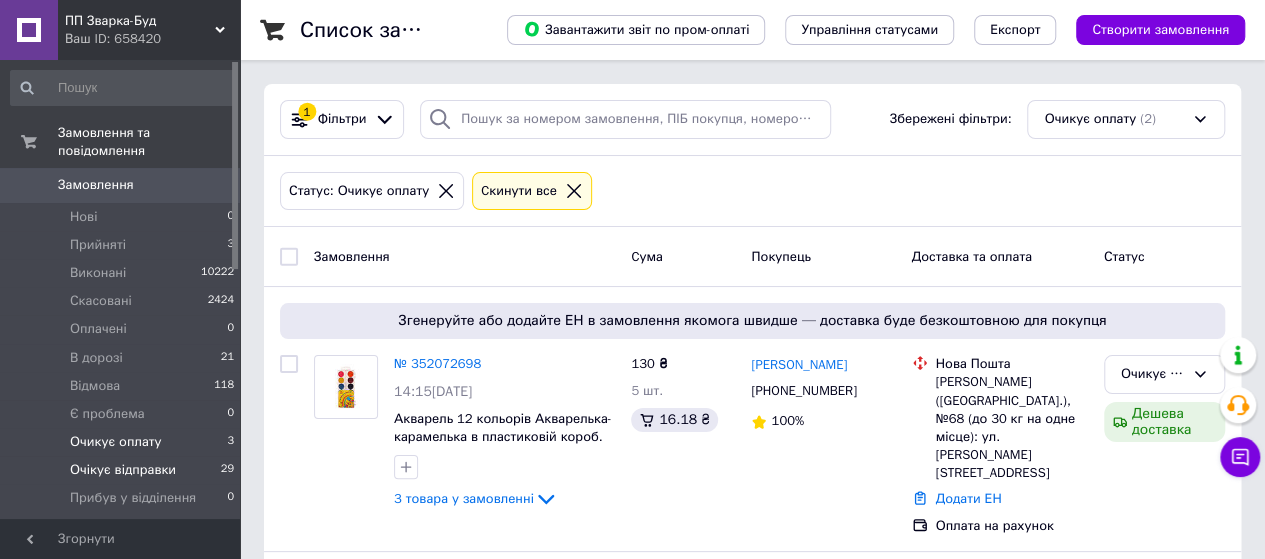 click on "Очікує відправки" at bounding box center [123, 470] 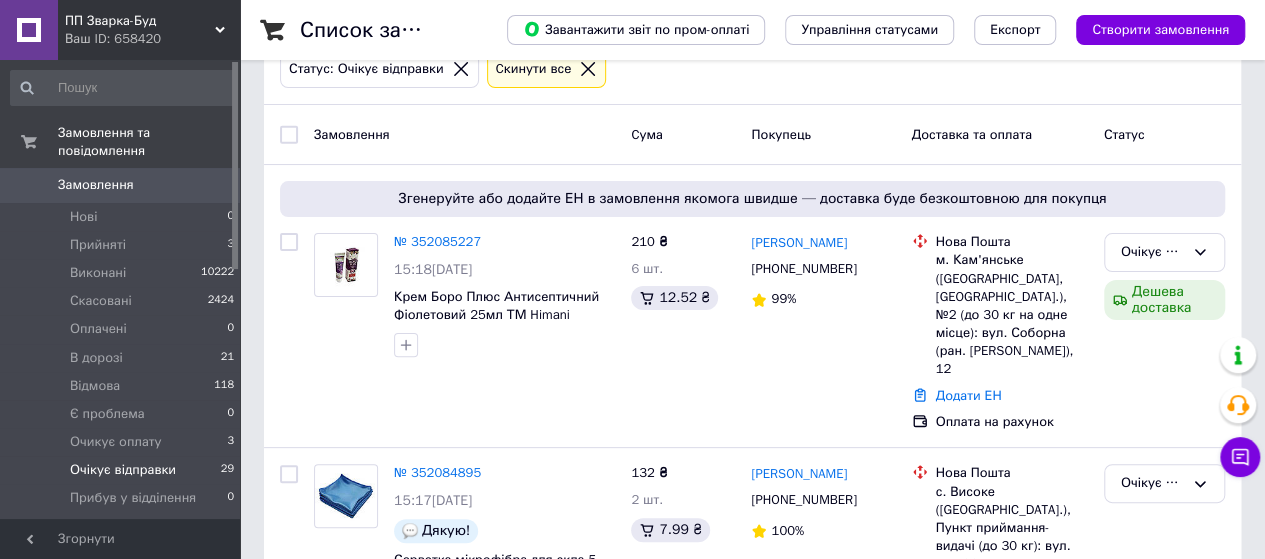 scroll, scrollTop: 0, scrollLeft: 0, axis: both 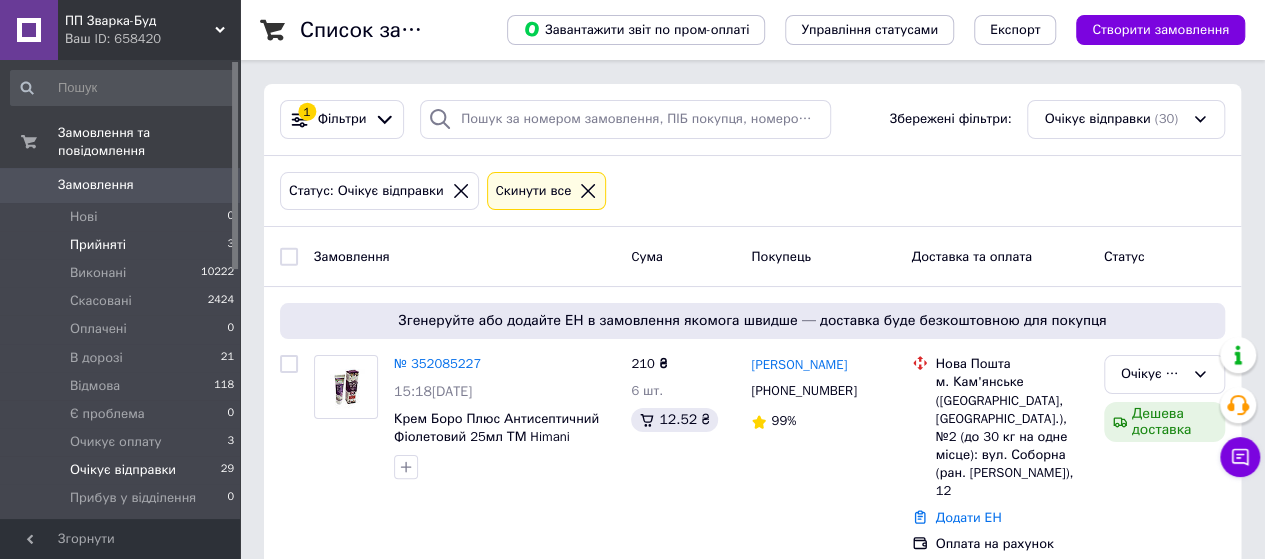 click on "Прийняті" at bounding box center [98, 245] 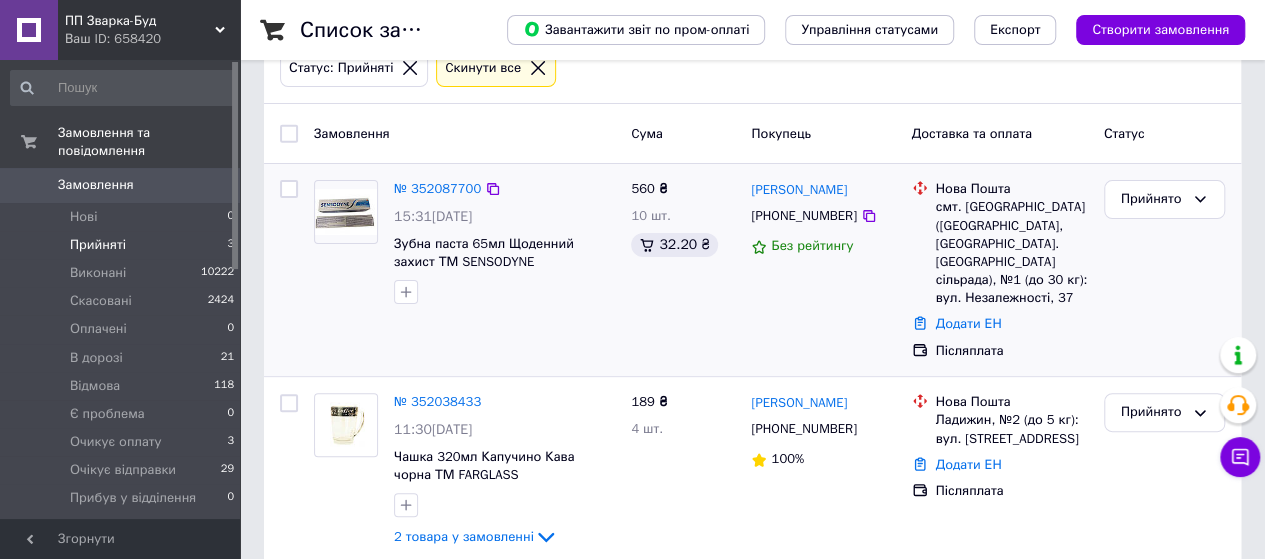 scroll, scrollTop: 100, scrollLeft: 0, axis: vertical 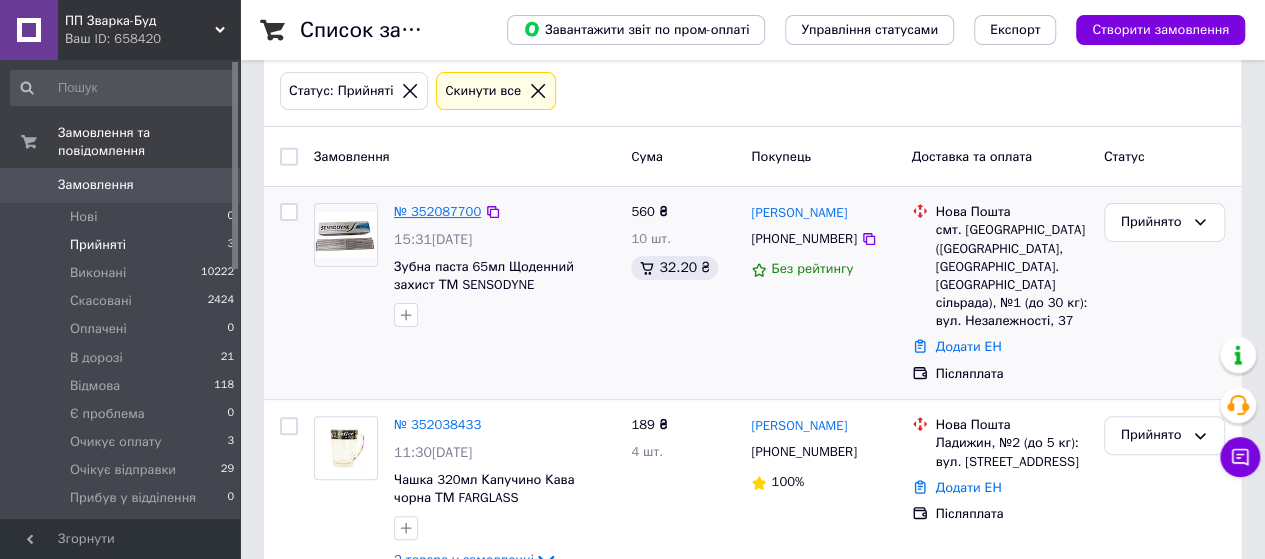 click on "№ 352087700" at bounding box center (437, 211) 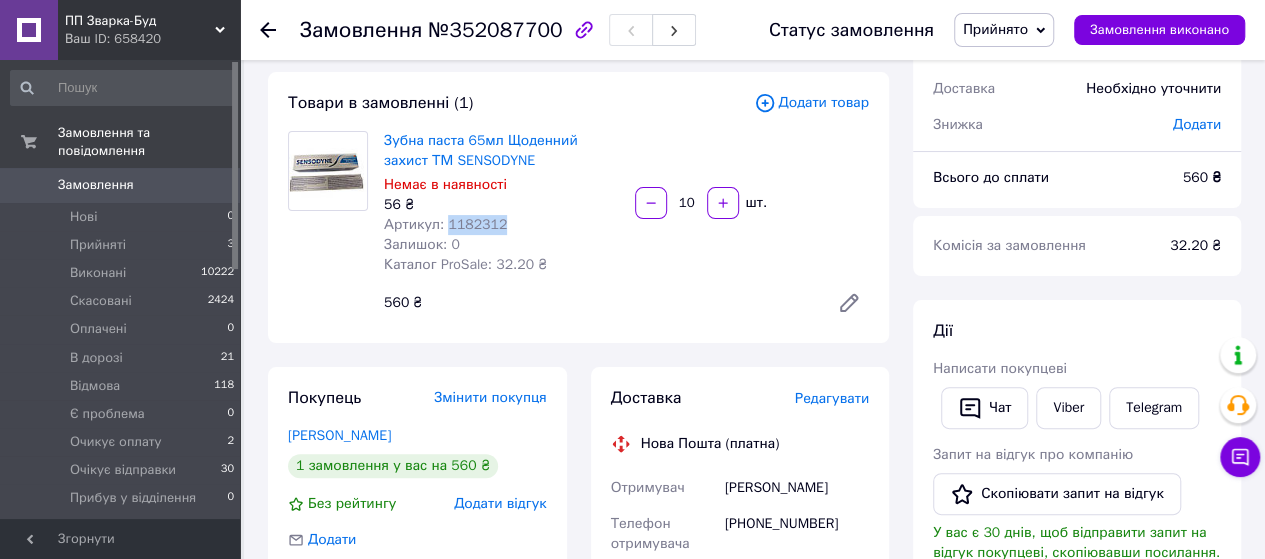 drag, startPoint x: 497, startPoint y: 221, endPoint x: 446, endPoint y: 221, distance: 51 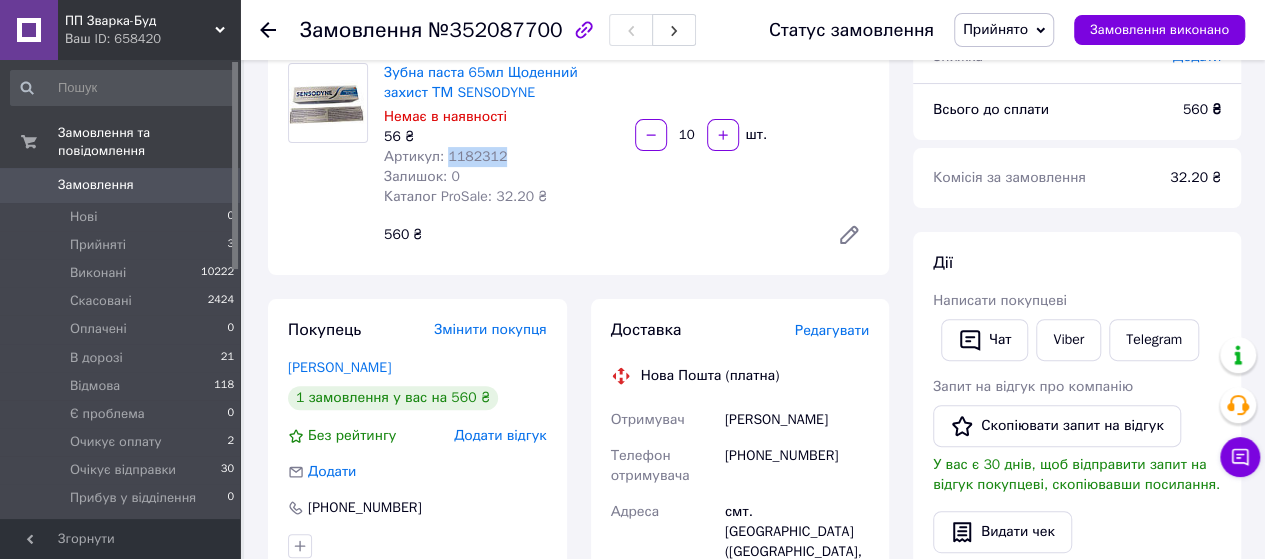 scroll, scrollTop: 300, scrollLeft: 0, axis: vertical 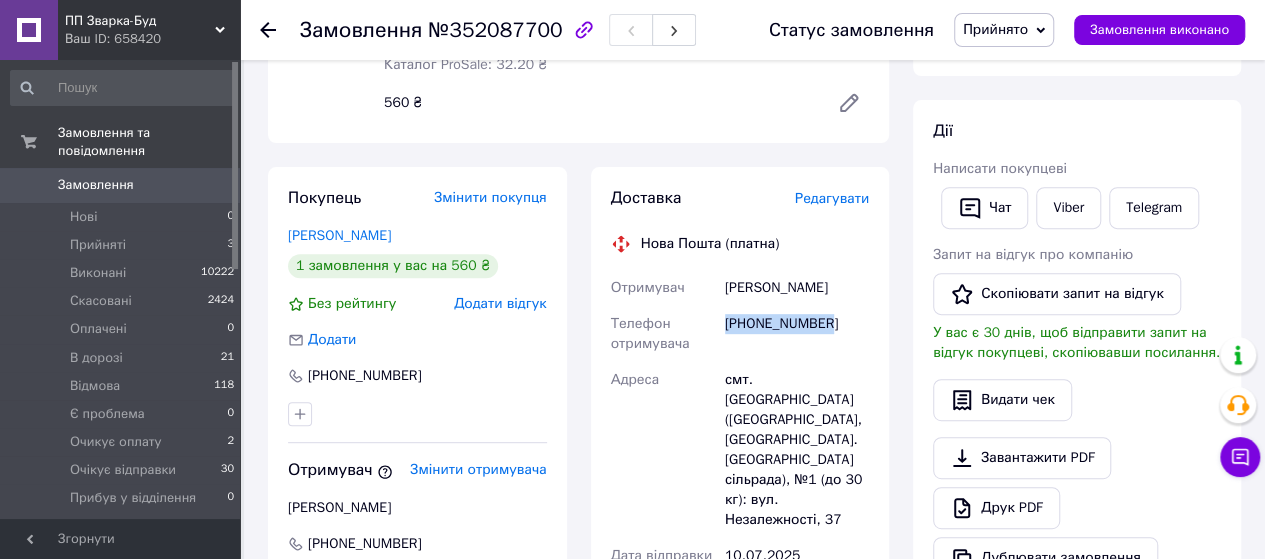 drag, startPoint x: 826, startPoint y: 325, endPoint x: 720, endPoint y: 331, distance: 106.16968 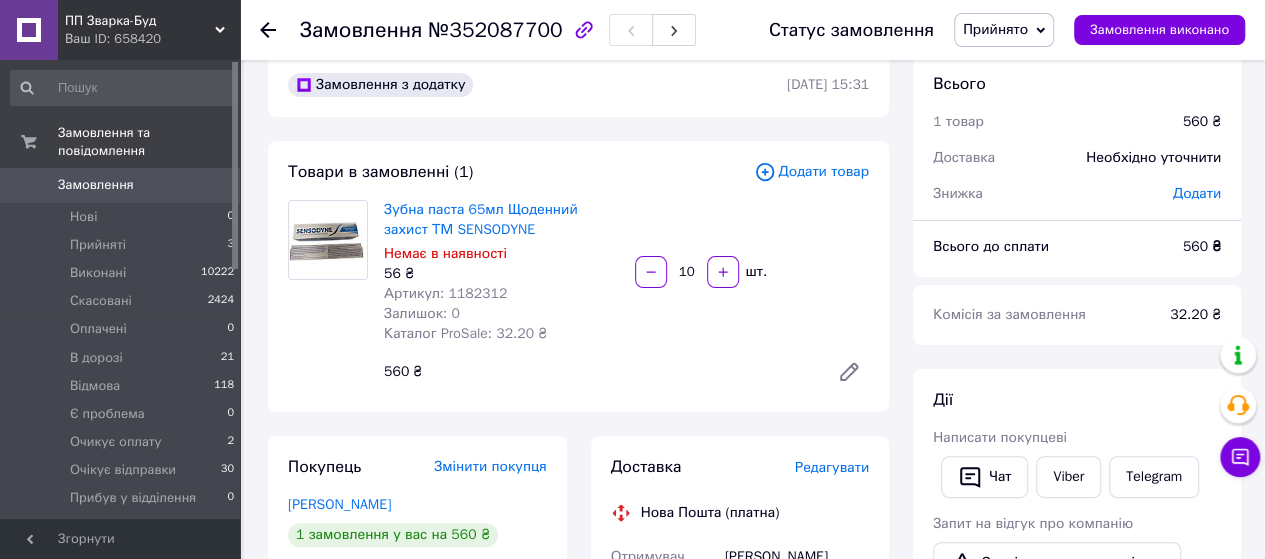 scroll, scrollTop: 0, scrollLeft: 0, axis: both 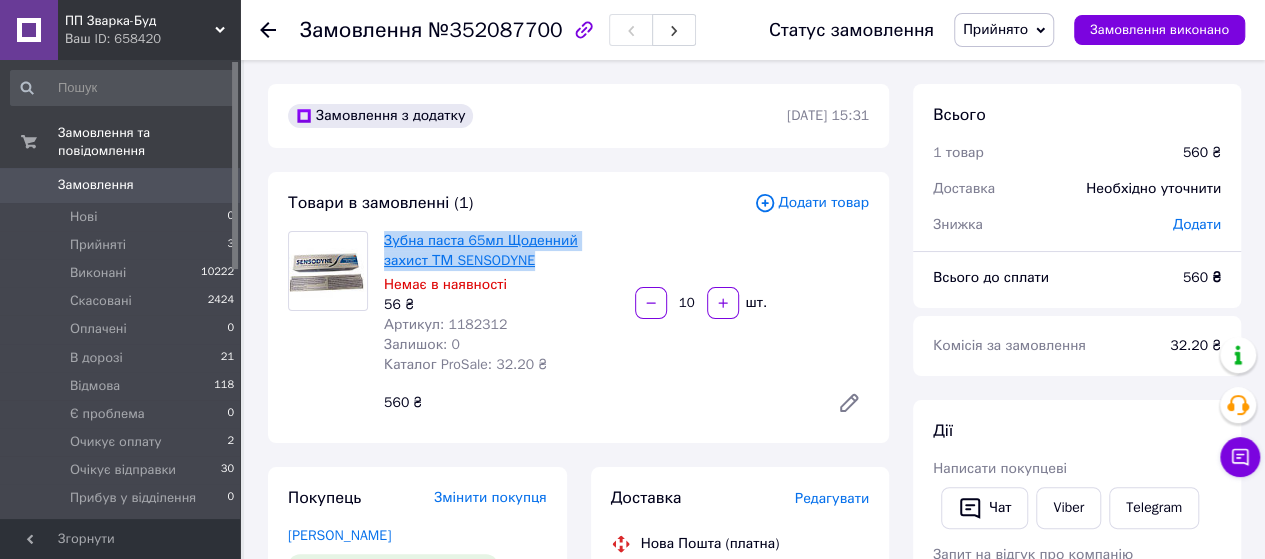 drag, startPoint x: 496, startPoint y: 261, endPoint x: 384, endPoint y: 244, distance: 113.28283 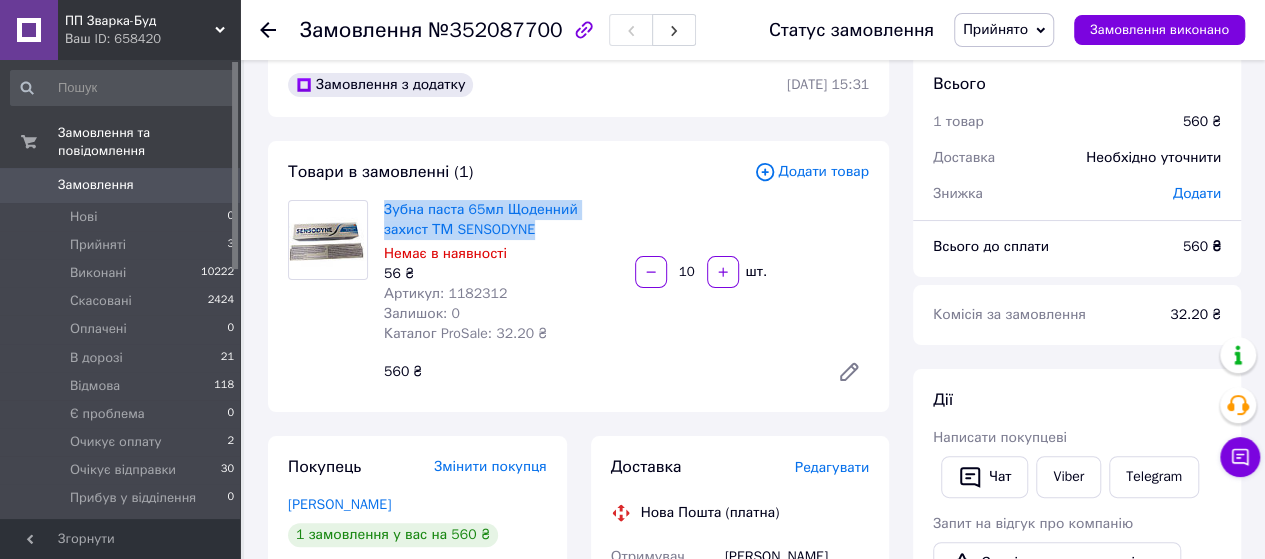 scroll, scrollTop: 0, scrollLeft: 0, axis: both 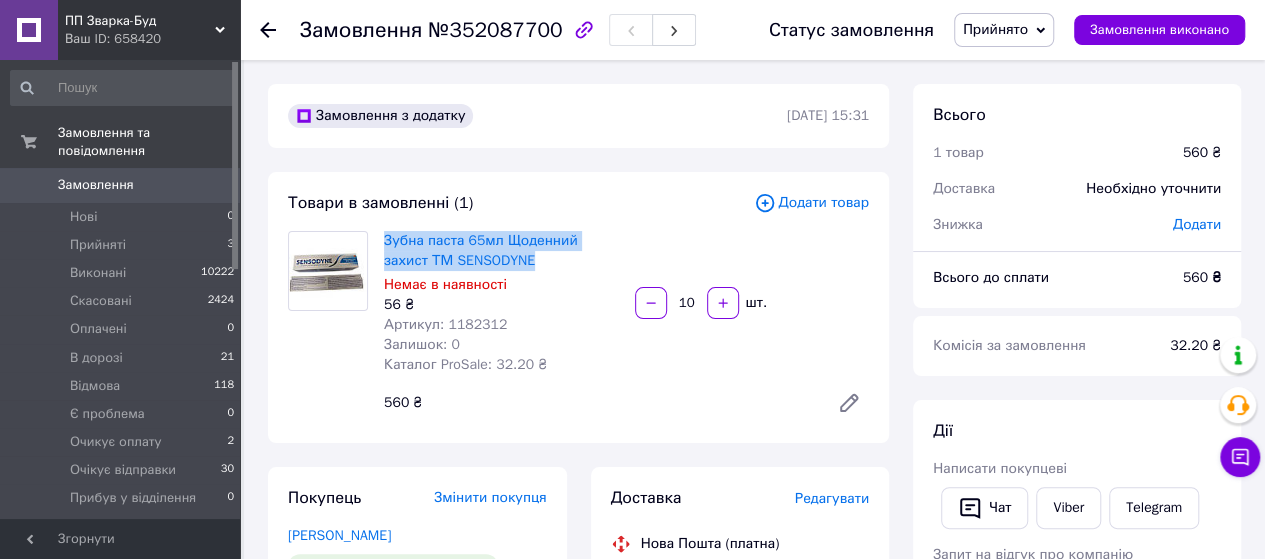 click on "Прийнято" at bounding box center (1004, 30) 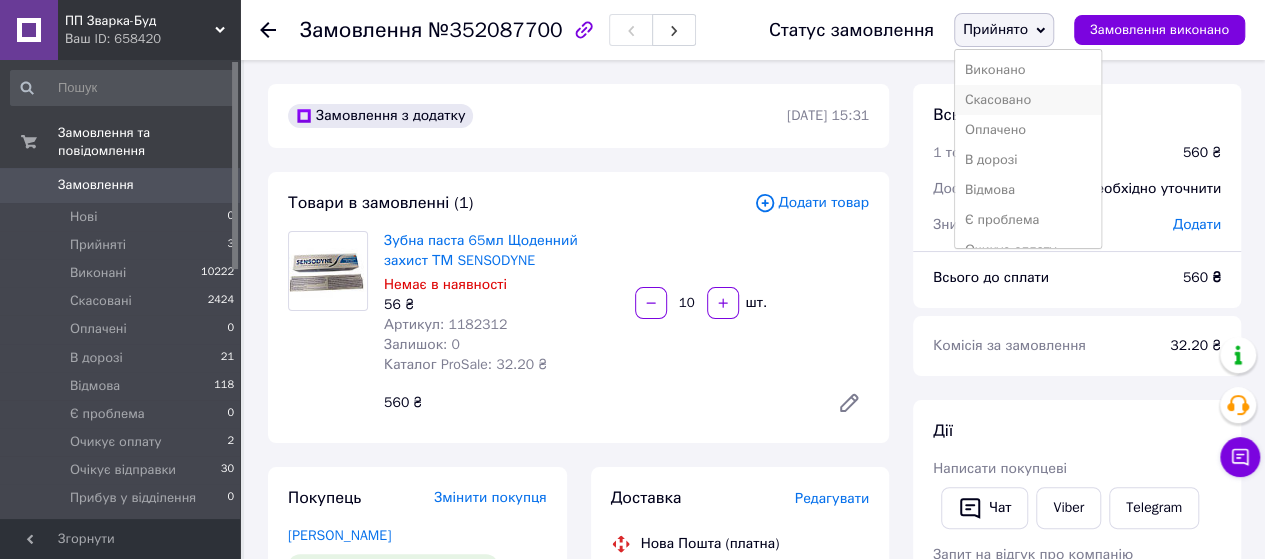 click on "Скасовано" at bounding box center [1028, 100] 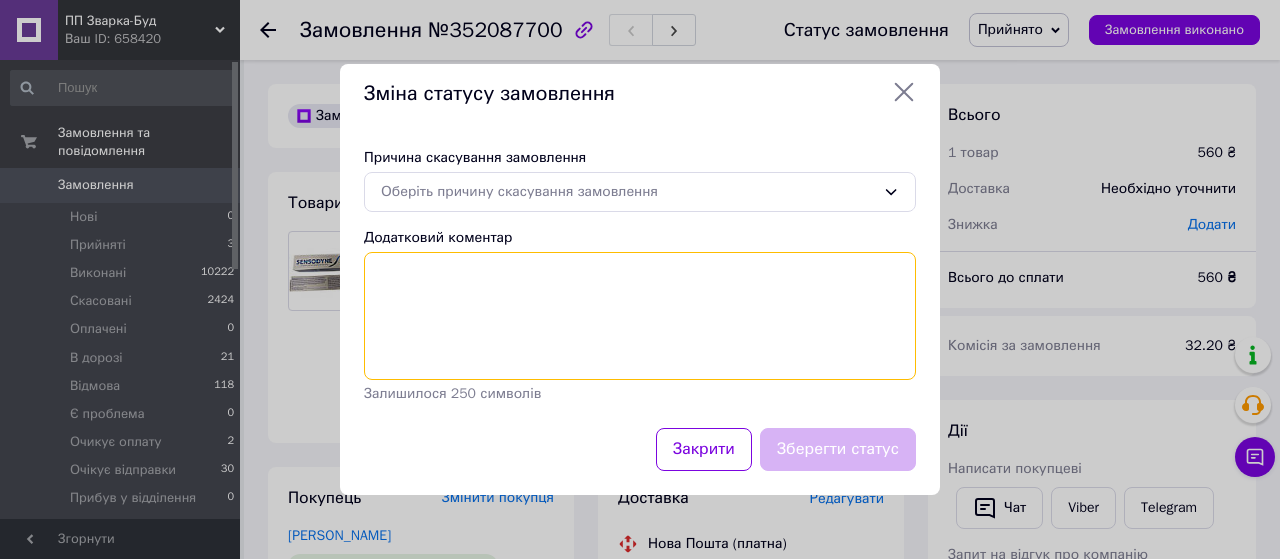 click on "Додатковий коментар" at bounding box center [640, 316] 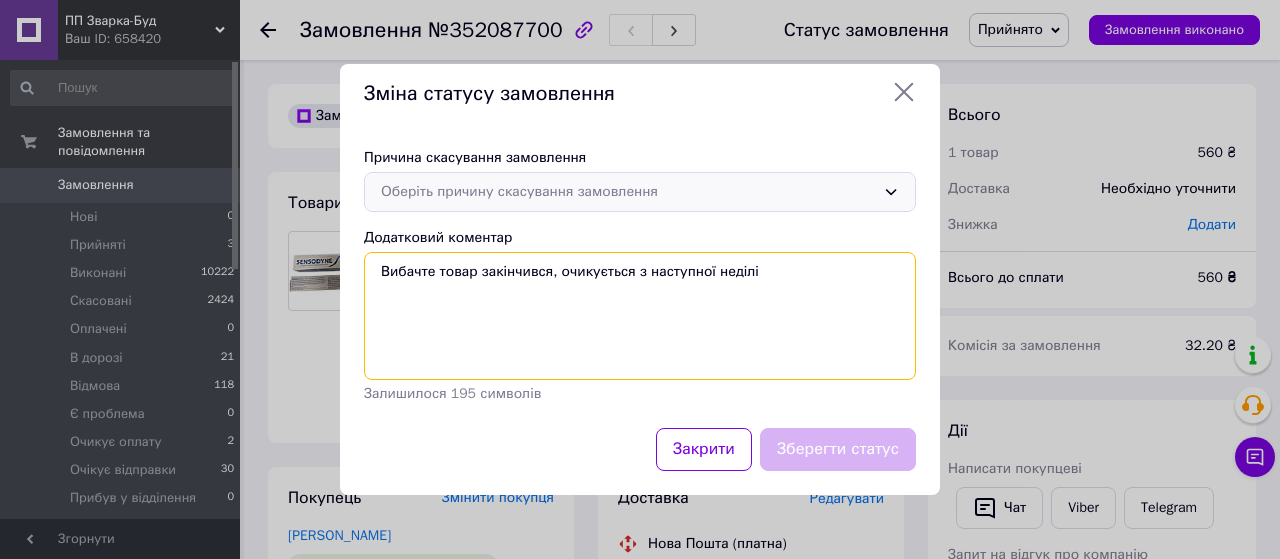 type on "Вибачте товар закінчився, очикується з наступної неділі" 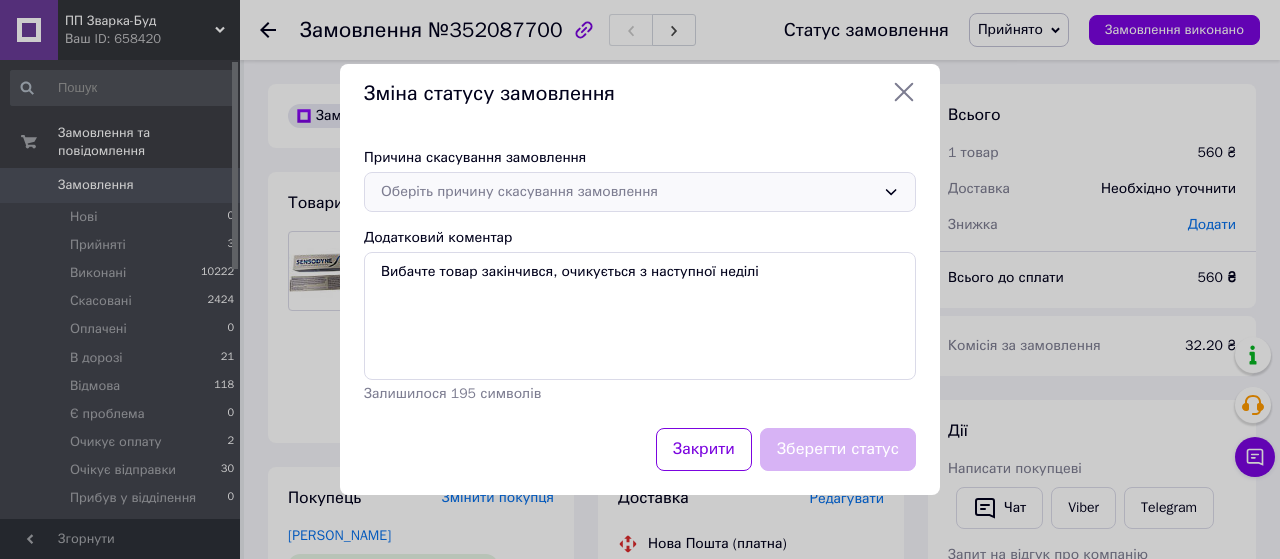 click on "Оберіть причину скасування замовлення" at bounding box center (628, 192) 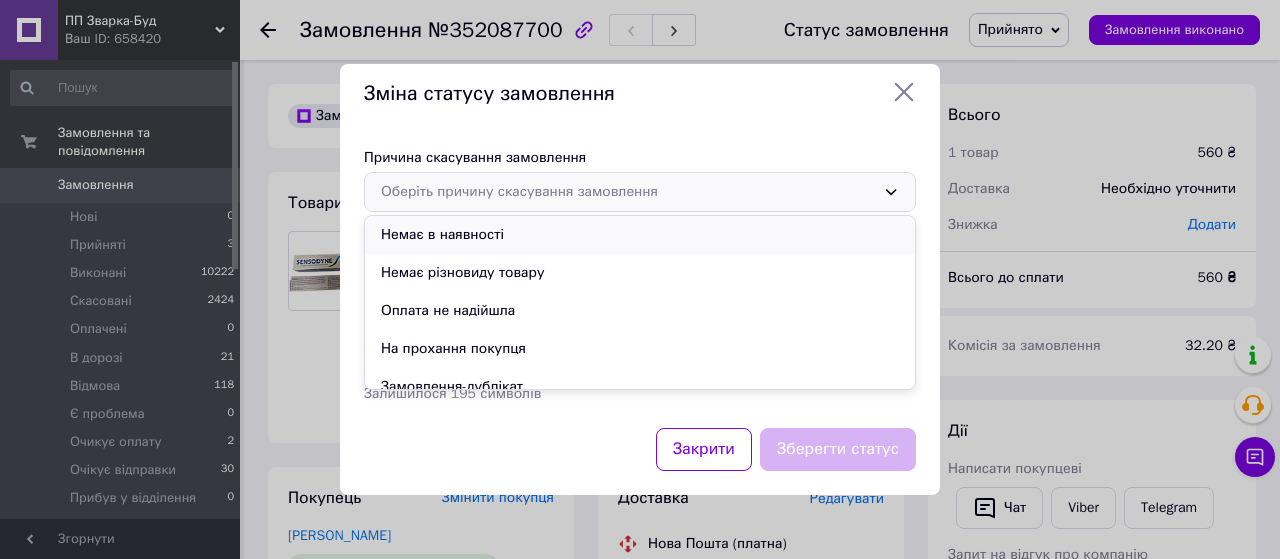 click on "Немає в наявності" at bounding box center [640, 235] 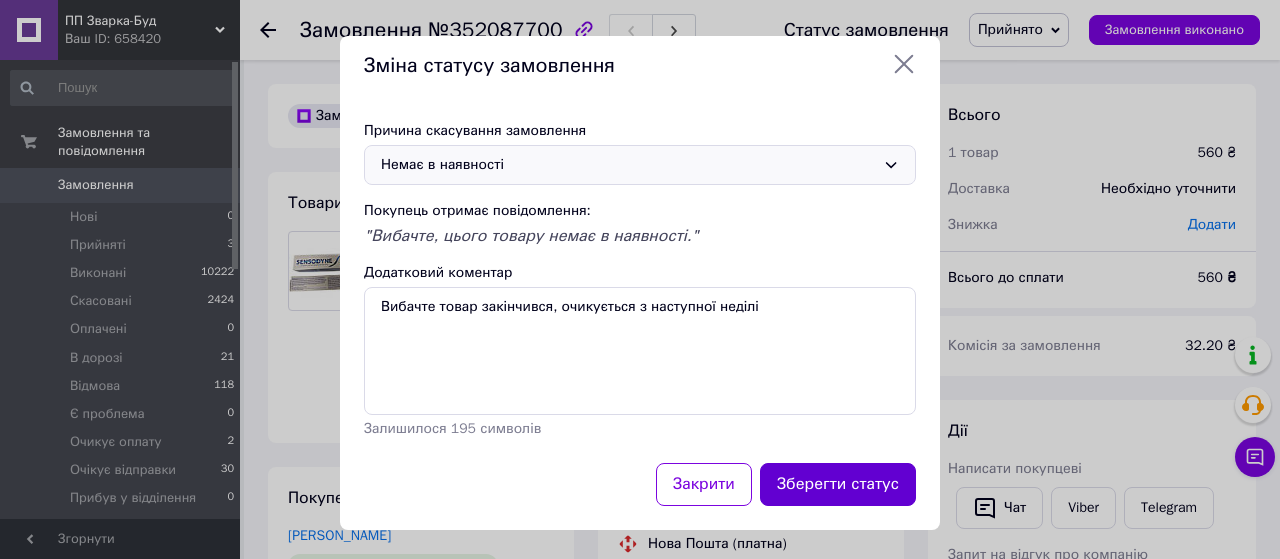 click on "Зберегти статус" at bounding box center (838, 484) 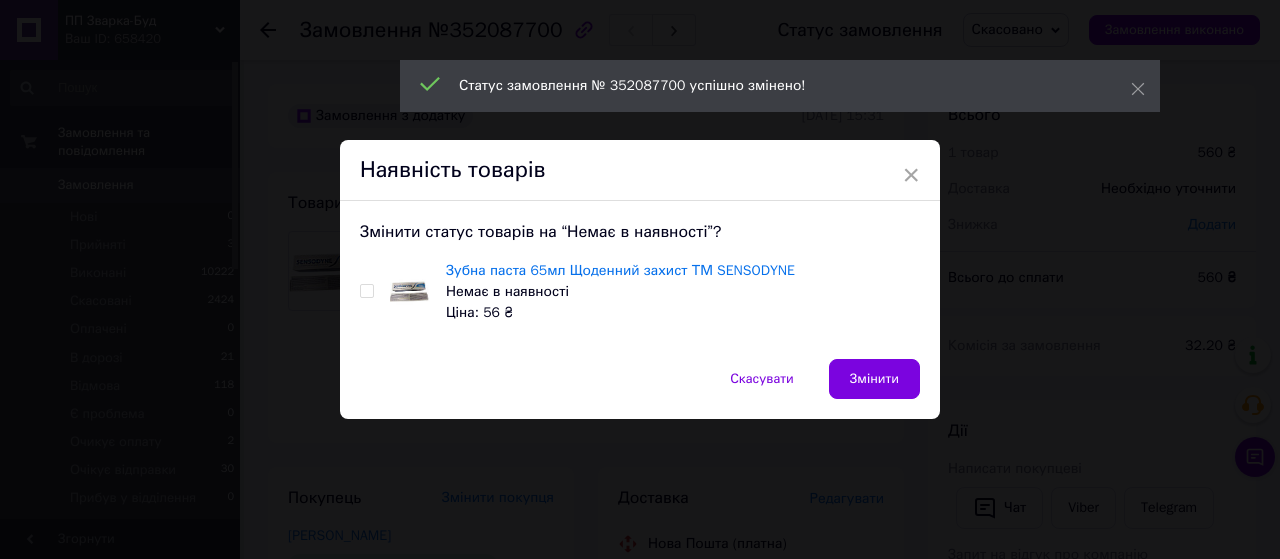 click at bounding box center (366, 291) 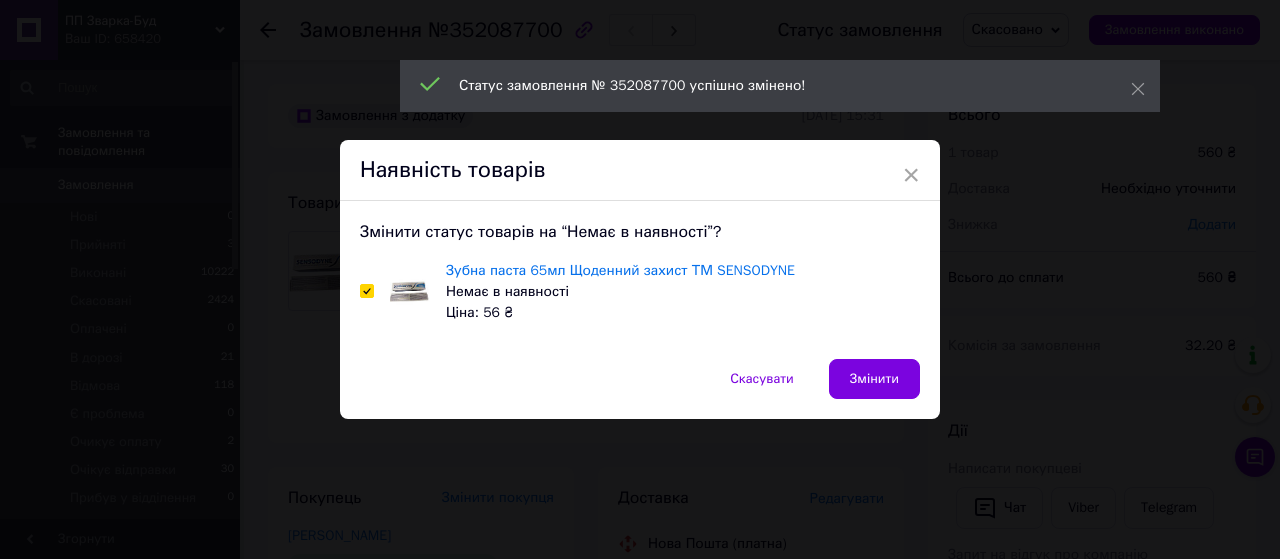 checkbox on "true" 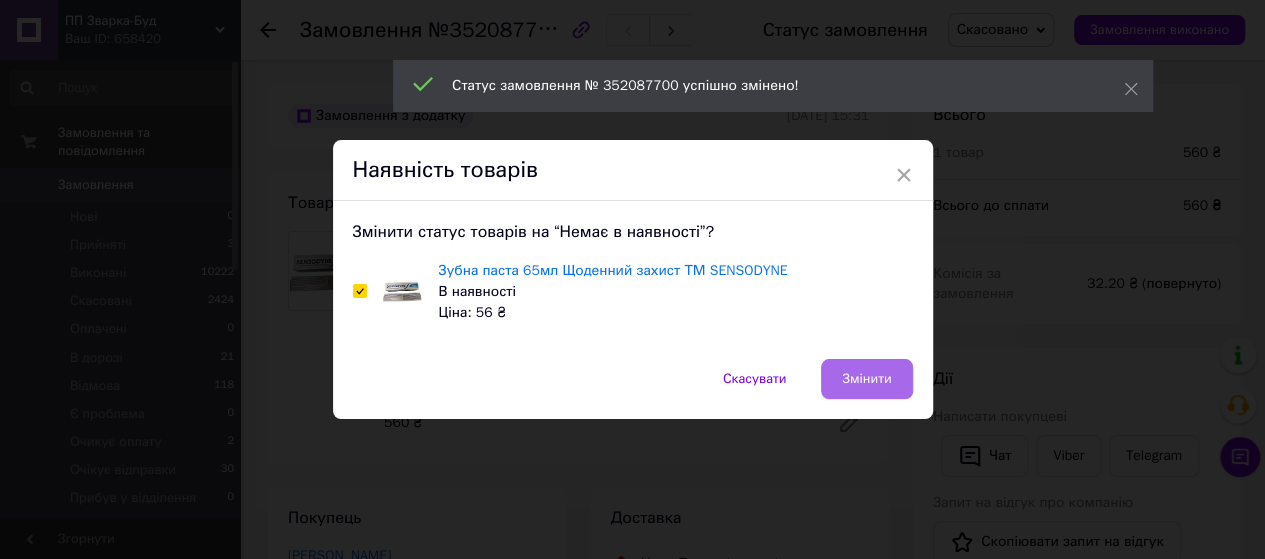 click on "Змінити" at bounding box center [866, 379] 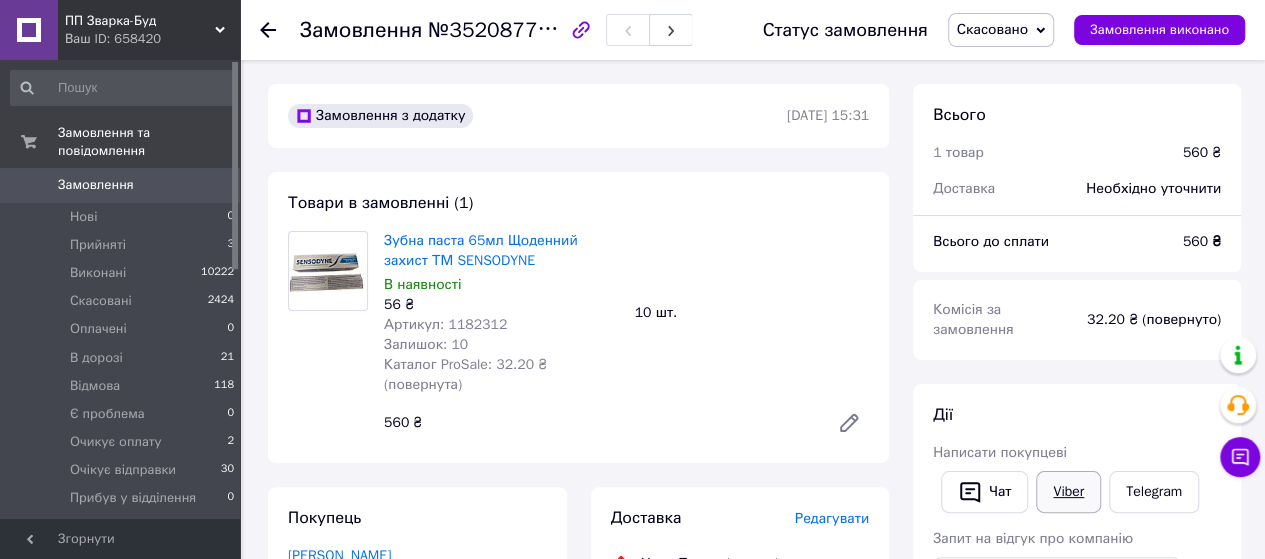 click on "Viber" at bounding box center (1068, 492) 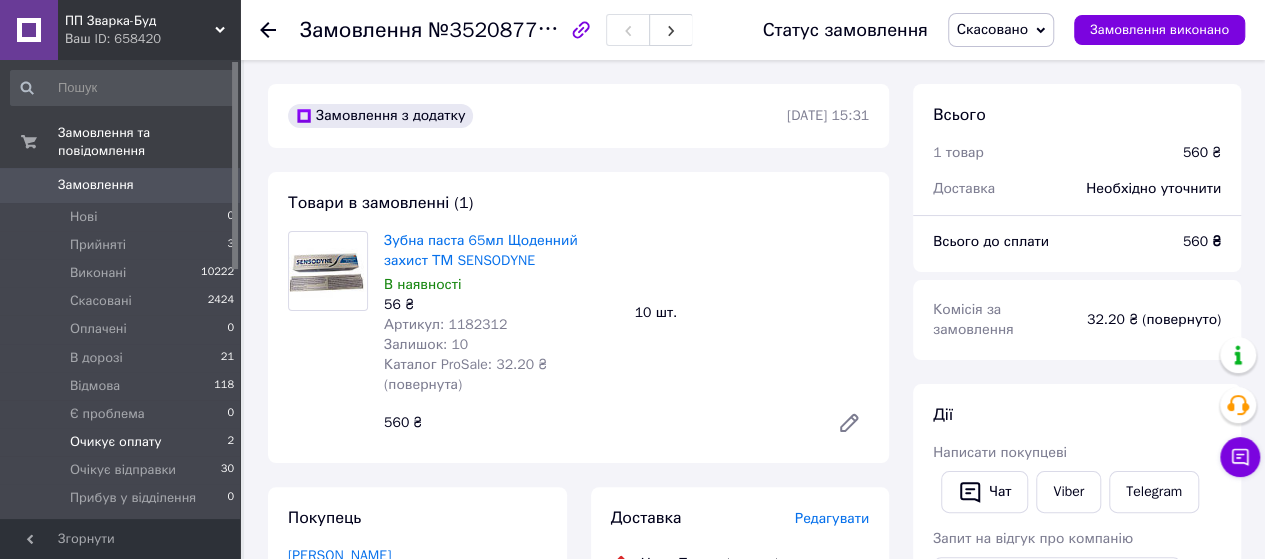 click on "Очикує оплату" at bounding box center [116, 442] 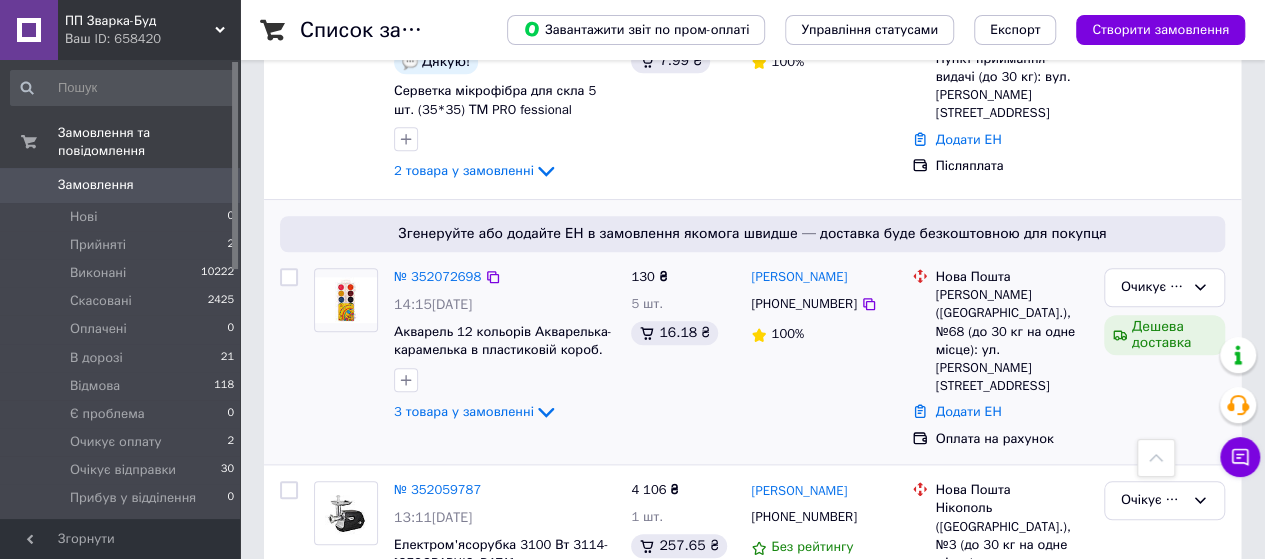 scroll, scrollTop: 800, scrollLeft: 0, axis: vertical 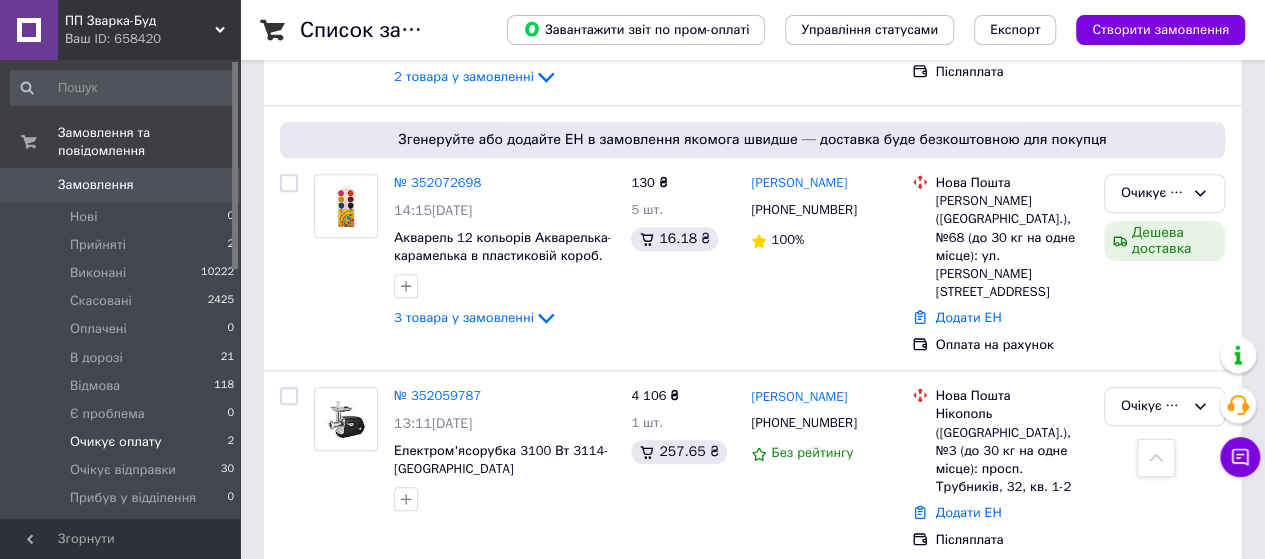 click on "Очикує оплату" at bounding box center (116, 442) 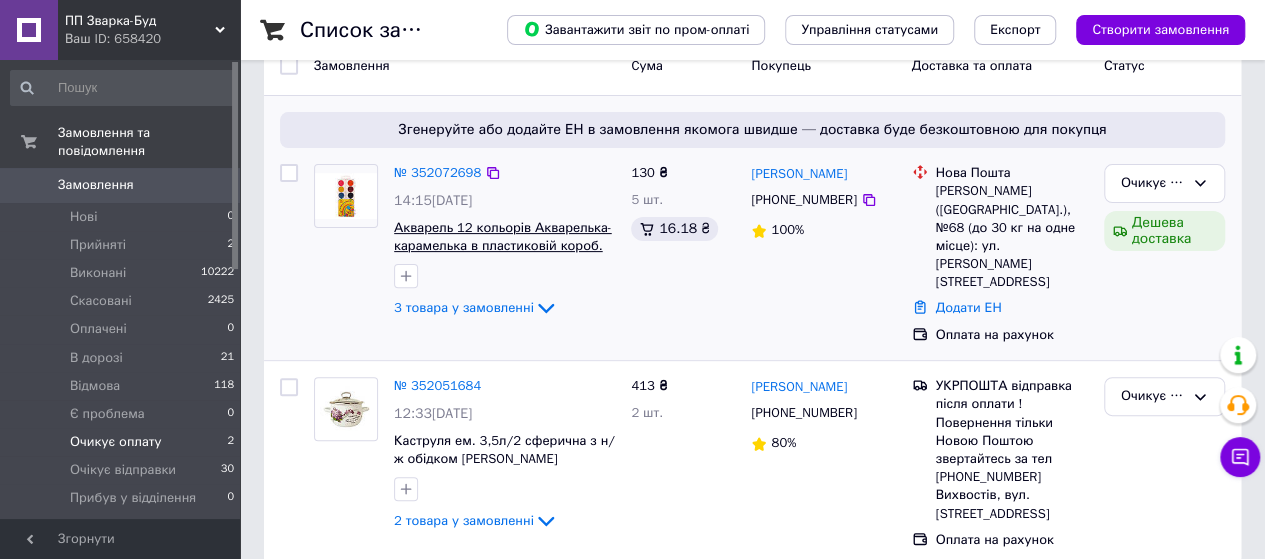scroll, scrollTop: 194, scrollLeft: 0, axis: vertical 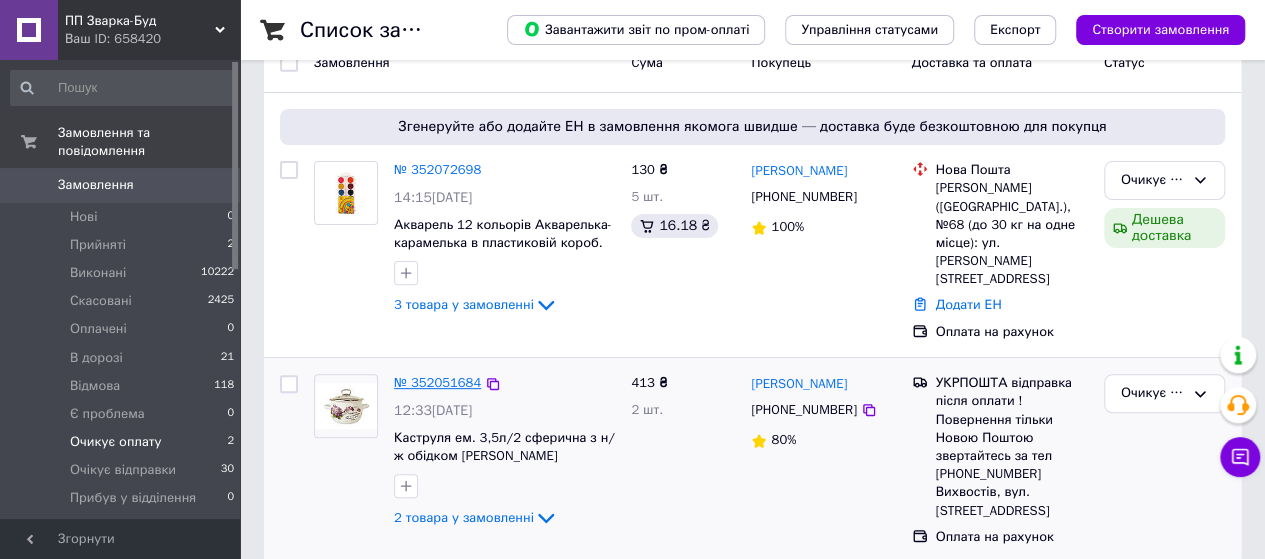 click on "№ 352051684" at bounding box center (437, 382) 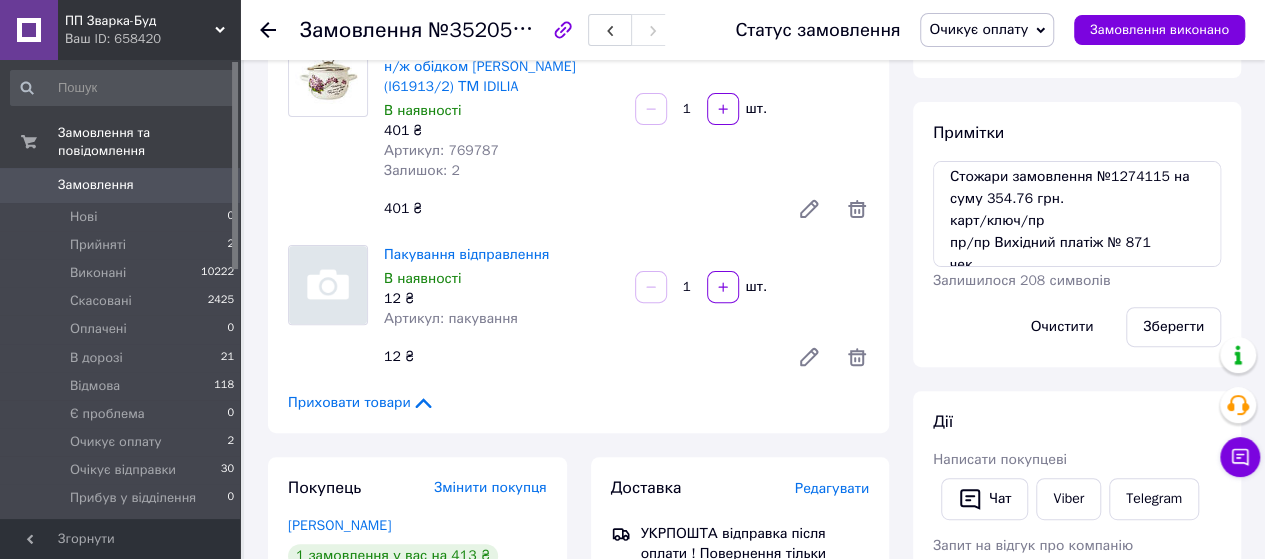 scroll, scrollTop: 0, scrollLeft: 0, axis: both 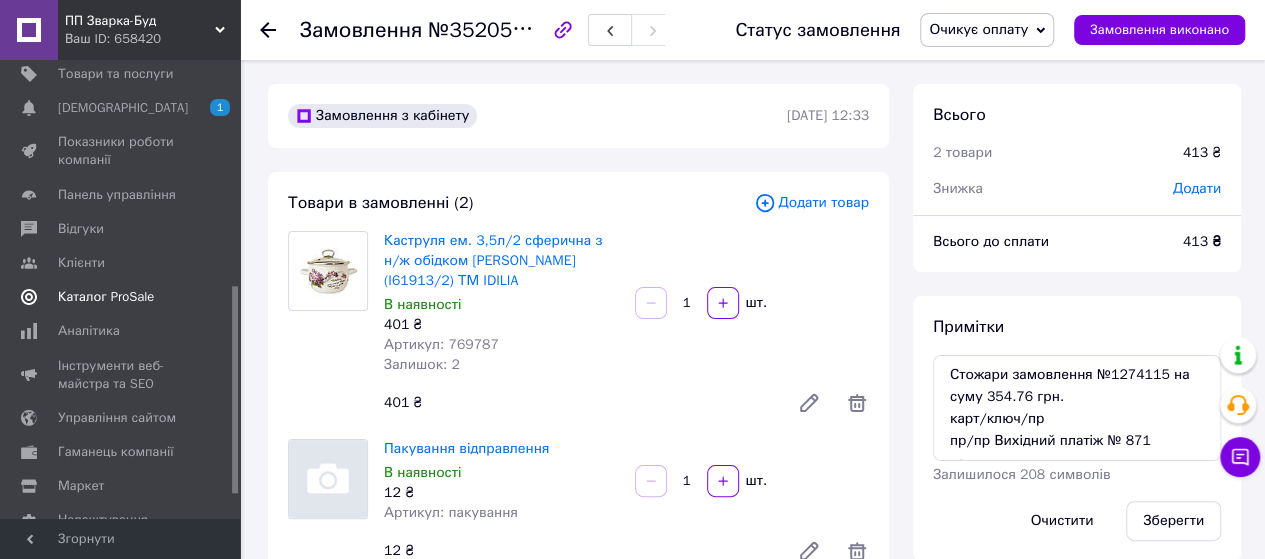 click on "Каталог ProSale" at bounding box center [106, 297] 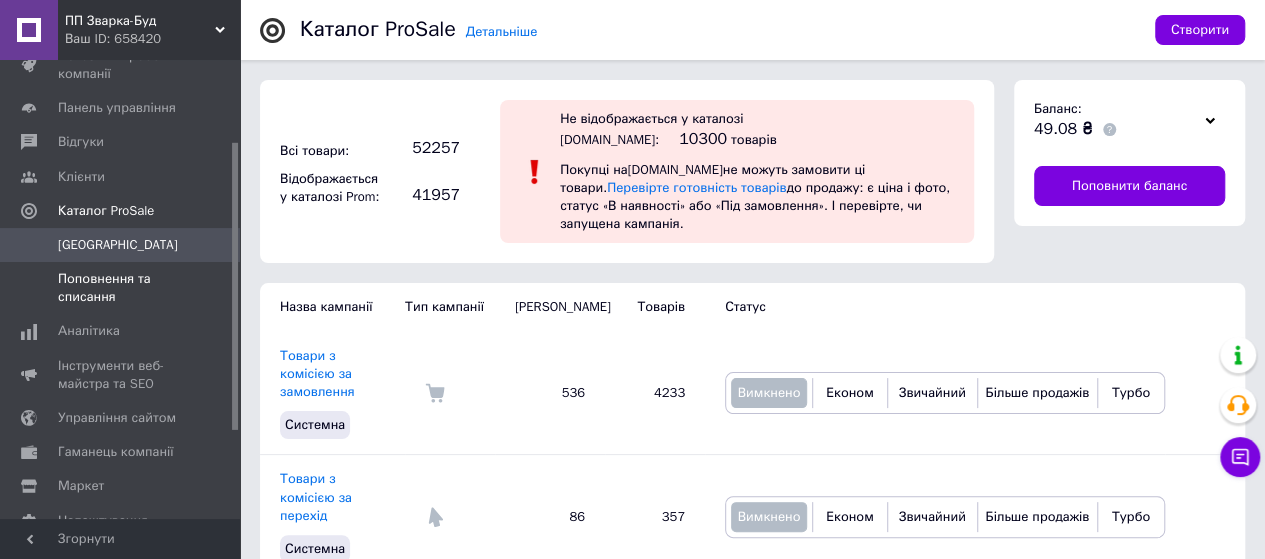 scroll, scrollTop: 269, scrollLeft: 0, axis: vertical 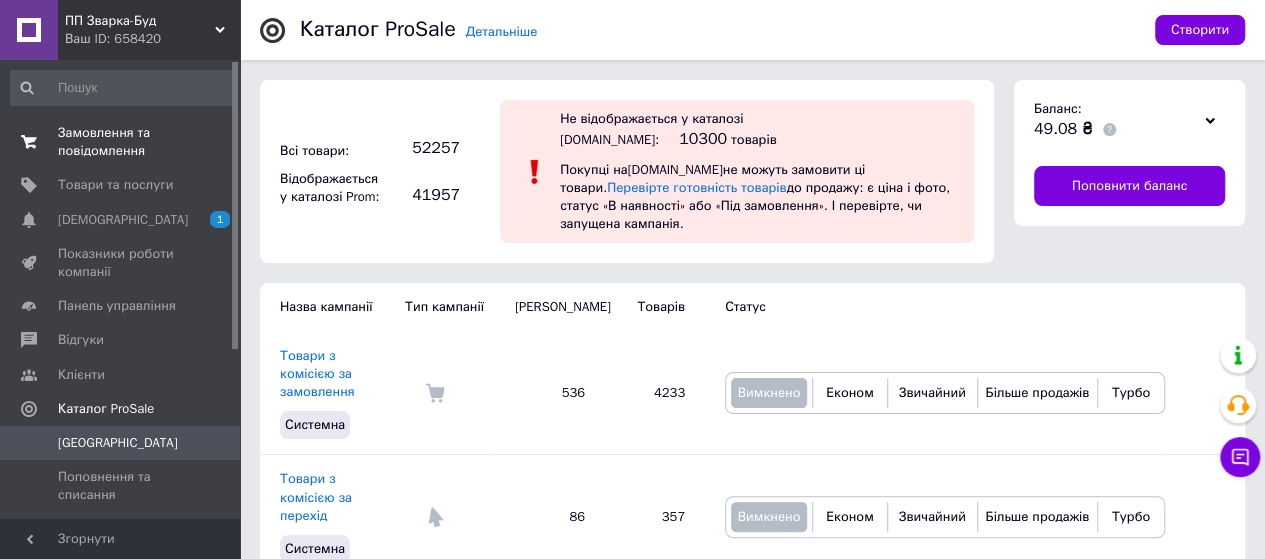 click on "Замовлення та повідомлення" at bounding box center [121, 142] 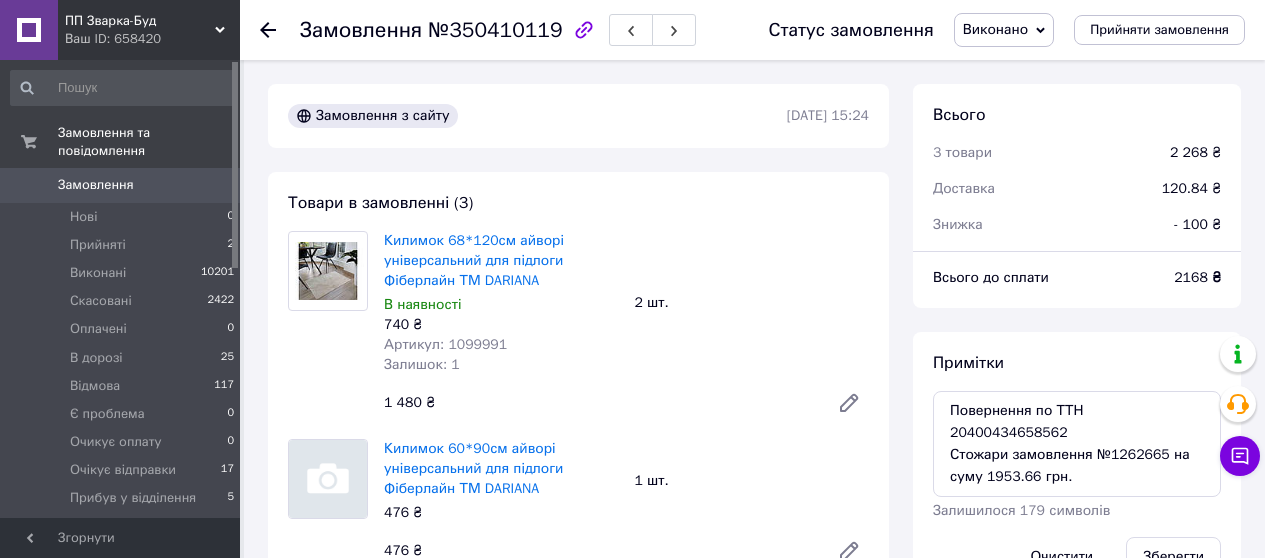 scroll, scrollTop: 400, scrollLeft: 0, axis: vertical 